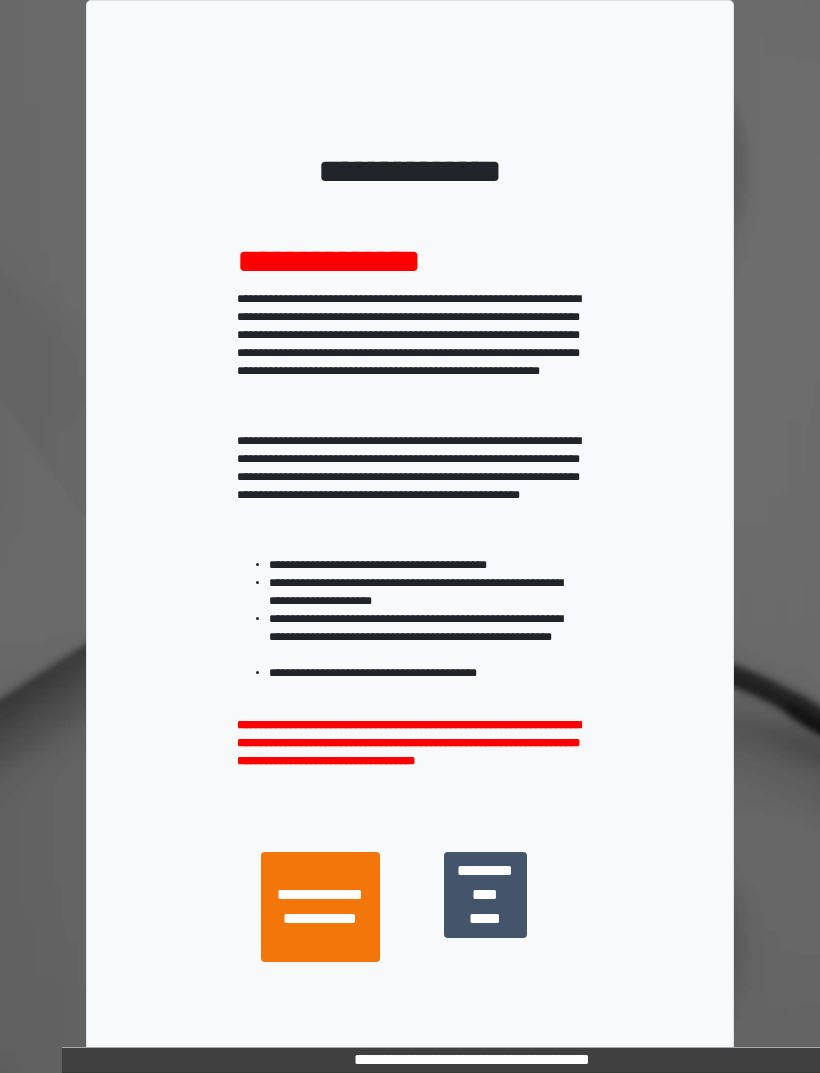 scroll, scrollTop: 0, scrollLeft: 0, axis: both 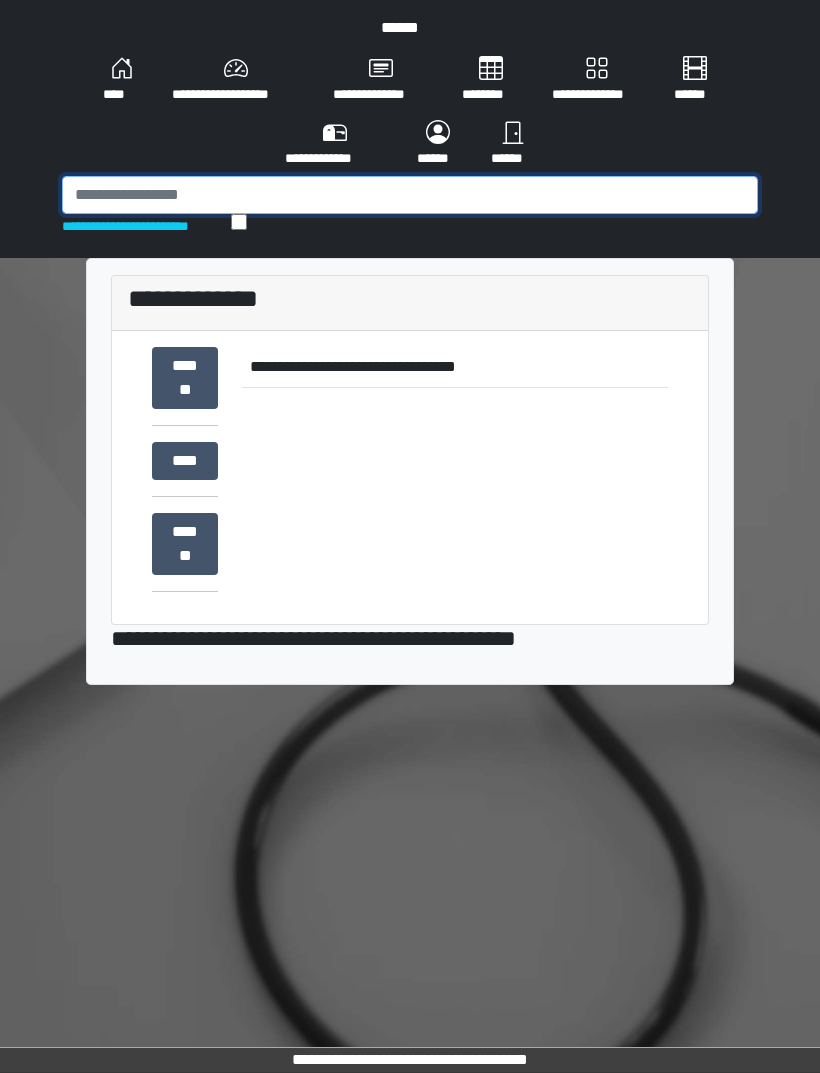 click at bounding box center [410, 195] 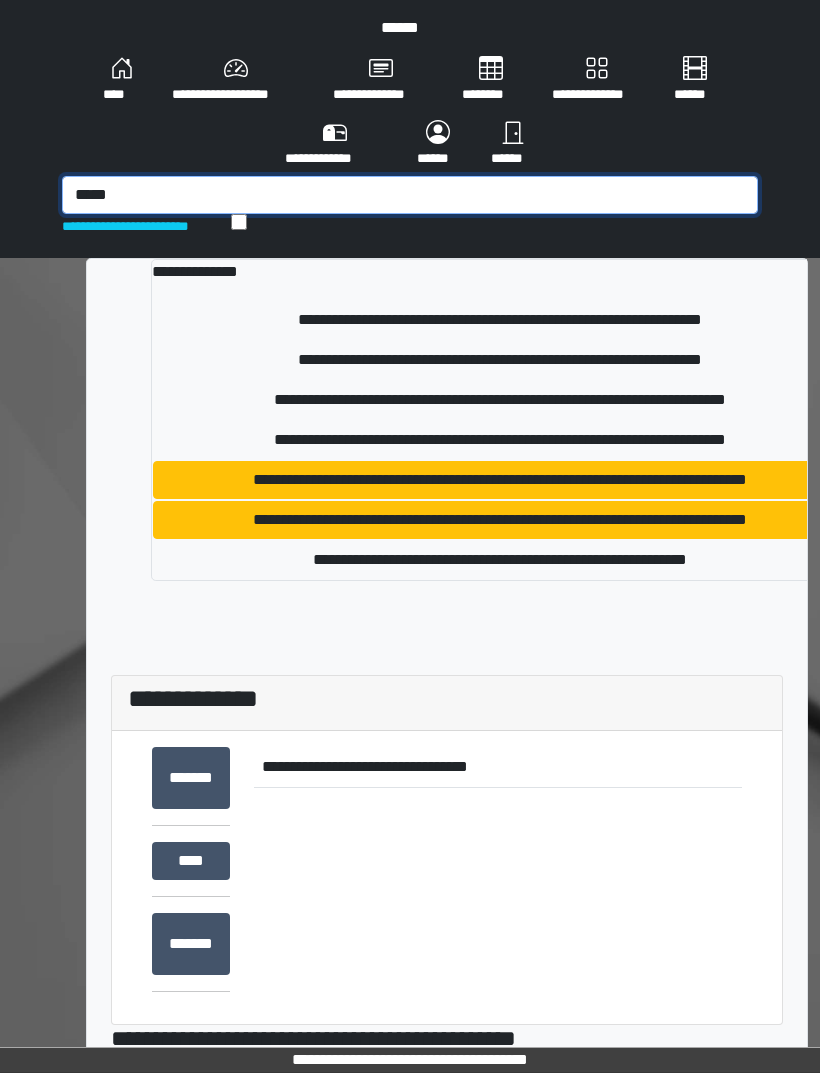 type on "*****" 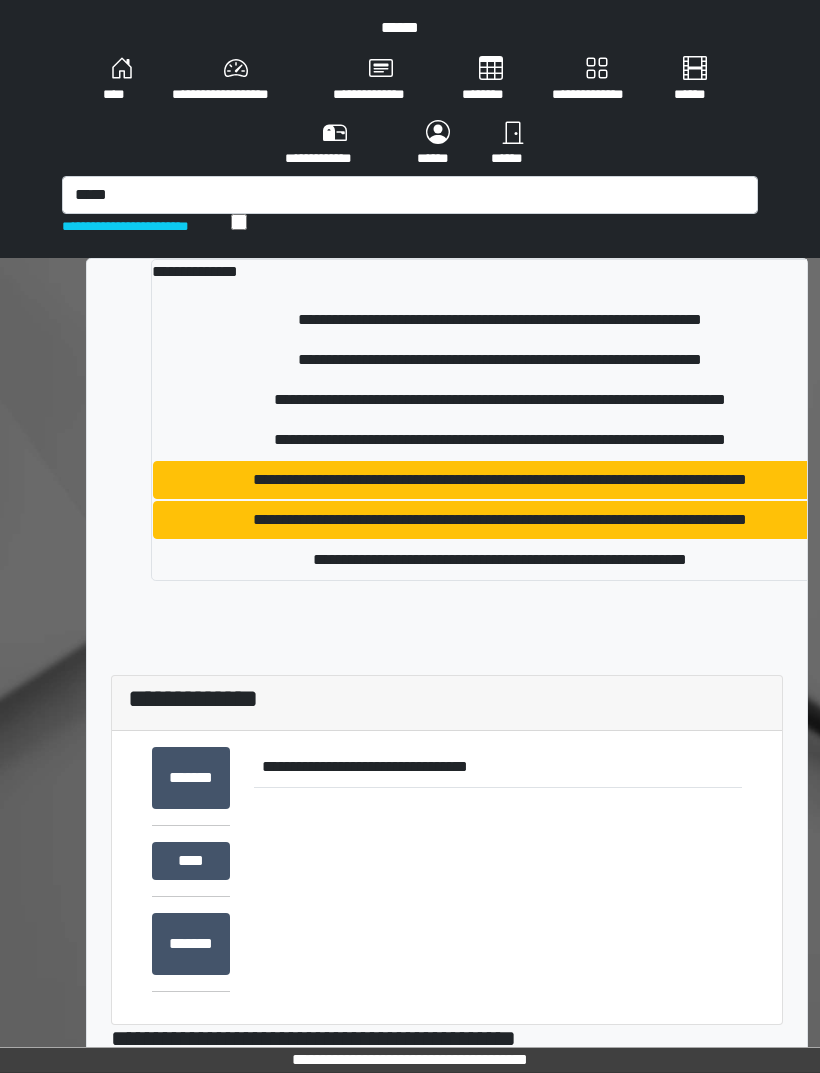 click on "**********" at bounding box center (500, 560) 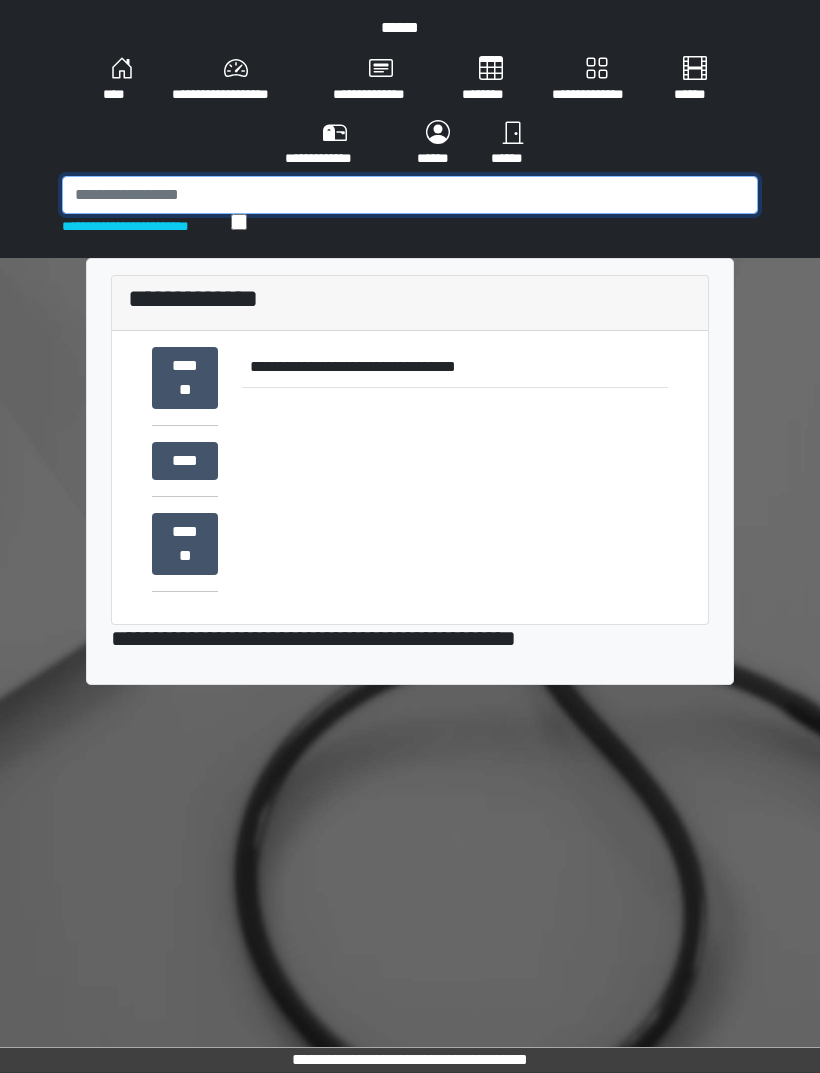 click at bounding box center (410, 195) 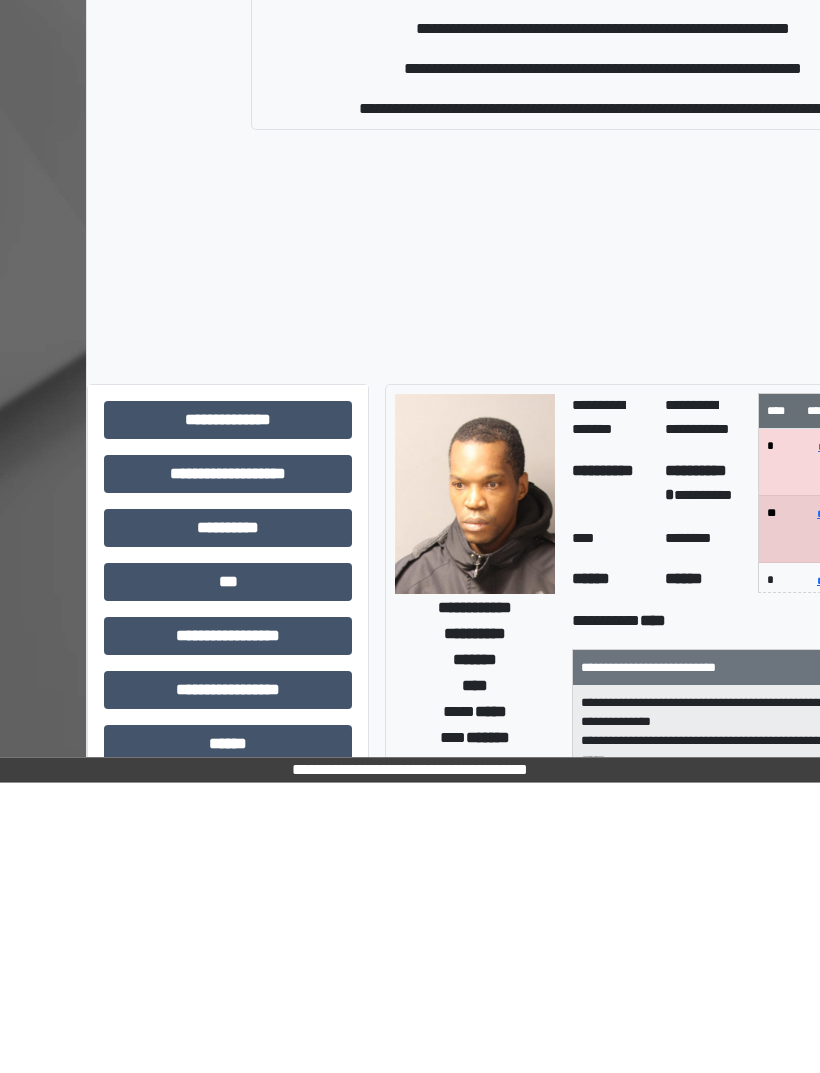 type on "*****" 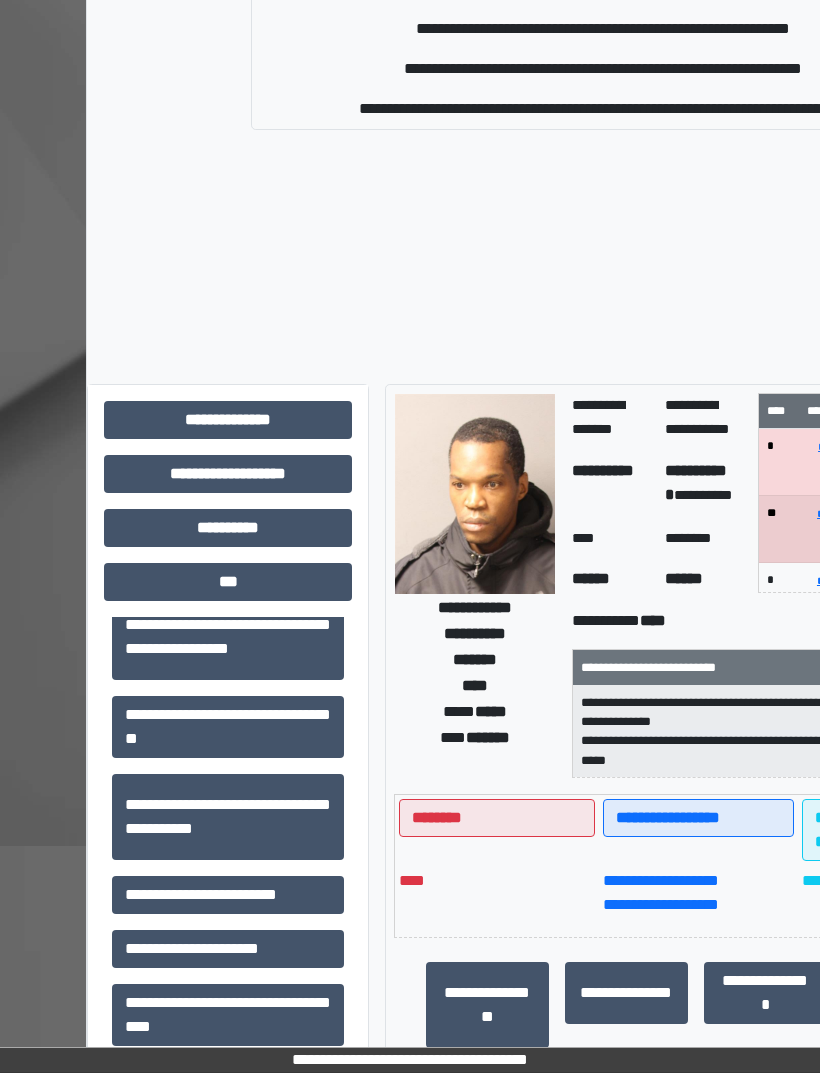 scroll, scrollTop: 86, scrollLeft: 0, axis: vertical 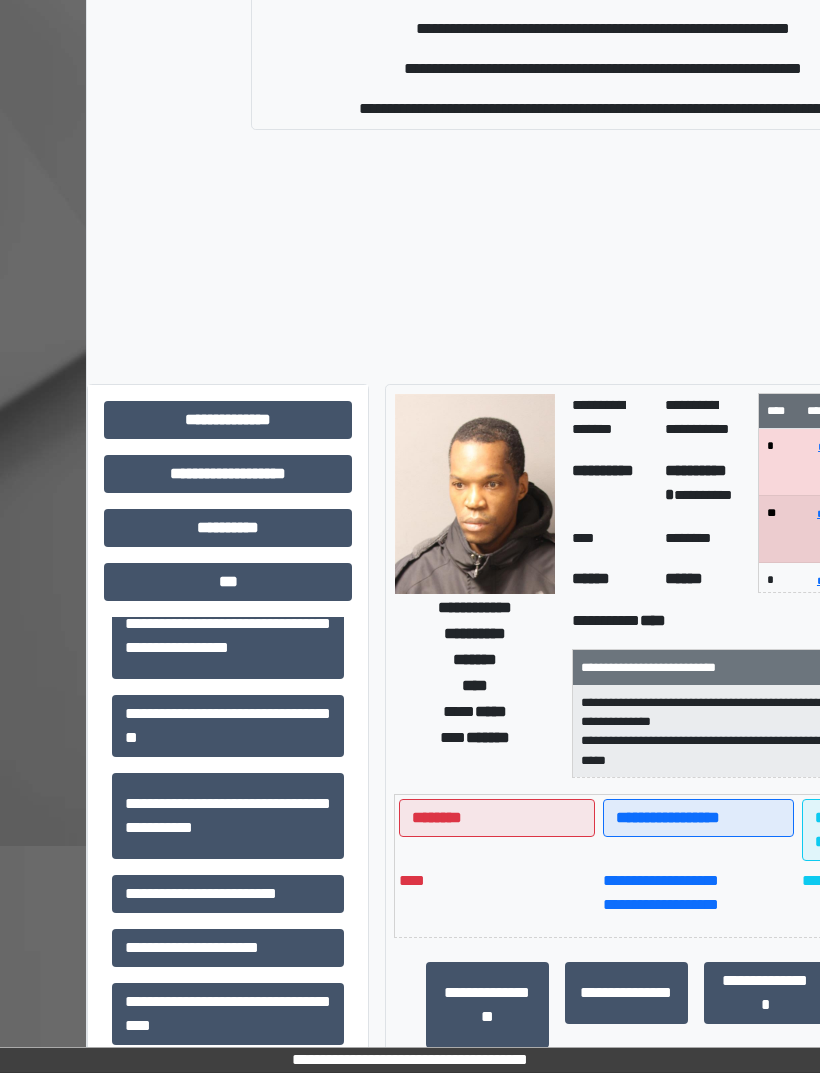 click on "**********" at bounding box center [228, 894] 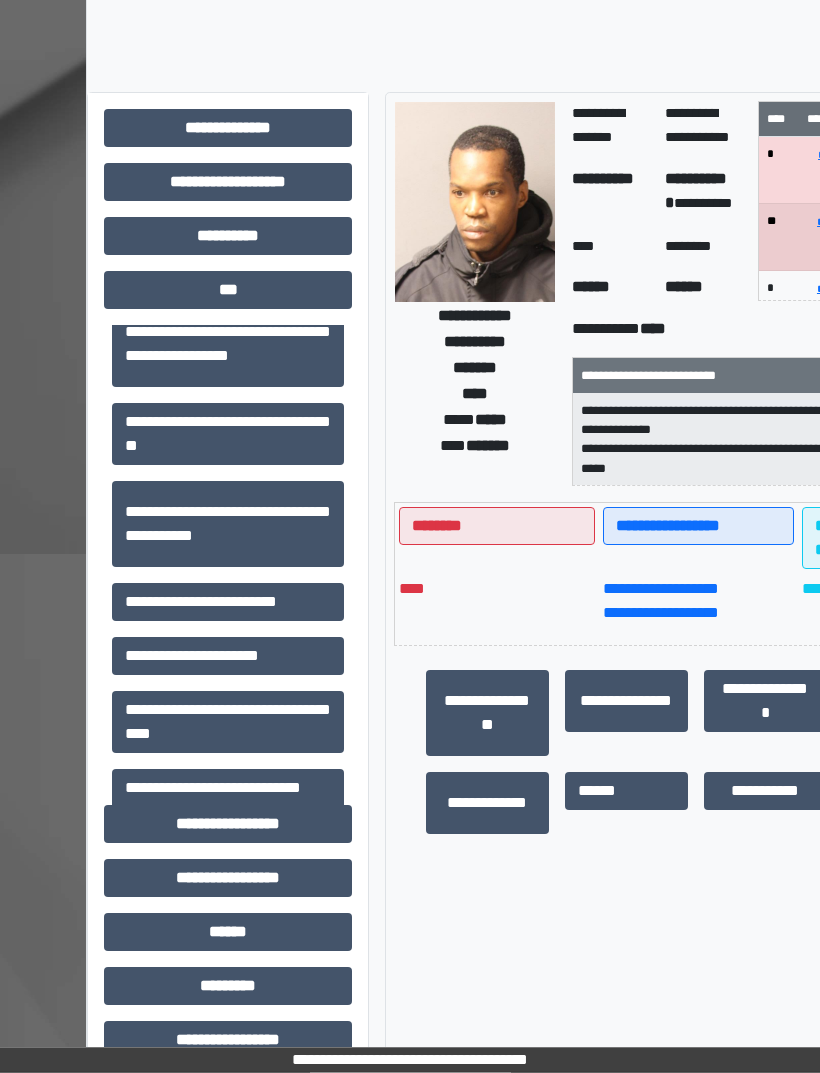 scroll, scrollTop: 627, scrollLeft: 0, axis: vertical 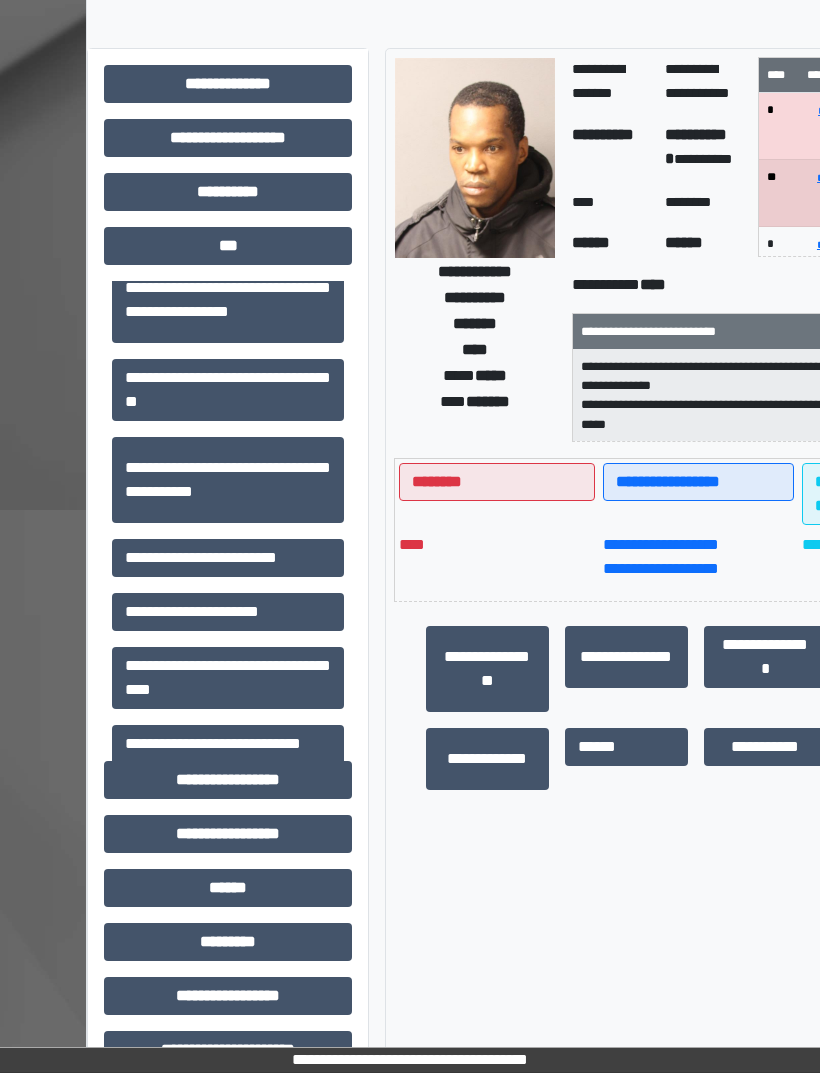 click on "**********" at bounding box center [228, 558] 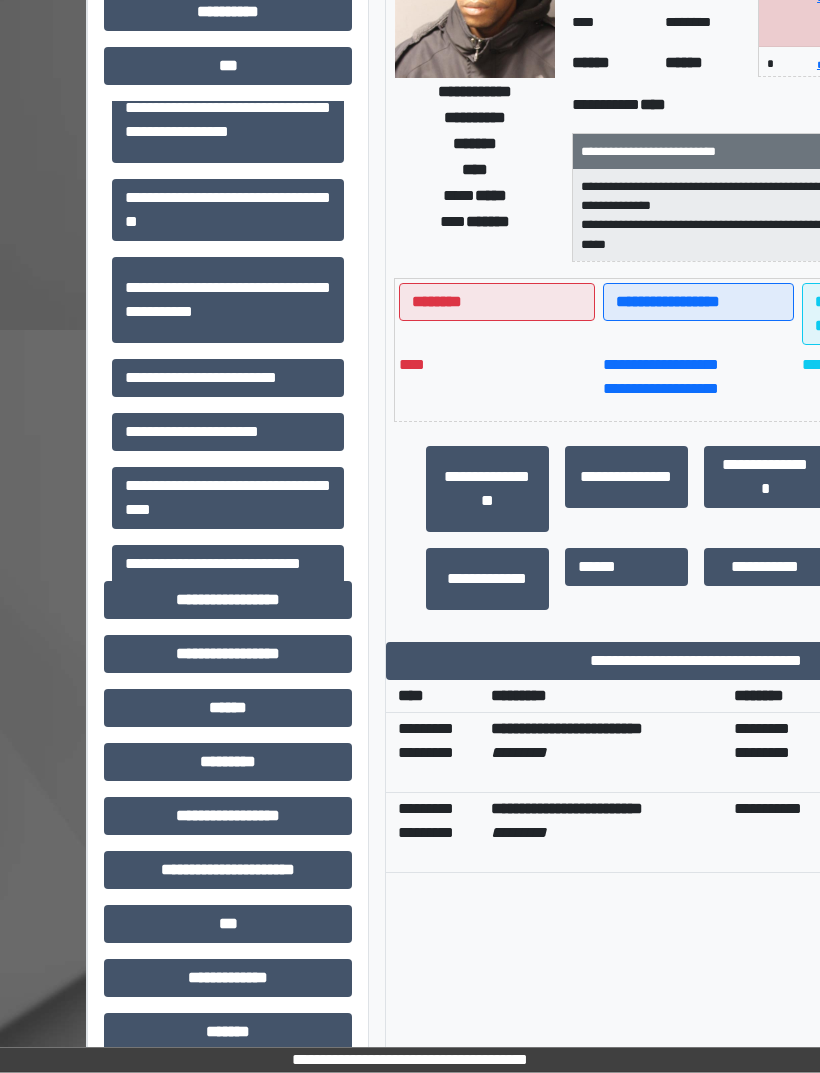 scroll, scrollTop: 808, scrollLeft: 0, axis: vertical 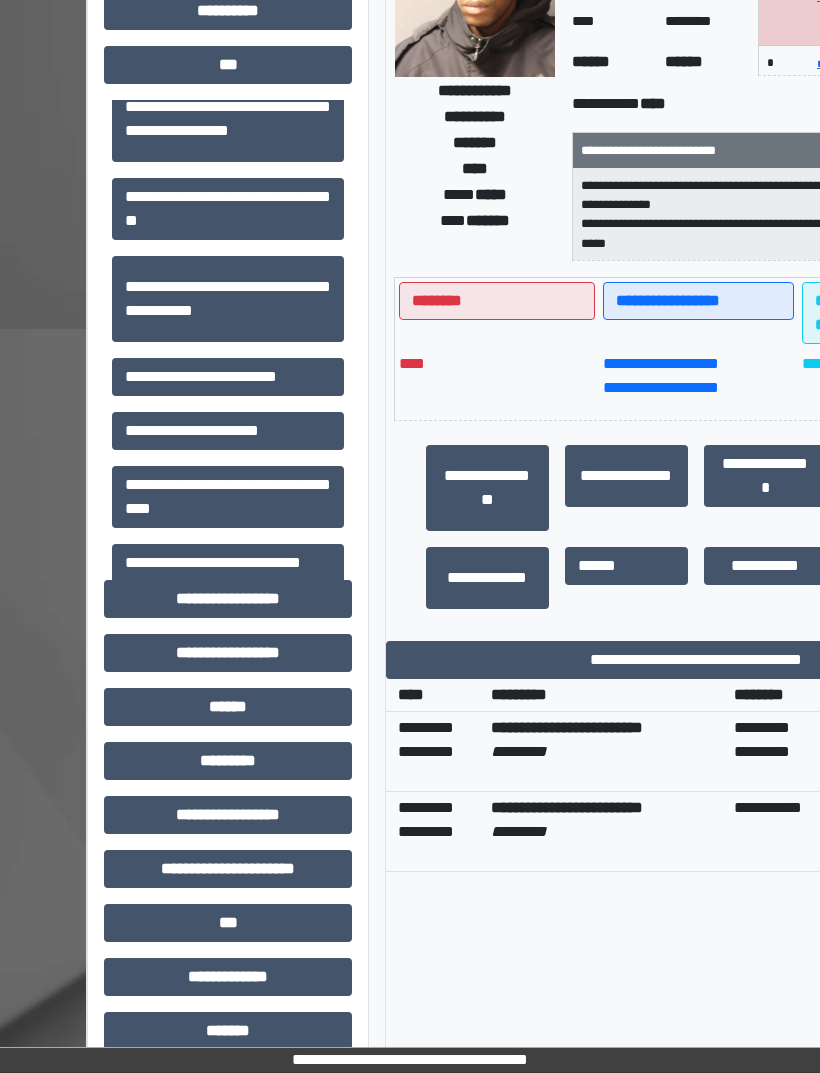 click on "**********" at bounding box center (695, 660) 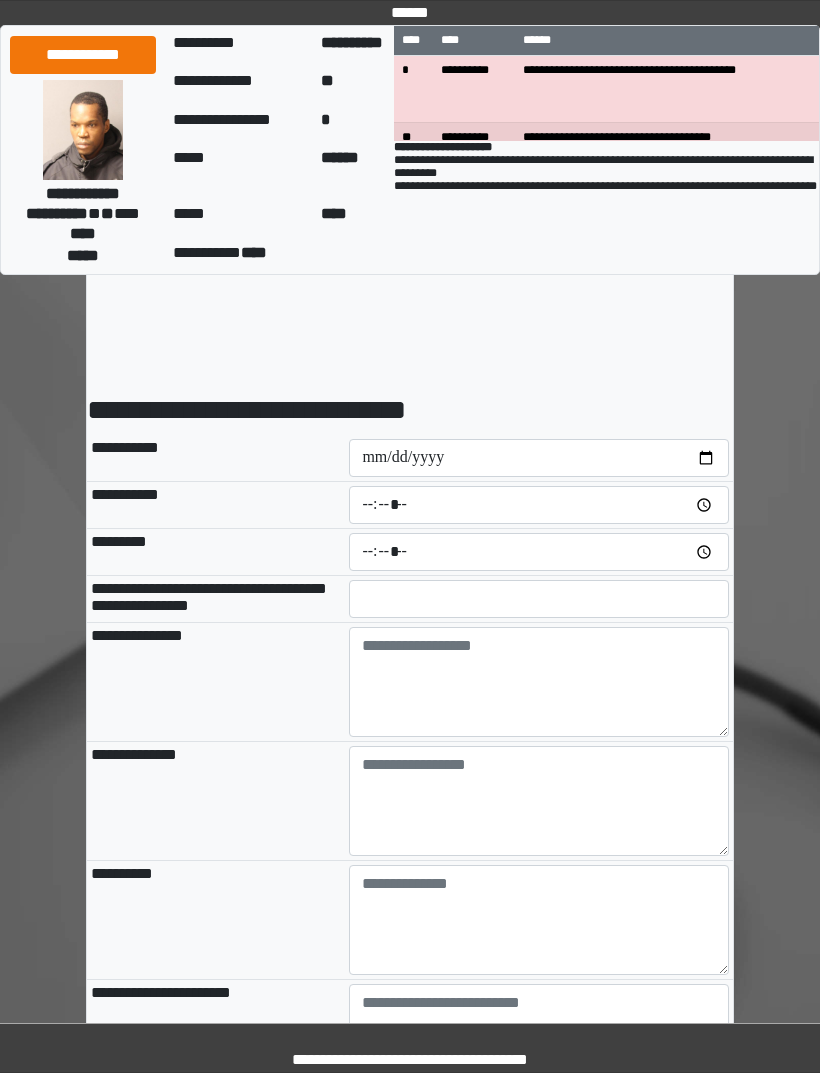 scroll, scrollTop: 0, scrollLeft: 0, axis: both 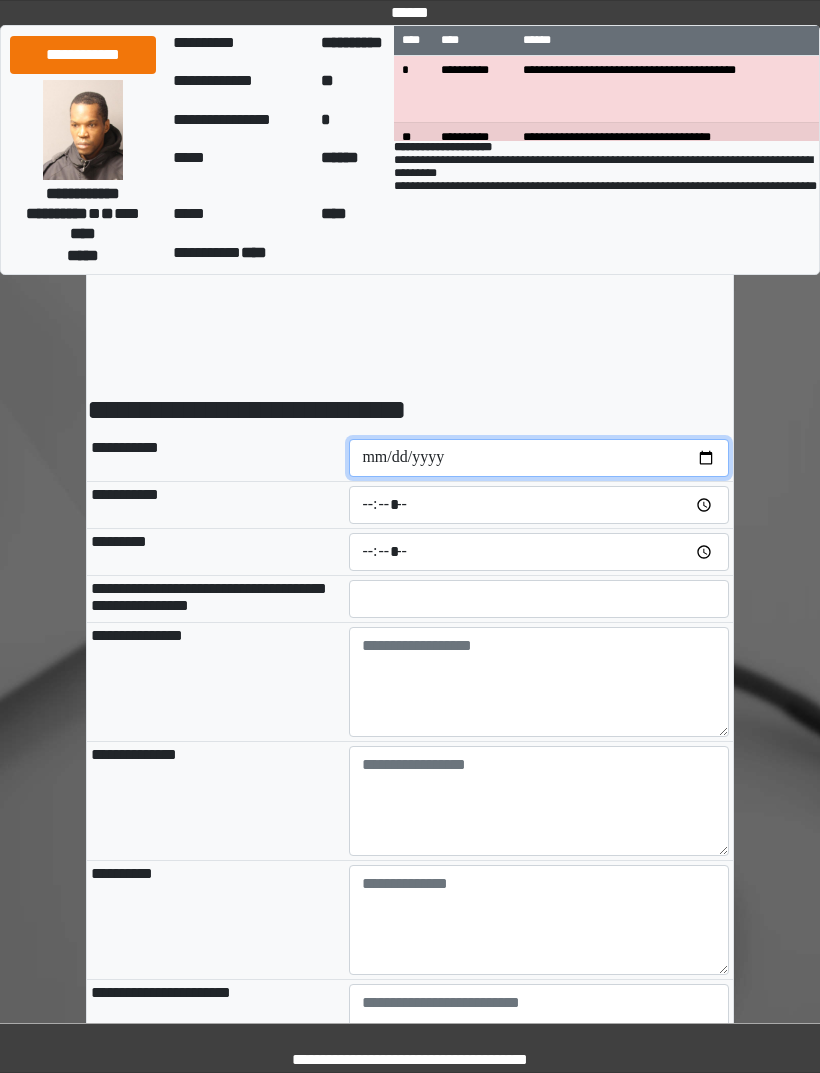 click at bounding box center (539, 458) 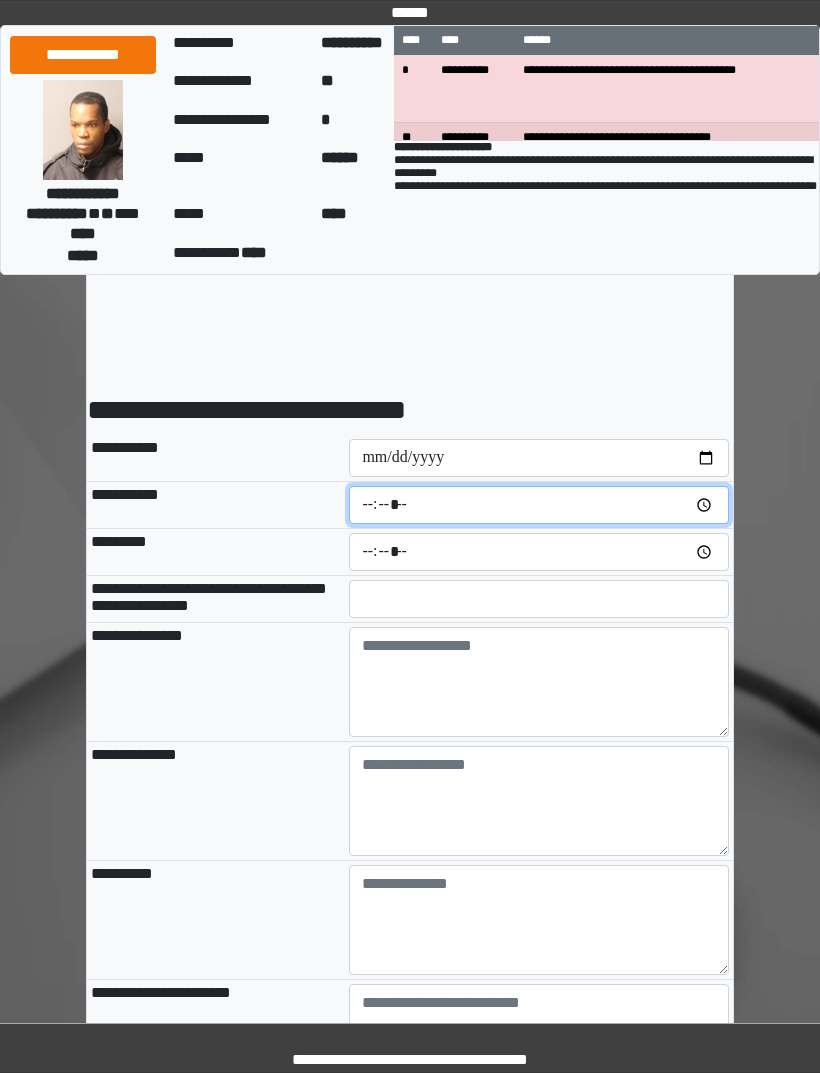 click at bounding box center [539, 505] 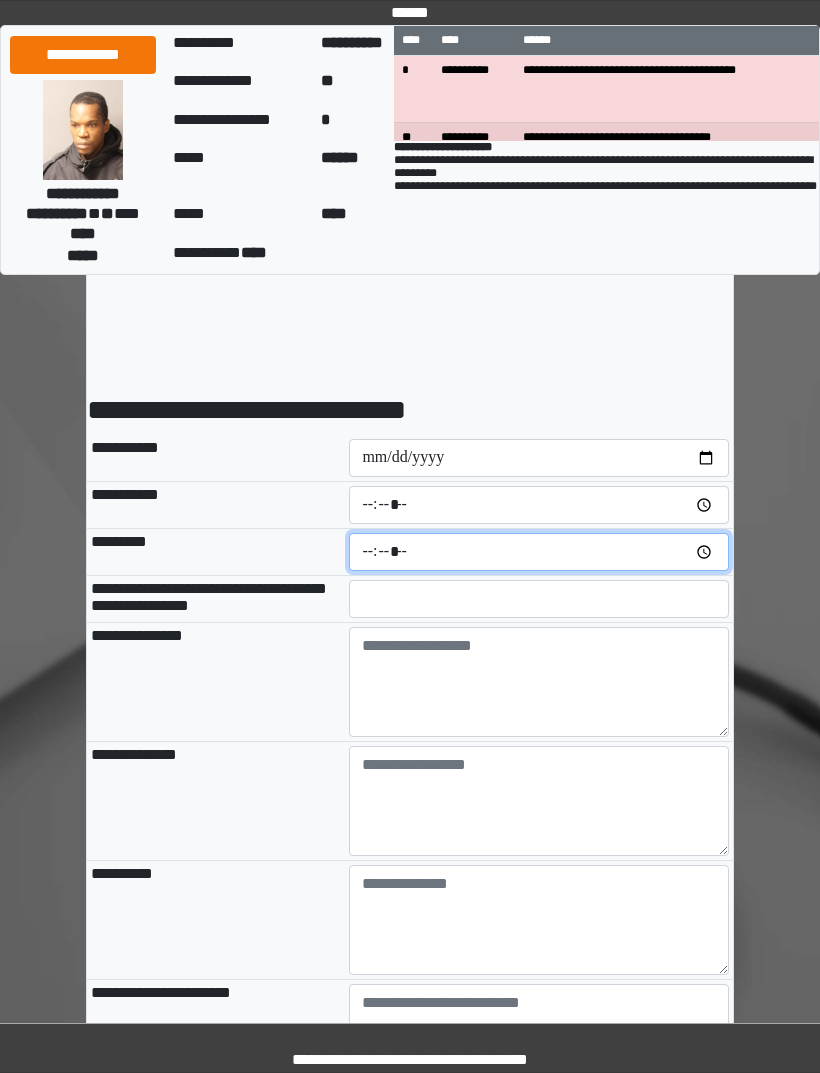click at bounding box center [539, 552] 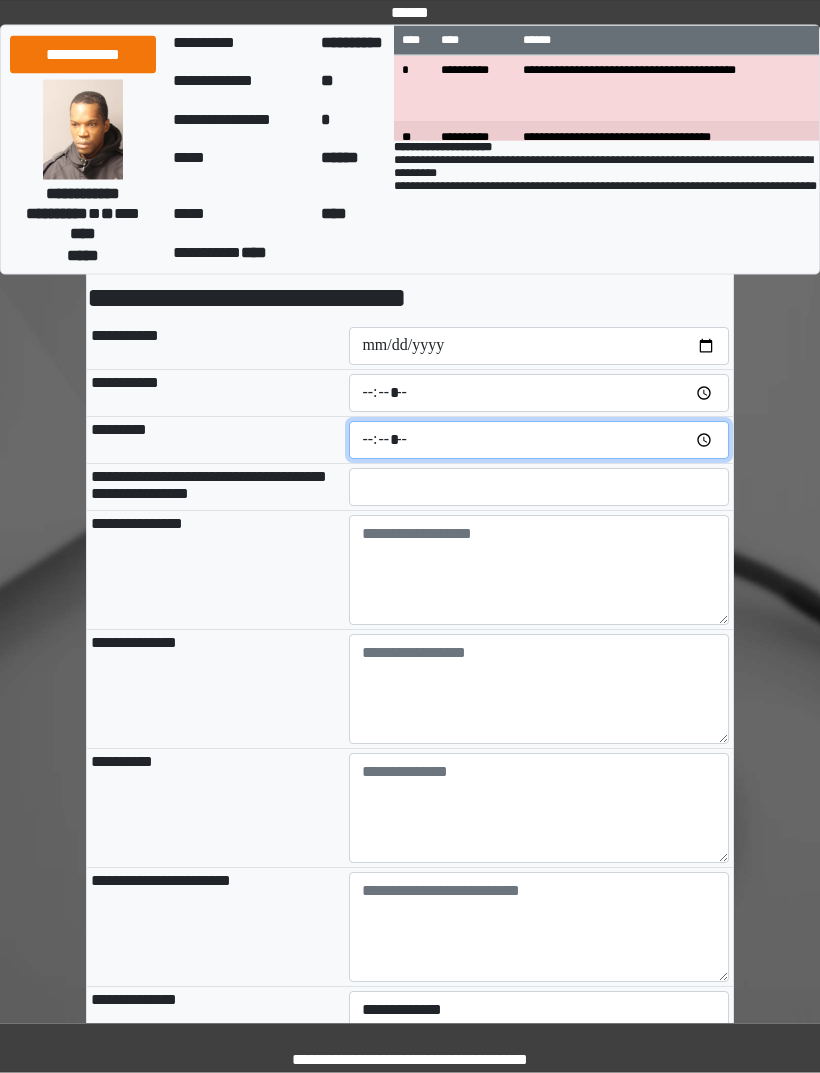 scroll, scrollTop: 120, scrollLeft: 0, axis: vertical 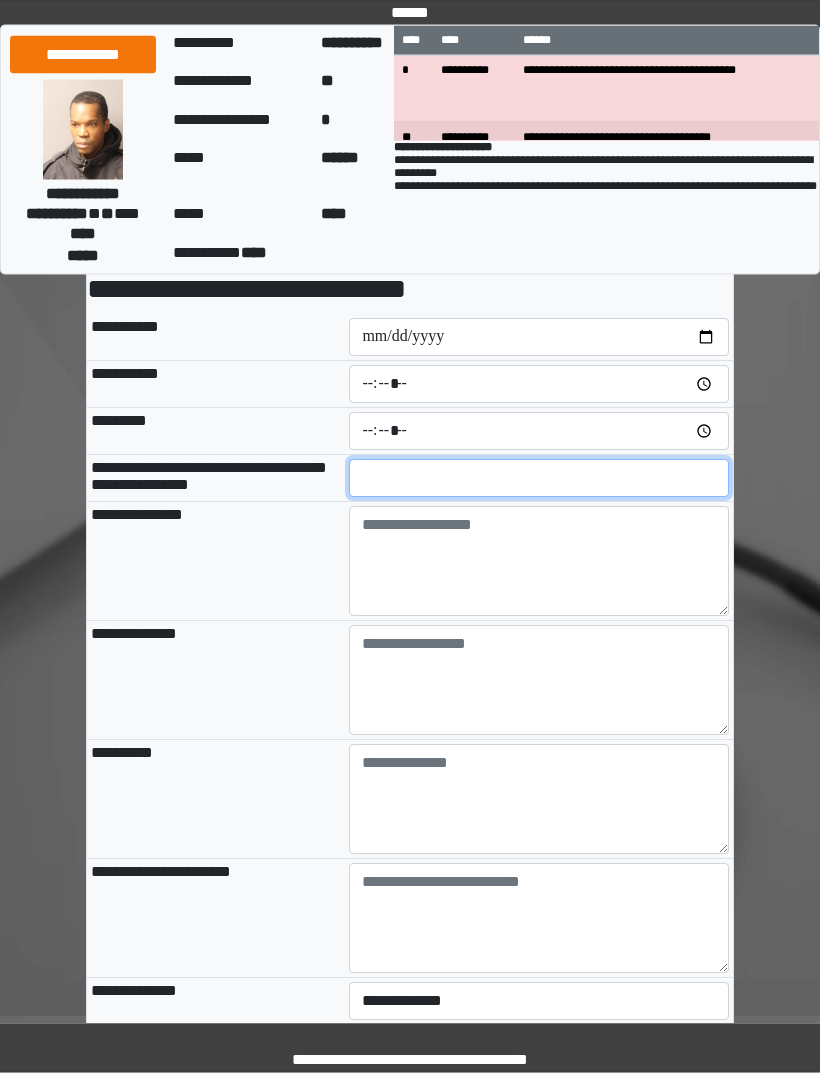 click at bounding box center (539, 479) 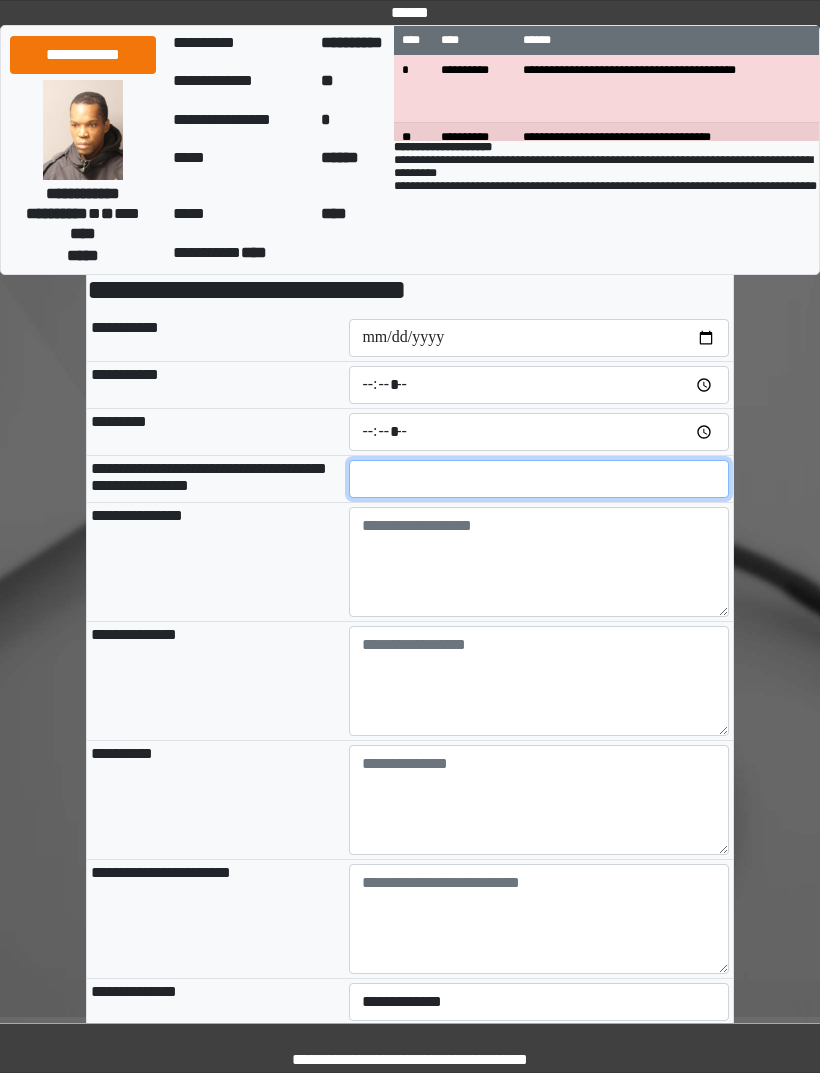 type on "**" 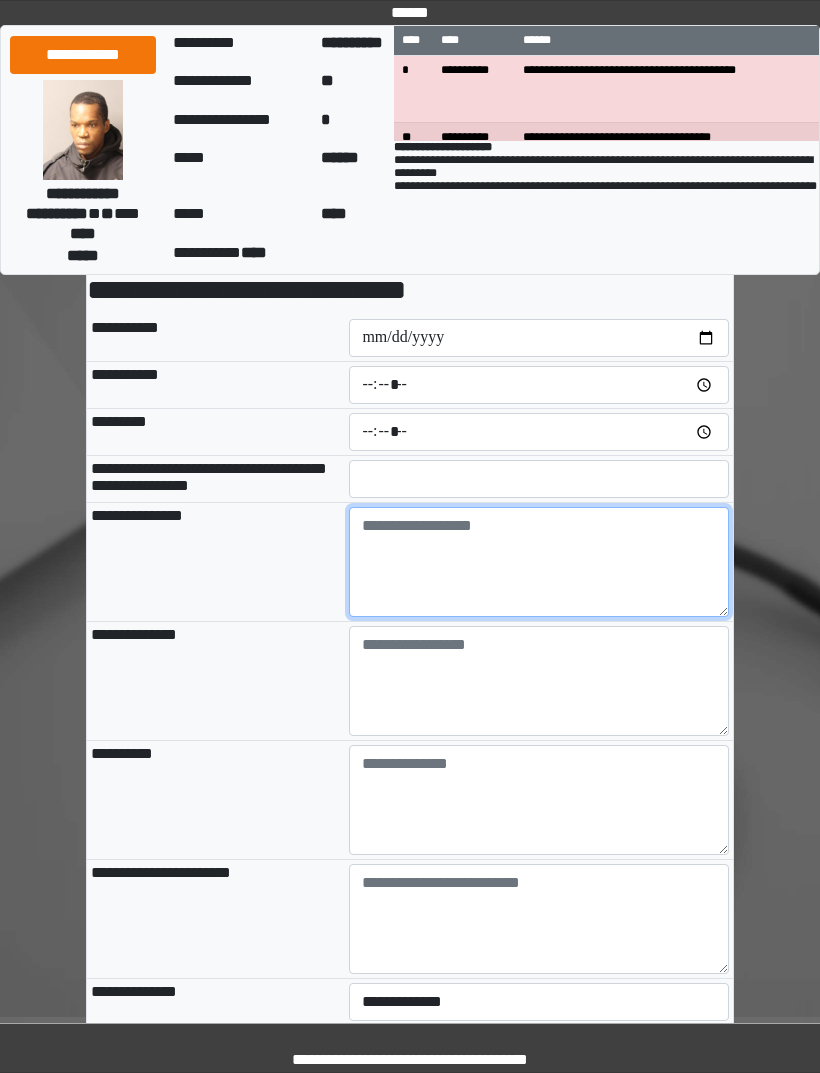 click at bounding box center [539, 562] 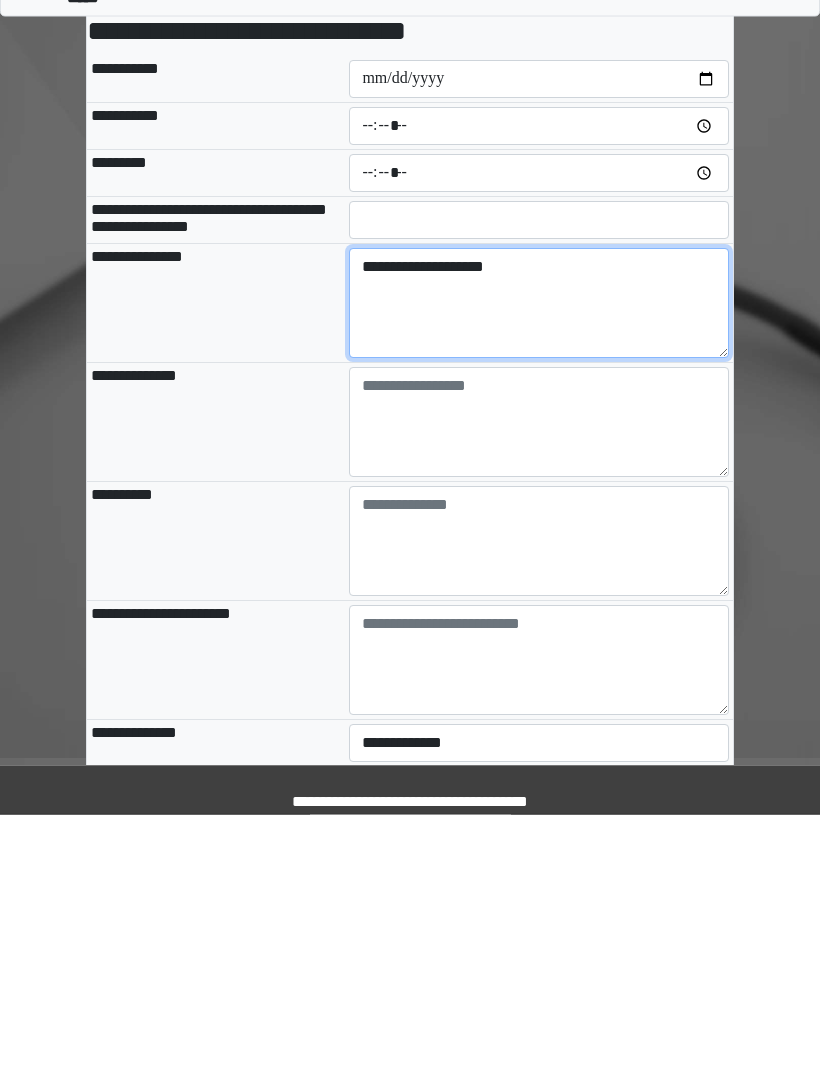 type on "**********" 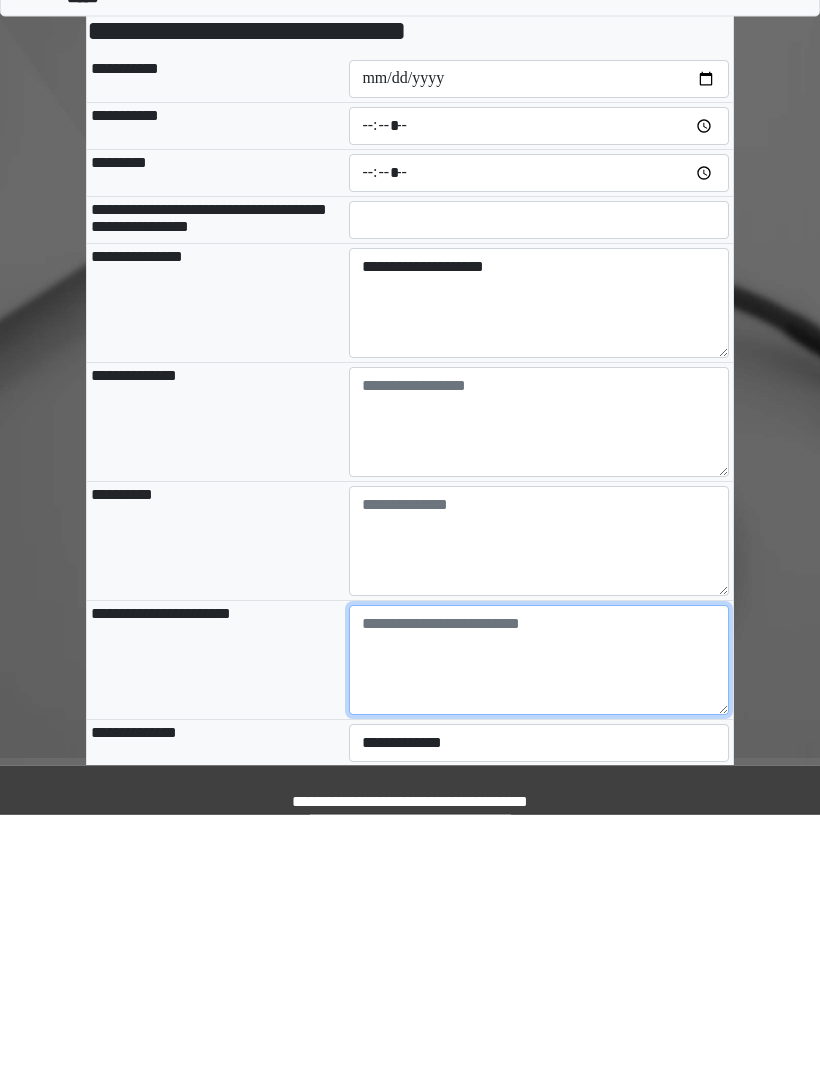 click at bounding box center (539, 919) 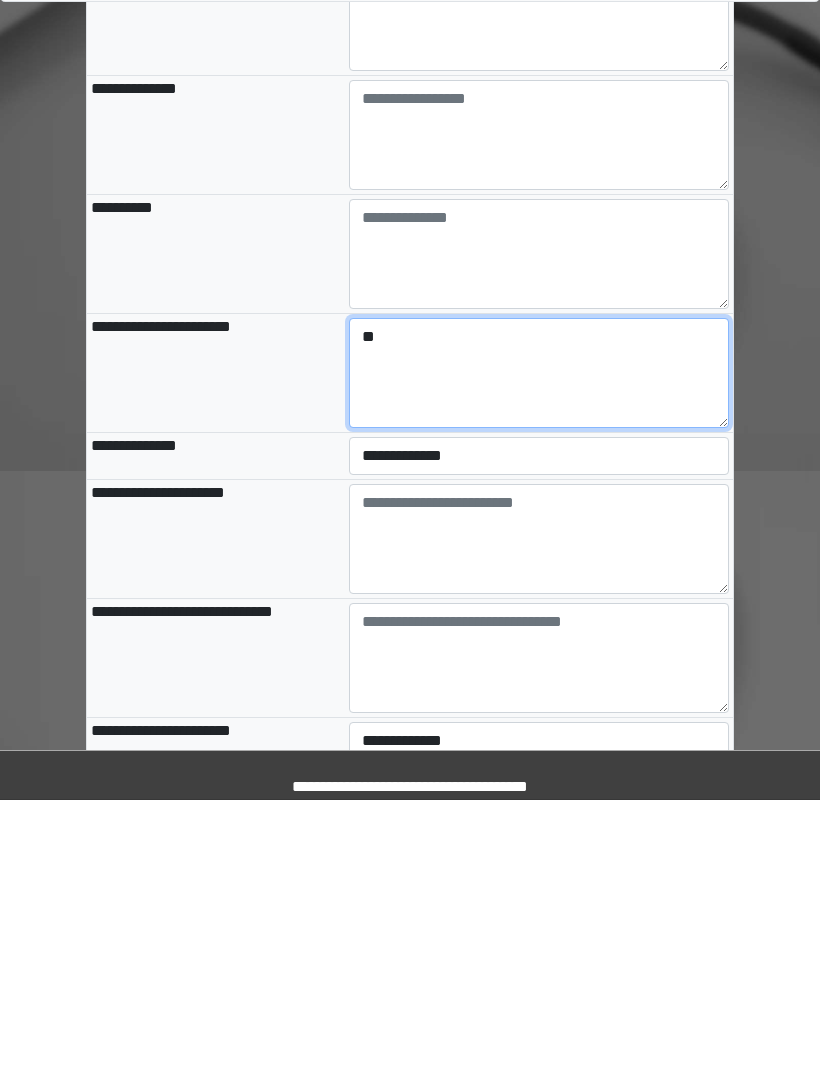 type on "**" 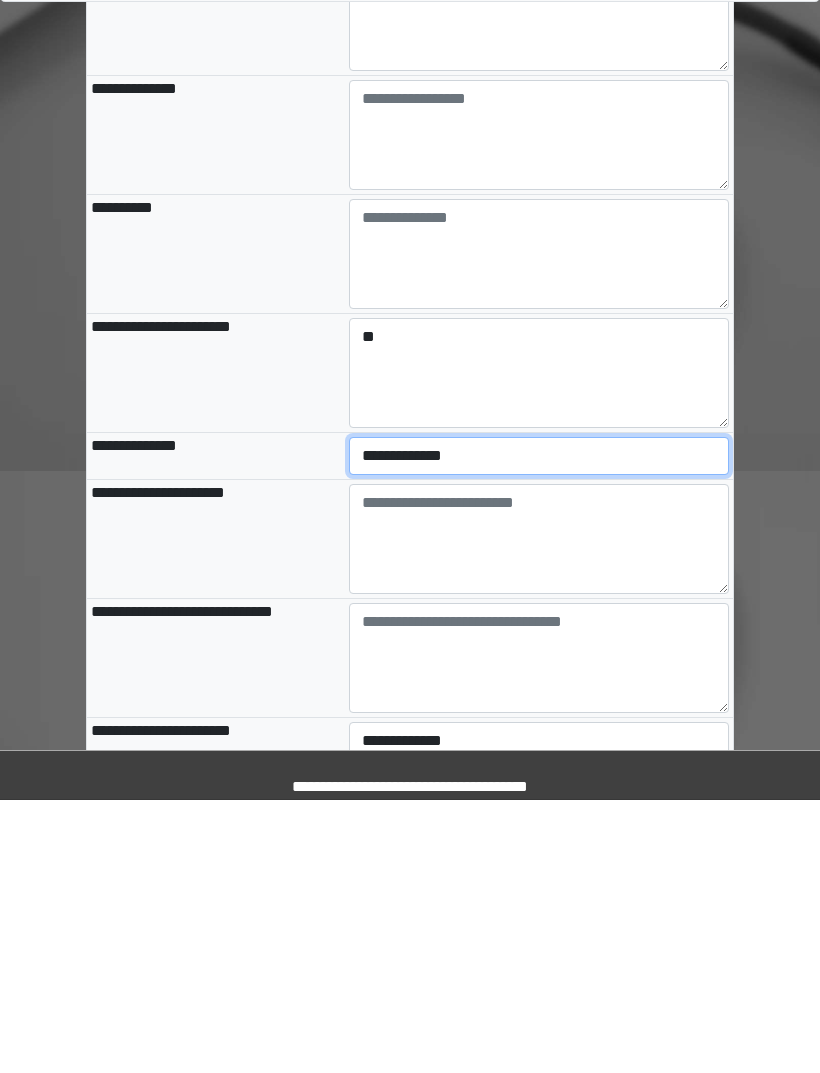 click on "**********" at bounding box center (539, 729) 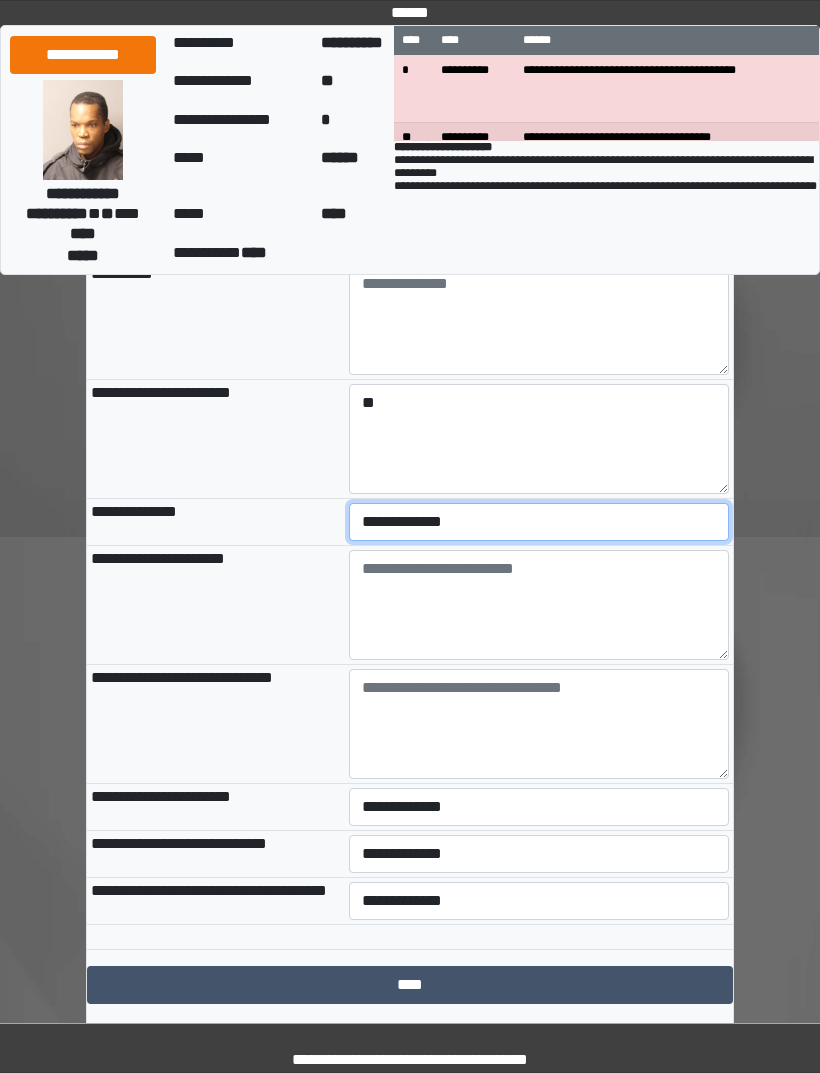 select on "***" 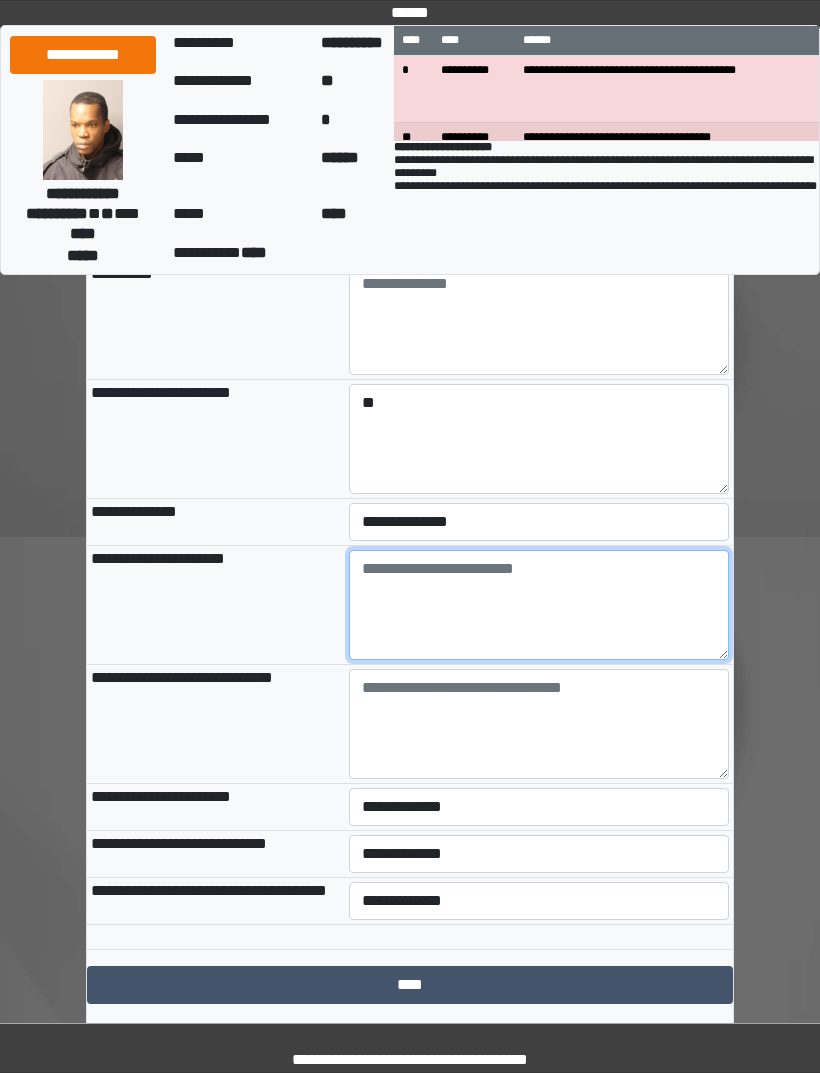 click at bounding box center (539, 605) 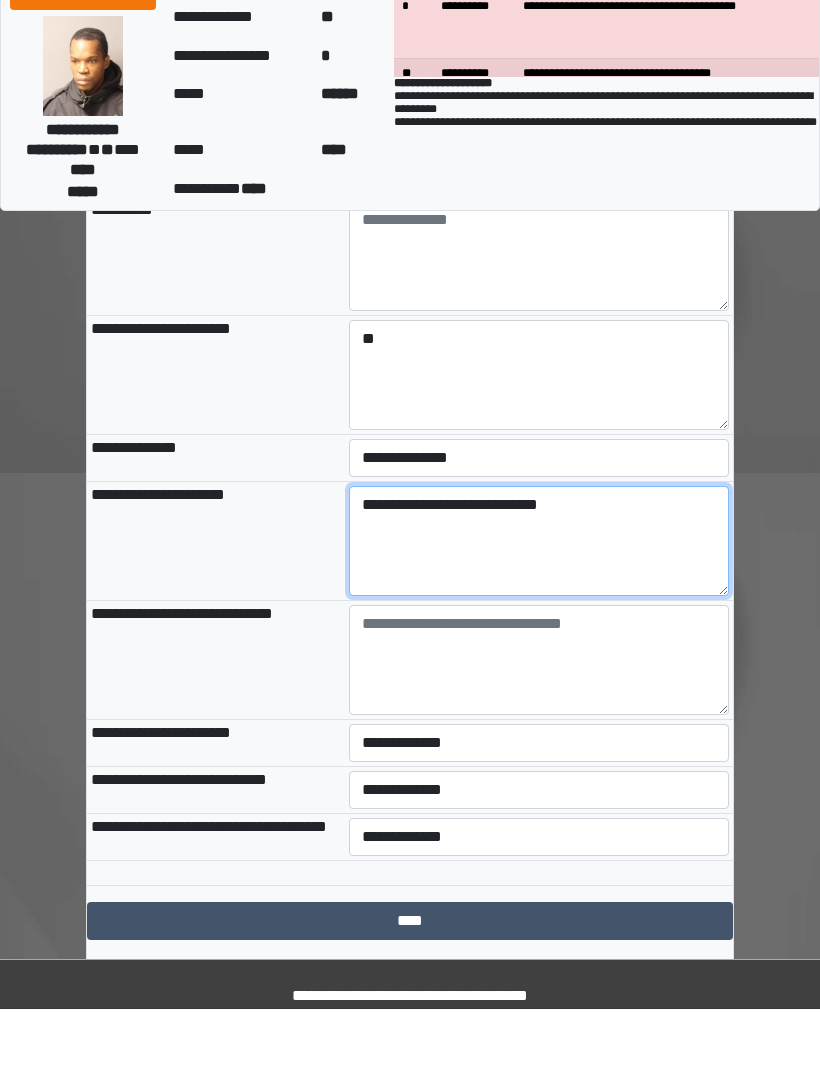 scroll, scrollTop: 664, scrollLeft: 0, axis: vertical 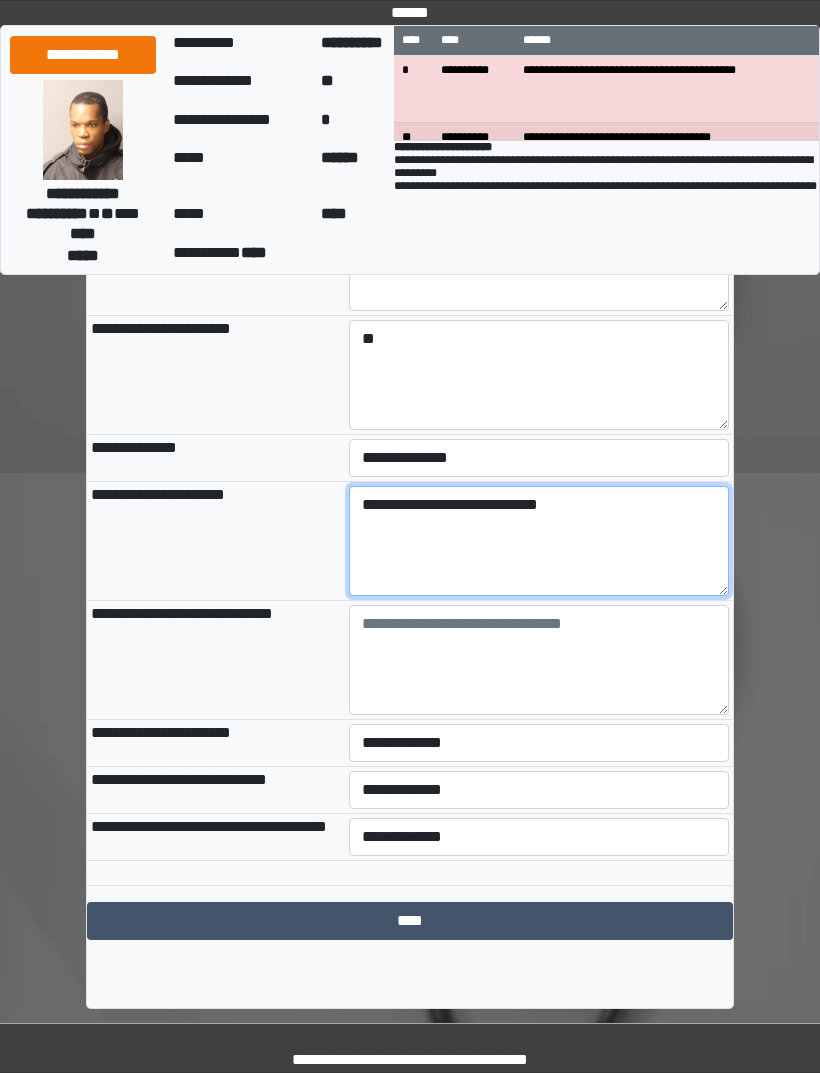 click on "**********" at bounding box center (539, 541) 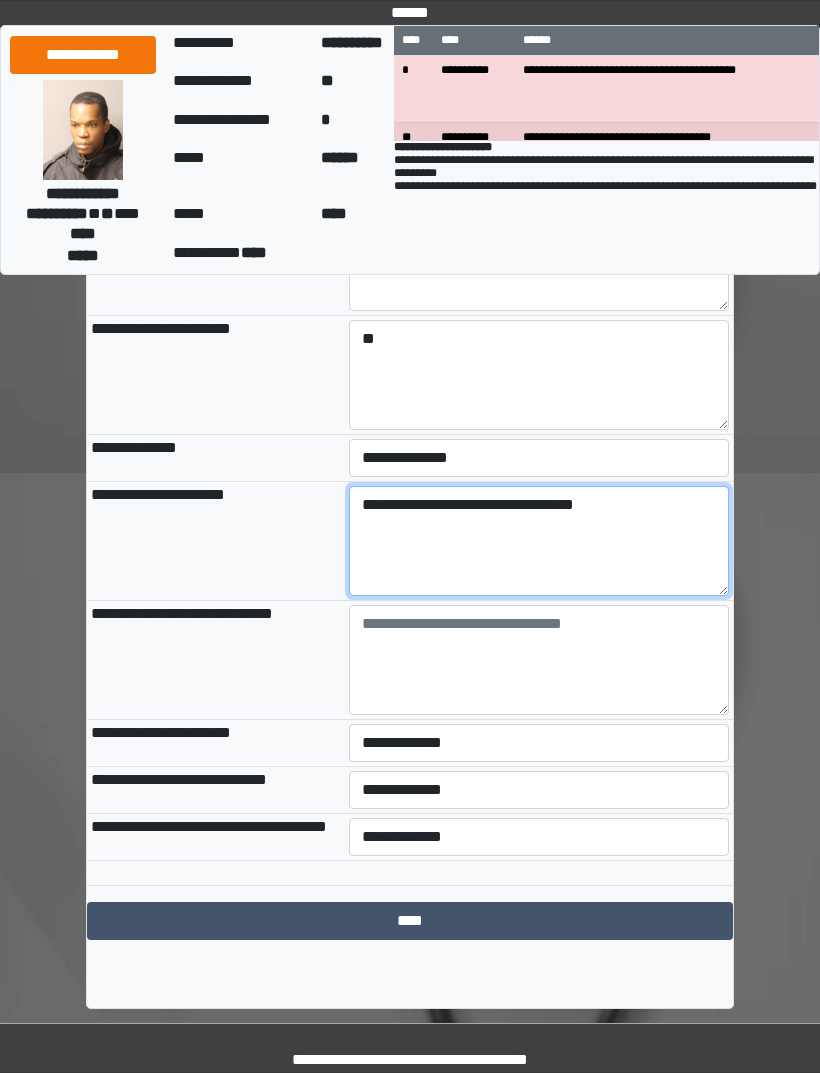 click on "**********" at bounding box center [539, 541] 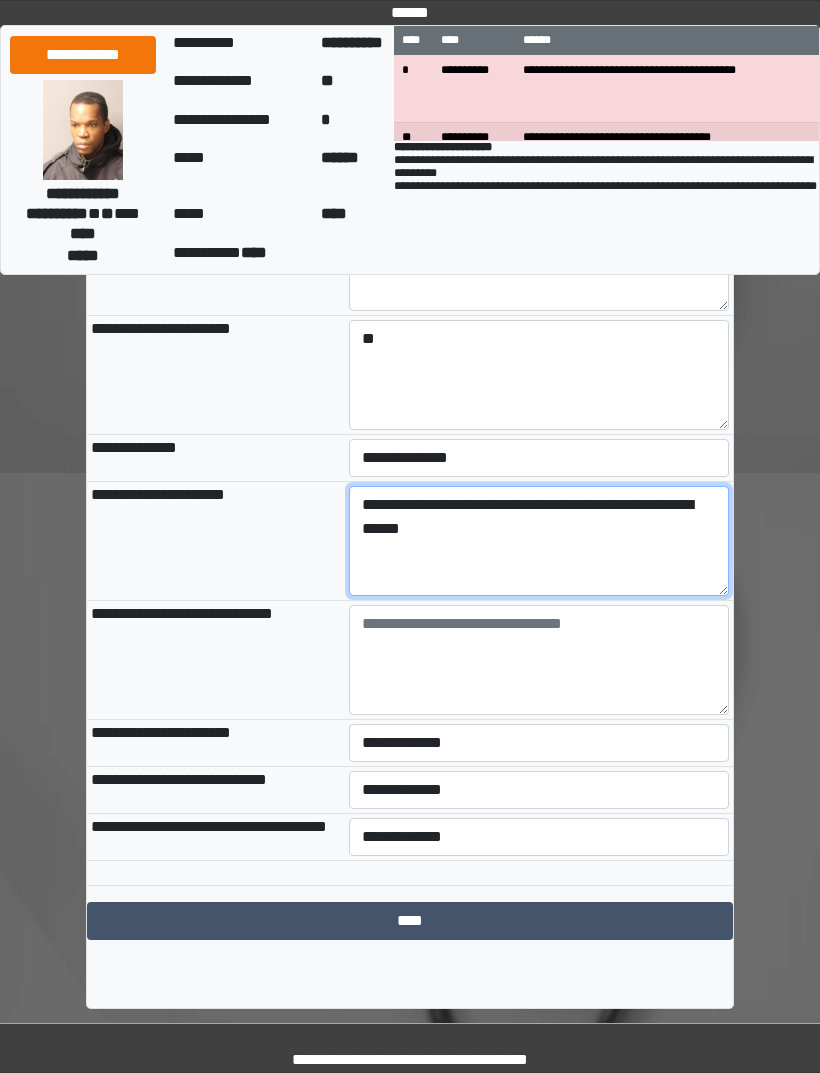 click on "**********" at bounding box center (539, 541) 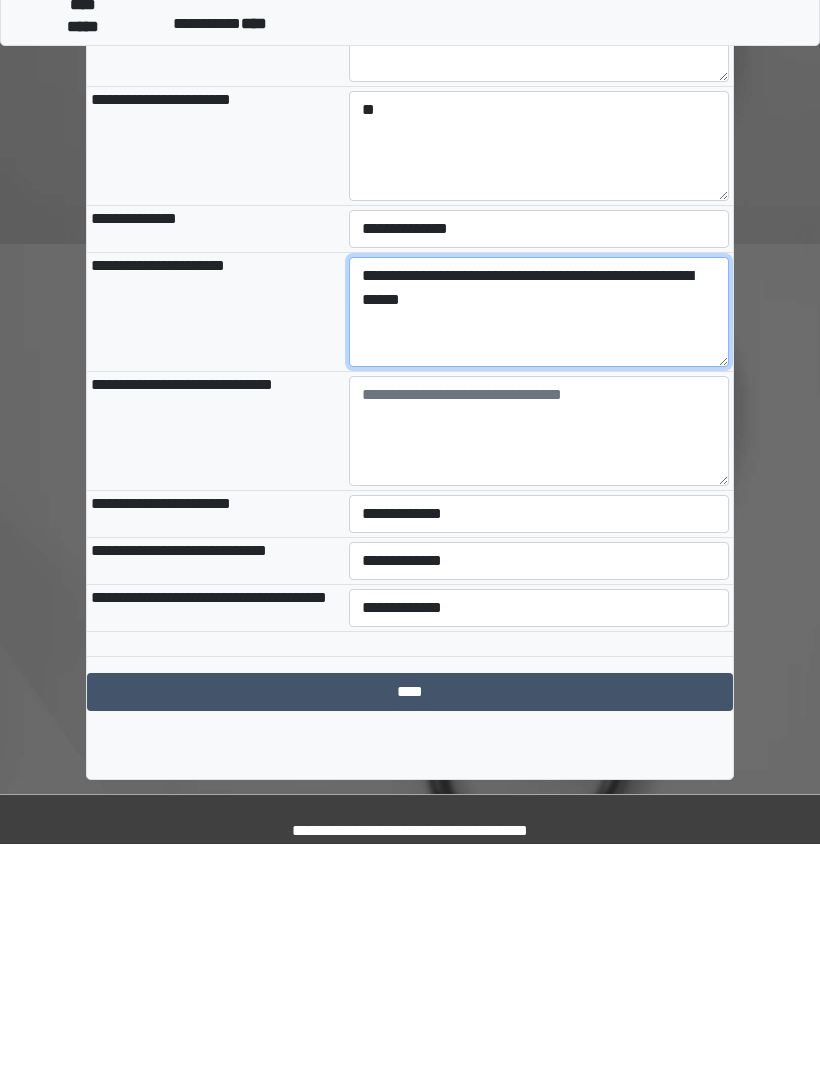 type on "**********" 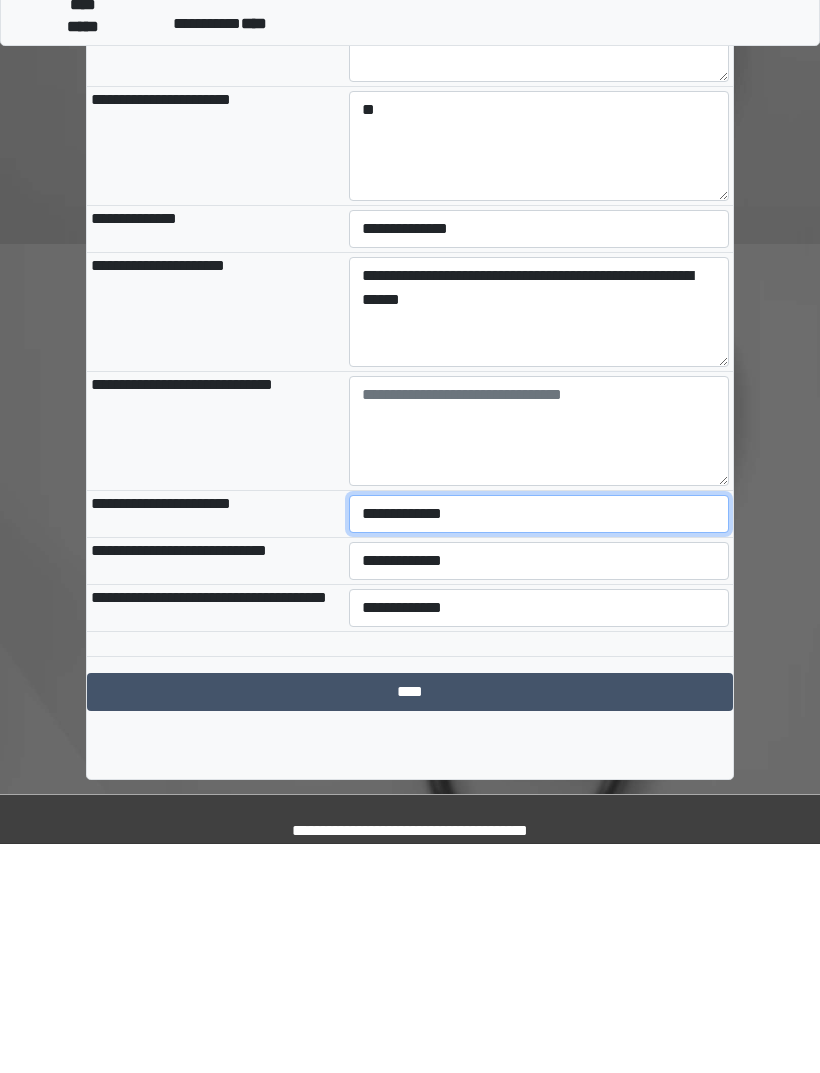 click on "**********" at bounding box center [539, 743] 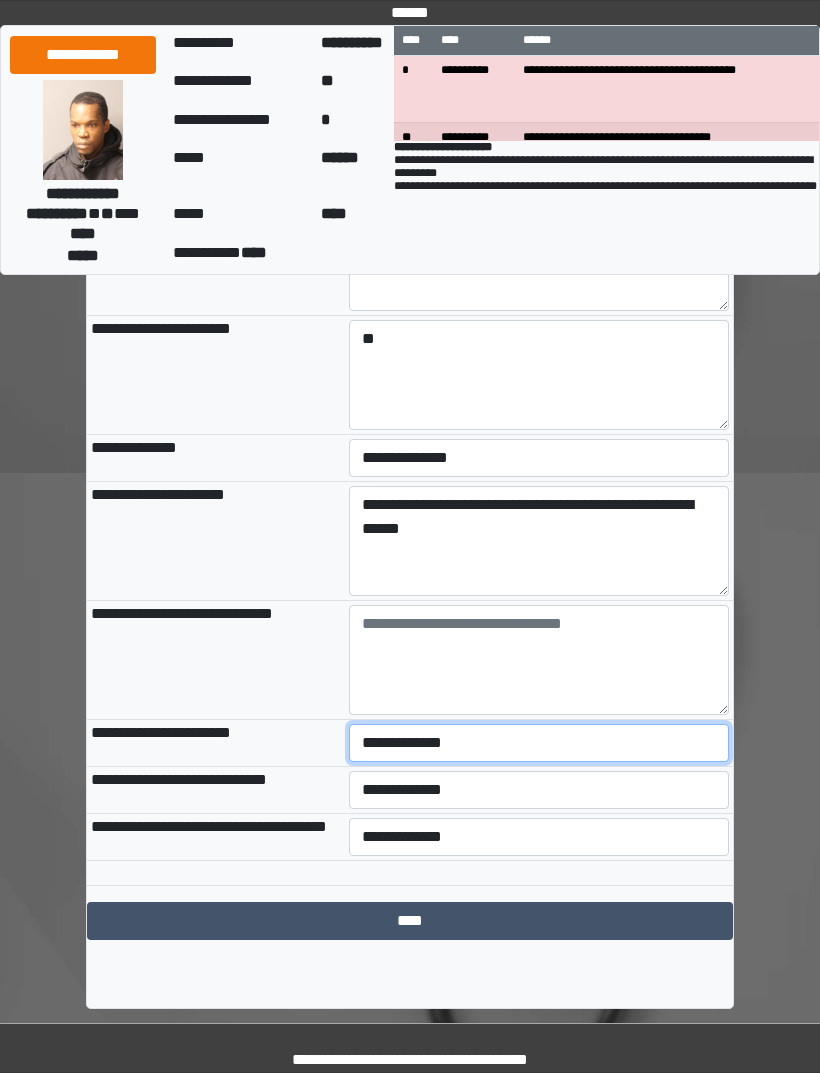 select on "***" 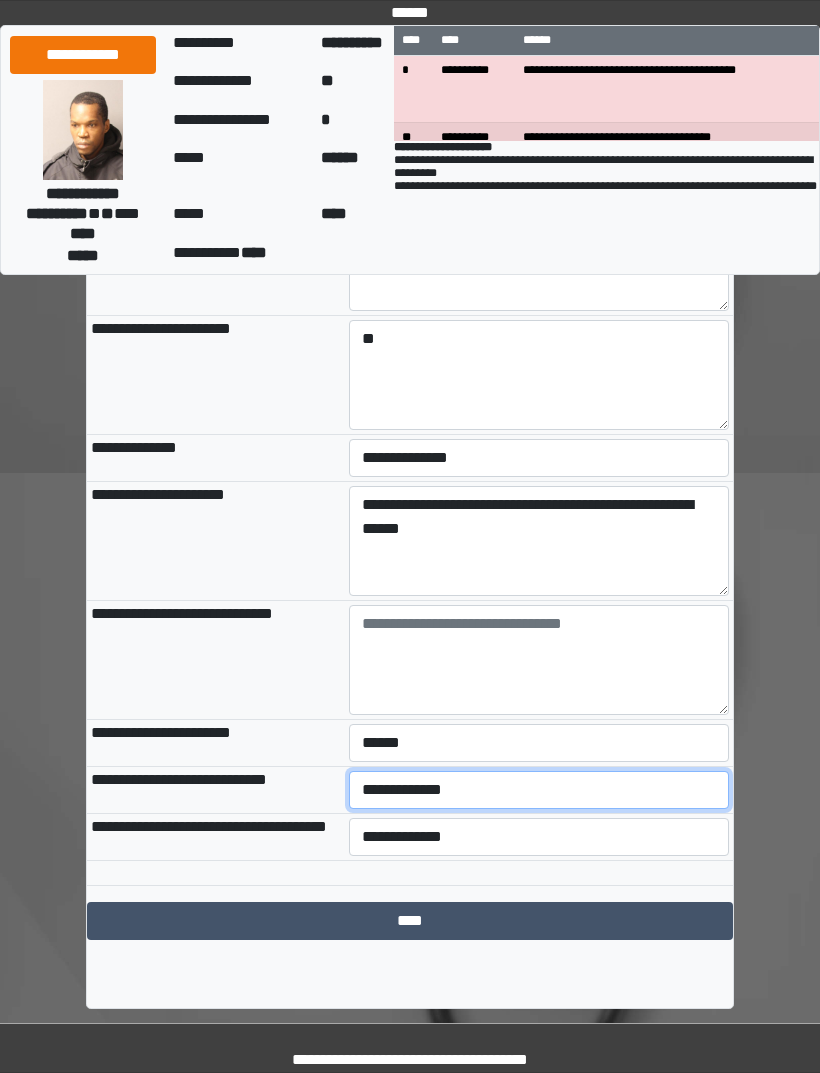 click on "**********" at bounding box center [539, 790] 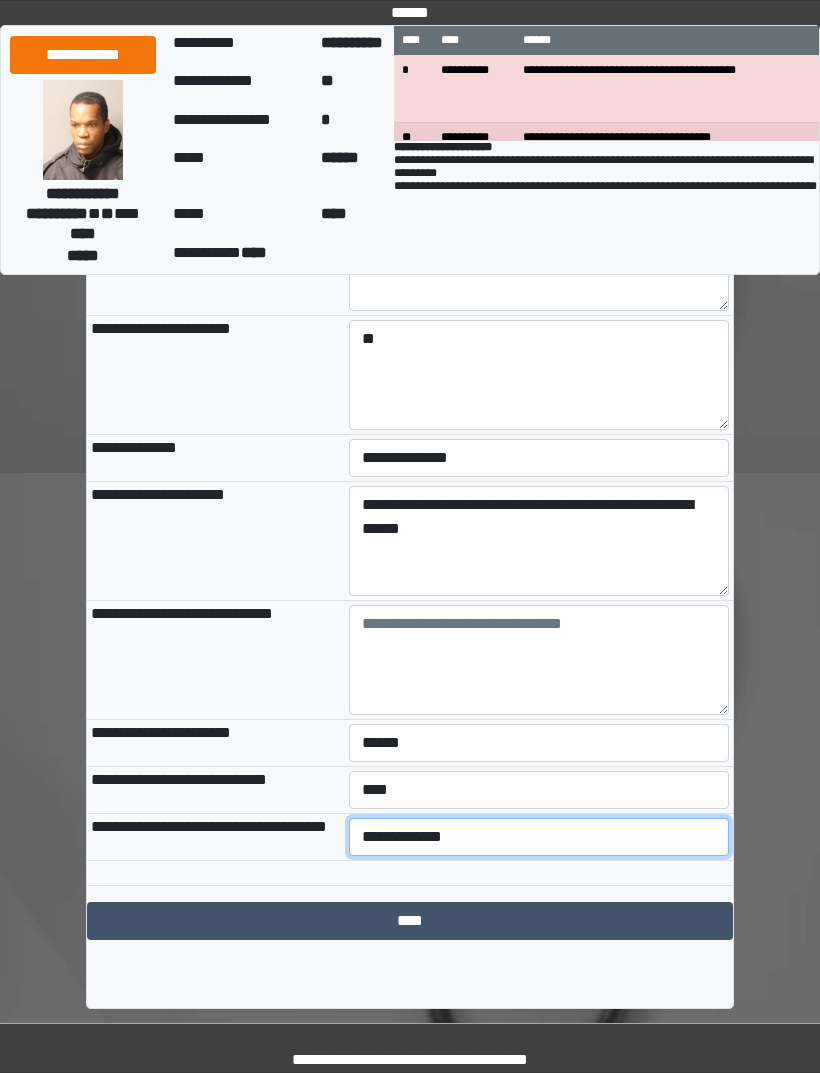 click on "**********" at bounding box center (539, 837) 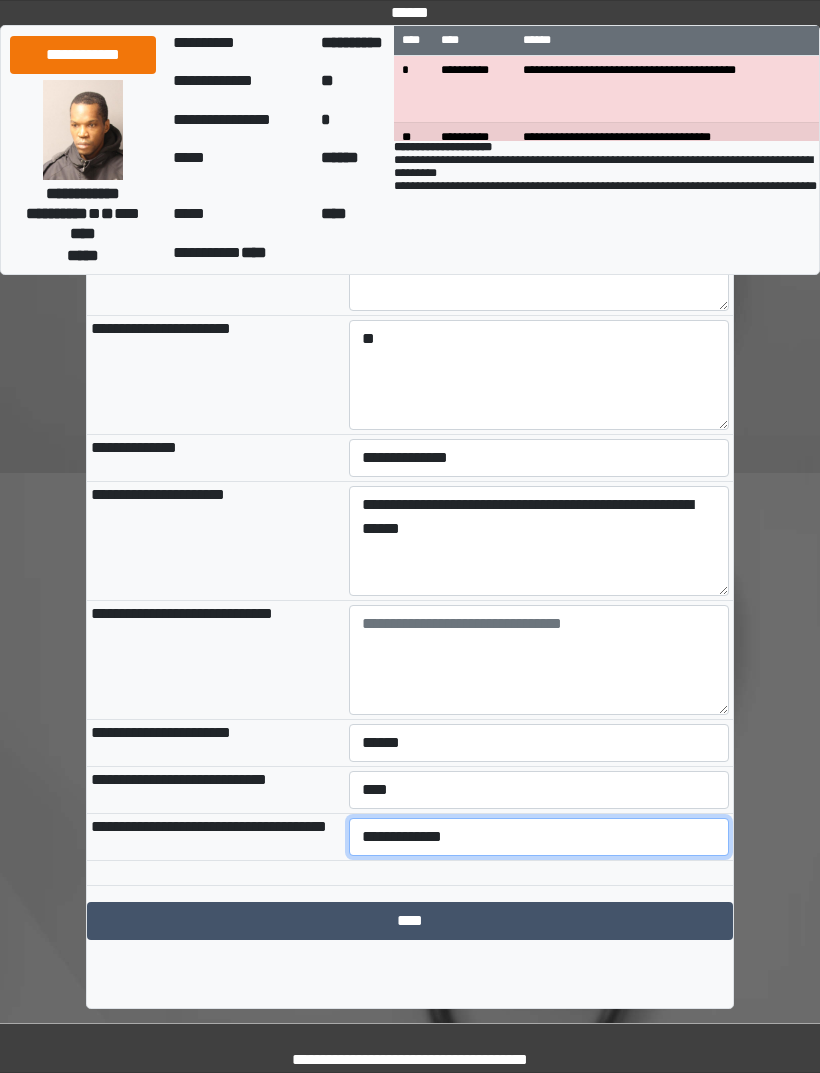 select on "***" 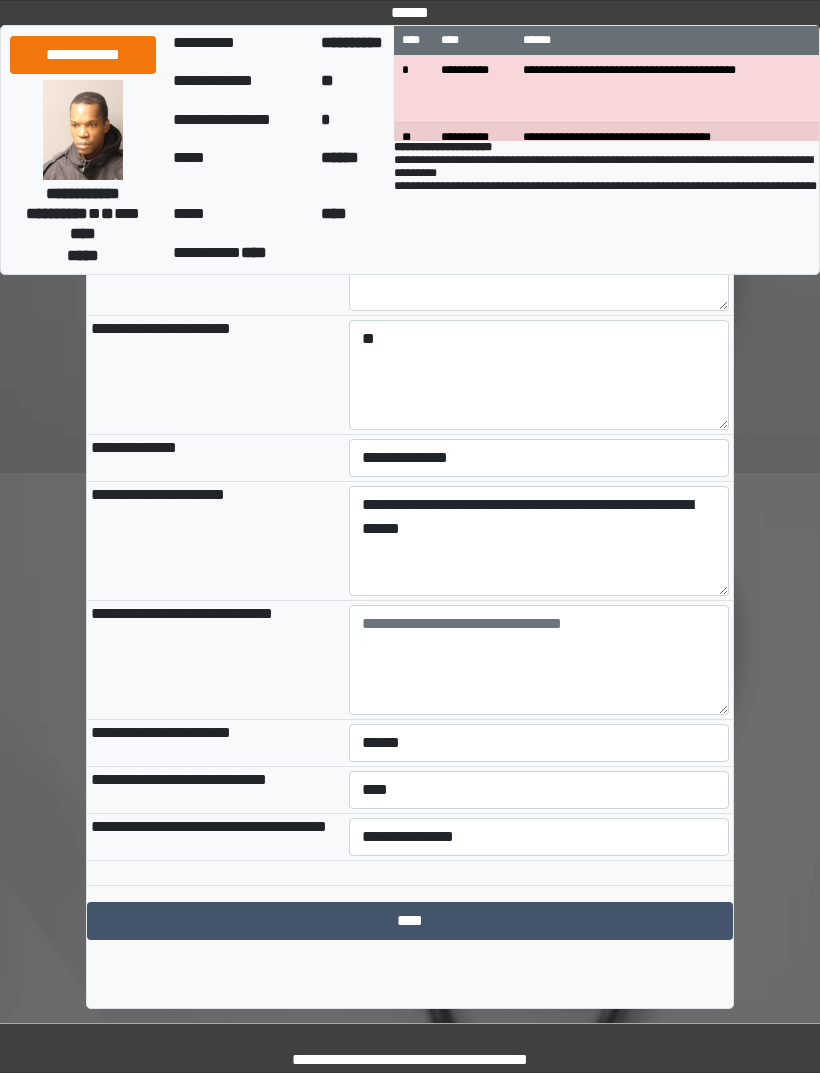 click on "****" at bounding box center (410, 921) 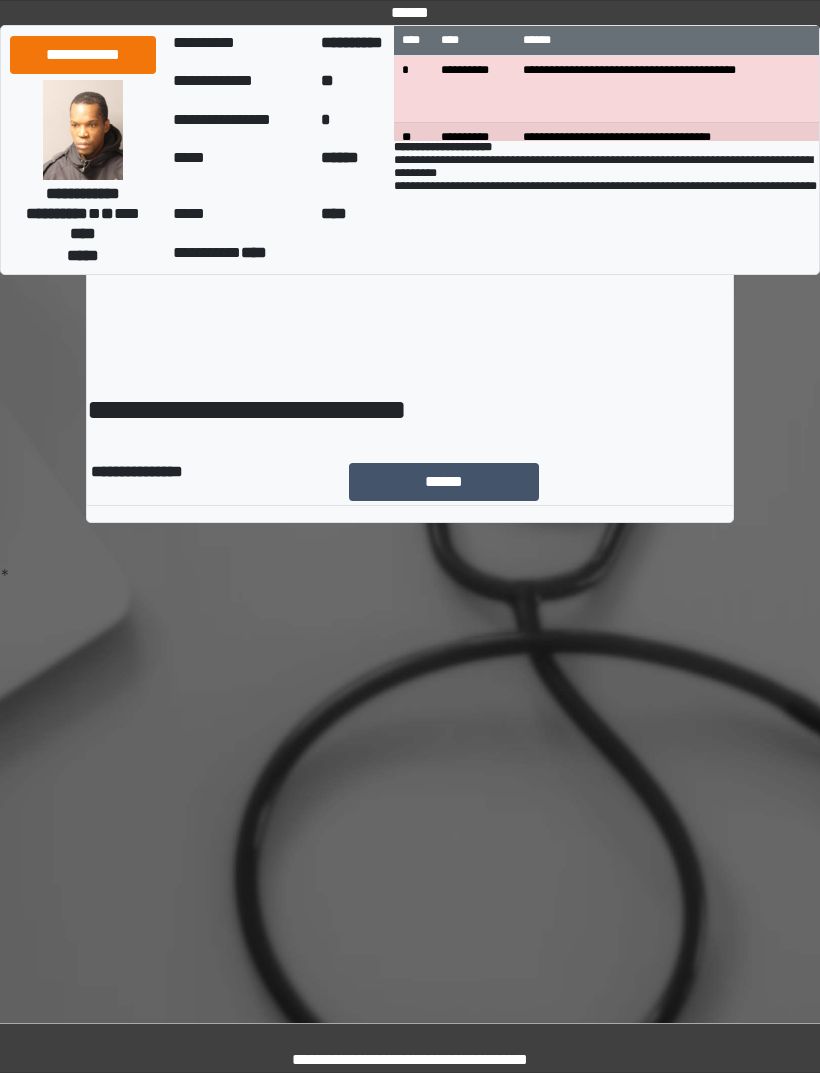 scroll, scrollTop: 0, scrollLeft: 0, axis: both 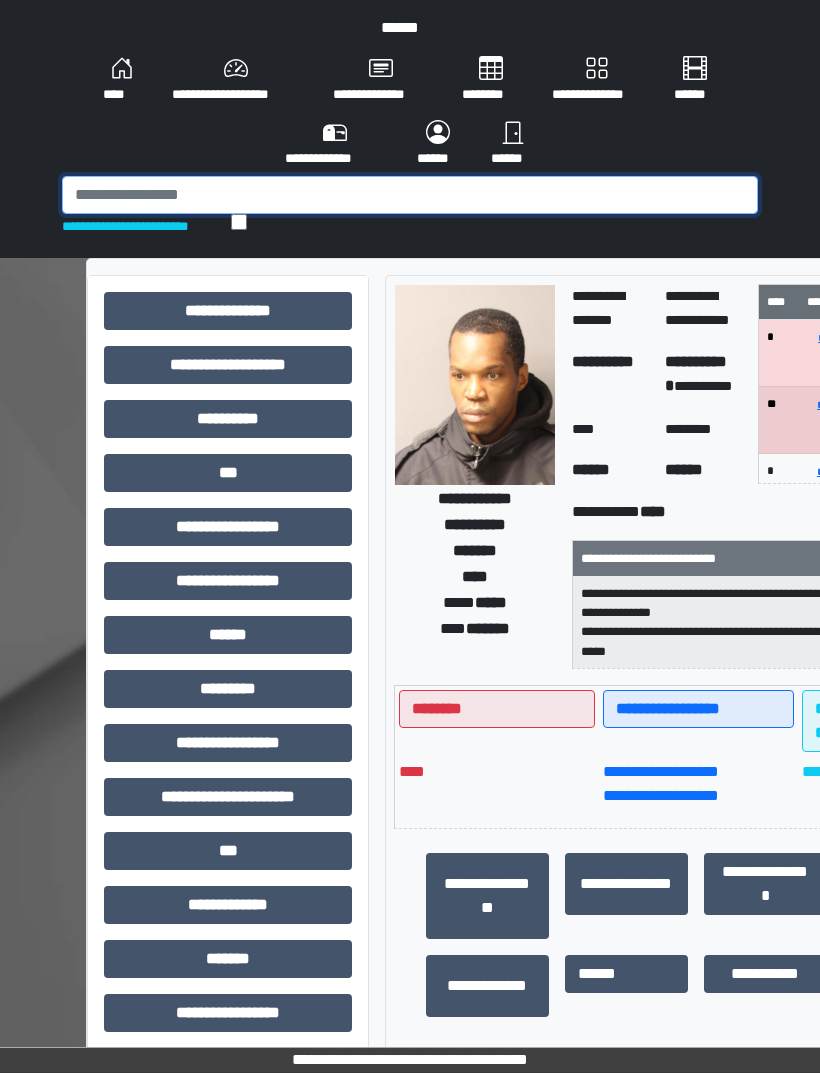click at bounding box center [410, 195] 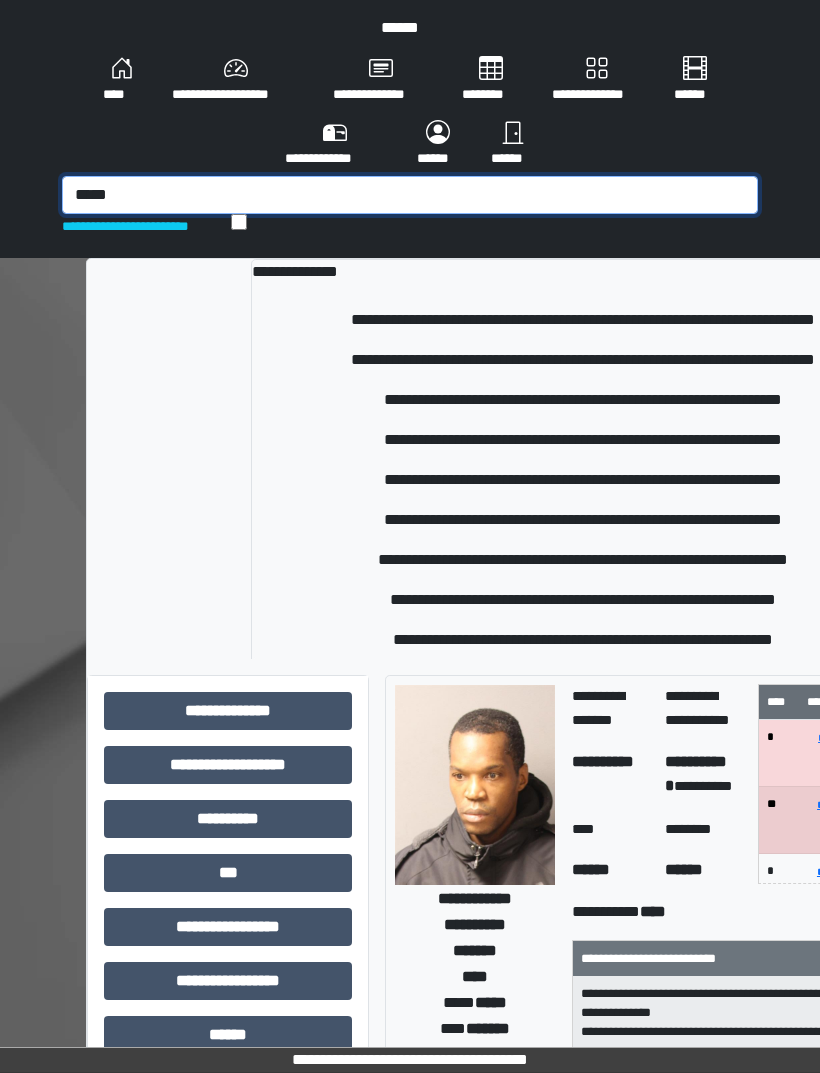 type on "*****" 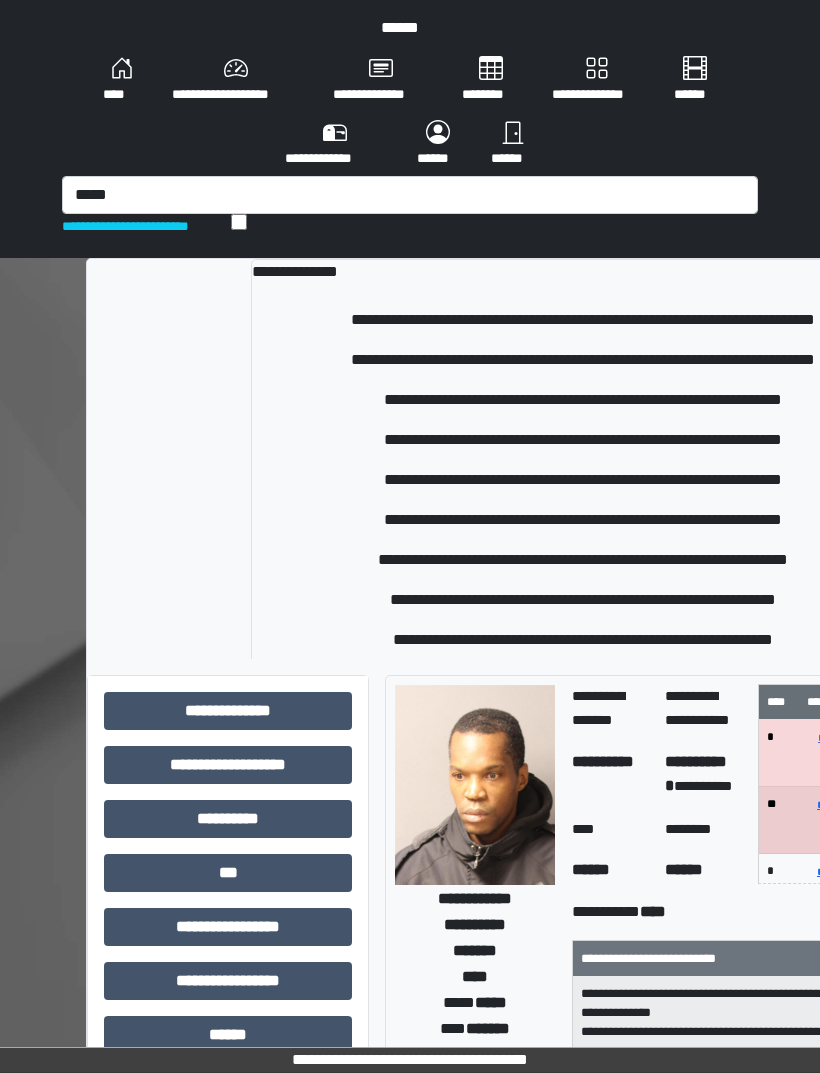click on "**********" at bounding box center [583, 640] 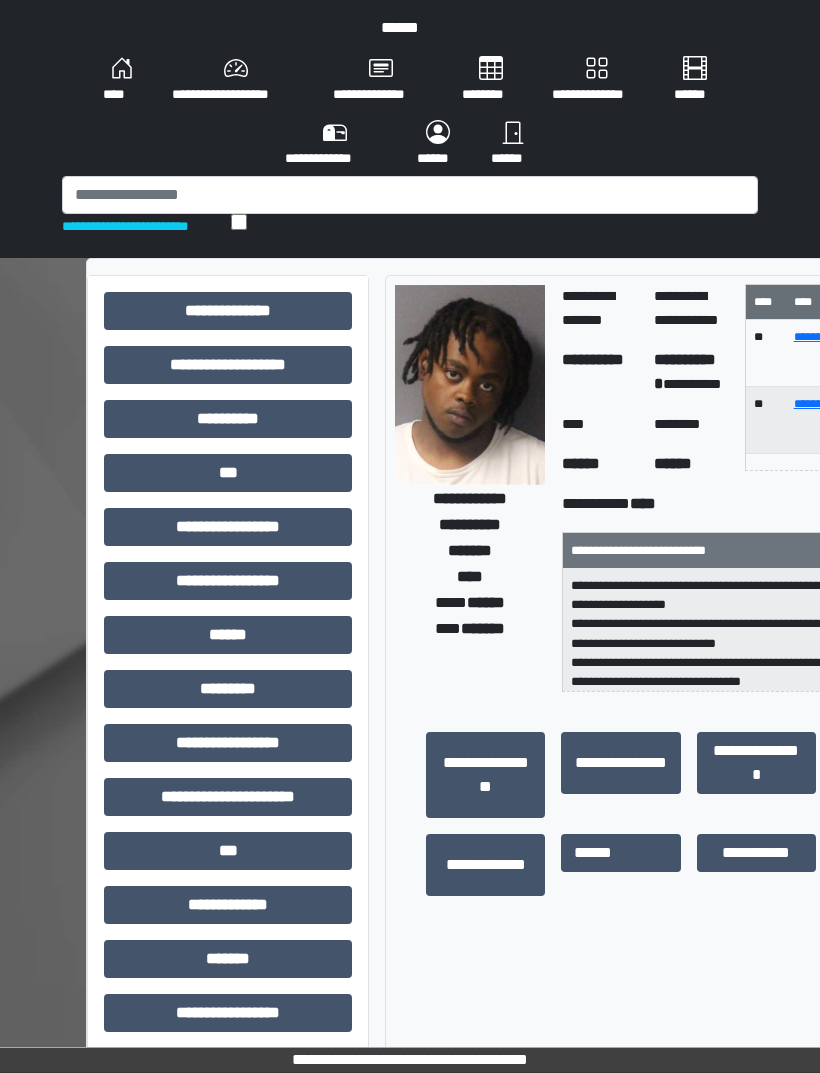 click on "***" at bounding box center [228, 473] 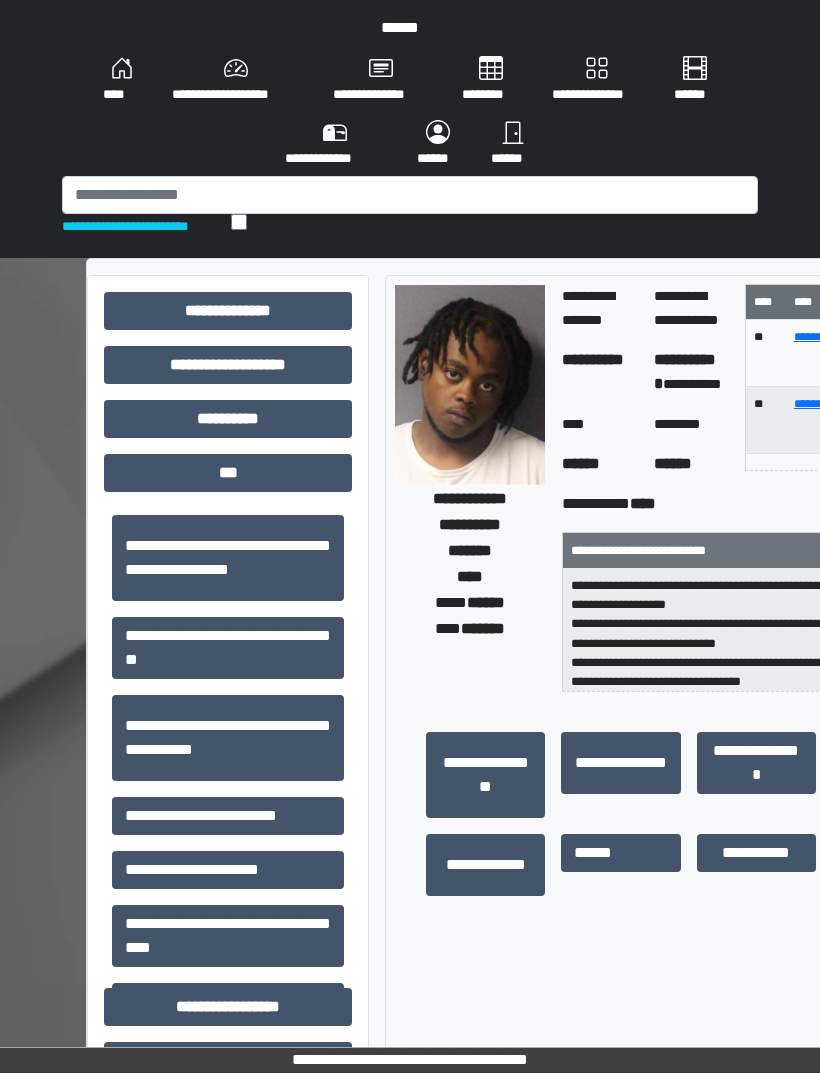 scroll, scrollTop: 63, scrollLeft: 0, axis: vertical 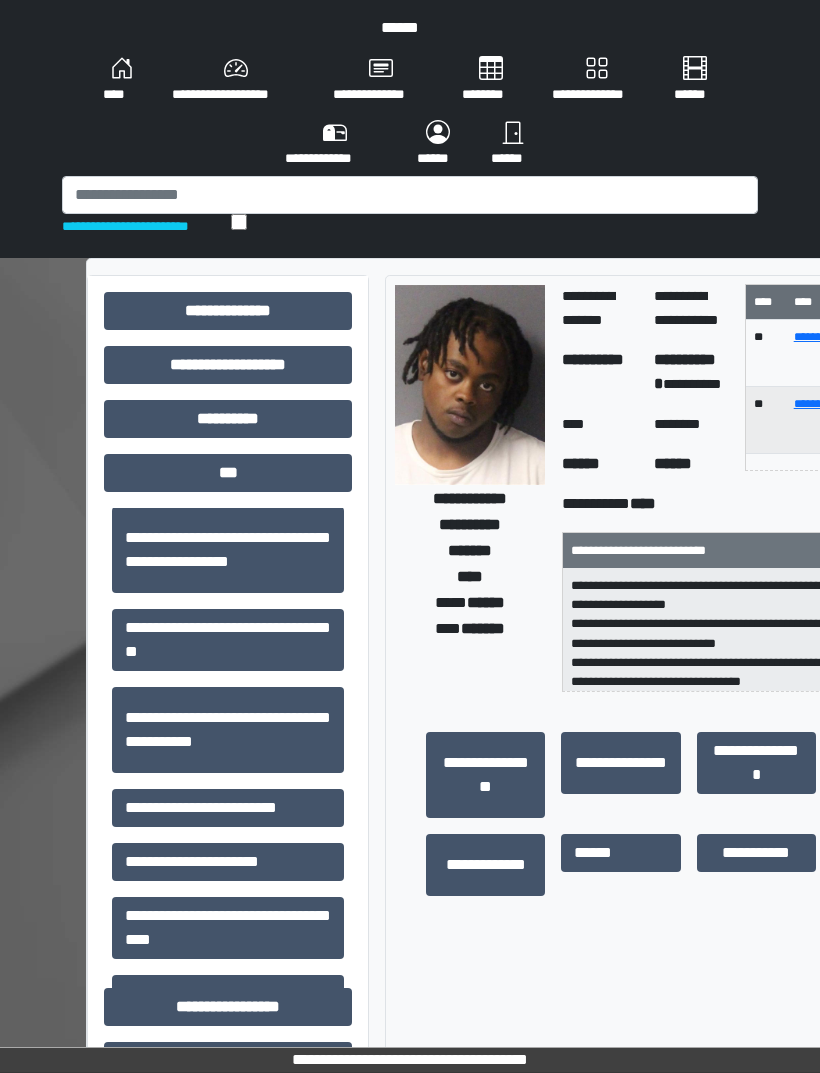 click on "**********" at bounding box center [228, 808] 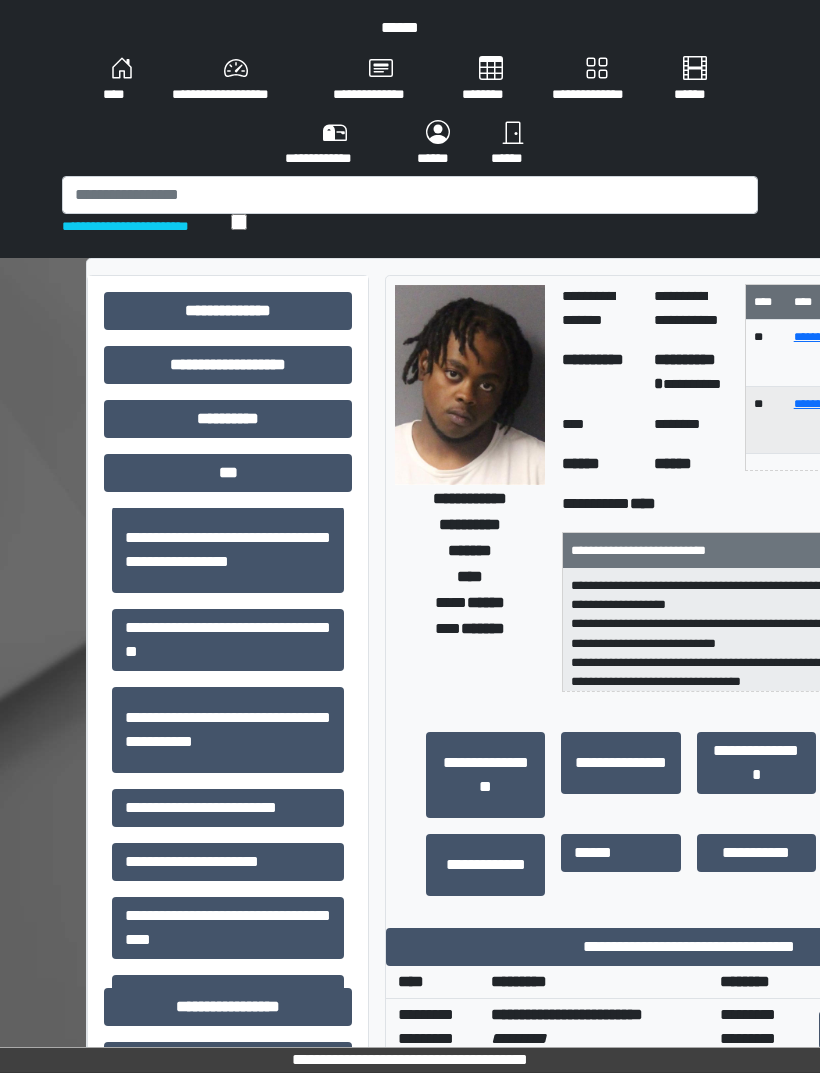 click on "**********" at bounding box center [688, 947] 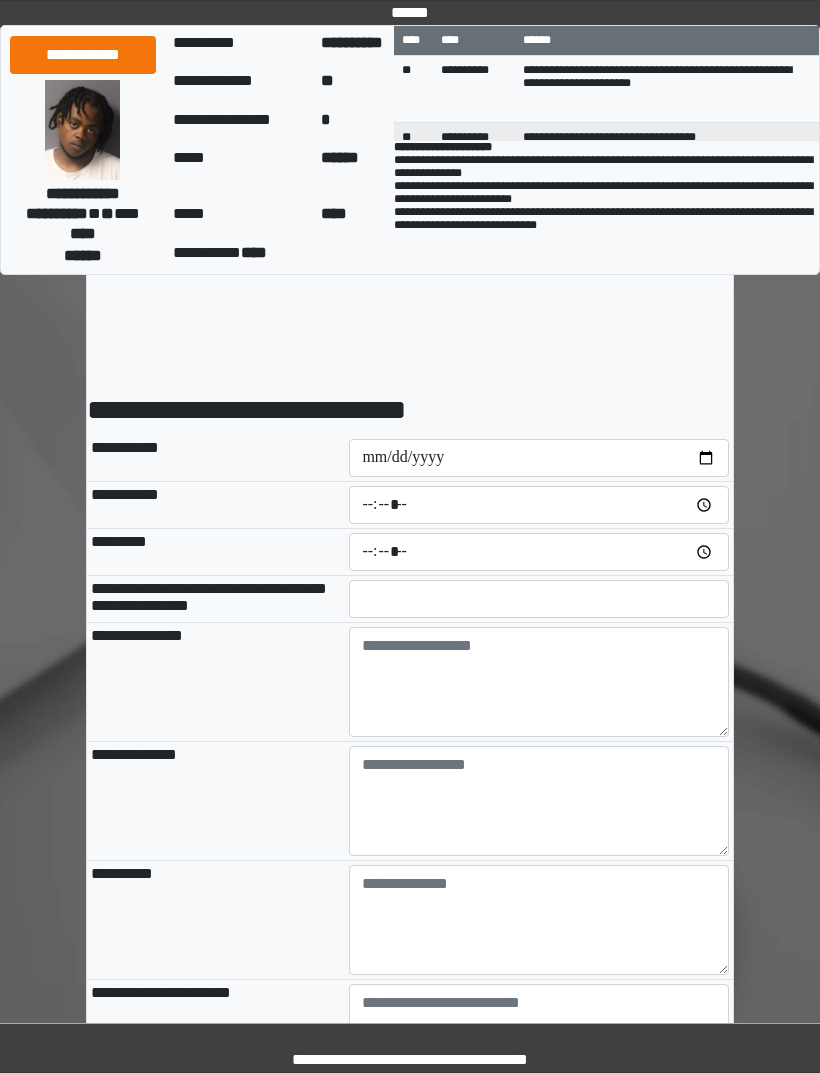 scroll, scrollTop: 0, scrollLeft: 0, axis: both 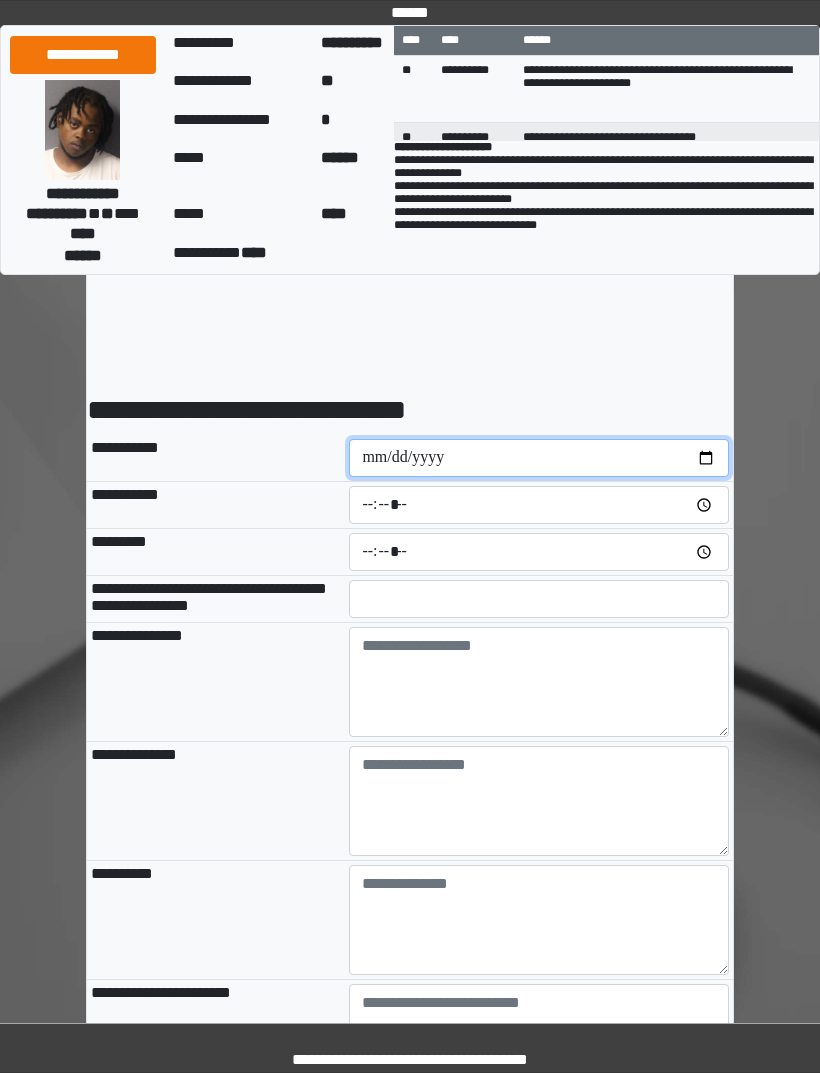 click at bounding box center [539, 458] 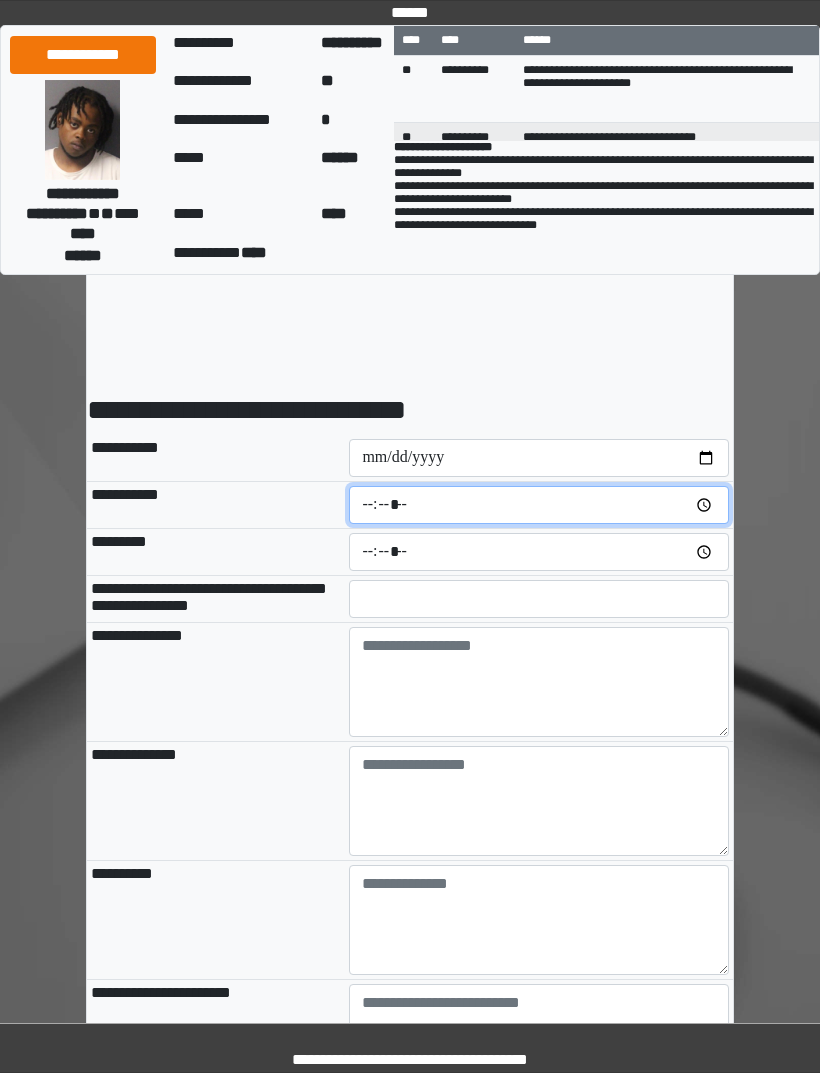 click at bounding box center [539, 505] 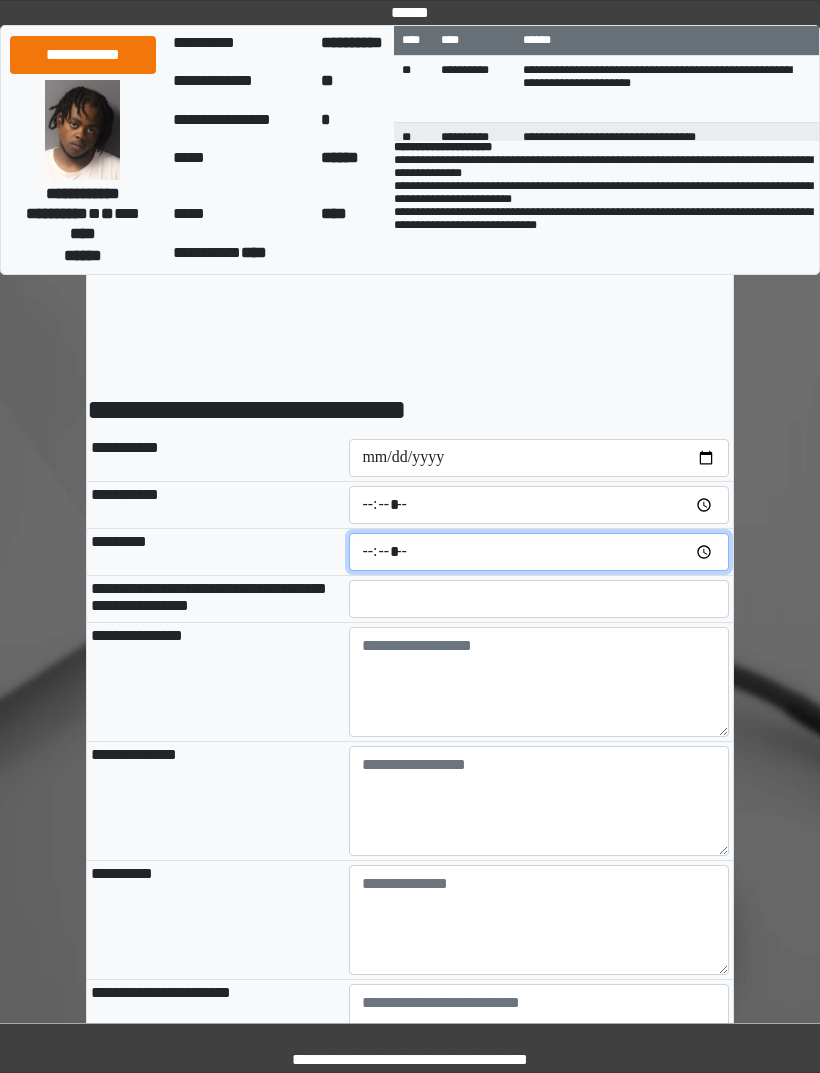 click at bounding box center (539, 552) 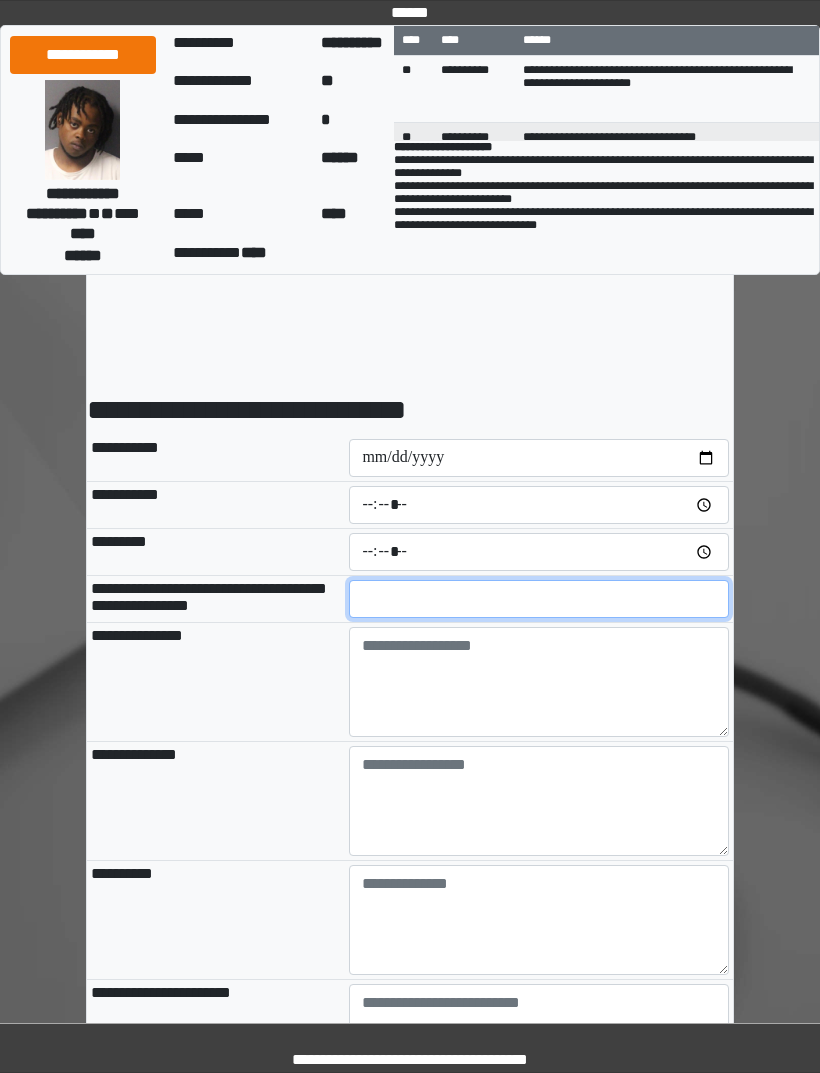 click at bounding box center (539, 599) 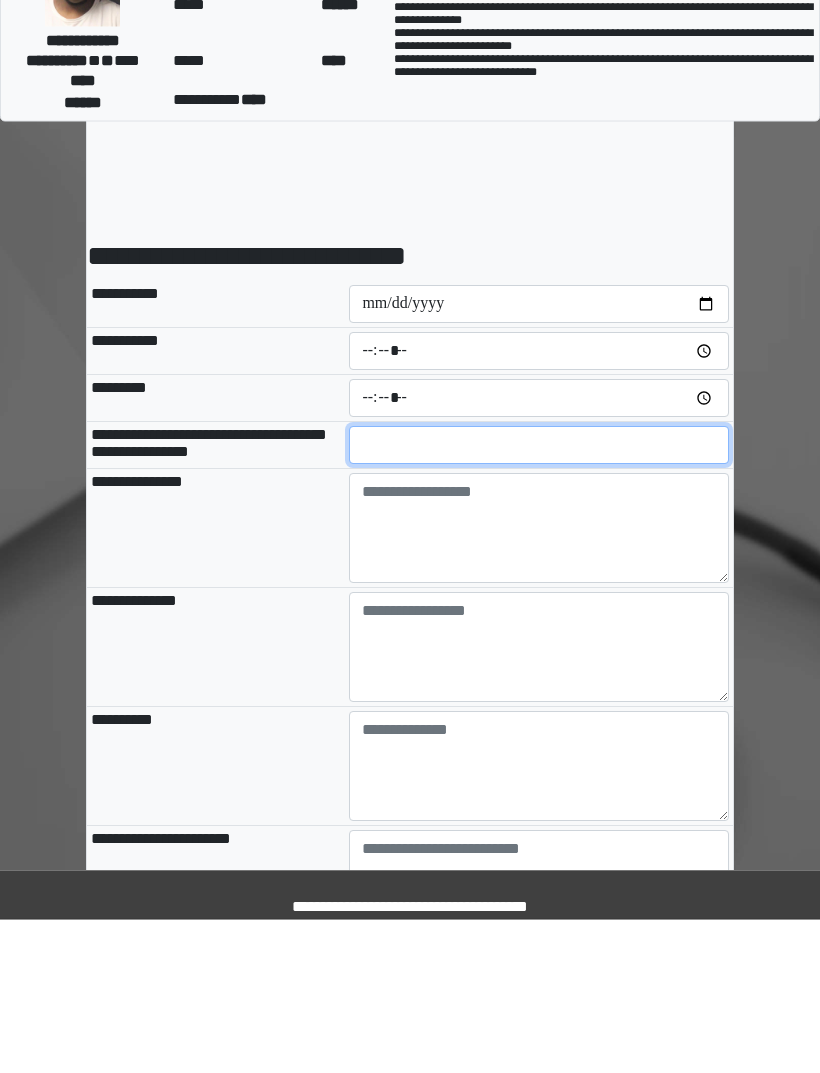 type on "**" 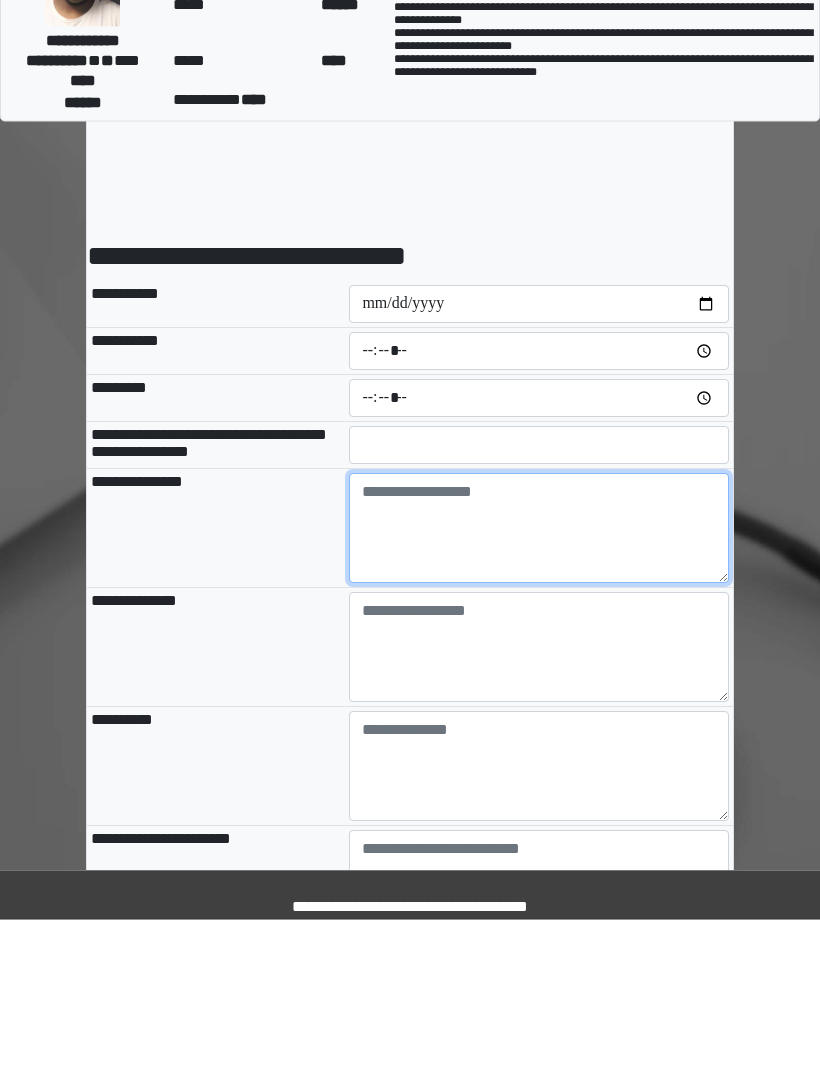 click at bounding box center (539, 682) 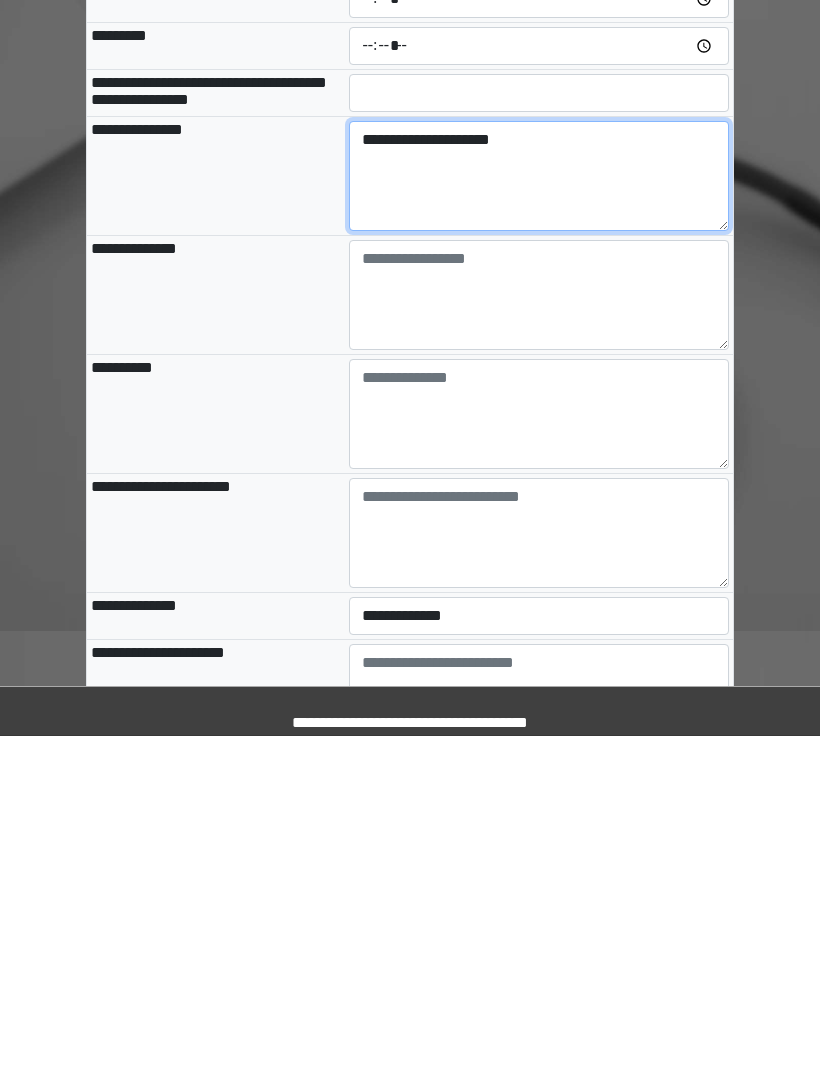 scroll, scrollTop: 180, scrollLeft: 0, axis: vertical 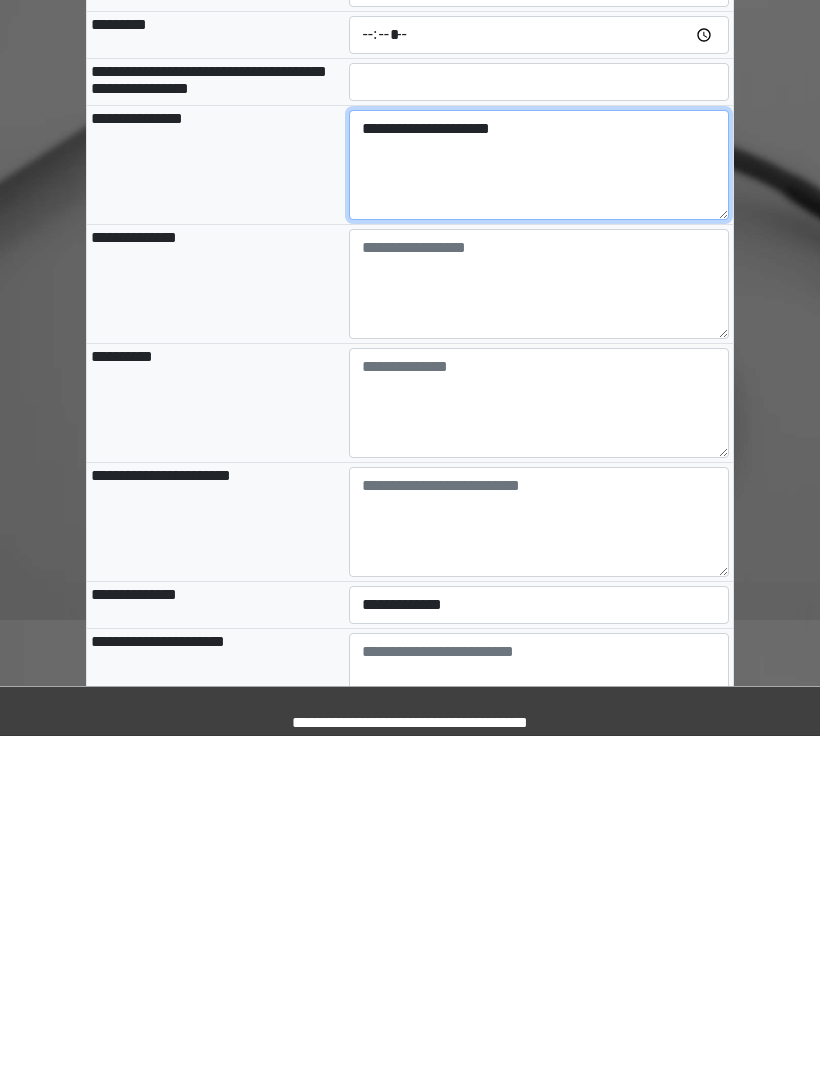 type on "**********" 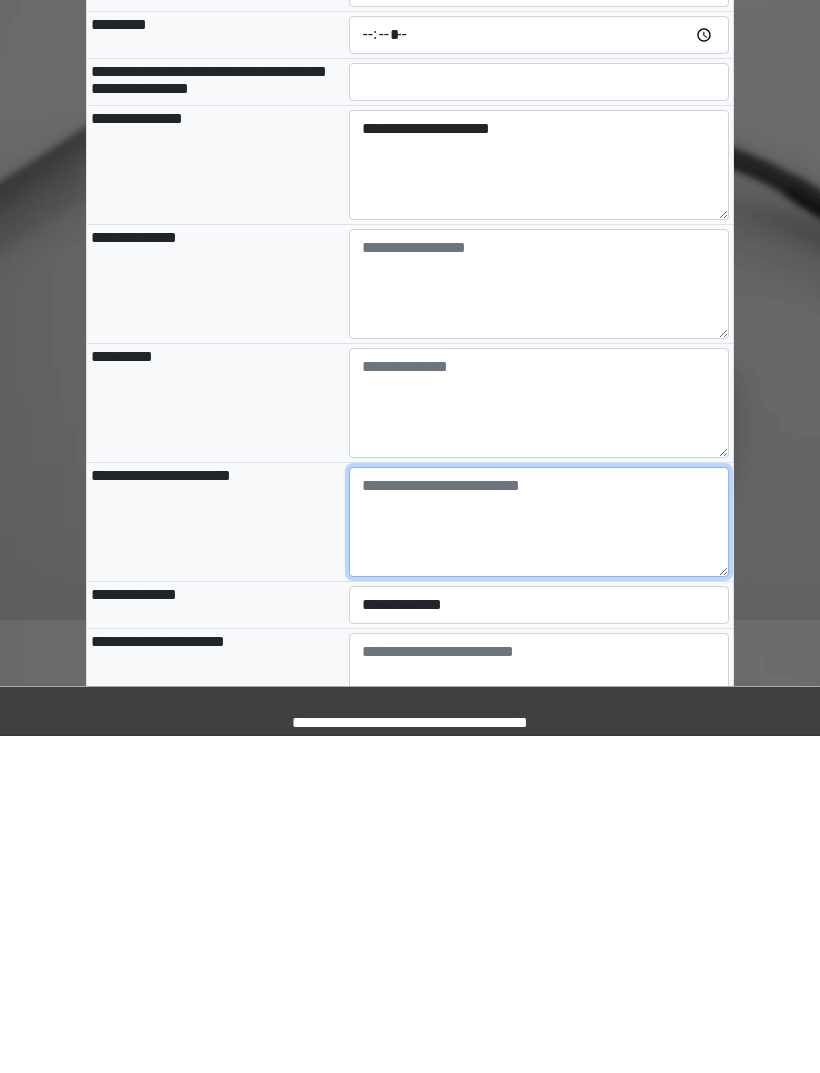 click at bounding box center (539, 859) 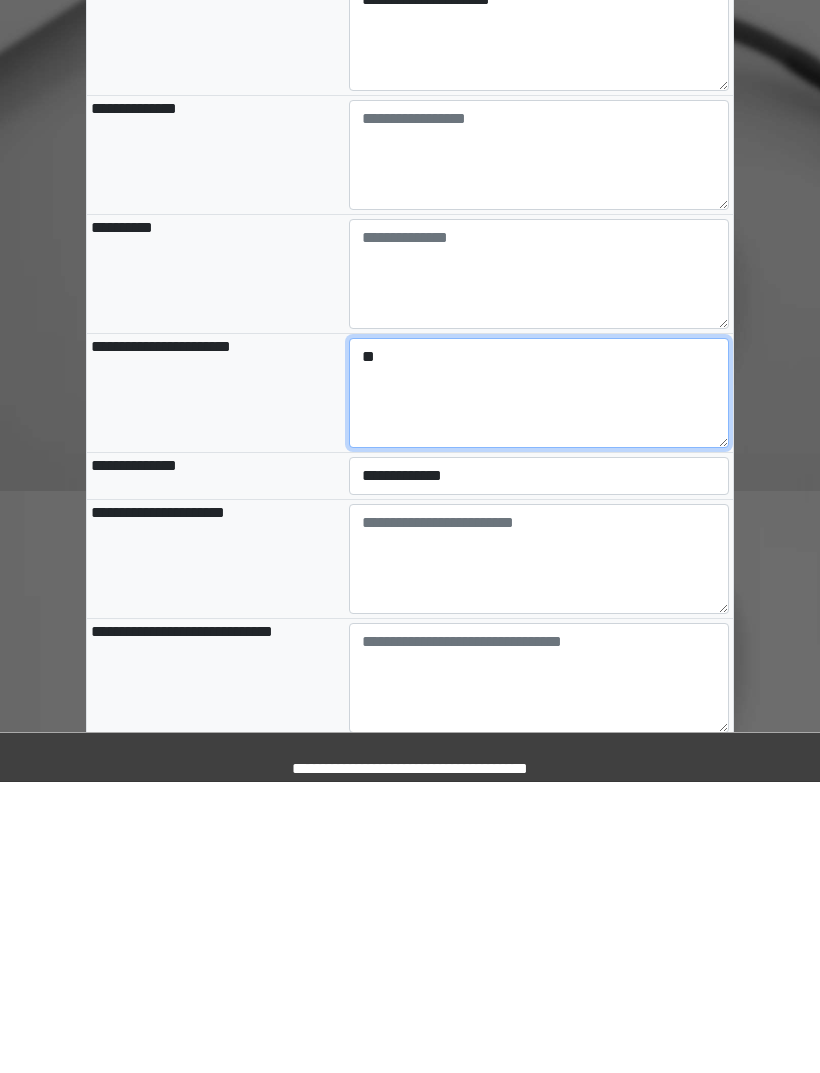 type on "**" 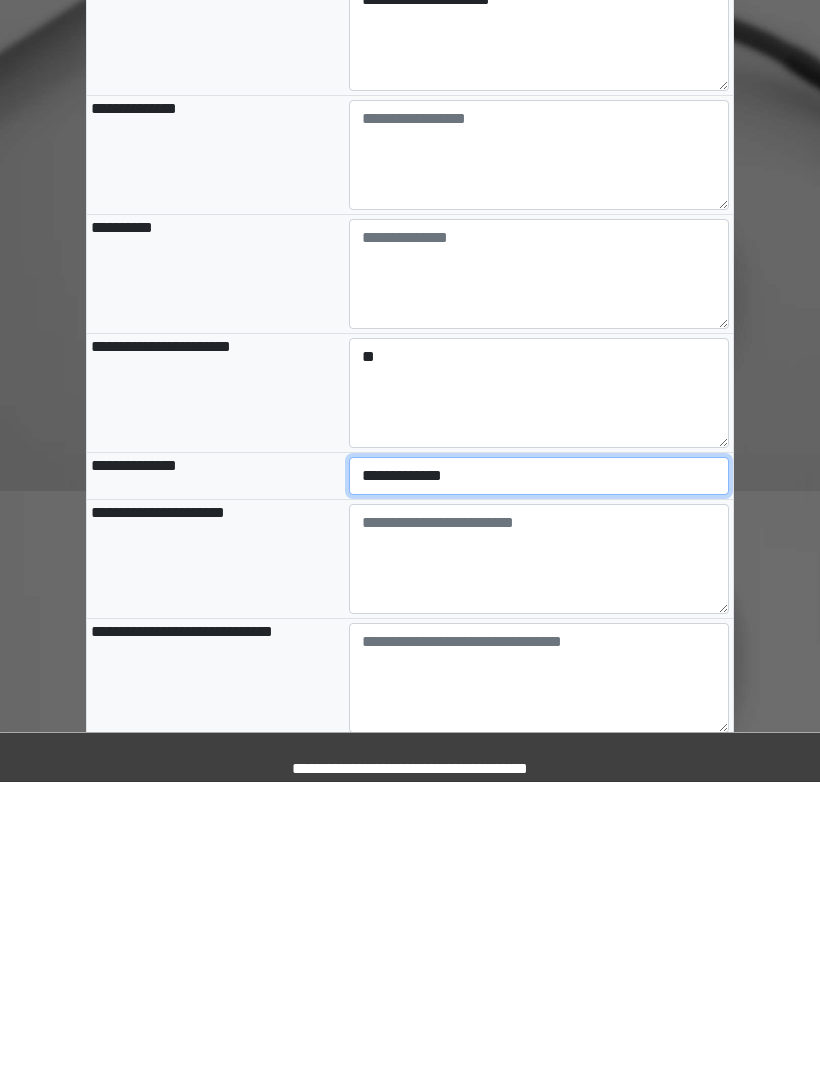 click on "**********" at bounding box center [539, 767] 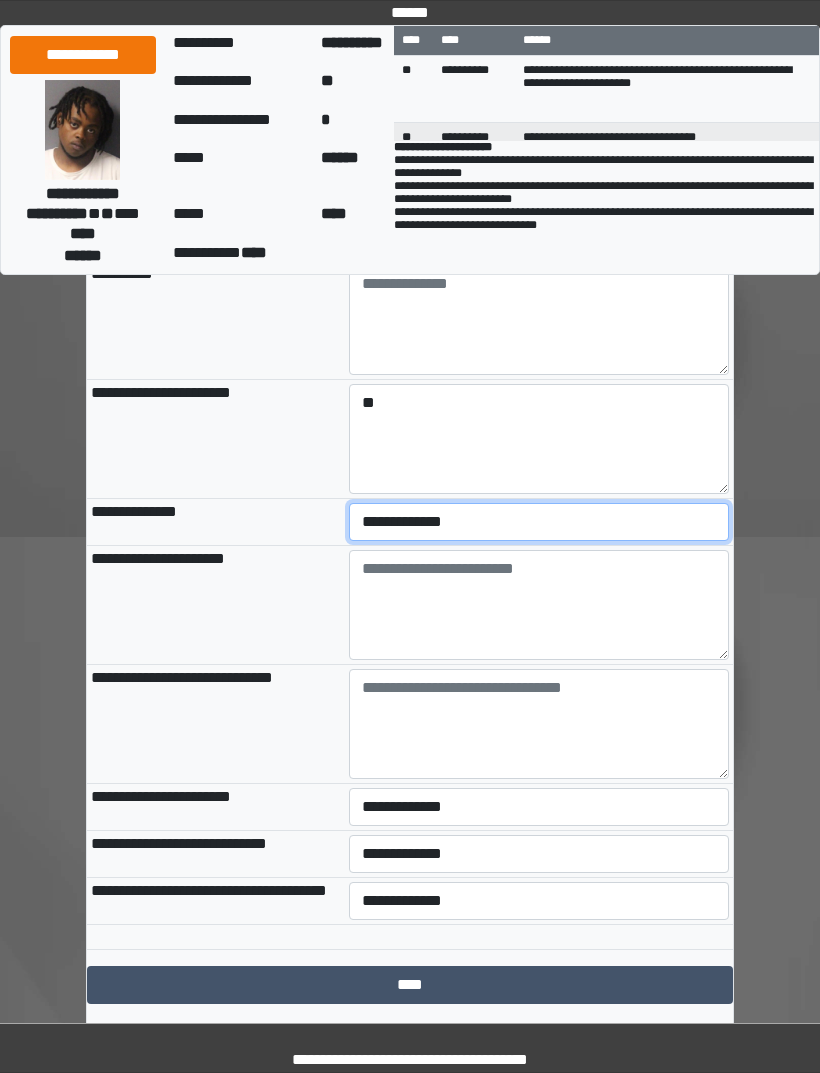 select on "***" 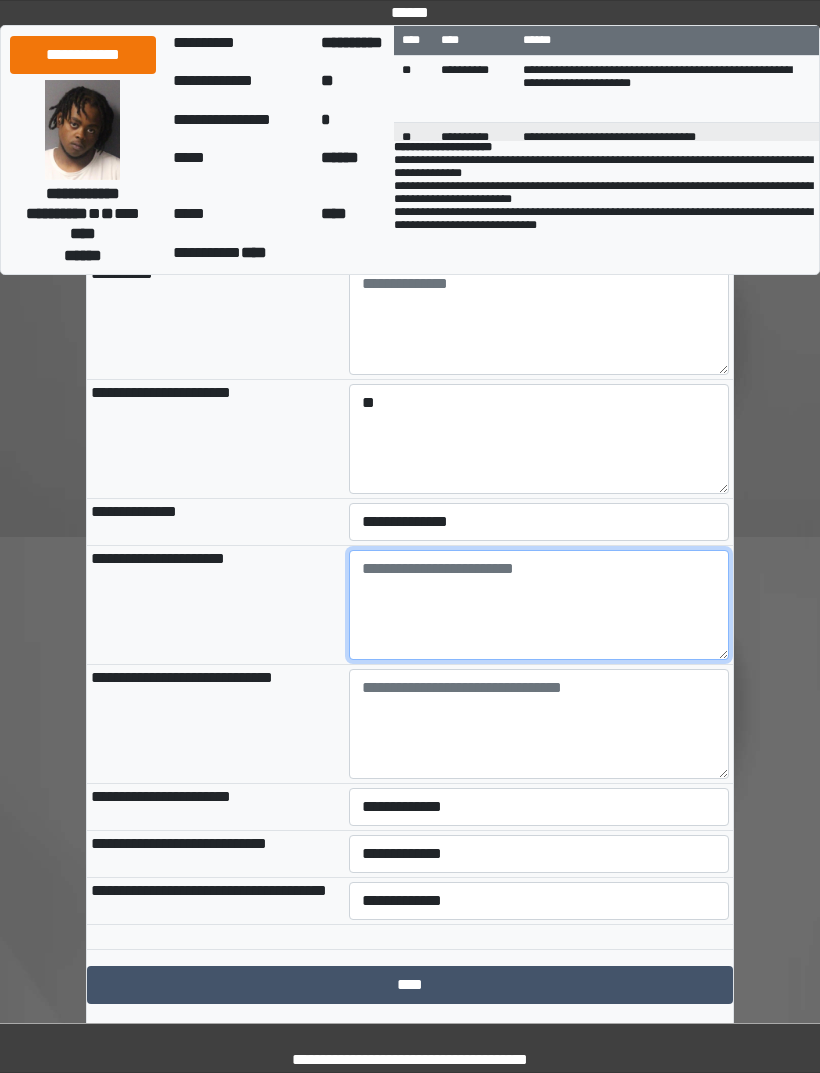click at bounding box center (539, 605) 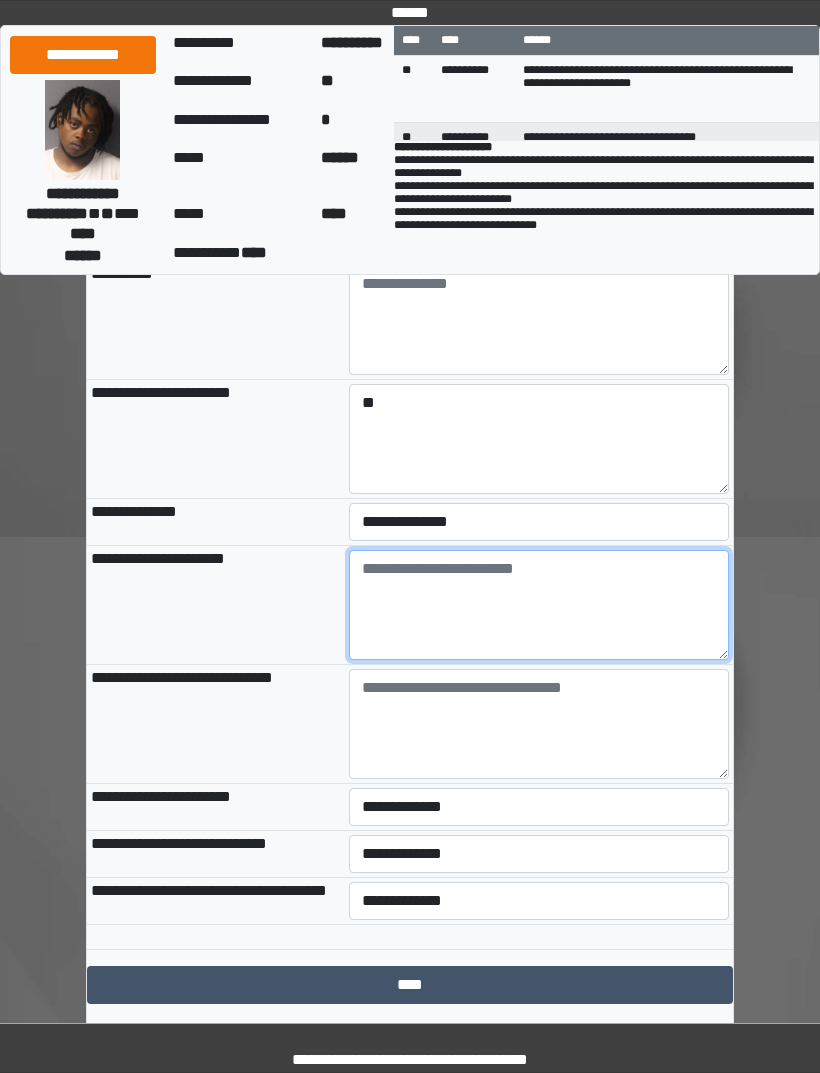 paste on "**********" 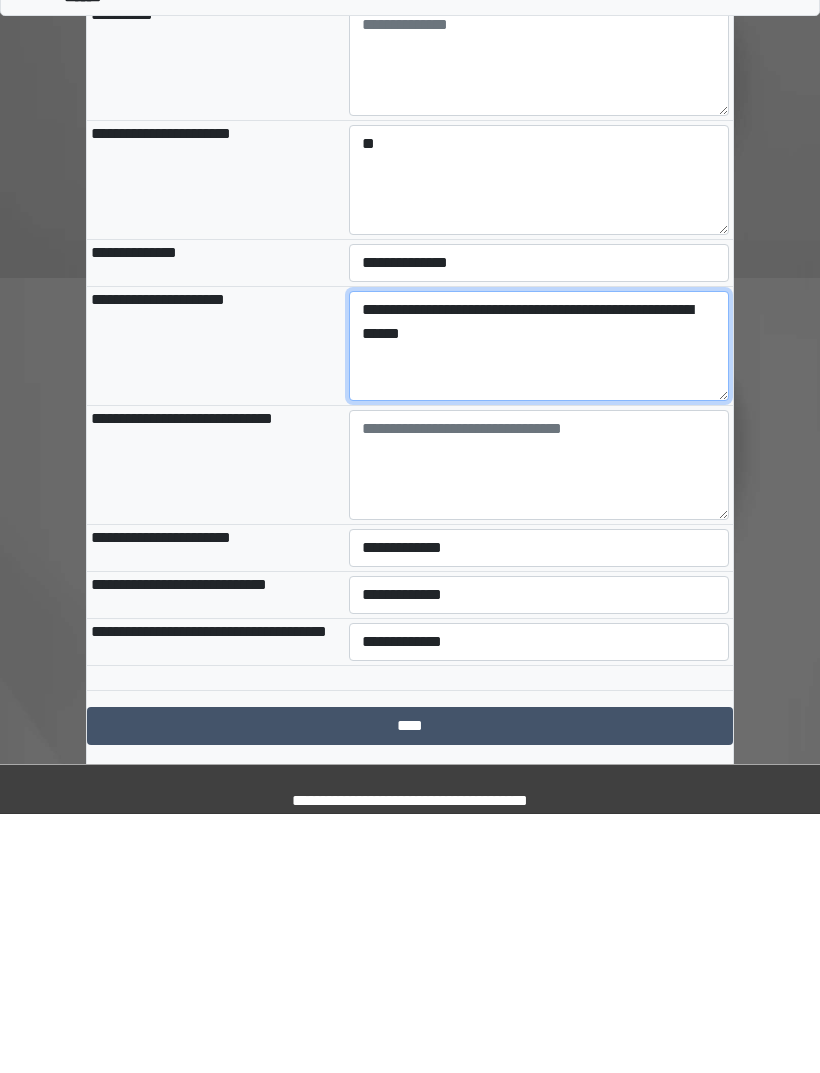 type on "**********" 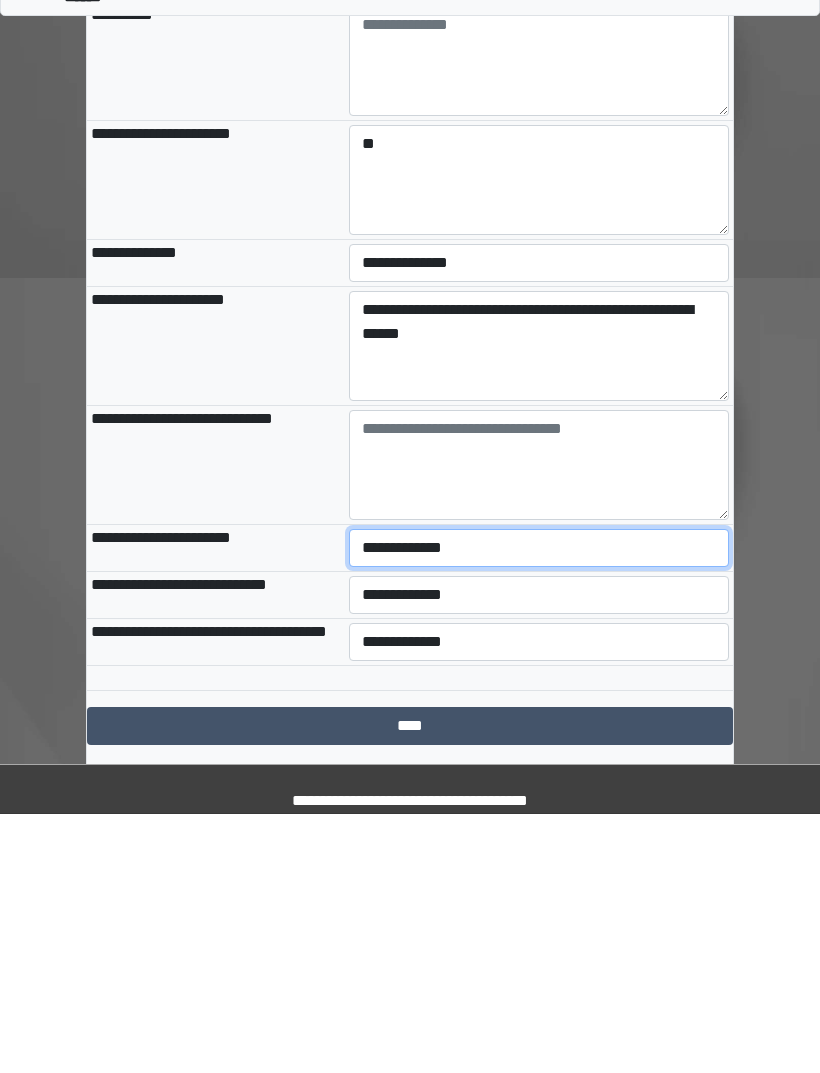 click on "**********" at bounding box center (539, 807) 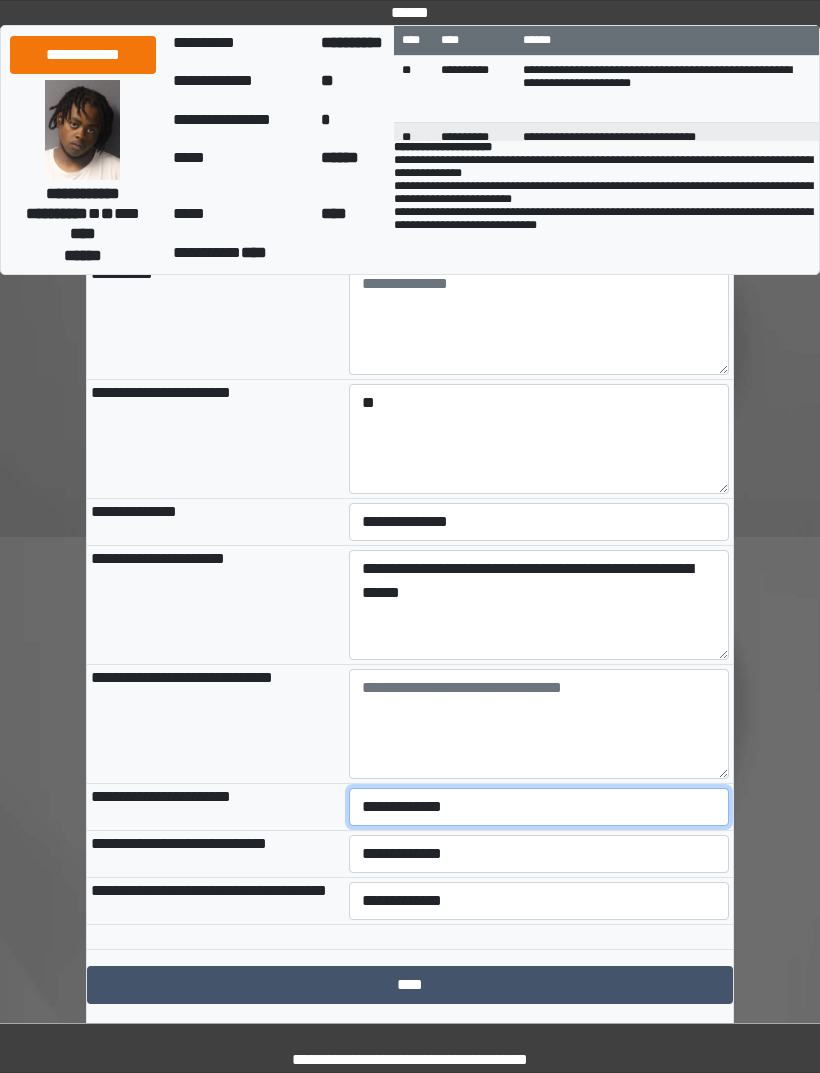 select on "***" 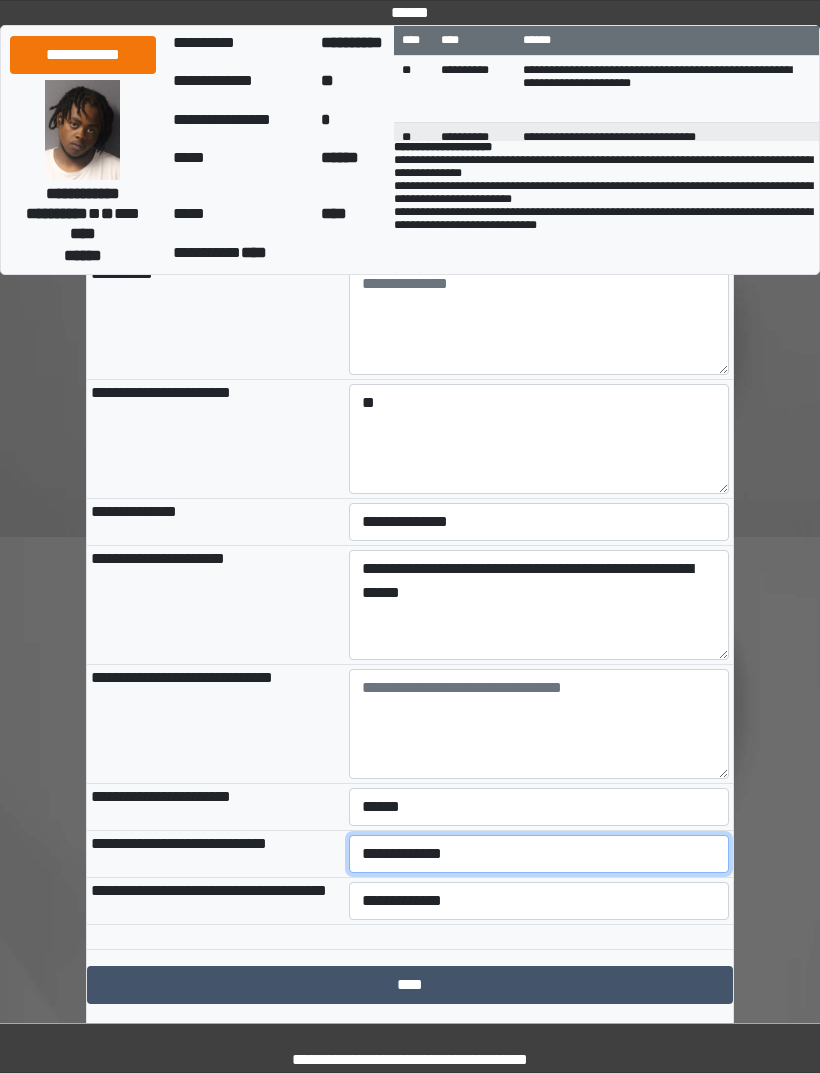 click on "**********" at bounding box center [539, 854] 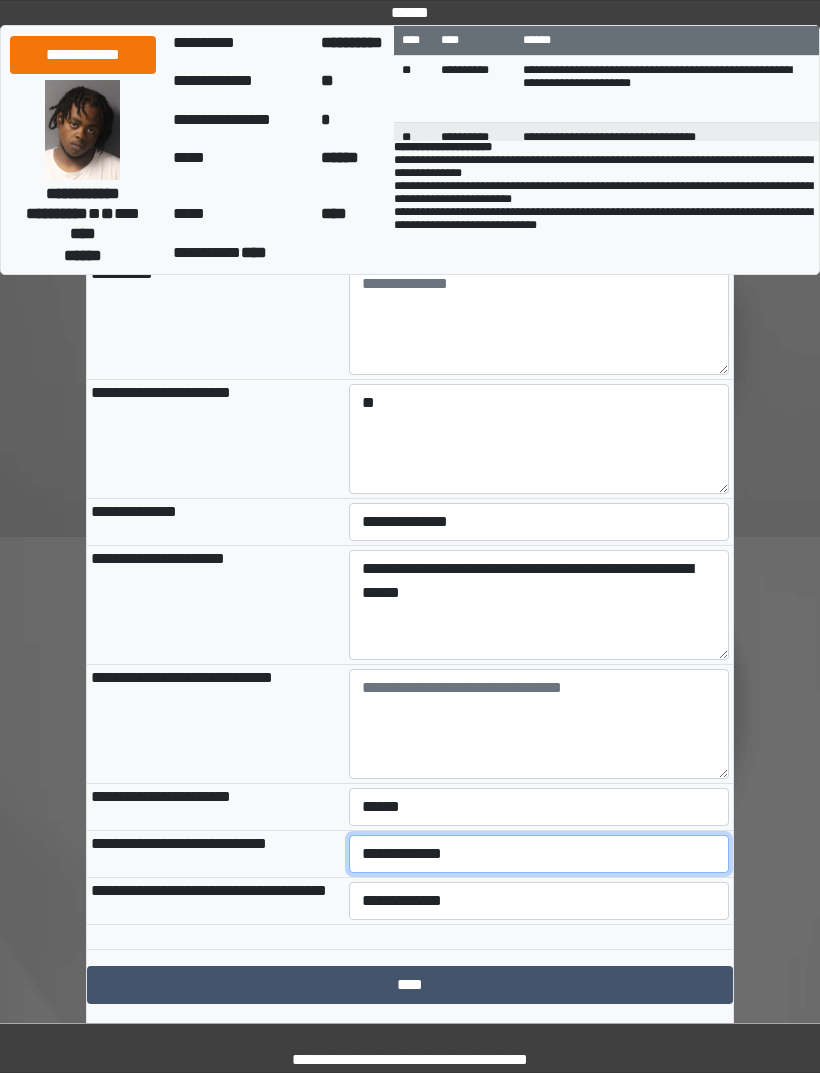 click on "**********" at bounding box center [539, 854] 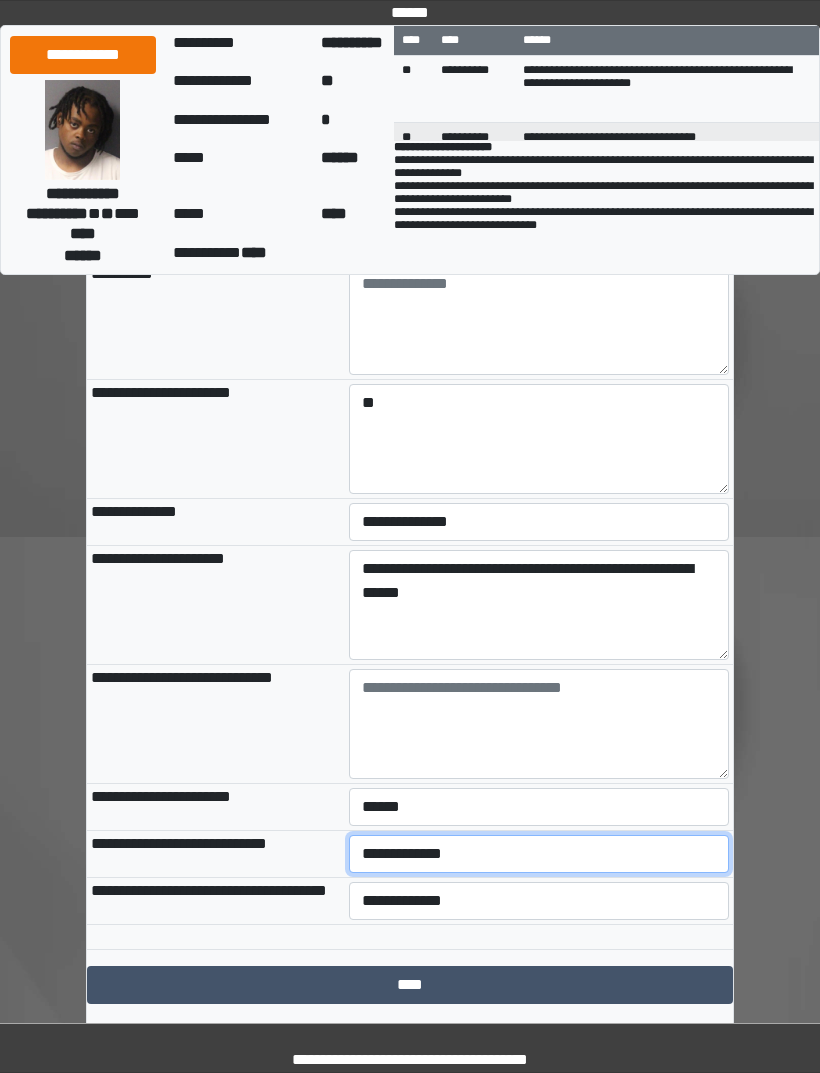 select on "***" 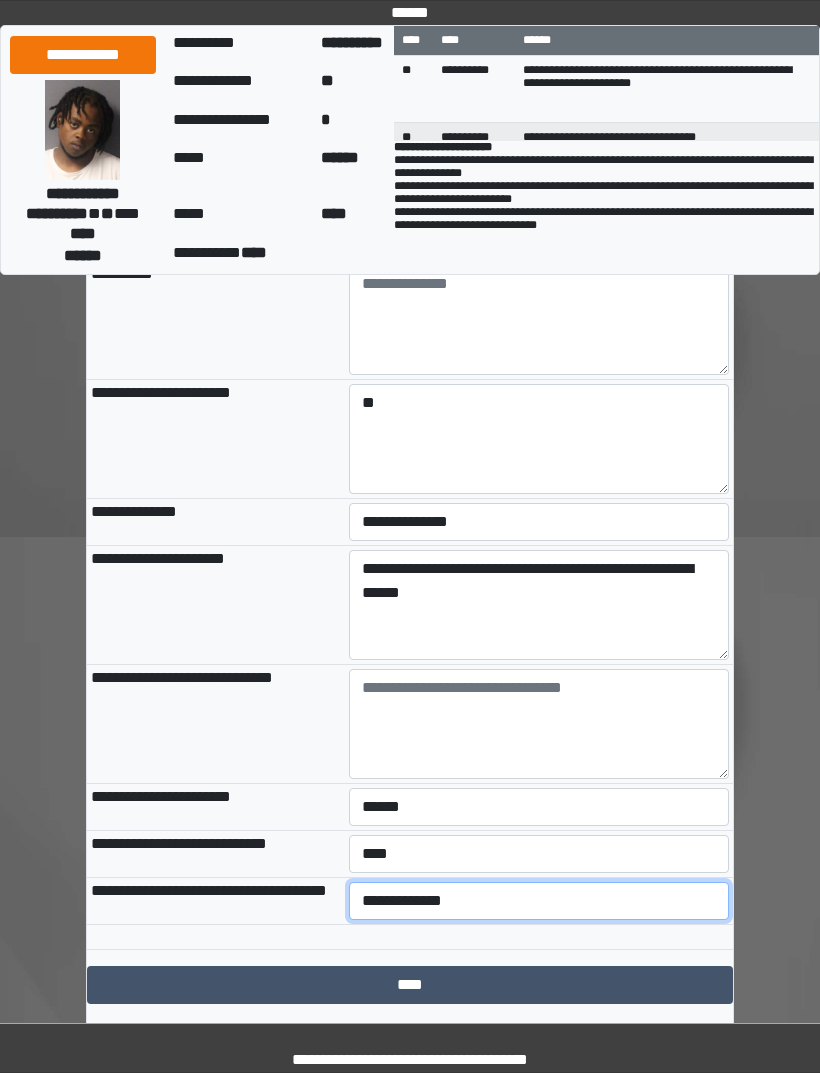 click on "**********" at bounding box center (539, 901) 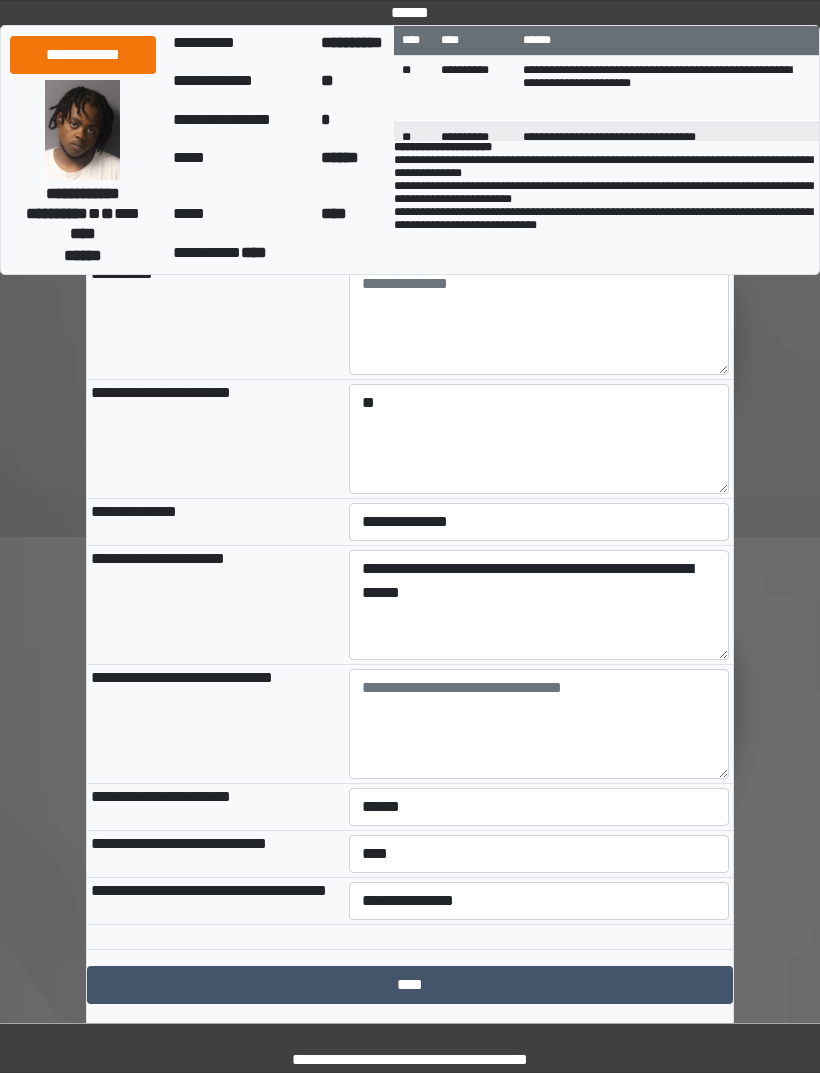 click on "****" at bounding box center [410, 985] 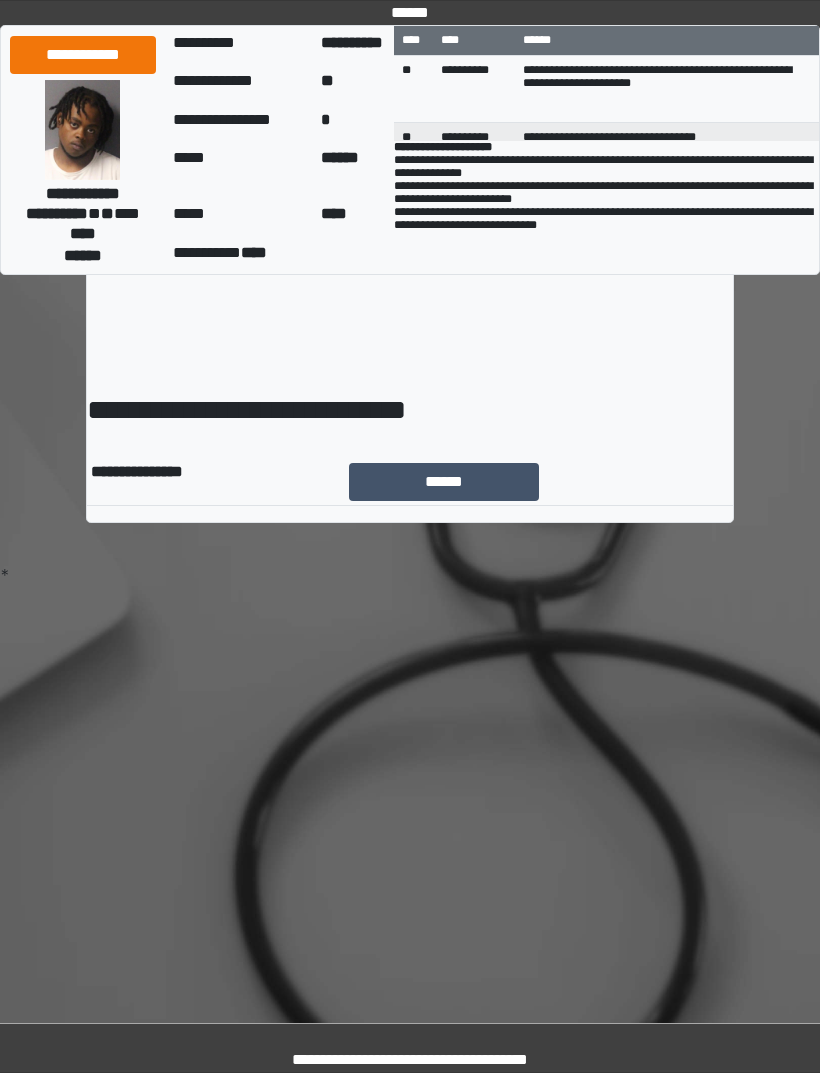 scroll, scrollTop: 0, scrollLeft: 0, axis: both 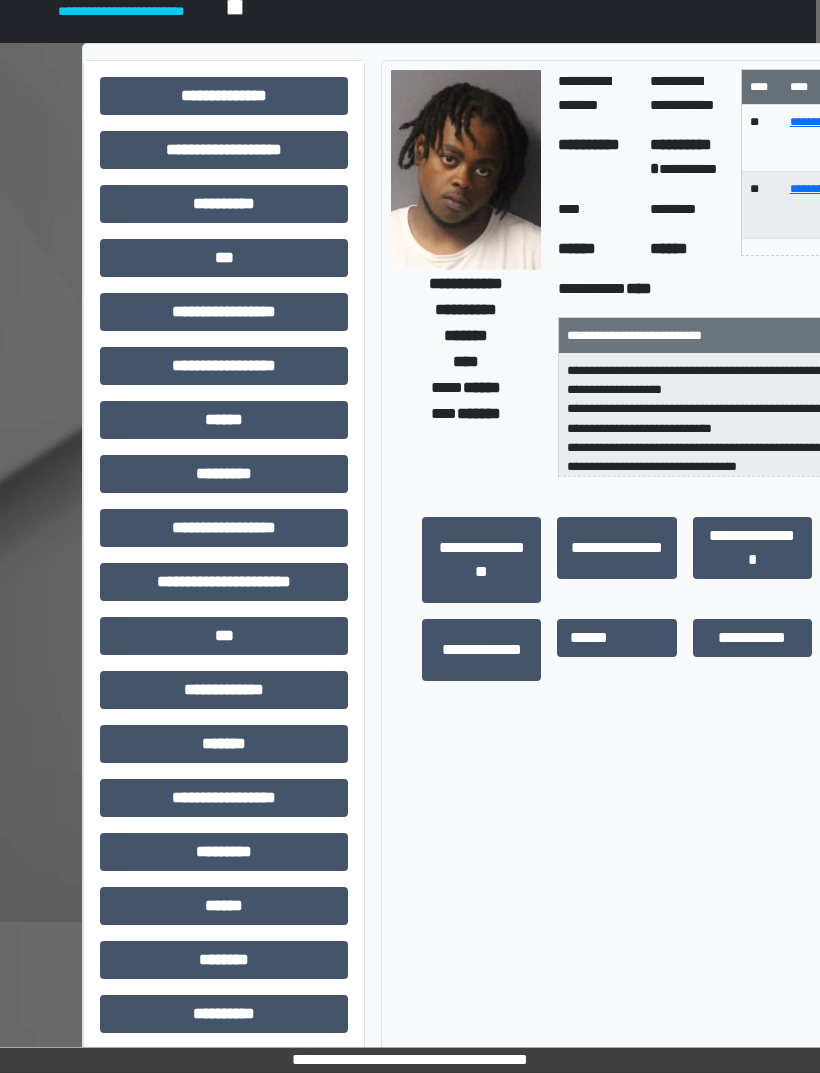 click on "***" at bounding box center [224, 258] 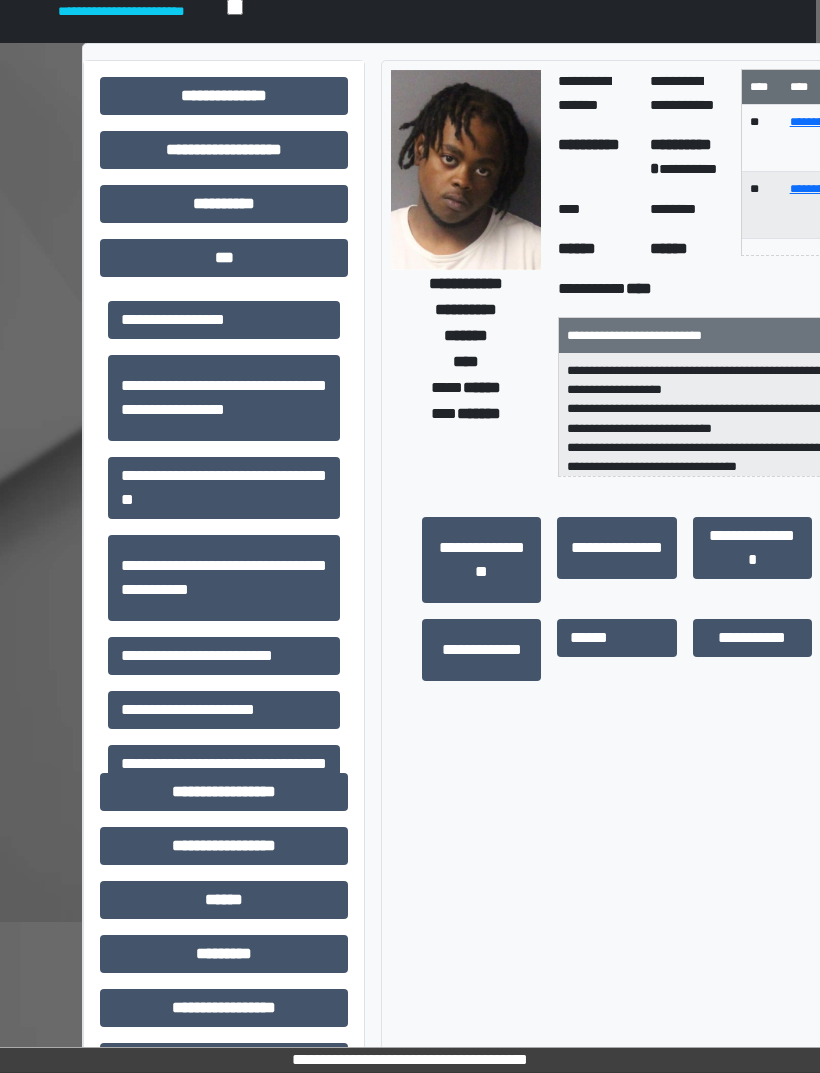 scroll, scrollTop: 120, scrollLeft: 3, axis: both 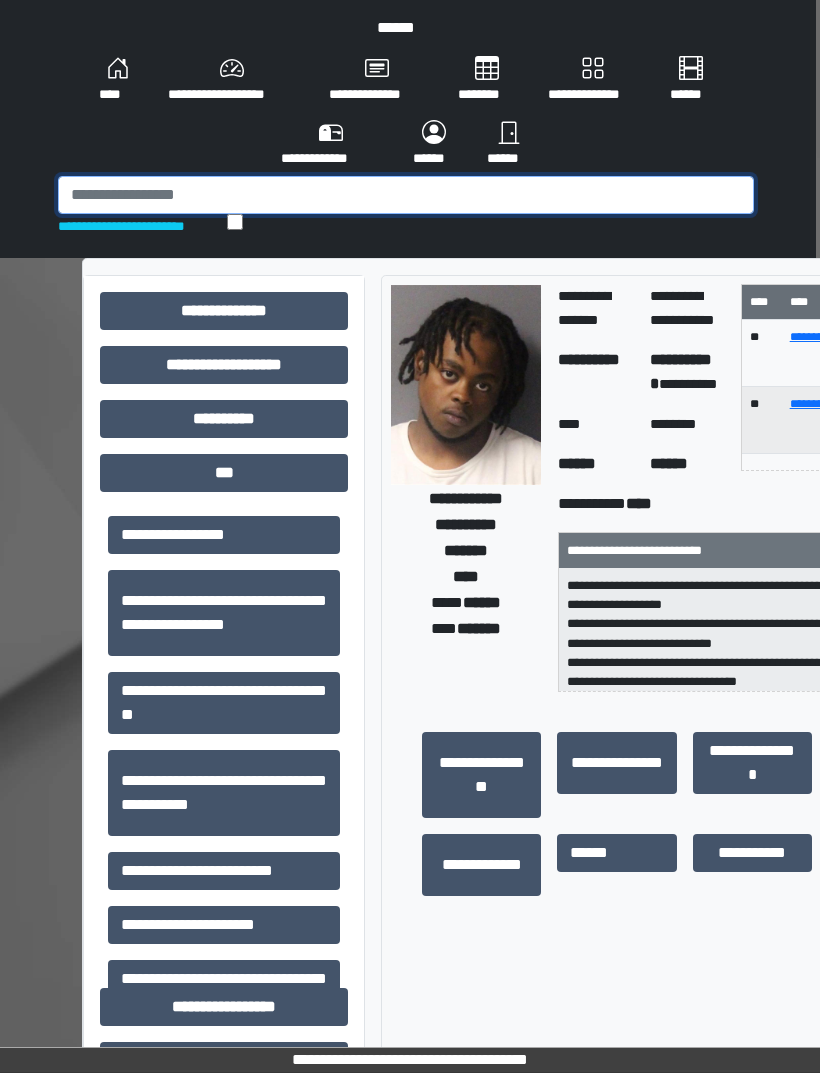 click at bounding box center (406, 195) 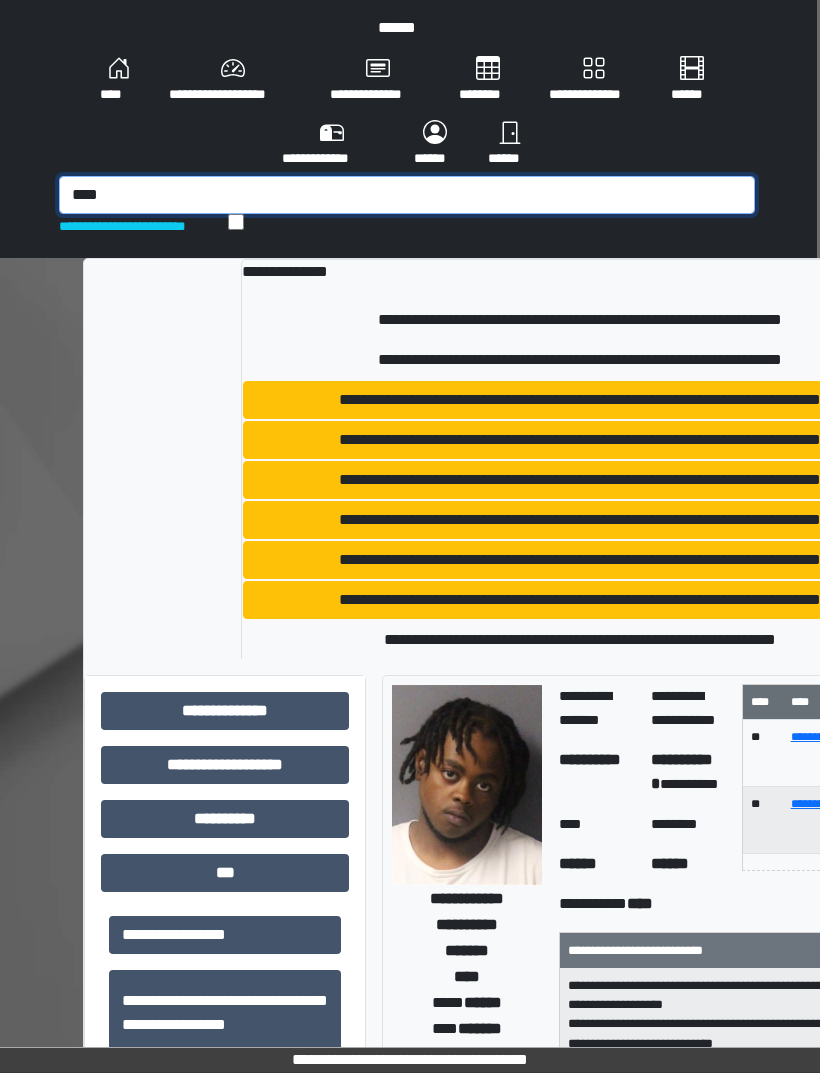 type on "****" 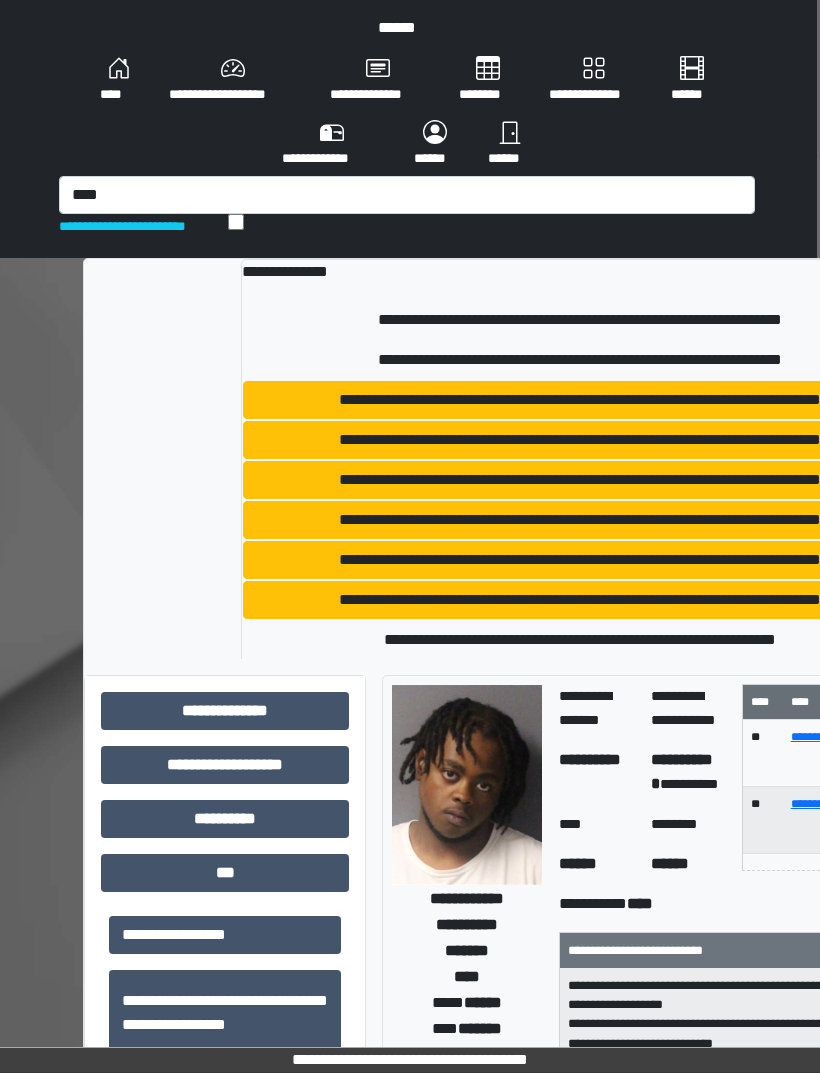 click on "**********" at bounding box center (580, 360) 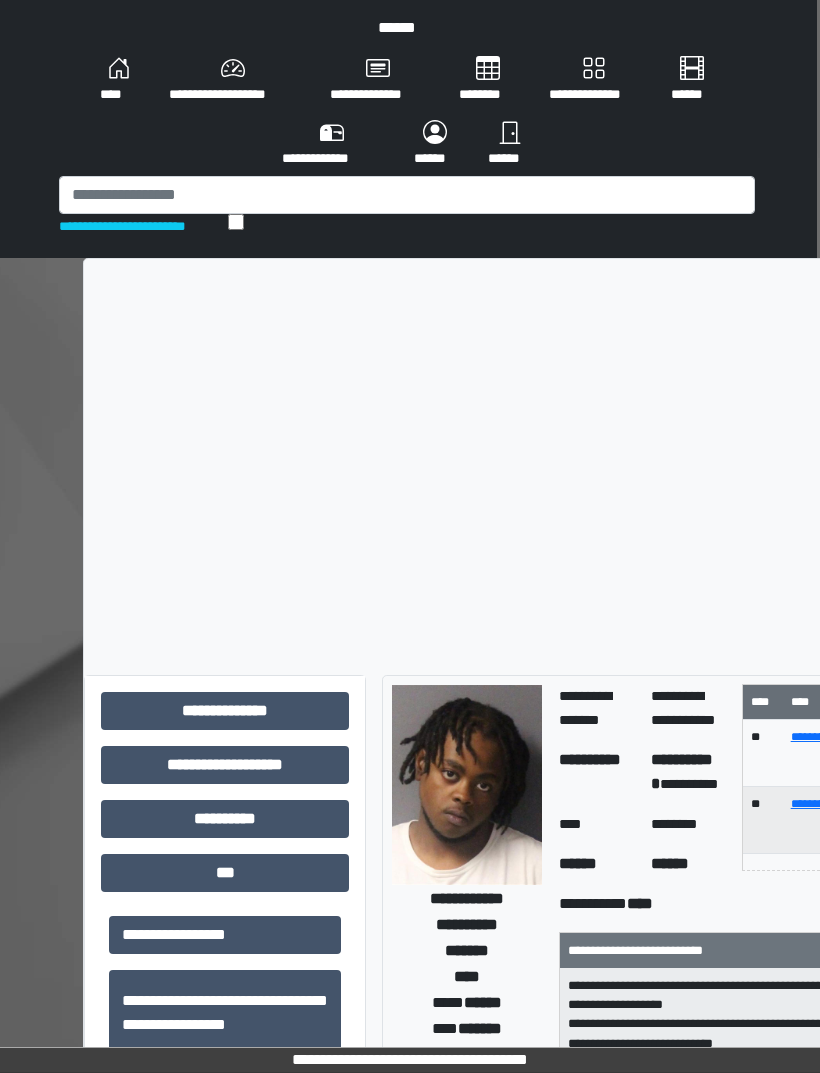 scroll, scrollTop: 0, scrollLeft: 4, axis: horizontal 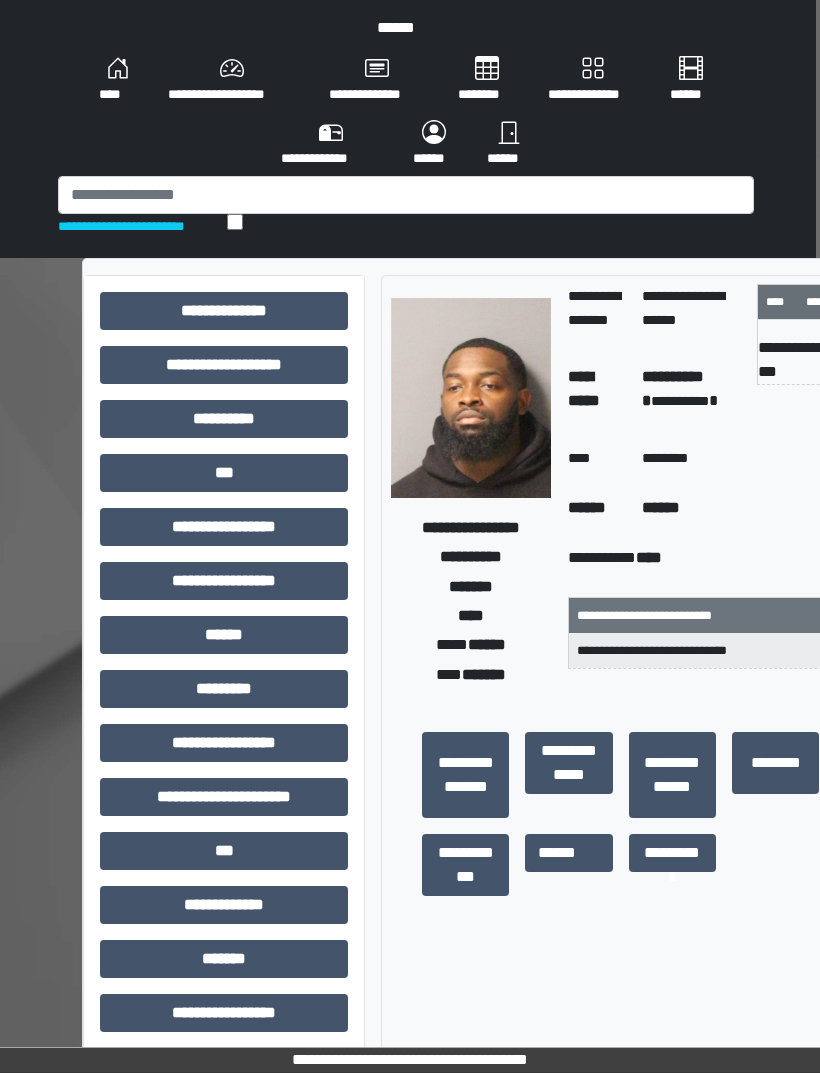 click on "***" at bounding box center (224, 473) 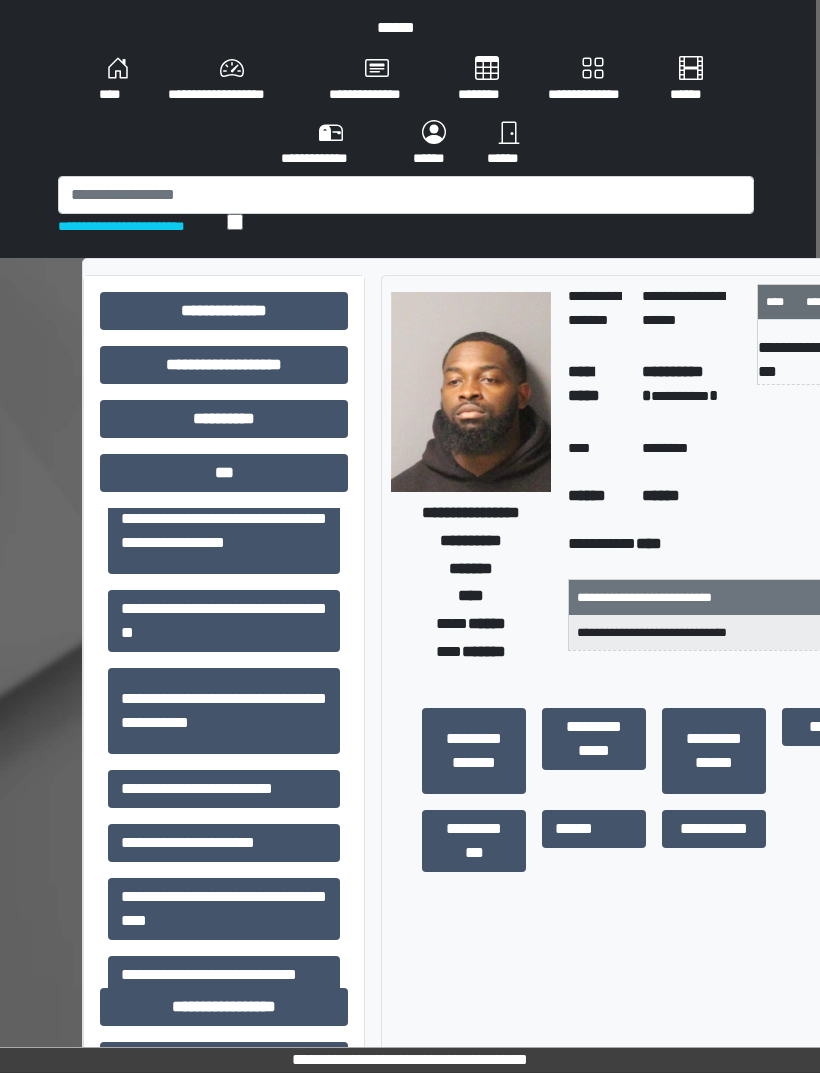 scroll, scrollTop: 103, scrollLeft: 0, axis: vertical 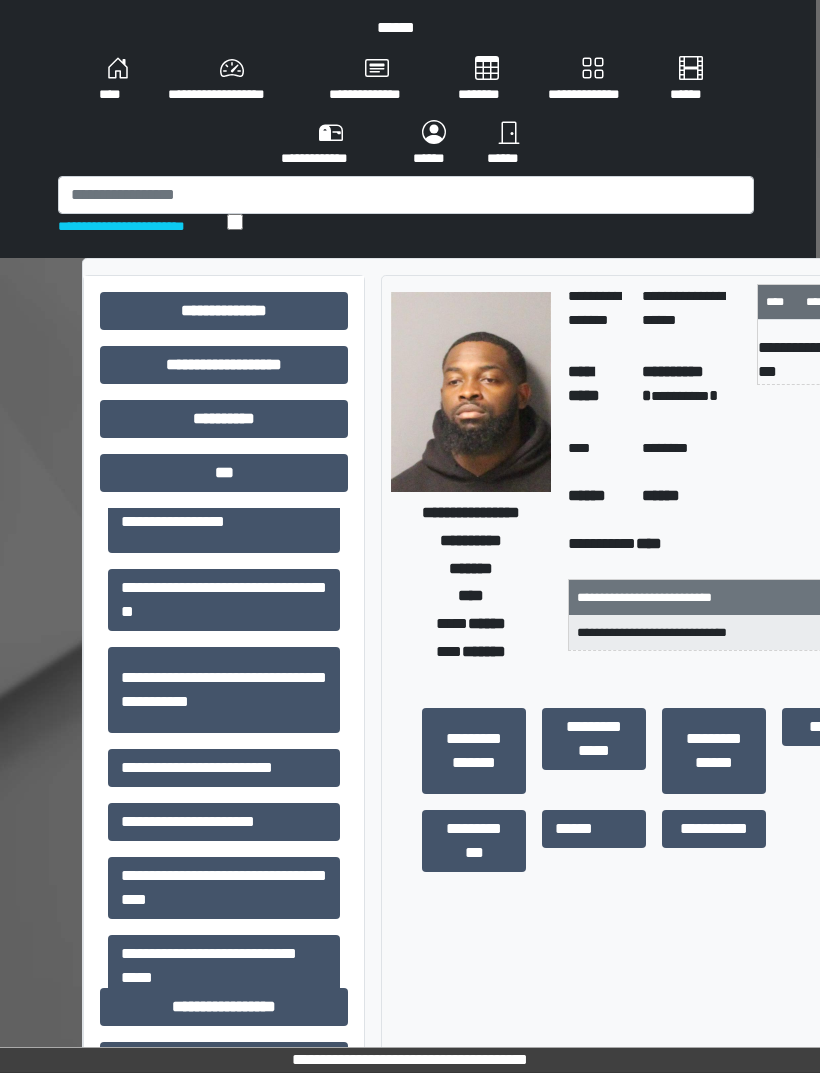 click on "**********" at bounding box center (224, 768) 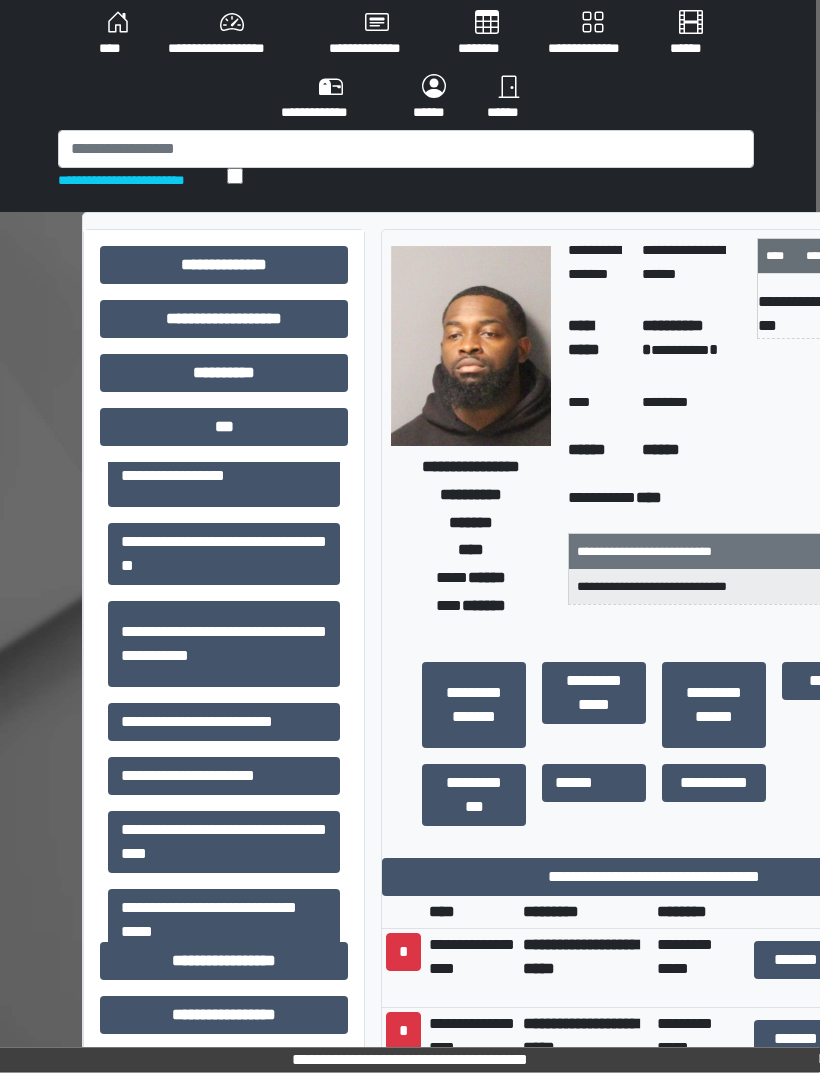 scroll, scrollTop: 48, scrollLeft: 3, axis: both 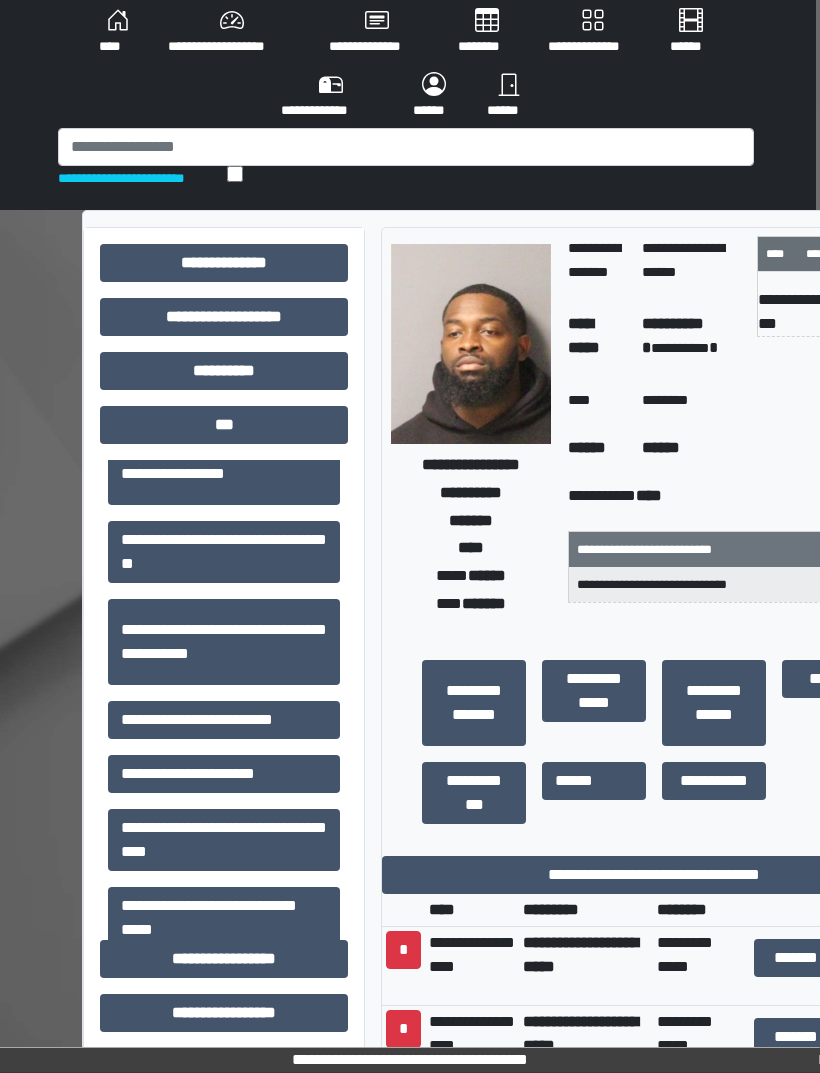 click on "**********" at bounding box center [655, 875] 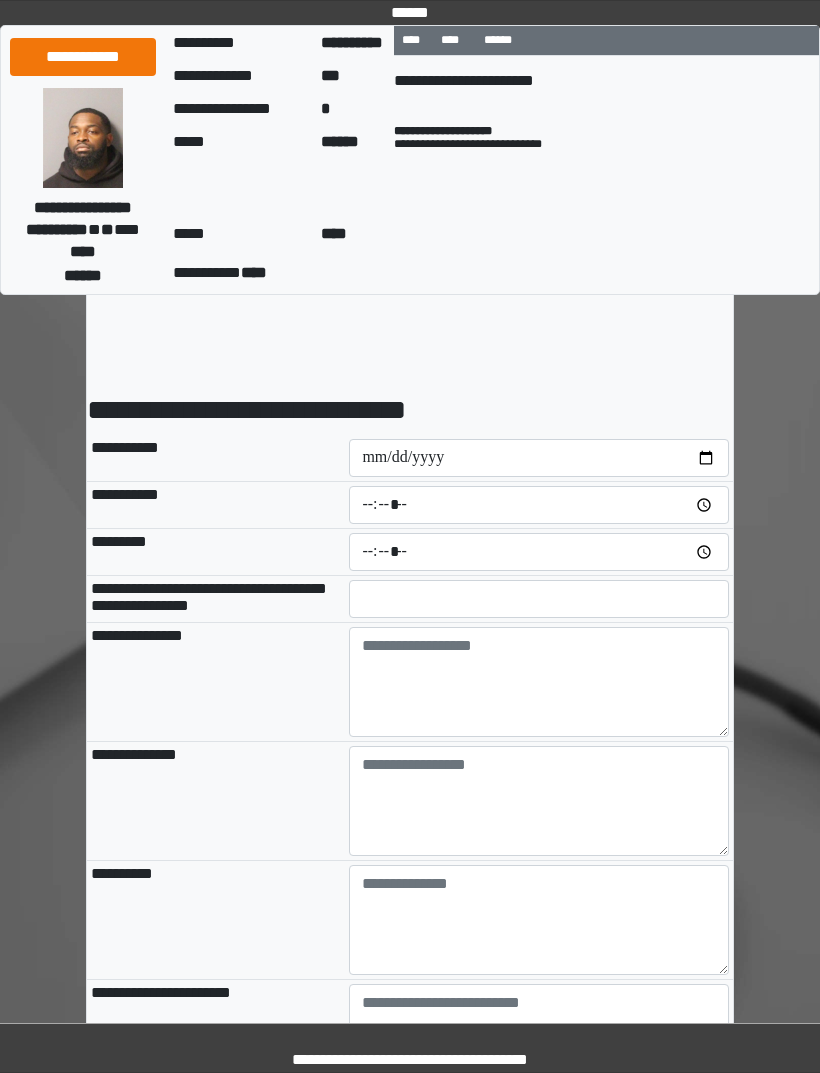 scroll, scrollTop: 0, scrollLeft: 0, axis: both 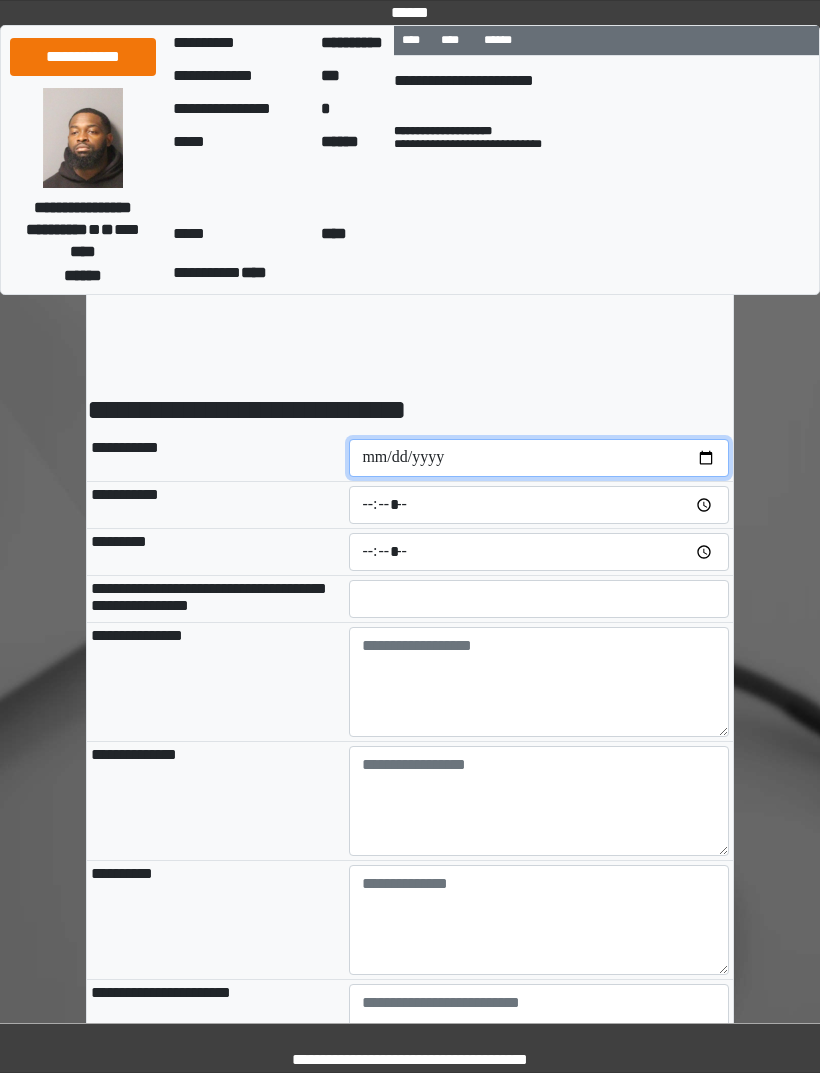 click at bounding box center (539, 458) 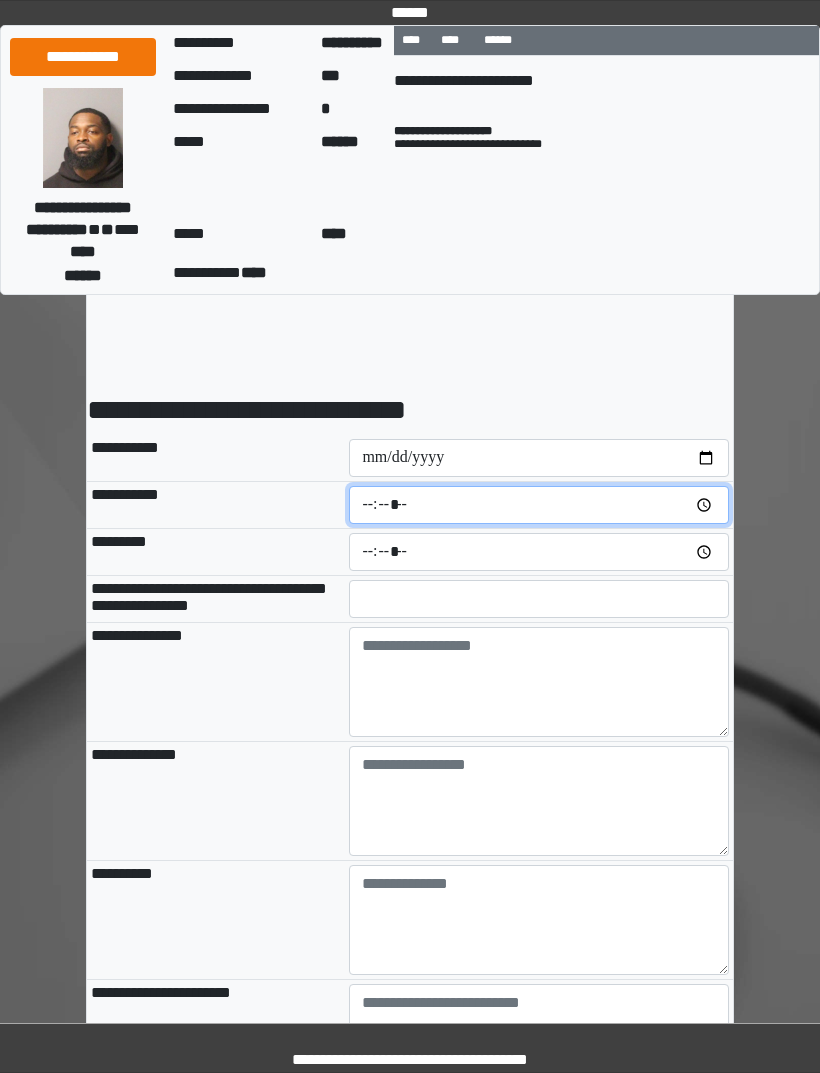 click at bounding box center [539, 505] 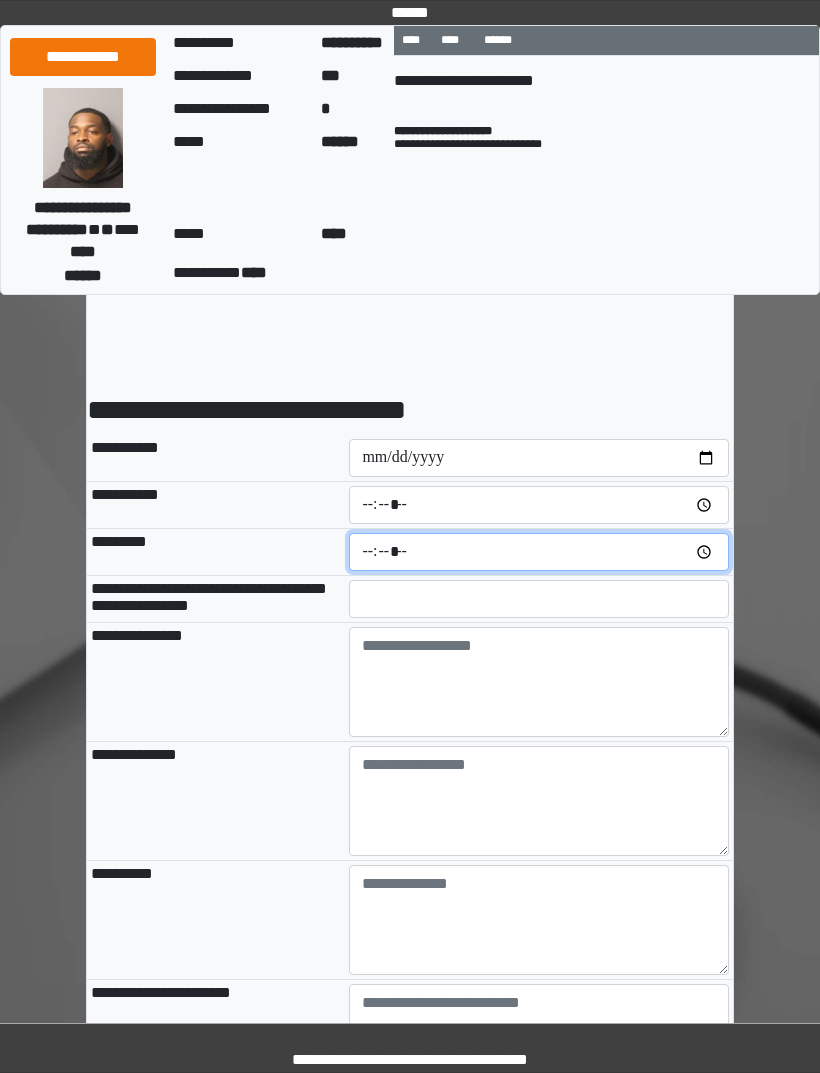 click at bounding box center (539, 552) 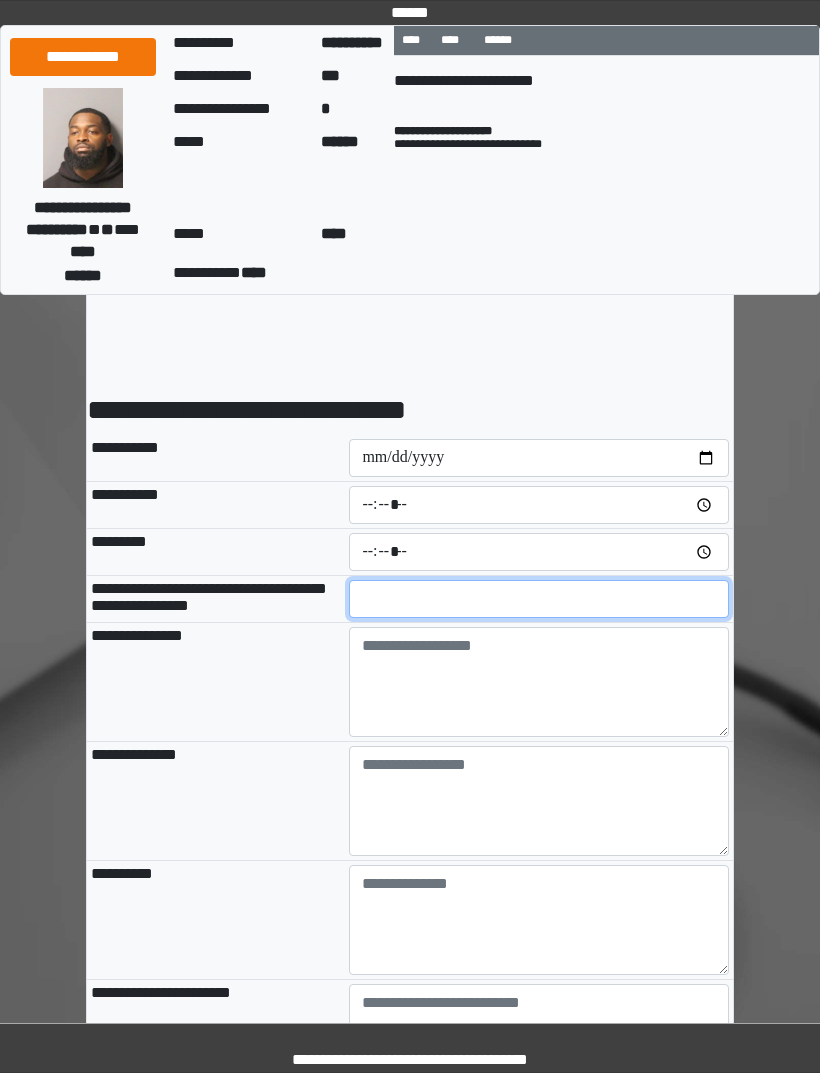 click at bounding box center (539, 599) 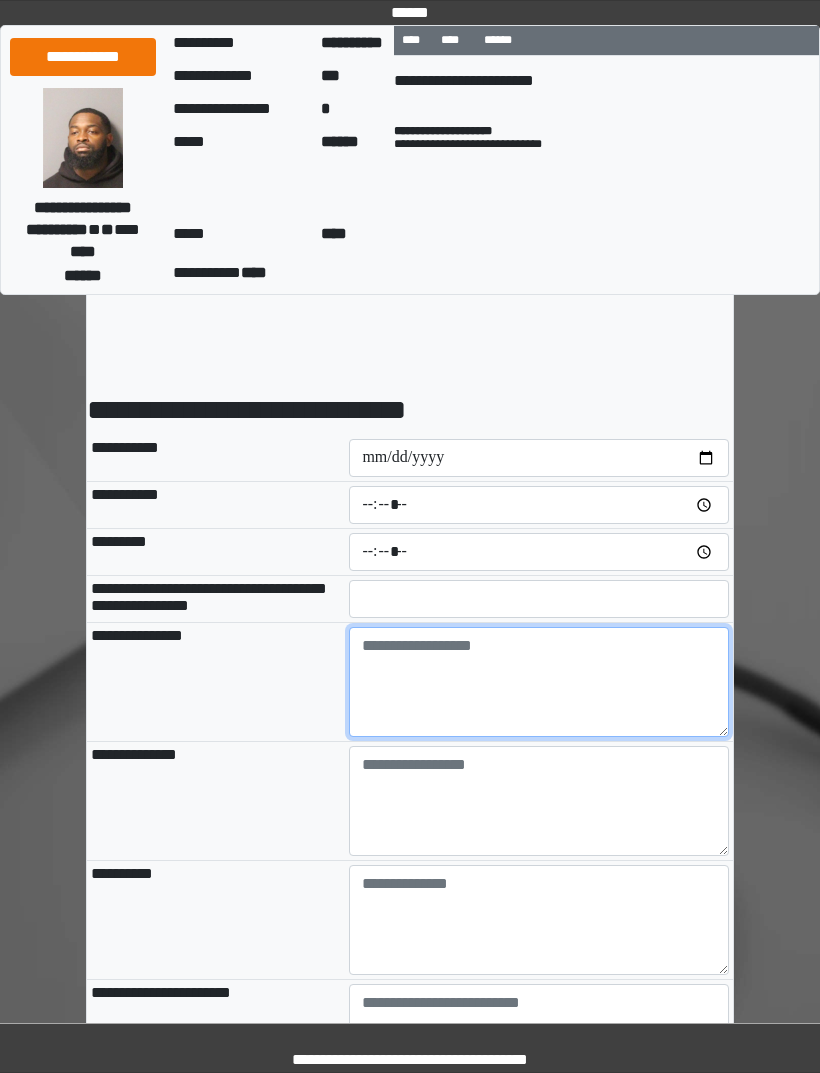 click at bounding box center [539, 682] 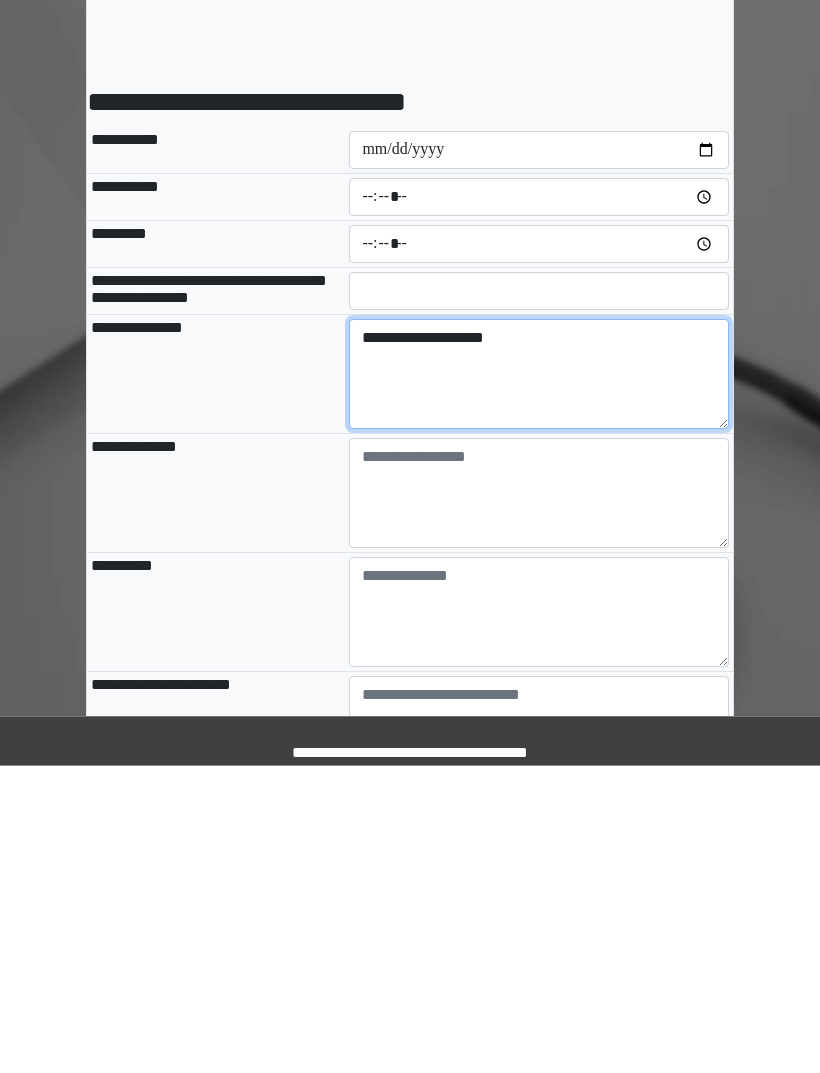 type on "**********" 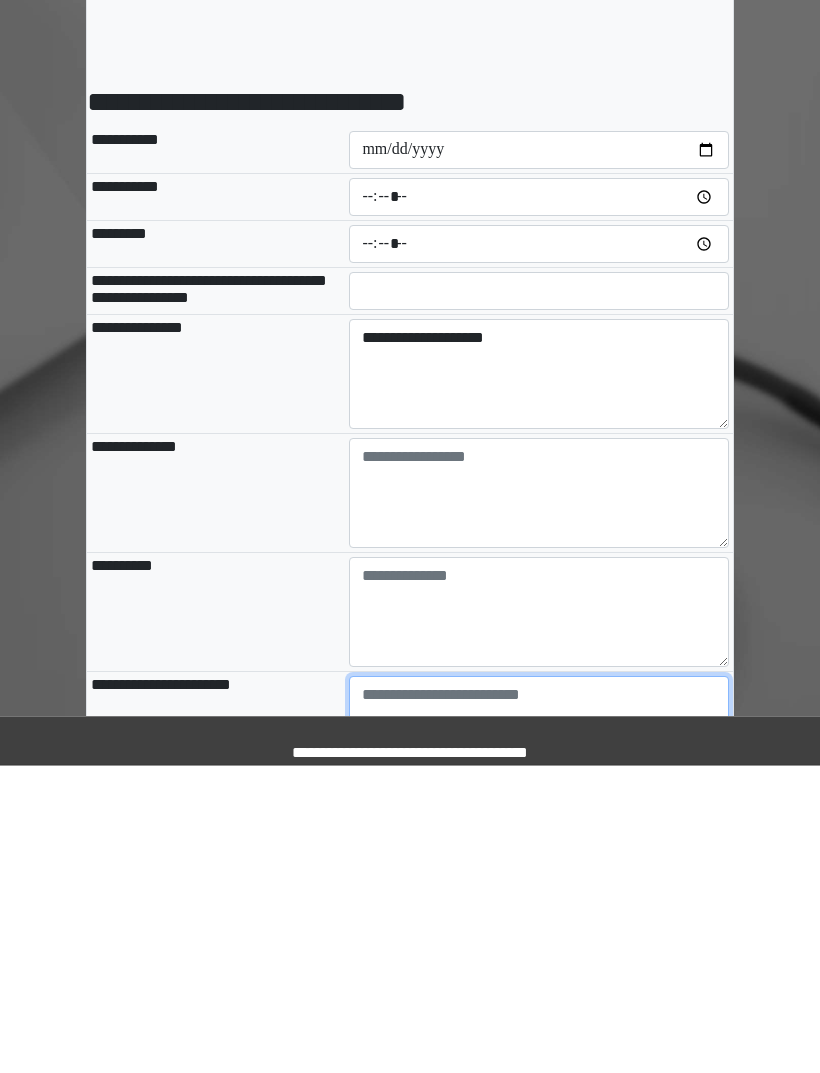 click at bounding box center (539, 1039) 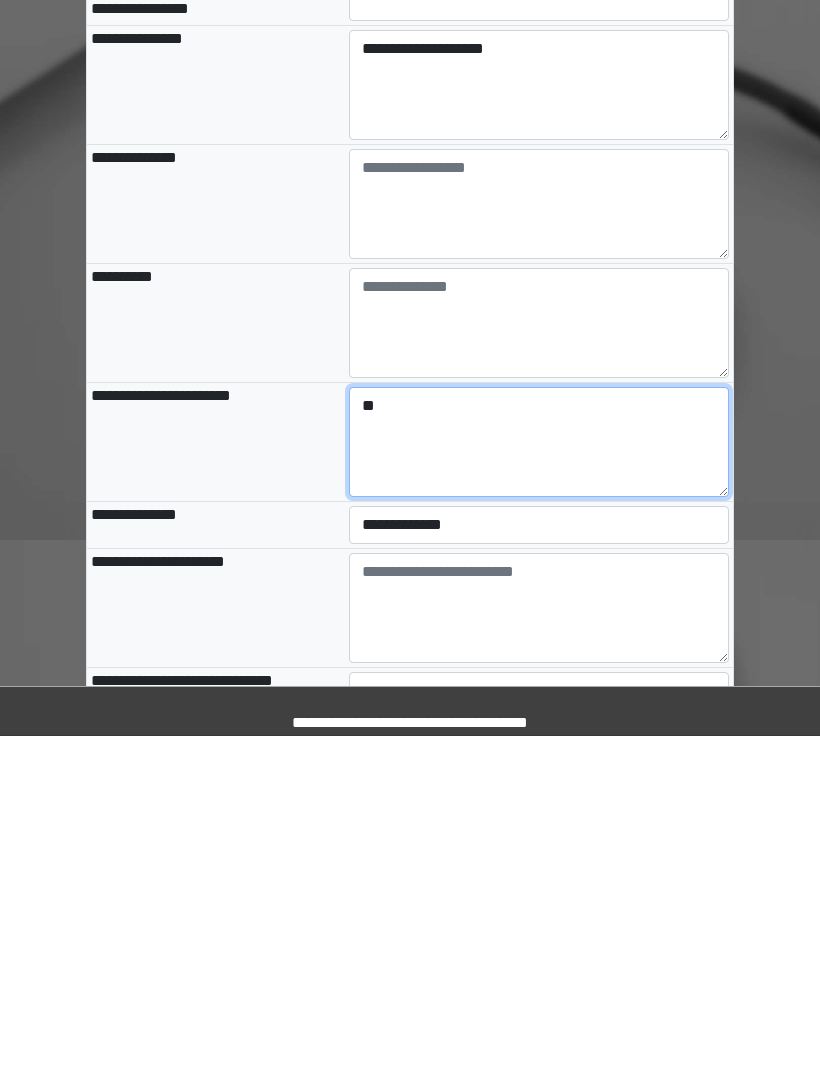 type on "**" 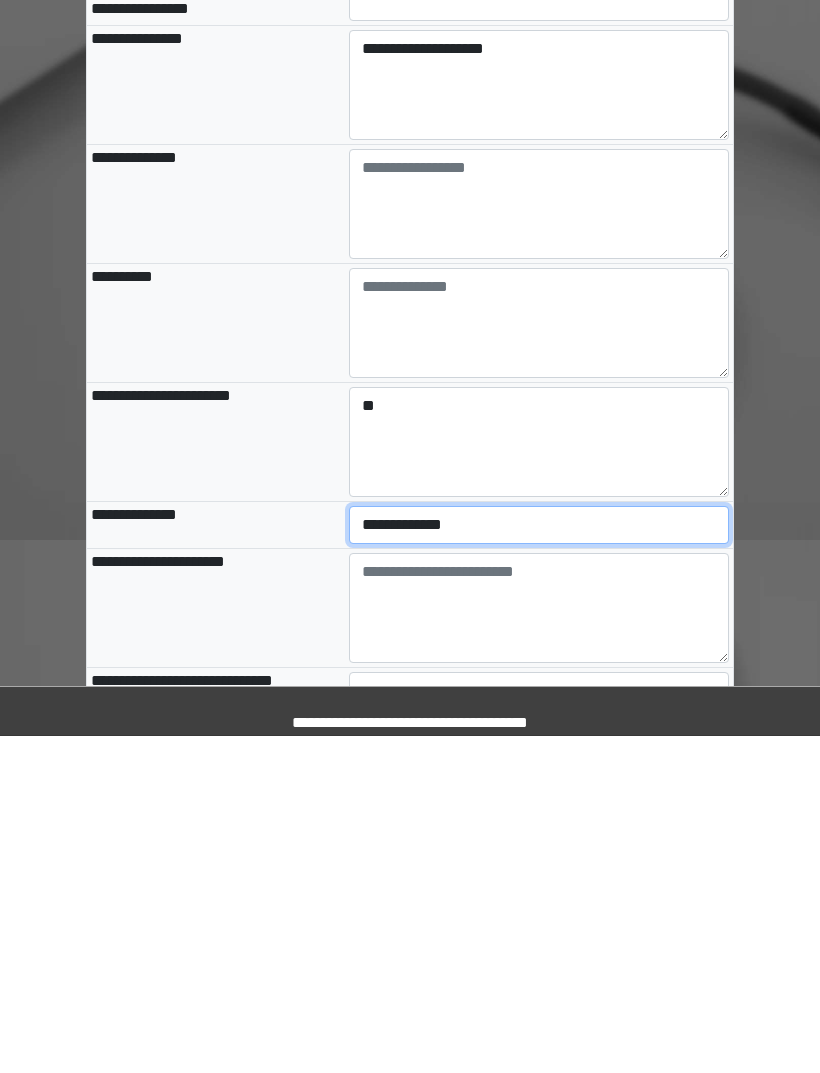 click on "**********" at bounding box center (539, 862) 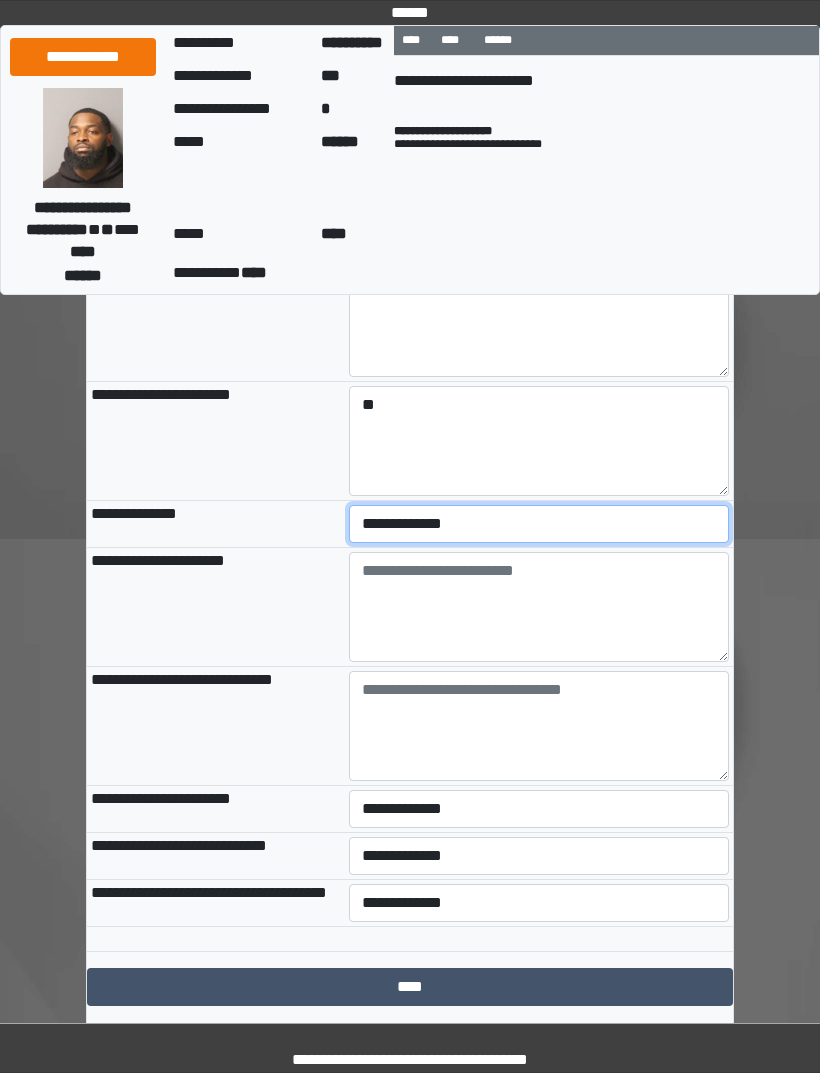 select on "***" 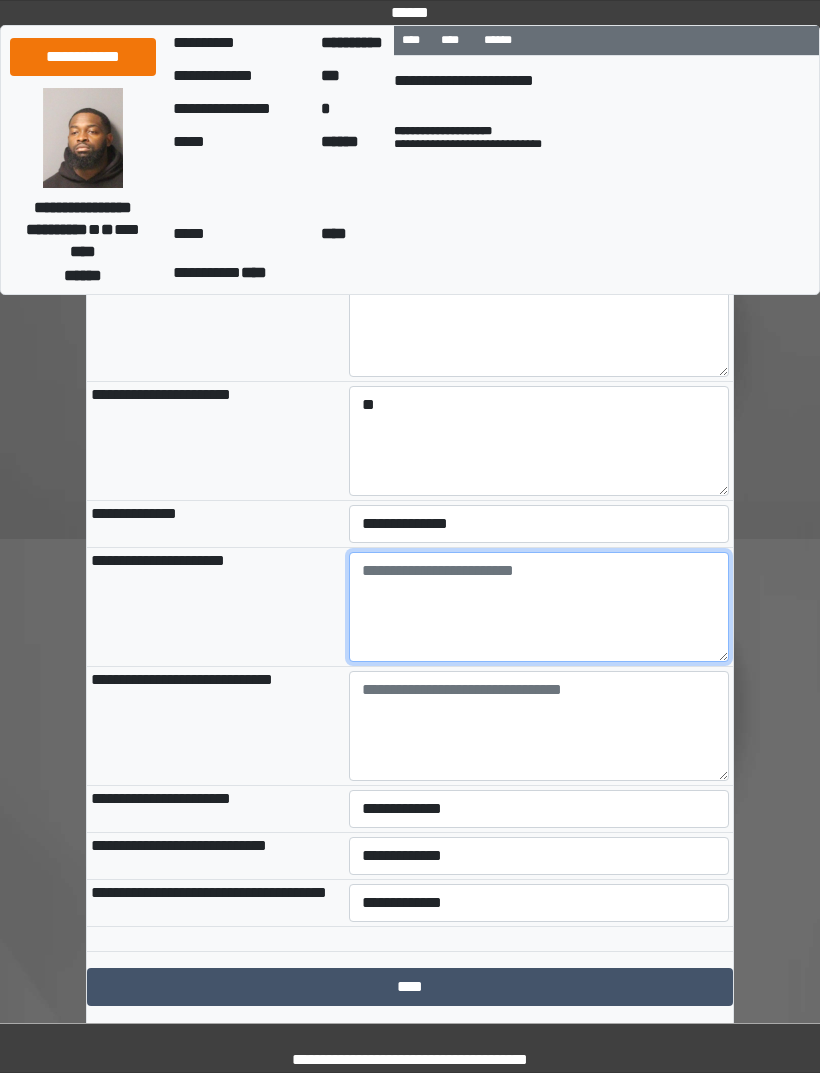 click at bounding box center [539, 607] 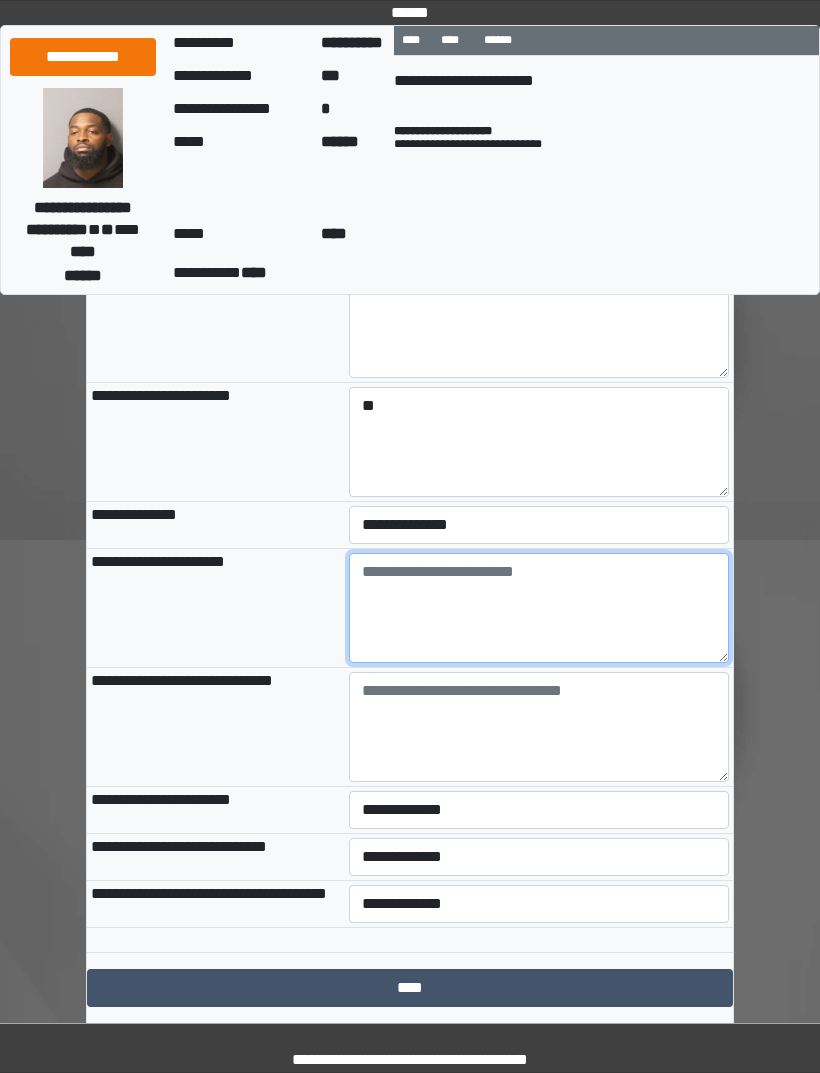 click at bounding box center [539, 608] 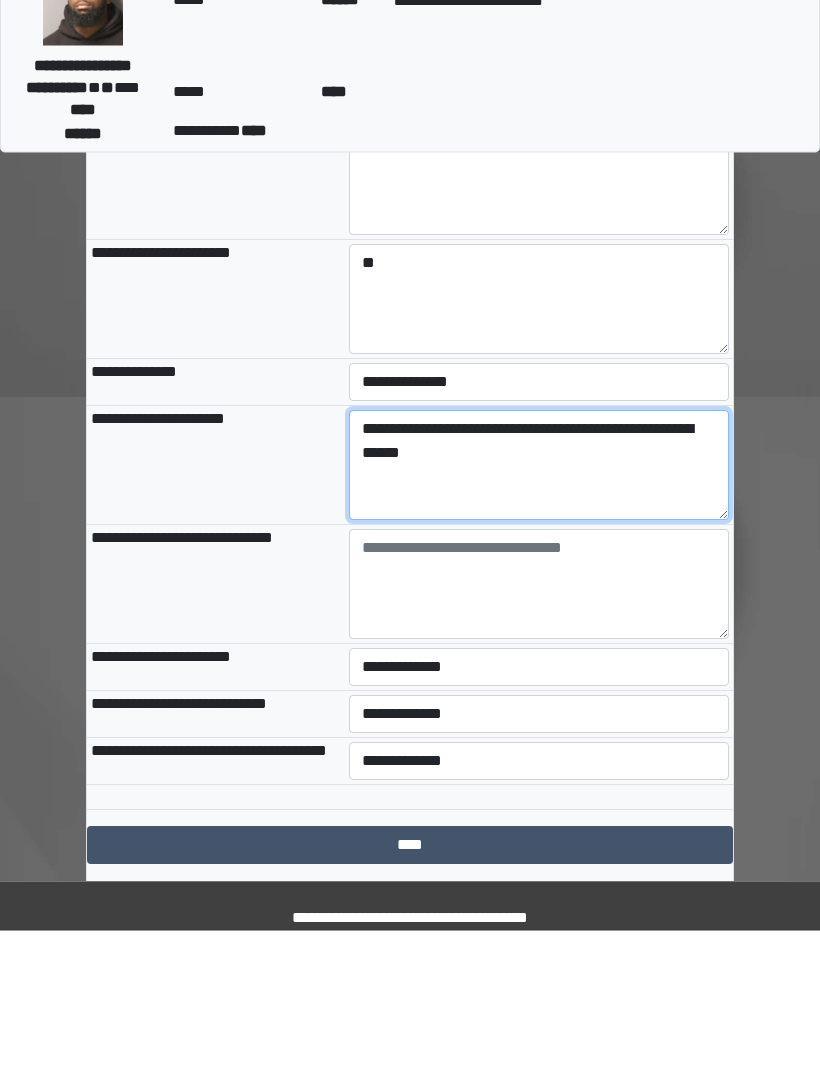 type on "**********" 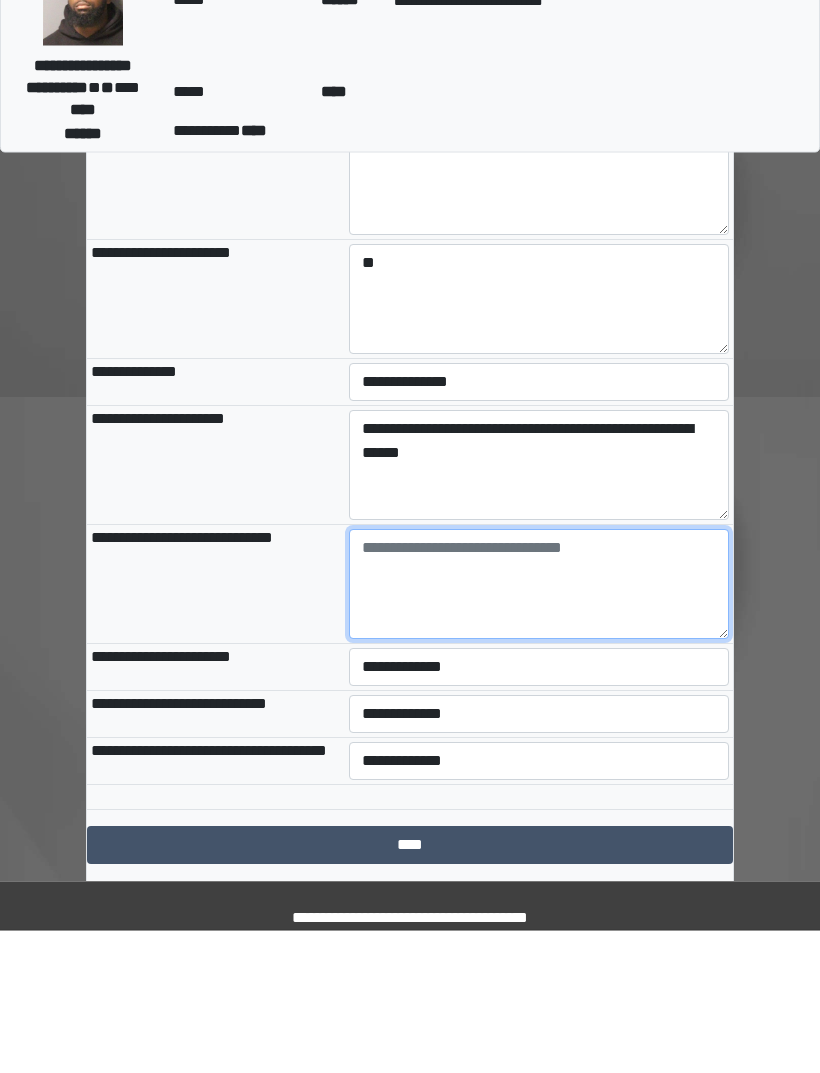 click at bounding box center (539, 727) 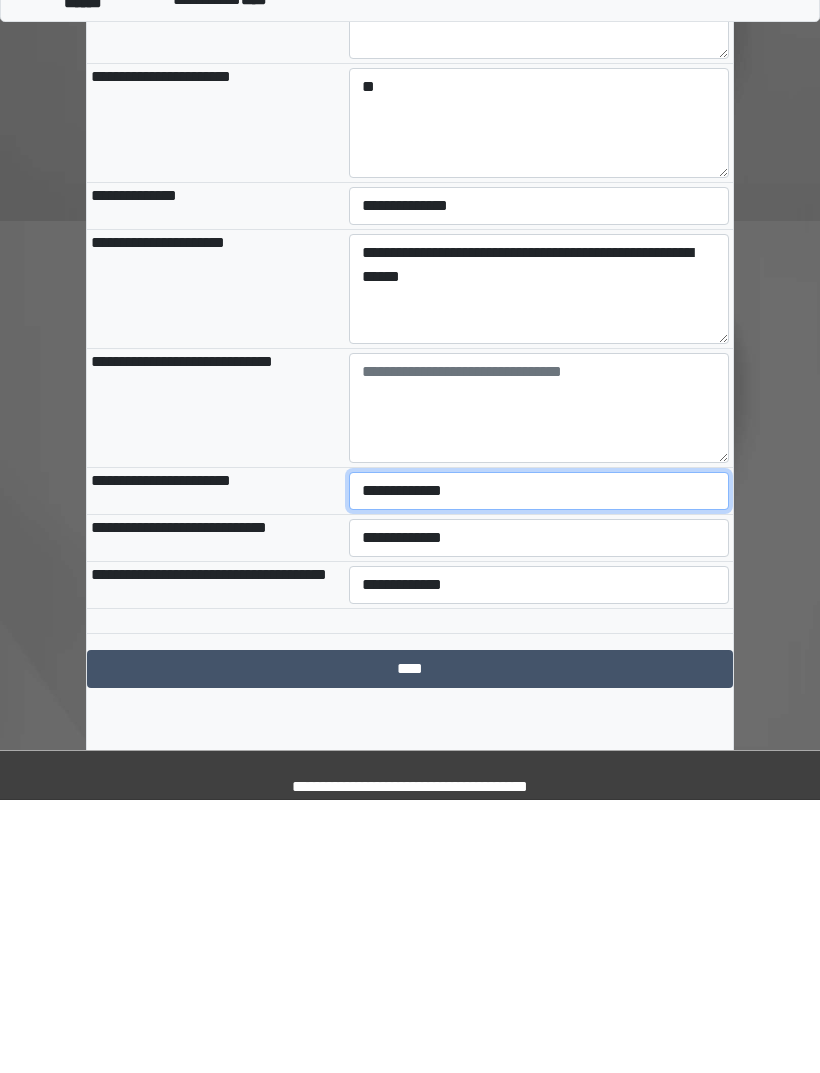 click on "**********" at bounding box center [539, 764] 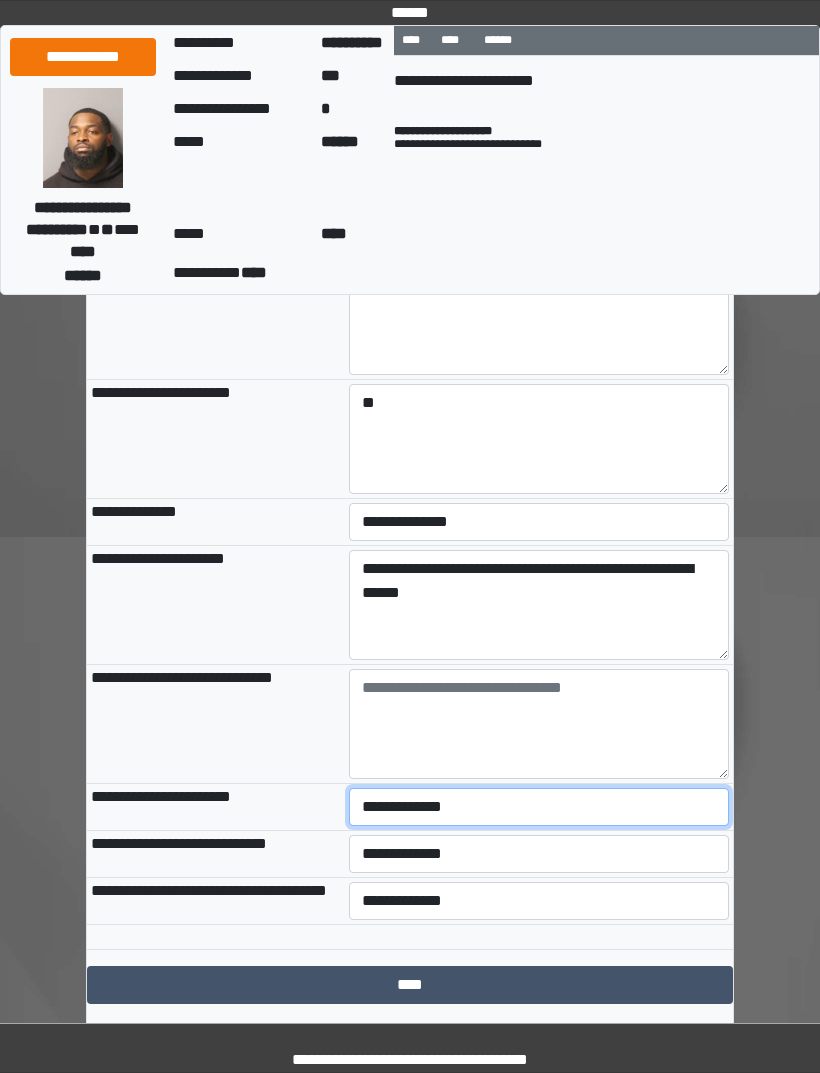 select on "***" 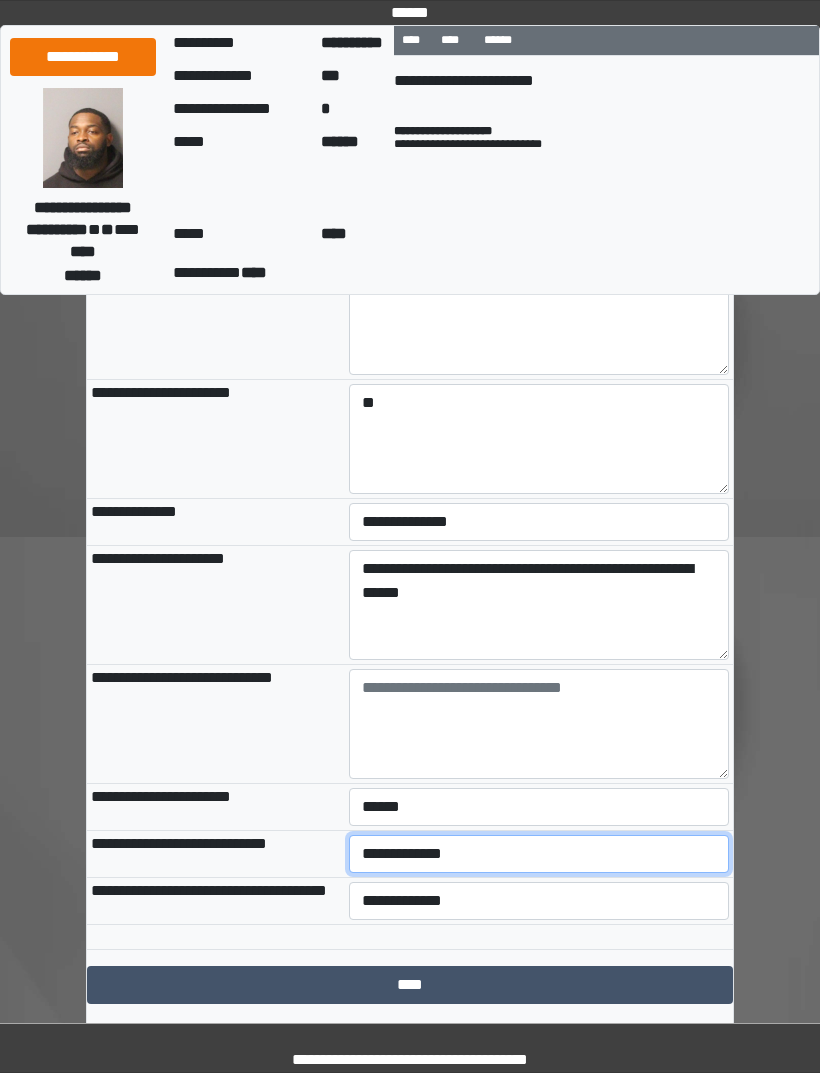 click on "**********" at bounding box center (539, 854) 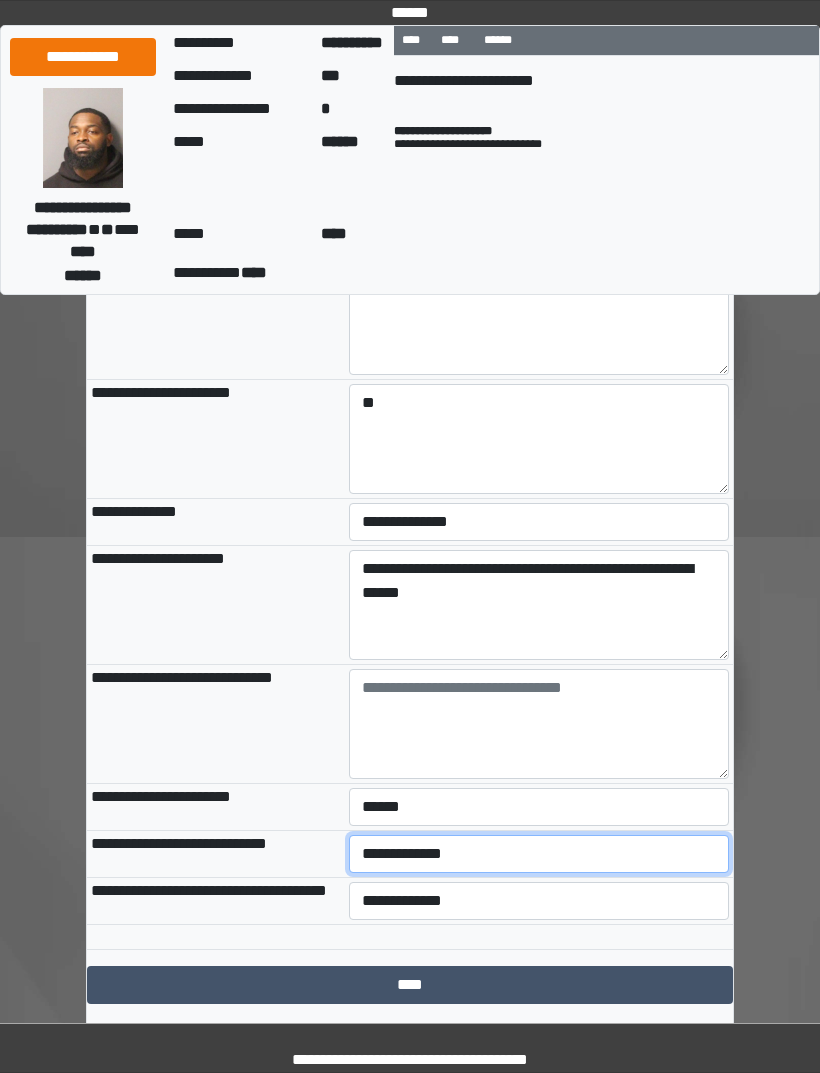 select on "***" 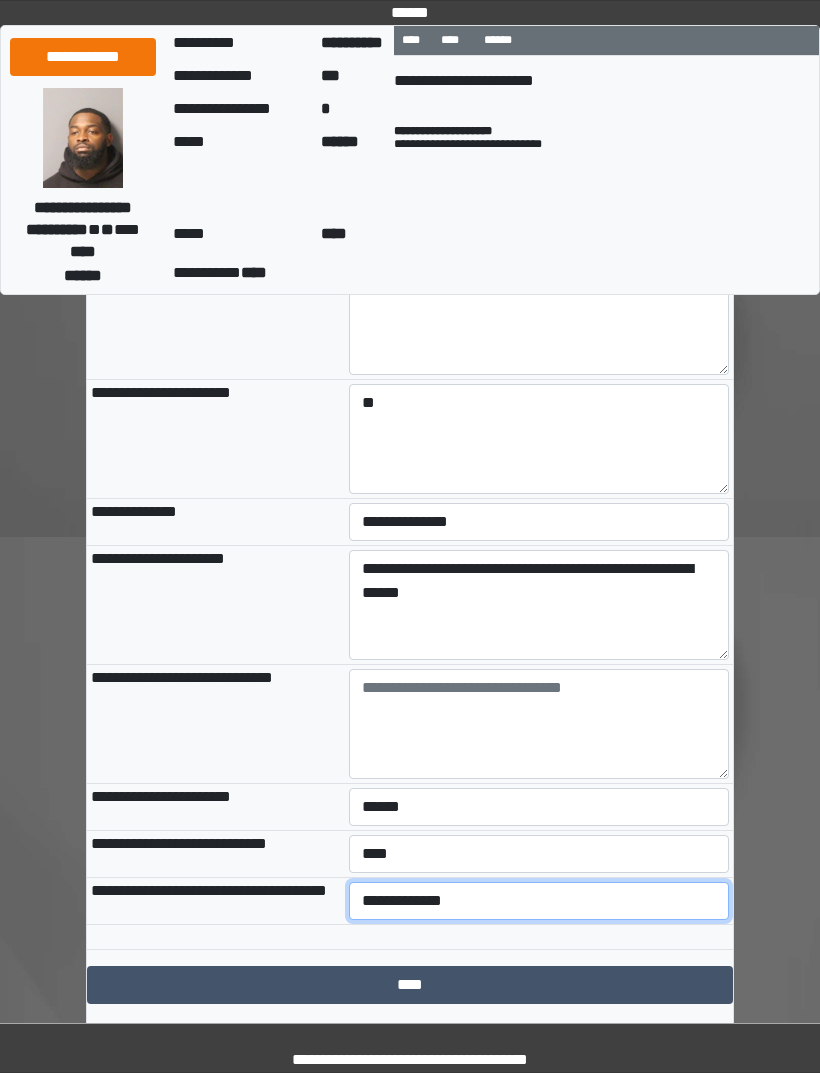 click on "**********" at bounding box center (539, 901) 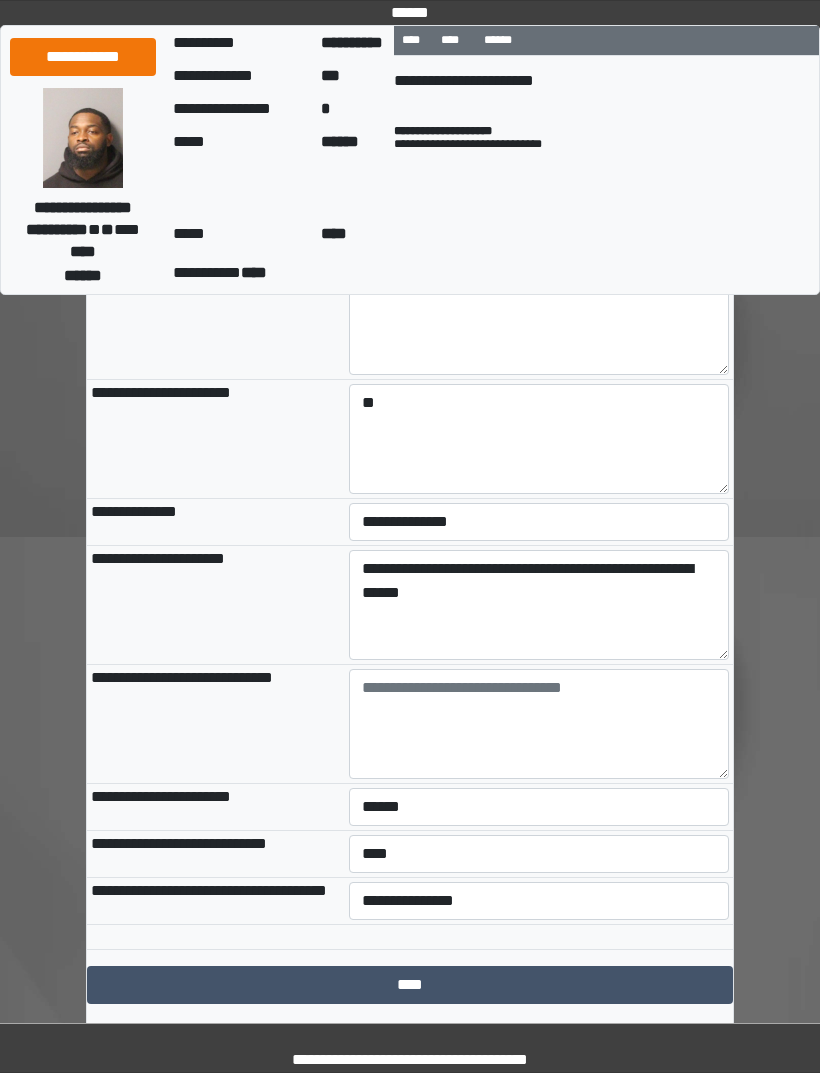 click on "****" at bounding box center [410, 985] 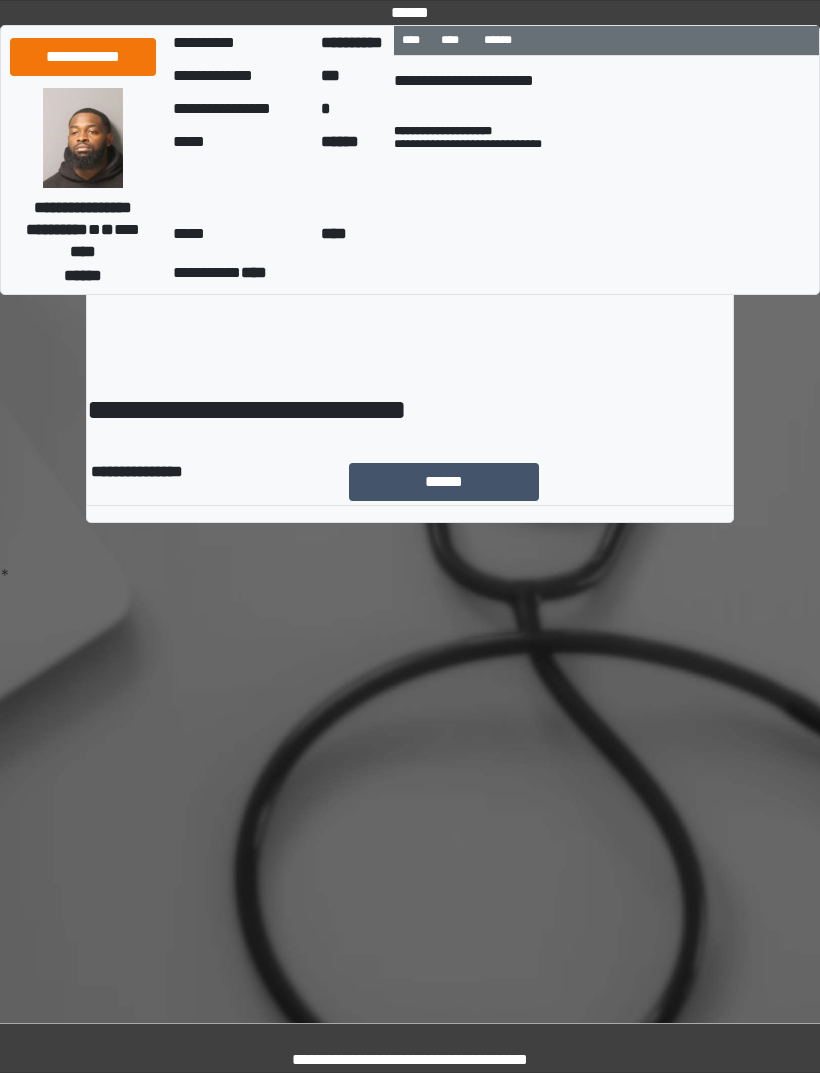 scroll, scrollTop: 0, scrollLeft: 0, axis: both 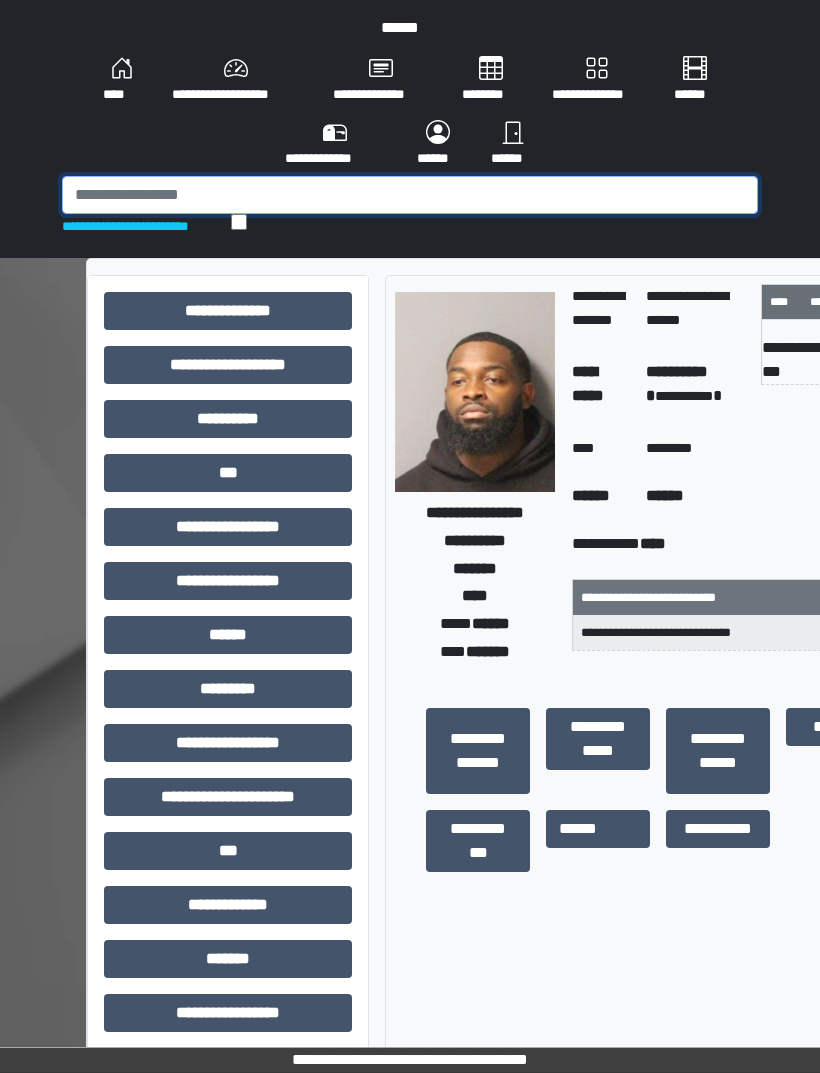 click at bounding box center [410, 195] 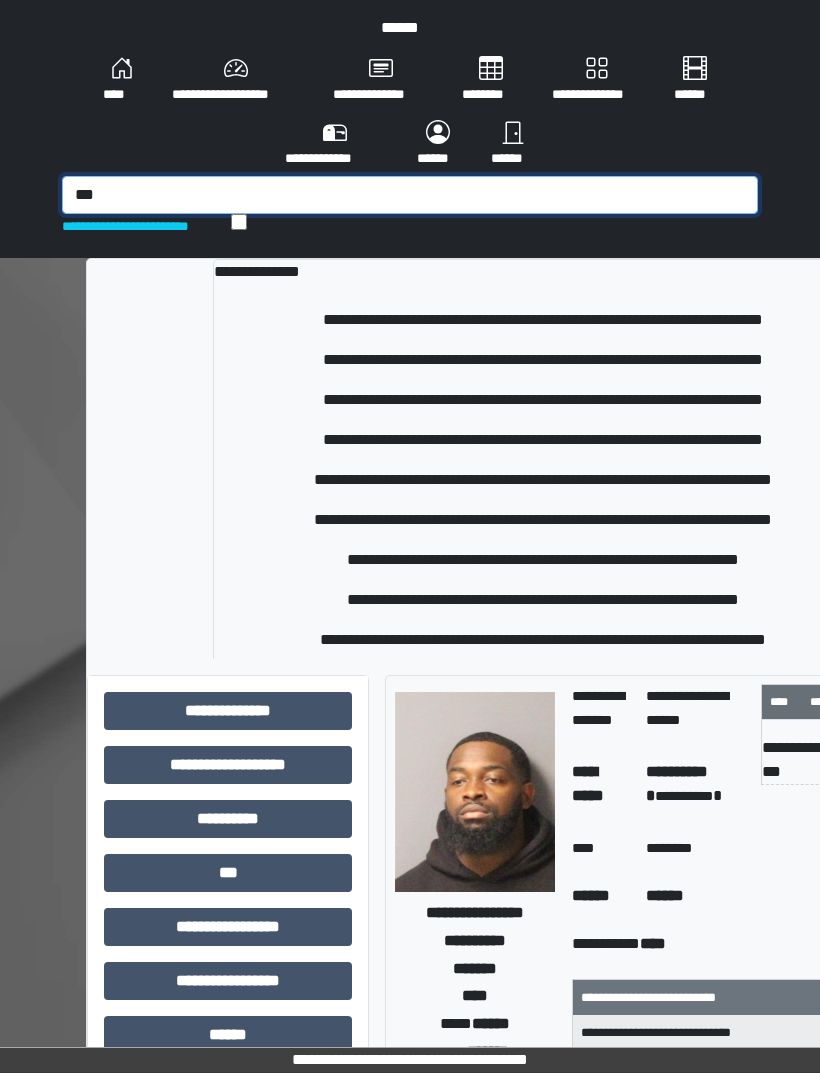 type on "***" 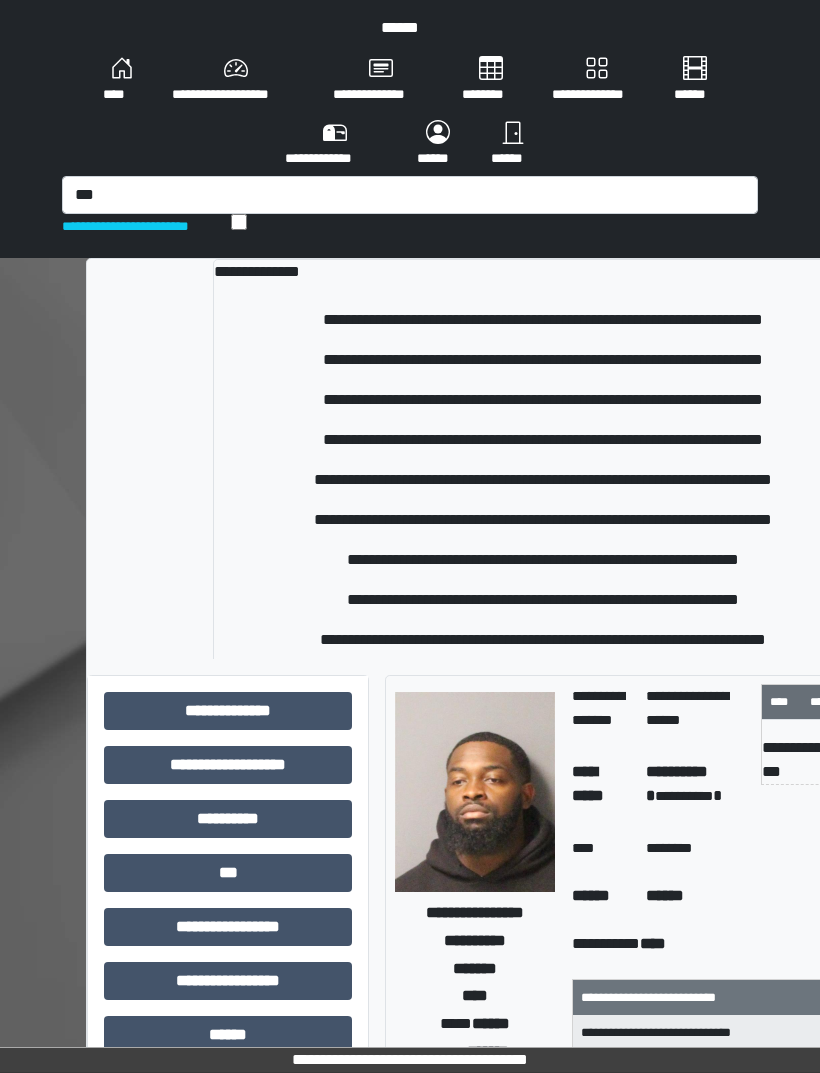 click on "**********" at bounding box center [543, 600] 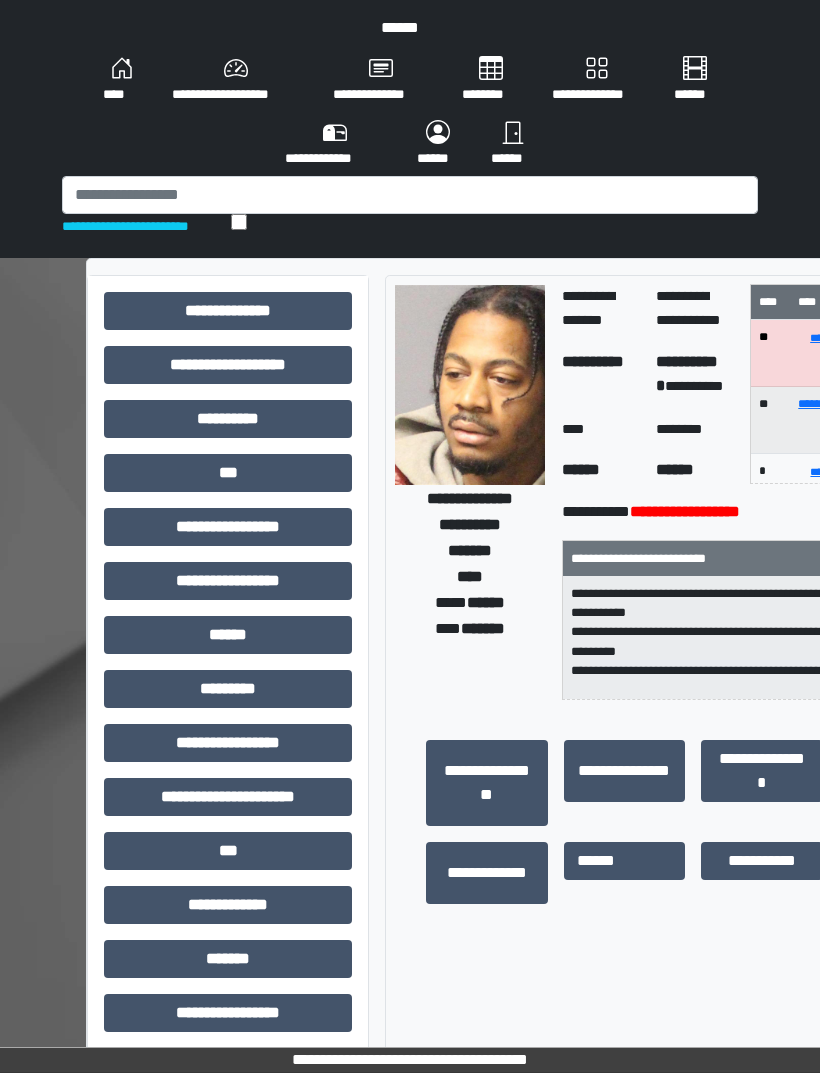 click on "***" at bounding box center [228, 473] 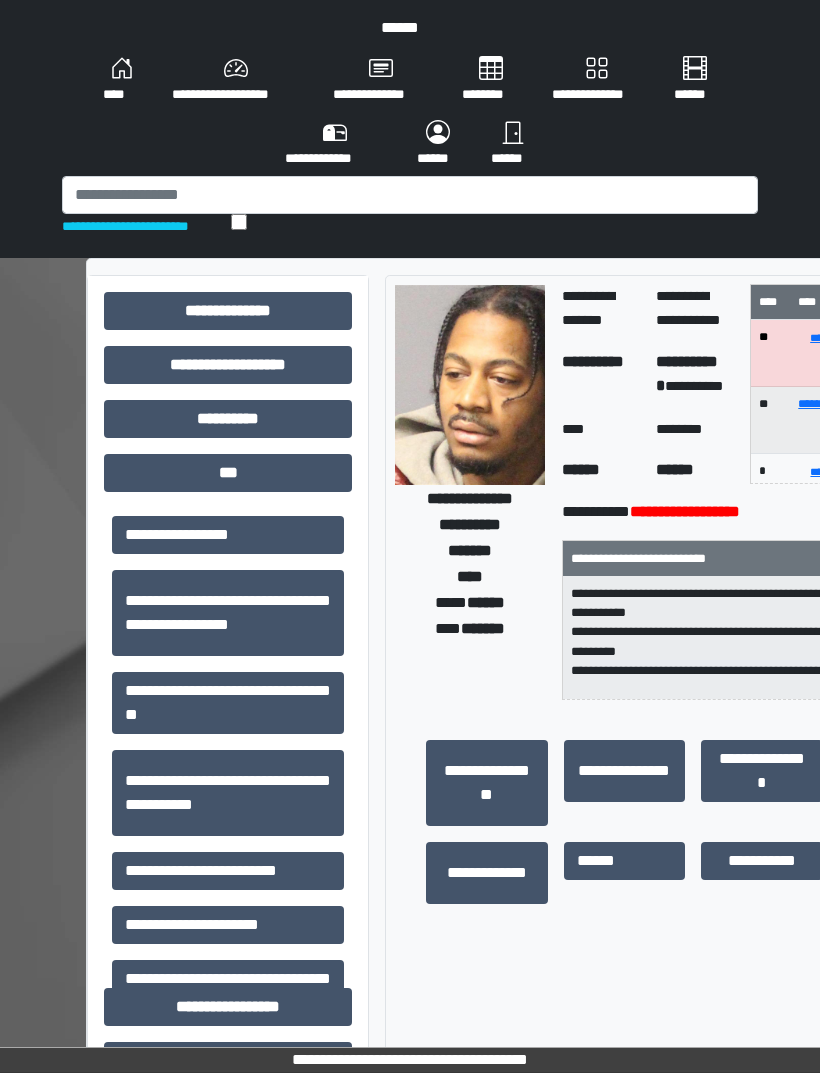 click on "**********" at bounding box center (228, 871) 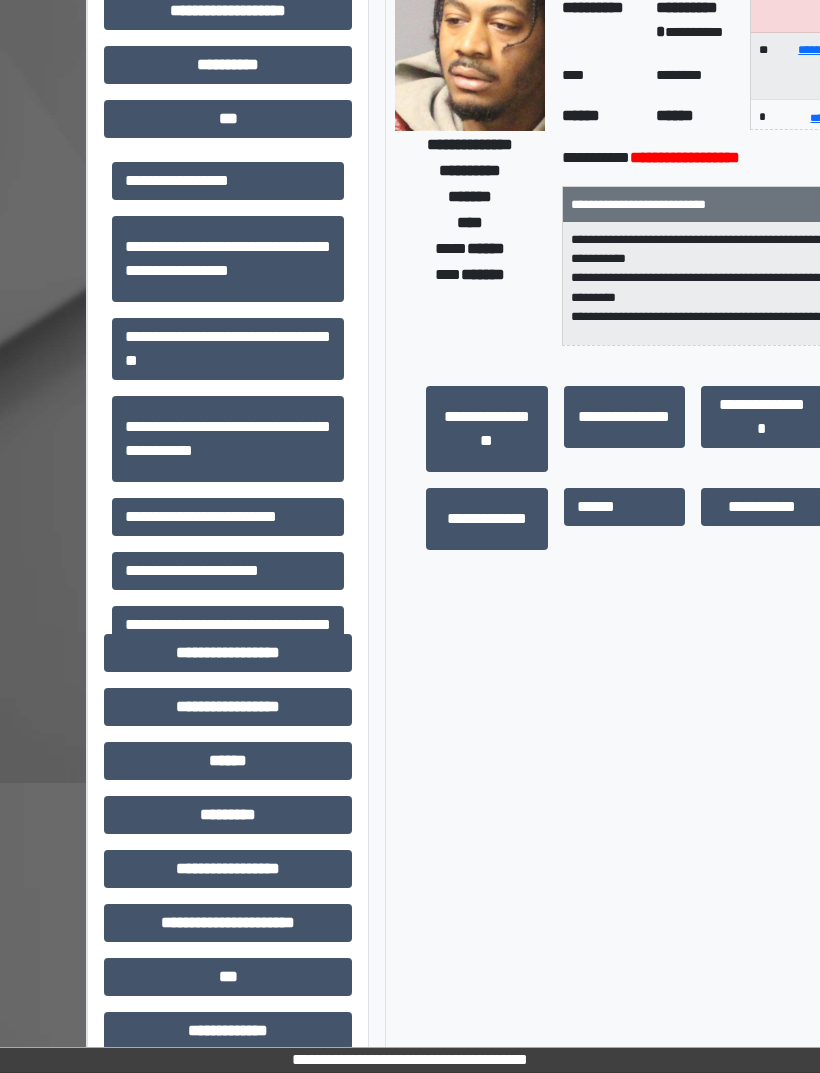 scroll, scrollTop: 362, scrollLeft: 0, axis: vertical 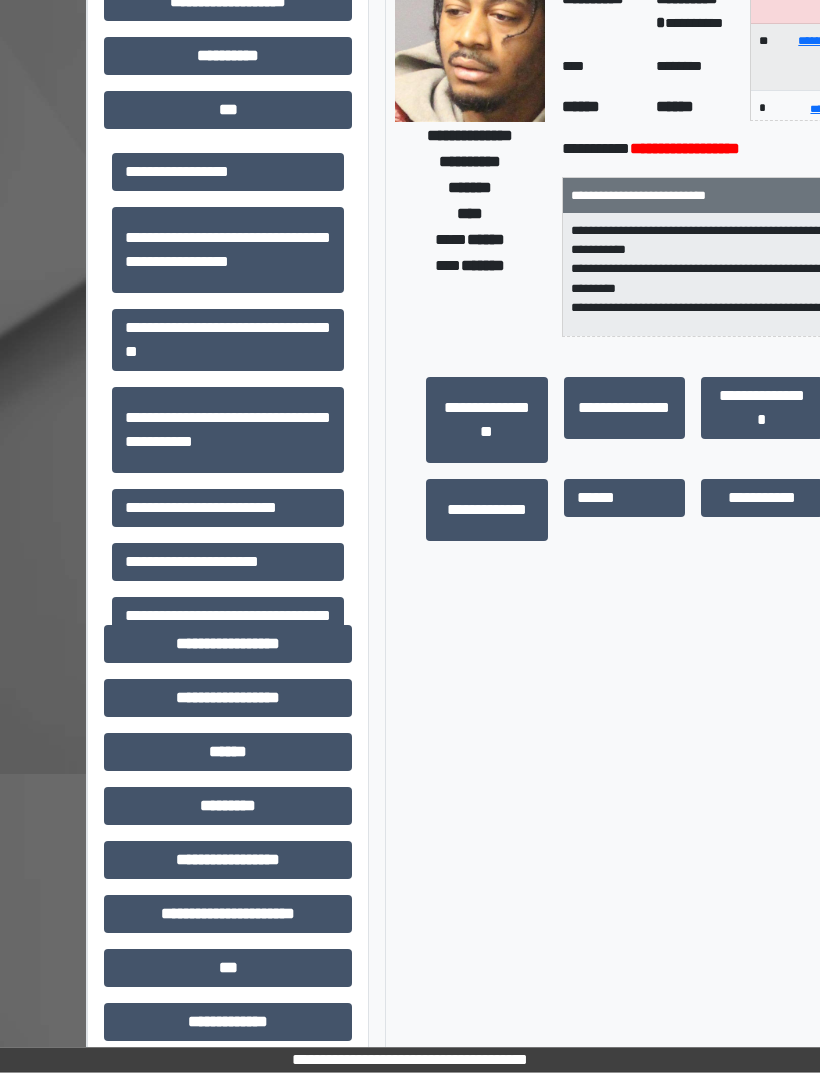 click on "**********" at bounding box center [228, 509] 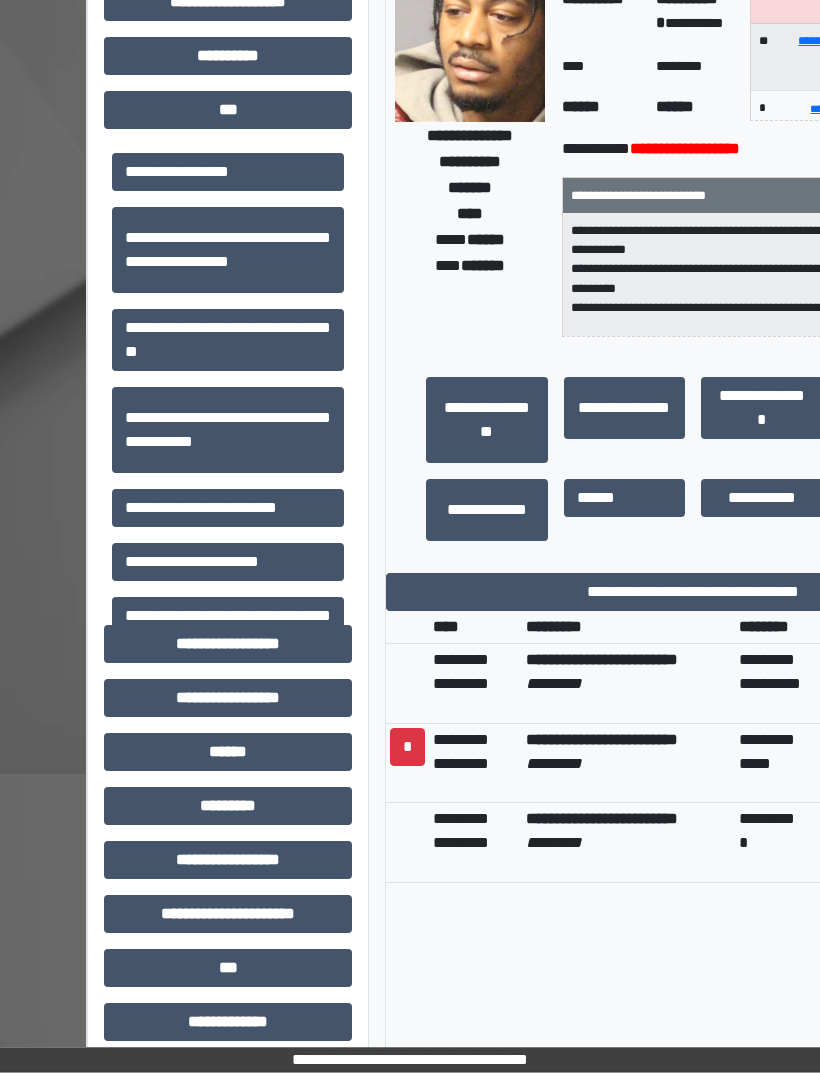 scroll, scrollTop: 363, scrollLeft: 0, axis: vertical 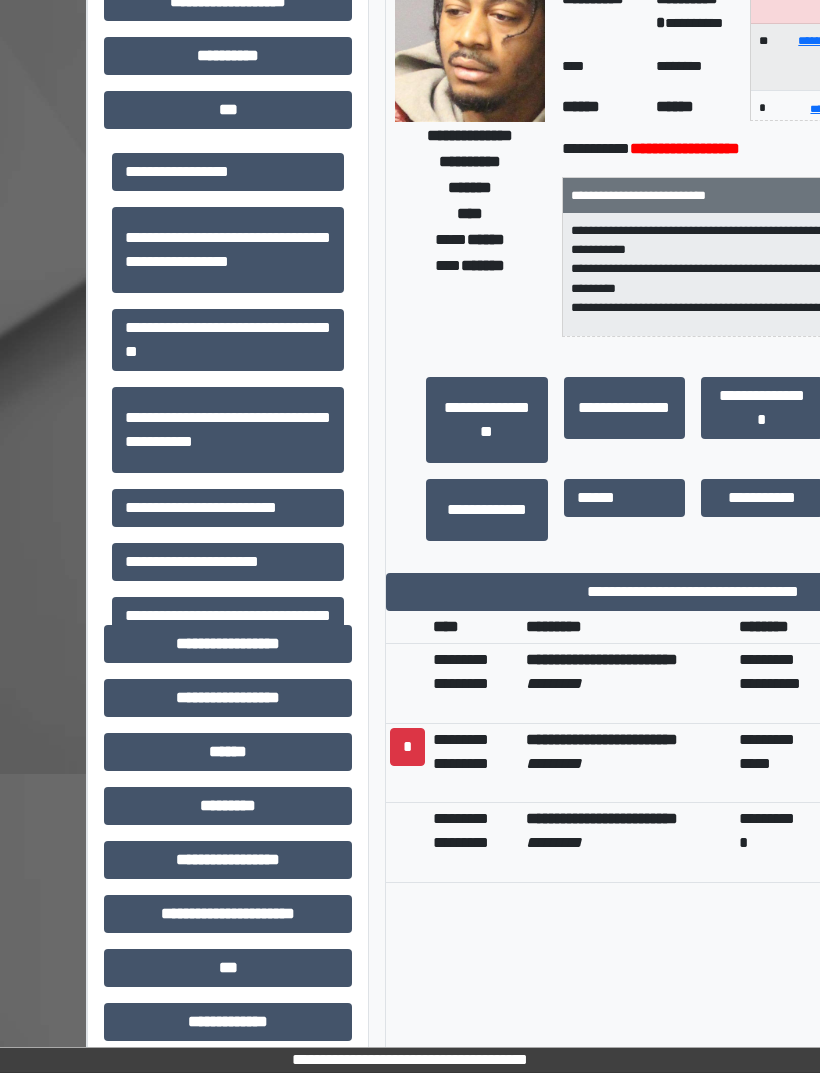 click on "**********" at bounding box center [693, 592] 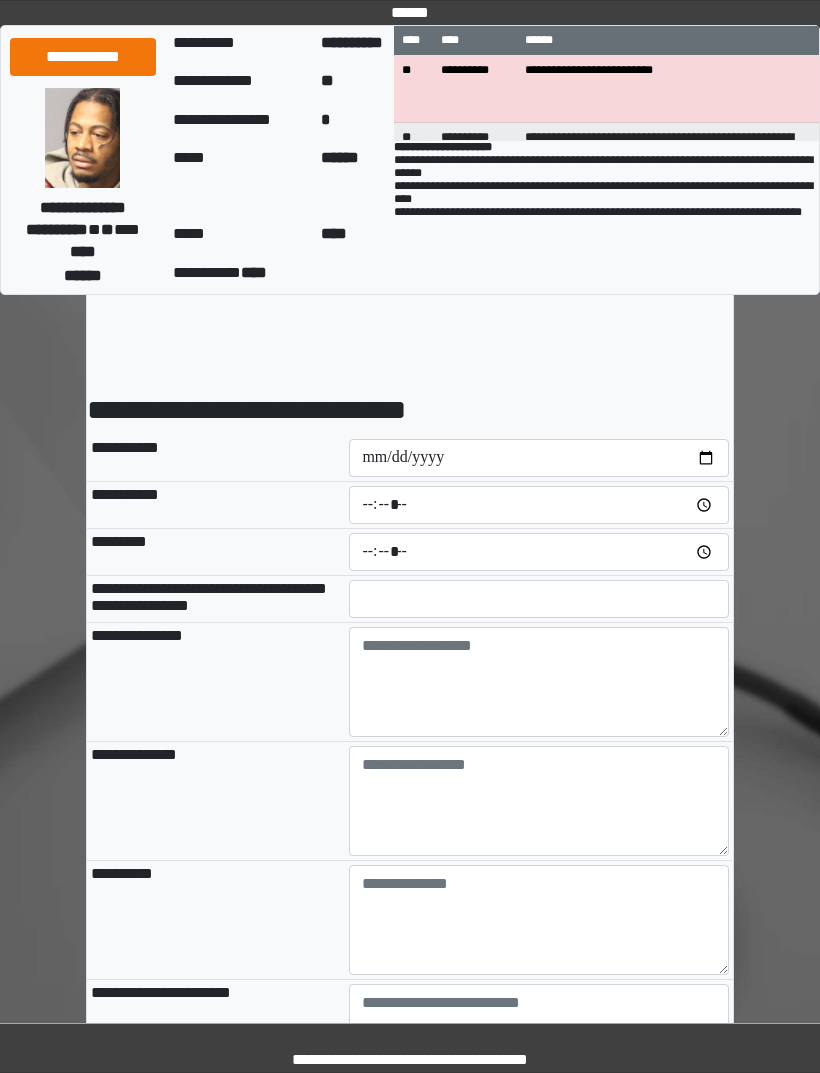 scroll, scrollTop: 0, scrollLeft: 0, axis: both 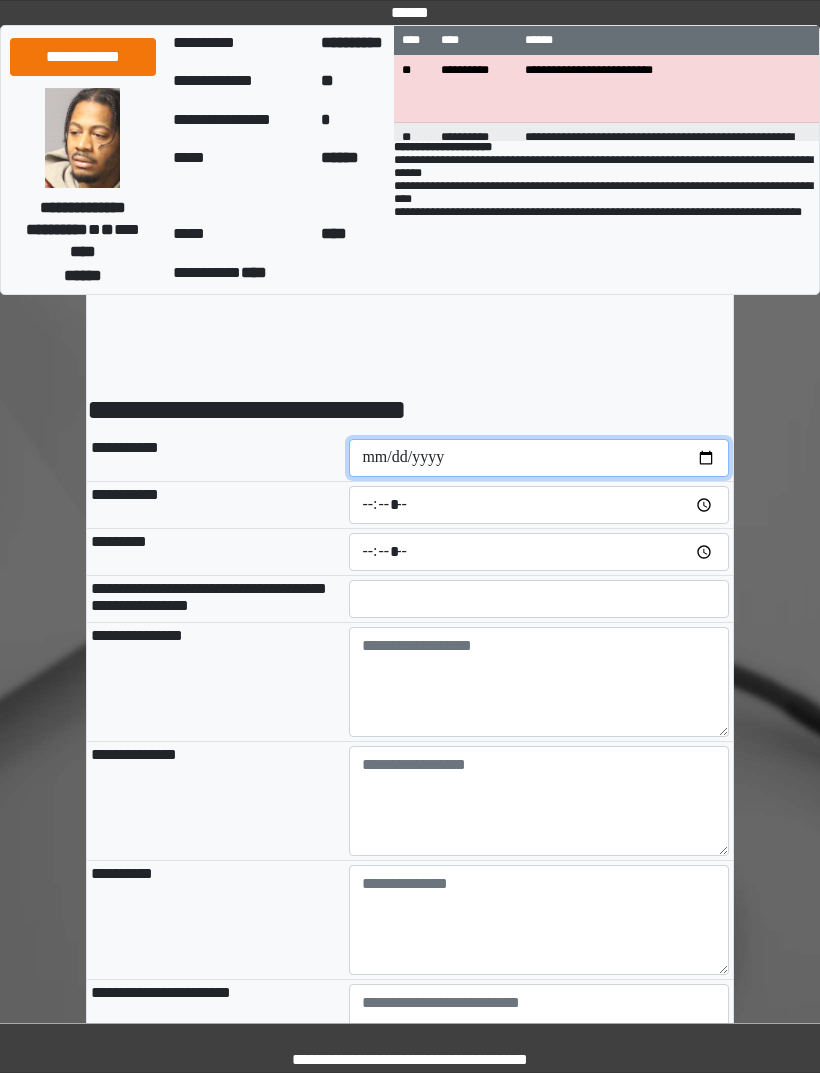 click at bounding box center [539, 458] 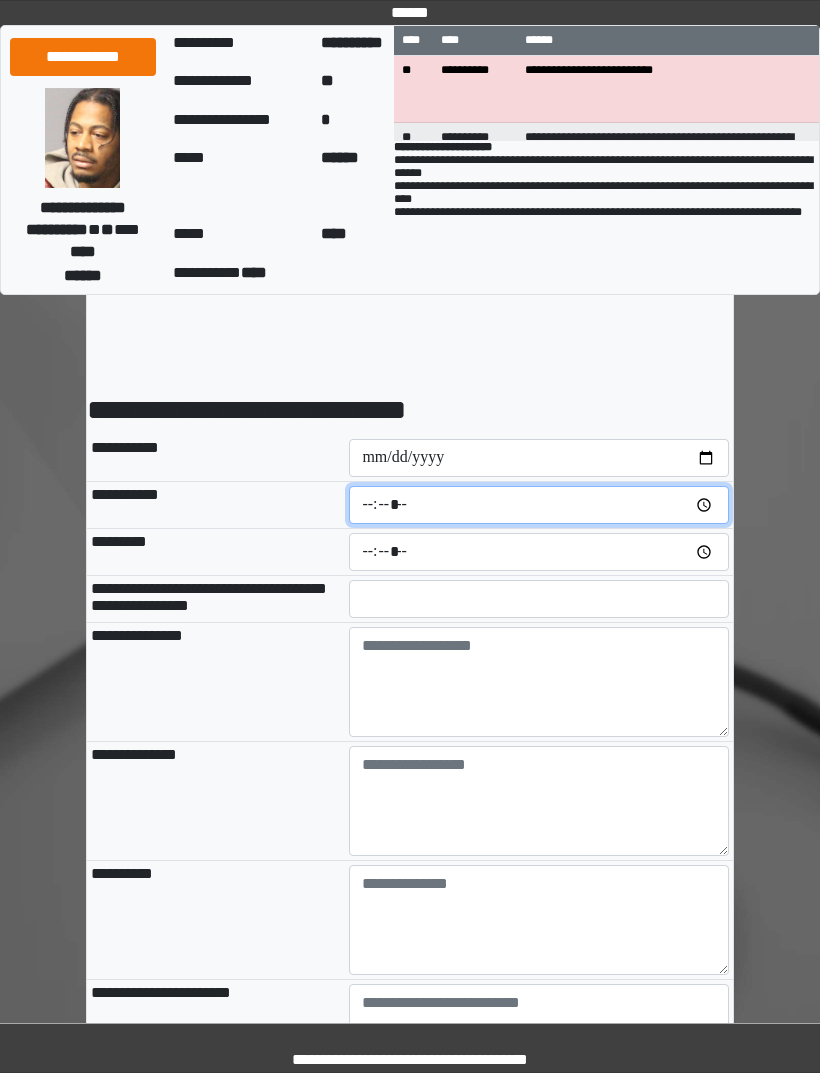 click at bounding box center (539, 505) 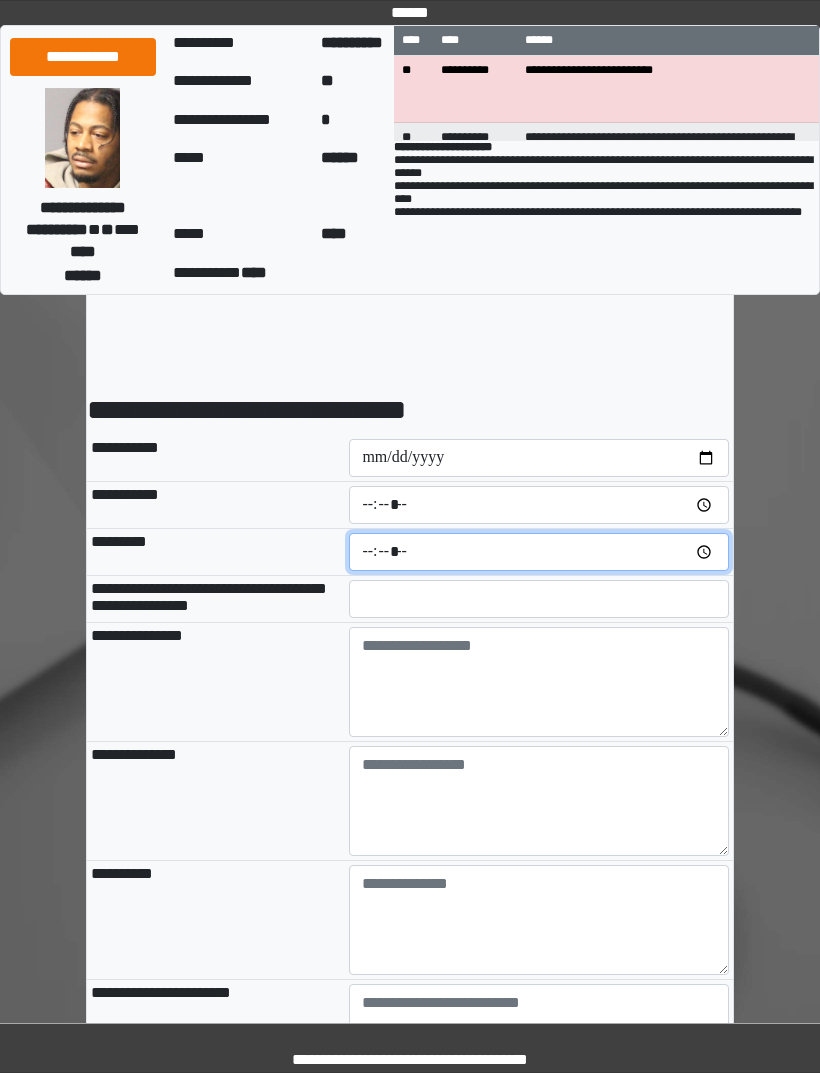 click at bounding box center [539, 552] 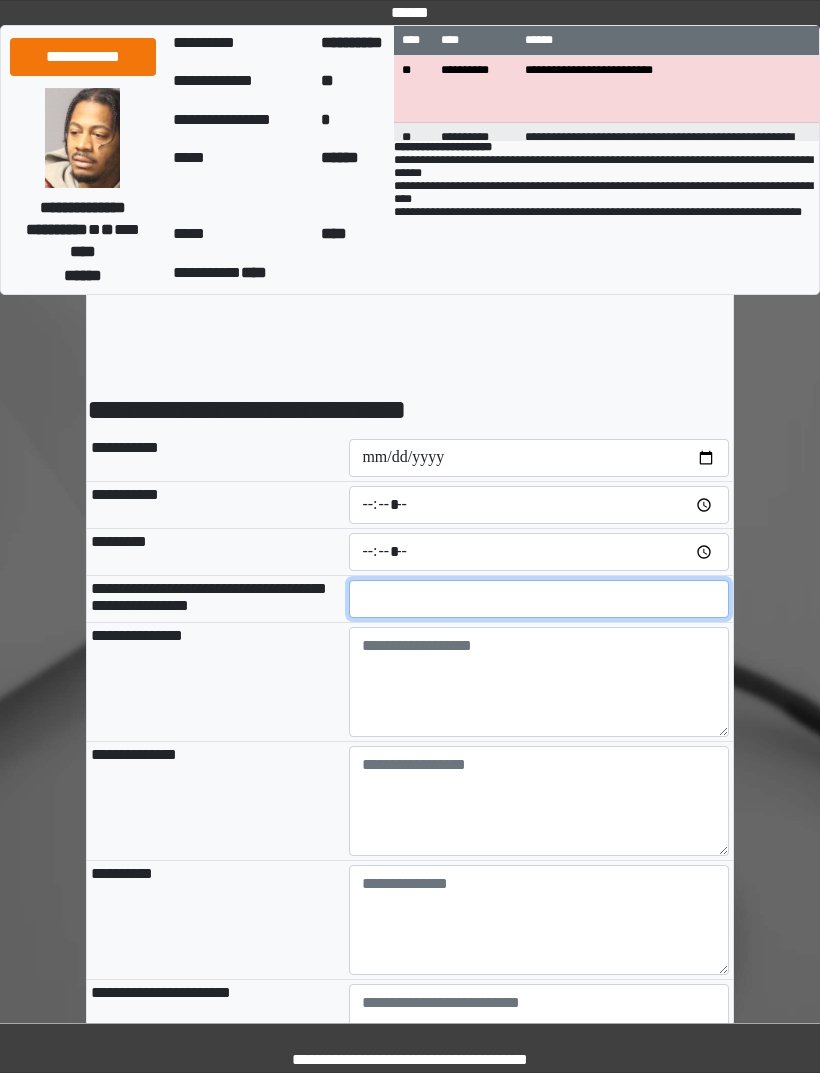 click at bounding box center [539, 599] 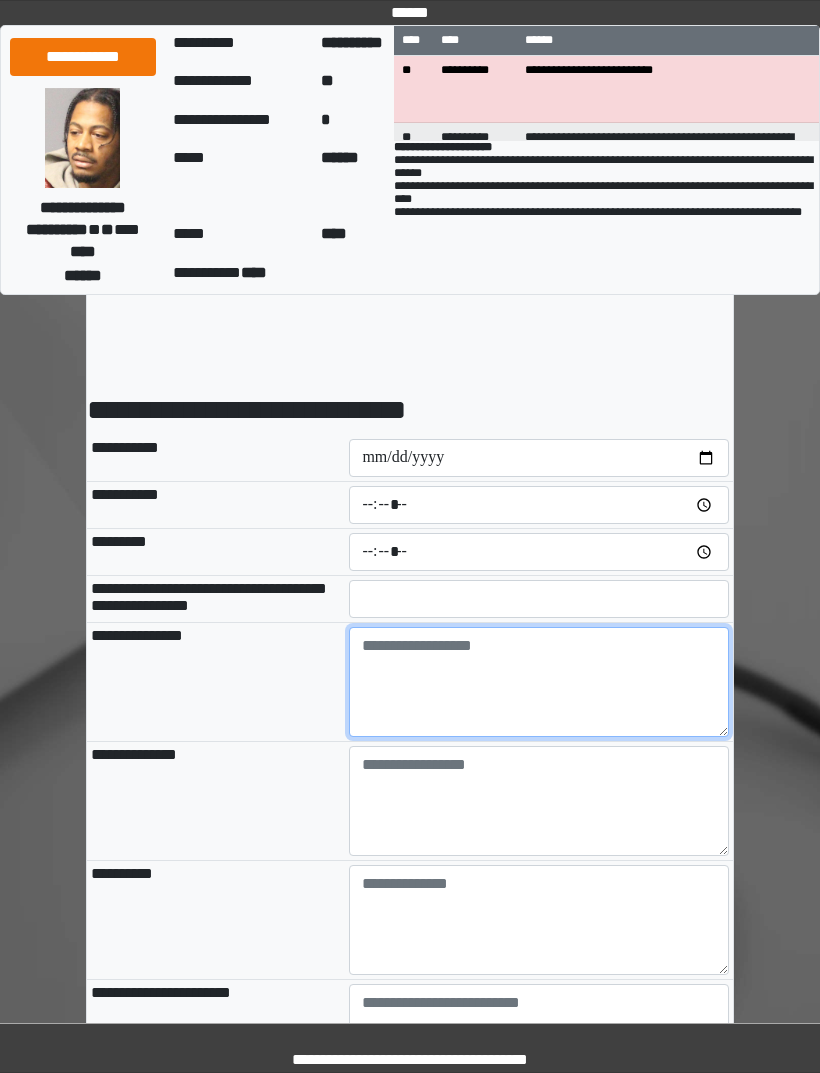 click at bounding box center (539, 682) 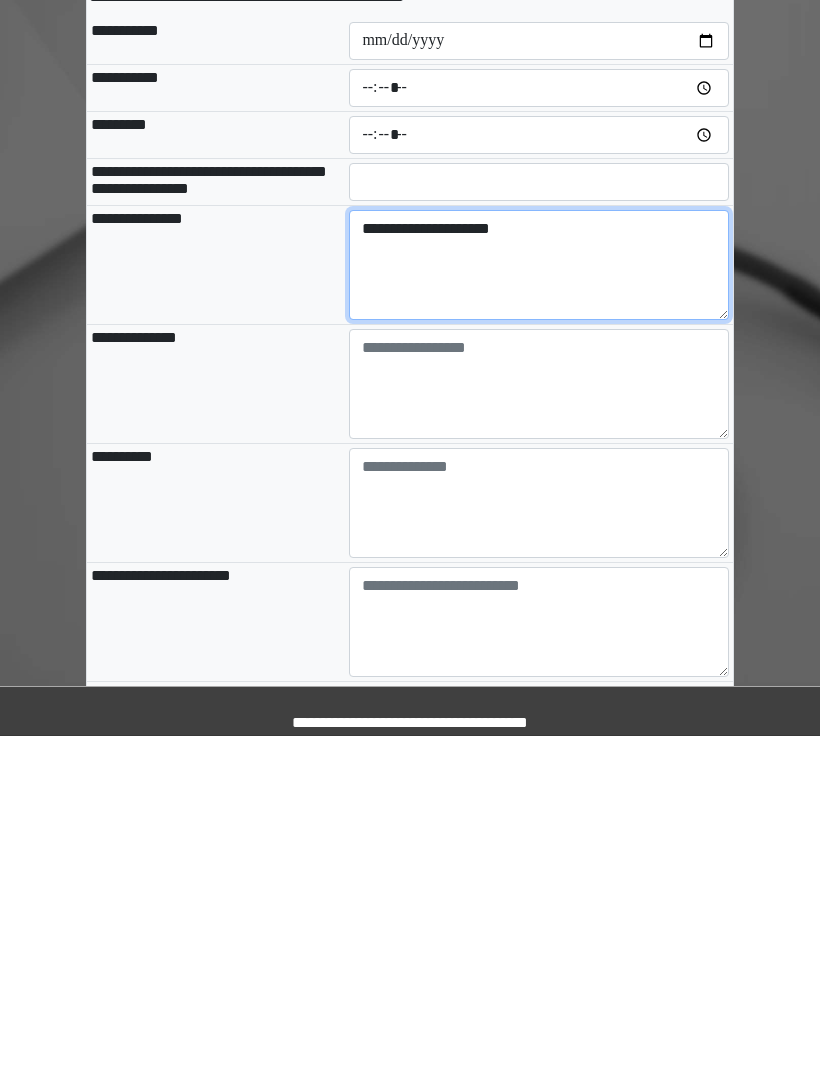 scroll, scrollTop: 89, scrollLeft: 0, axis: vertical 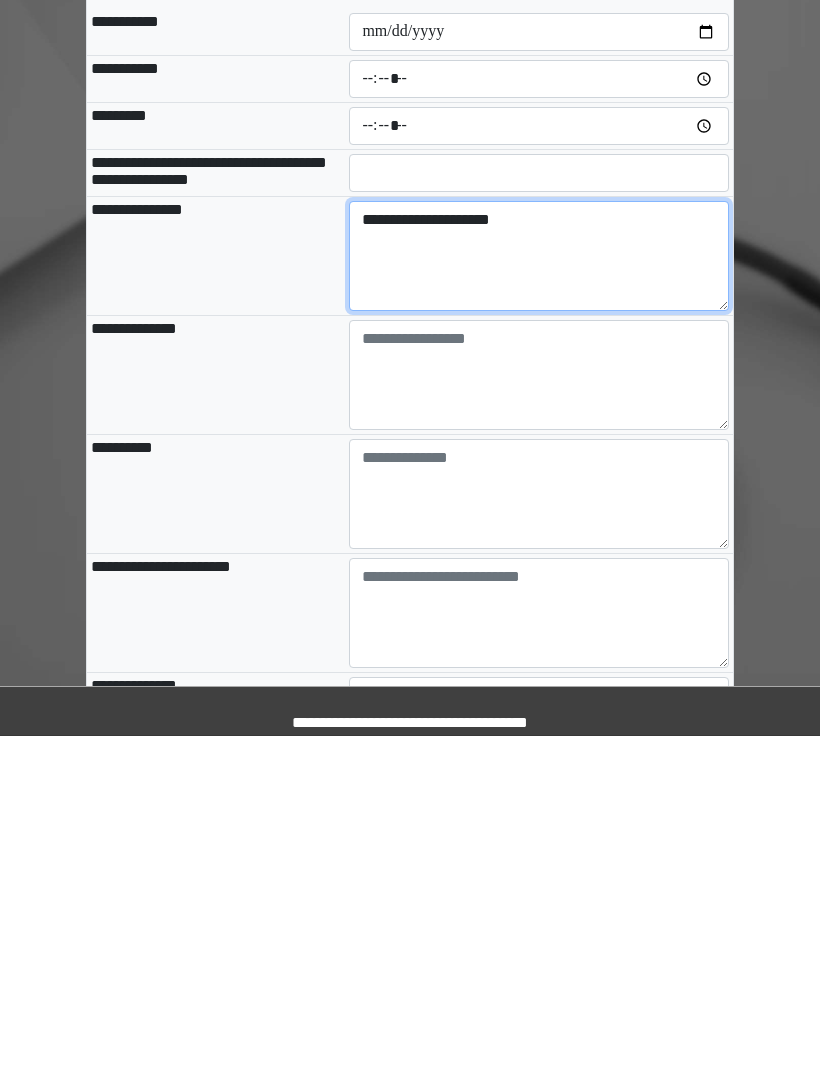 type on "**********" 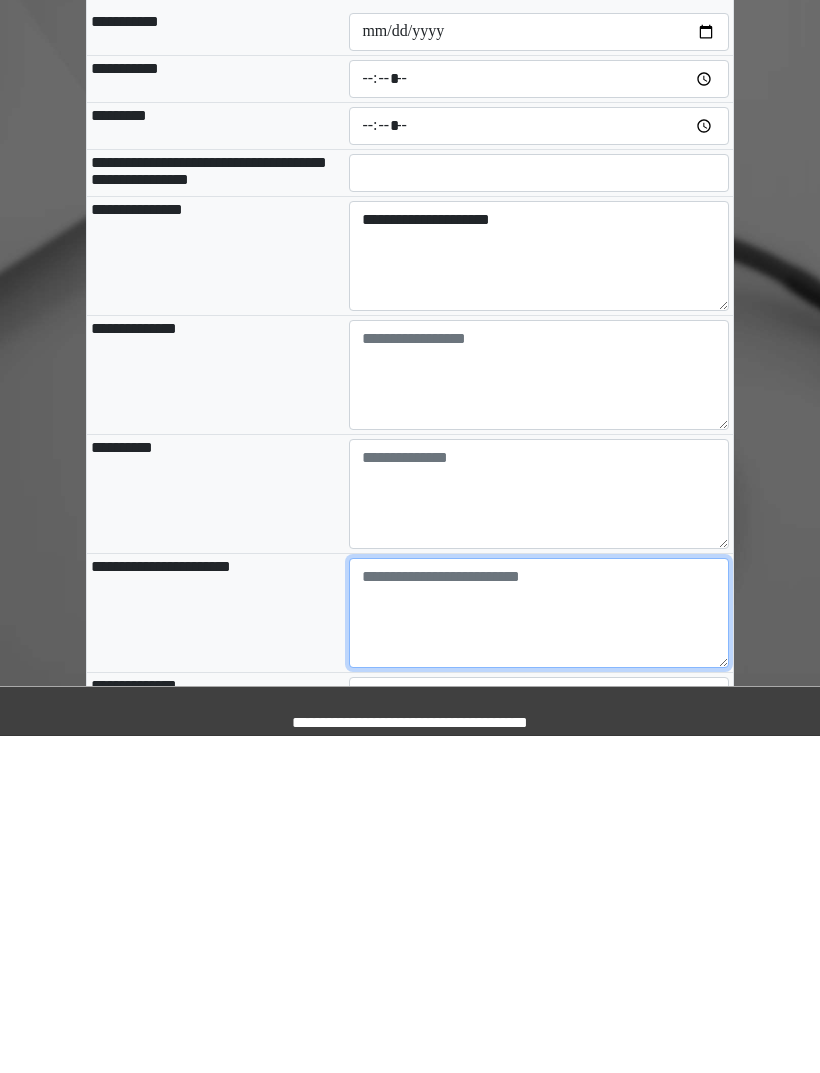 click at bounding box center (539, 950) 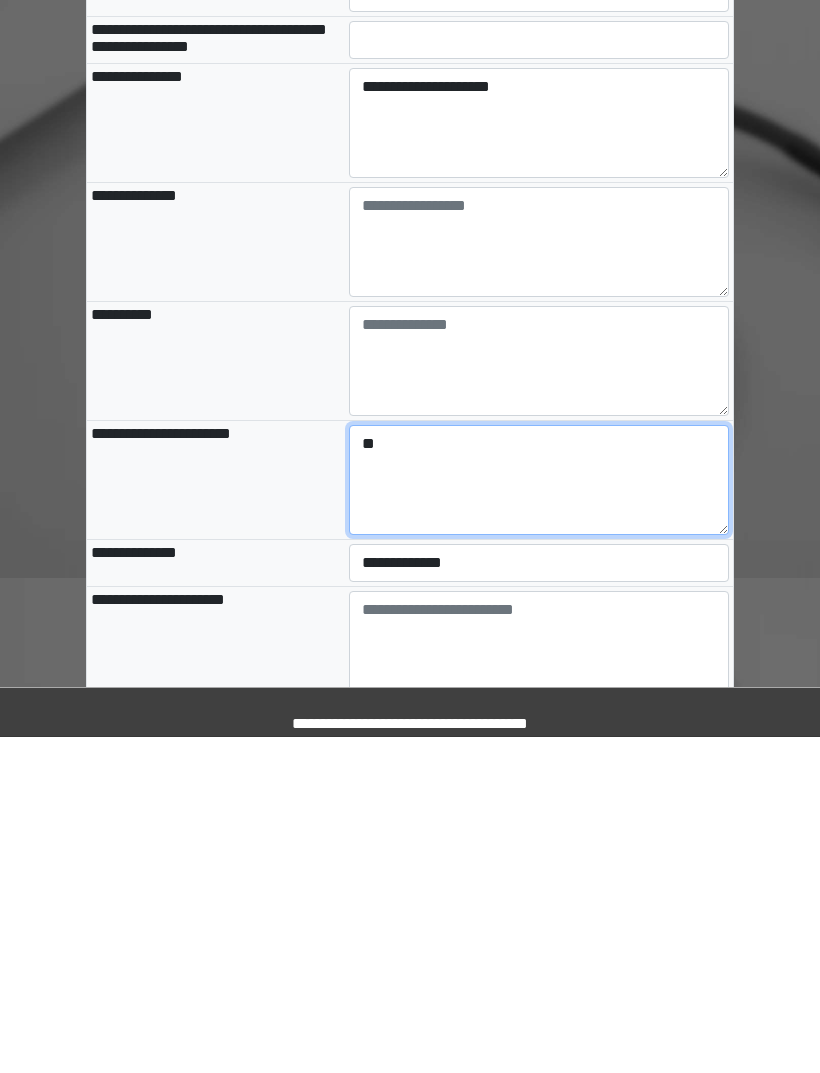 type on "**" 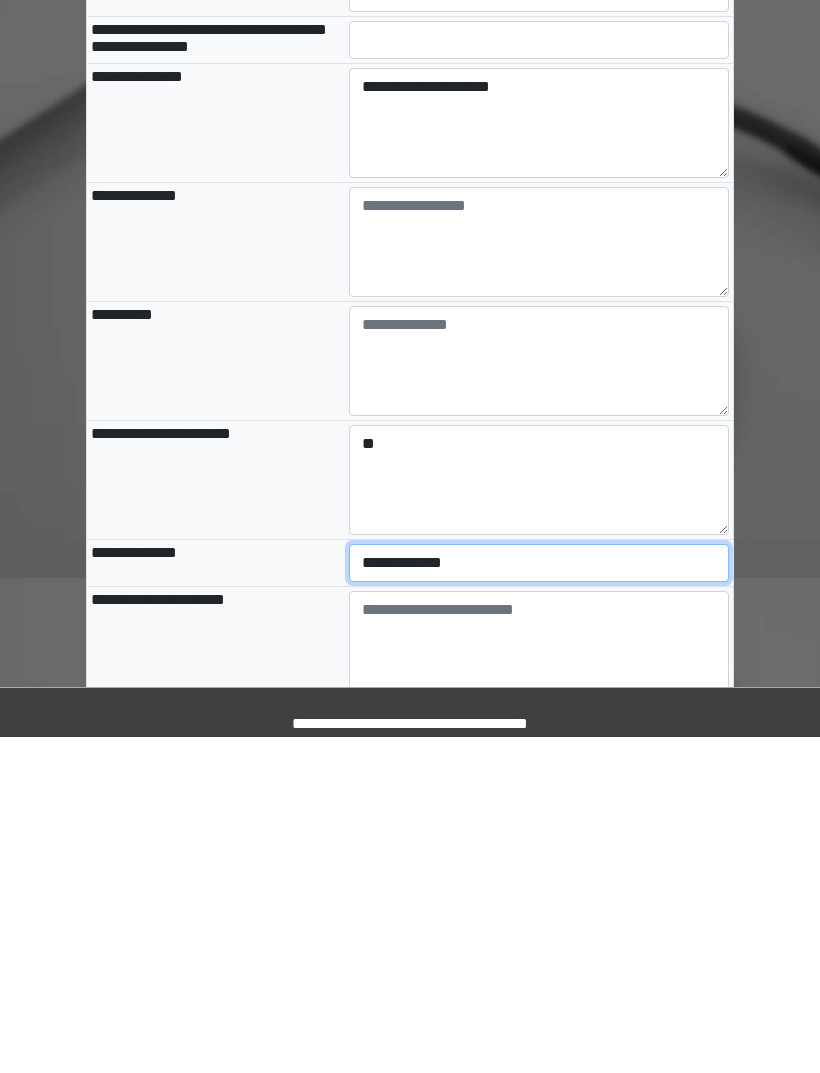 click on "**********" at bounding box center (539, 899) 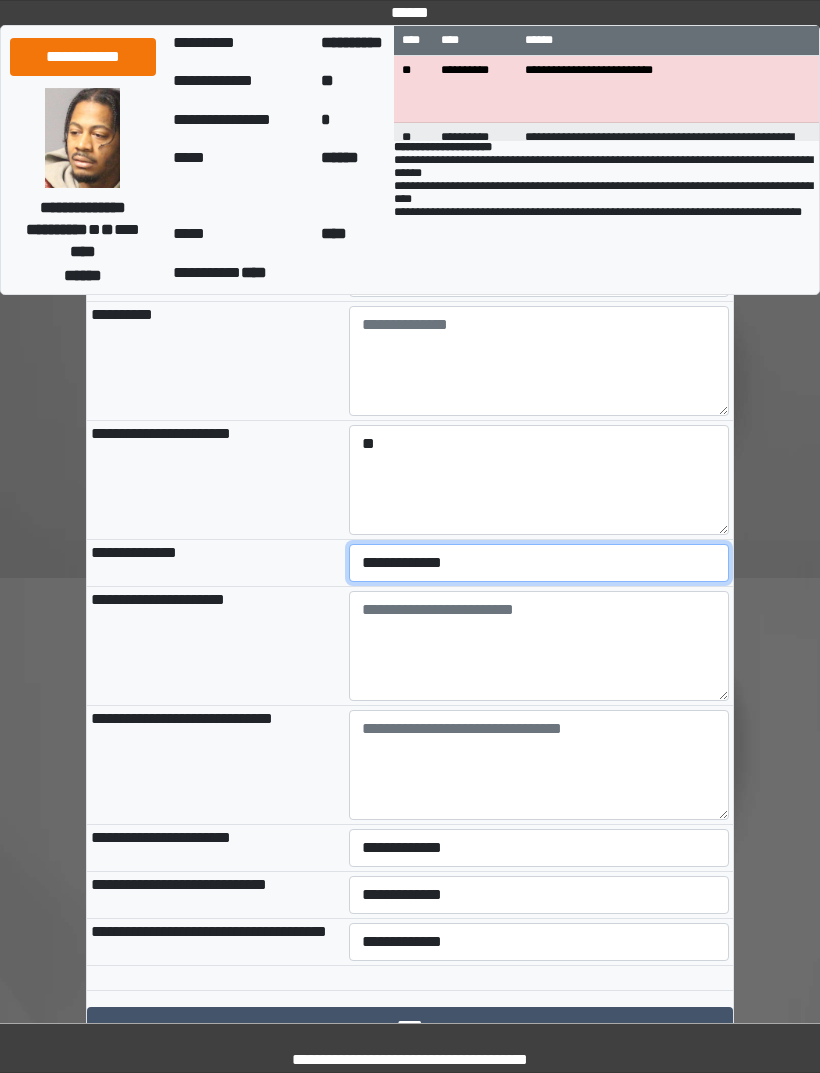 select on "***" 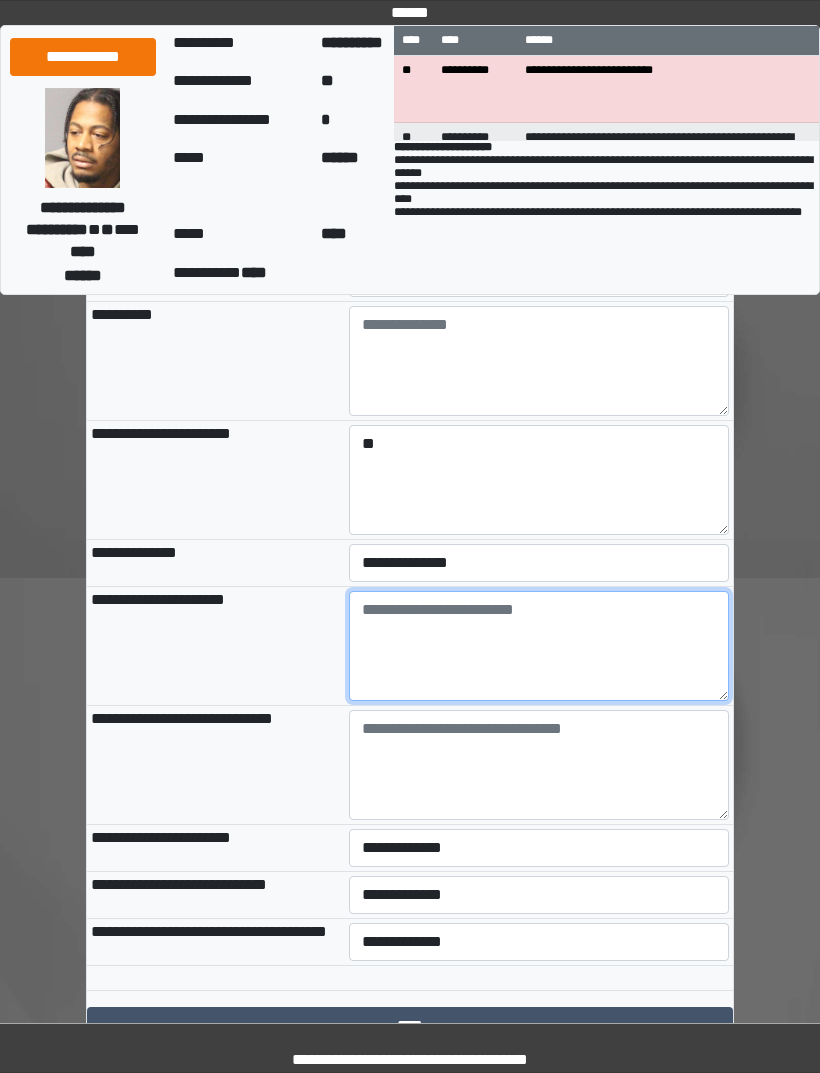 click at bounding box center [539, 646] 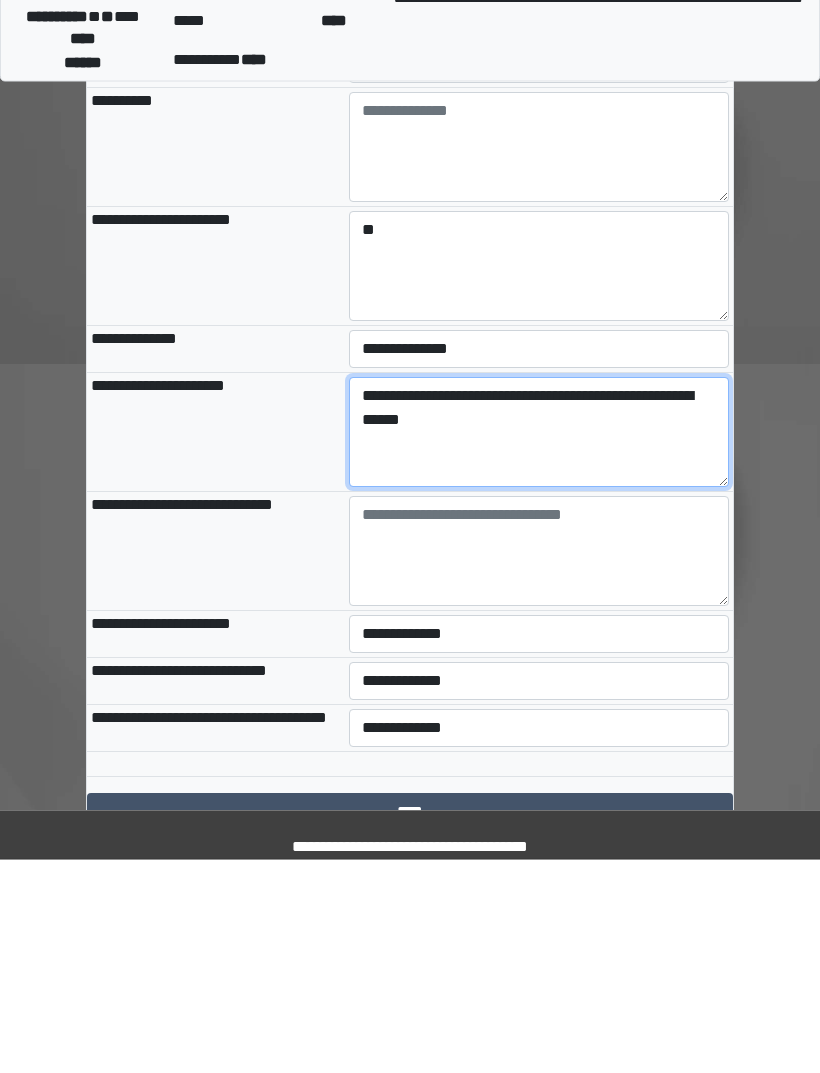 type on "**********" 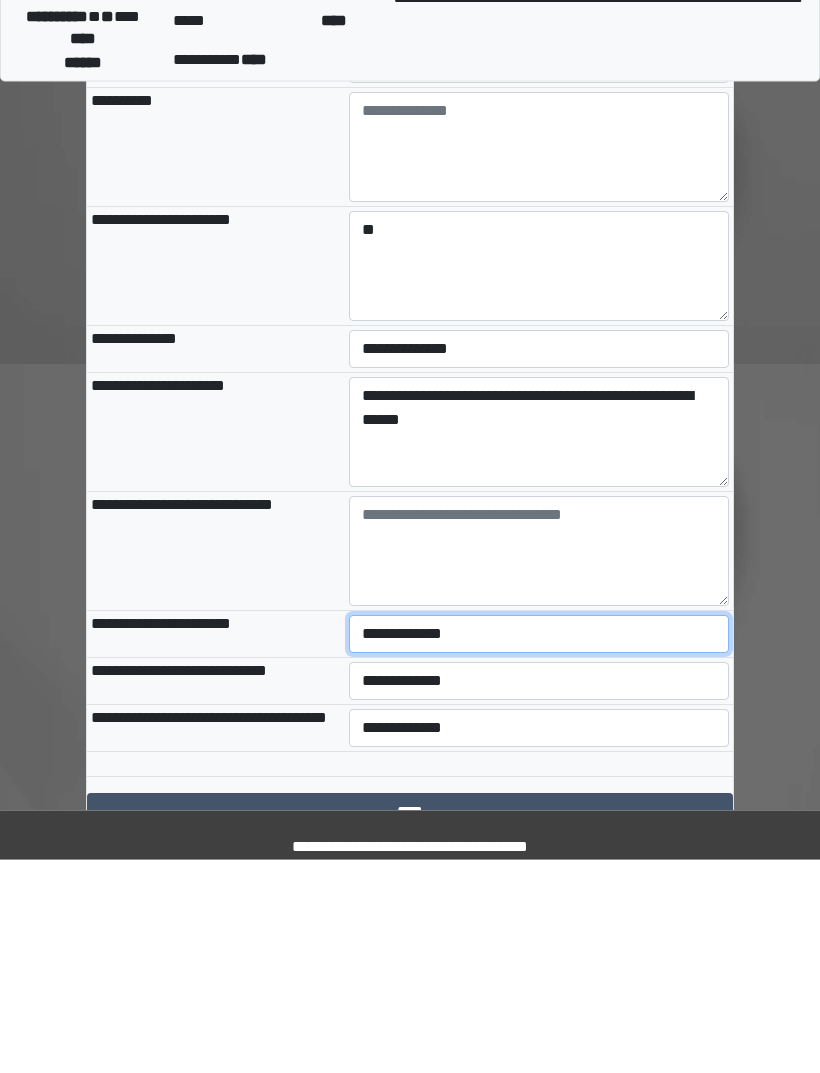 click on "**********" at bounding box center (539, 848) 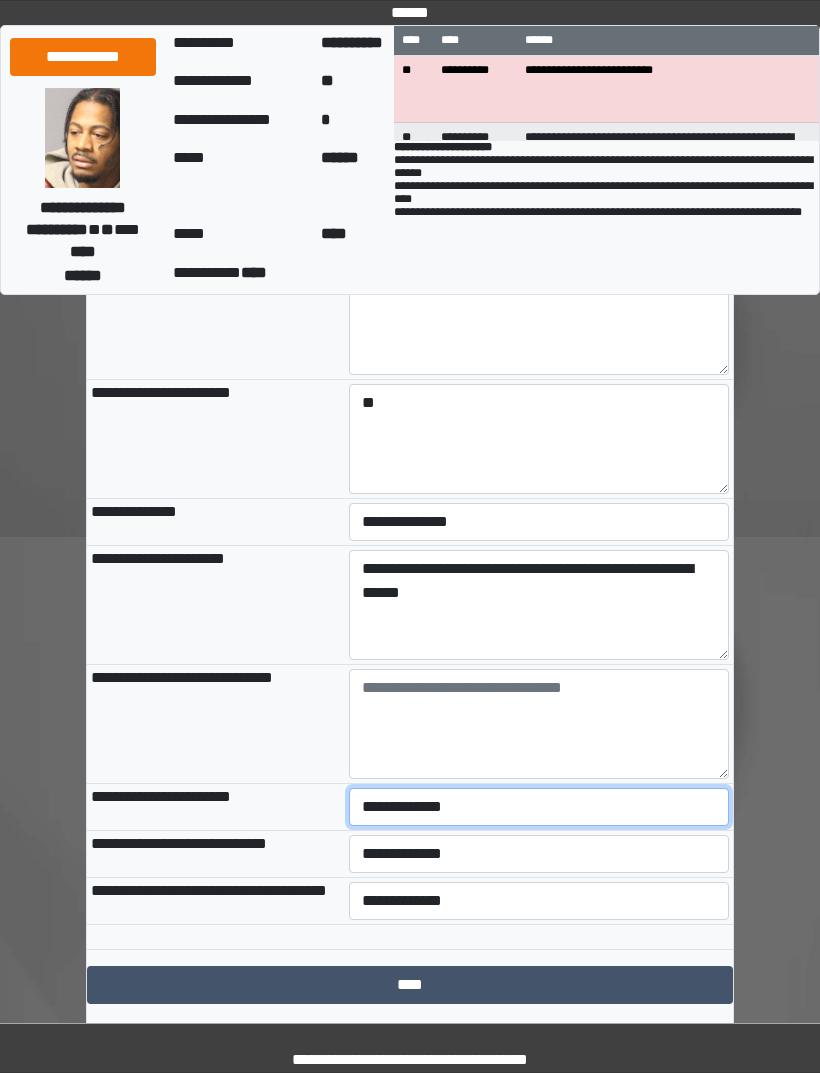 select on "***" 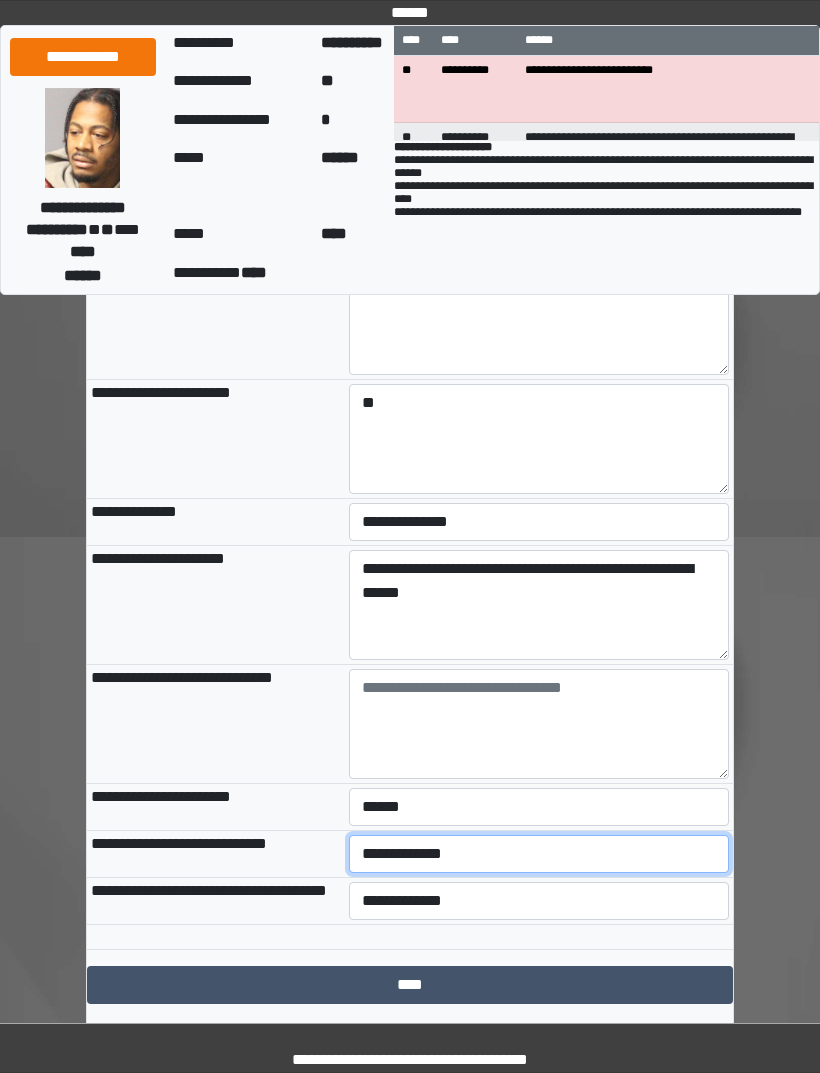 click on "**********" at bounding box center (539, 854) 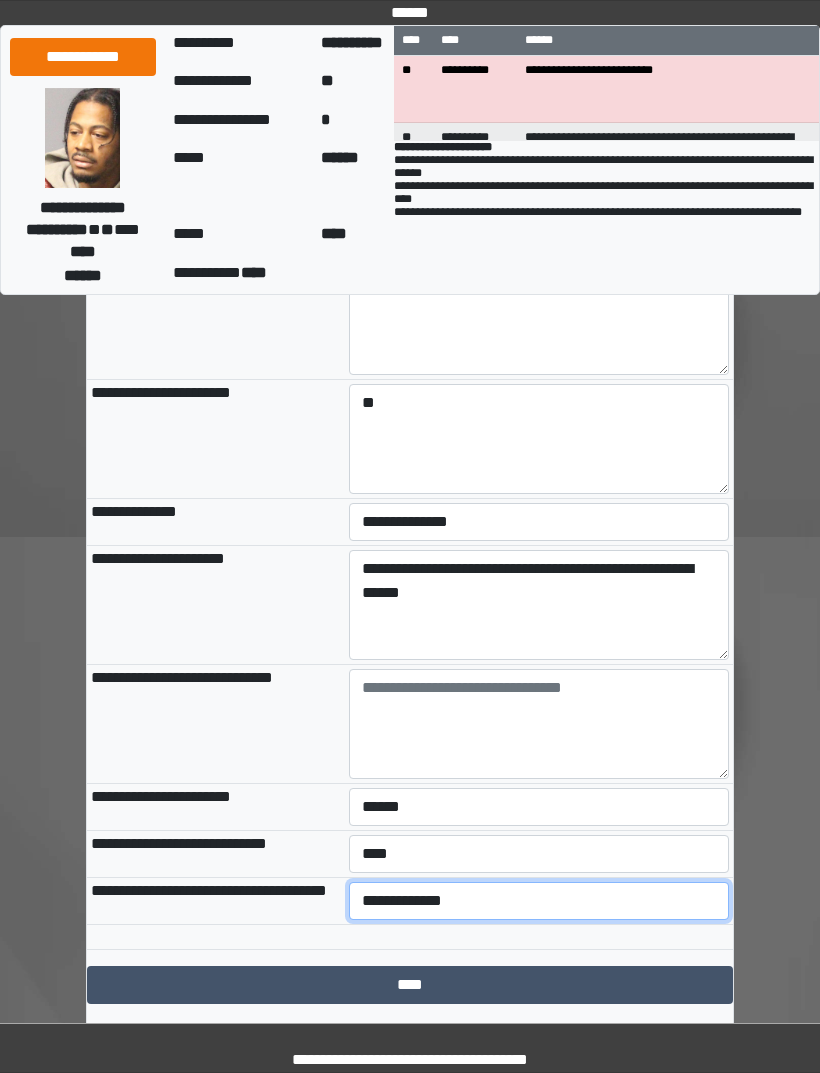 click on "**********" at bounding box center [539, 901] 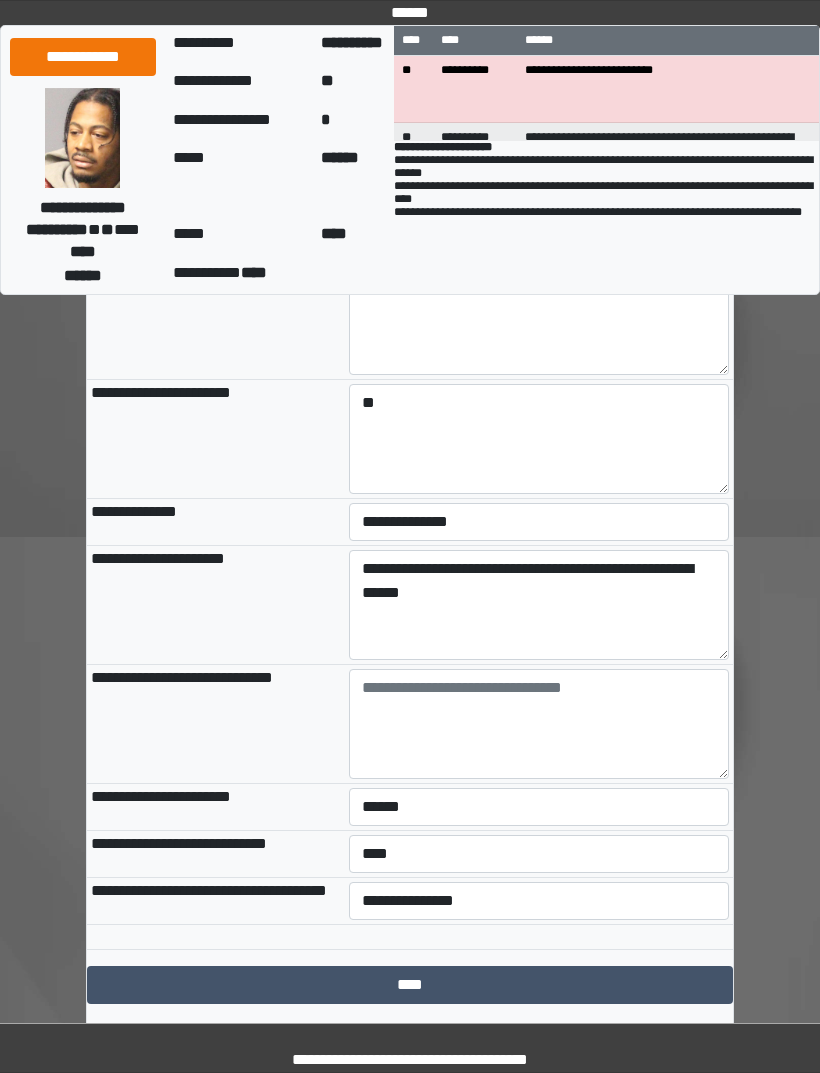 click on "****" at bounding box center [410, 985] 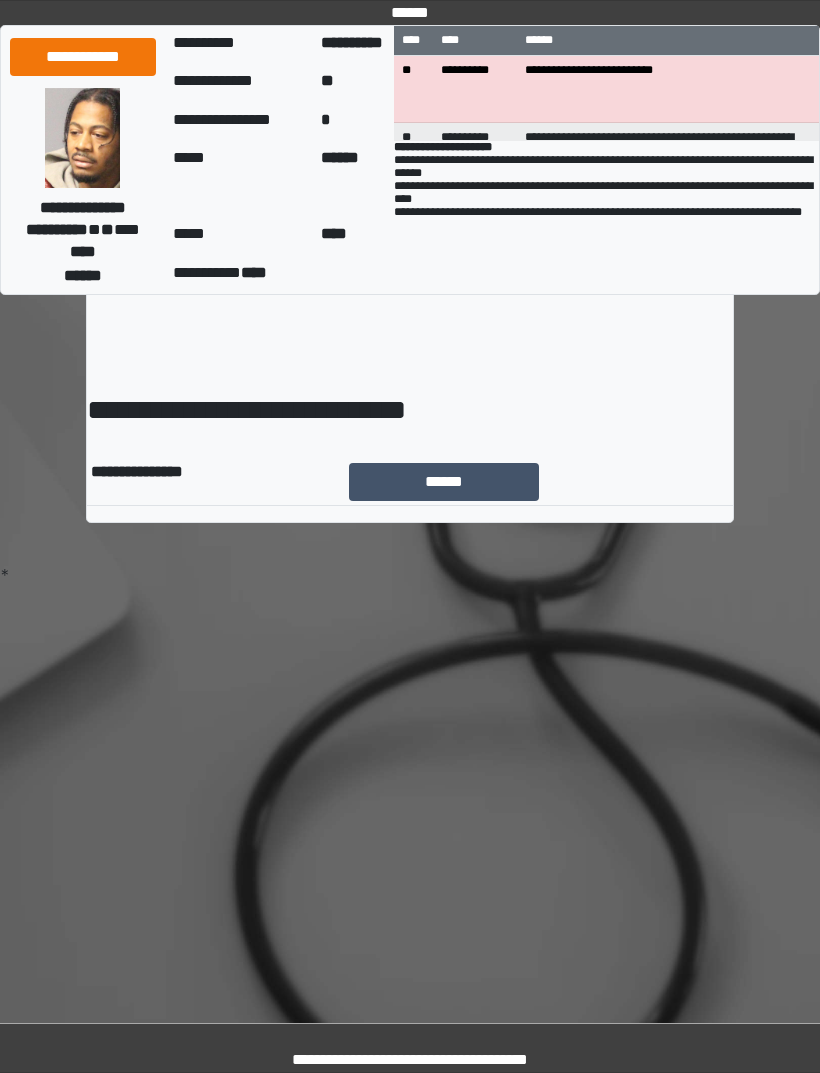 scroll, scrollTop: 0, scrollLeft: 0, axis: both 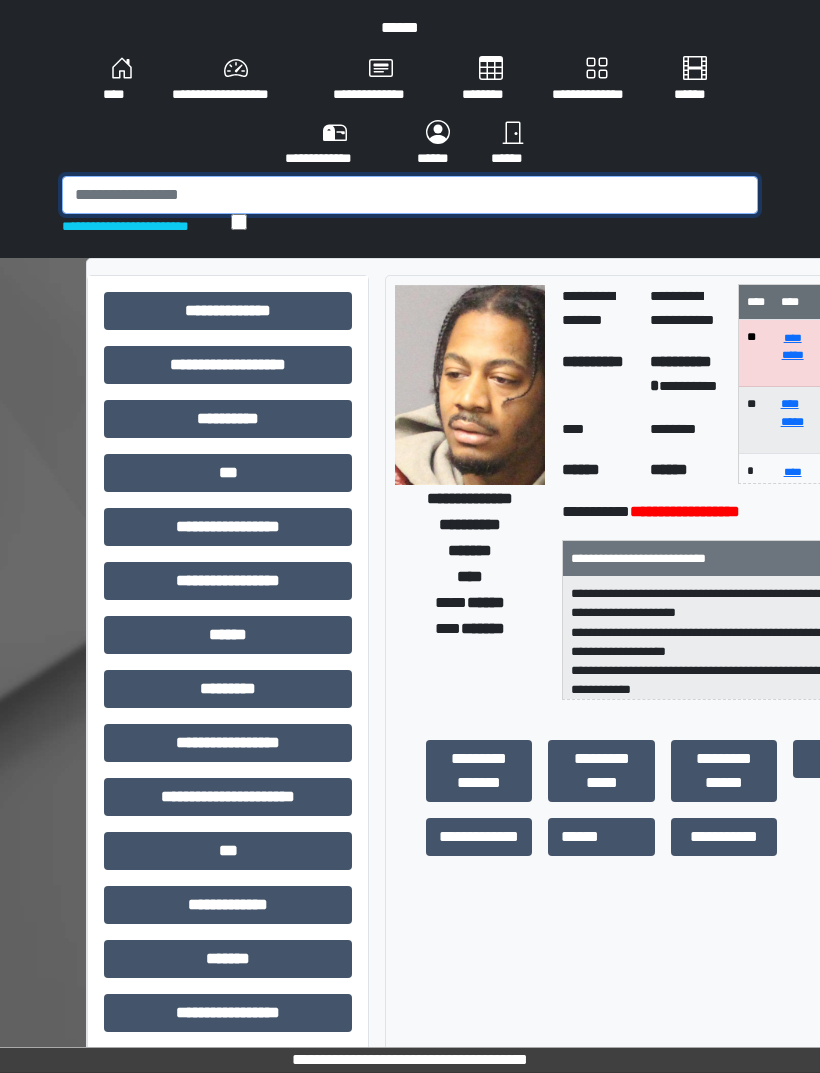 click at bounding box center (410, 195) 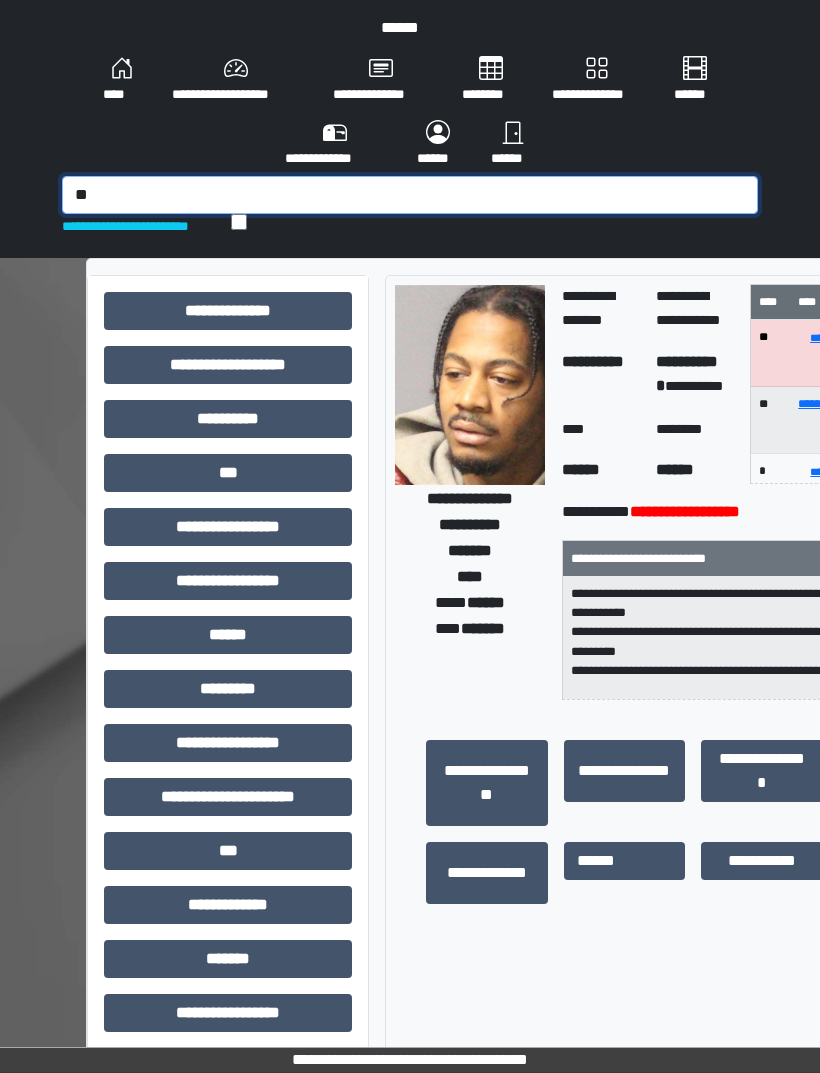 type on "*" 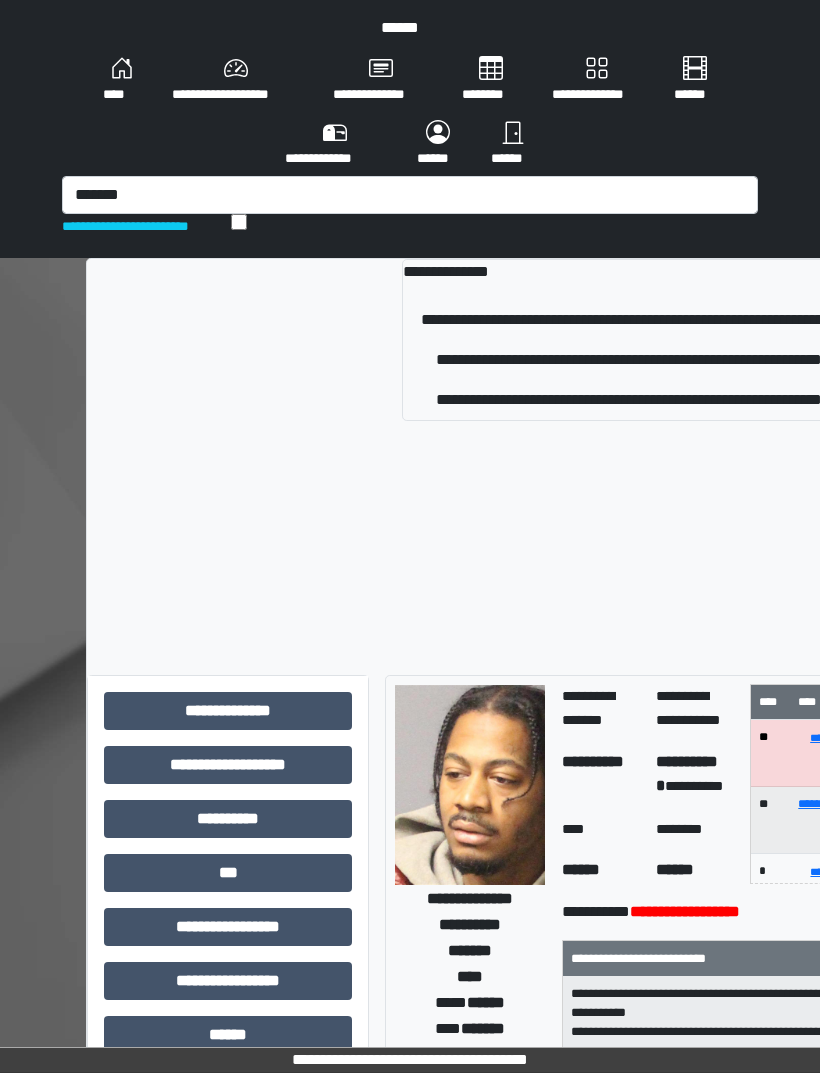 click at bounding box center [470, 785] 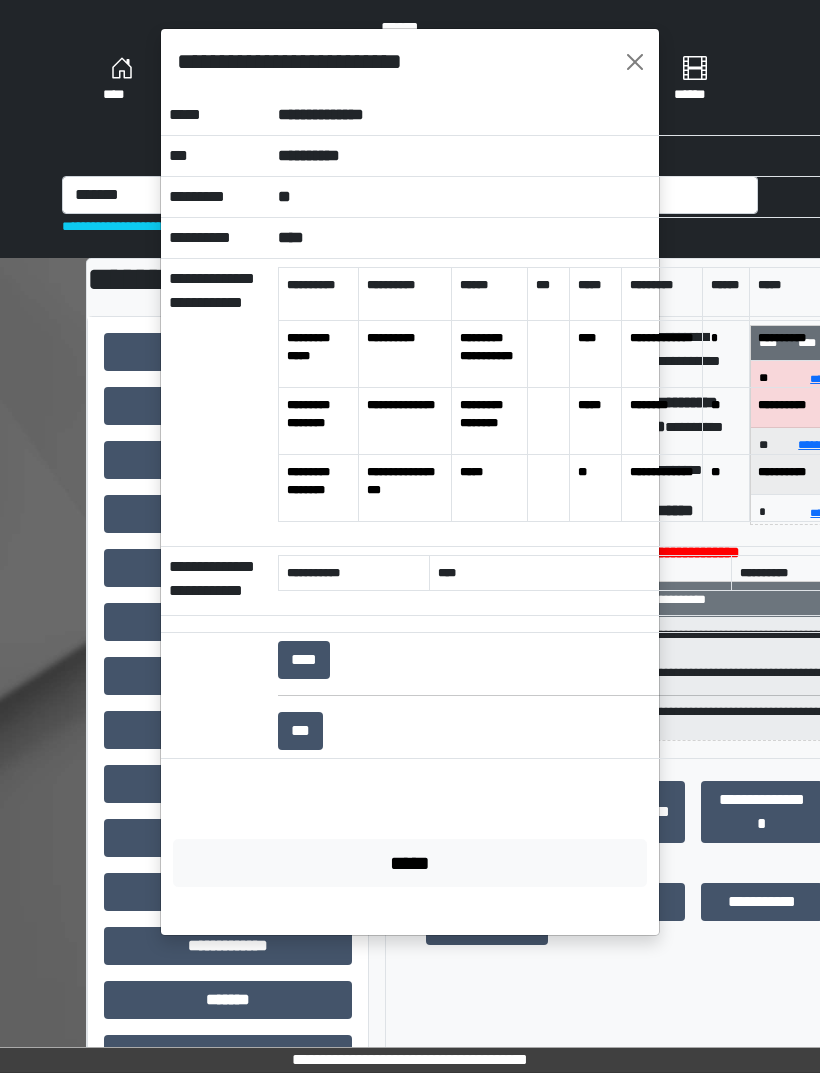 click on "**********" at bounding box center [410, 62] 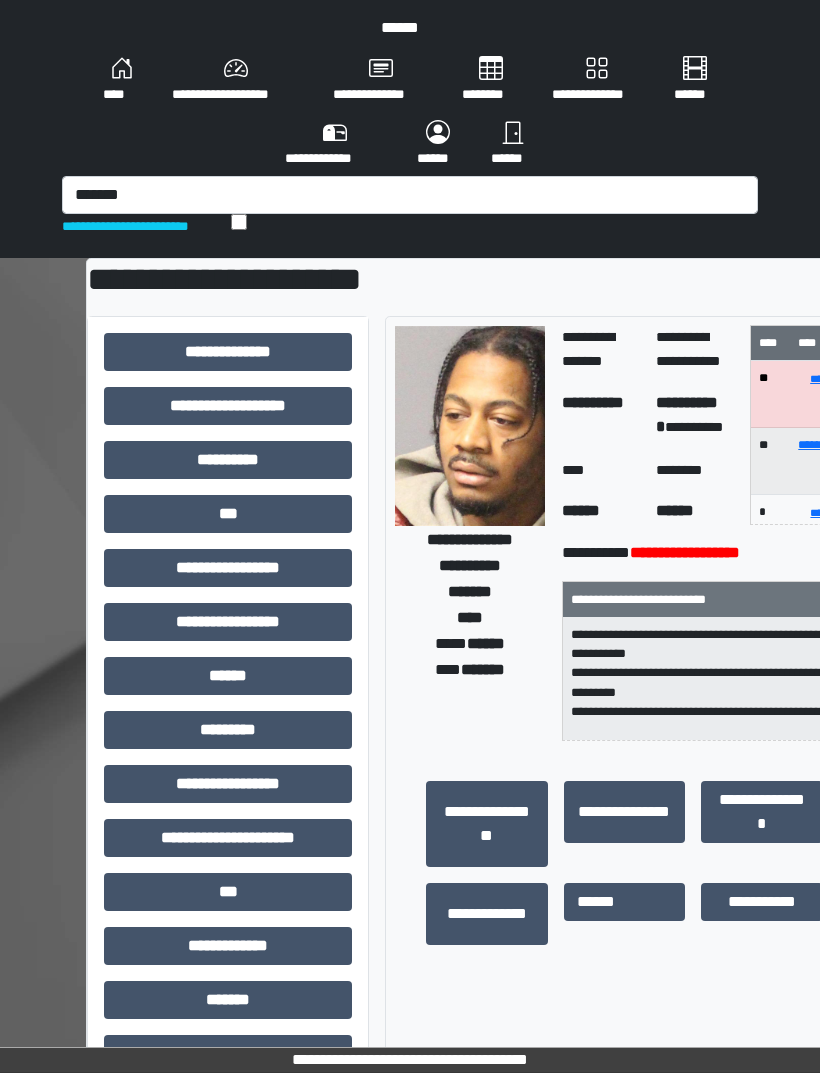 click on "**********" at bounding box center (410, 205) 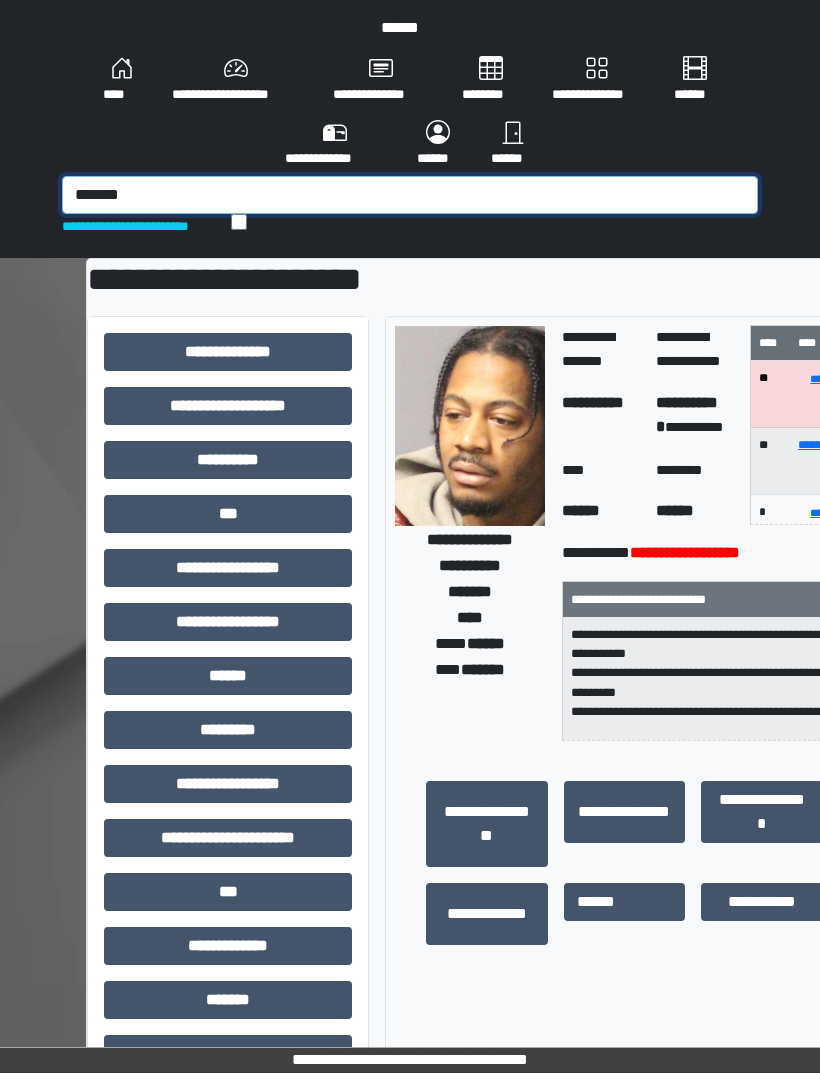 click on "******" at bounding box center [410, 195] 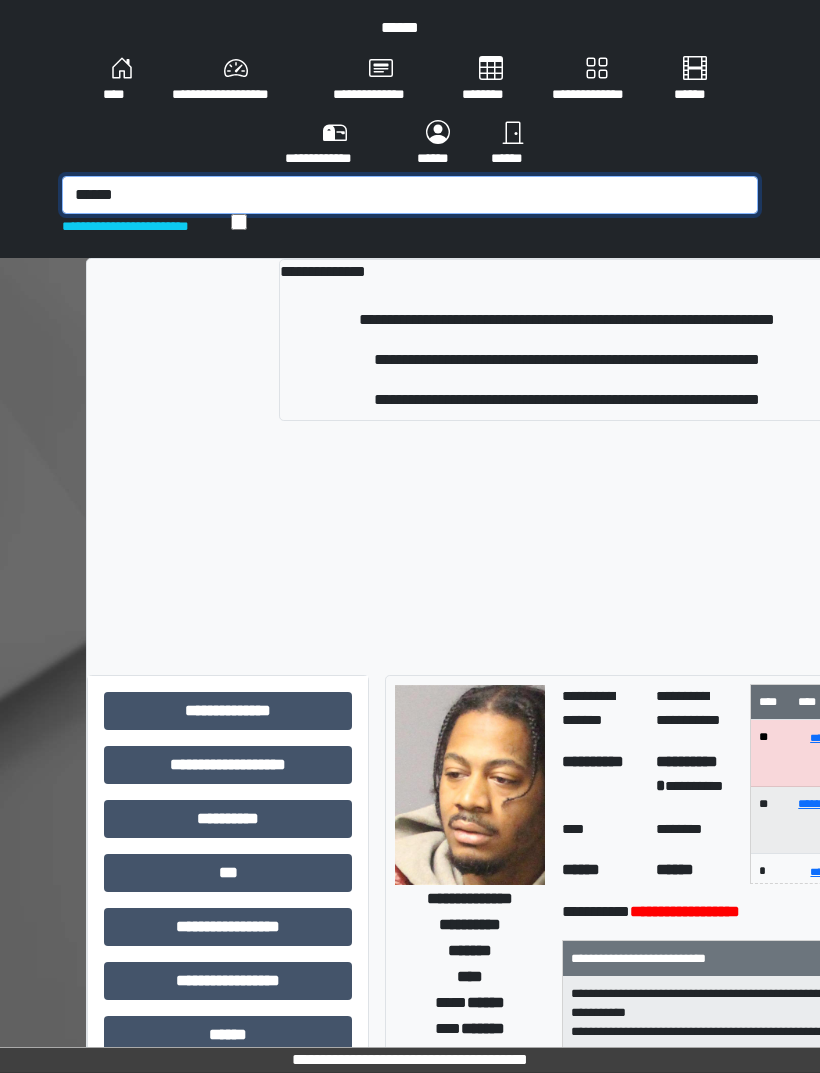 type on "******" 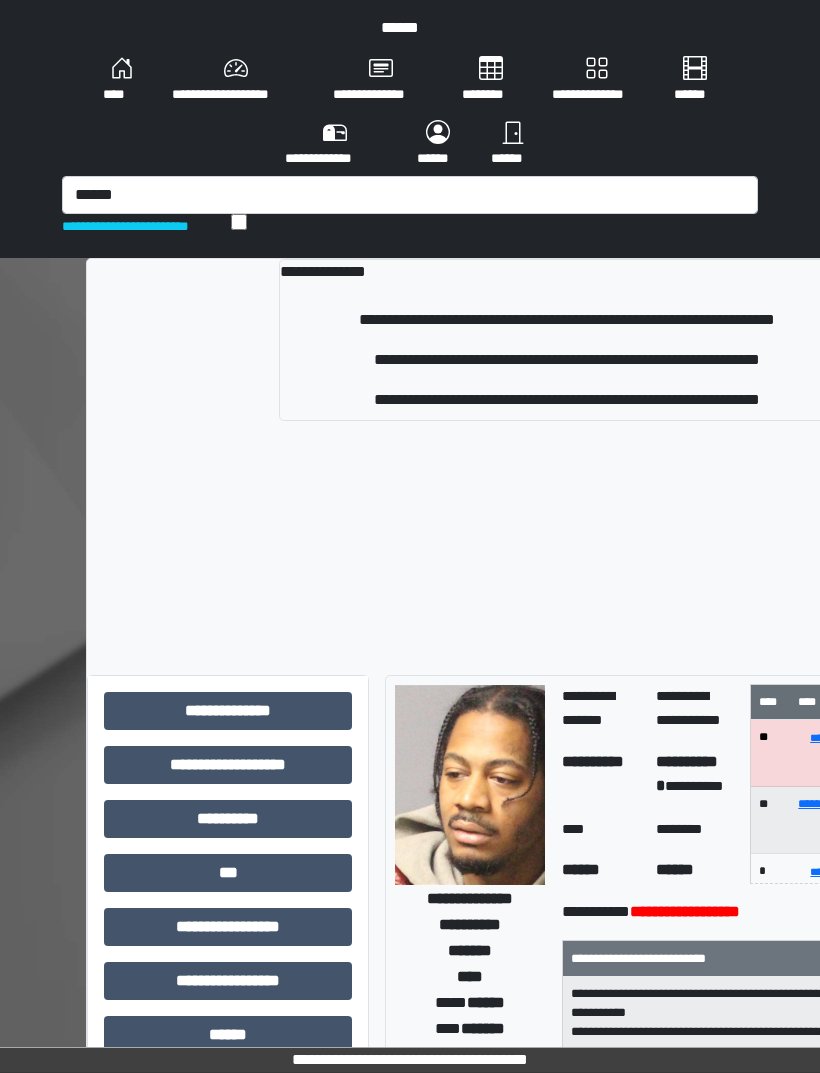 type 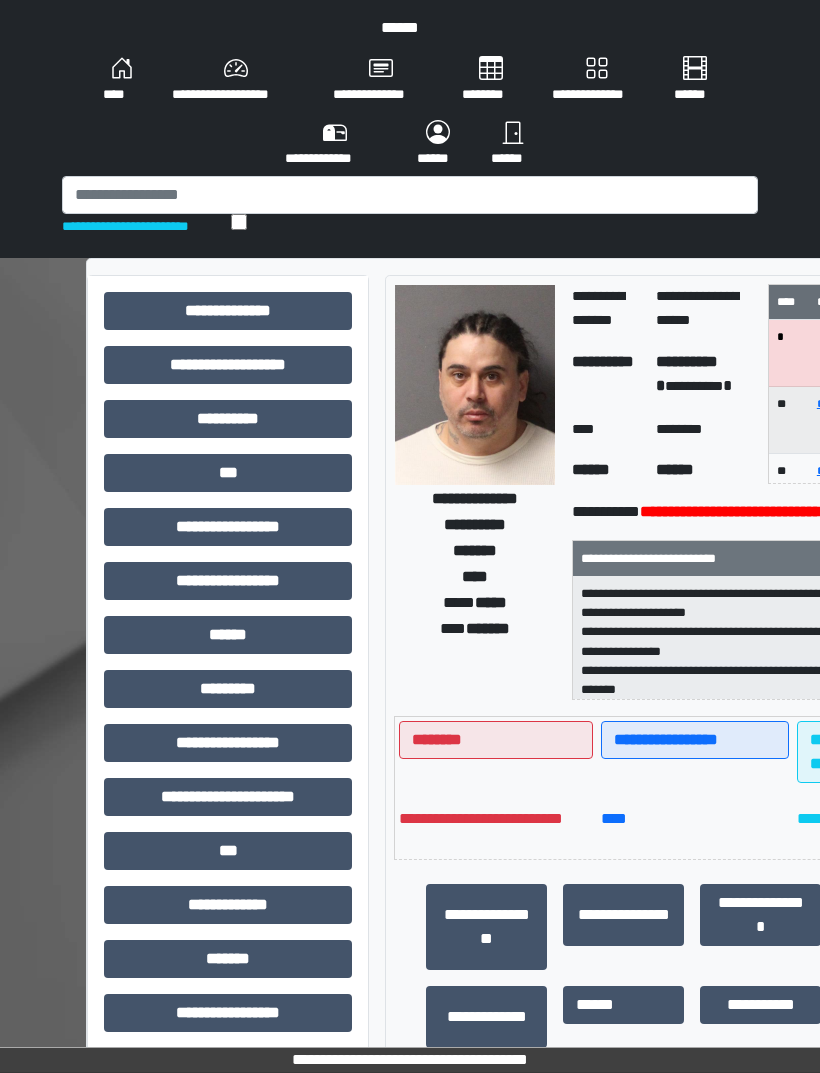 click on "***" at bounding box center (228, 473) 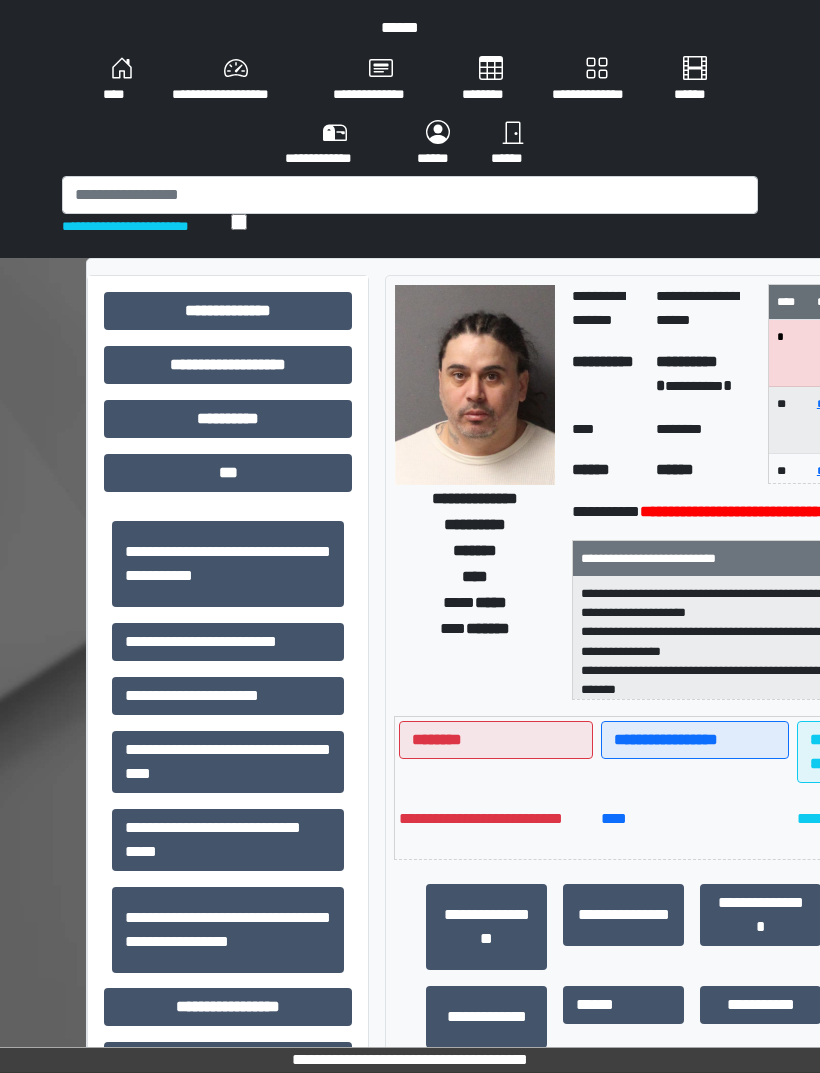 scroll, scrollTop: 220, scrollLeft: 0, axis: vertical 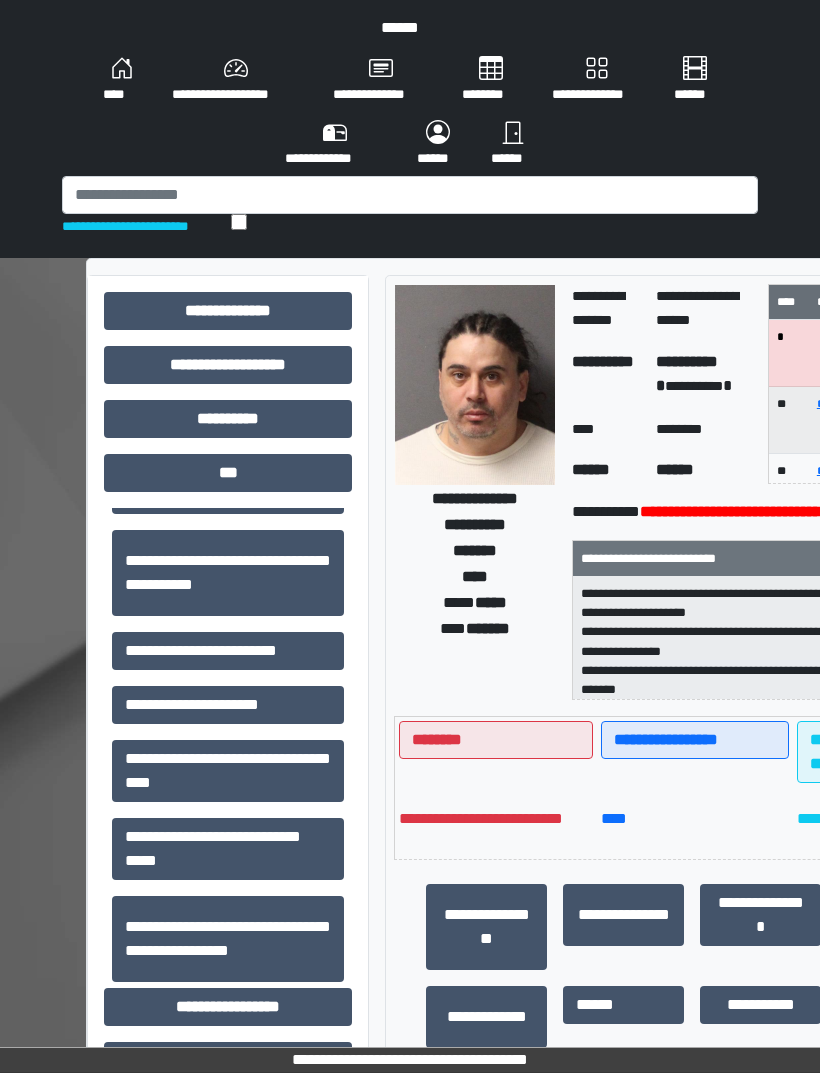 click on "**********" at bounding box center [228, 651] 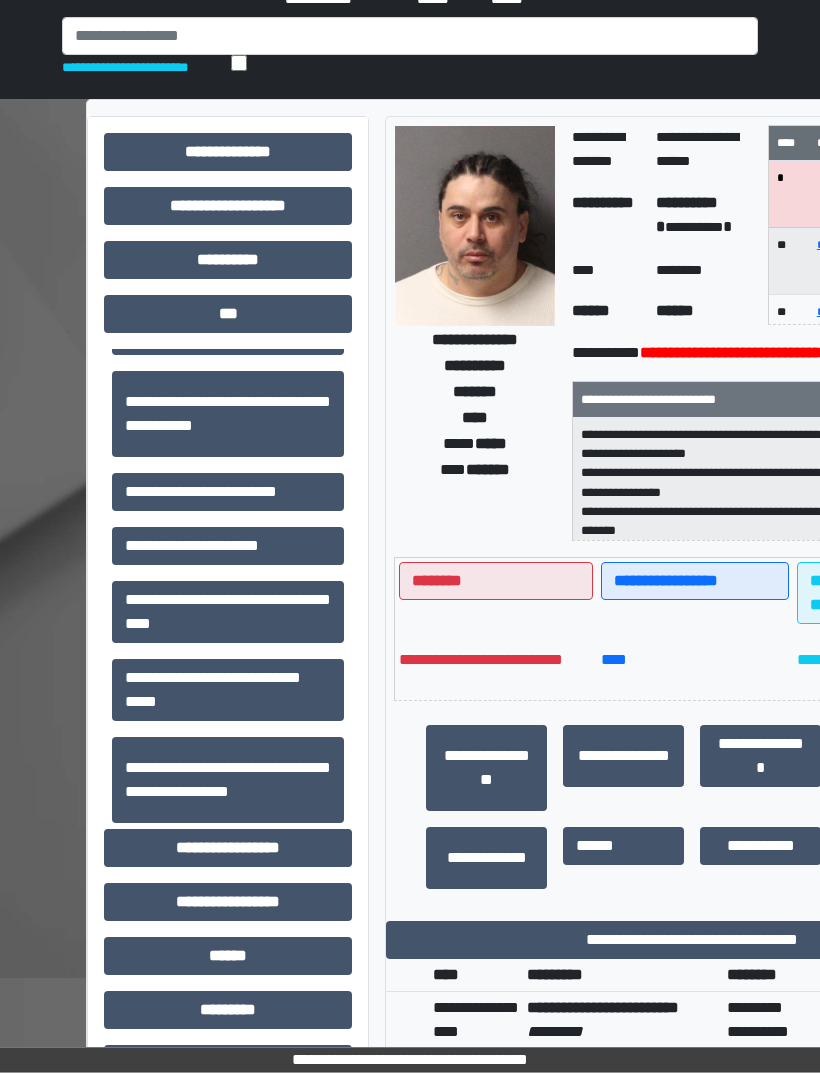 scroll, scrollTop: 161, scrollLeft: 0, axis: vertical 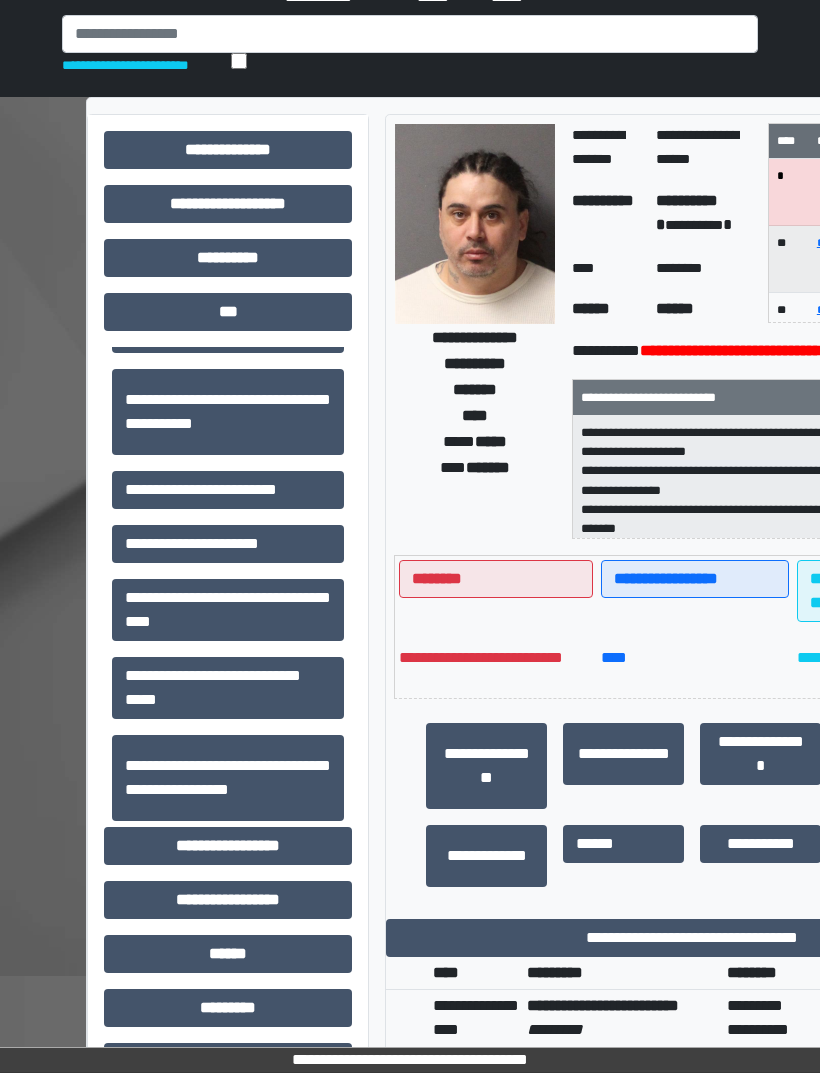 click on "**********" at bounding box center (692, 938) 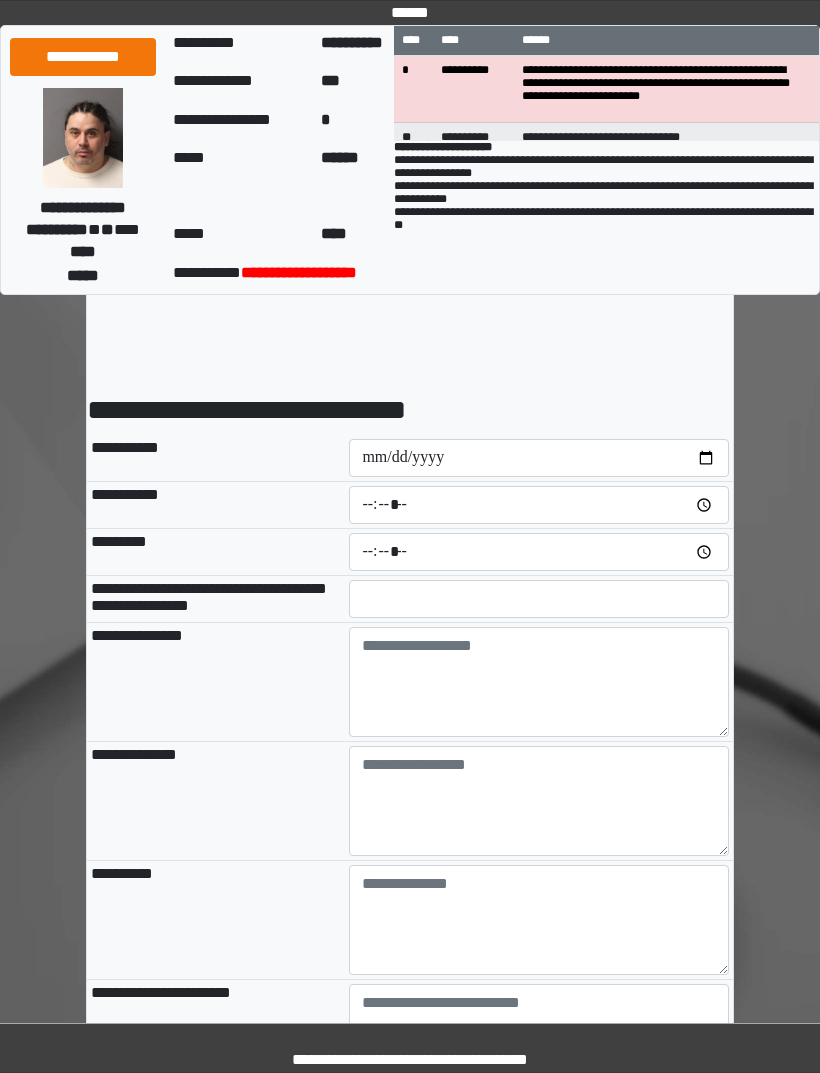 scroll, scrollTop: 0, scrollLeft: 0, axis: both 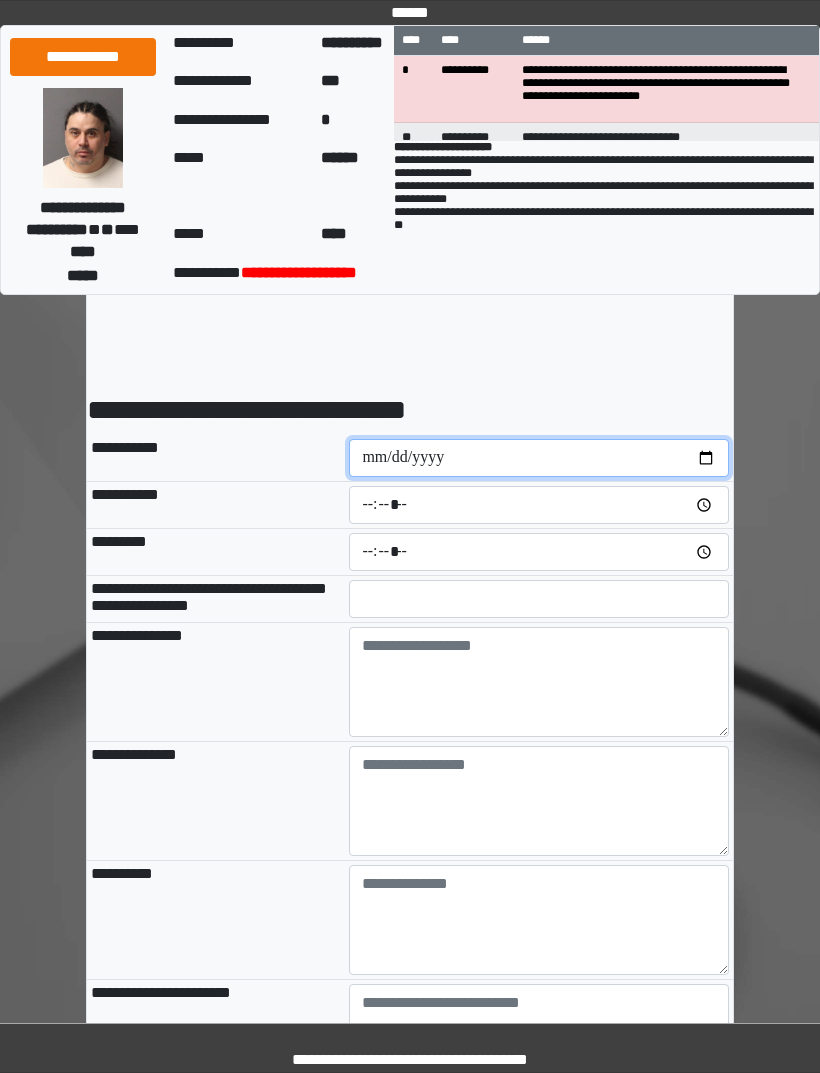 click at bounding box center (539, 458) 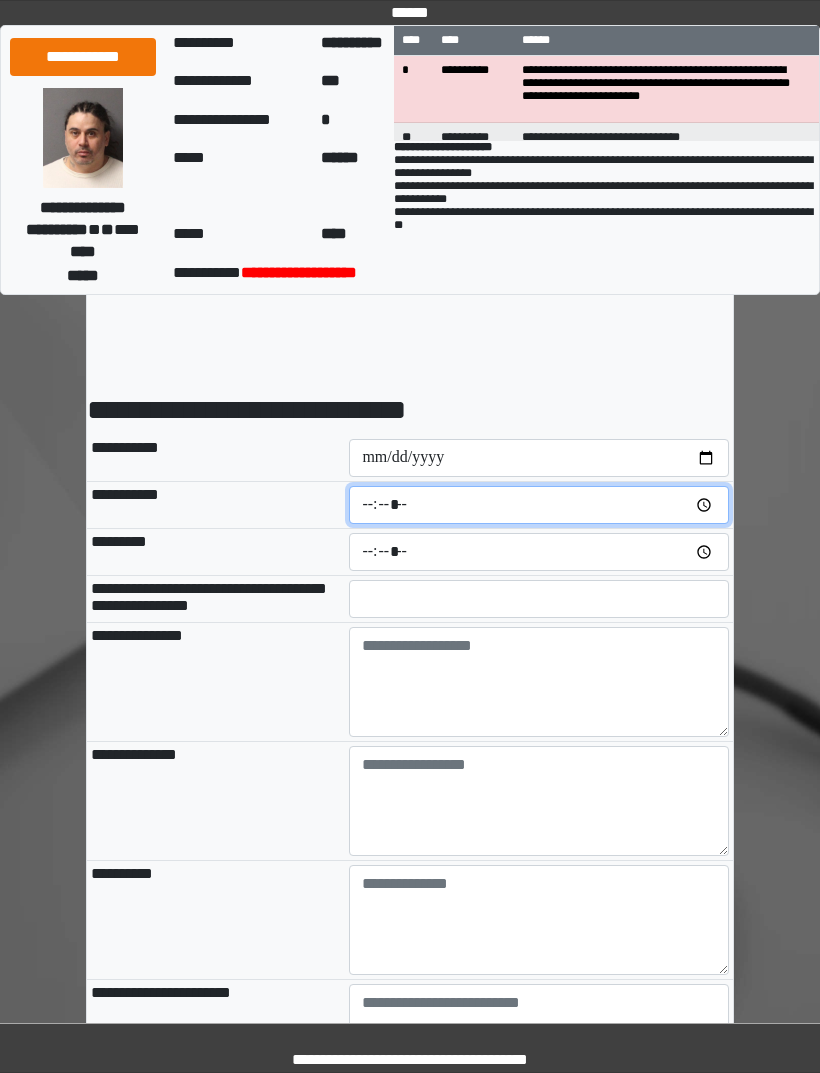 click at bounding box center [539, 505] 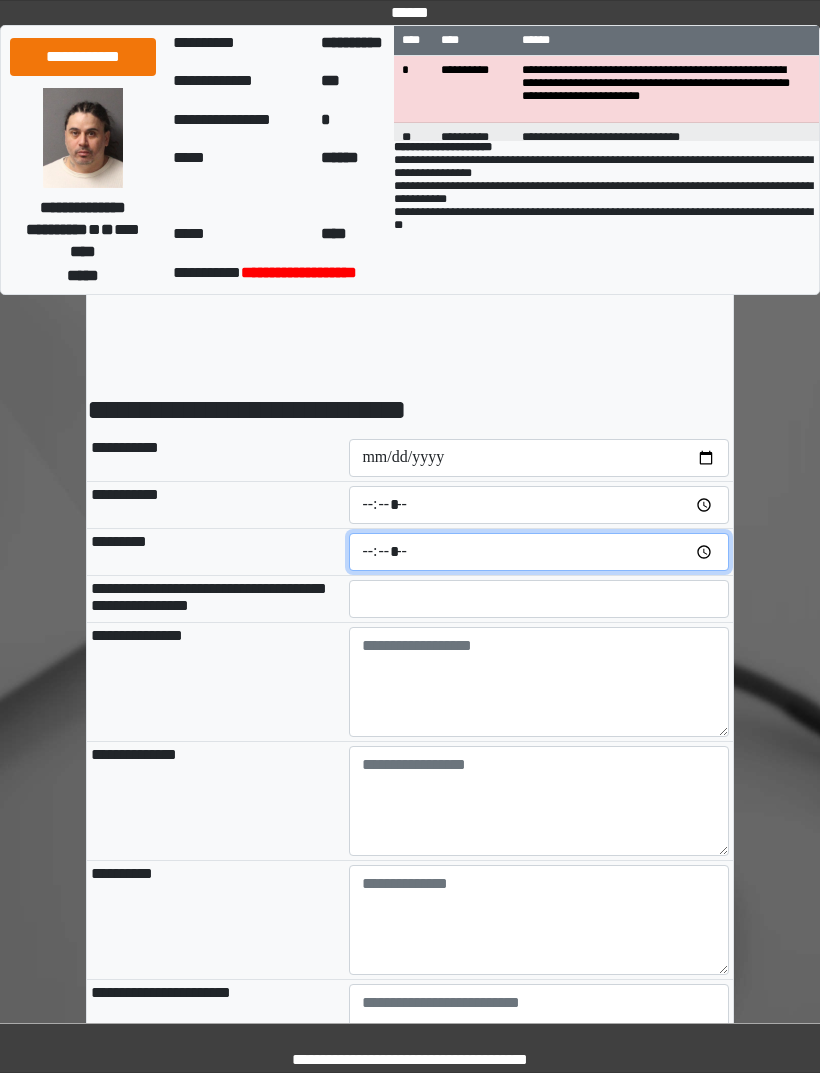 click at bounding box center (539, 552) 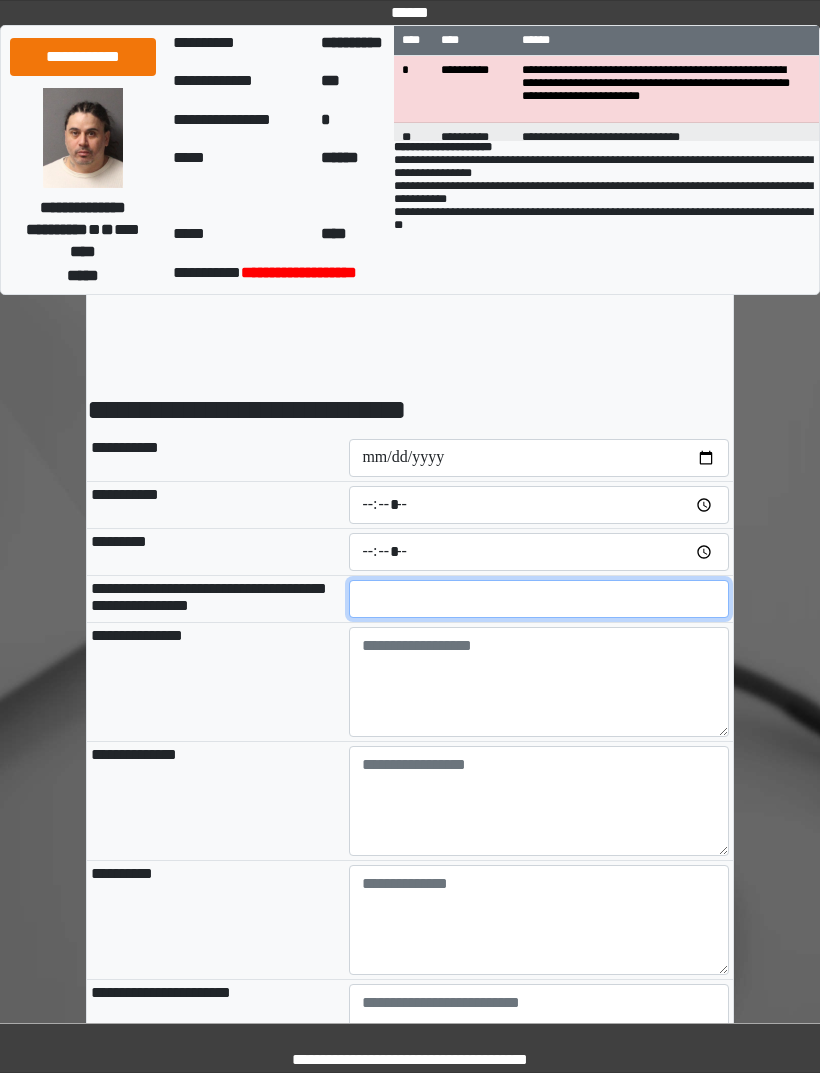 click at bounding box center (539, 599) 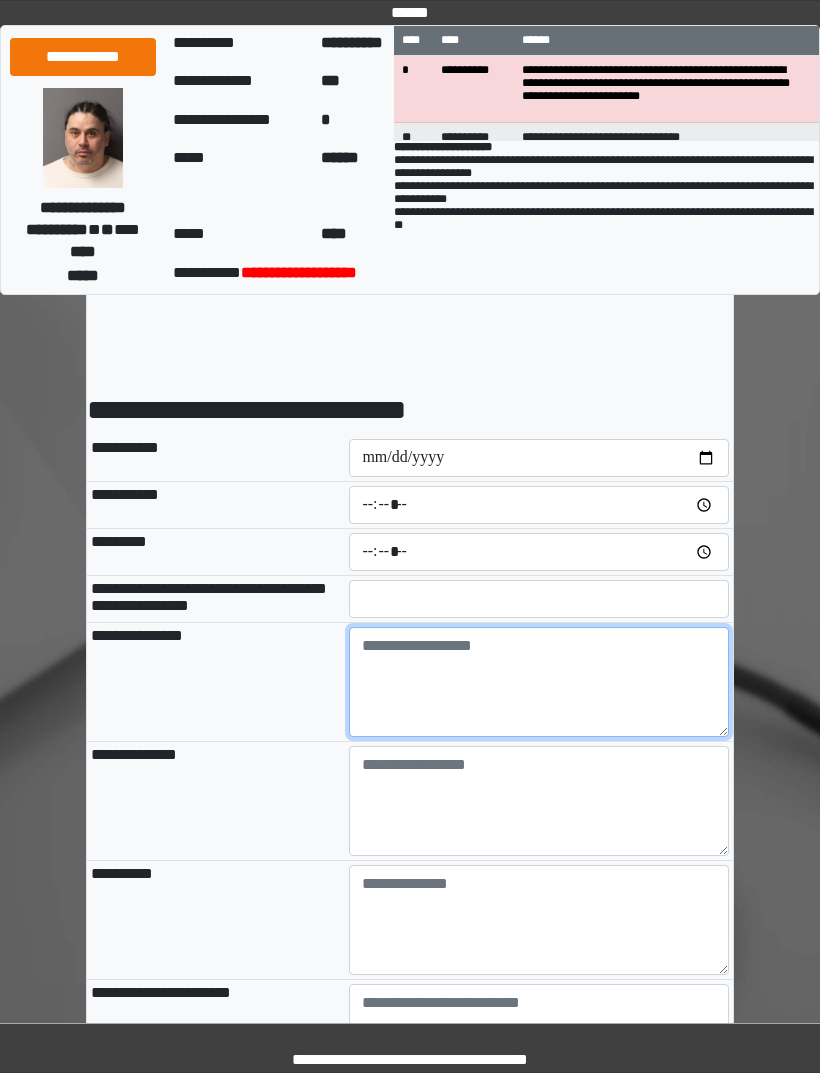 click at bounding box center [539, 682] 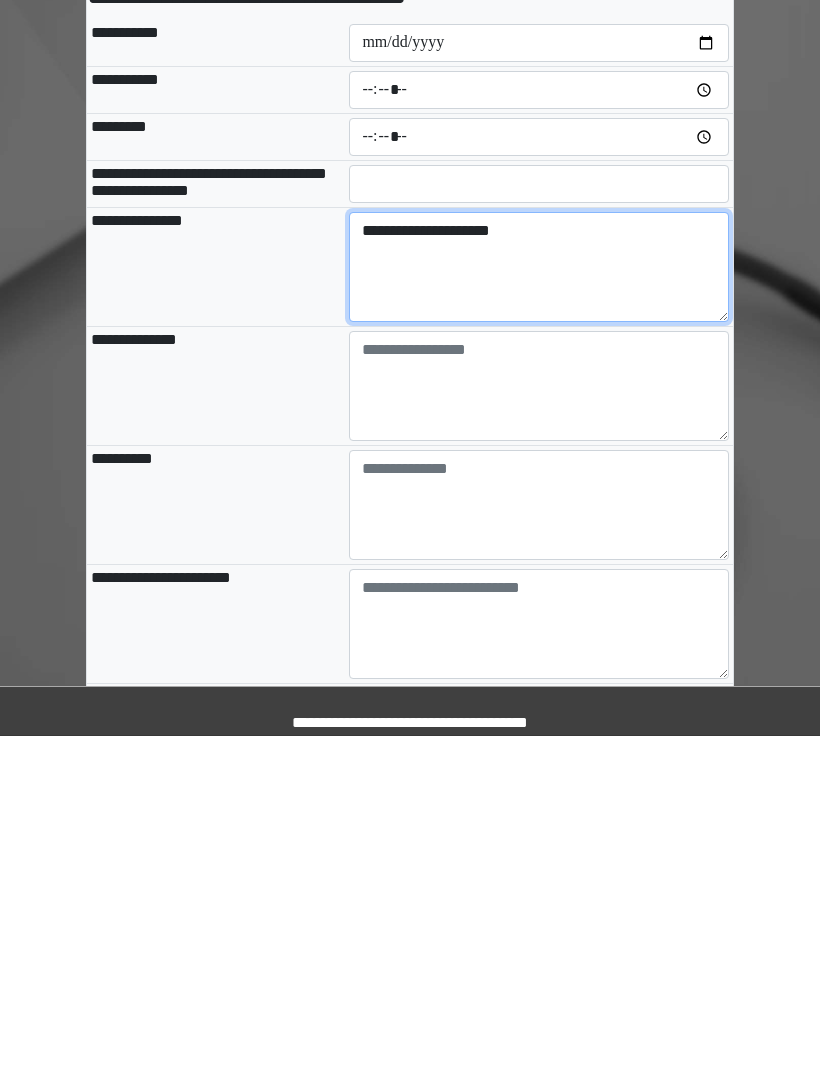 scroll, scrollTop: 89, scrollLeft: 0, axis: vertical 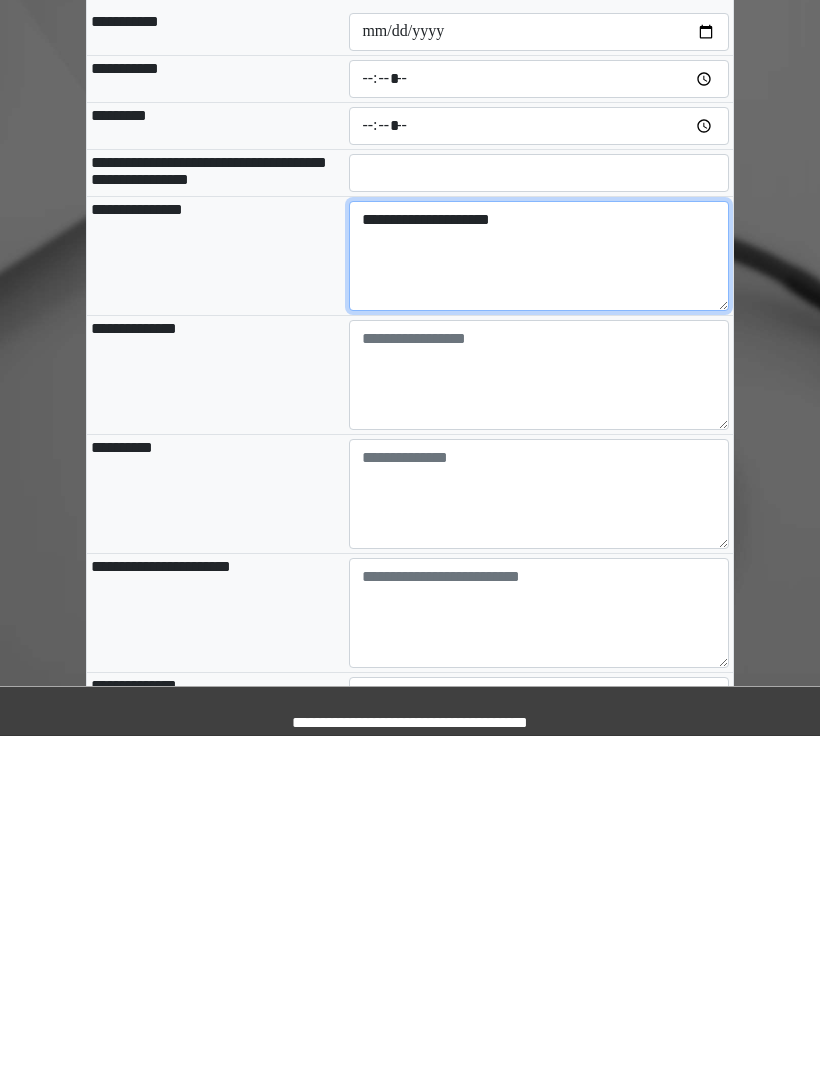 type on "**********" 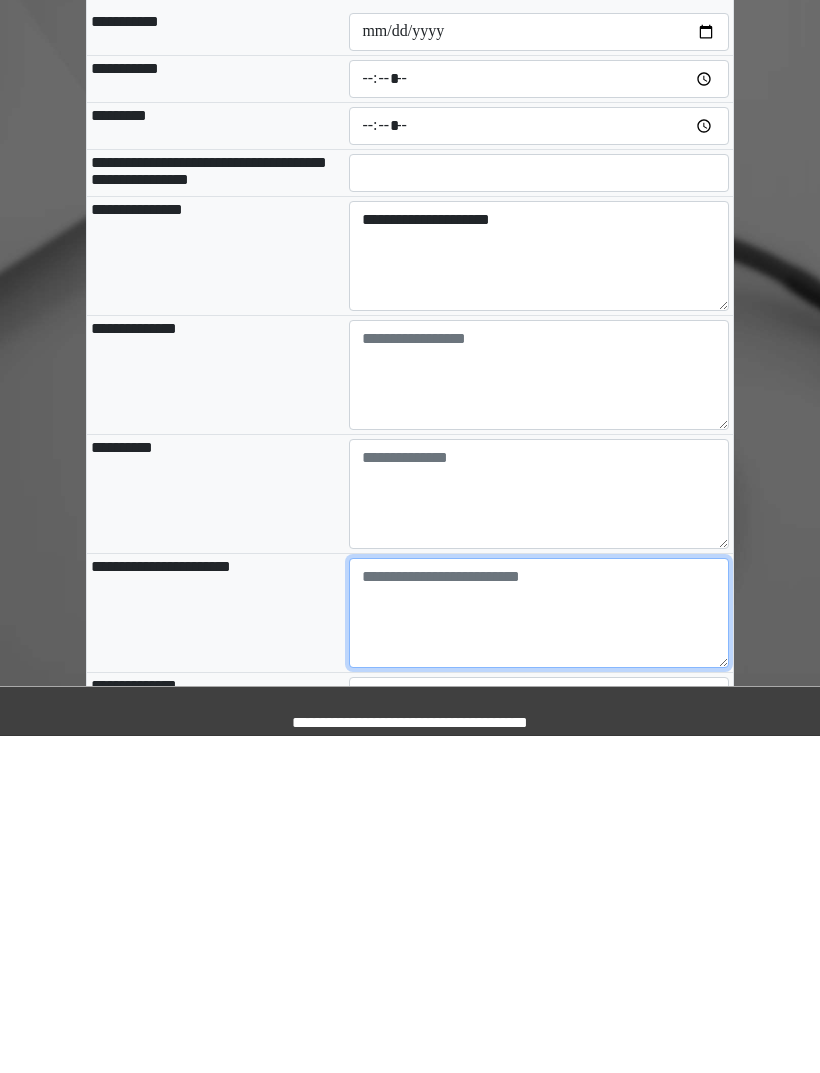 click at bounding box center [539, 950] 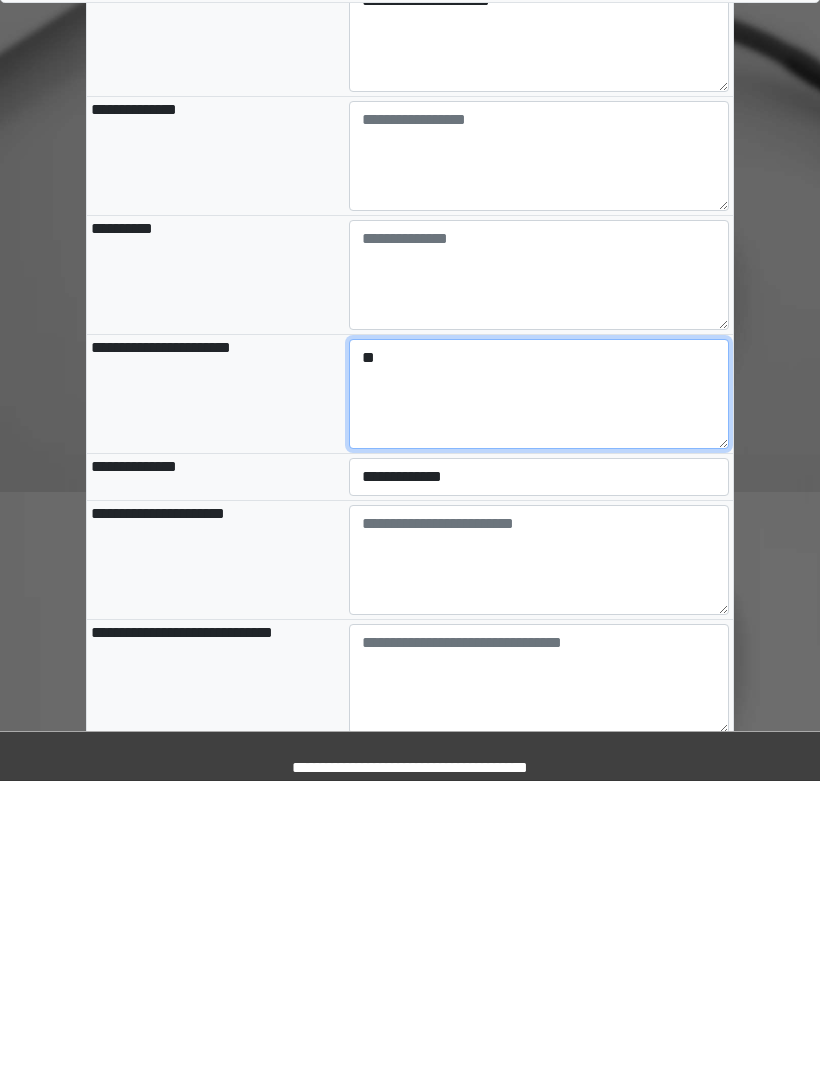type on "**" 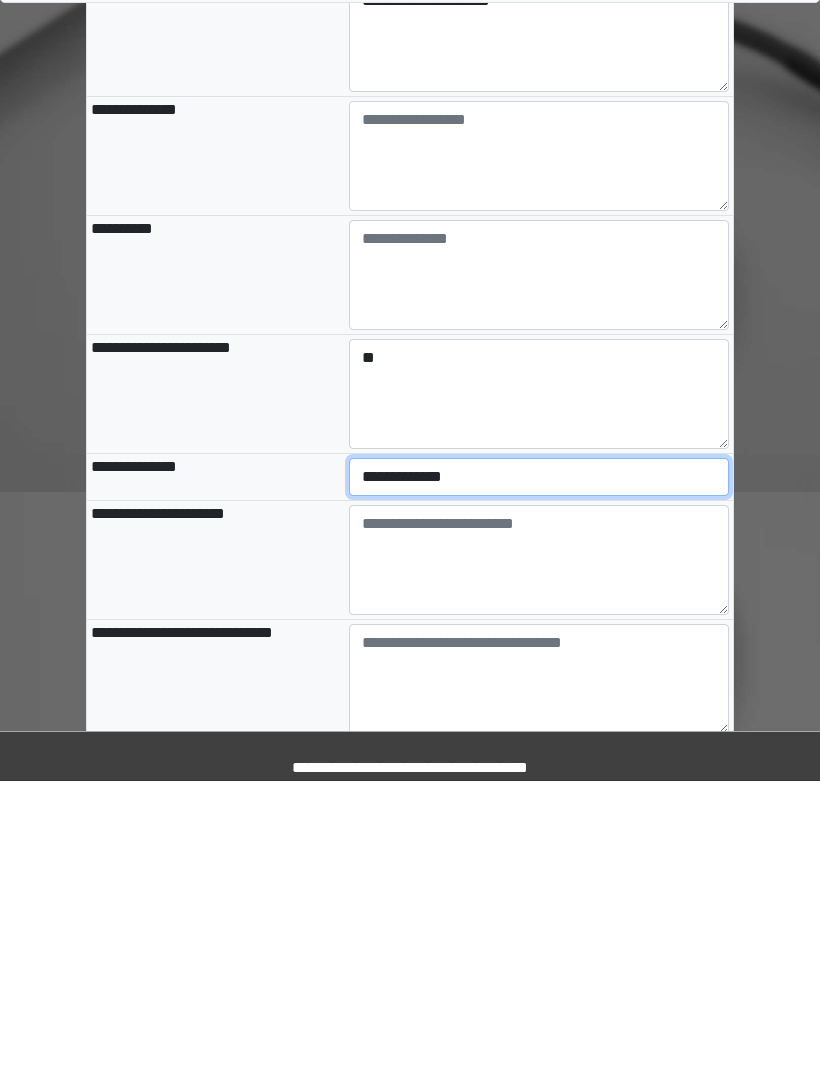 click on "**********" at bounding box center (539, 769) 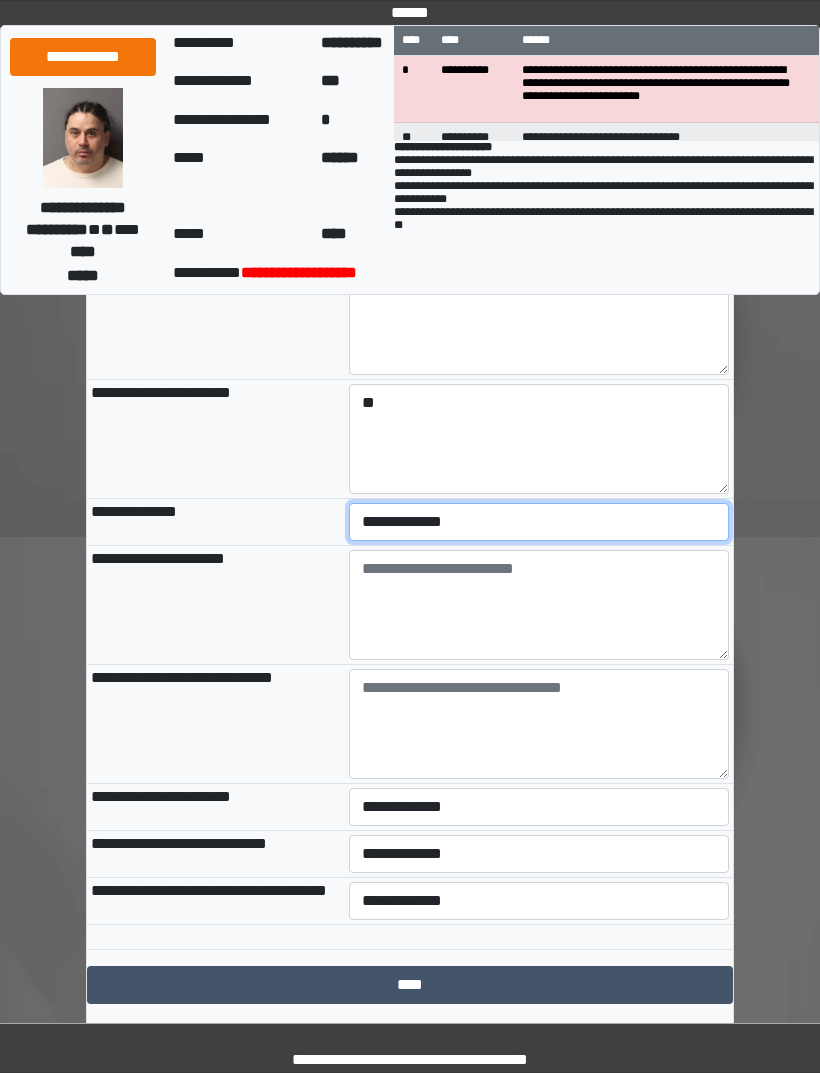 select on "***" 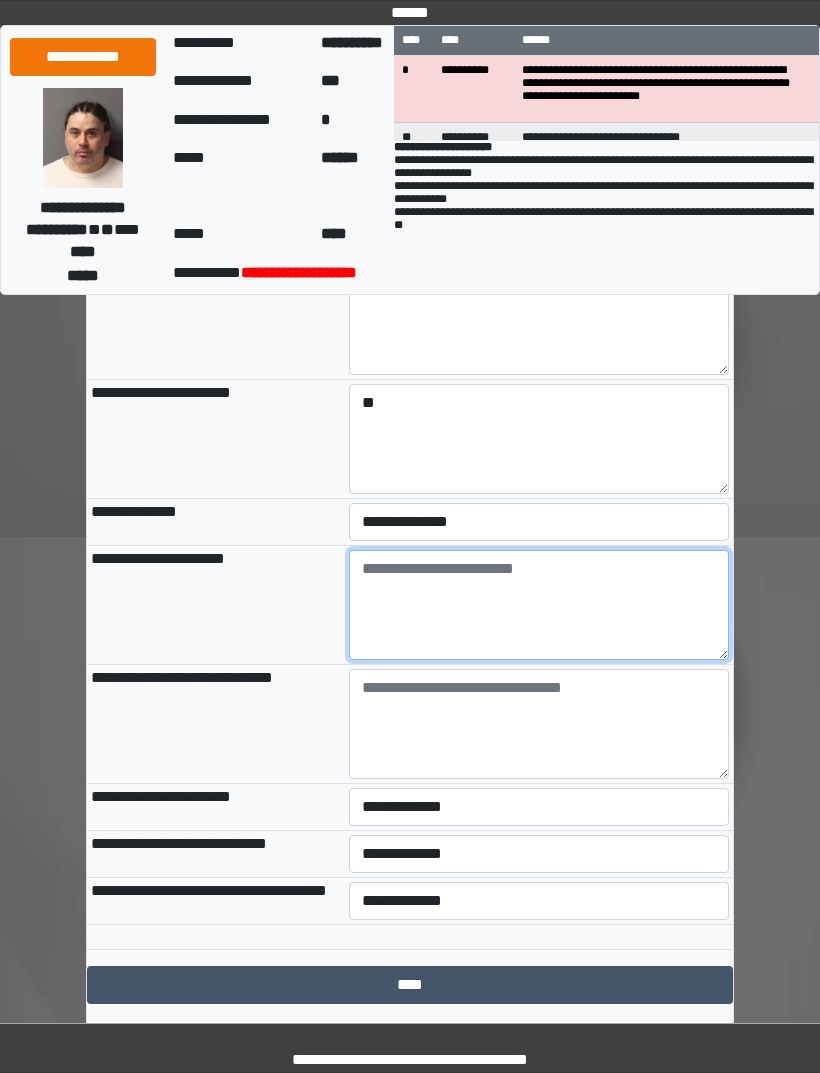 click at bounding box center (539, 605) 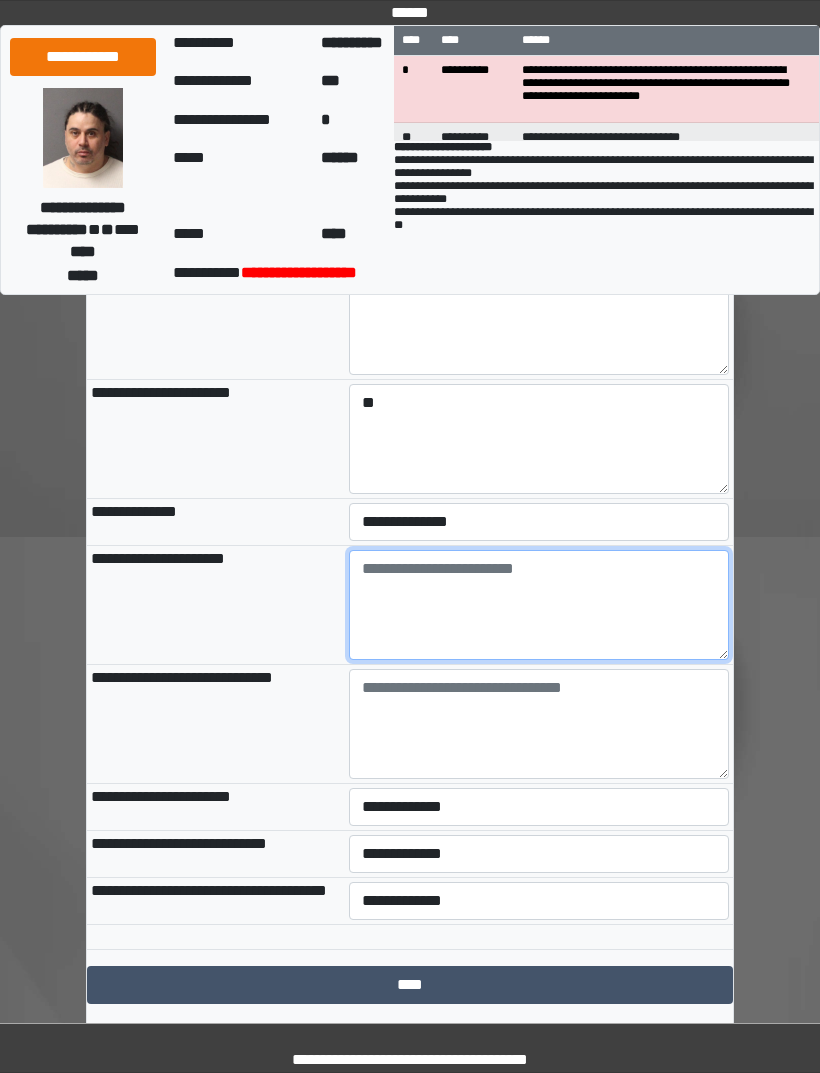 paste on "**********" 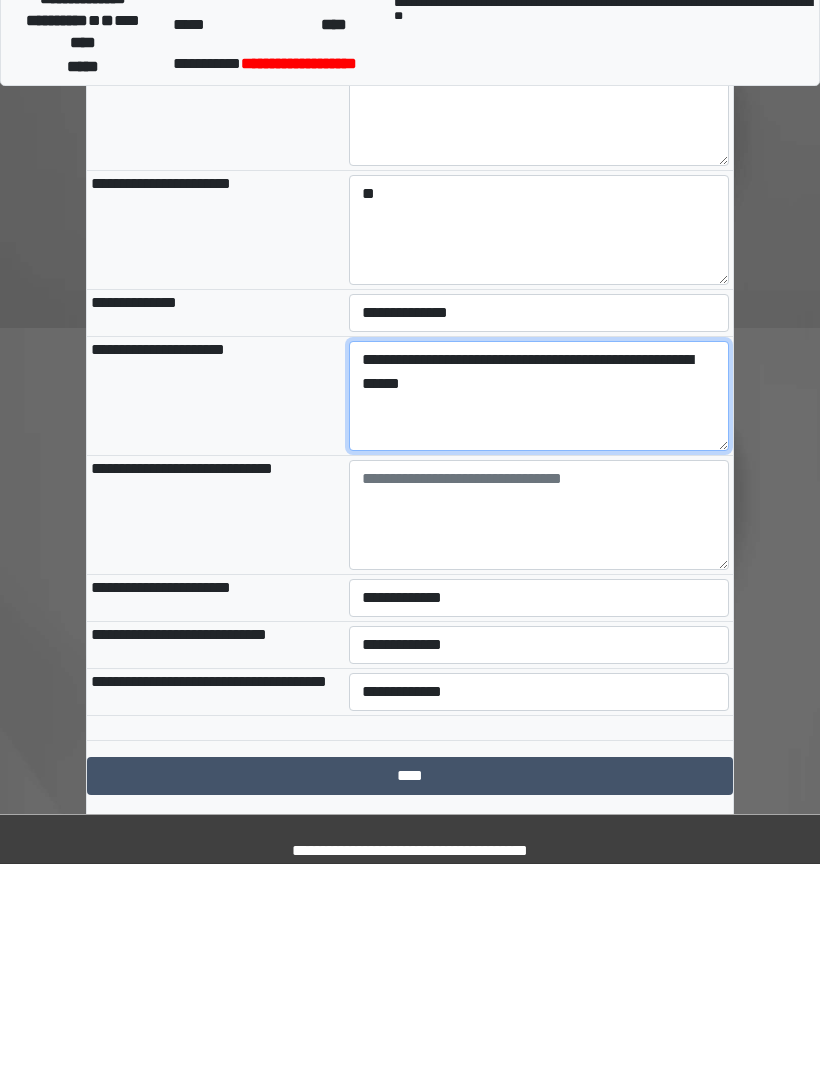 type on "**********" 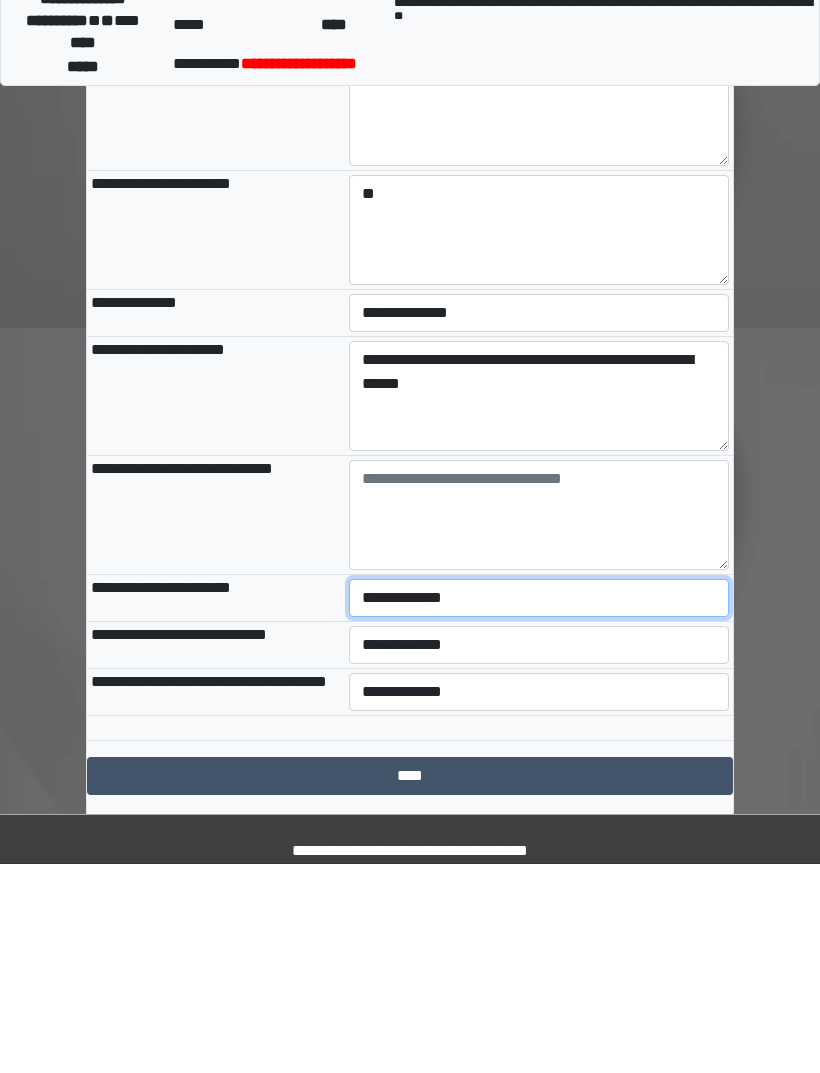 click on "**********" at bounding box center (539, 807) 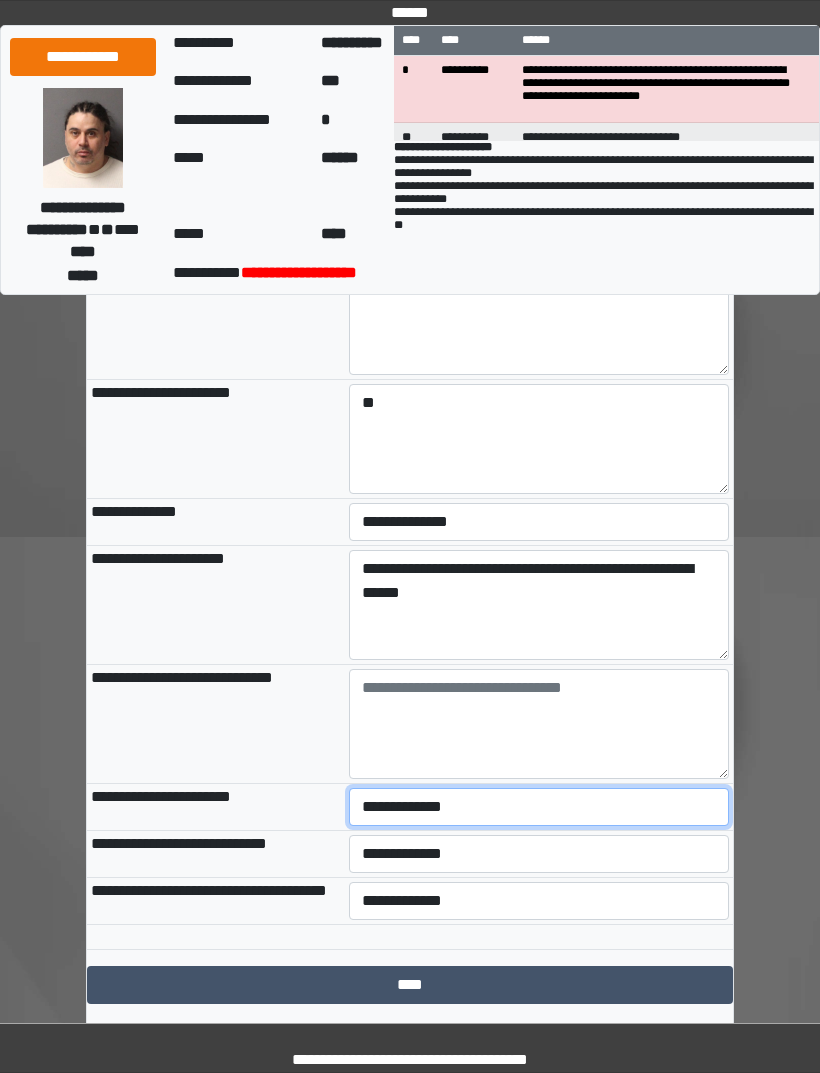 select on "***" 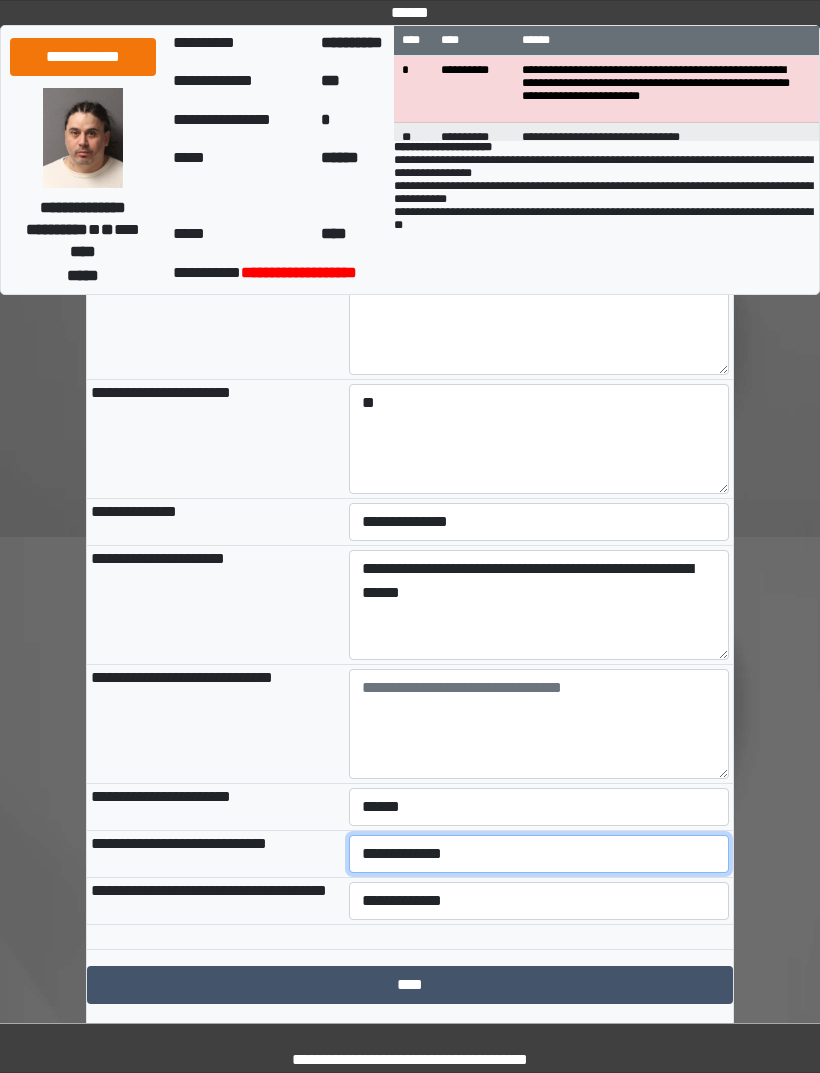 click on "**********" at bounding box center [539, 854] 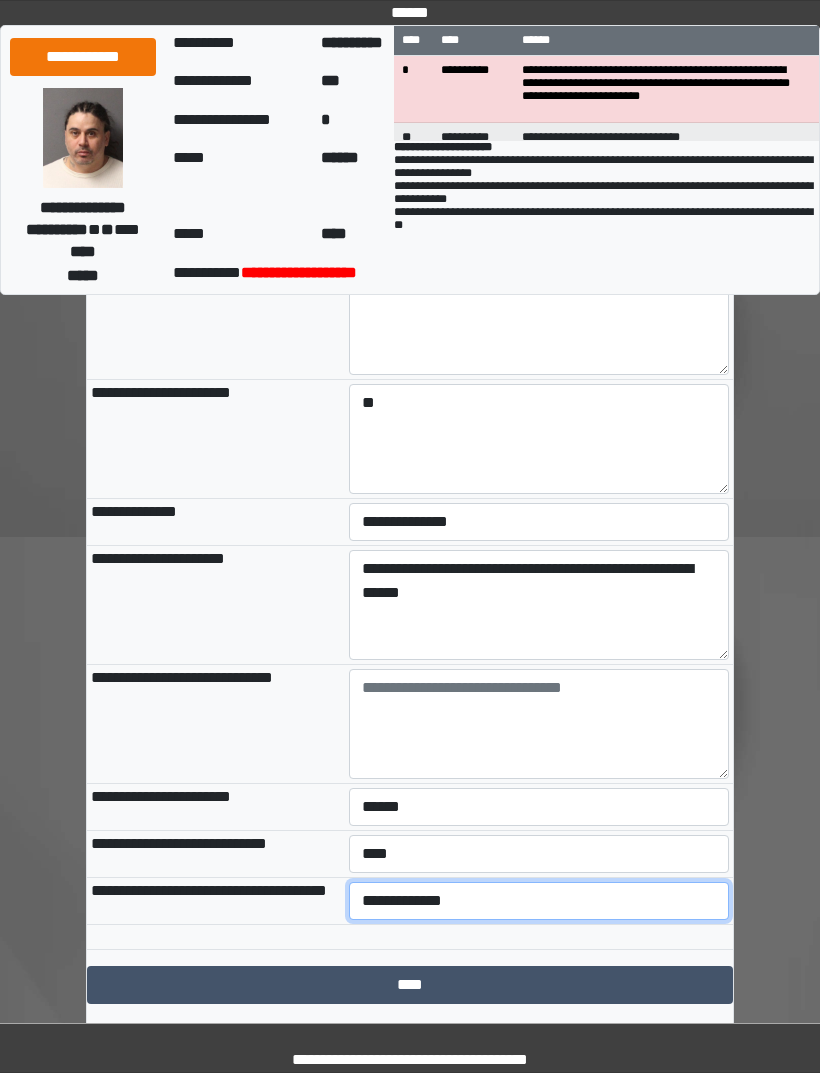 click on "**********" at bounding box center [539, 901] 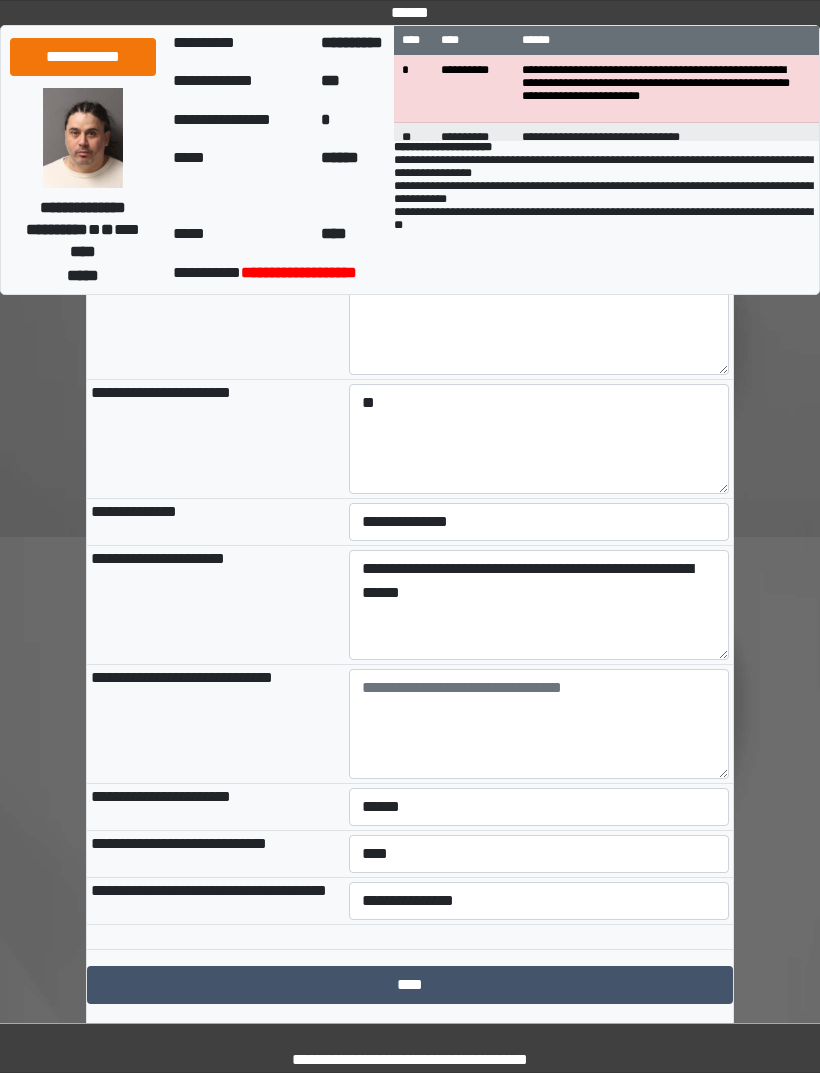 click on "****" at bounding box center (410, 985) 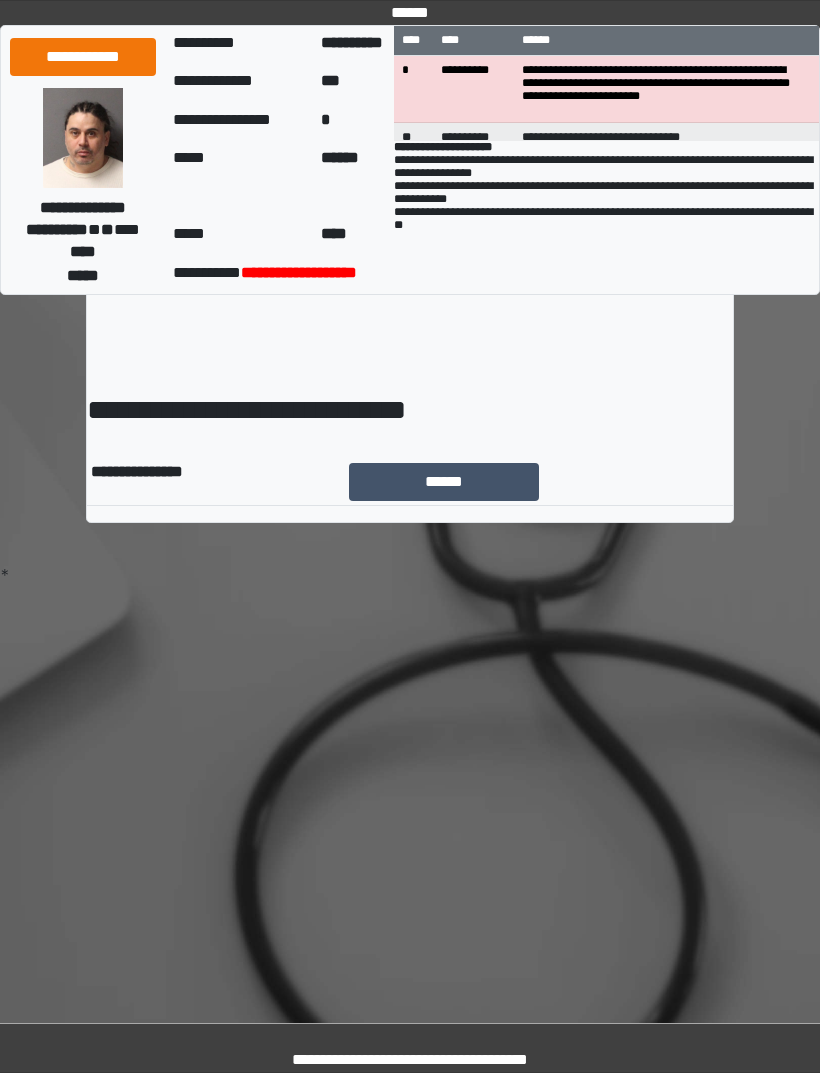 scroll, scrollTop: 0, scrollLeft: 0, axis: both 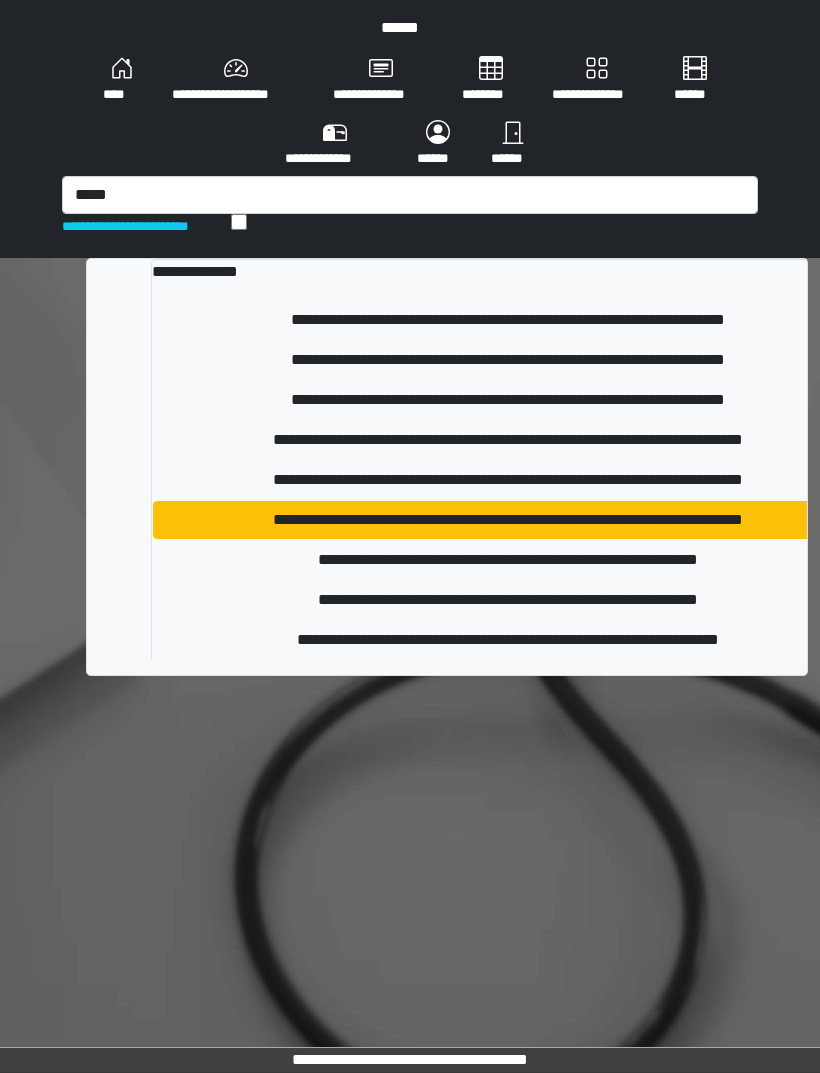 type on "*****" 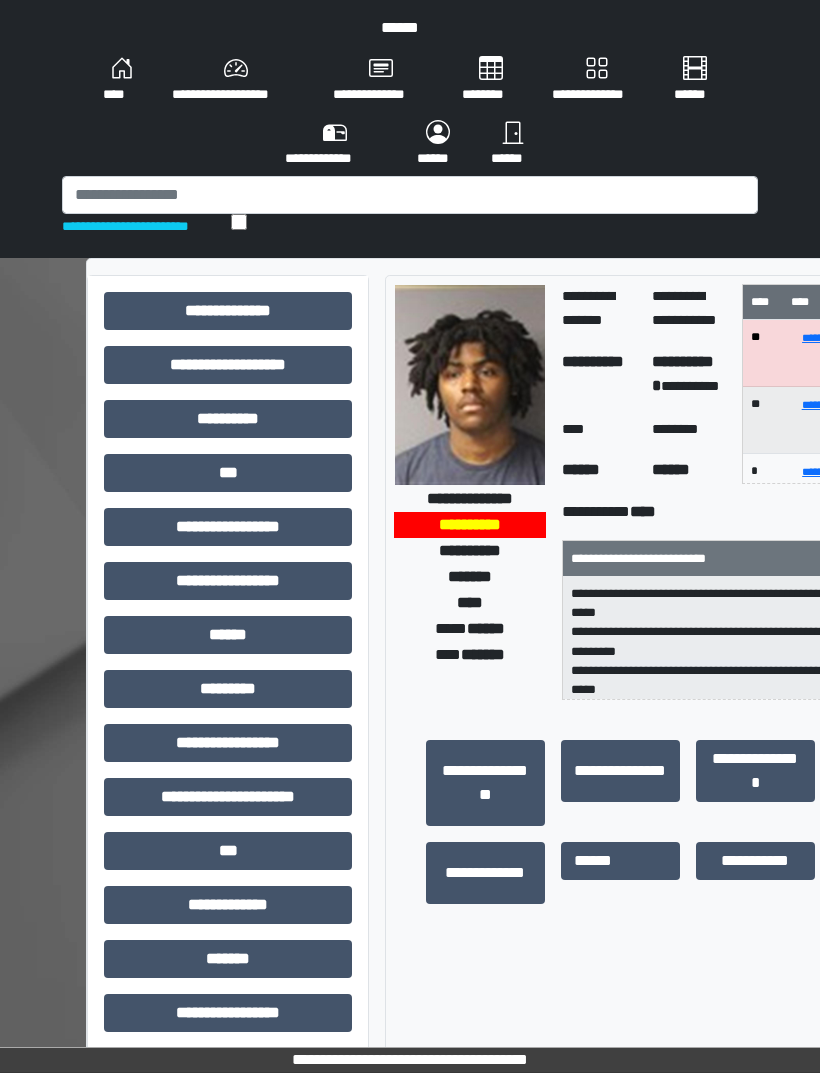 click on "***" at bounding box center [228, 473] 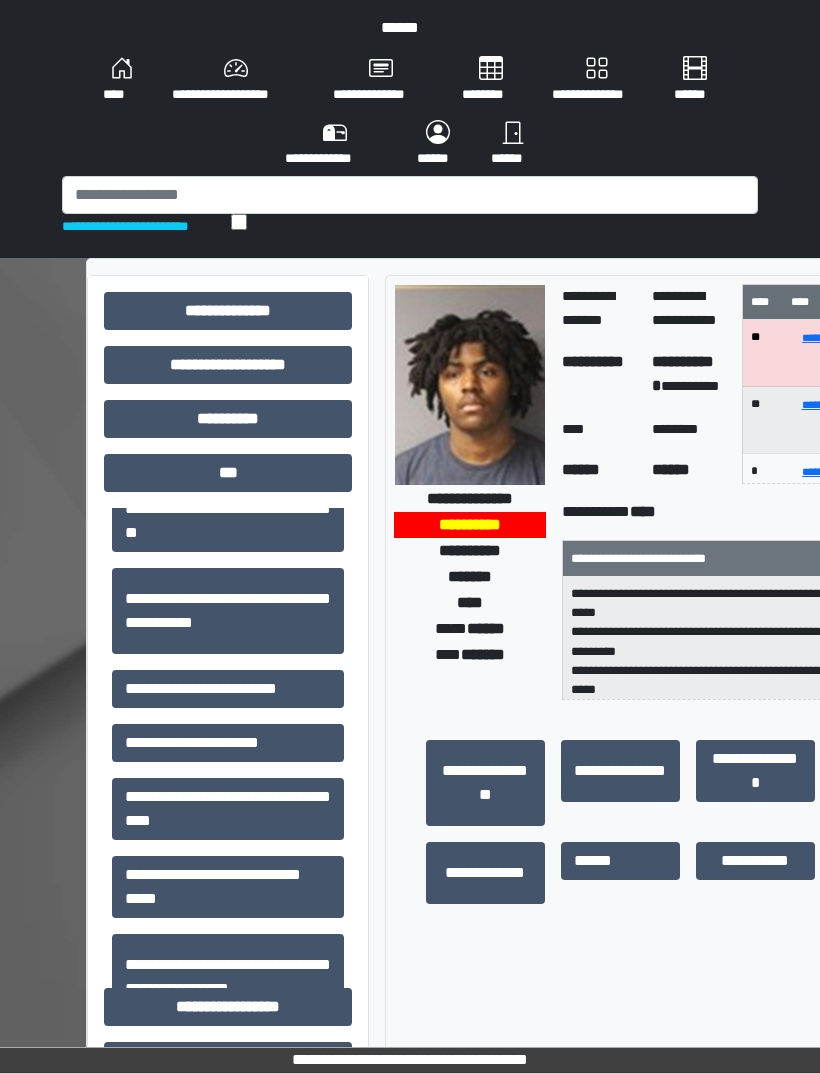 scroll, scrollTop: 185, scrollLeft: 0, axis: vertical 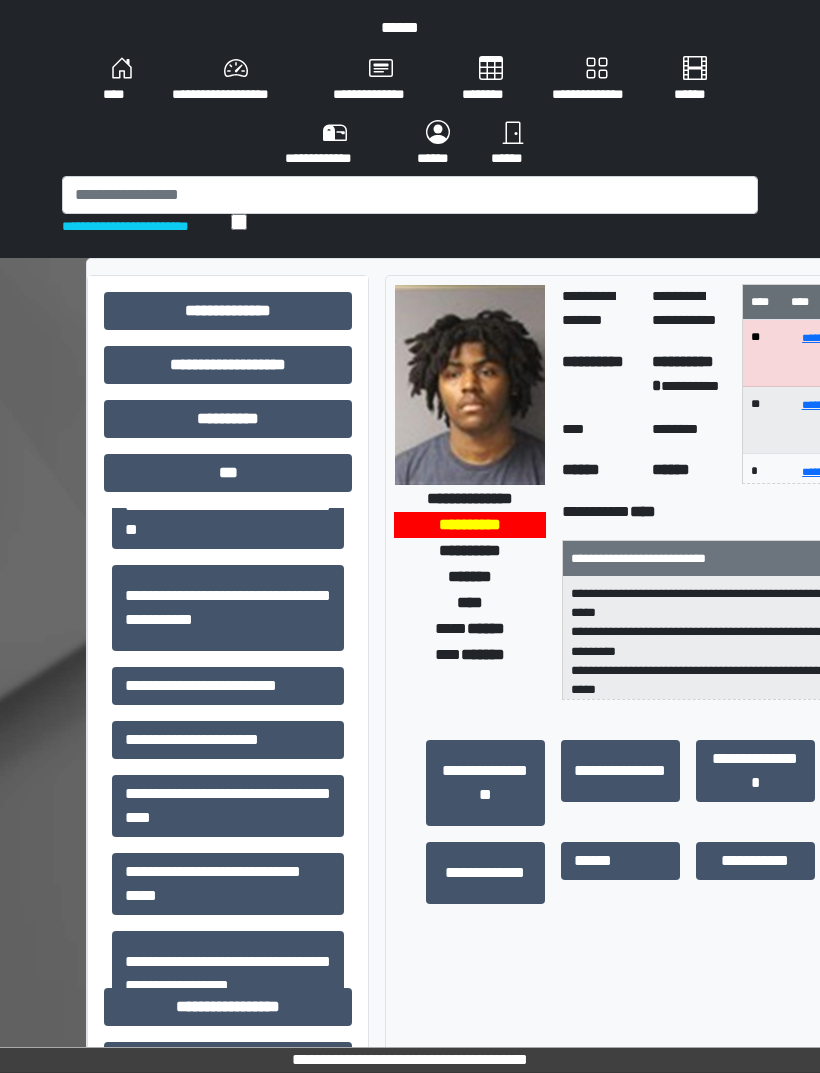 click on "**********" at bounding box center [228, 686] 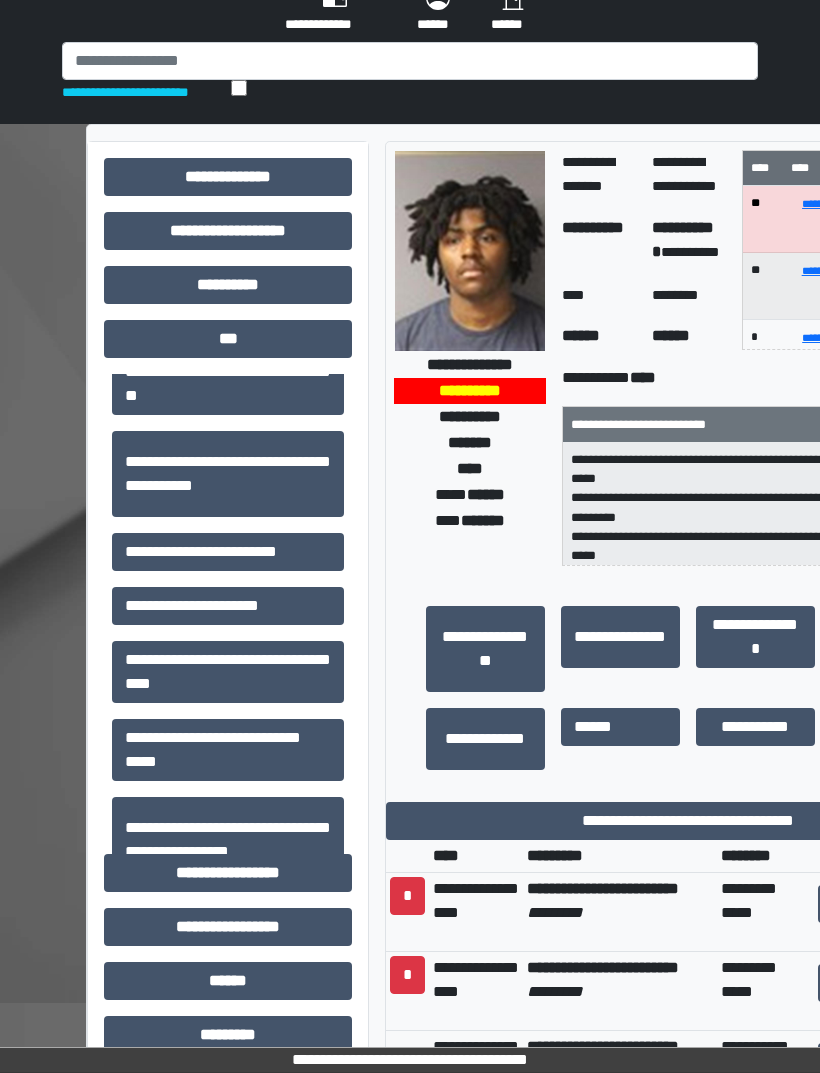 scroll, scrollTop: 143, scrollLeft: 0, axis: vertical 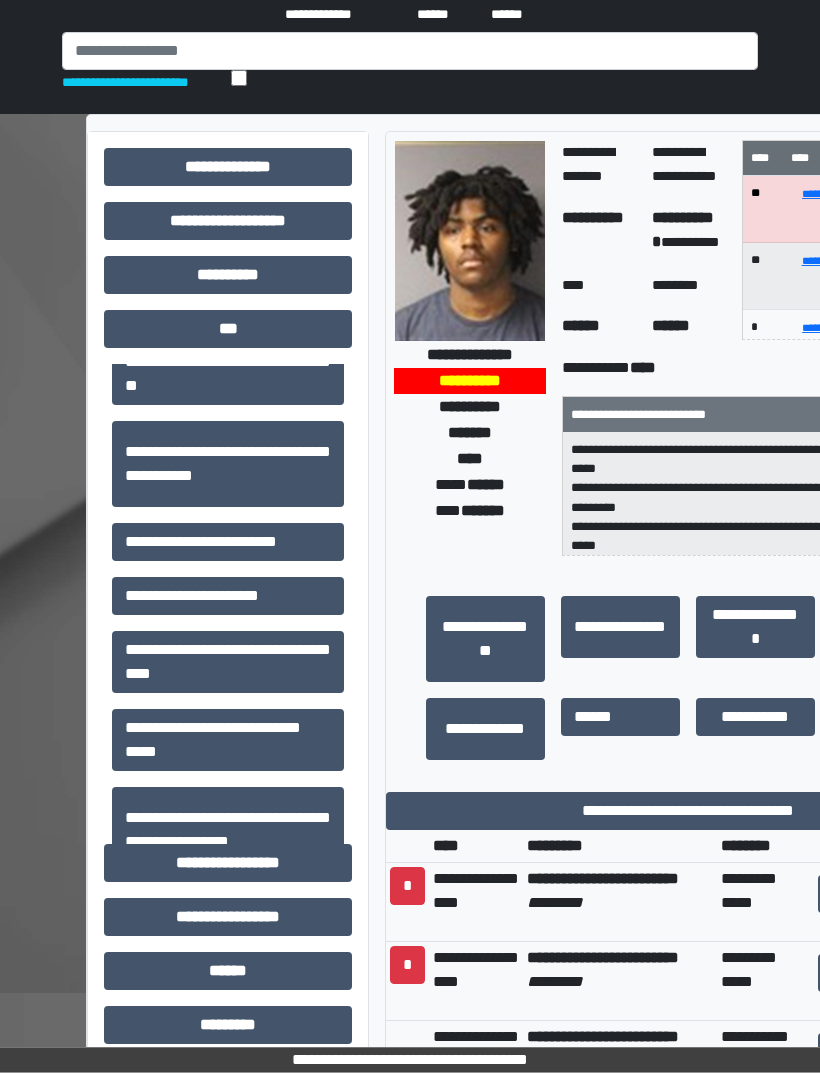click on "**********" at bounding box center [688, 812] 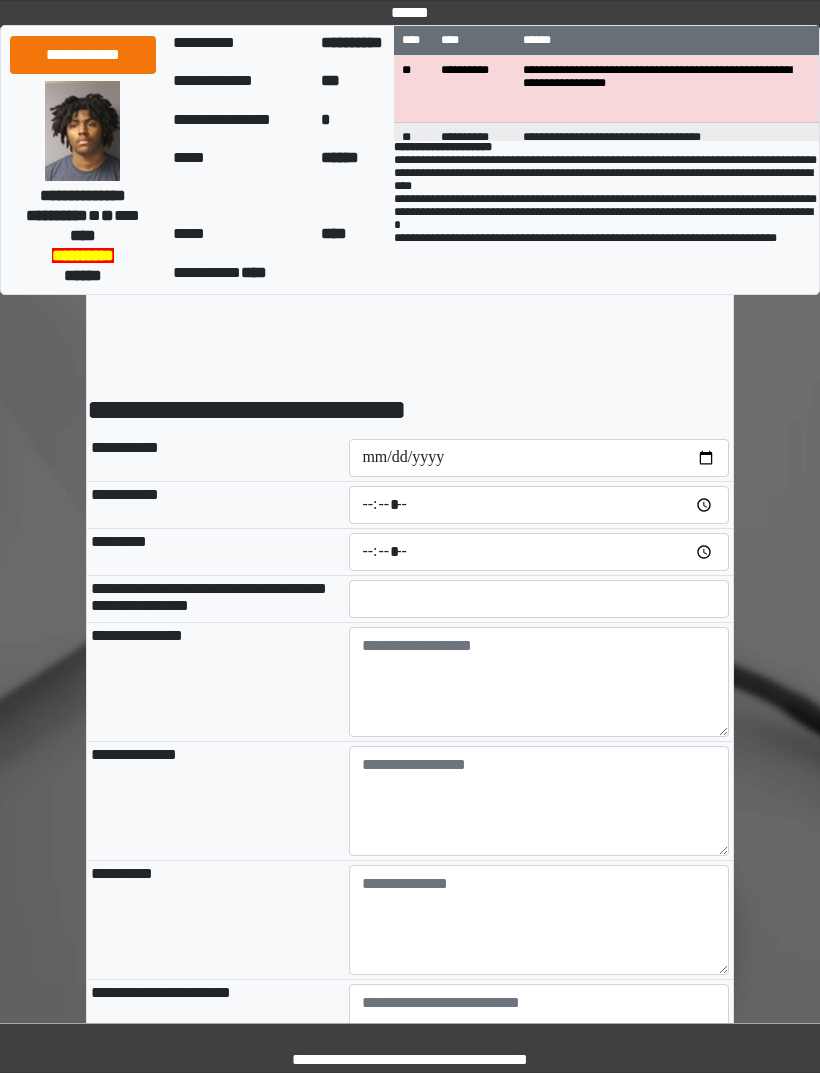 scroll, scrollTop: 0, scrollLeft: 0, axis: both 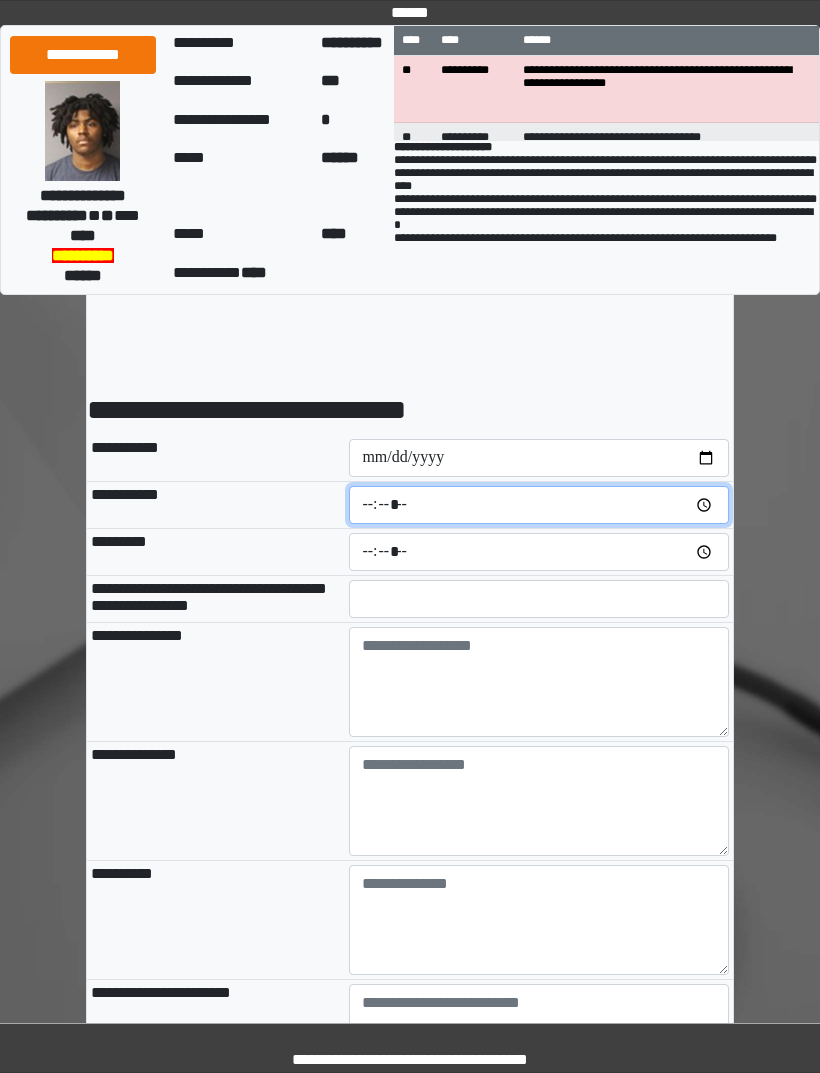 click at bounding box center (539, 505) 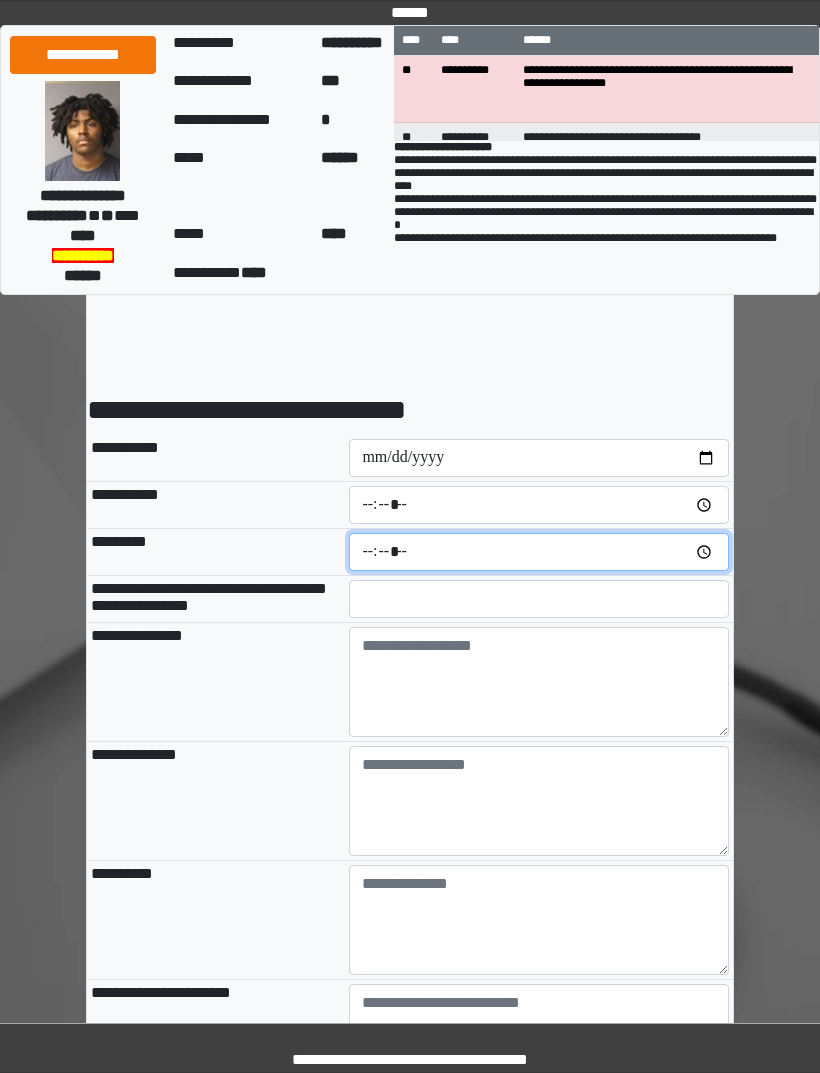 click at bounding box center (539, 552) 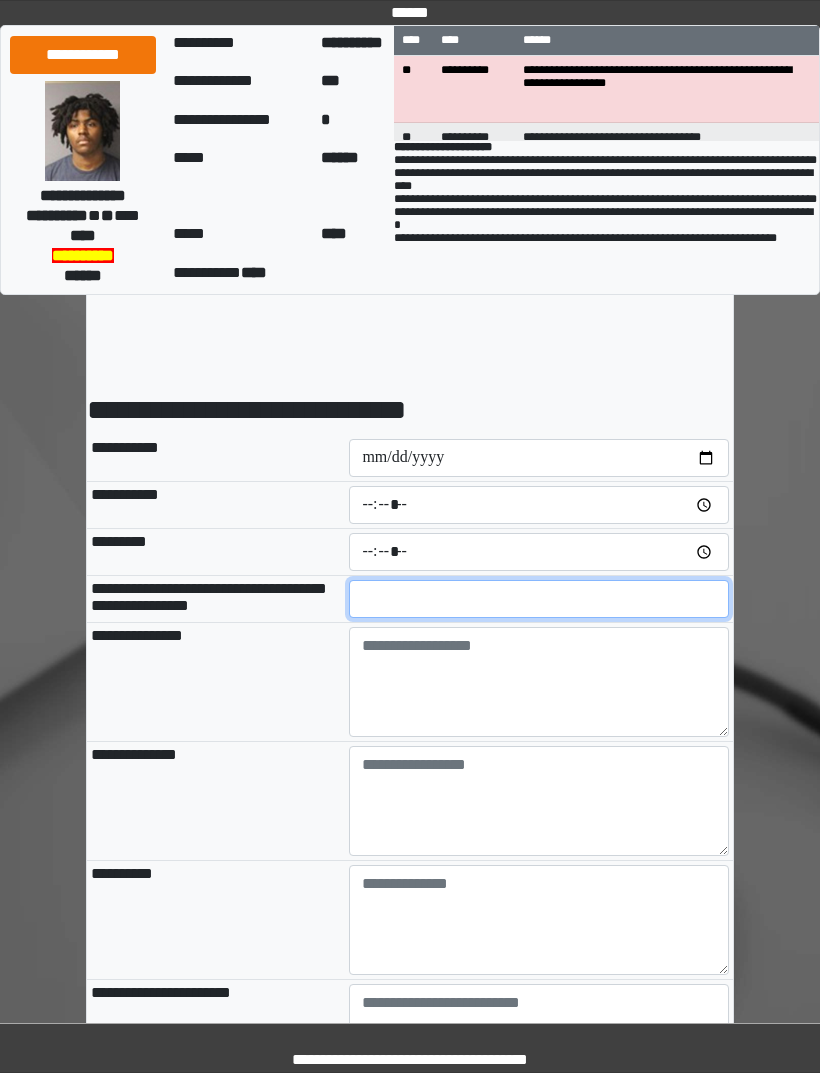click at bounding box center [539, 599] 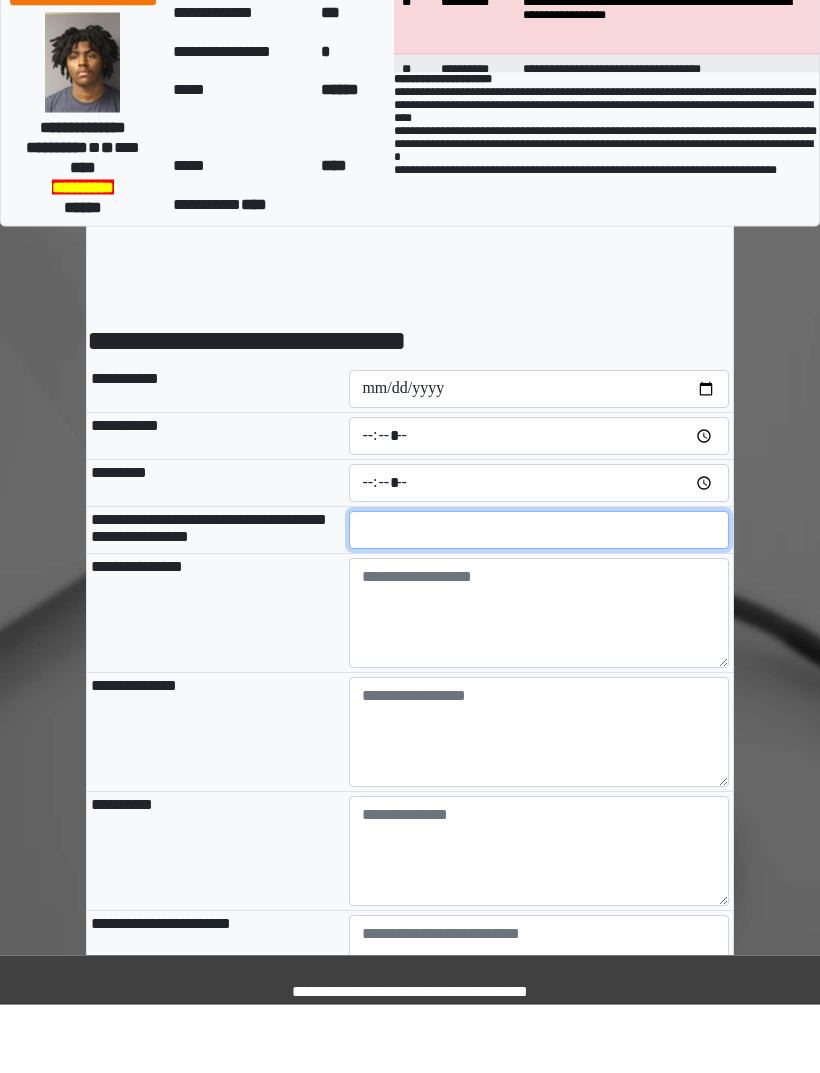 type on "**" 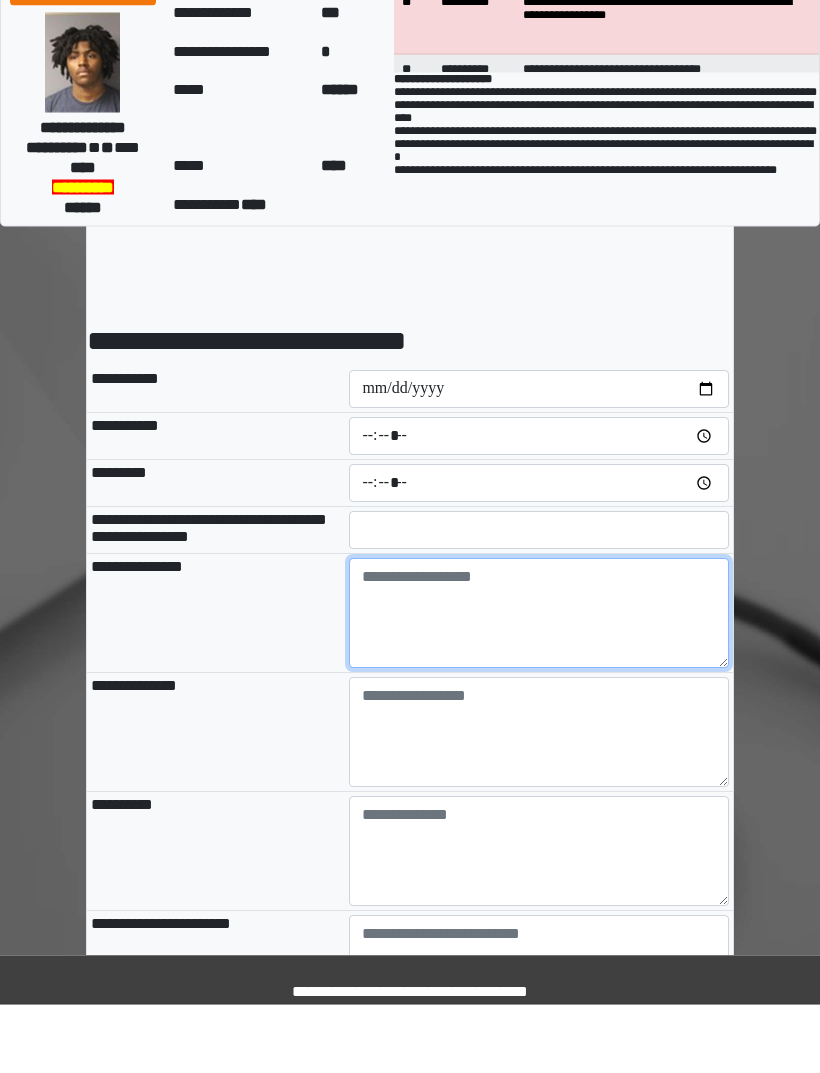 click at bounding box center (539, 682) 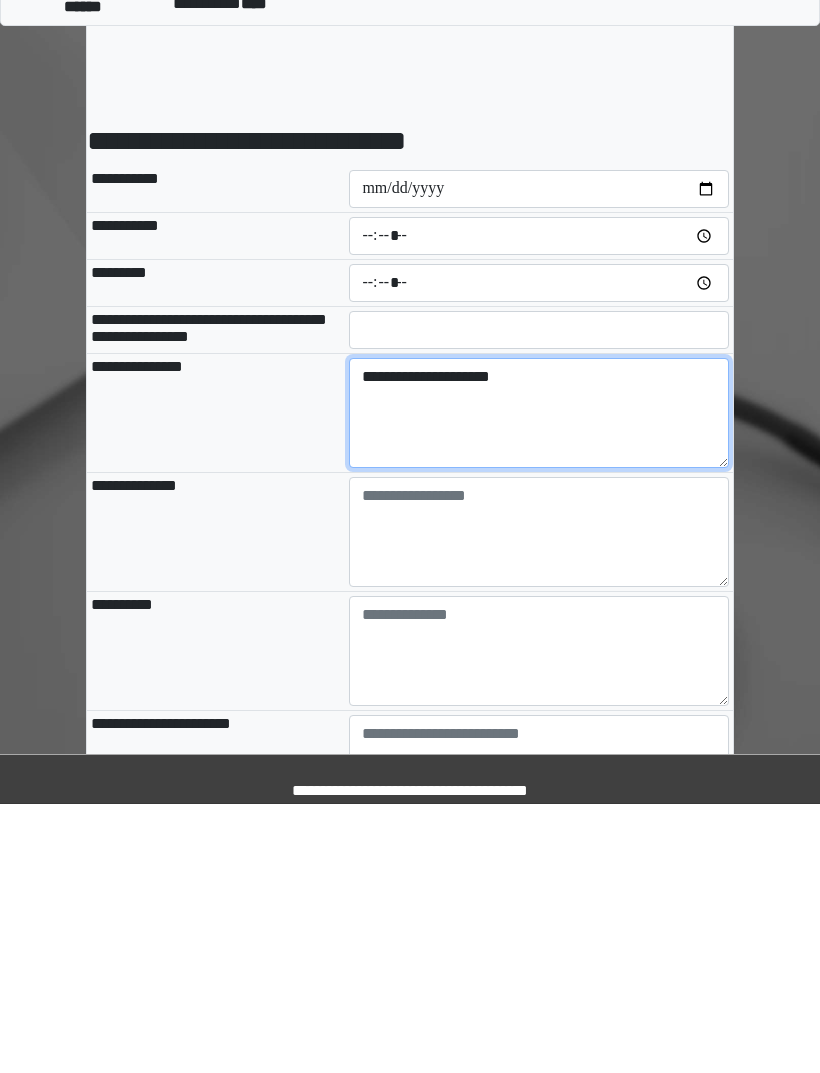 type on "**********" 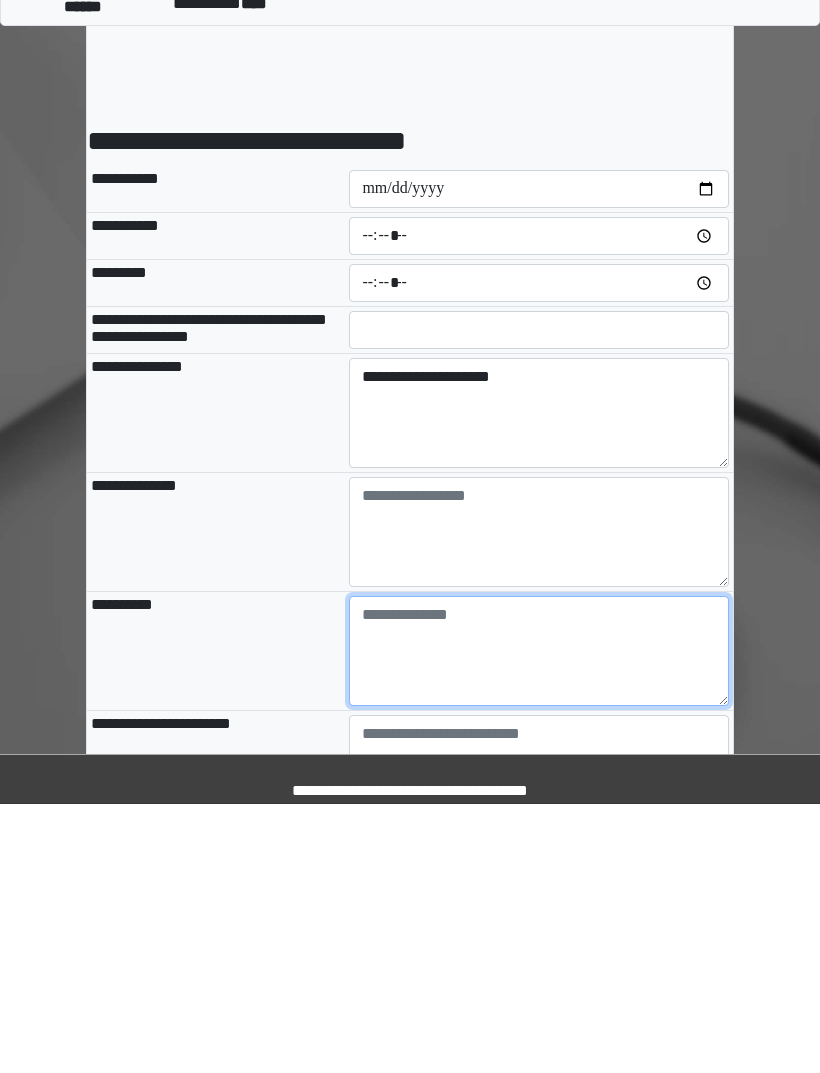 click at bounding box center (539, 920) 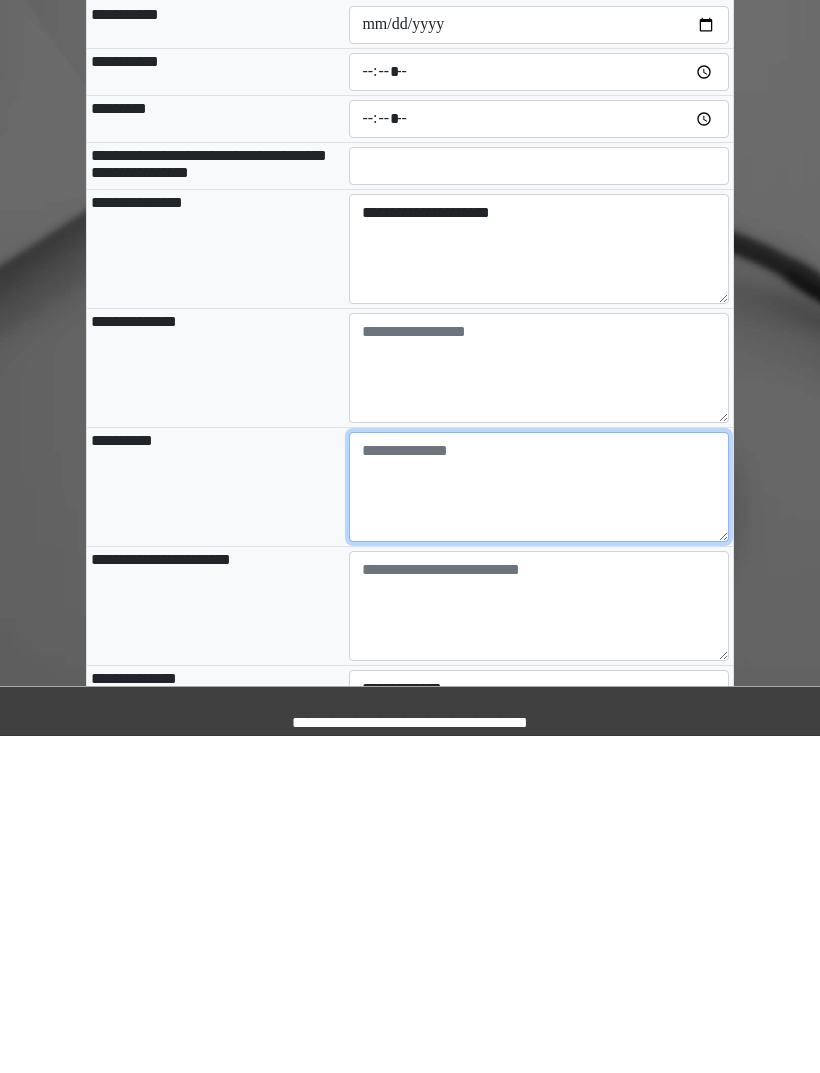 scroll, scrollTop: 96, scrollLeft: 0, axis: vertical 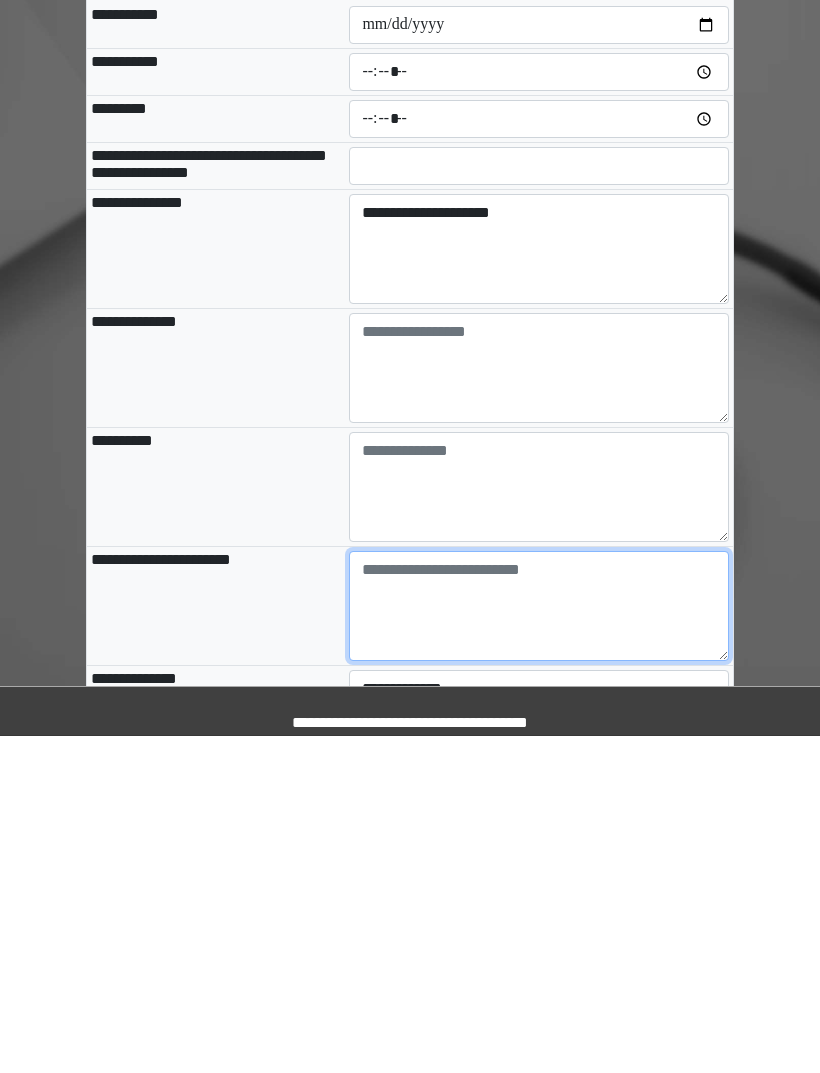 click at bounding box center [539, 943] 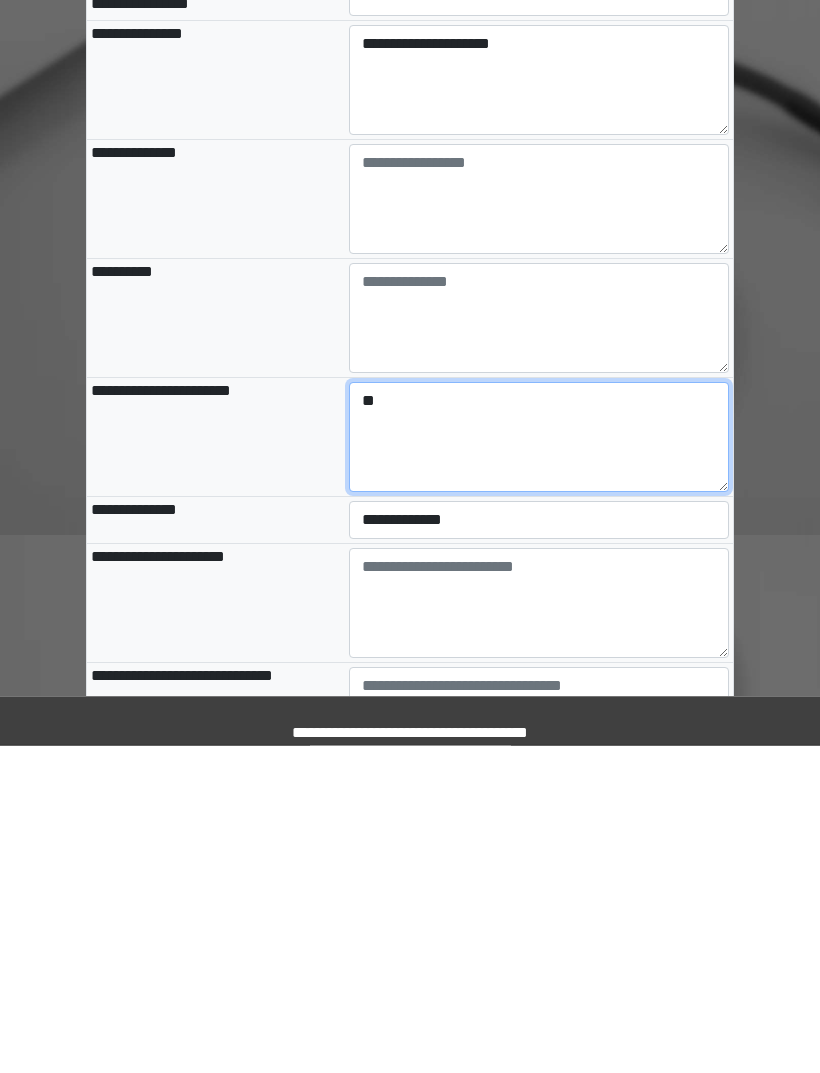 type on "**" 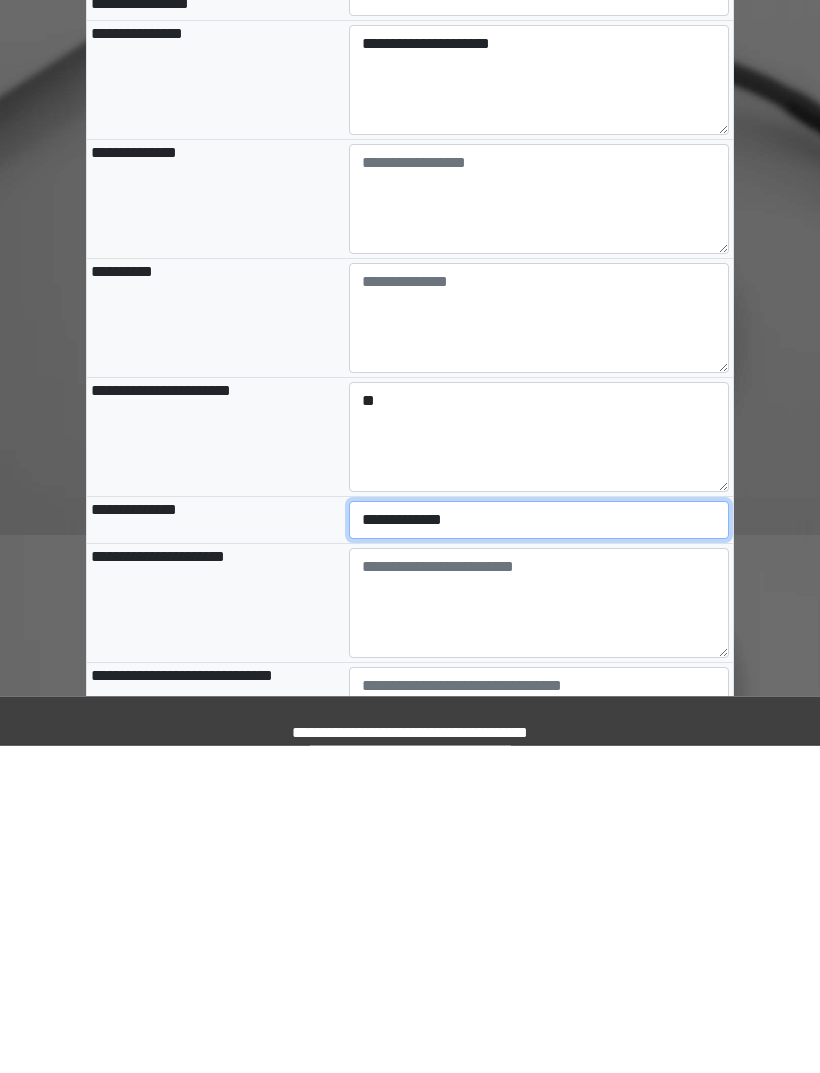 click on "**********" at bounding box center (539, 848) 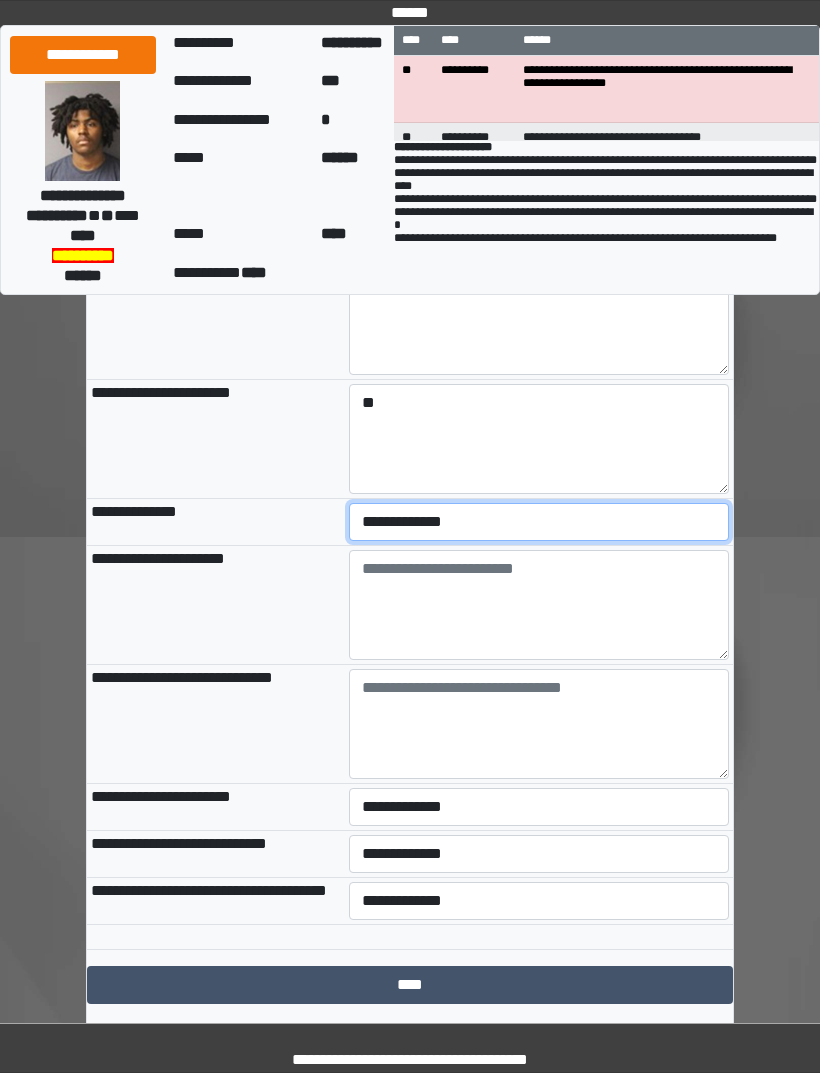 select on "***" 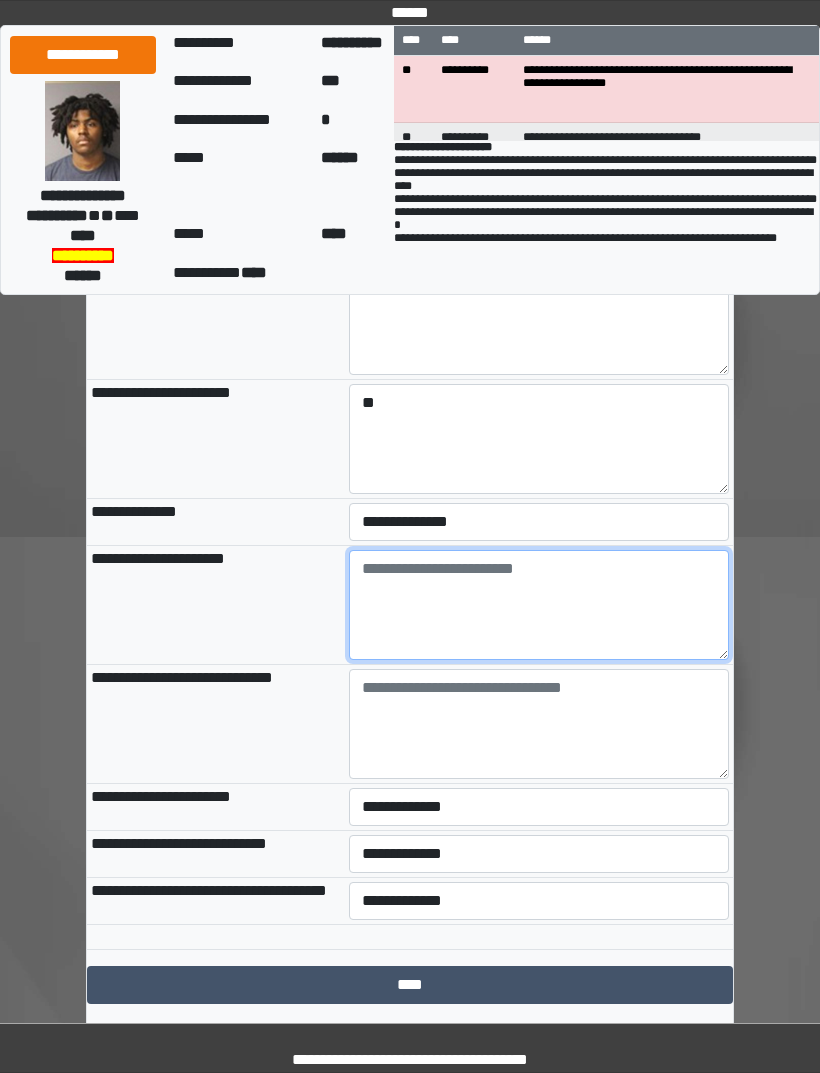 click at bounding box center (539, 605) 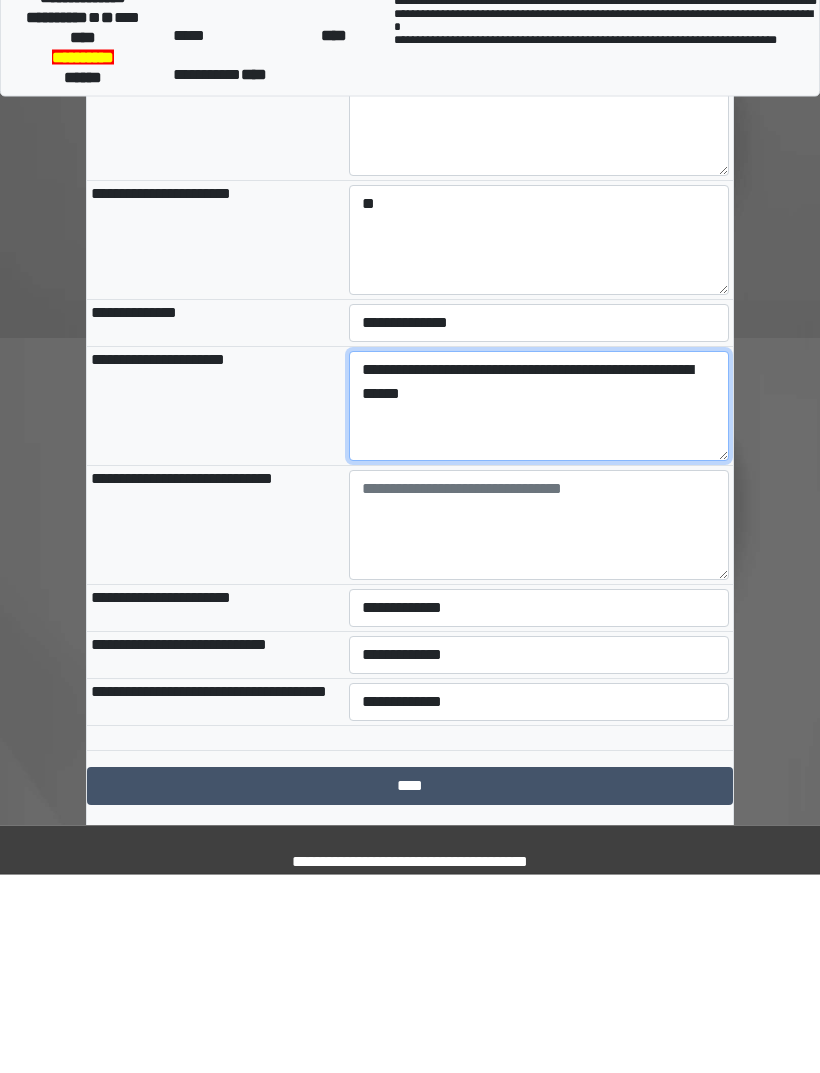 type on "**********" 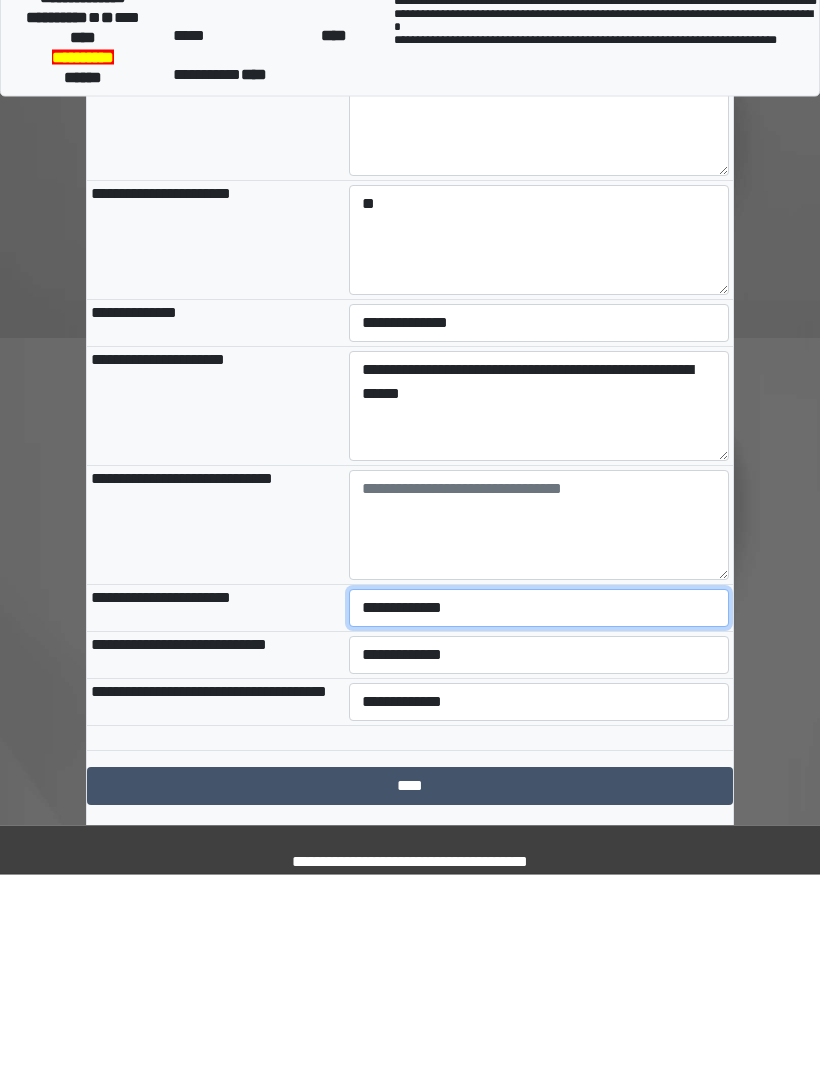 click on "**********" at bounding box center [539, 807] 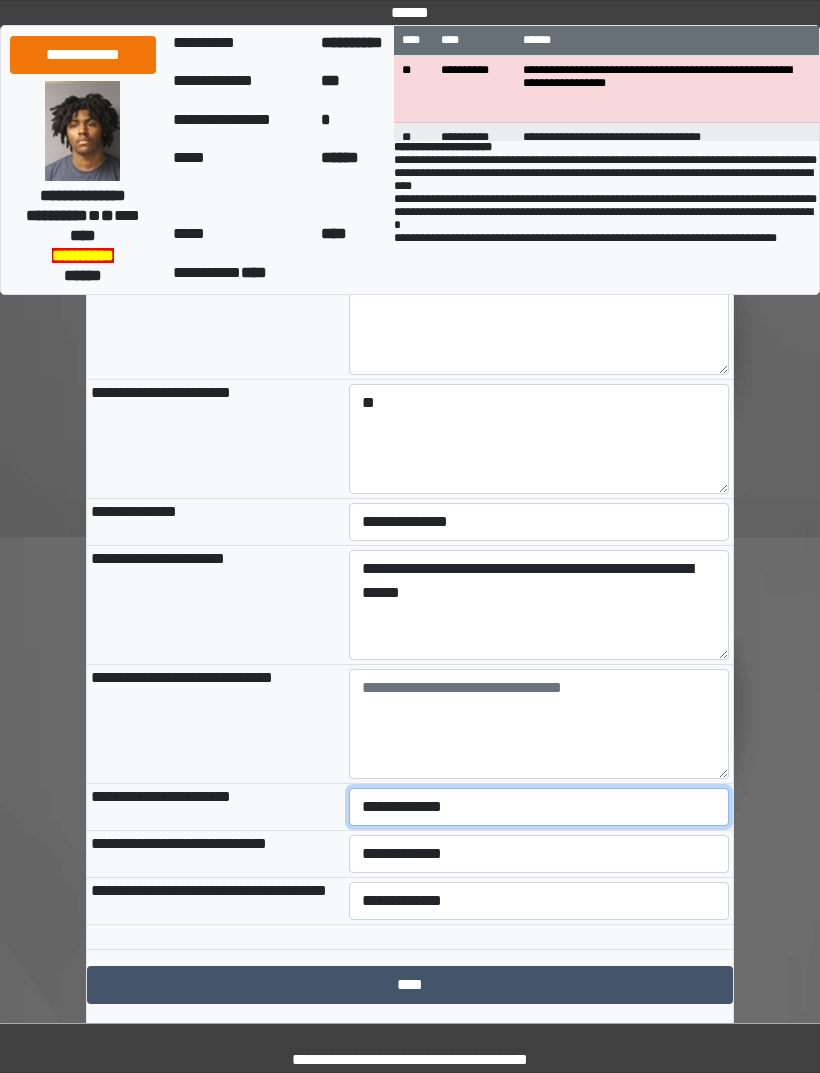 select on "***" 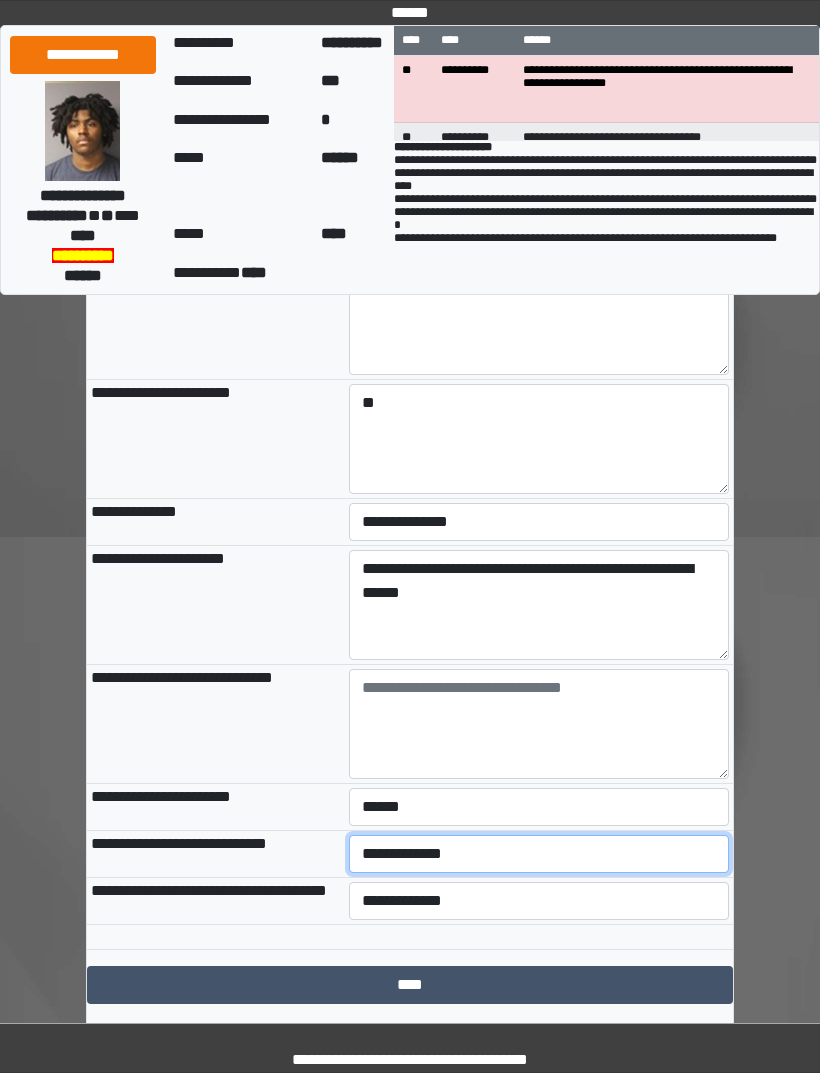 click on "**********" at bounding box center (539, 854) 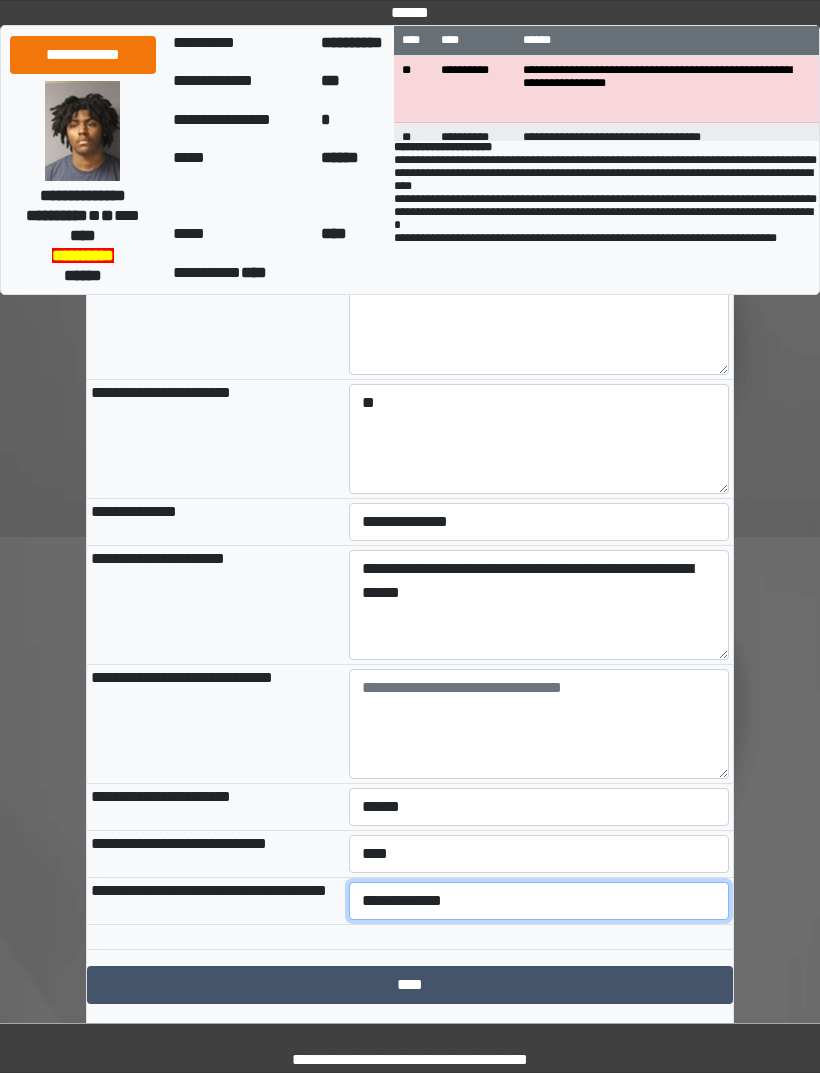 click on "**********" at bounding box center (539, 901) 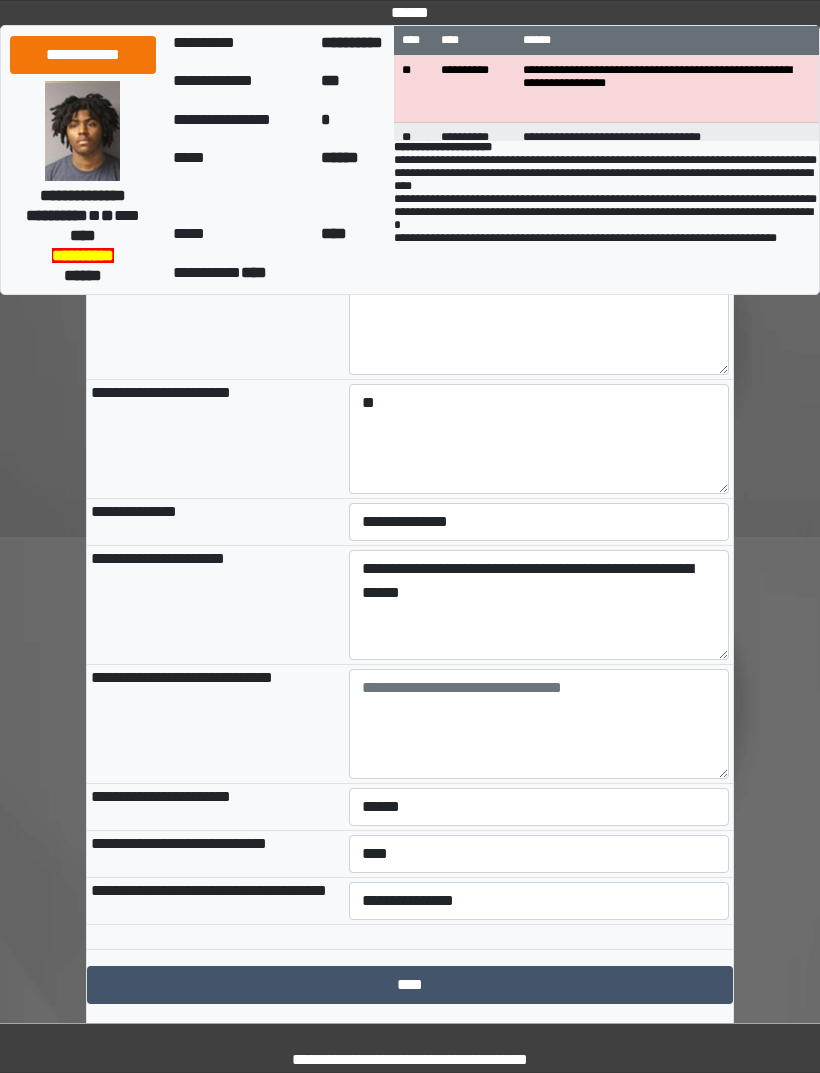 click on "****" at bounding box center (410, 985) 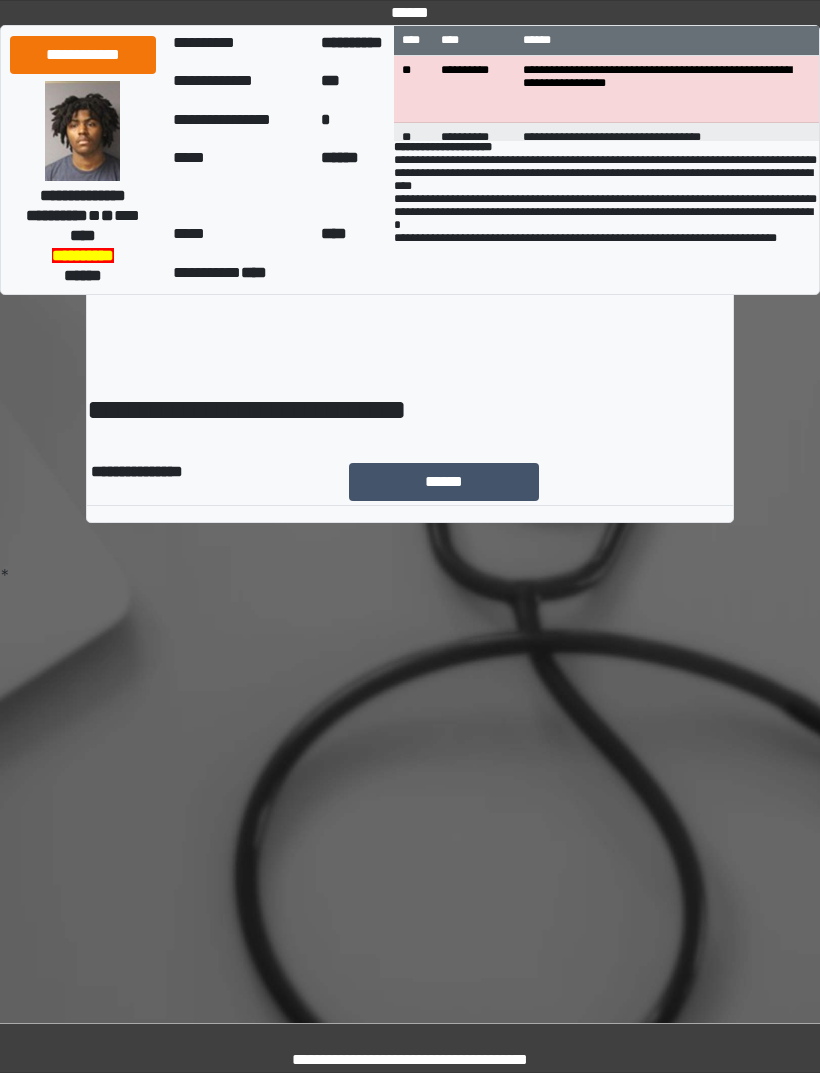 scroll, scrollTop: 0, scrollLeft: 0, axis: both 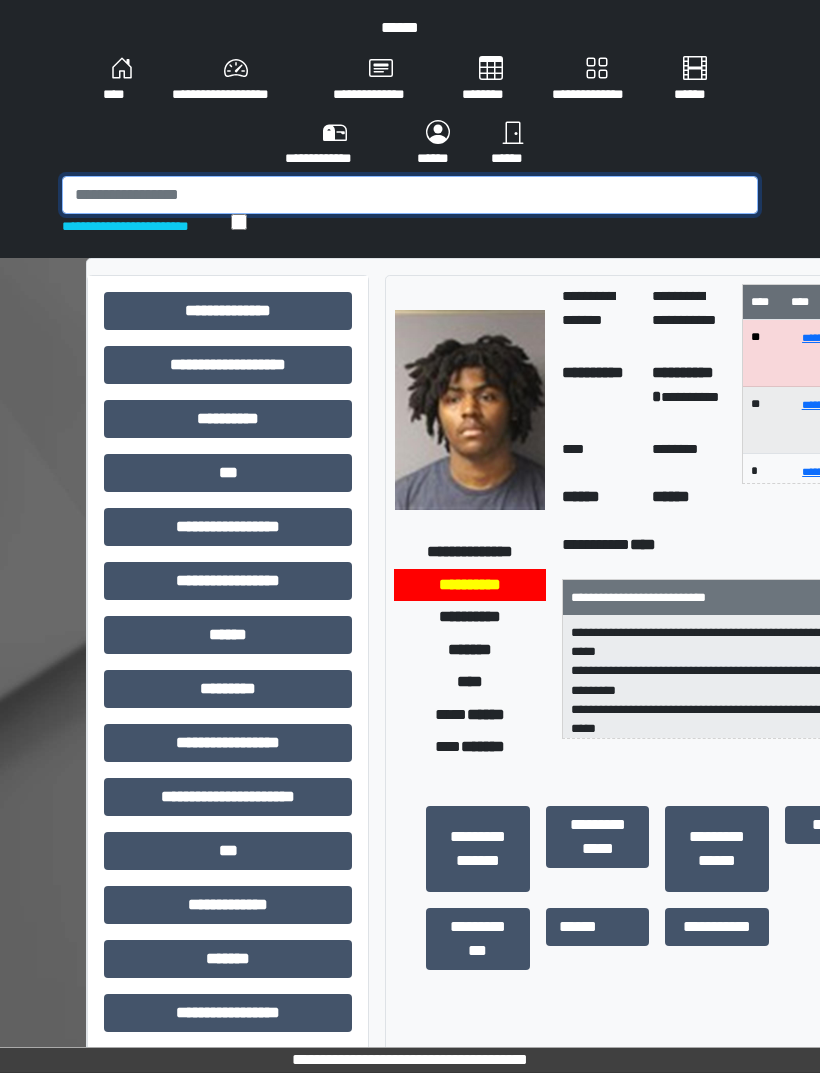 click at bounding box center [410, 195] 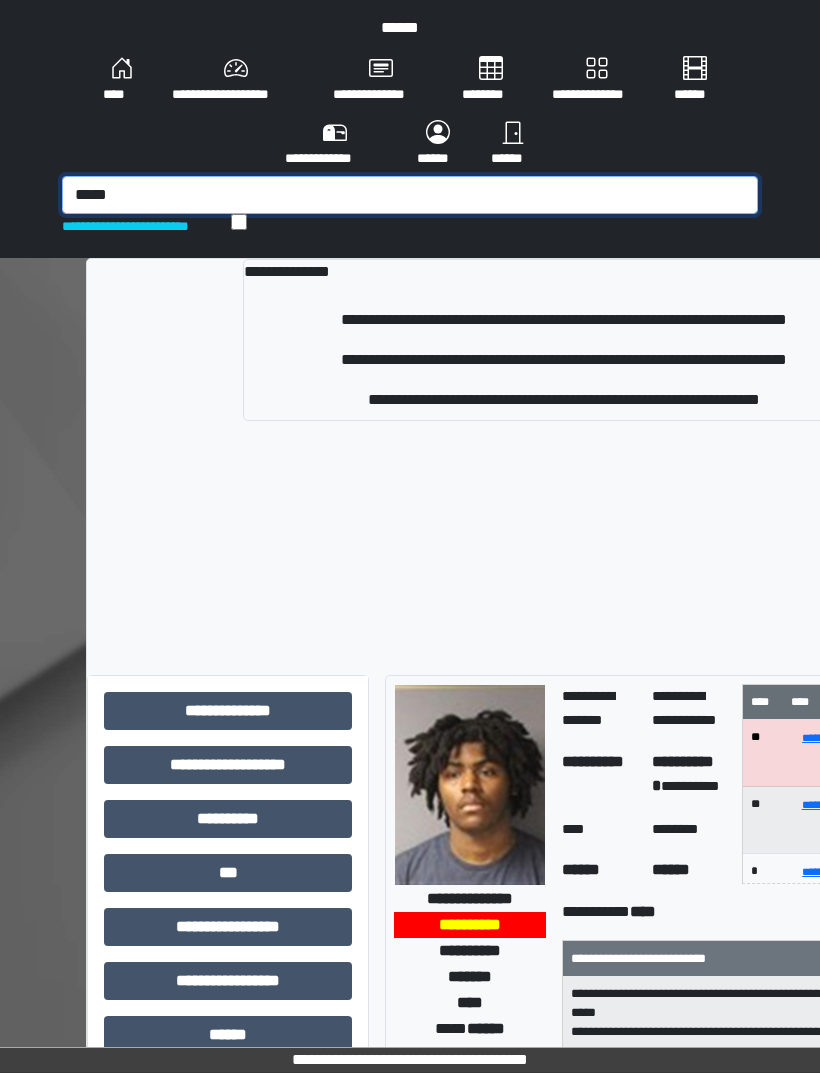 type on "*****" 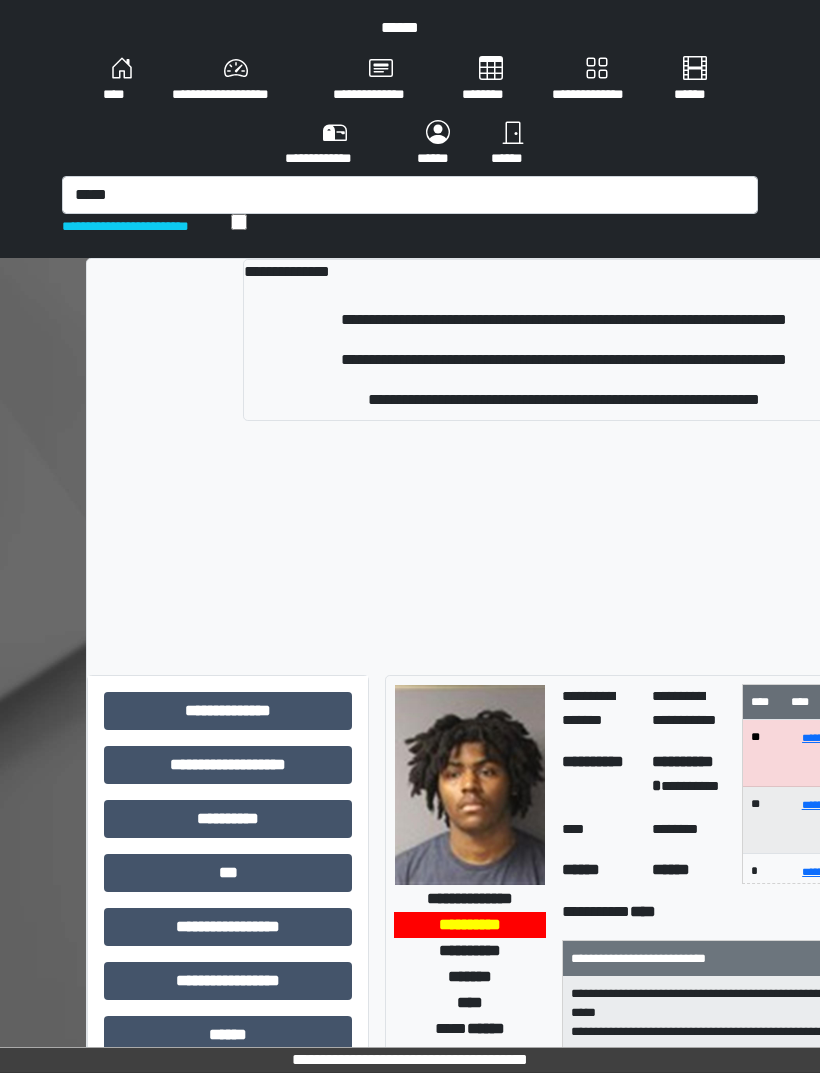 click on "**********" at bounding box center (564, 400) 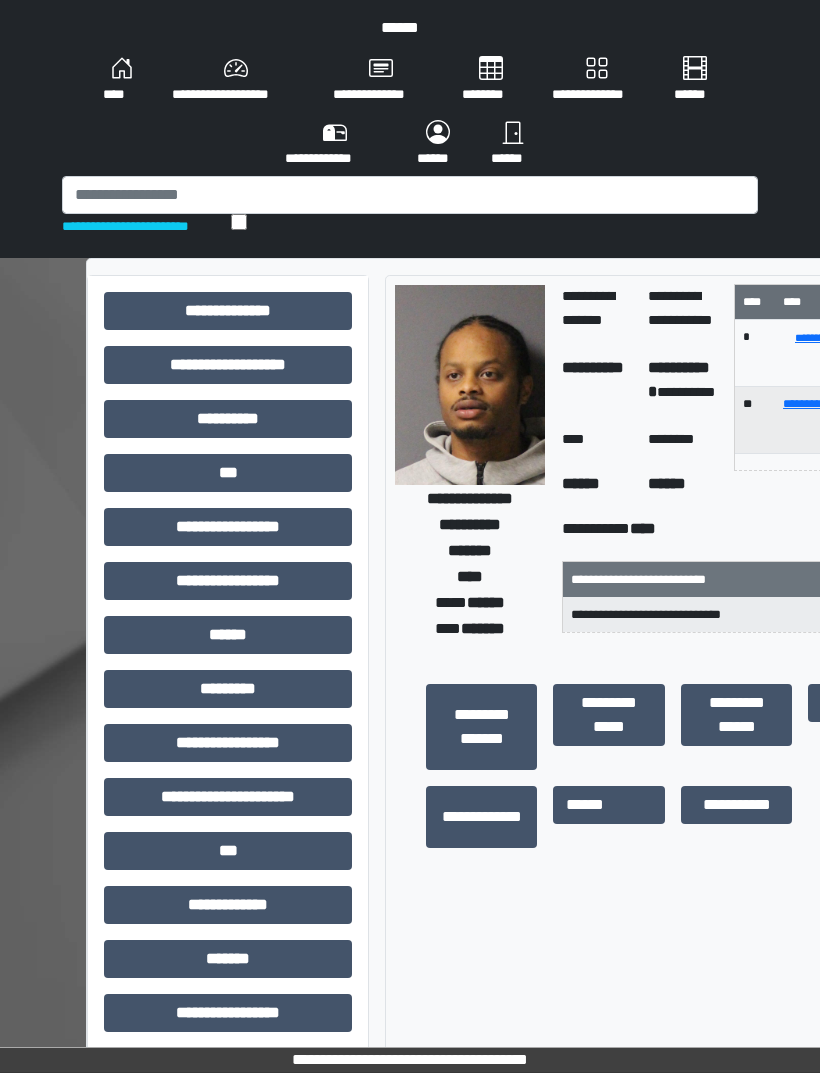 click on "***" at bounding box center (228, 473) 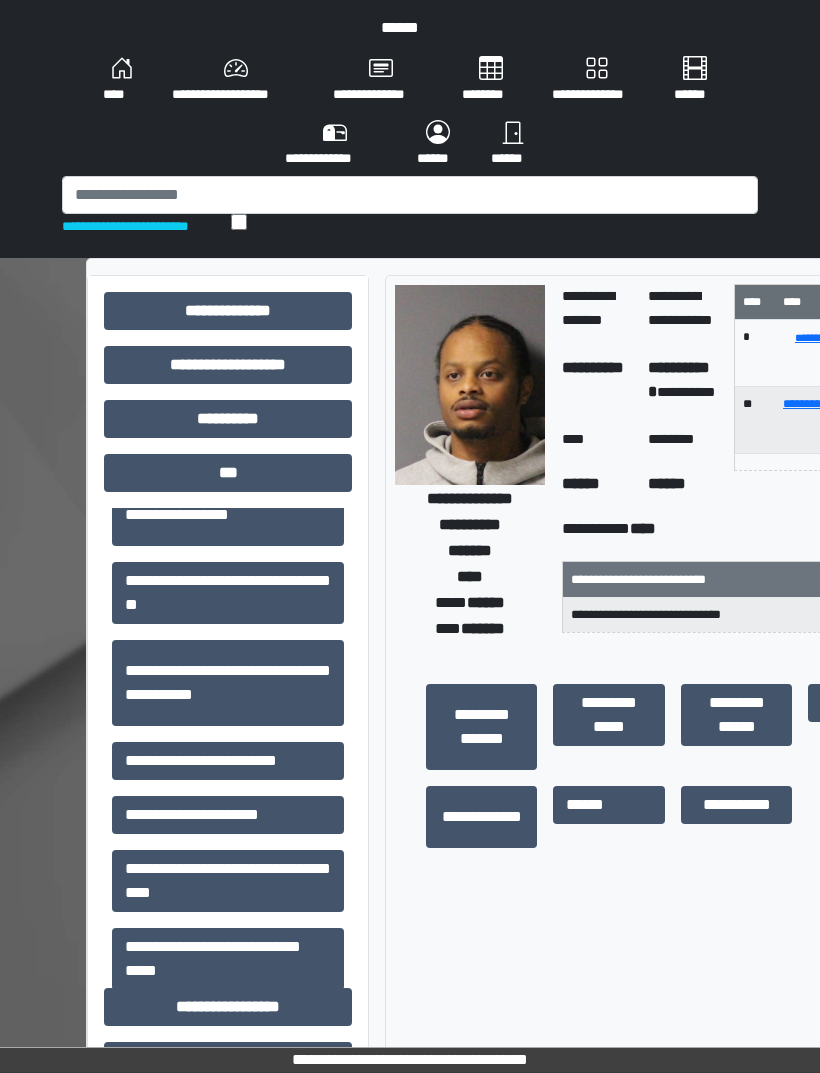 scroll, scrollTop: 138, scrollLeft: 0, axis: vertical 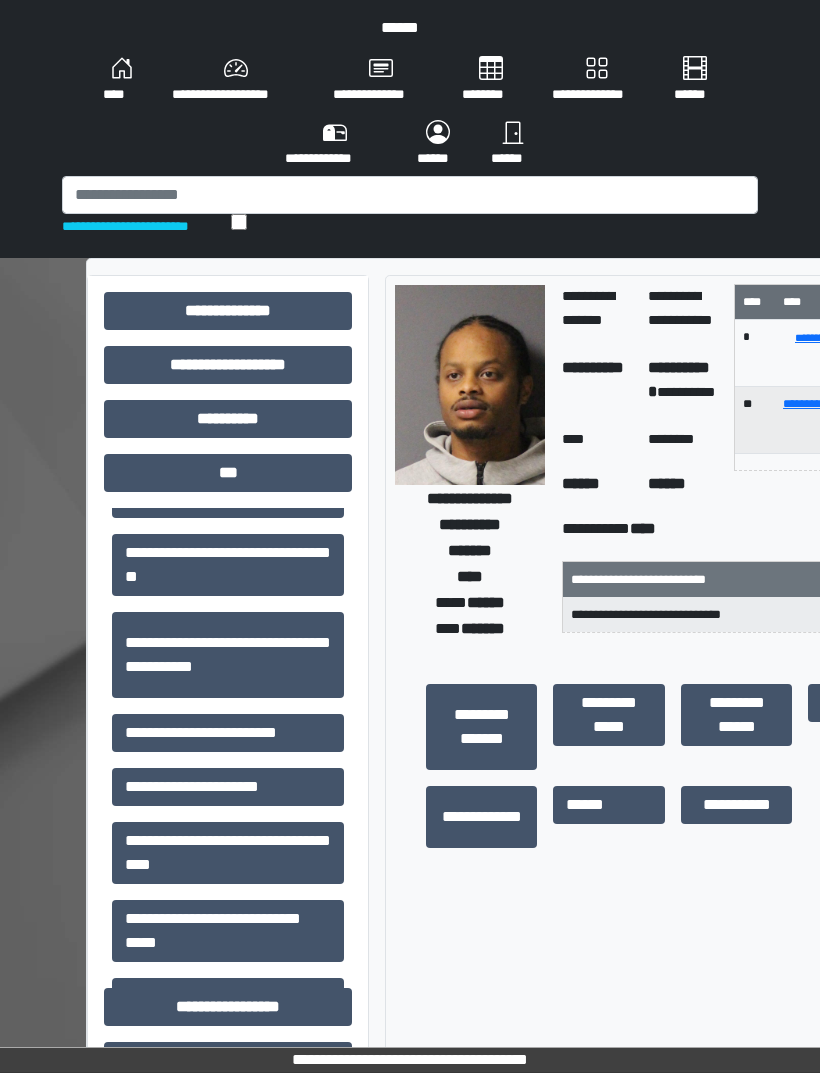 click on "**********" at bounding box center [228, 733] 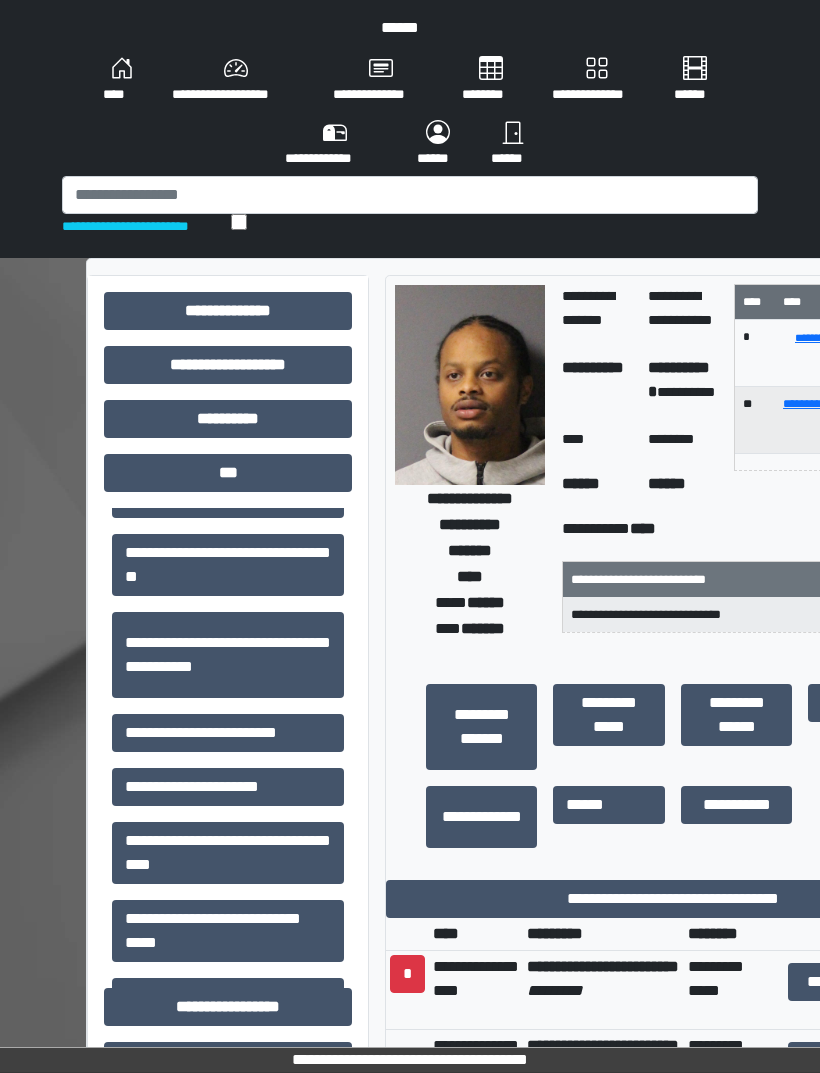 click on "**********" at bounding box center (228, 733) 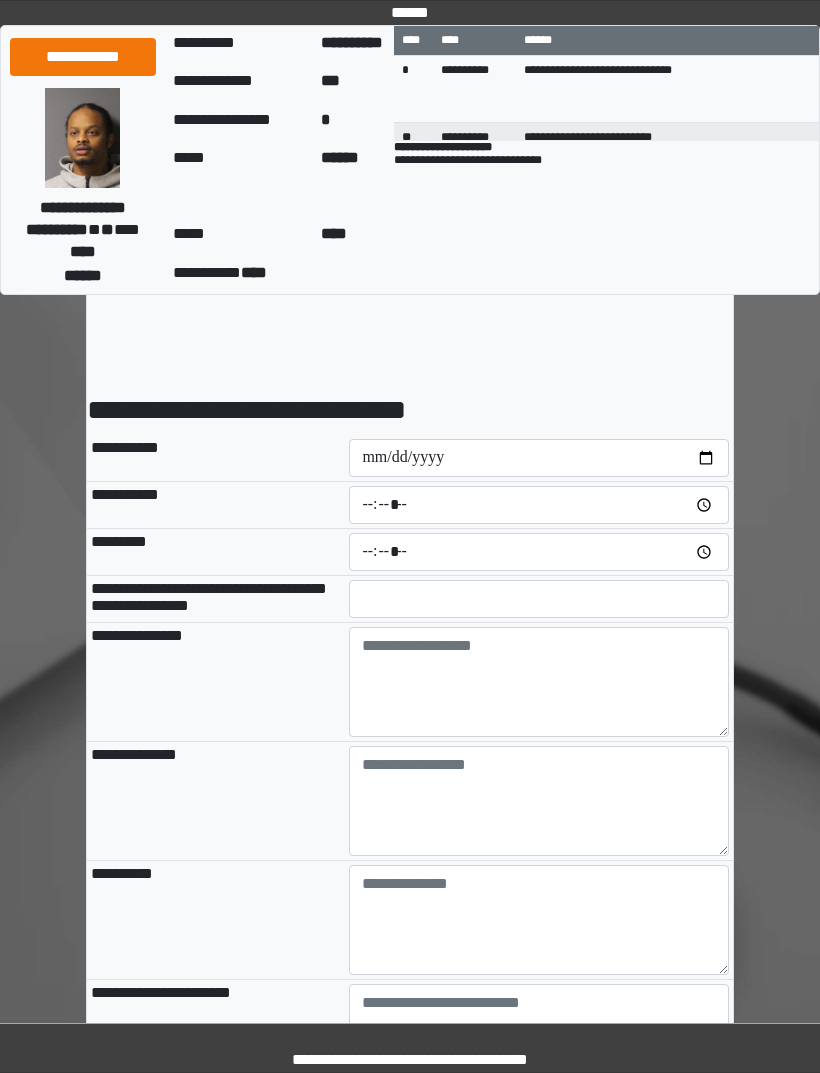scroll, scrollTop: 0, scrollLeft: 0, axis: both 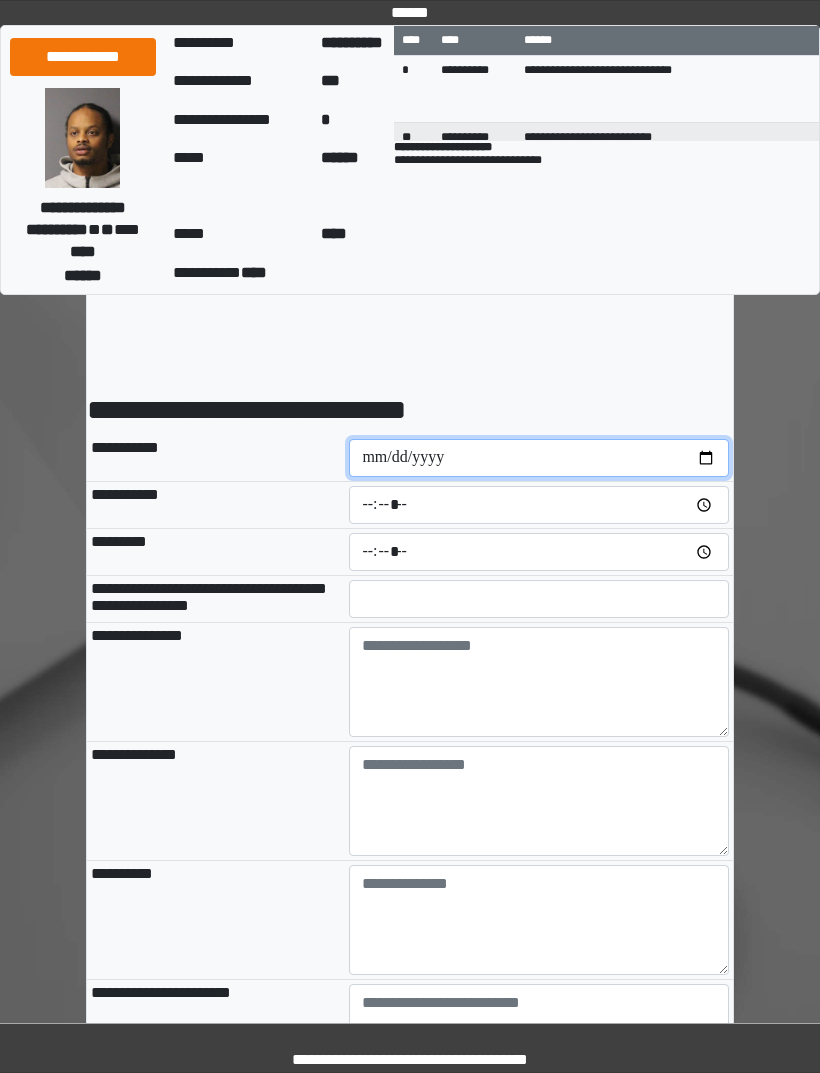 click at bounding box center (539, 458) 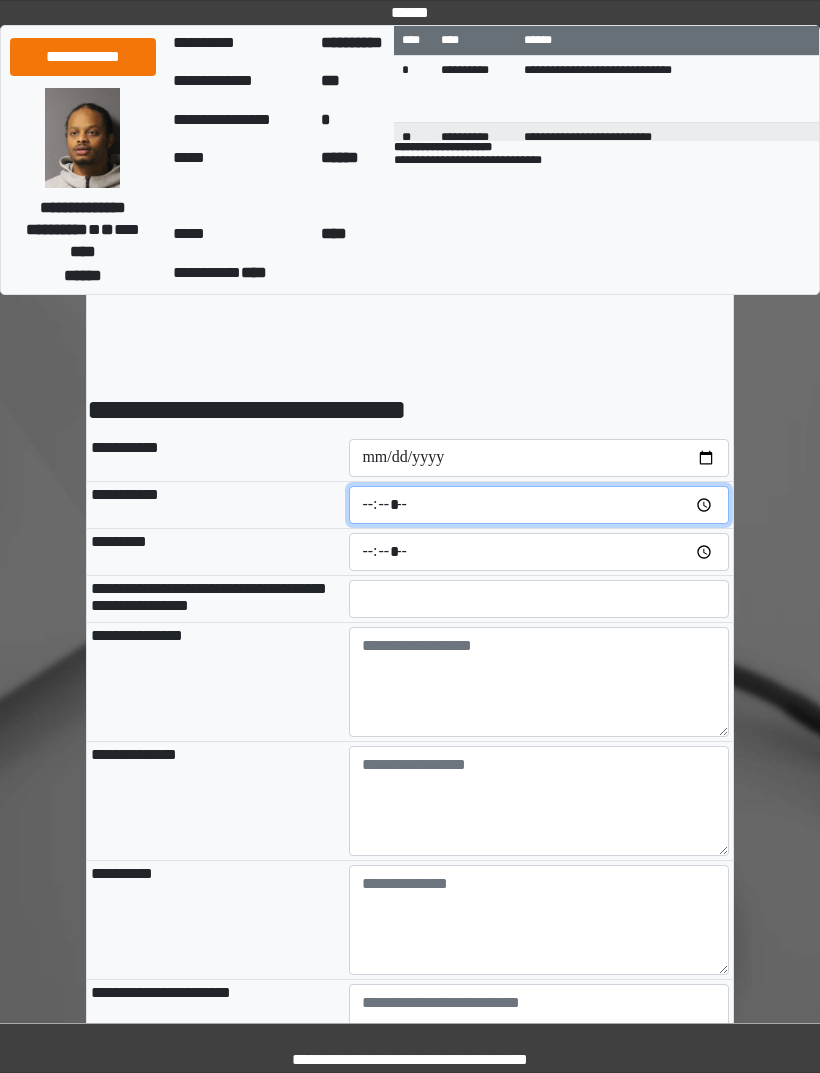 click at bounding box center [539, 505] 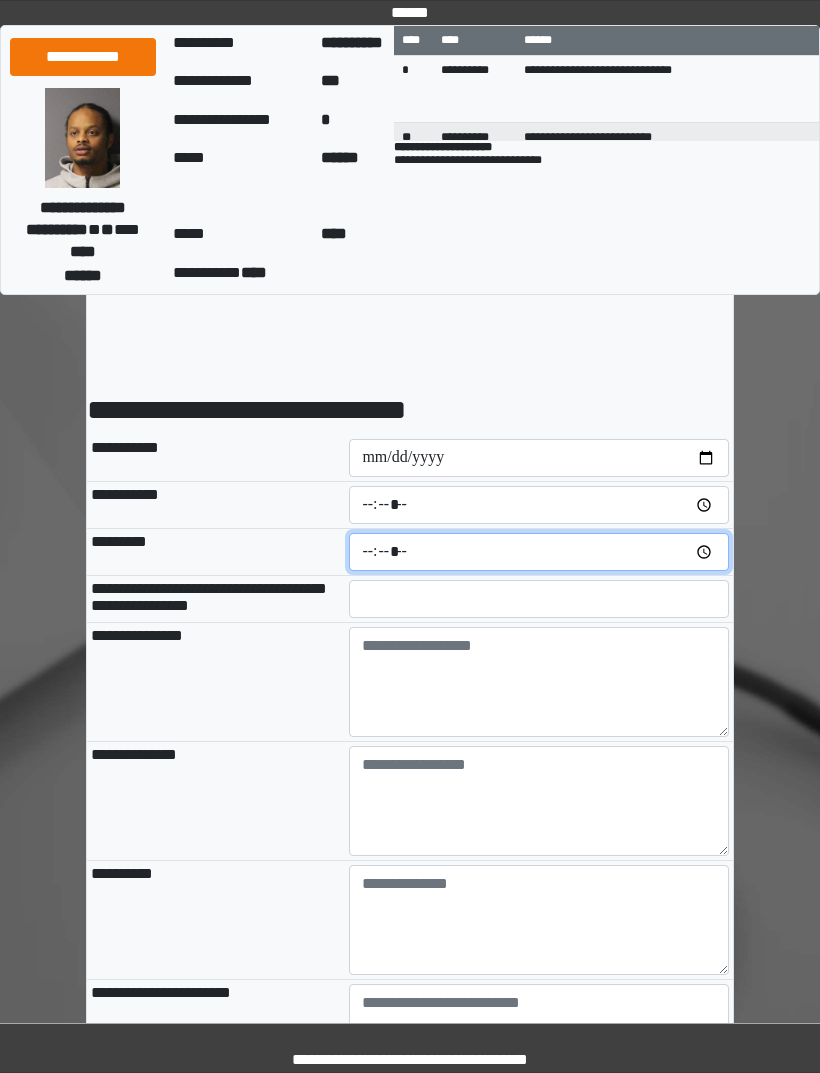 click at bounding box center [539, 552] 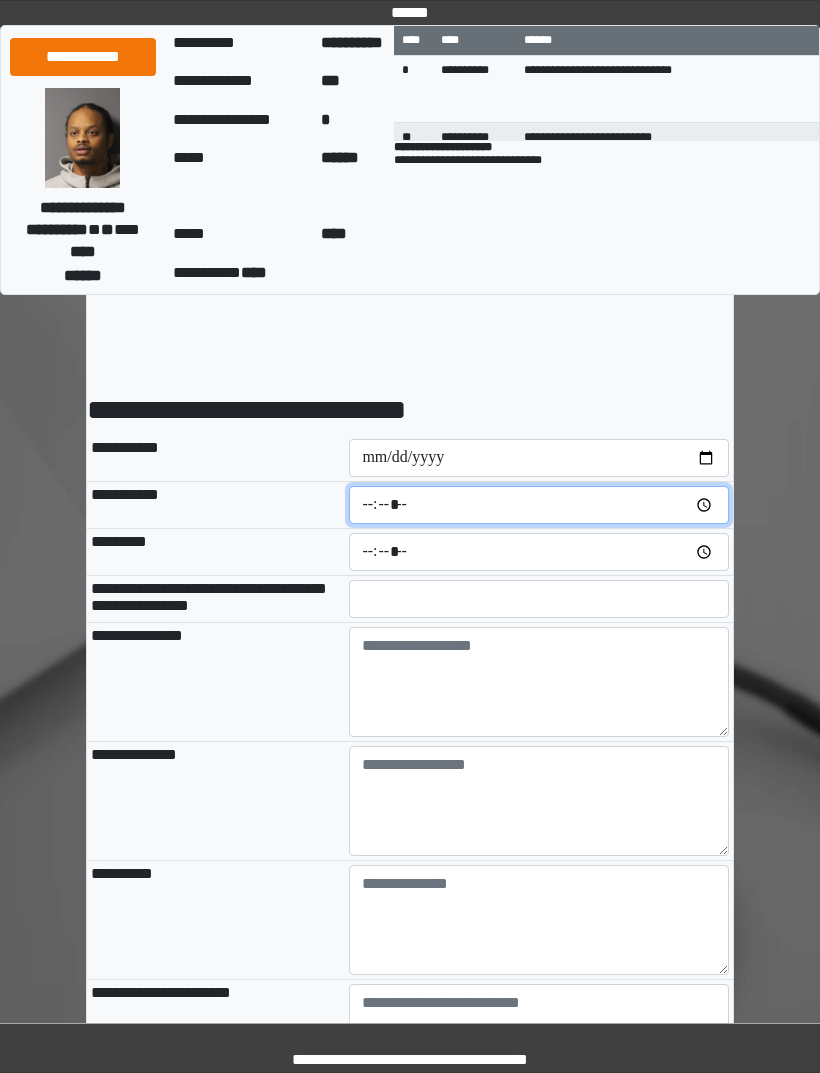 click on "*****" at bounding box center (539, 505) 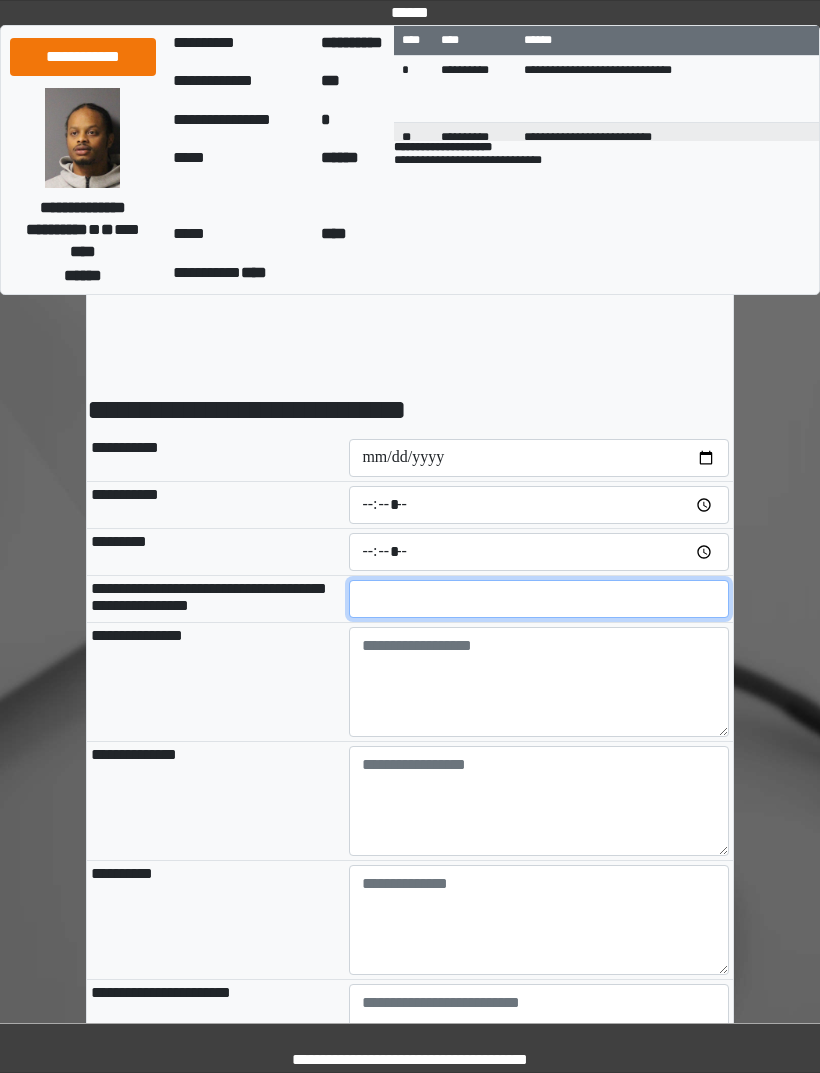 click at bounding box center (539, 599) 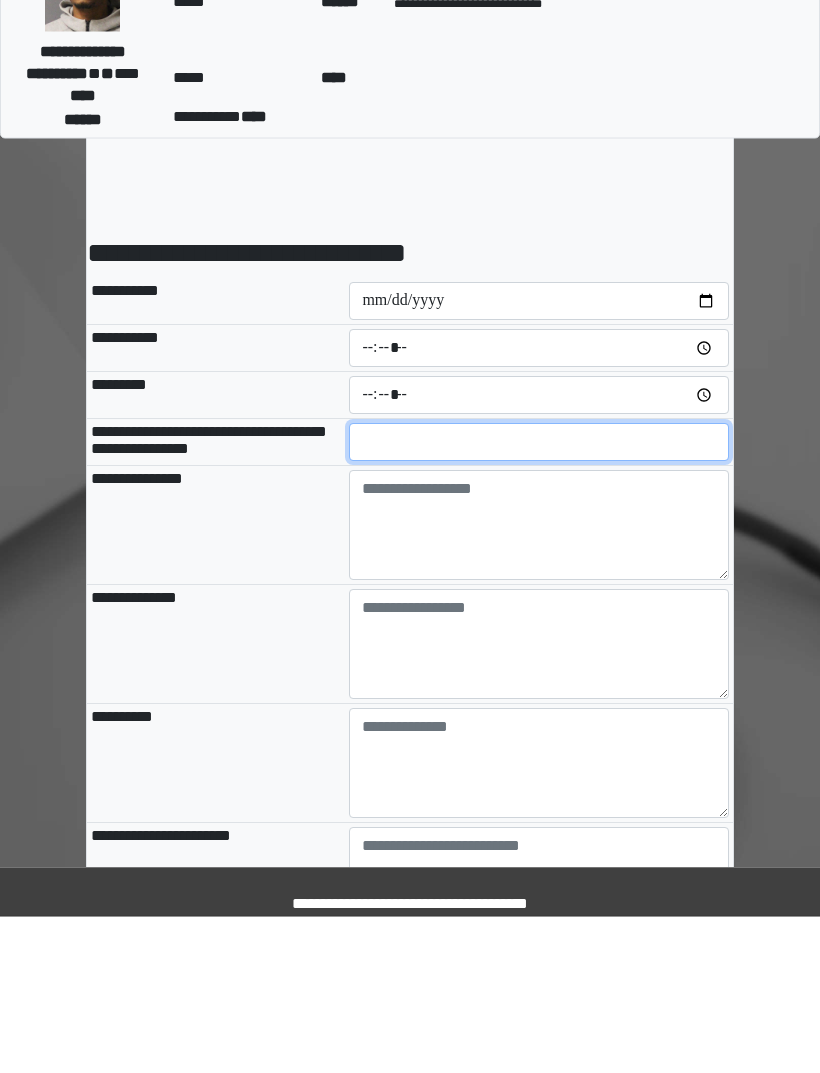 type on "**" 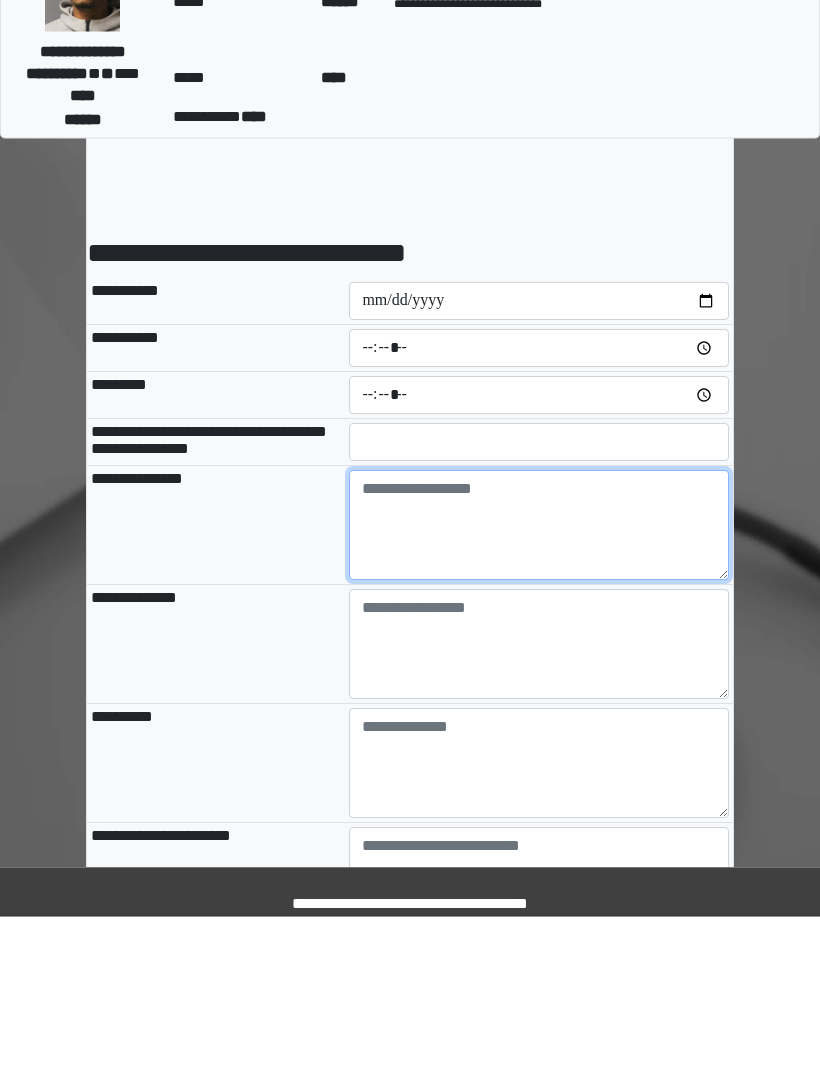 click at bounding box center (539, 682) 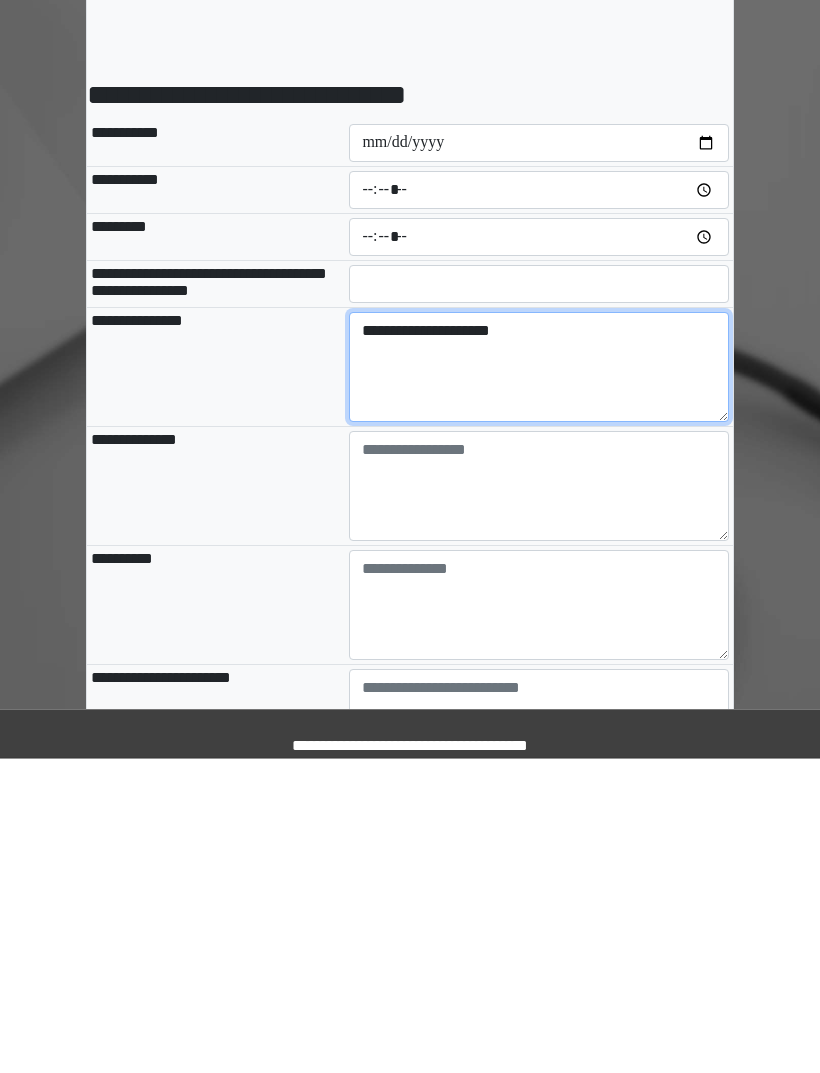 type on "**********" 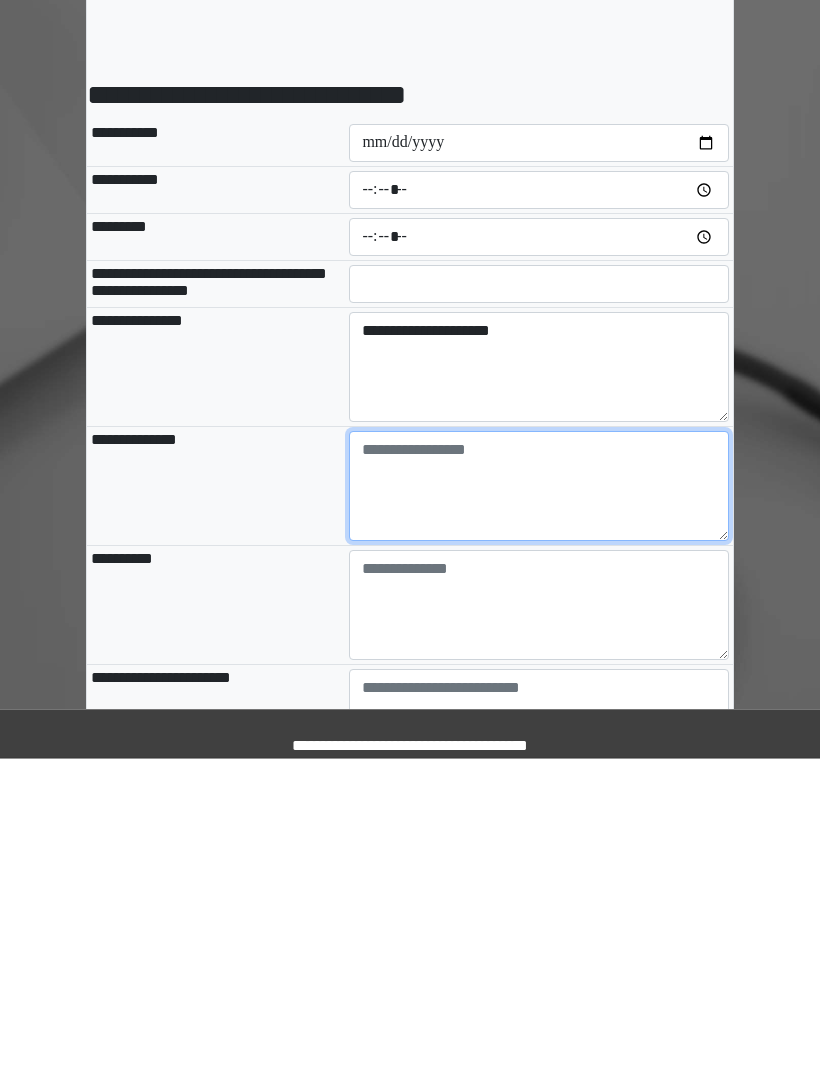 click at bounding box center (539, 801) 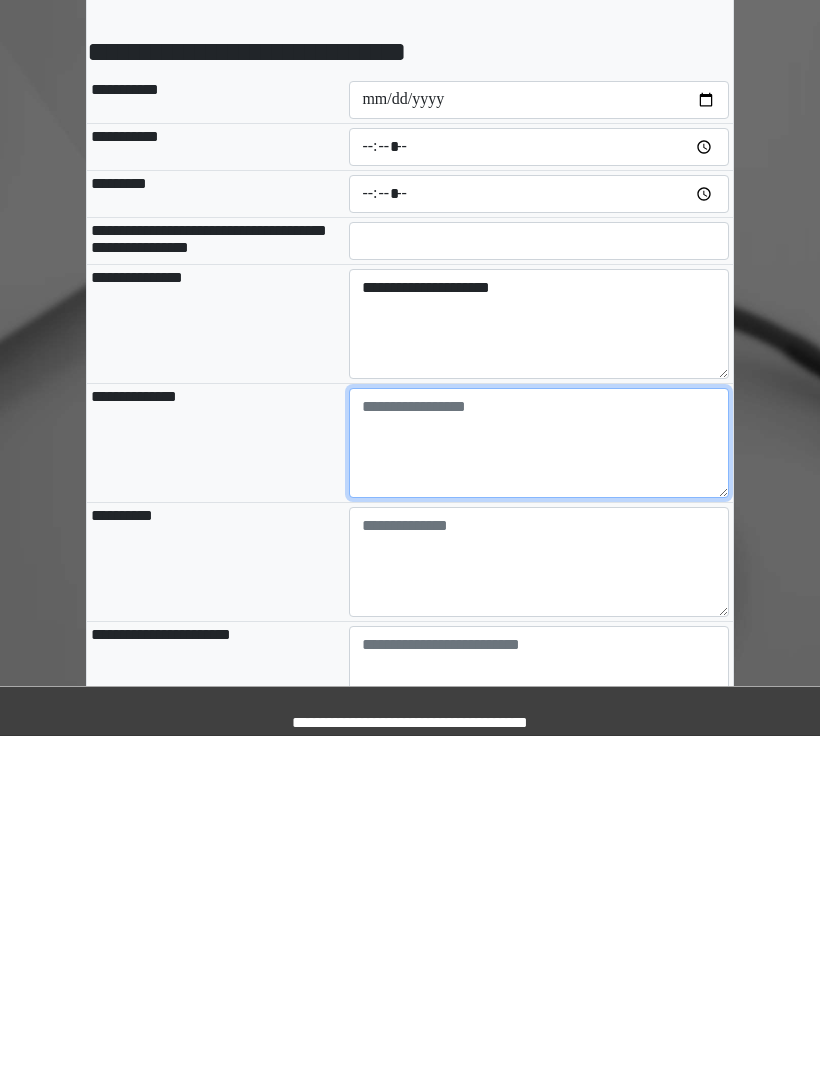 scroll, scrollTop: 77, scrollLeft: 0, axis: vertical 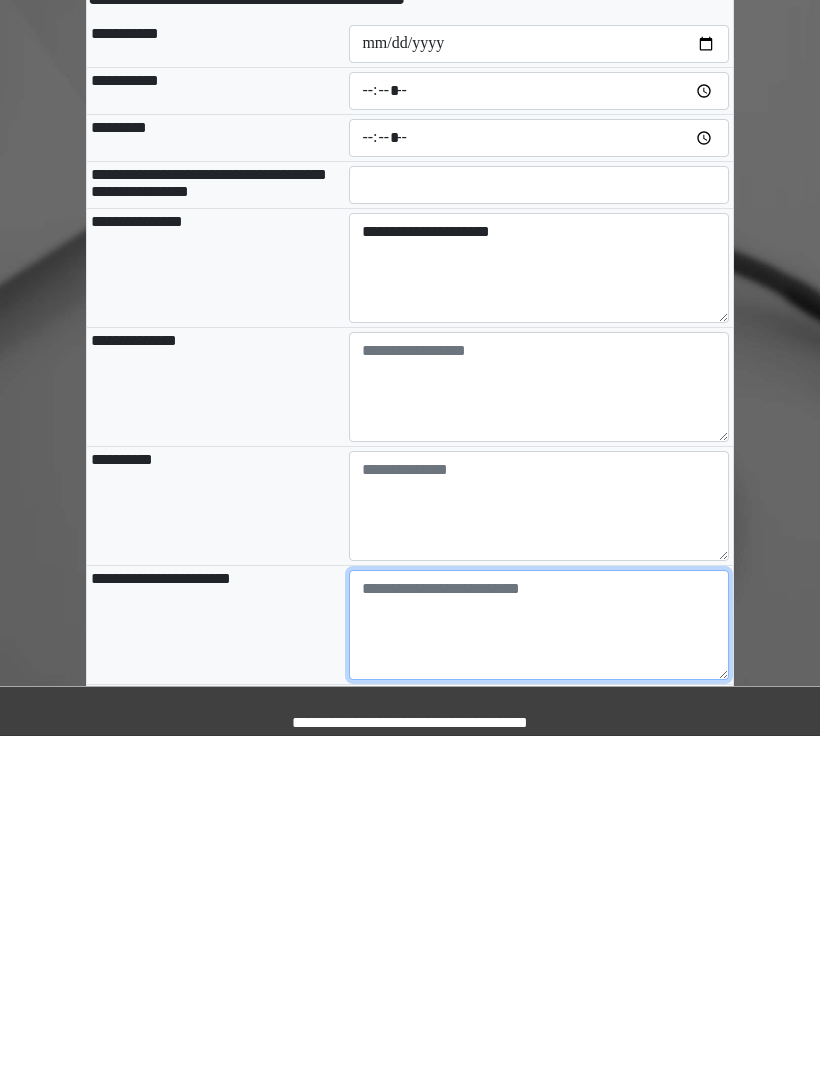 click at bounding box center (539, 962) 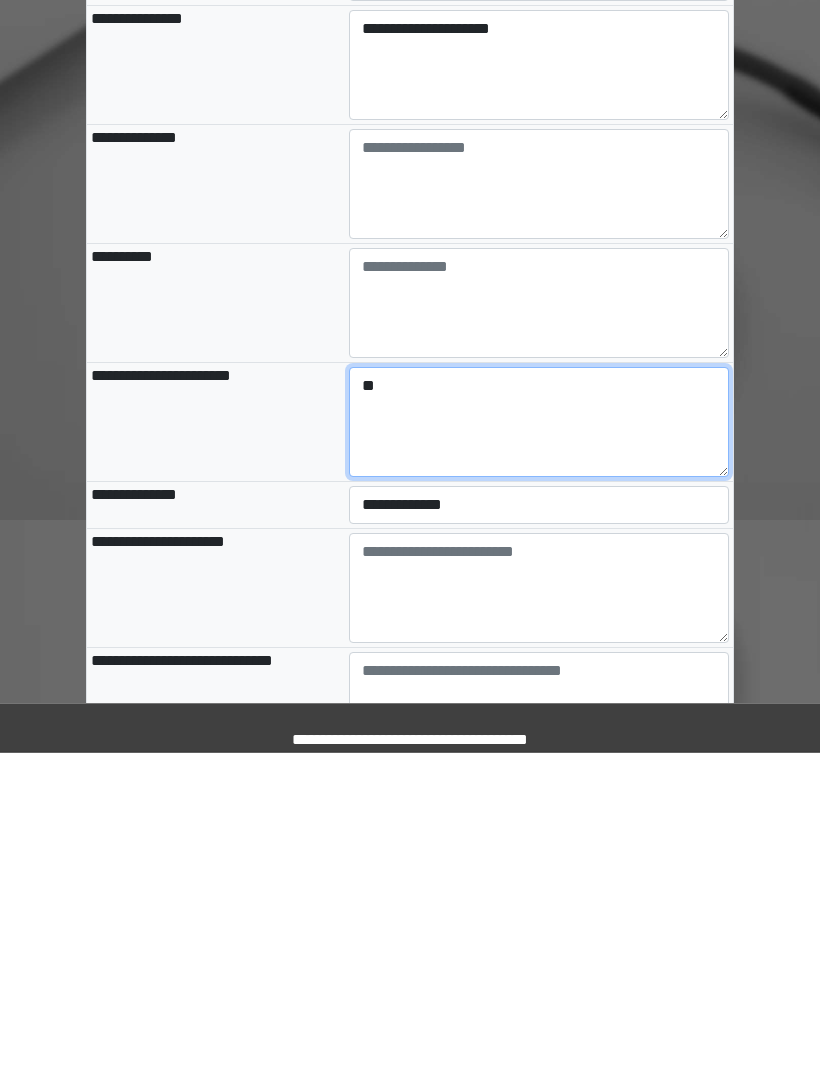 type on "**" 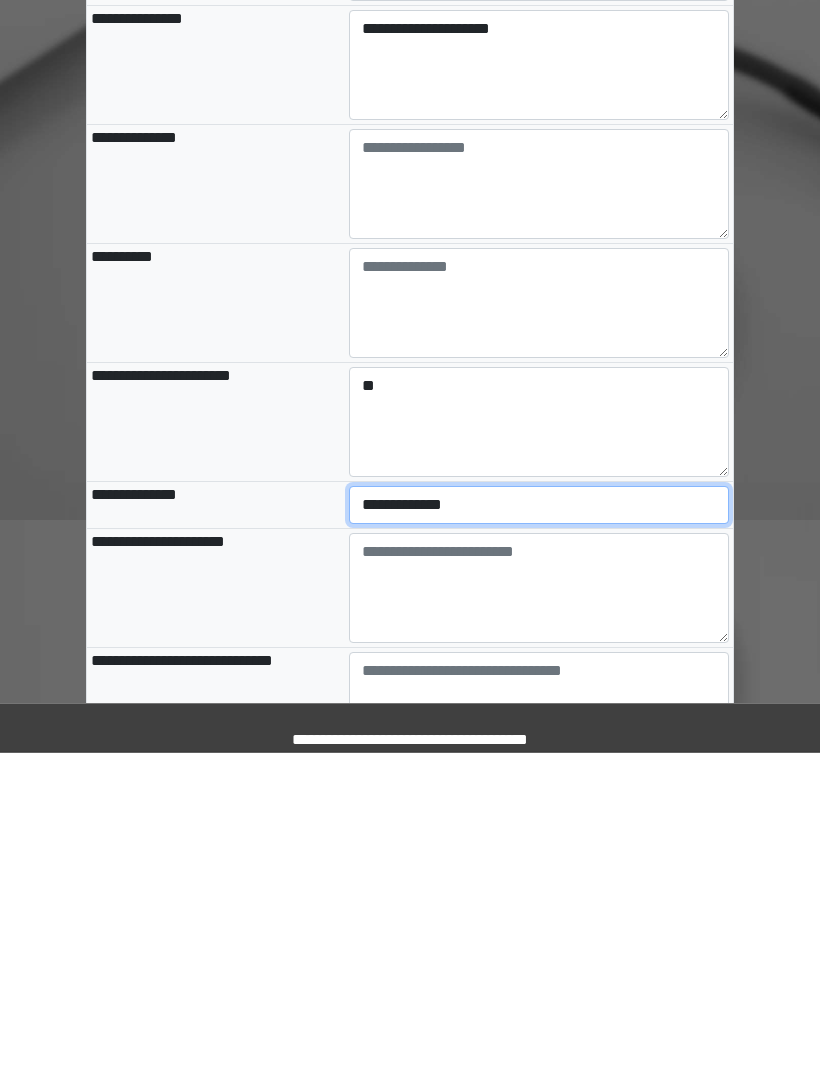 click on "**********" at bounding box center (539, 826) 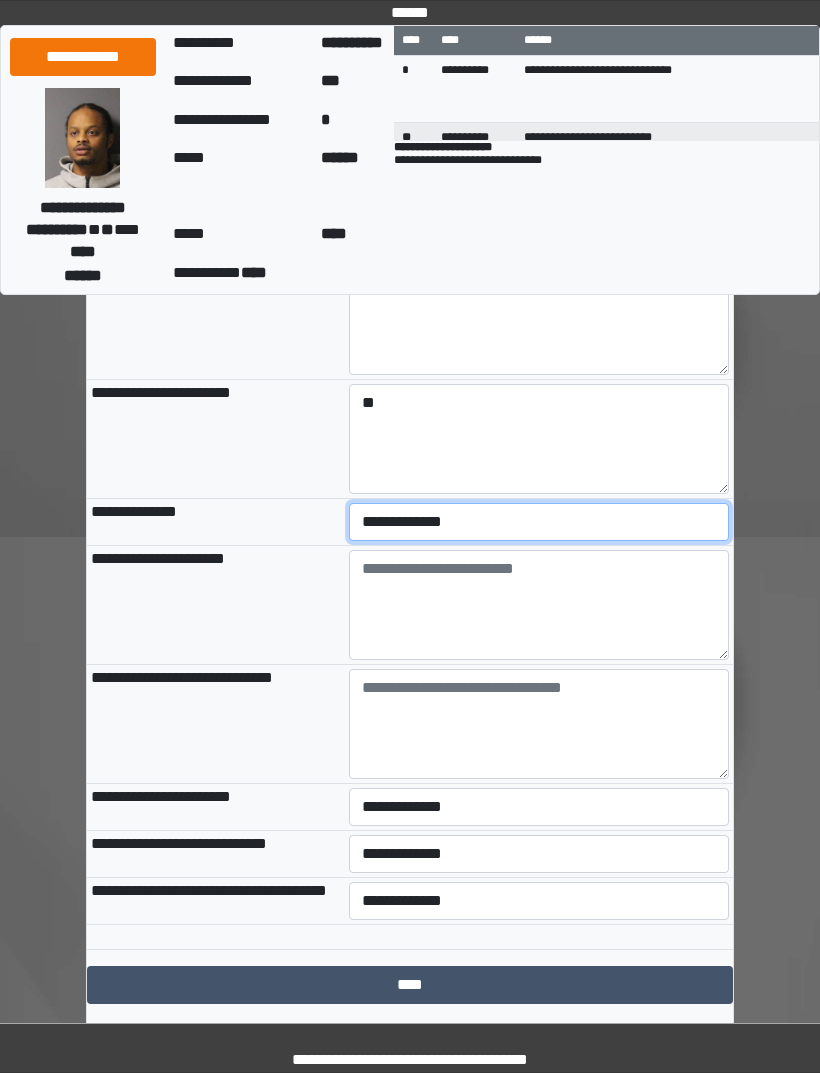 select on "***" 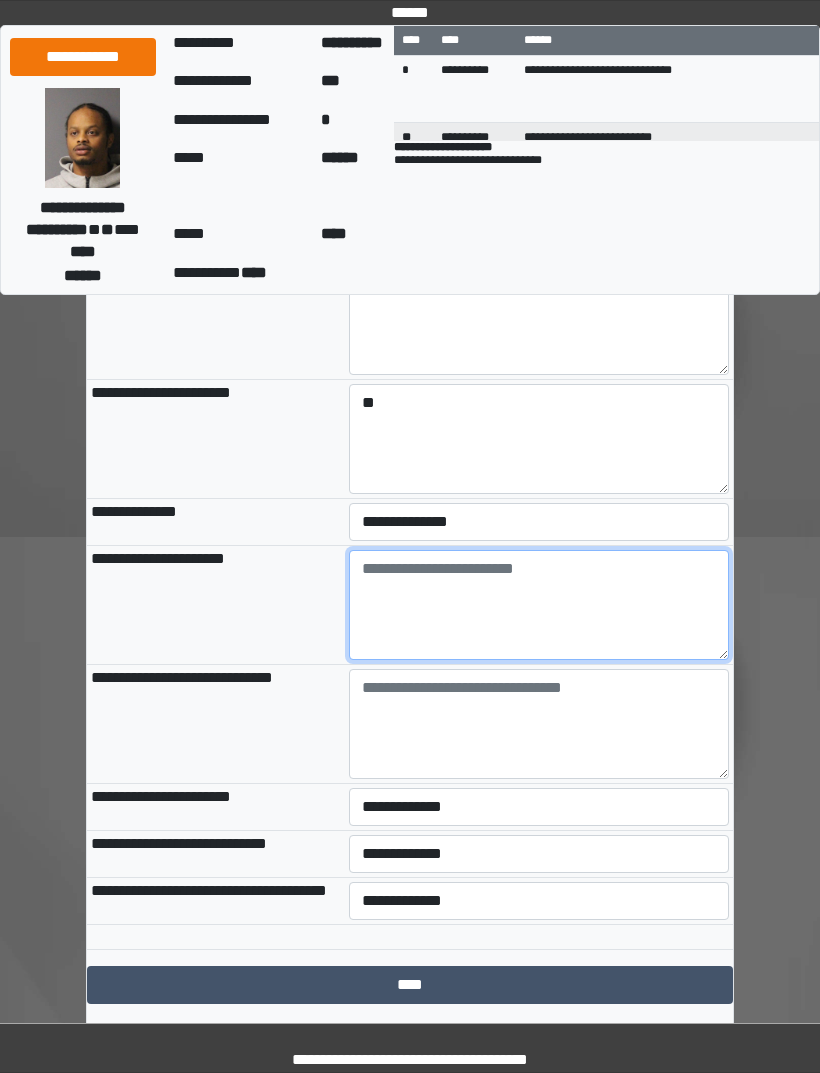 click at bounding box center (539, 605) 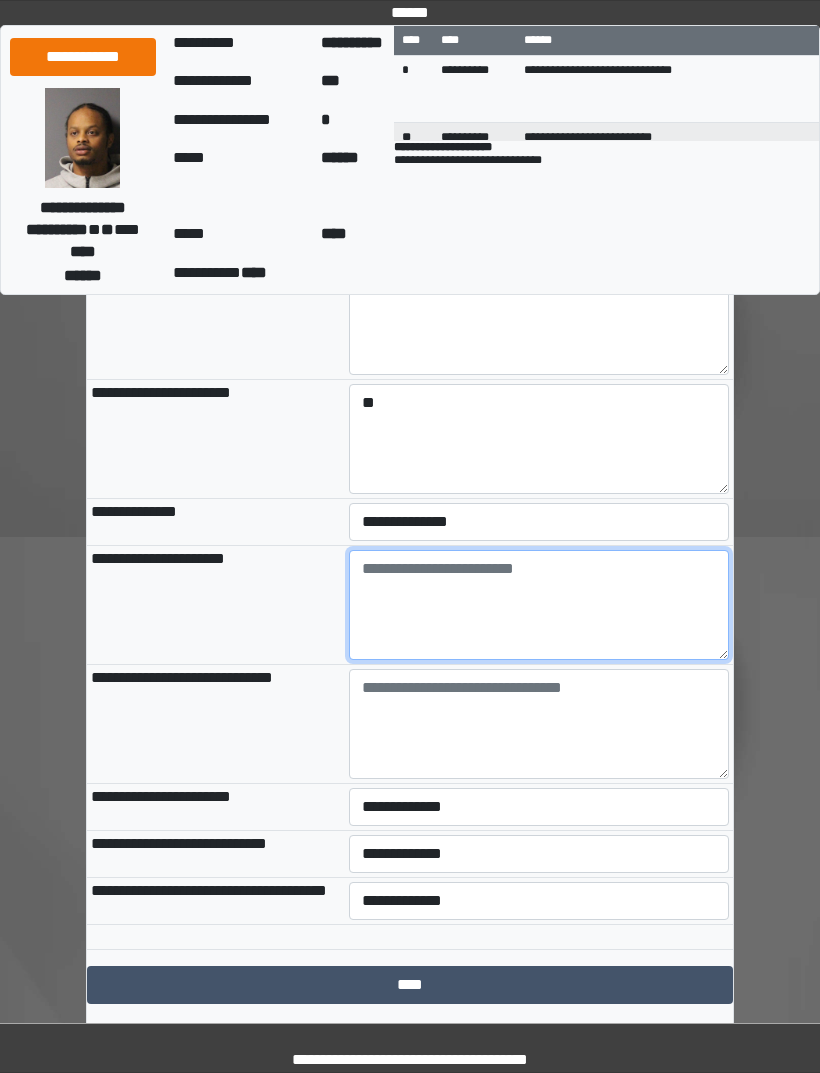 paste on "**********" 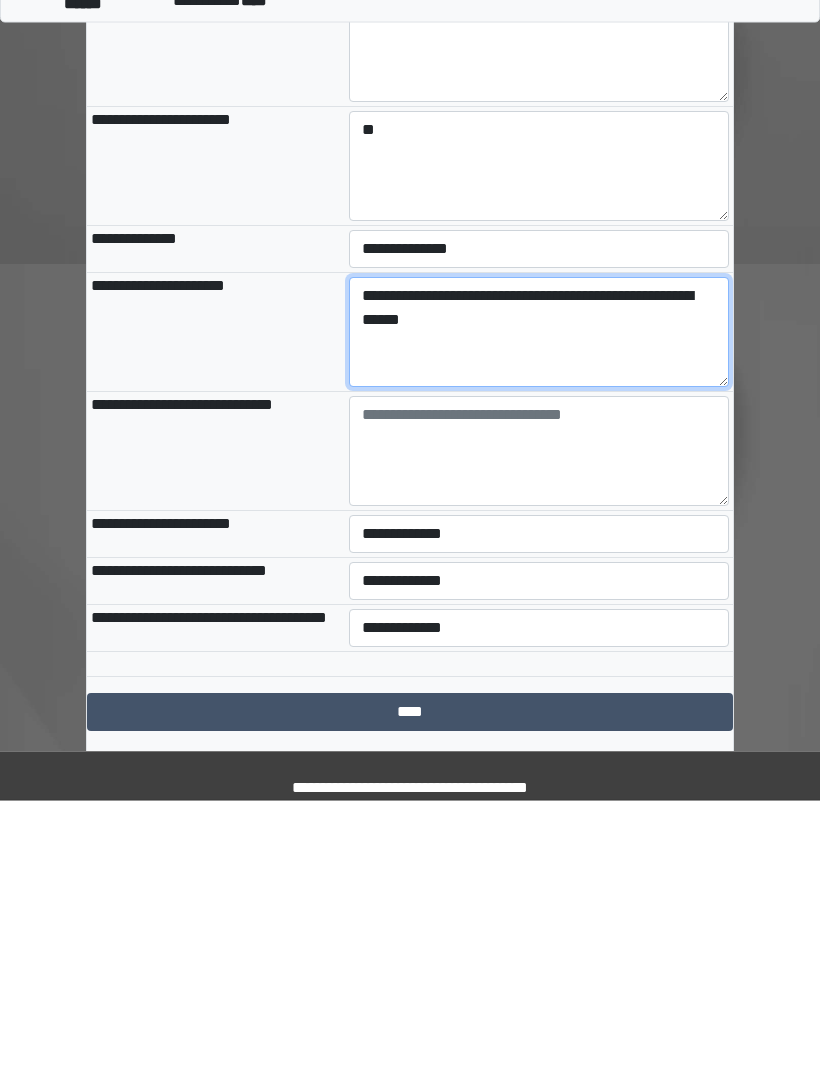 type on "**********" 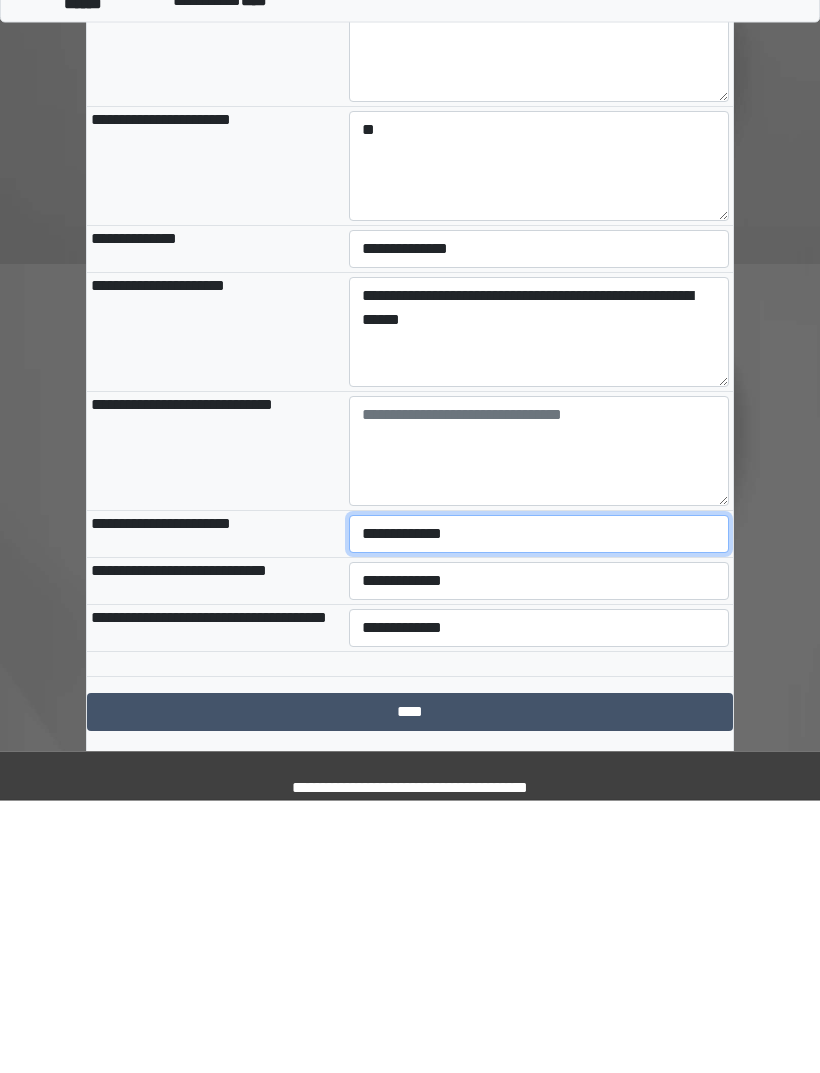 click on "**********" at bounding box center (539, 807) 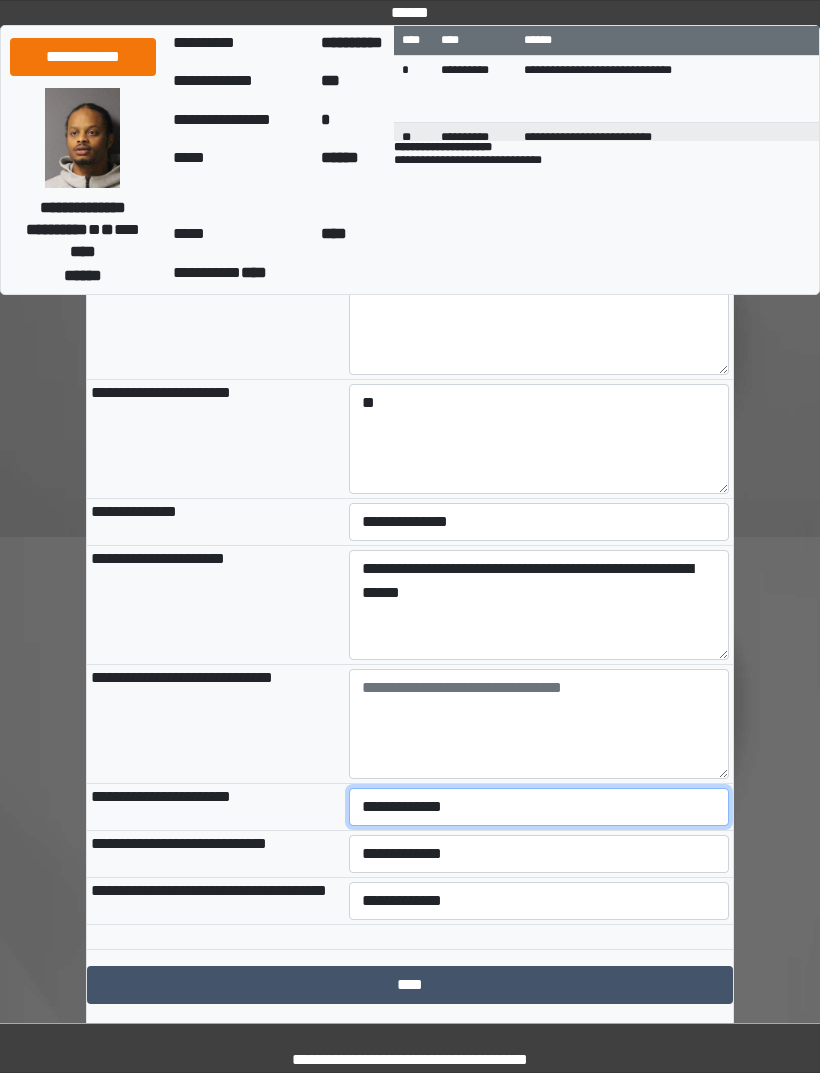select on "***" 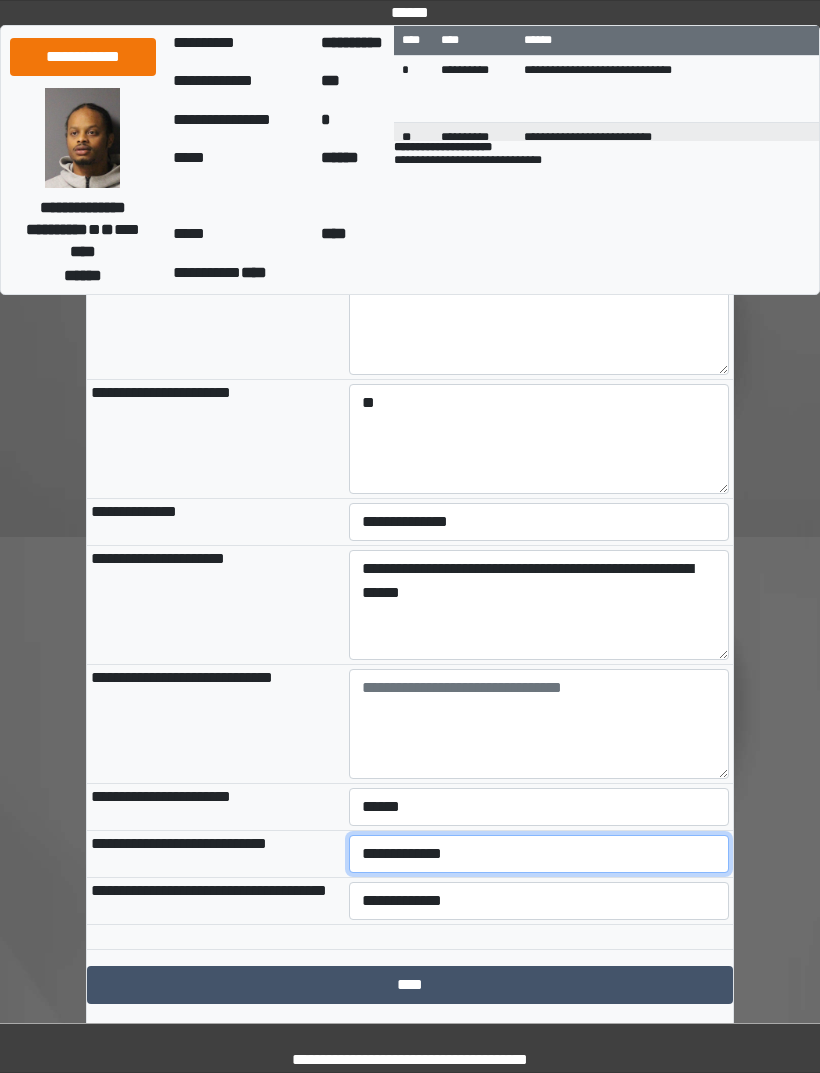 click on "**********" at bounding box center [539, 854] 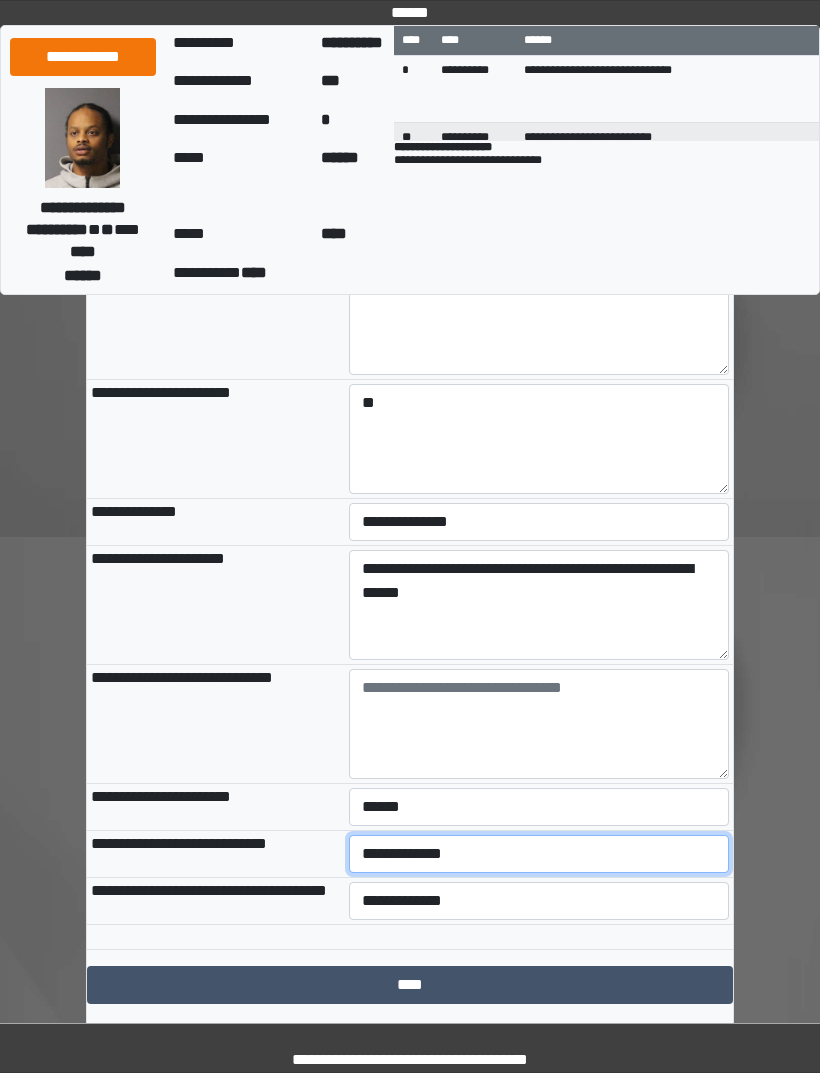 select on "***" 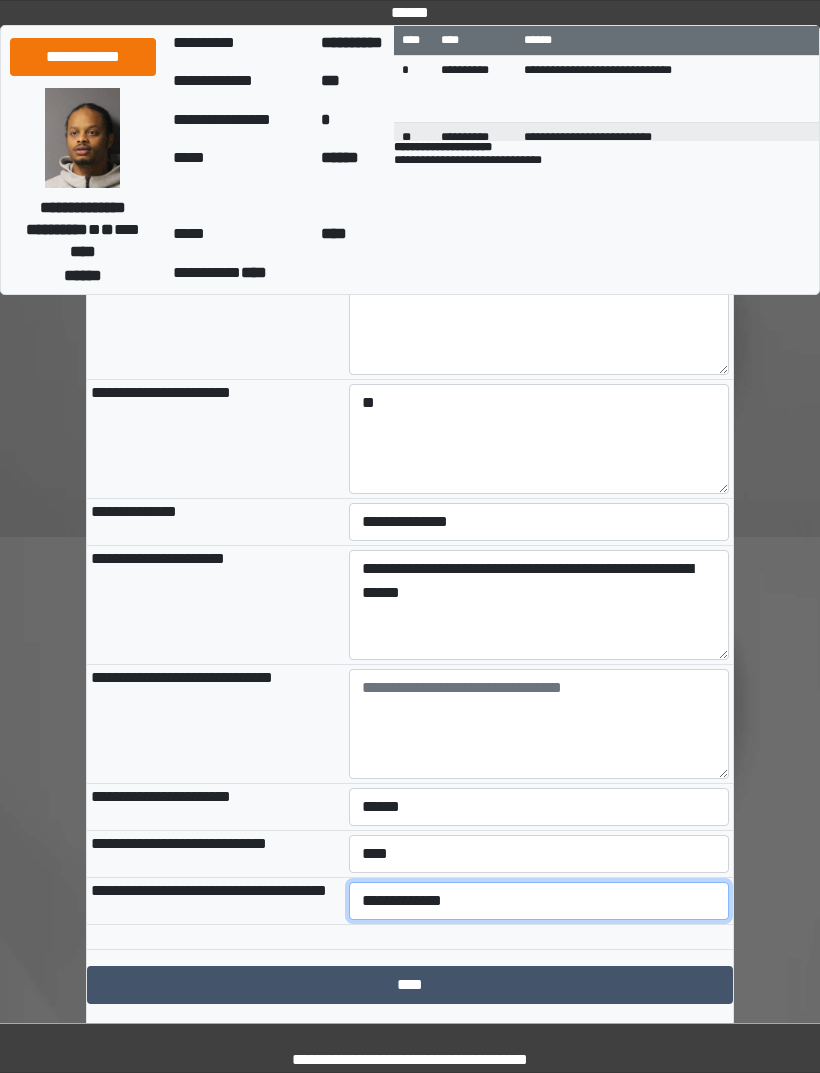 click on "**********" at bounding box center (539, 901) 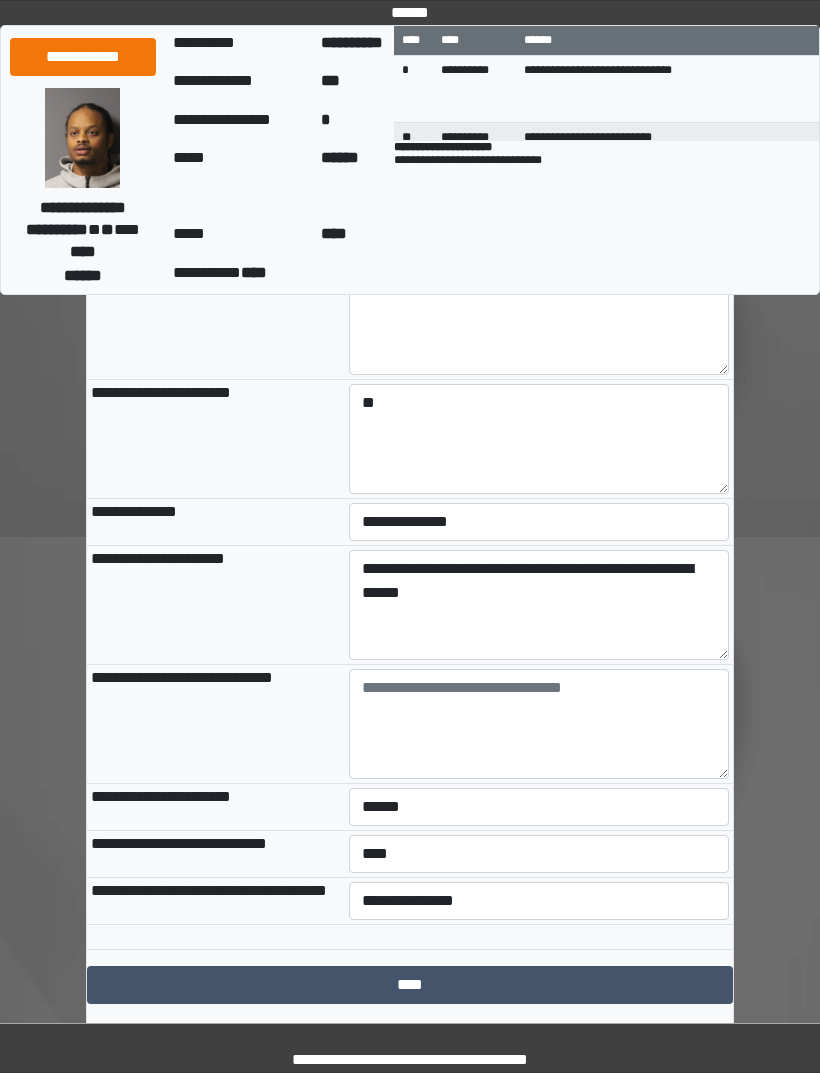 click on "****" at bounding box center [410, 985] 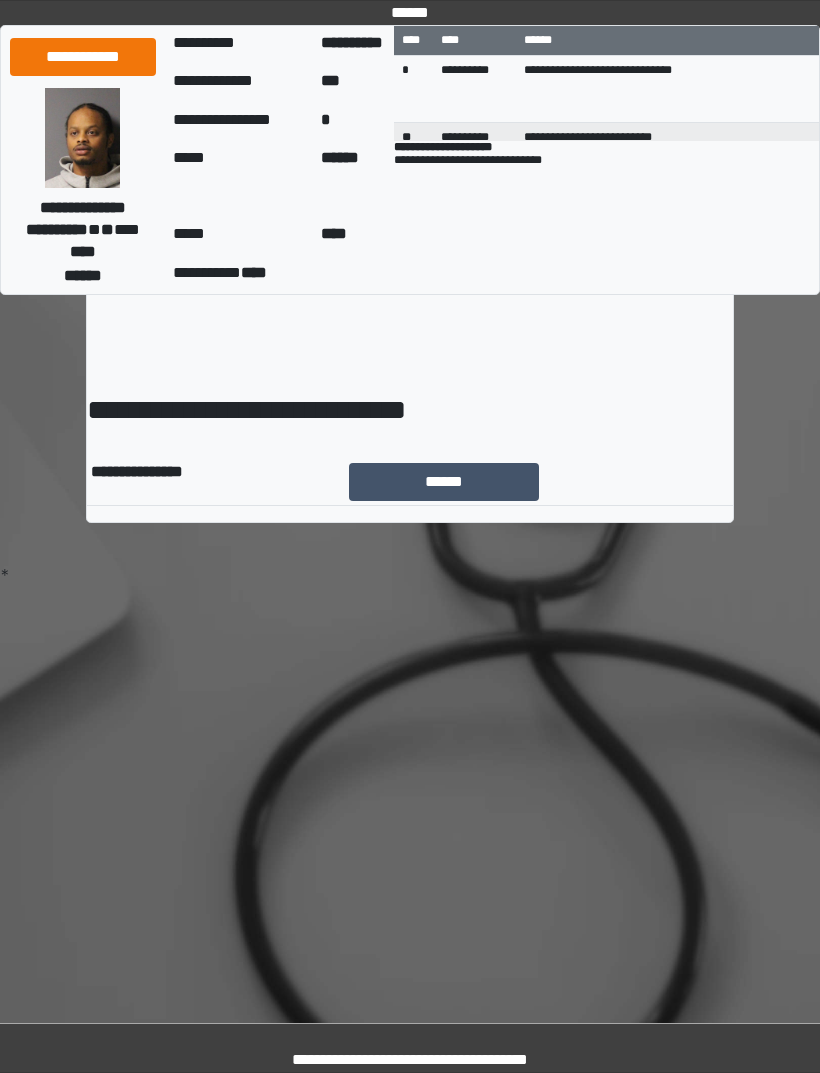 scroll, scrollTop: 0, scrollLeft: 0, axis: both 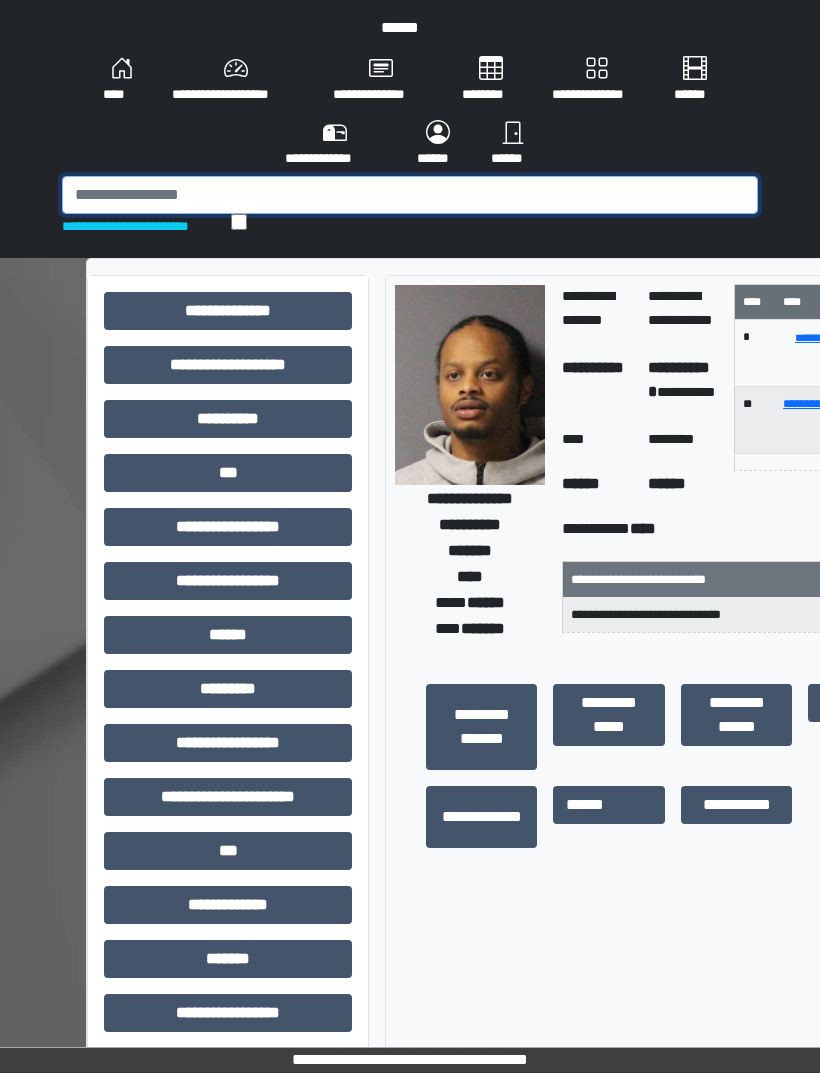 click at bounding box center [410, 195] 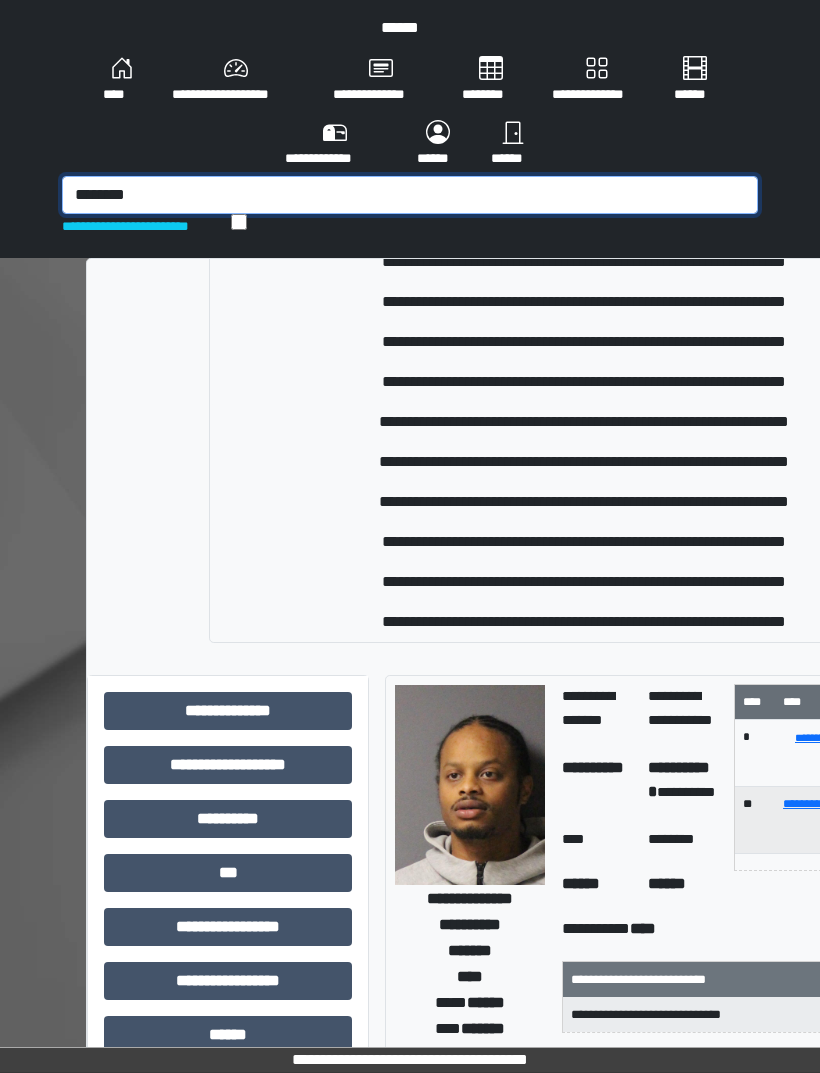 scroll, scrollTop: 138, scrollLeft: 19, axis: both 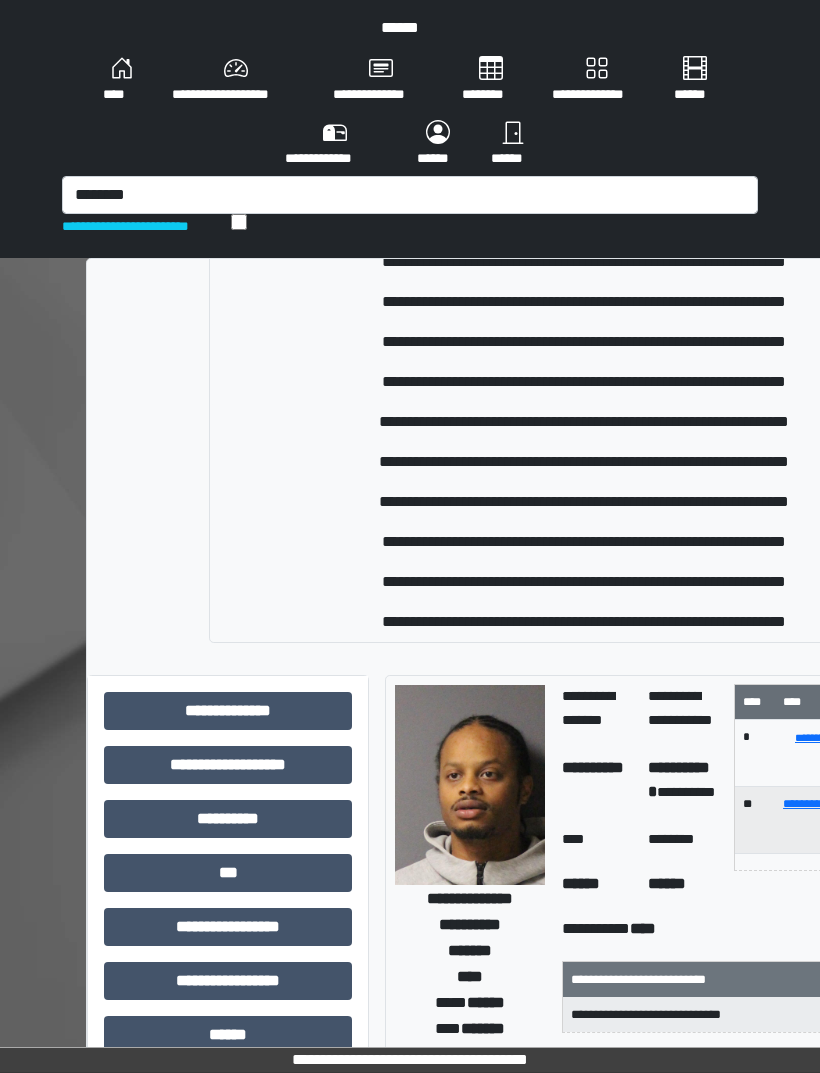 type 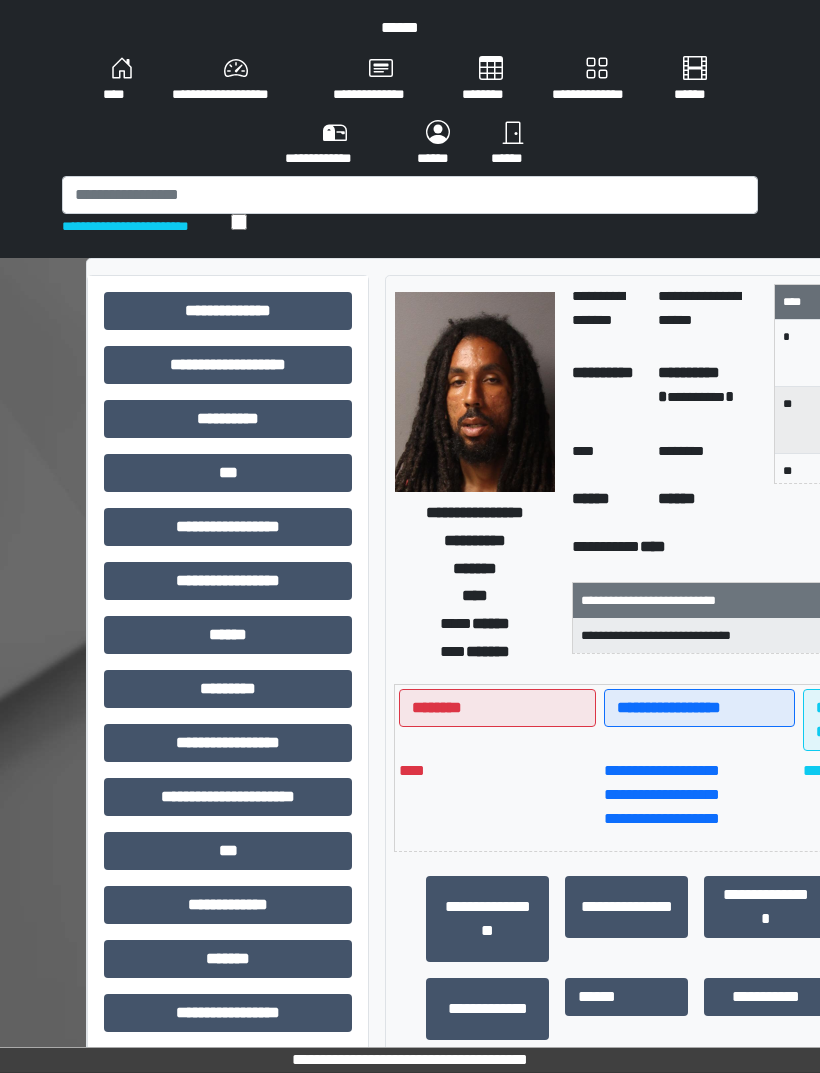 click on "***" at bounding box center [228, 473] 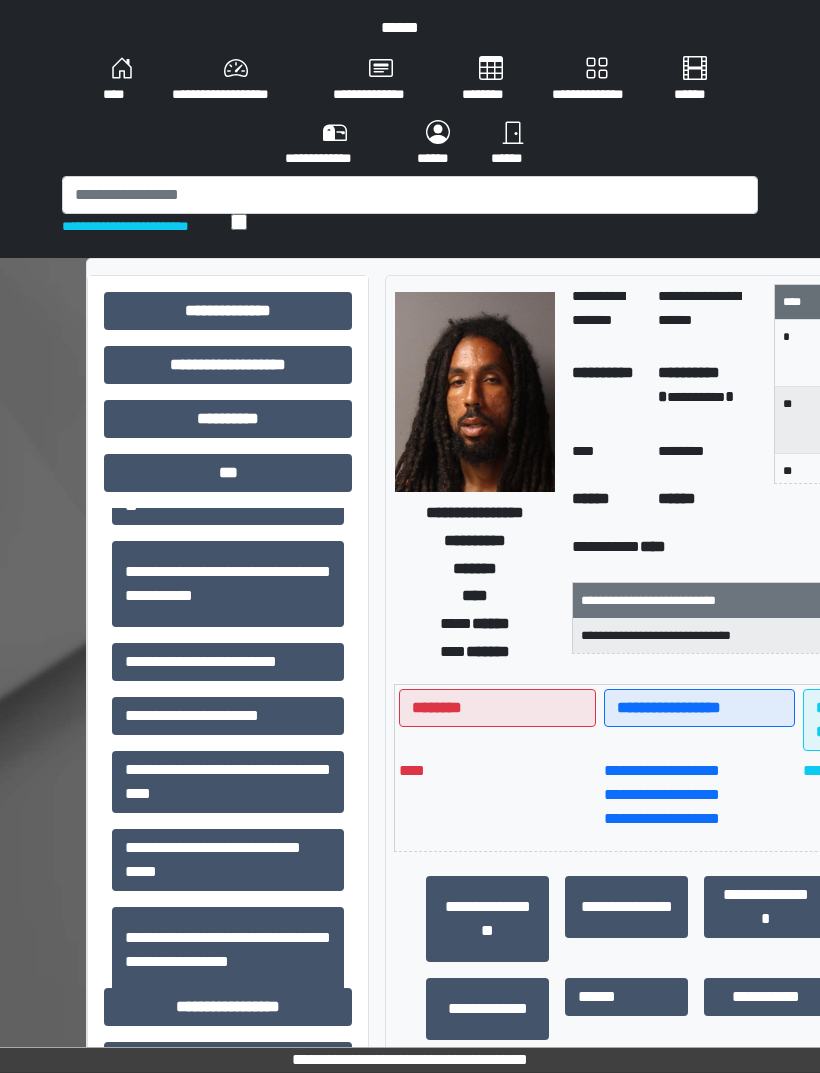 scroll, scrollTop: 206, scrollLeft: 0, axis: vertical 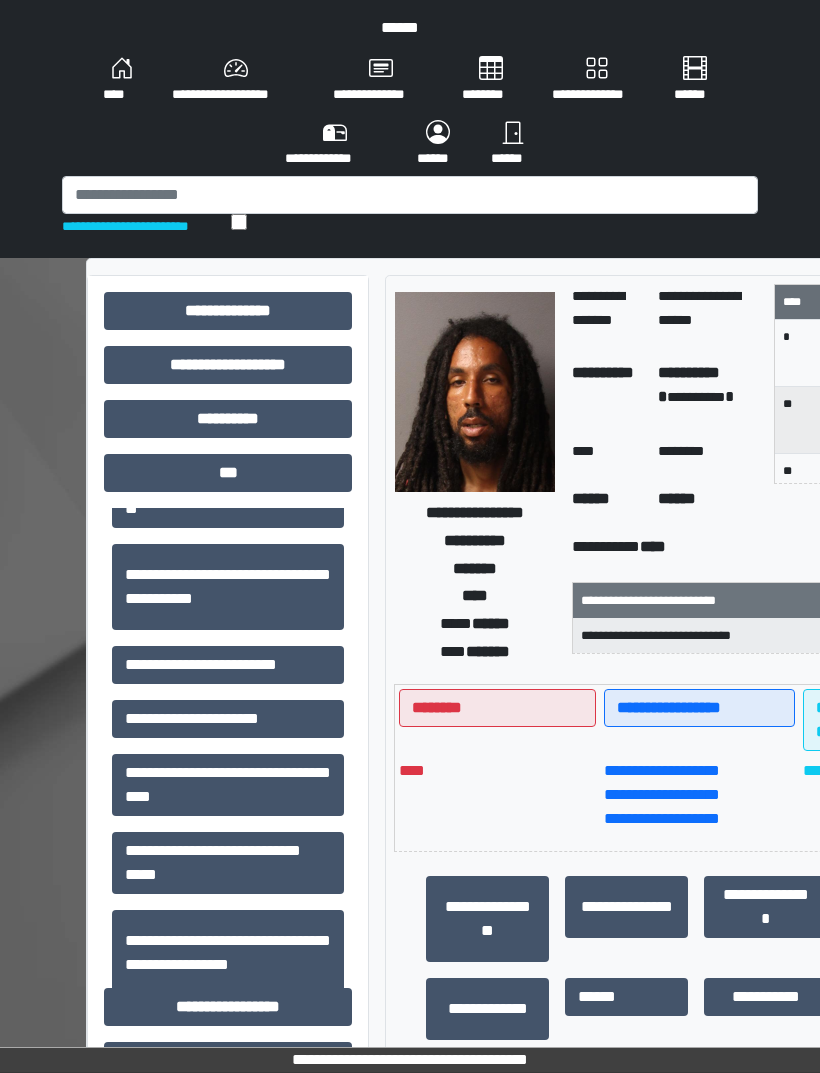 click on "**********" at bounding box center [228, 665] 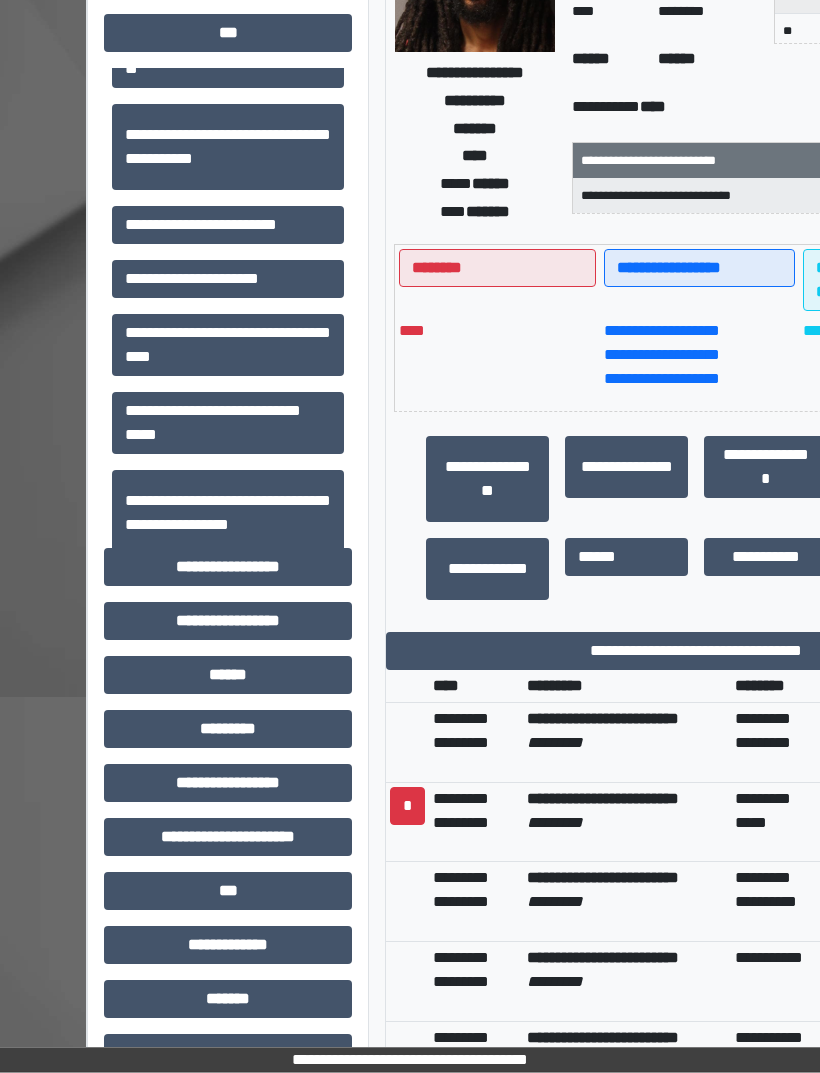 scroll, scrollTop: 478, scrollLeft: 0, axis: vertical 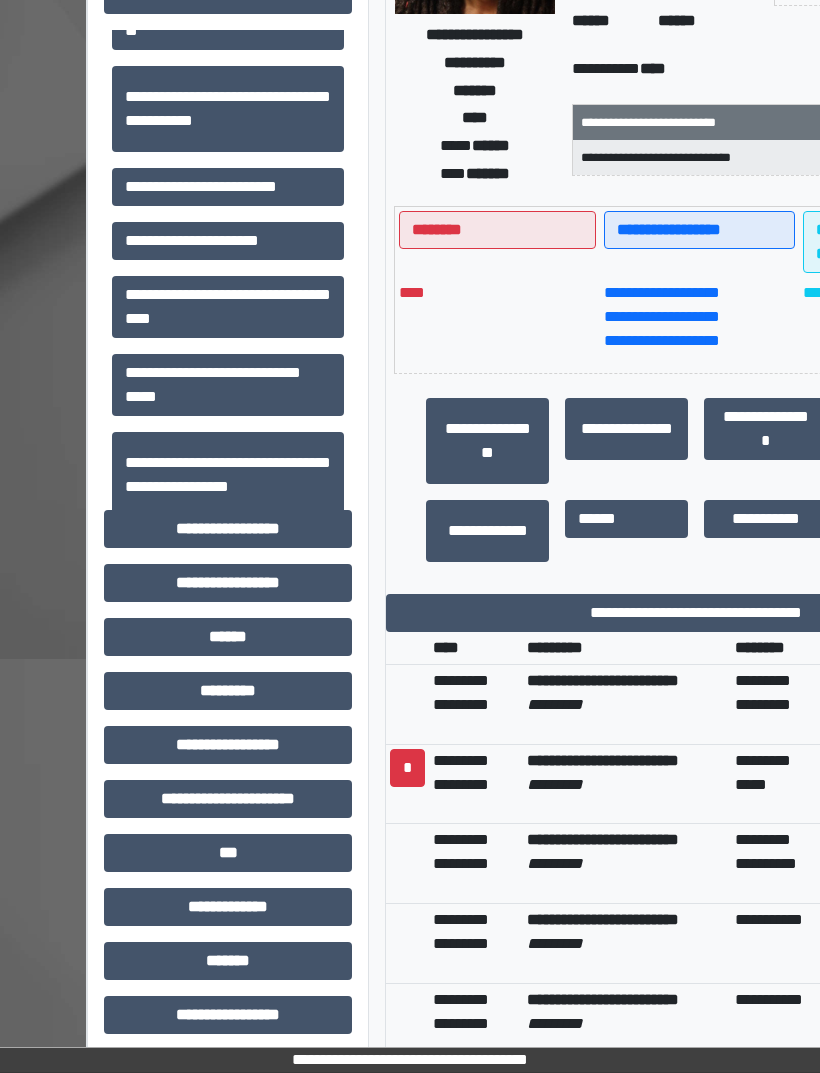 click on "**********" at bounding box center (696, 613) 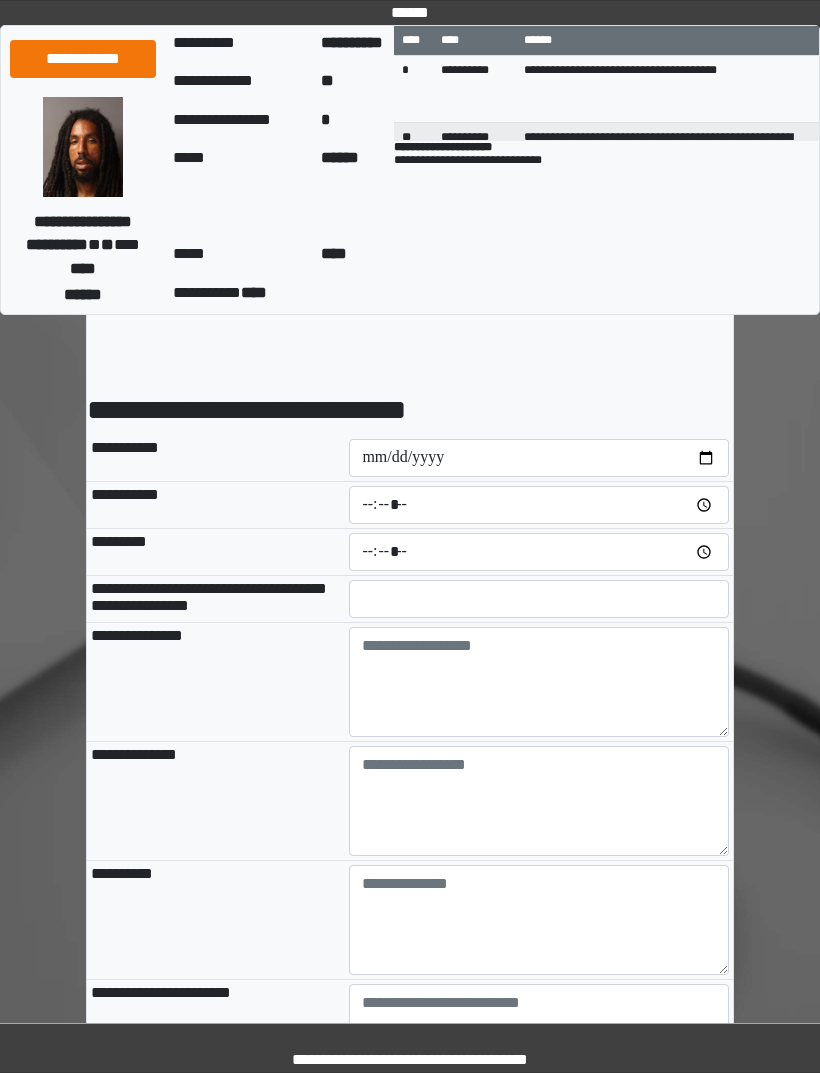 scroll, scrollTop: 0, scrollLeft: 0, axis: both 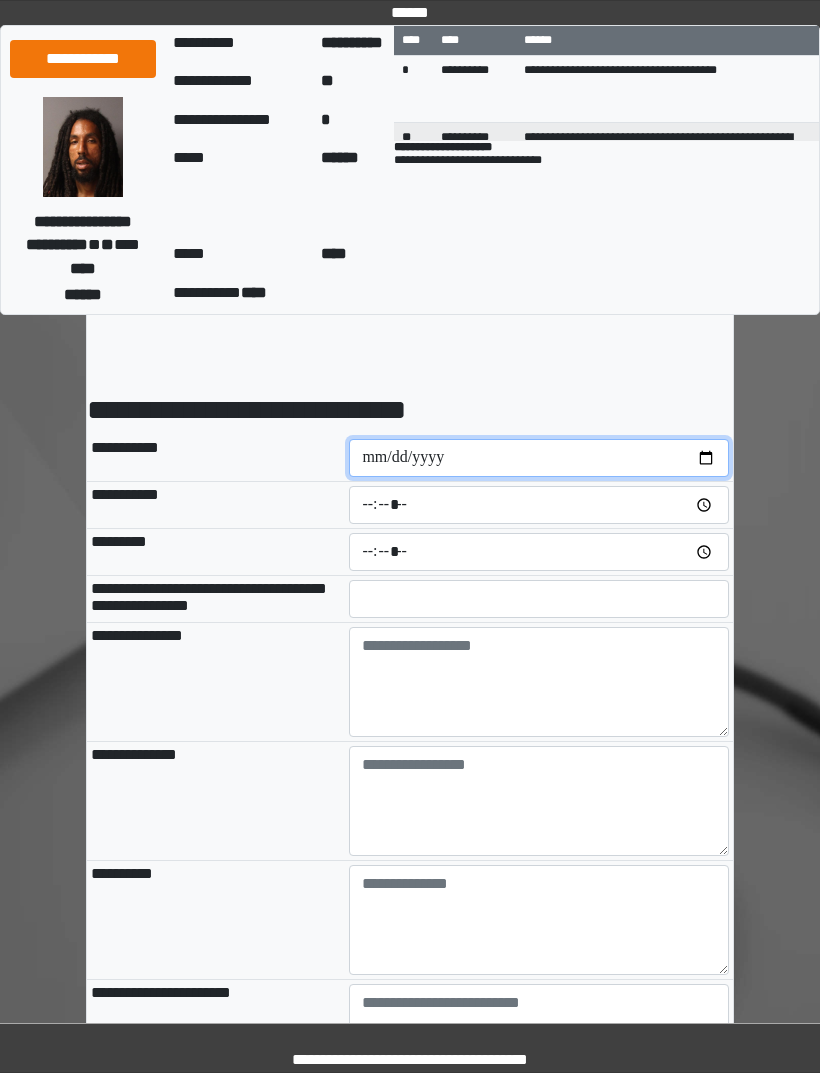 click at bounding box center (539, 458) 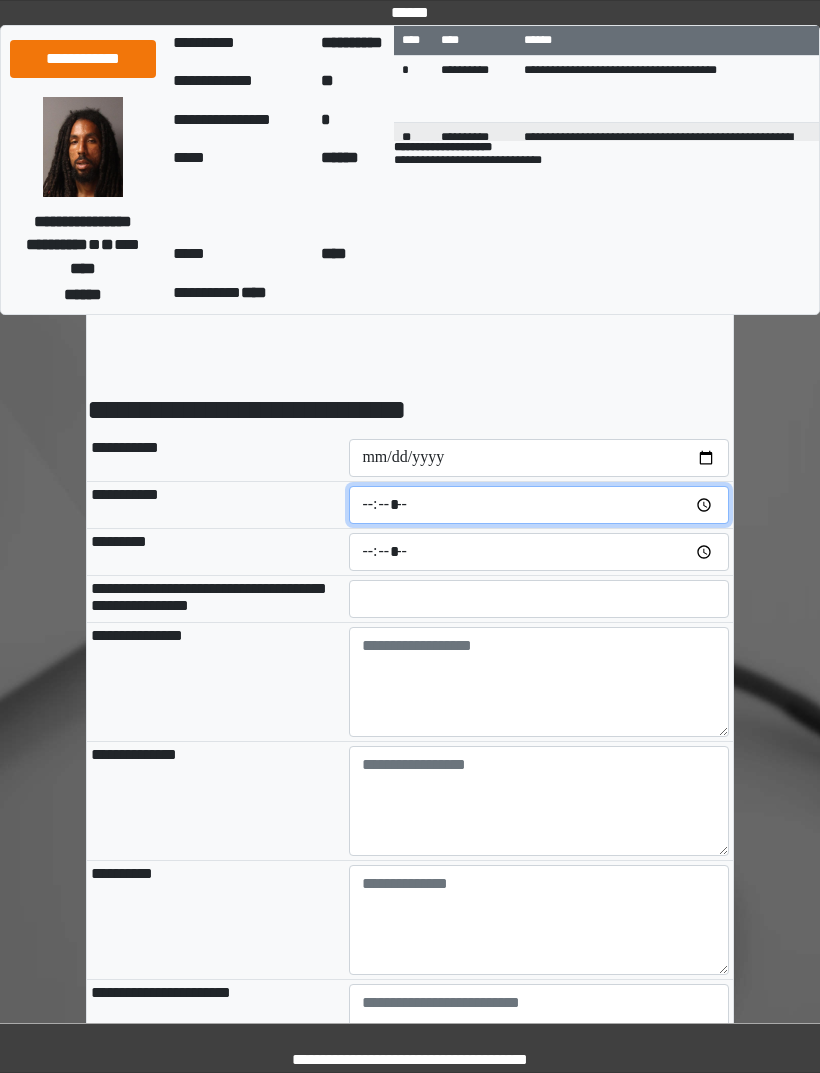 click at bounding box center [539, 505] 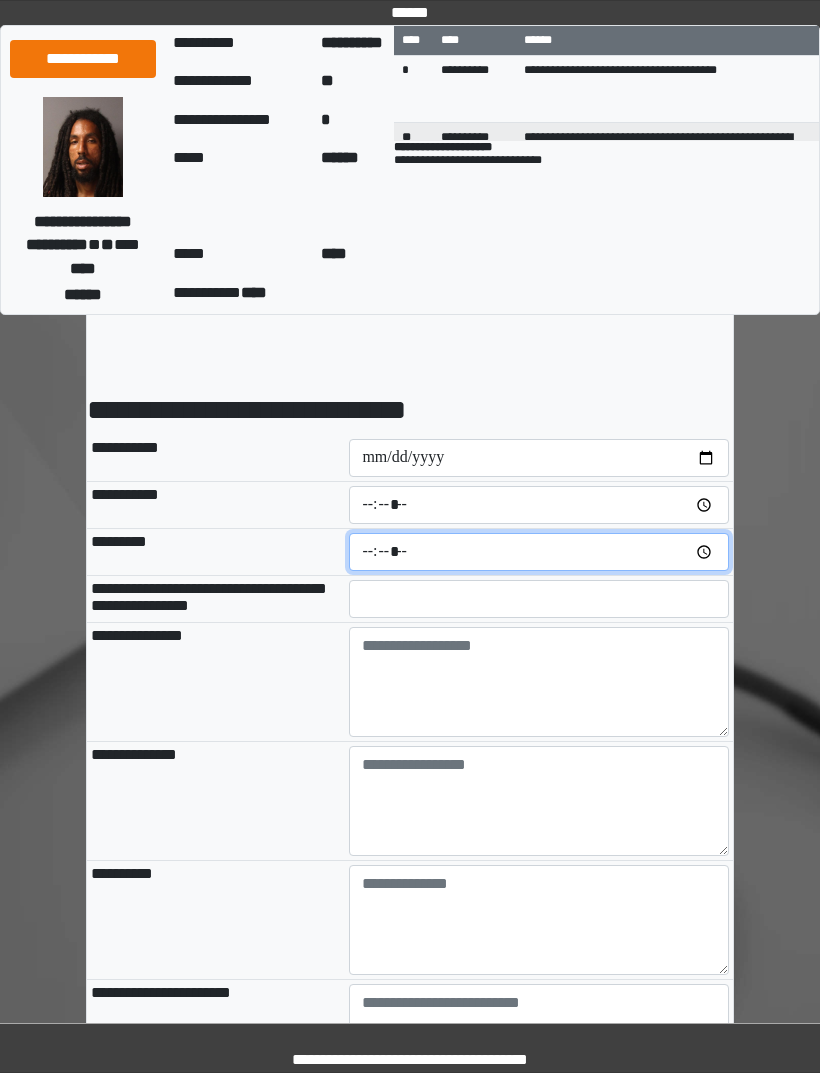 click at bounding box center [539, 552] 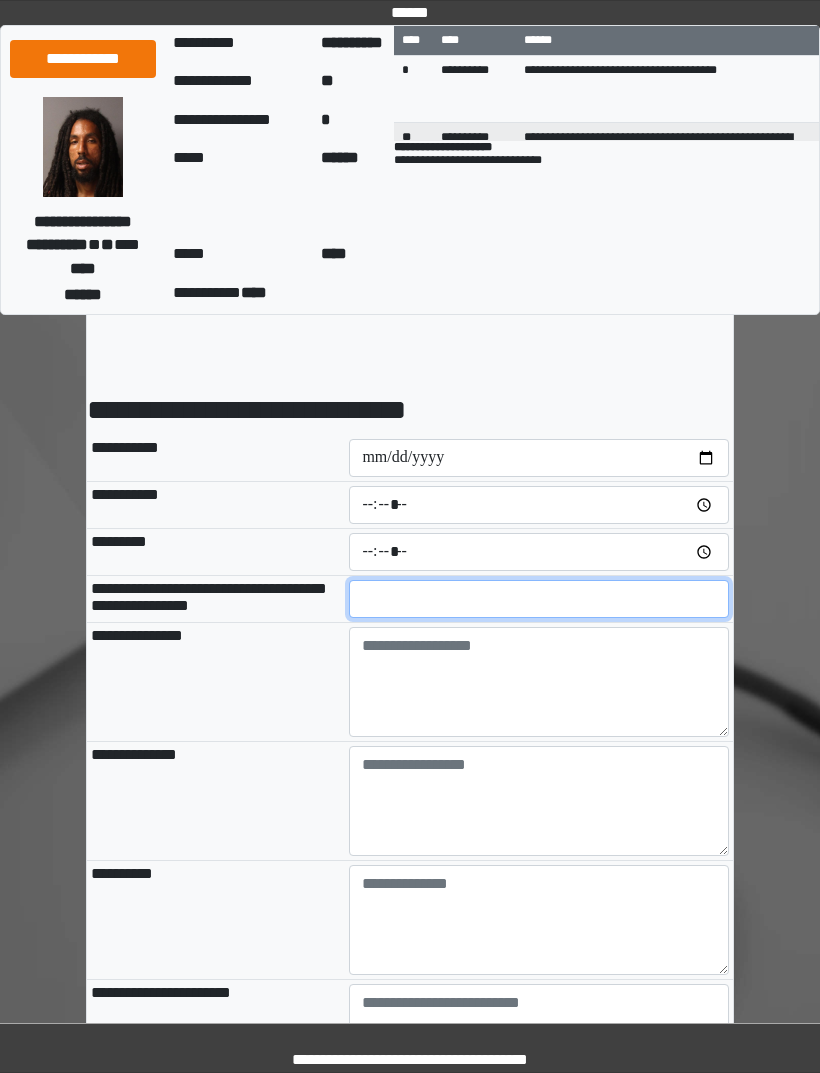 click at bounding box center [539, 599] 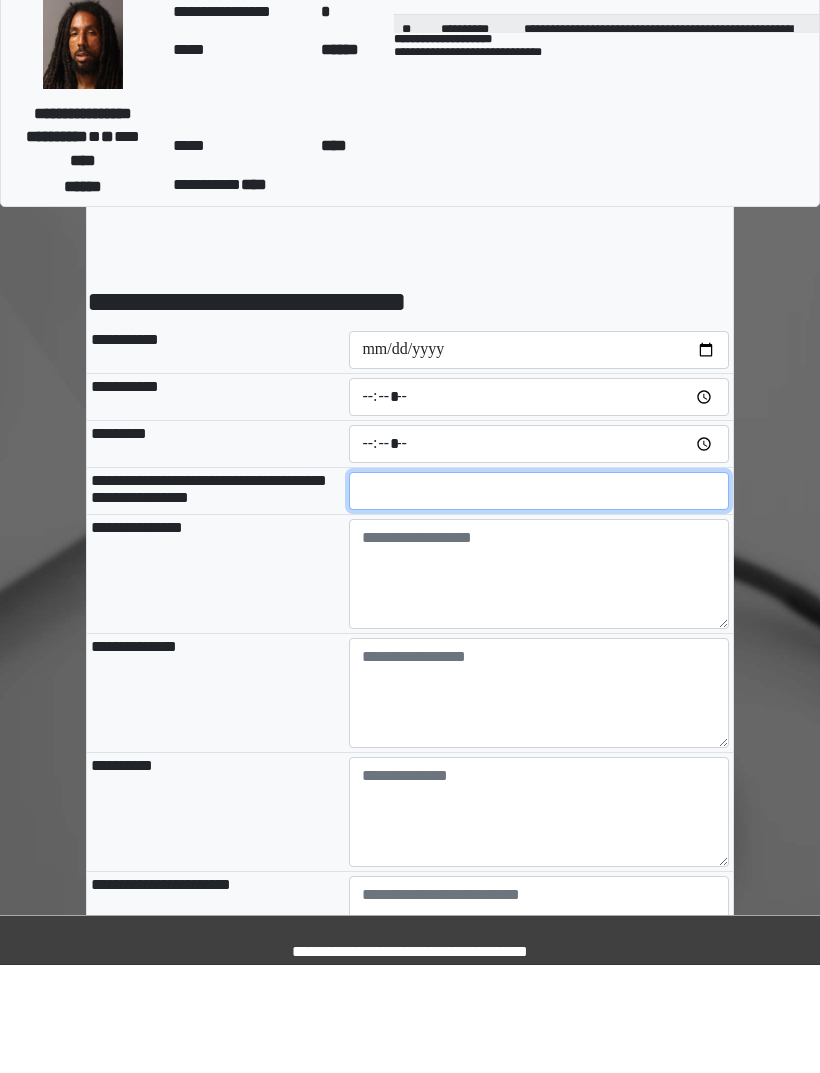type on "**" 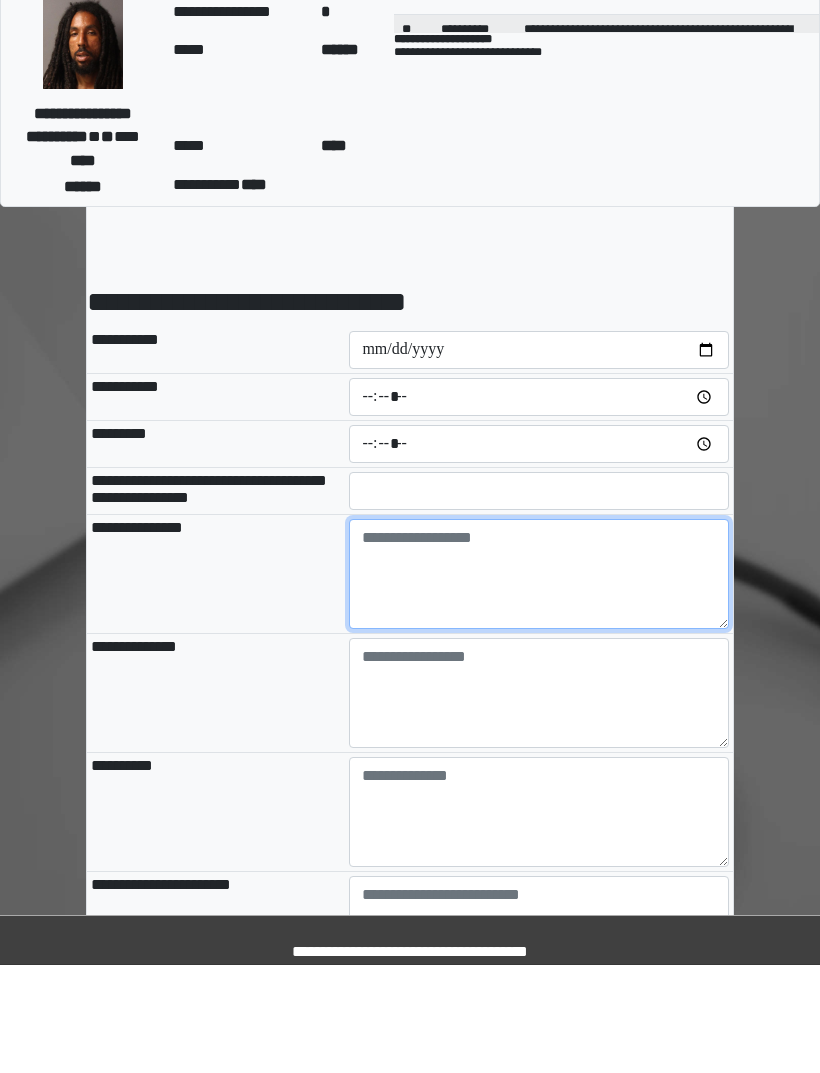 click at bounding box center (539, 682) 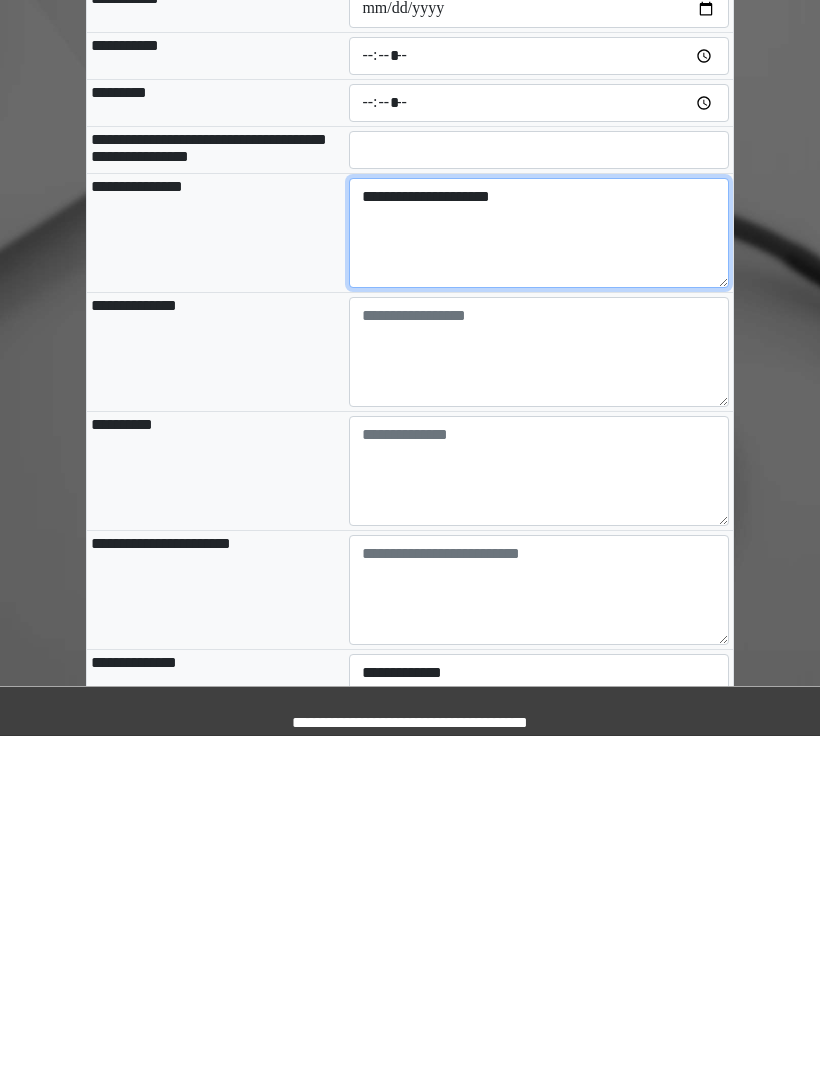 scroll, scrollTop: 129, scrollLeft: 0, axis: vertical 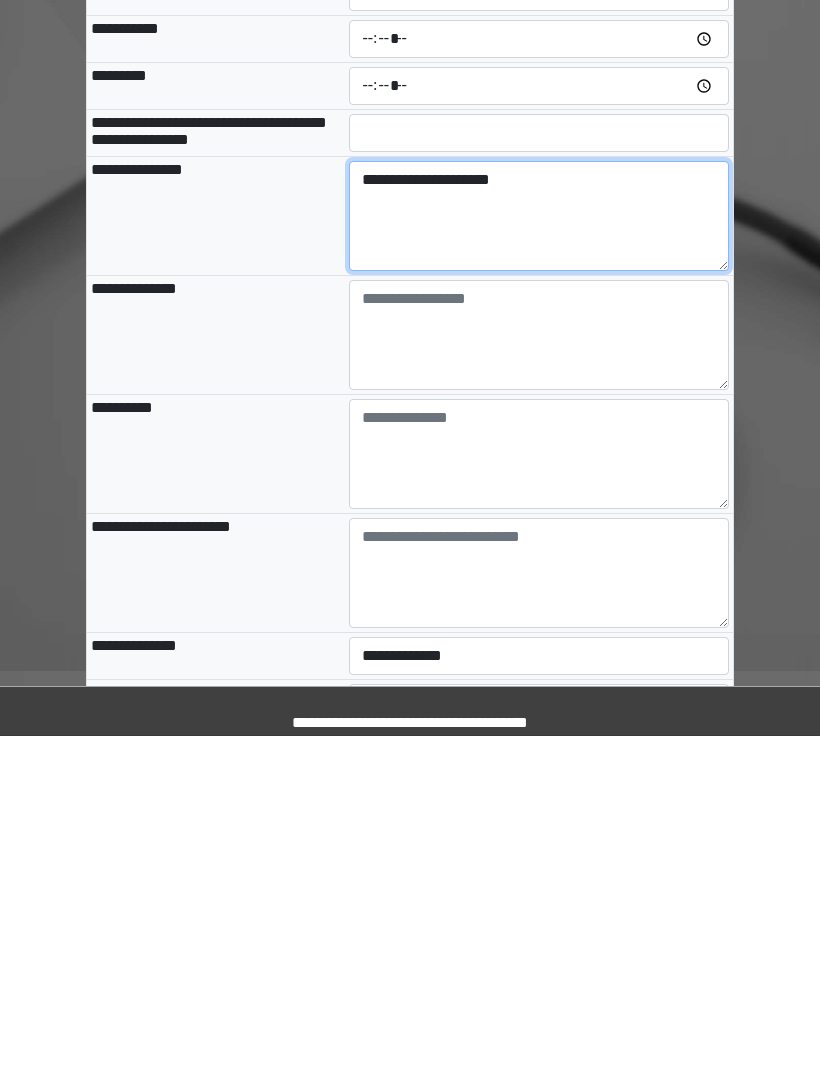 type on "**********" 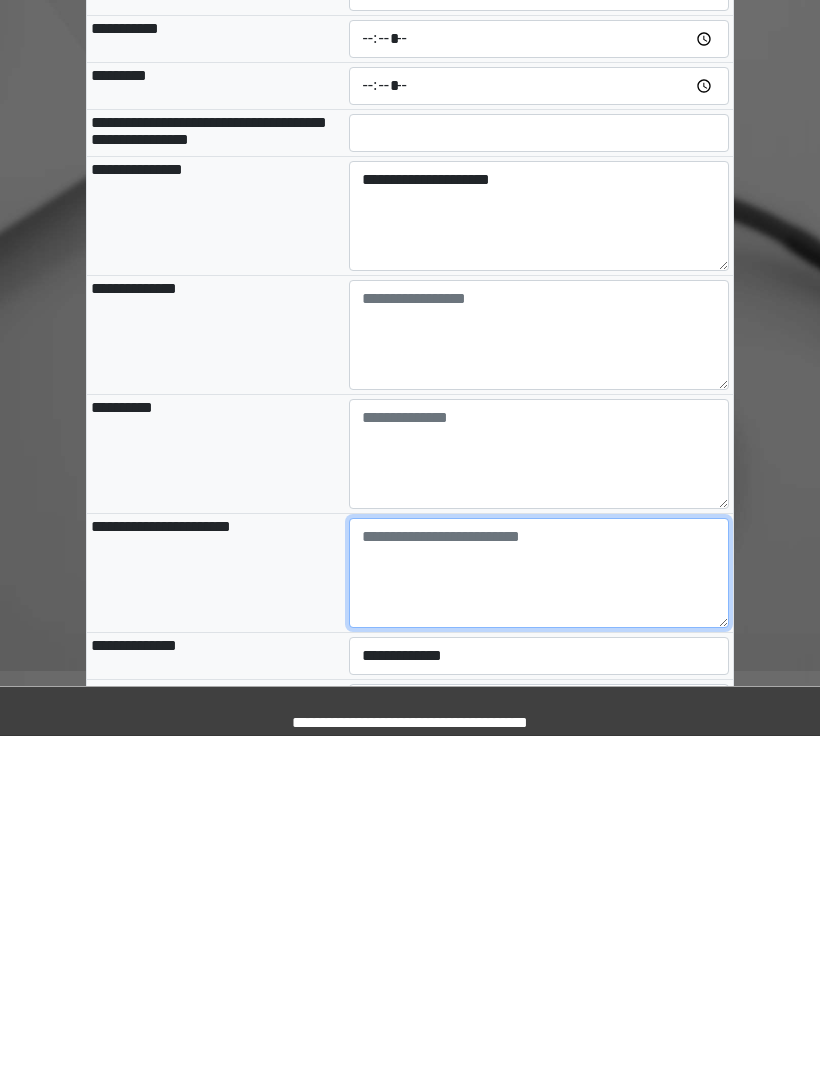 click at bounding box center (539, 910) 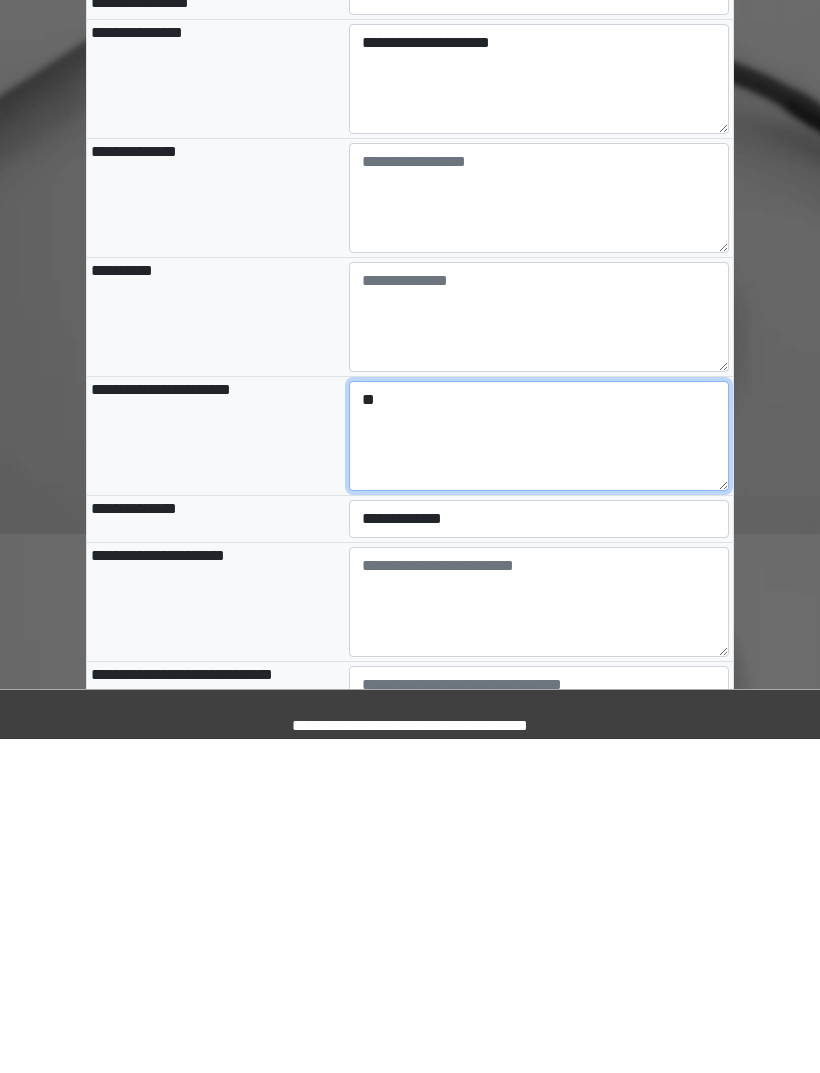 type on "**" 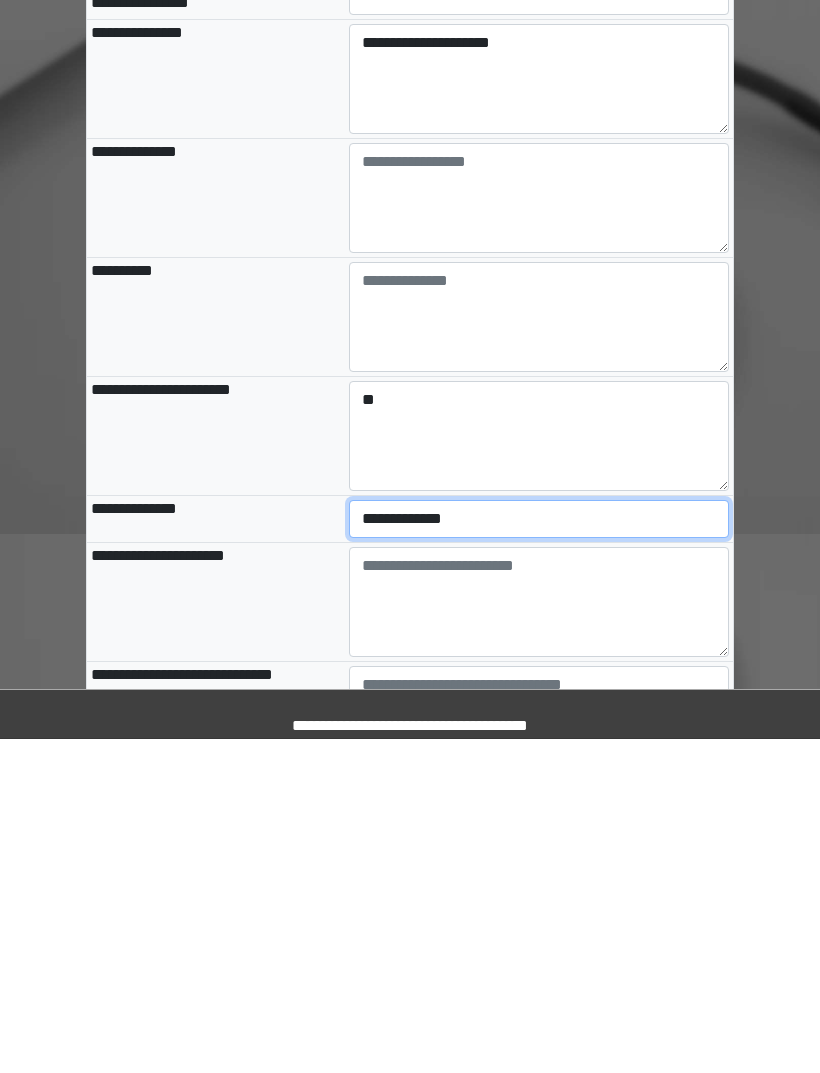 click on "**********" at bounding box center (539, 853) 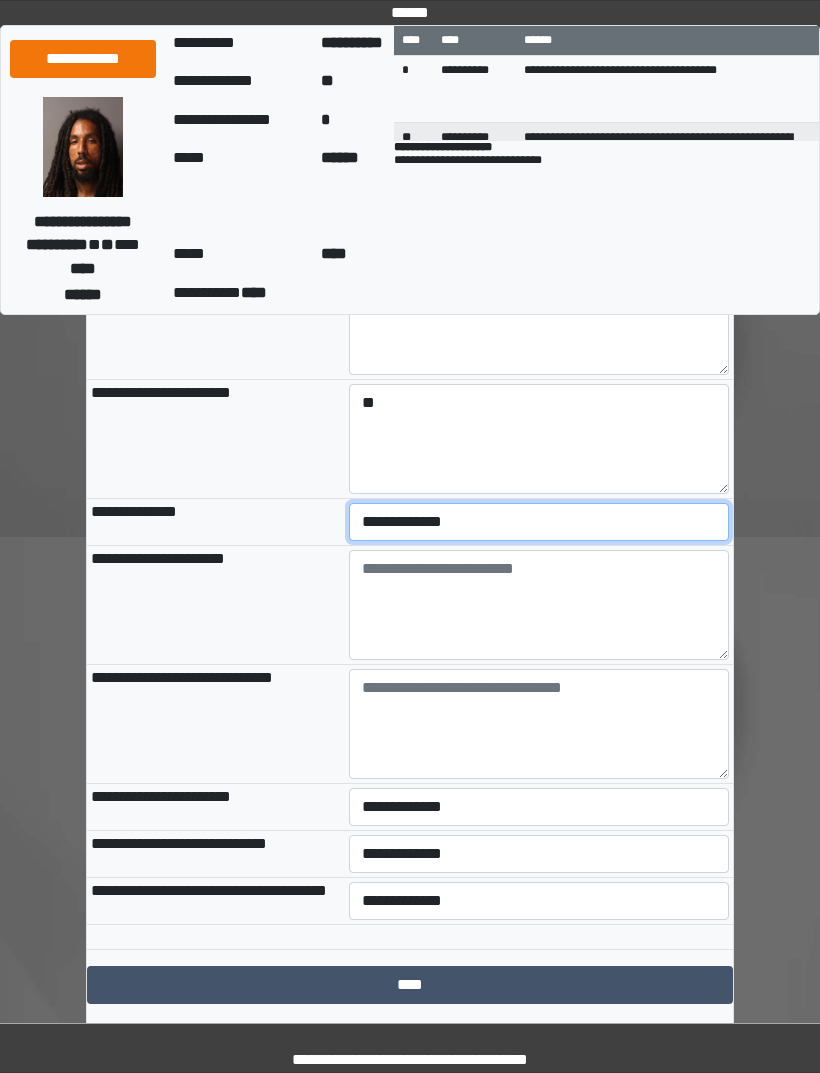select on "***" 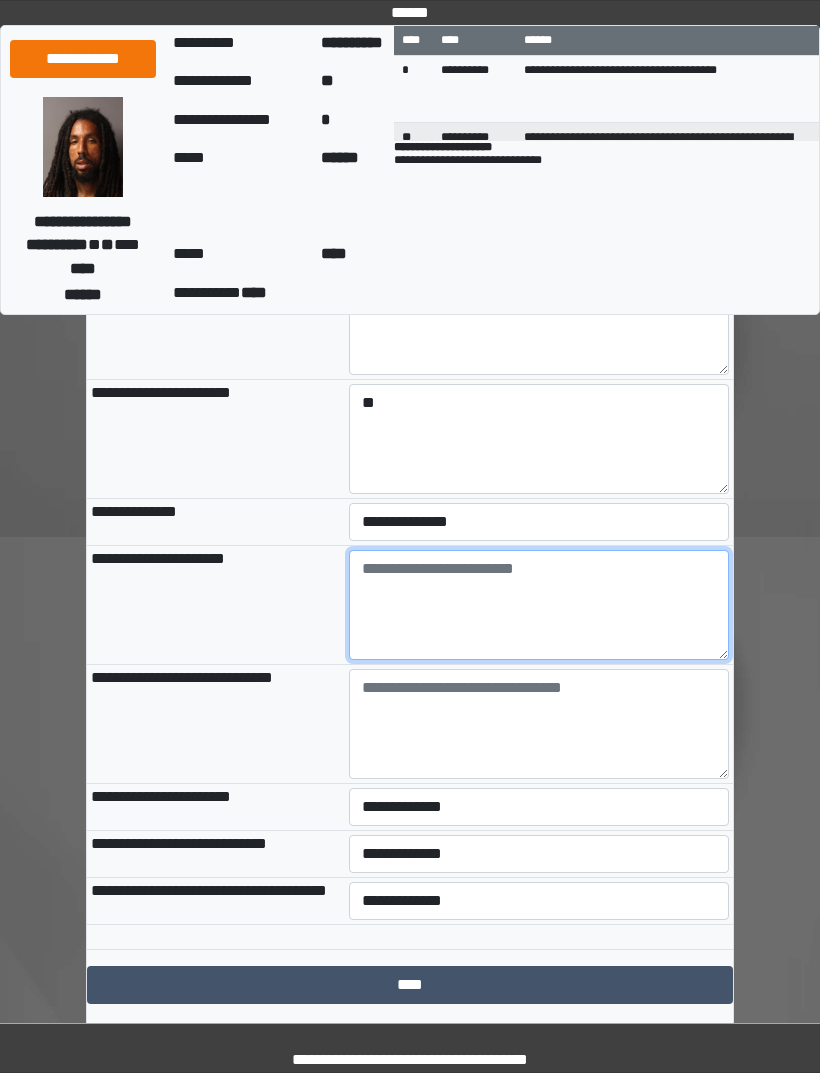 click at bounding box center [539, 605] 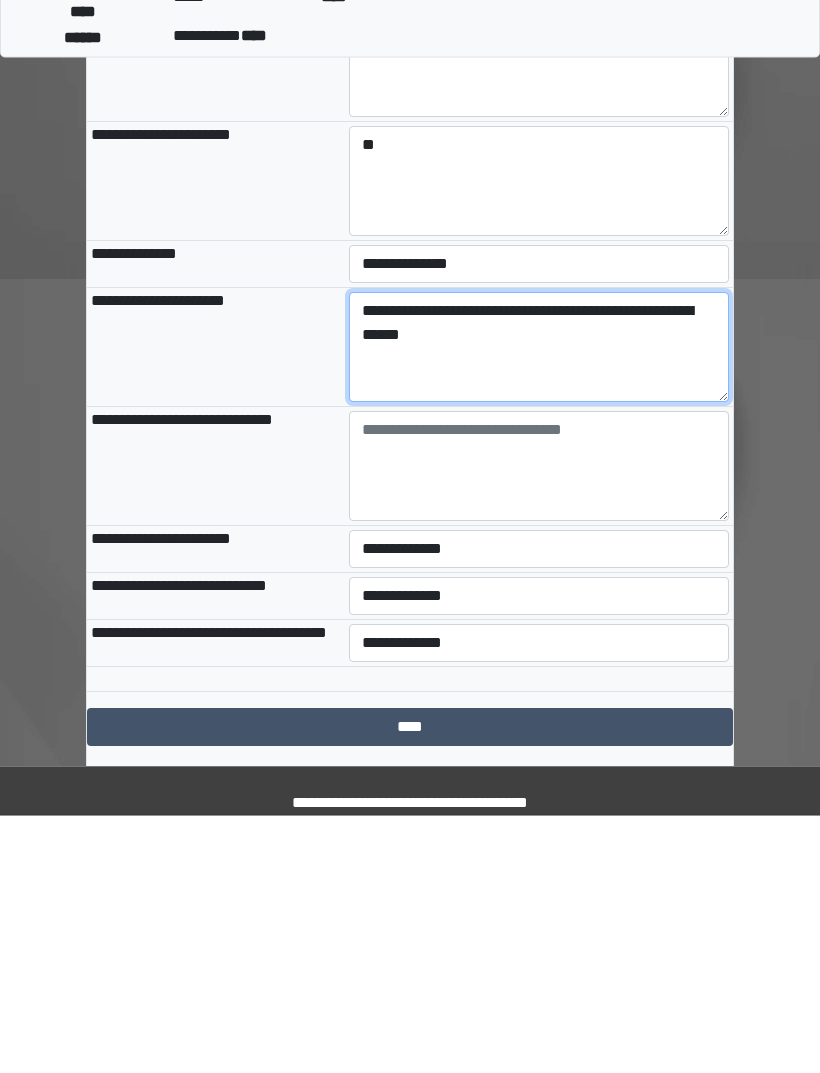 type on "**********" 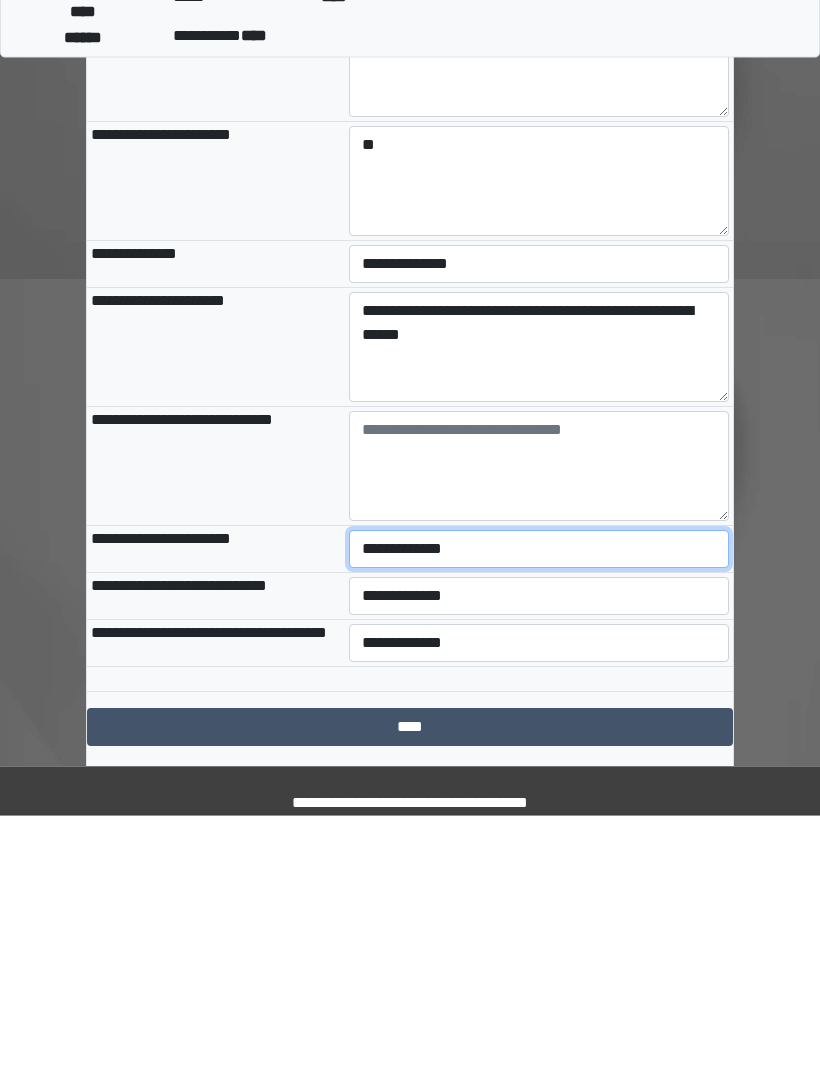 click on "**********" at bounding box center (539, 807) 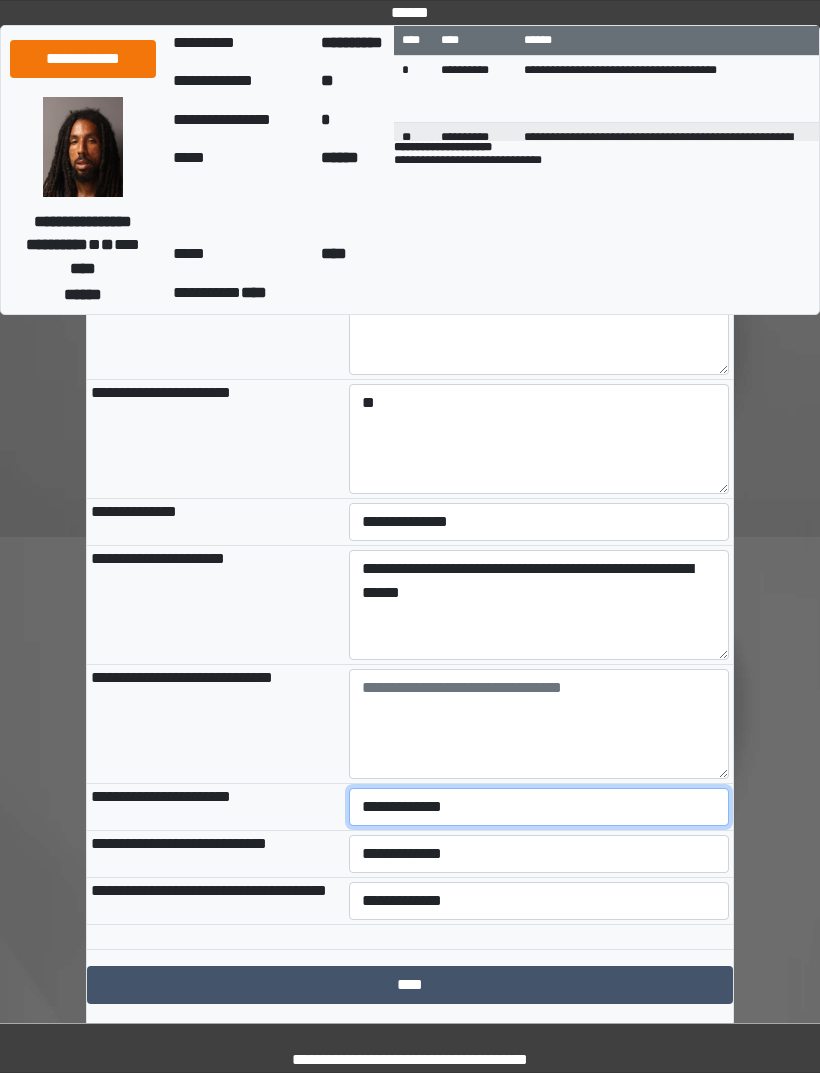 select on "***" 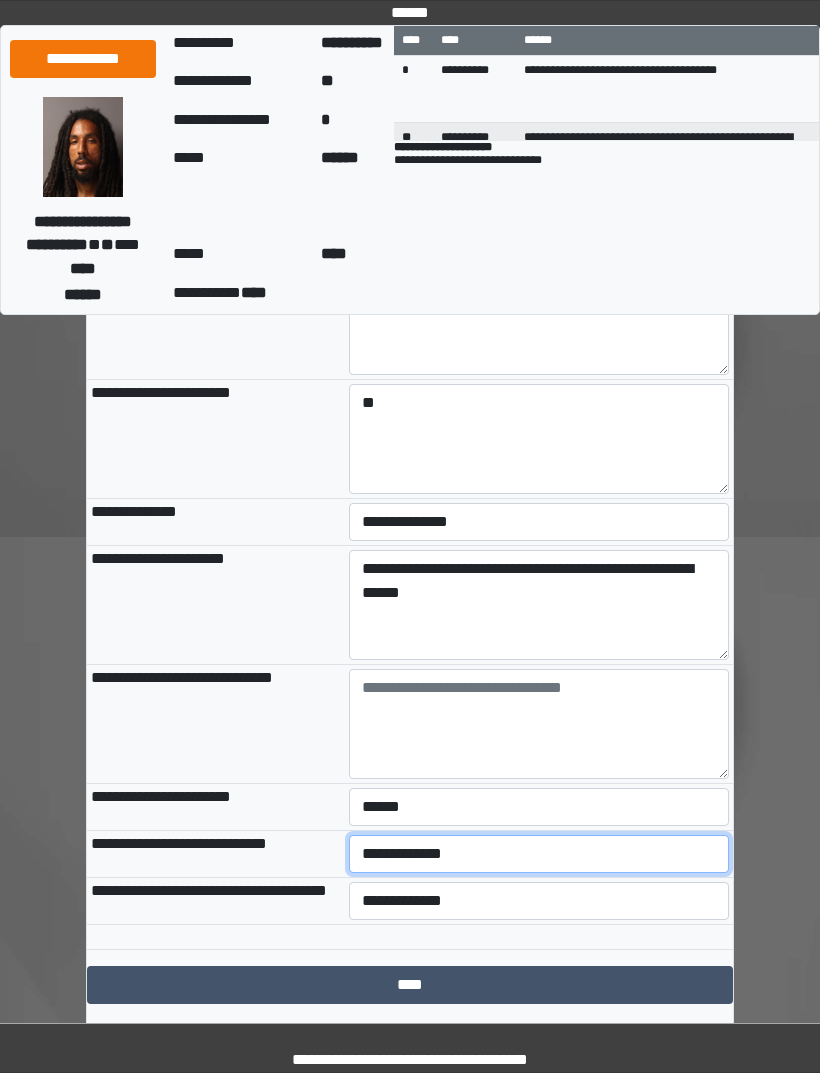 click on "**********" at bounding box center (539, 854) 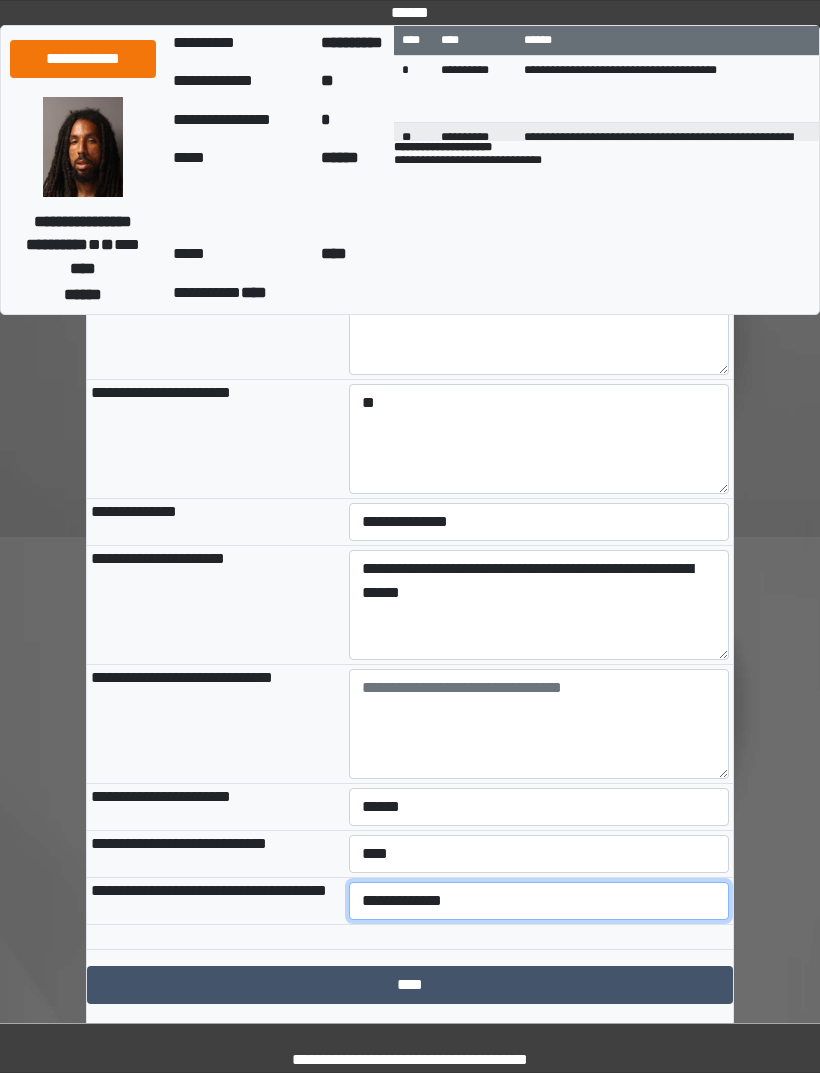 click on "**********" at bounding box center (539, 901) 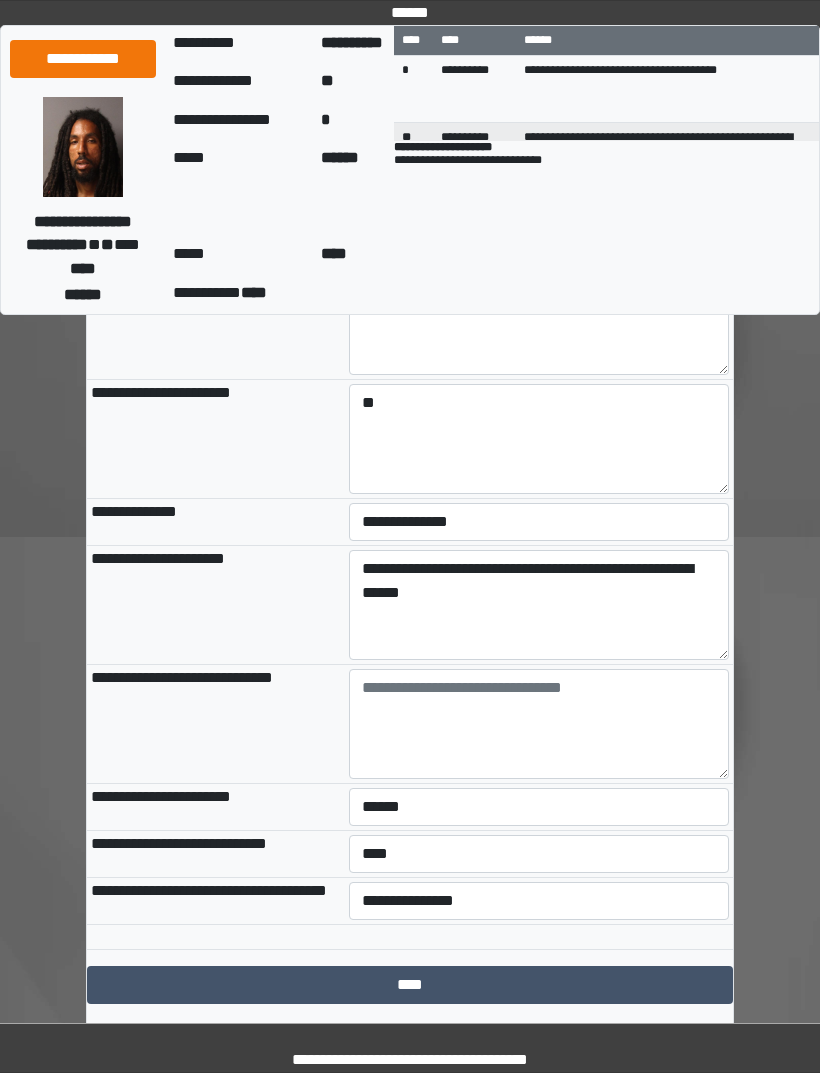 click on "****" at bounding box center (410, 985) 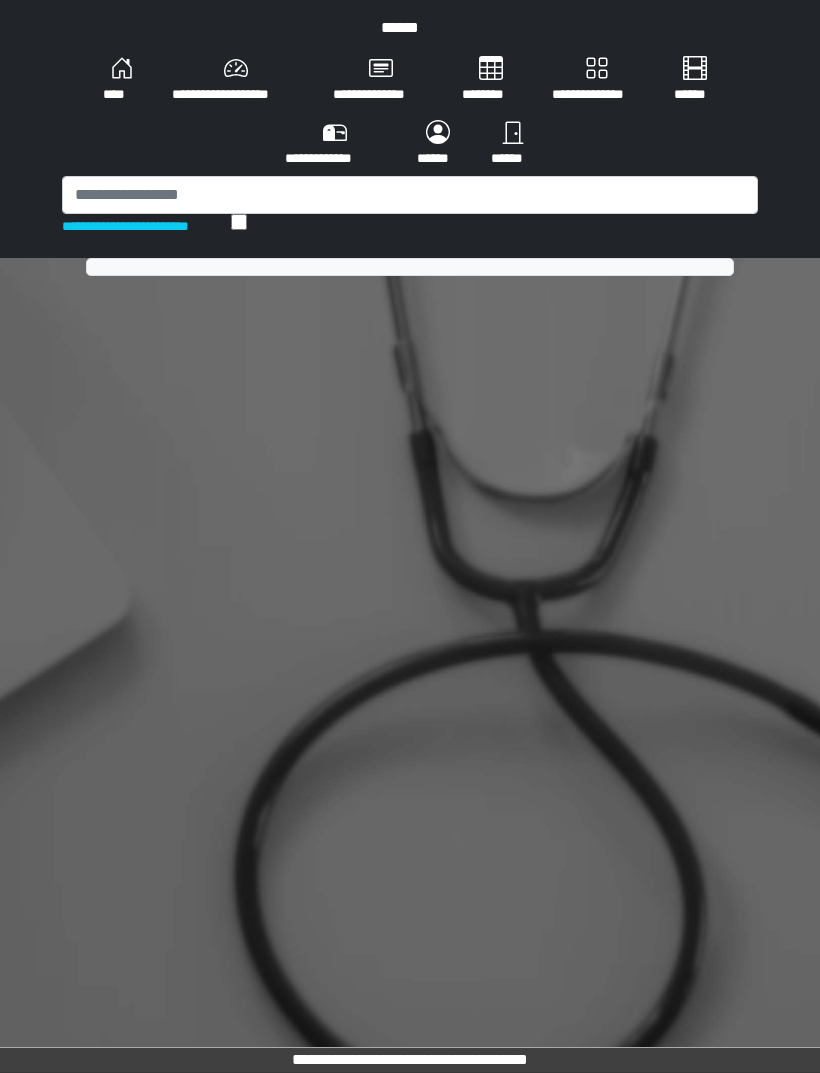 scroll, scrollTop: 0, scrollLeft: 0, axis: both 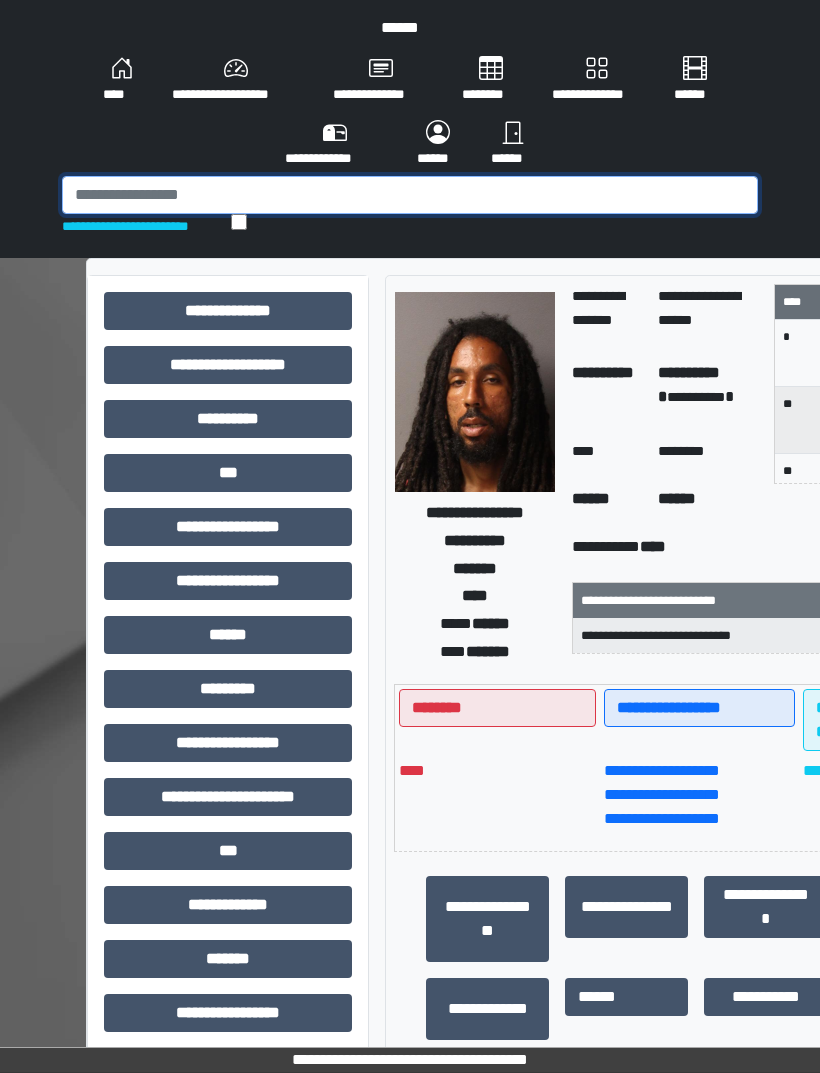 click at bounding box center [410, 195] 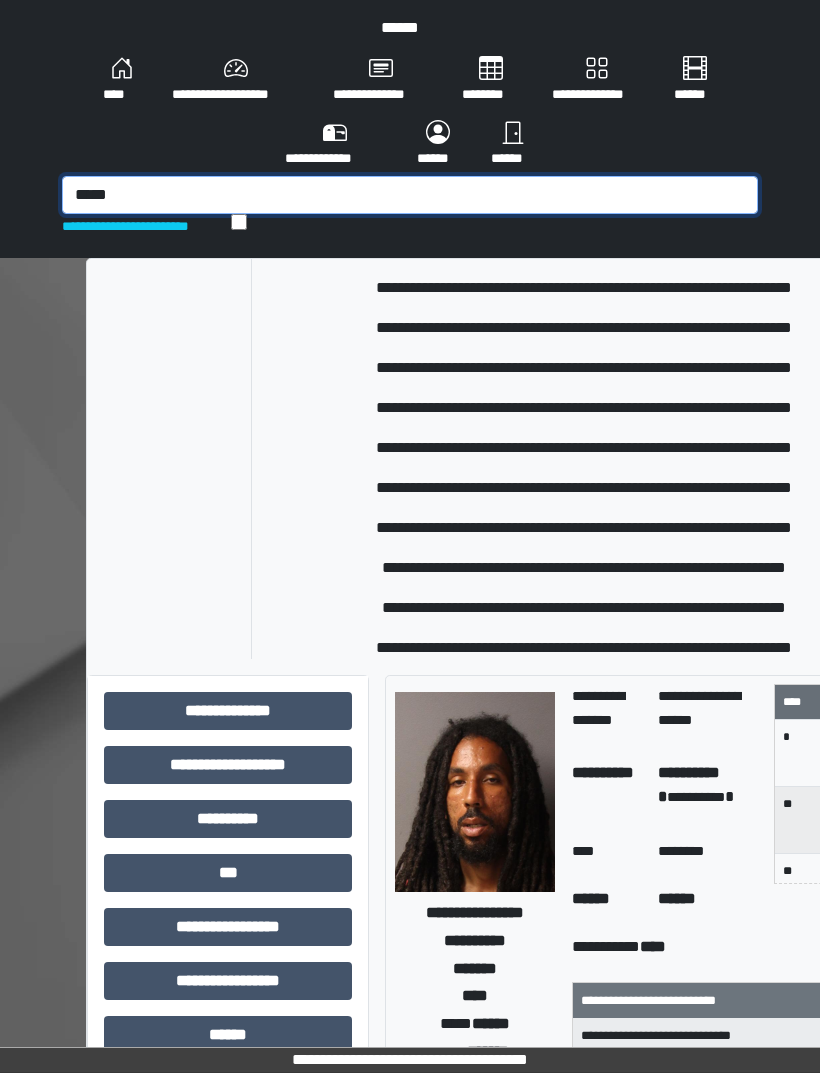 scroll, scrollTop: 541, scrollLeft: 0, axis: vertical 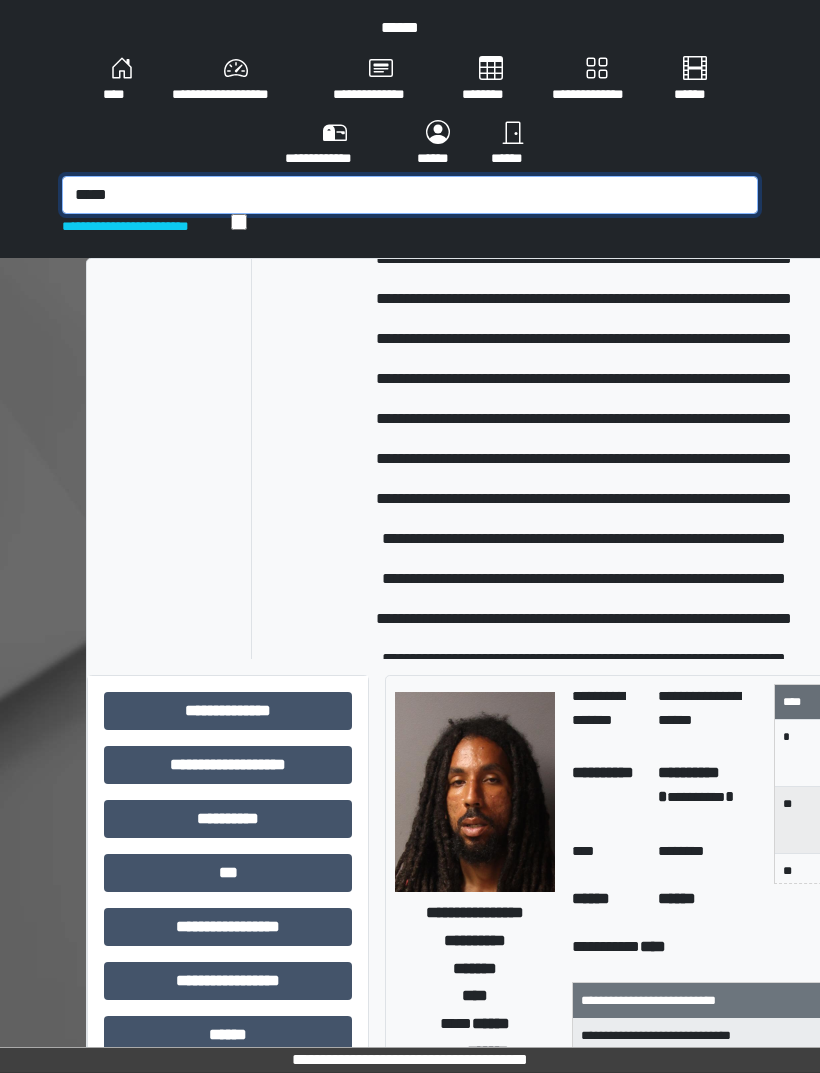 type on "*****" 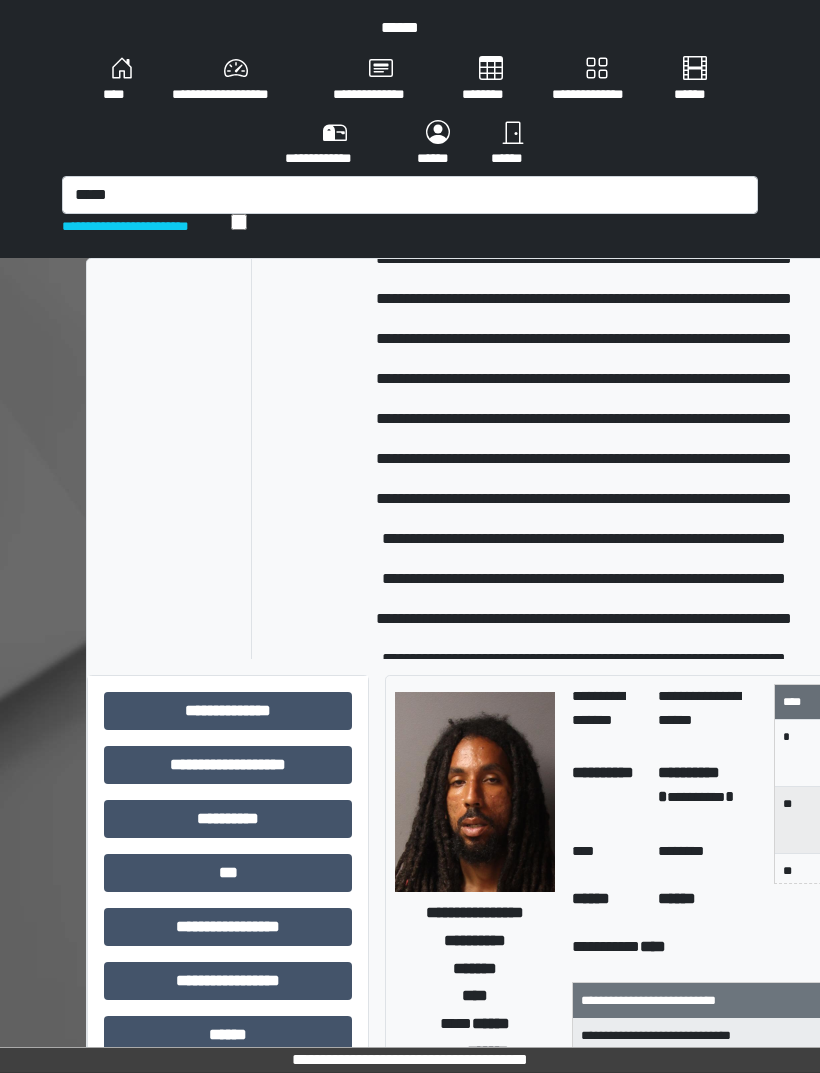click on "**********" at bounding box center (584, 539) 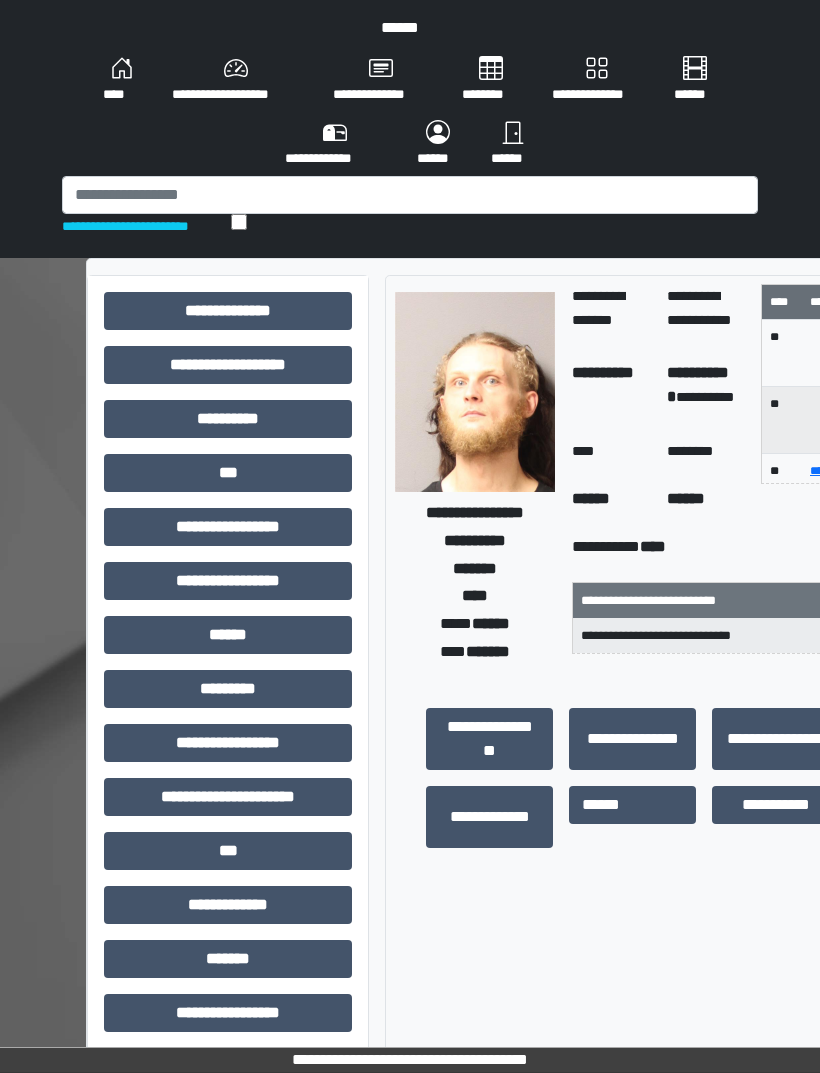 click on "***" at bounding box center (228, 473) 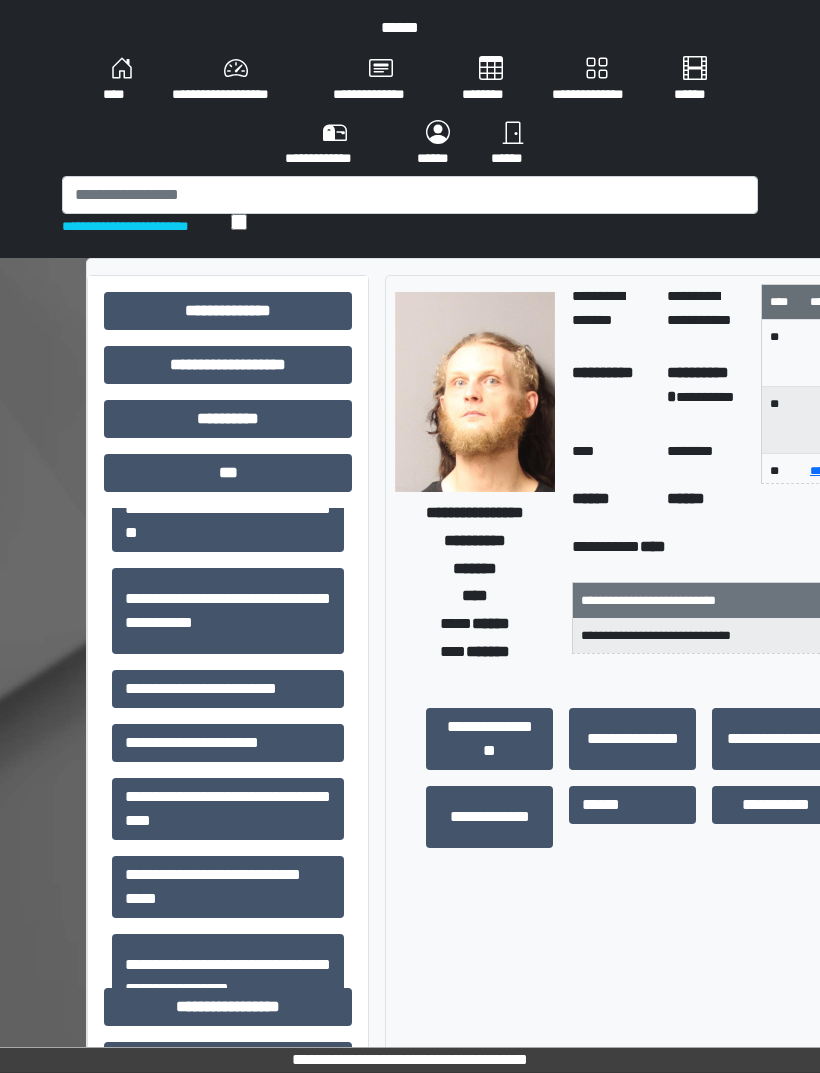 scroll, scrollTop: 183, scrollLeft: 0, axis: vertical 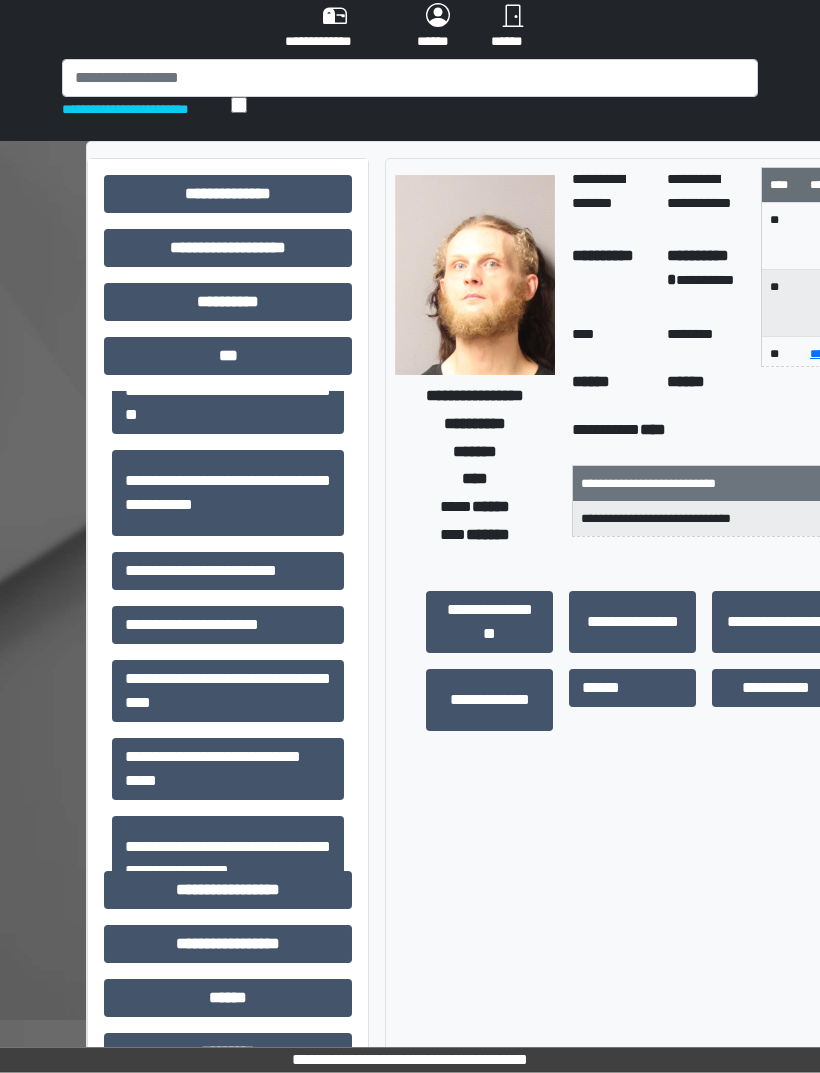 click on "**********" at bounding box center (228, 626) 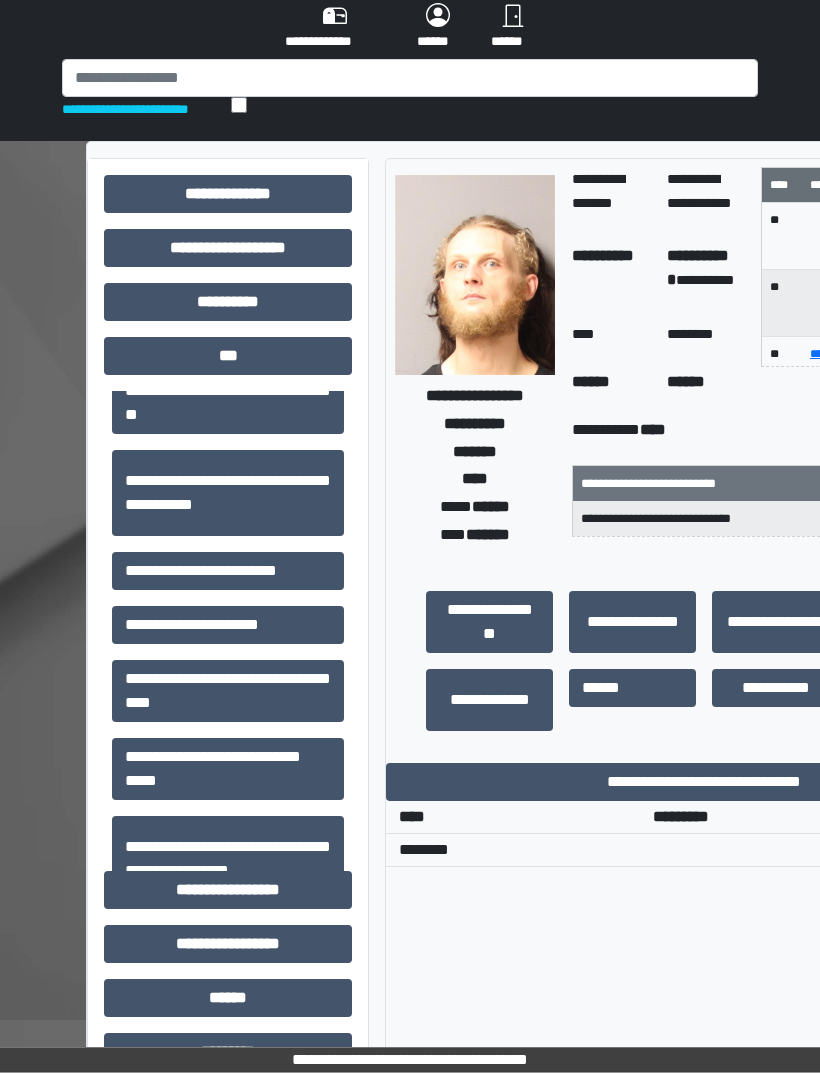 scroll, scrollTop: 117, scrollLeft: 0, axis: vertical 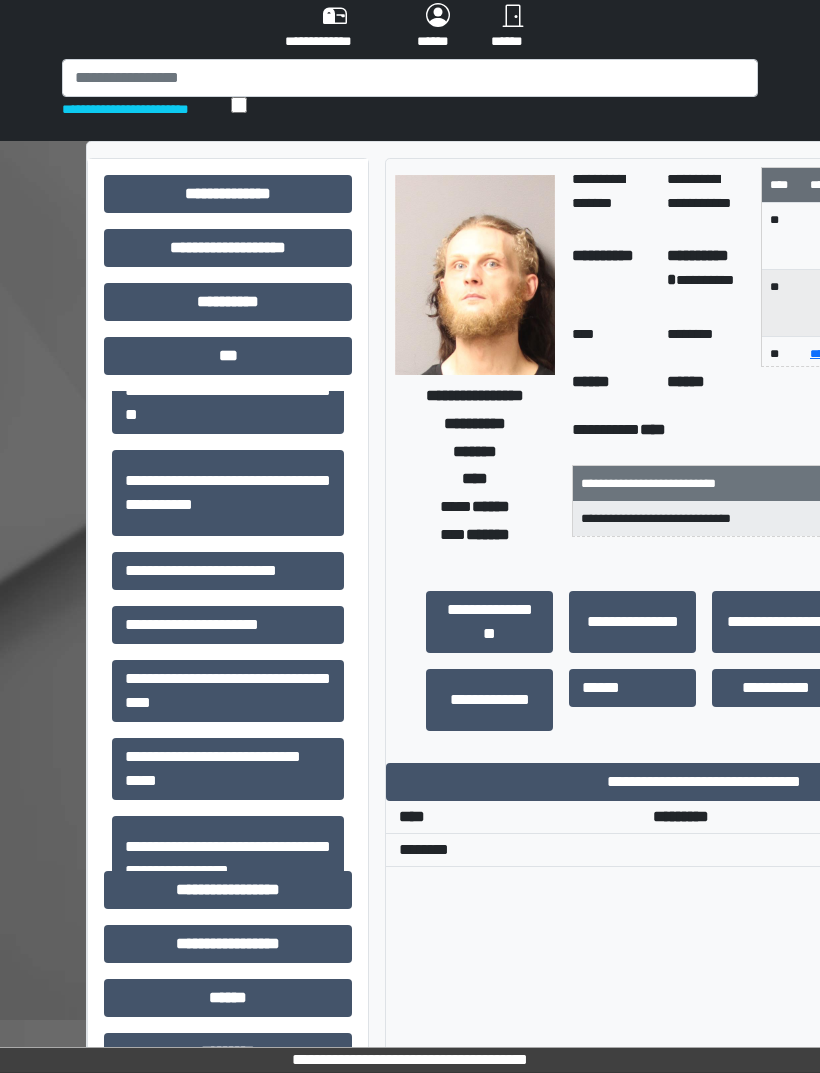 click on "**********" at bounding box center (228, 571) 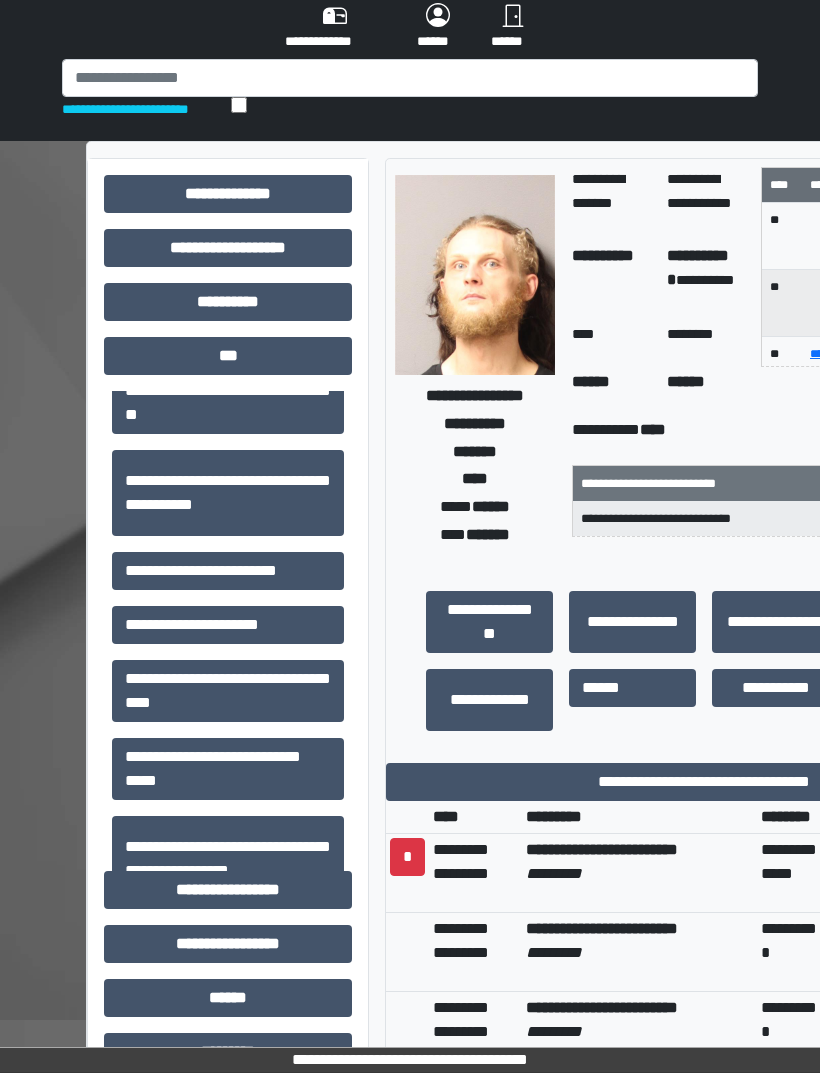 click on "**********" at bounding box center [228, 571] 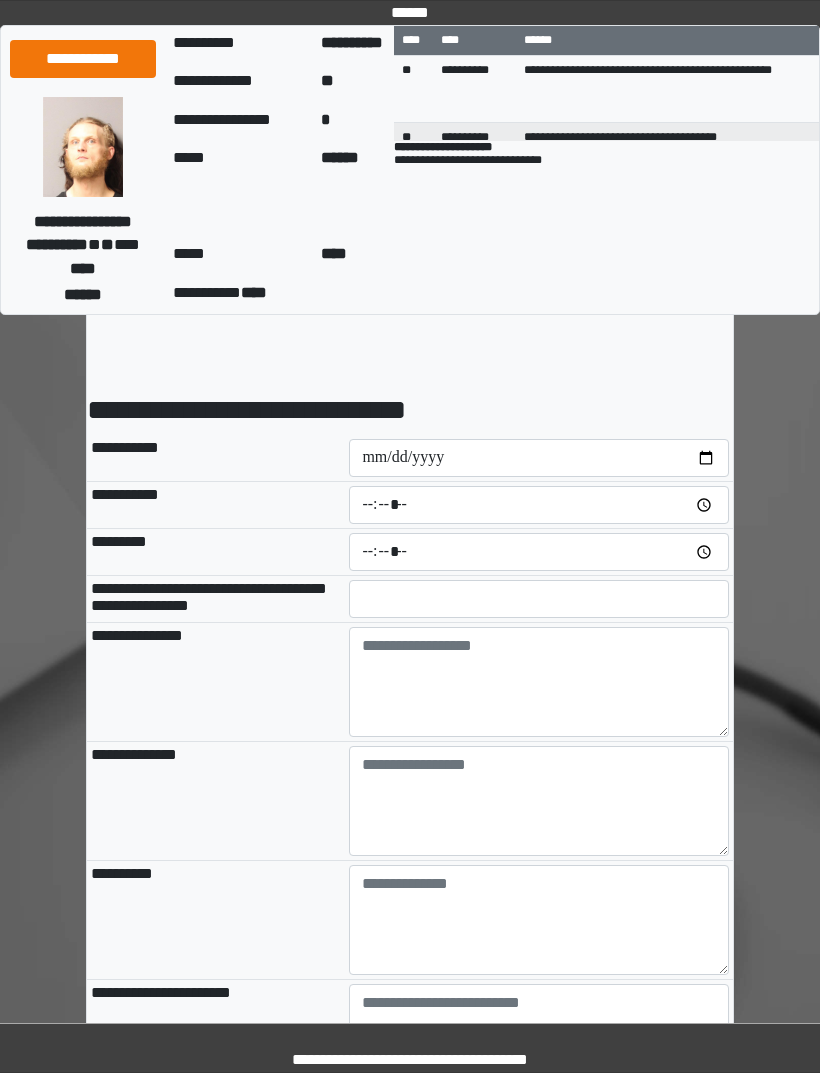 scroll, scrollTop: 0, scrollLeft: 0, axis: both 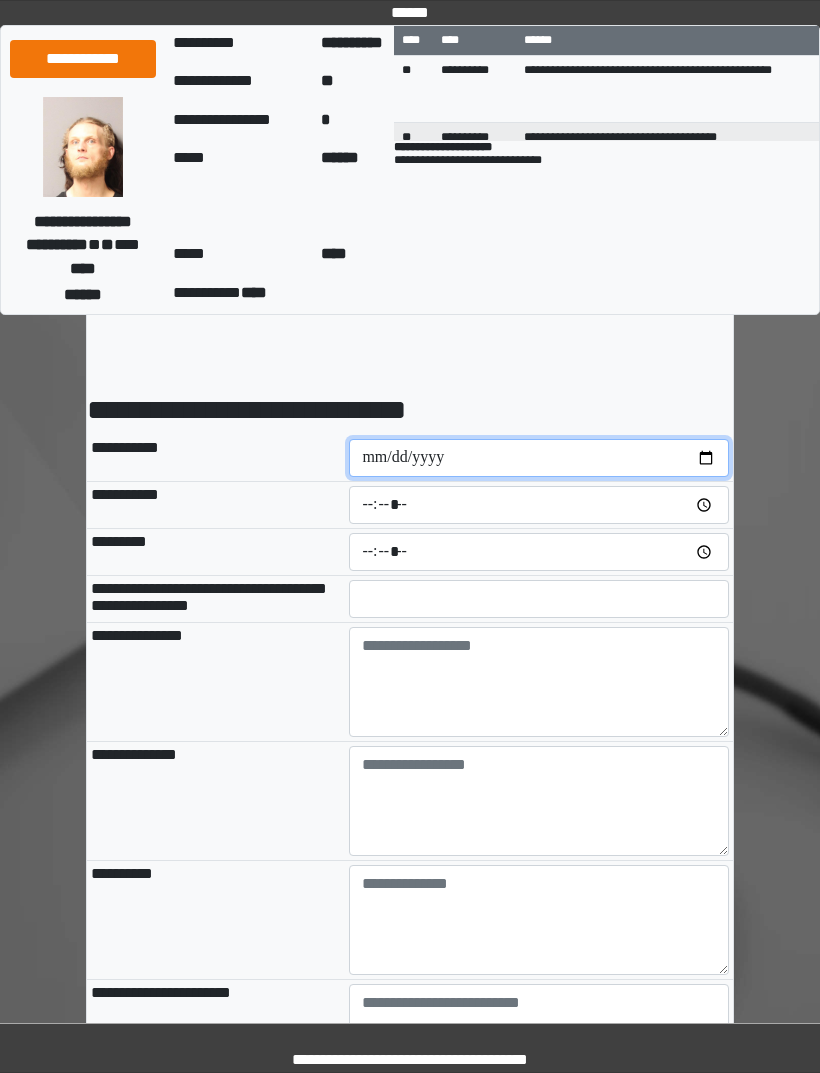 click at bounding box center [539, 458] 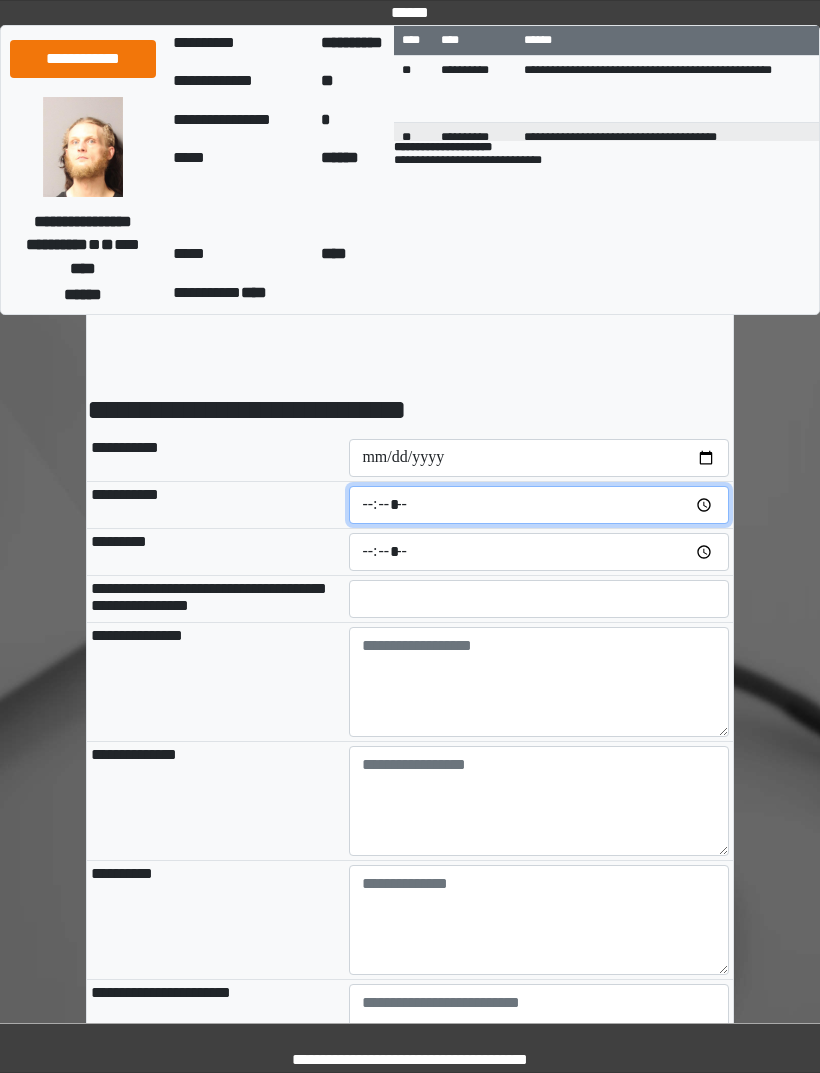 click at bounding box center (539, 505) 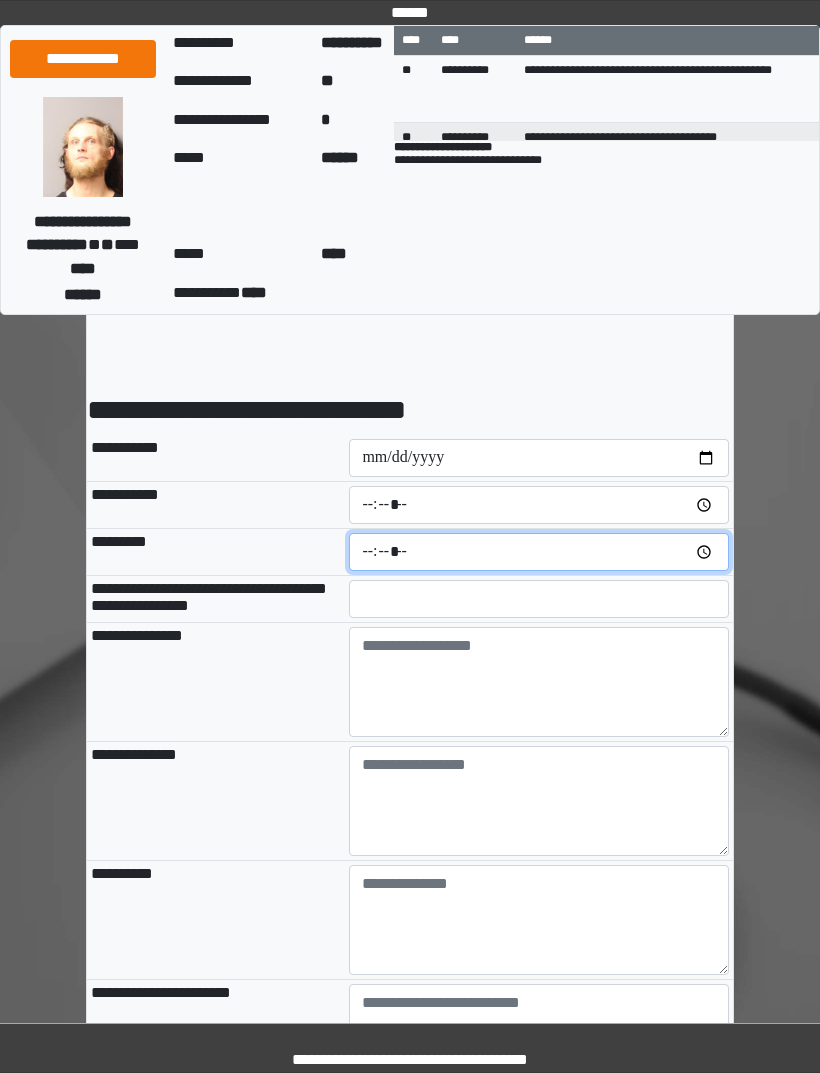 click at bounding box center [539, 552] 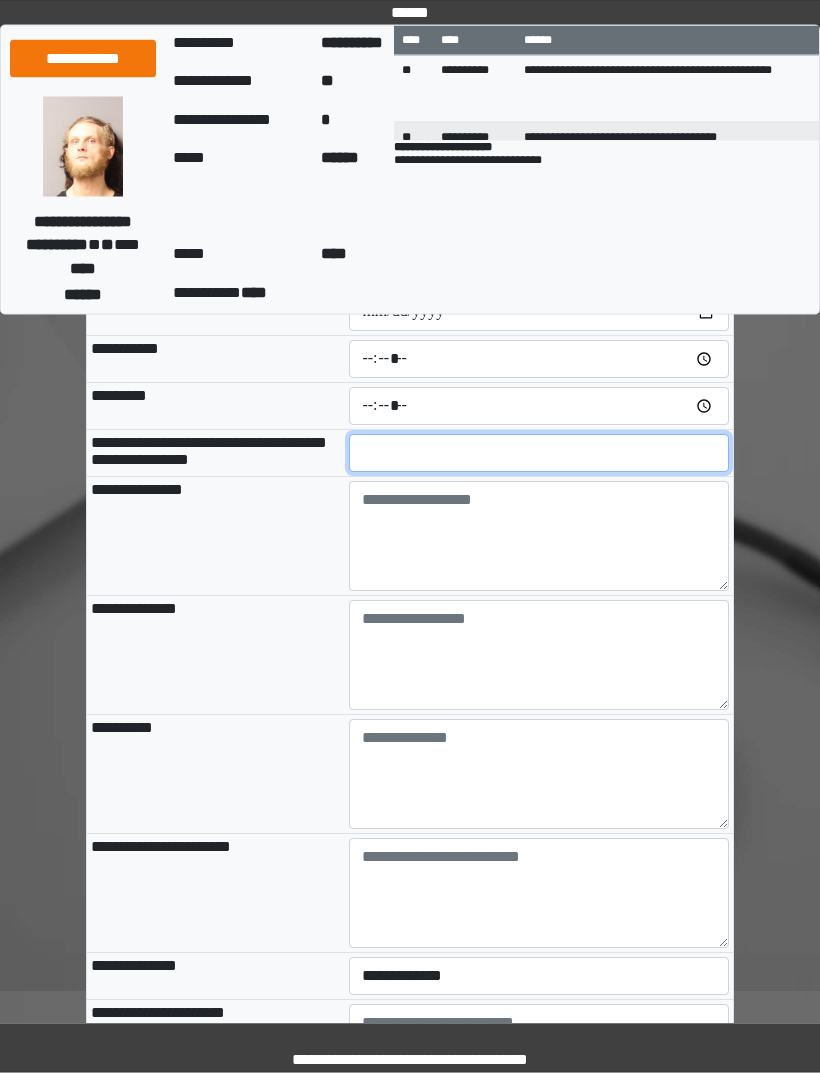 click at bounding box center [539, 454] 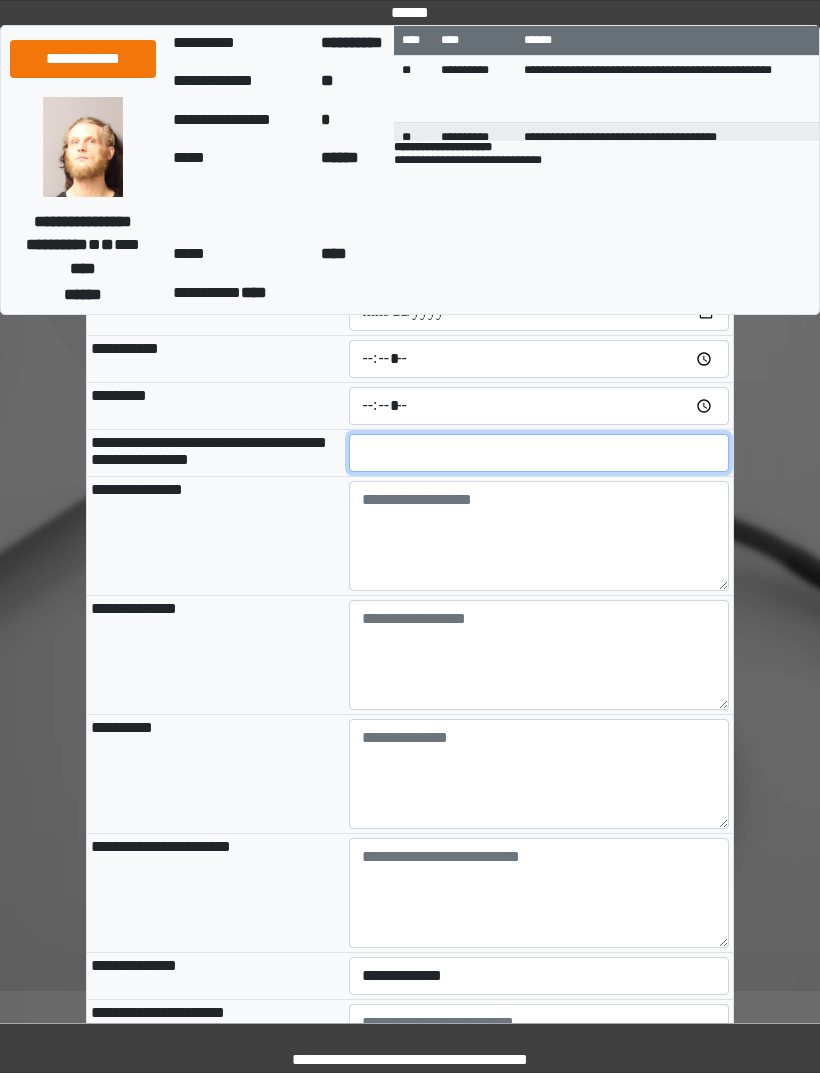scroll, scrollTop: 145, scrollLeft: 0, axis: vertical 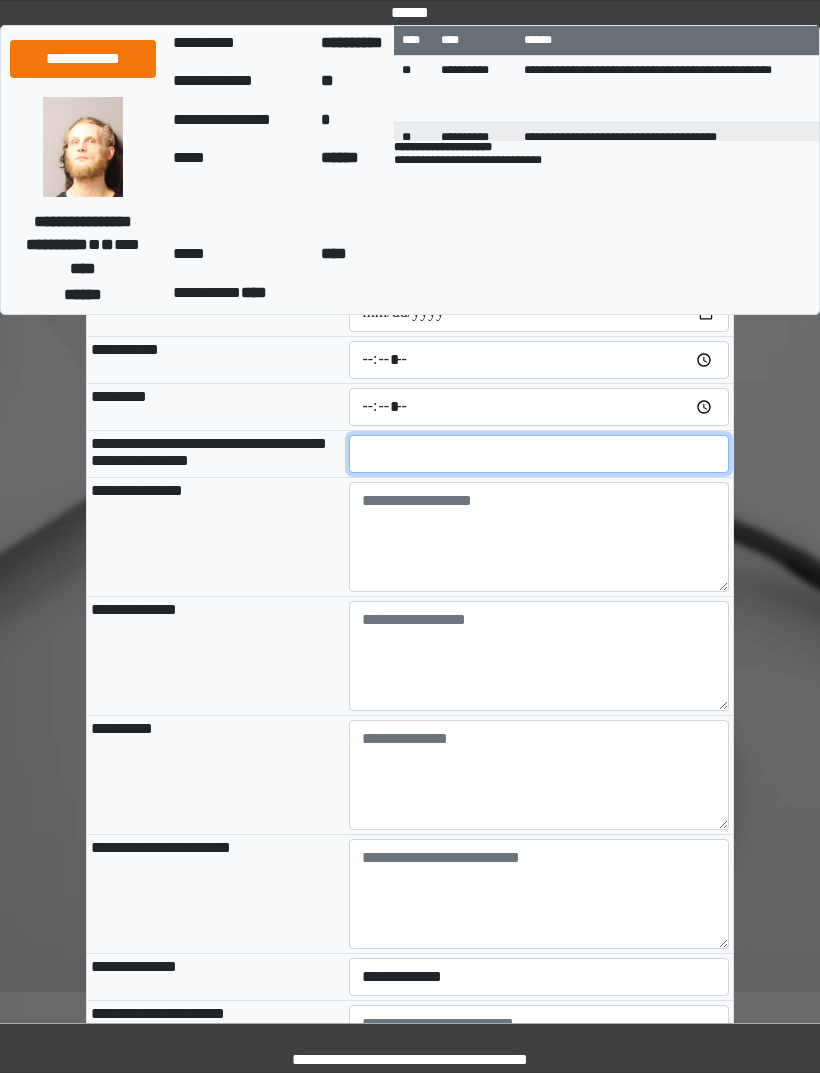 type on "**" 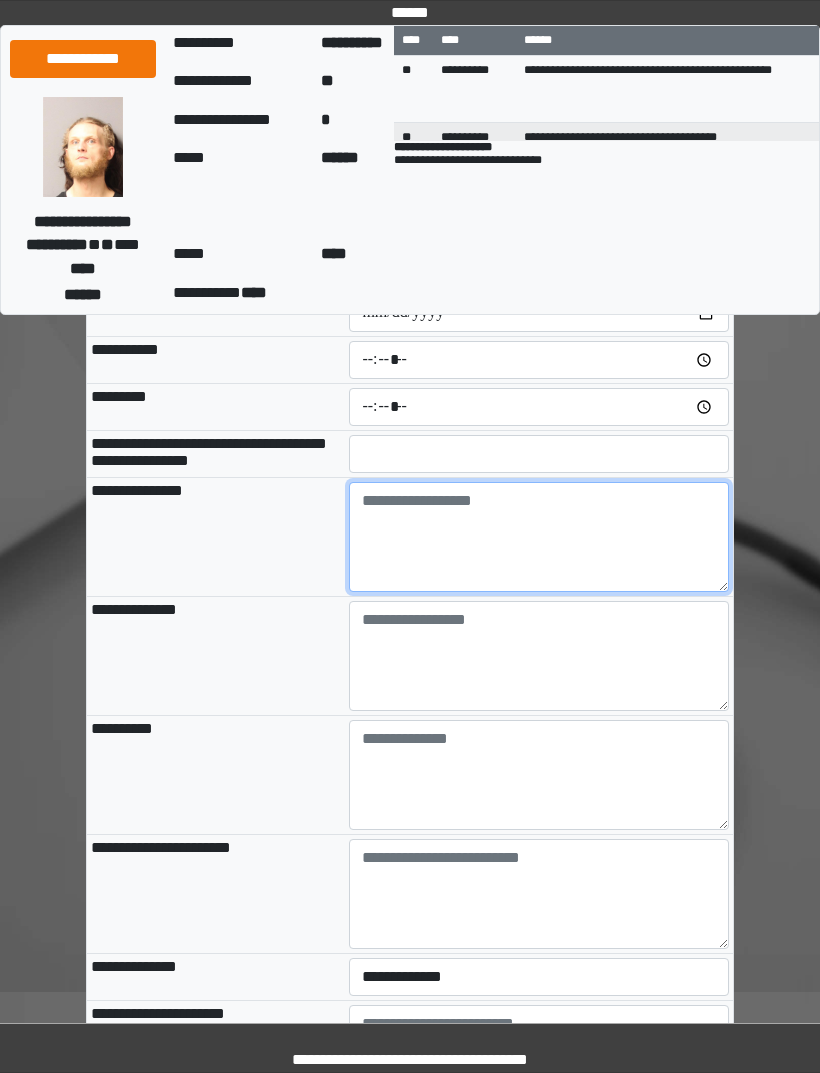 click at bounding box center (539, 537) 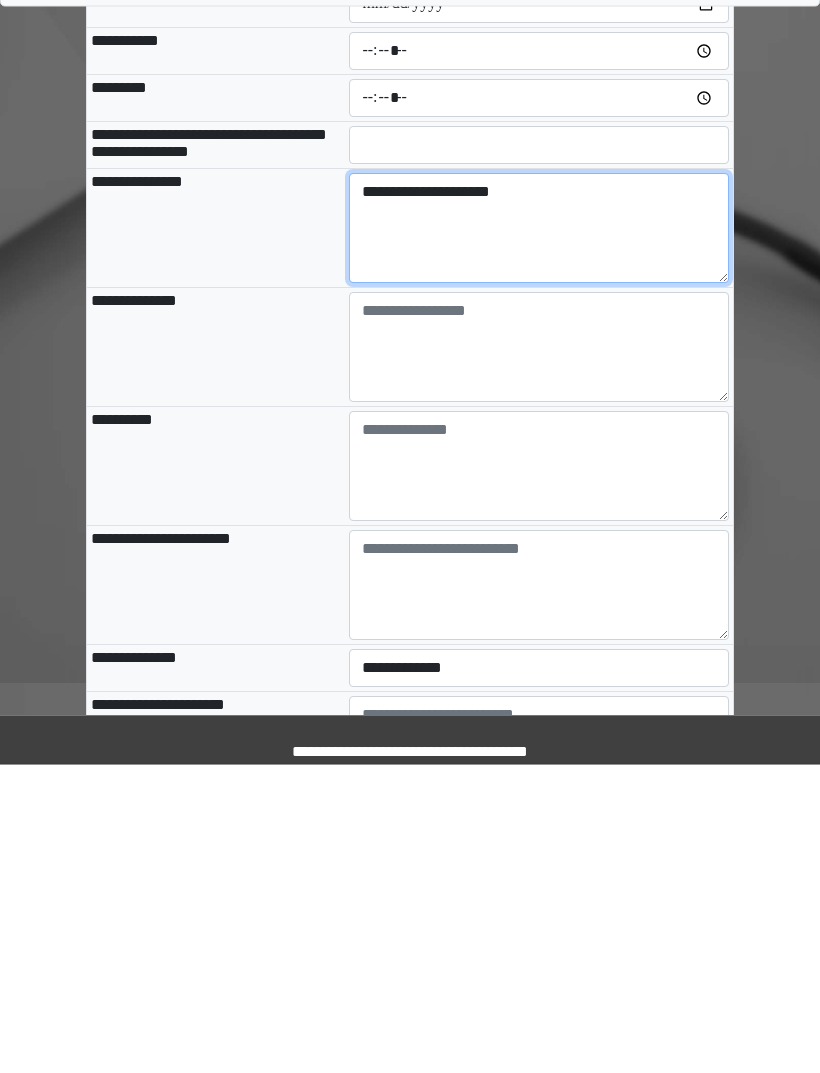type on "**********" 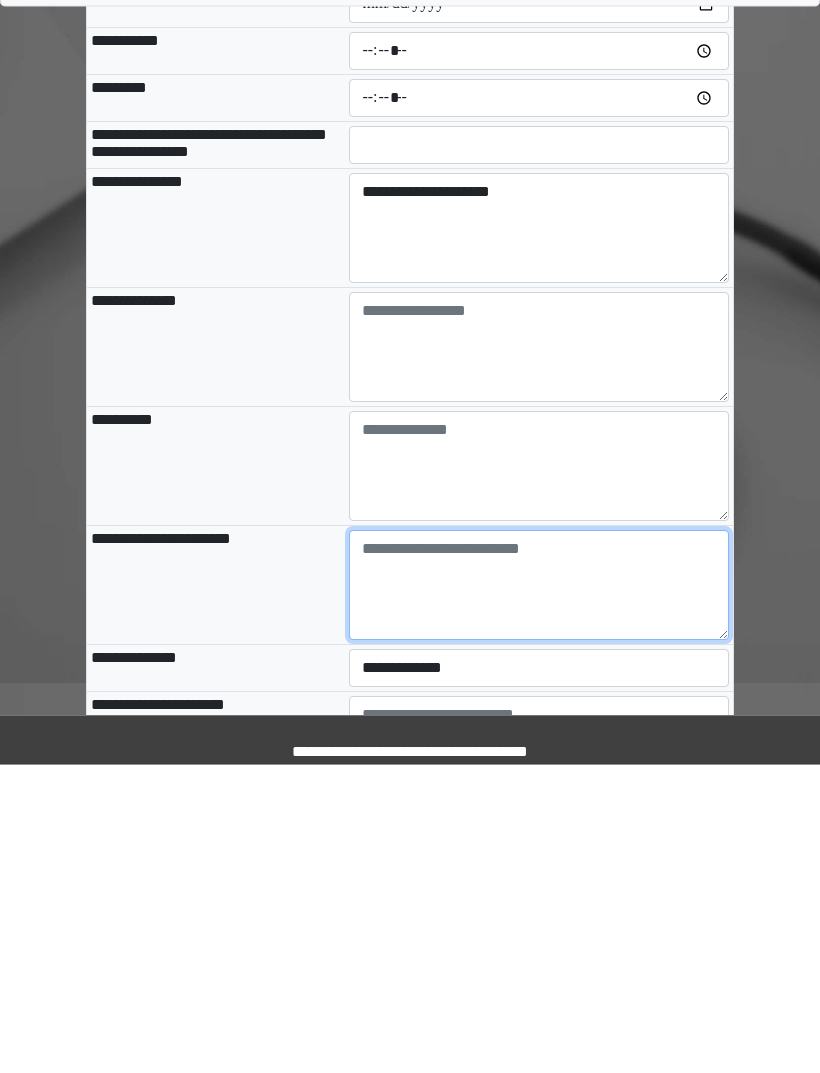 click at bounding box center [539, 894] 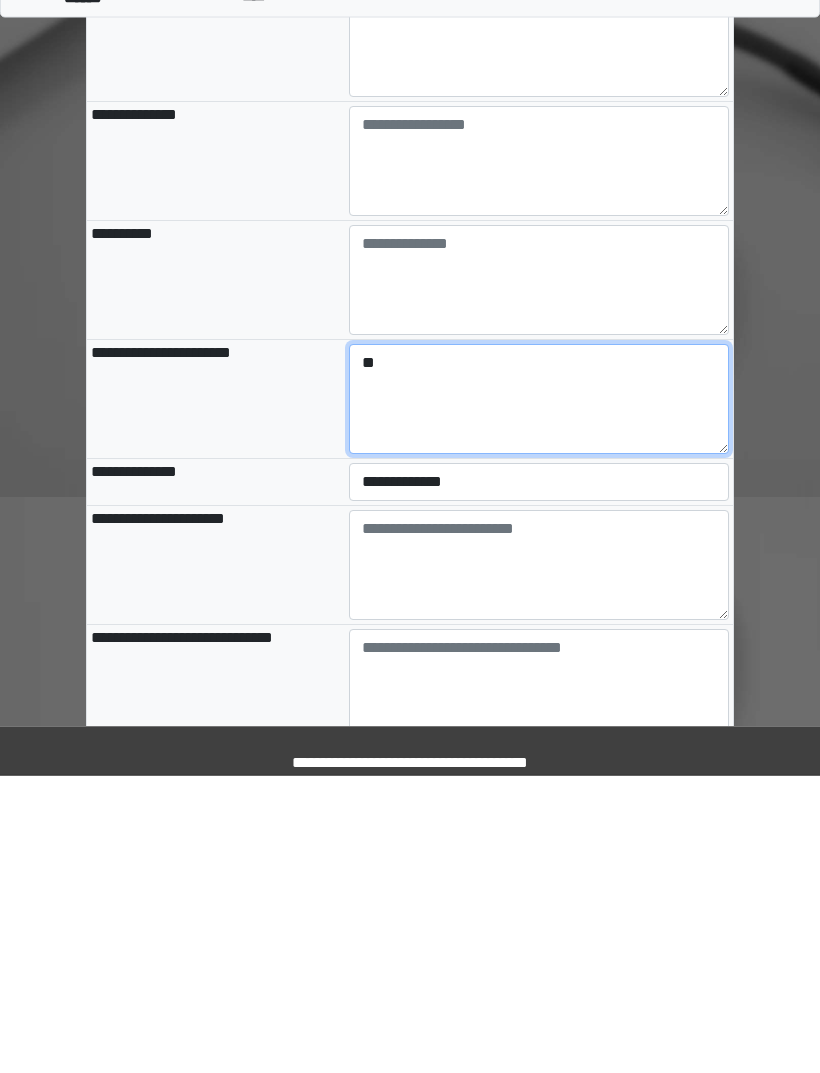 type on "**" 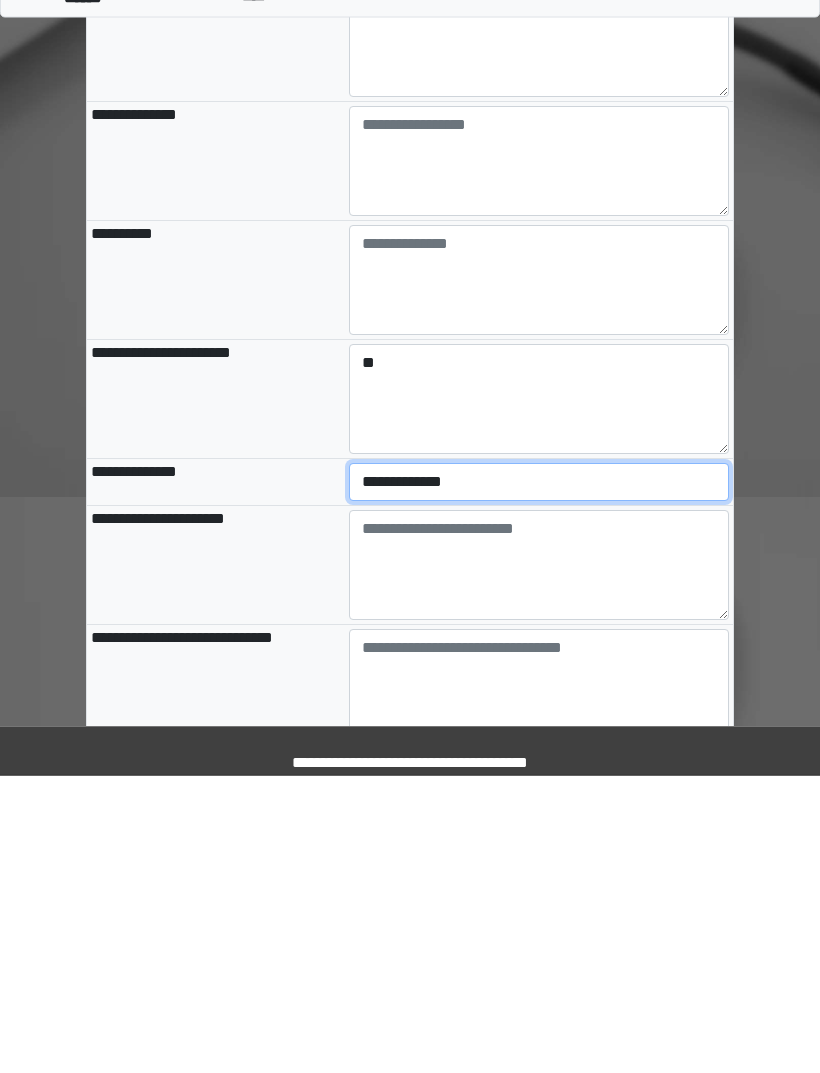 click on "**********" at bounding box center (539, 780) 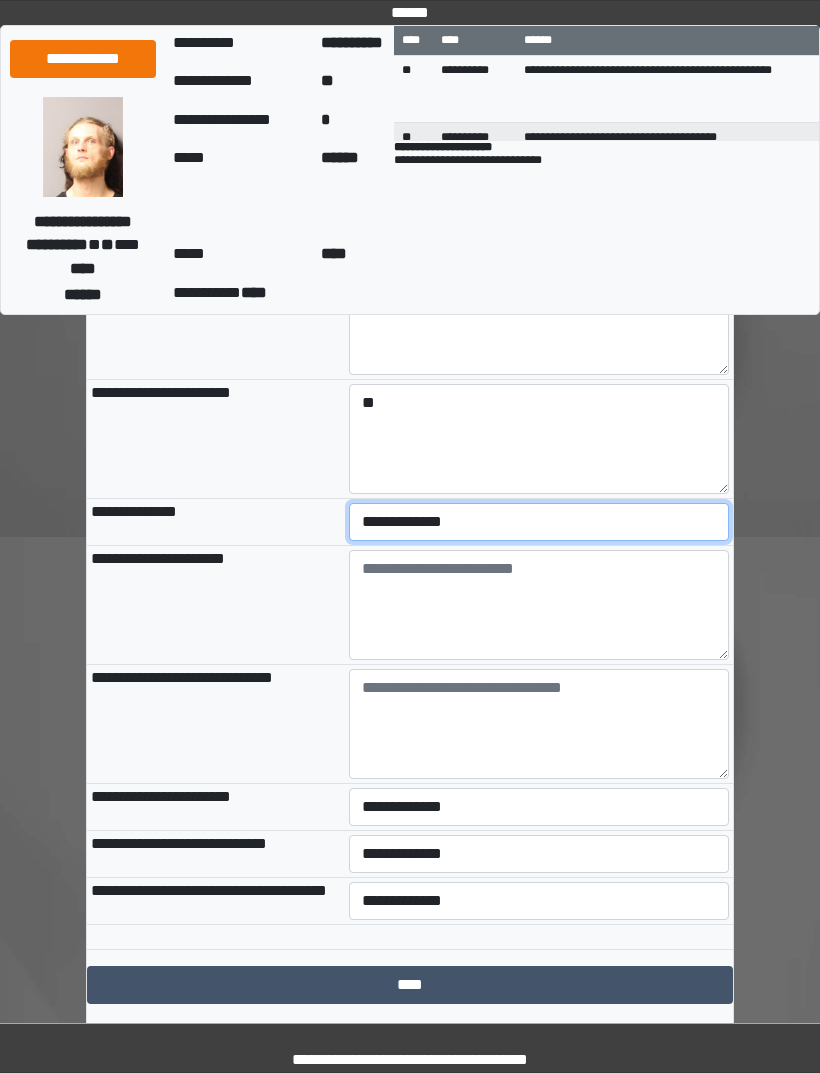 select on "***" 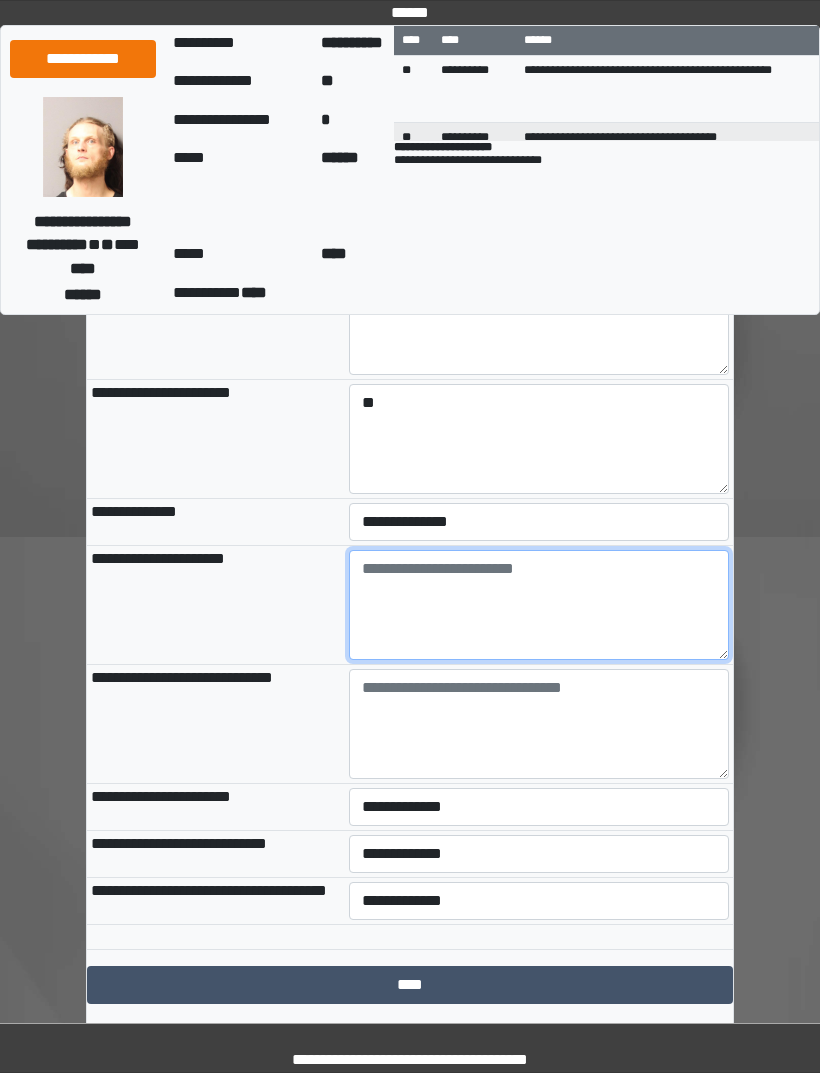 click at bounding box center (539, 605) 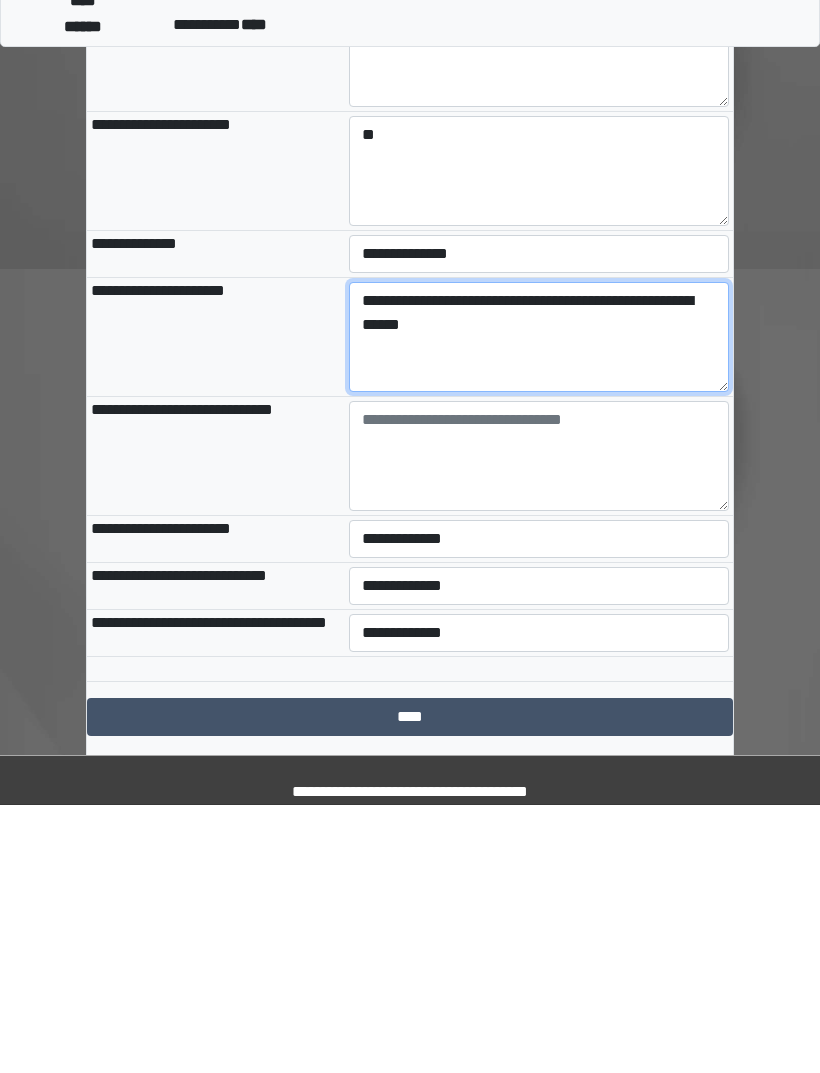 type on "**********" 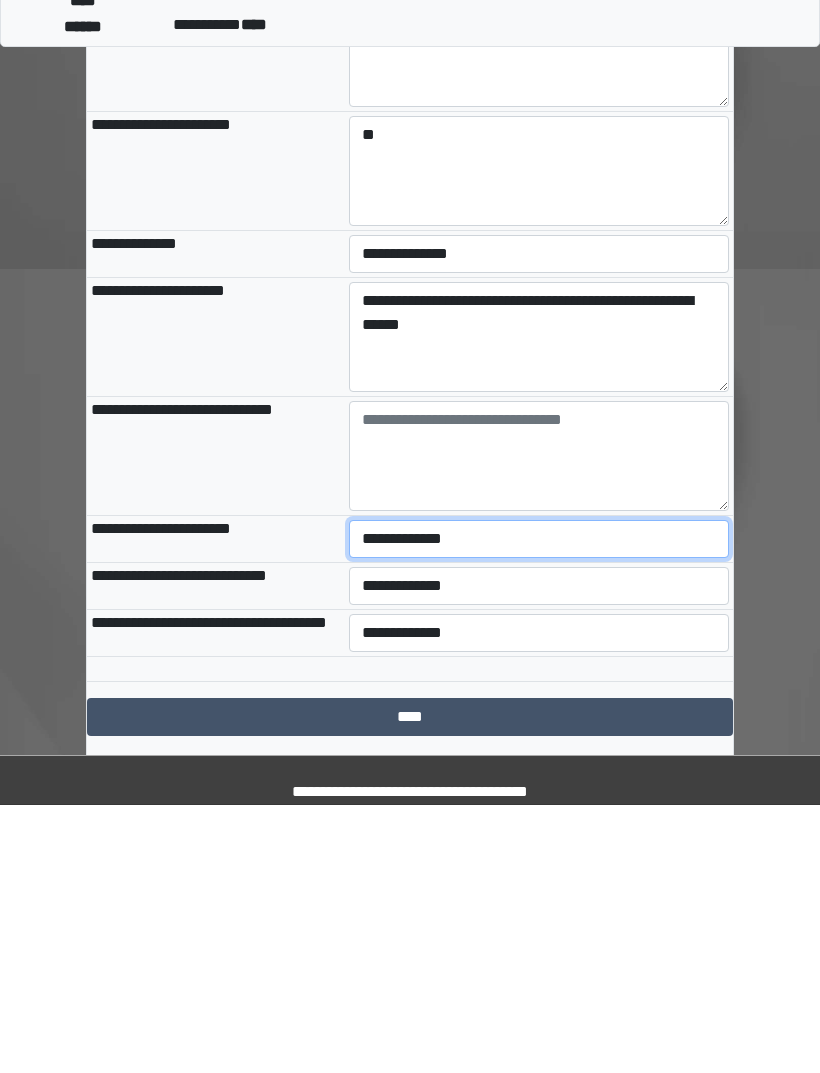 click on "**********" at bounding box center (539, 807) 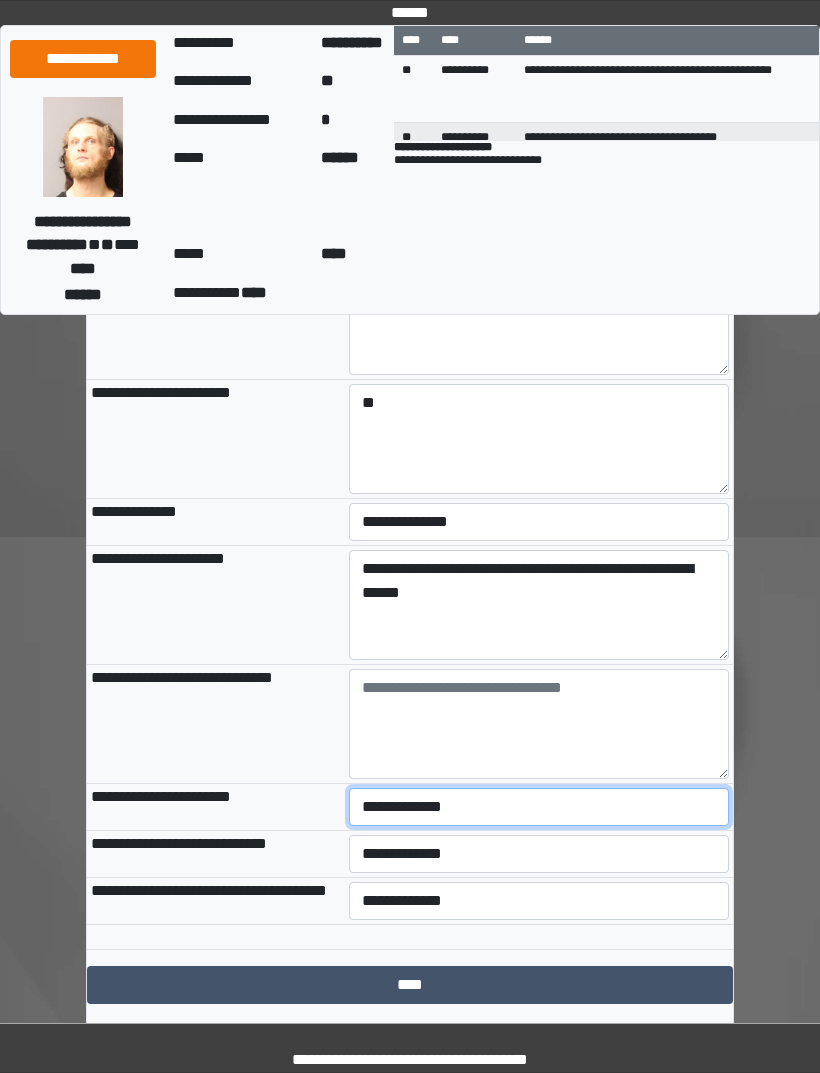 select on "***" 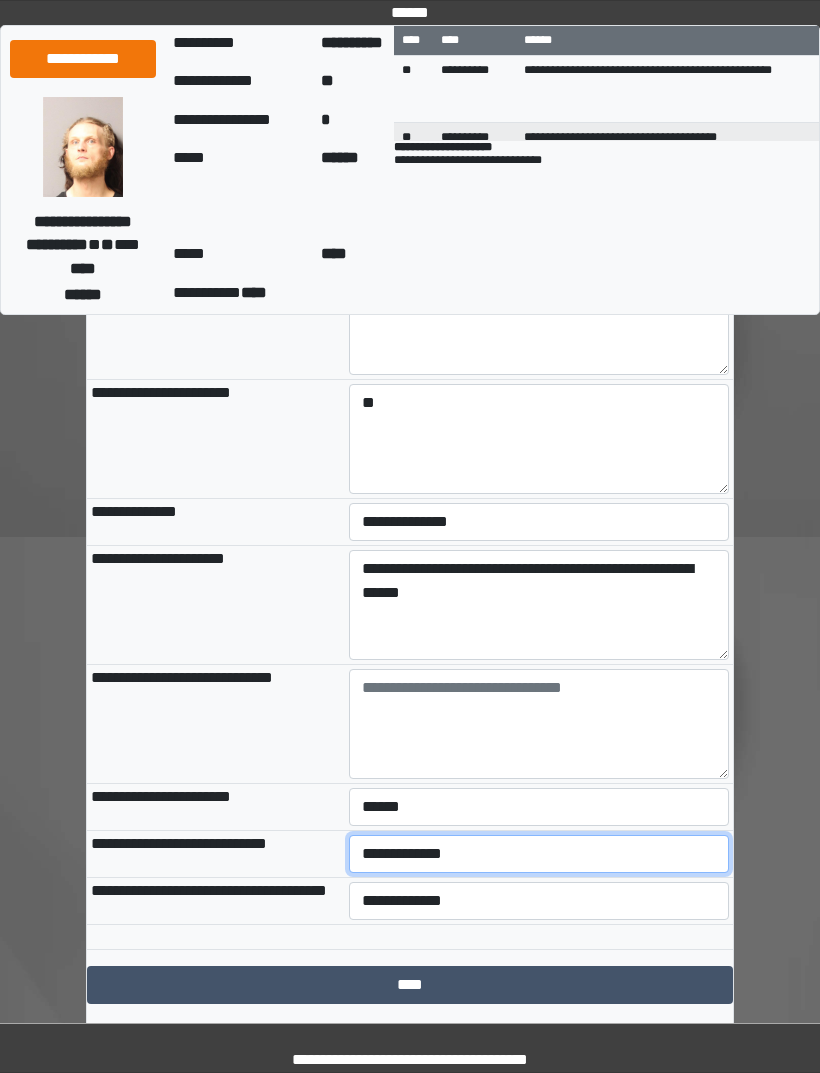 click on "**********" at bounding box center [539, 854] 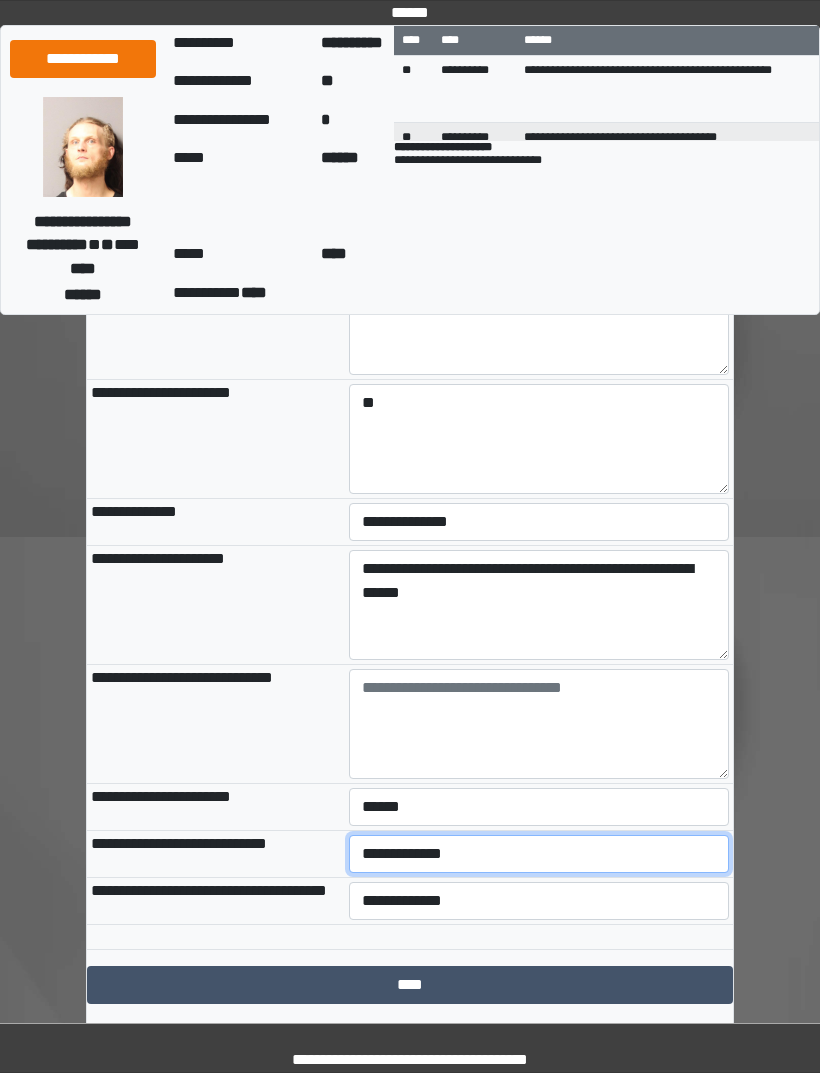 select on "***" 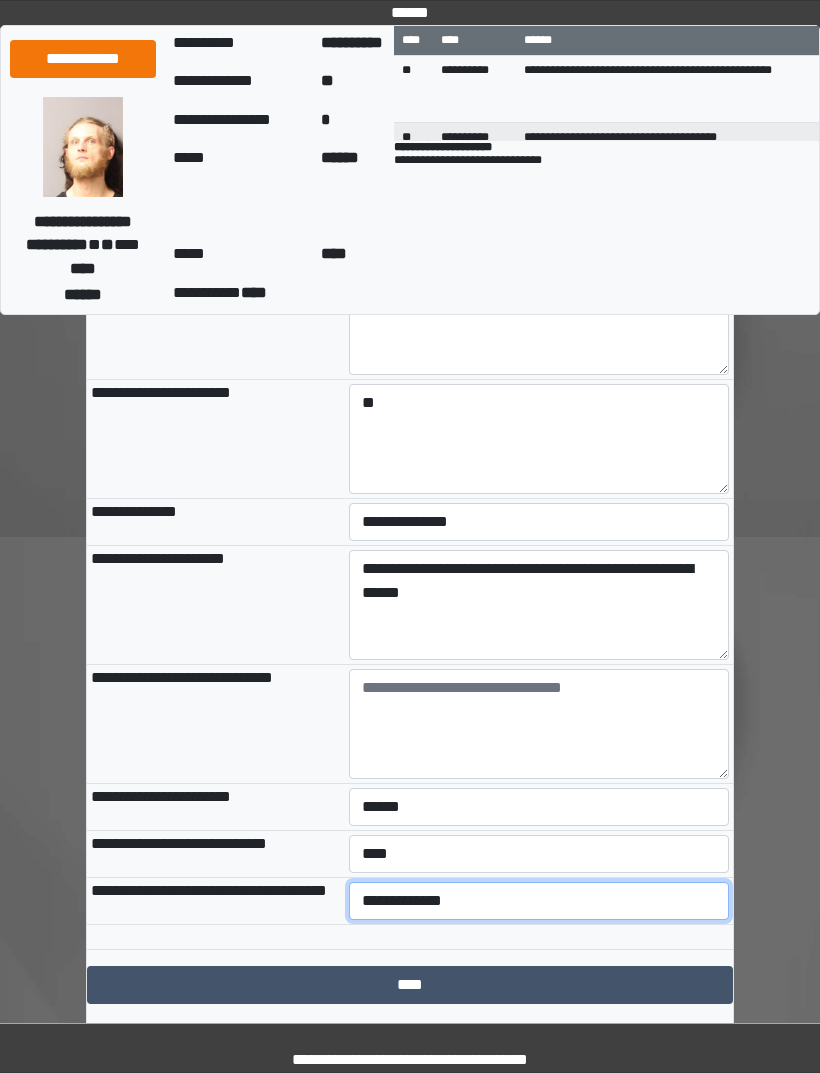 click on "**********" at bounding box center [539, 901] 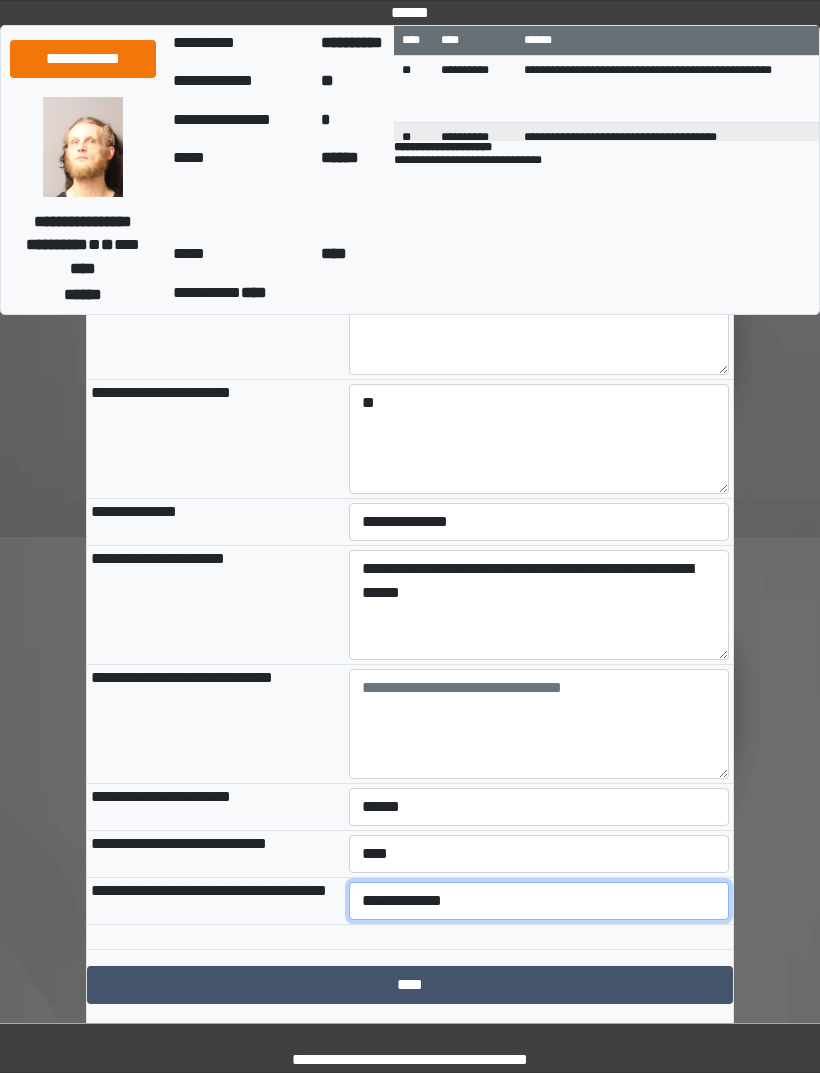 click on "**********" at bounding box center [539, 901] 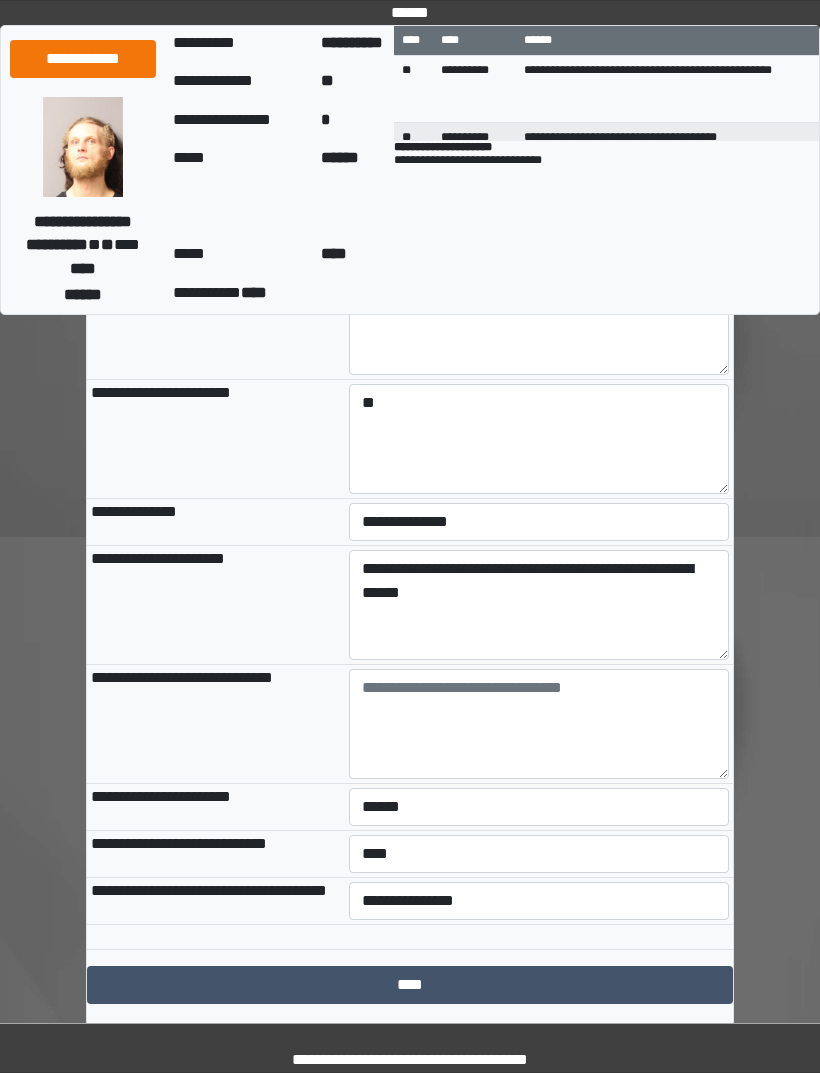 click on "****" at bounding box center (410, 985) 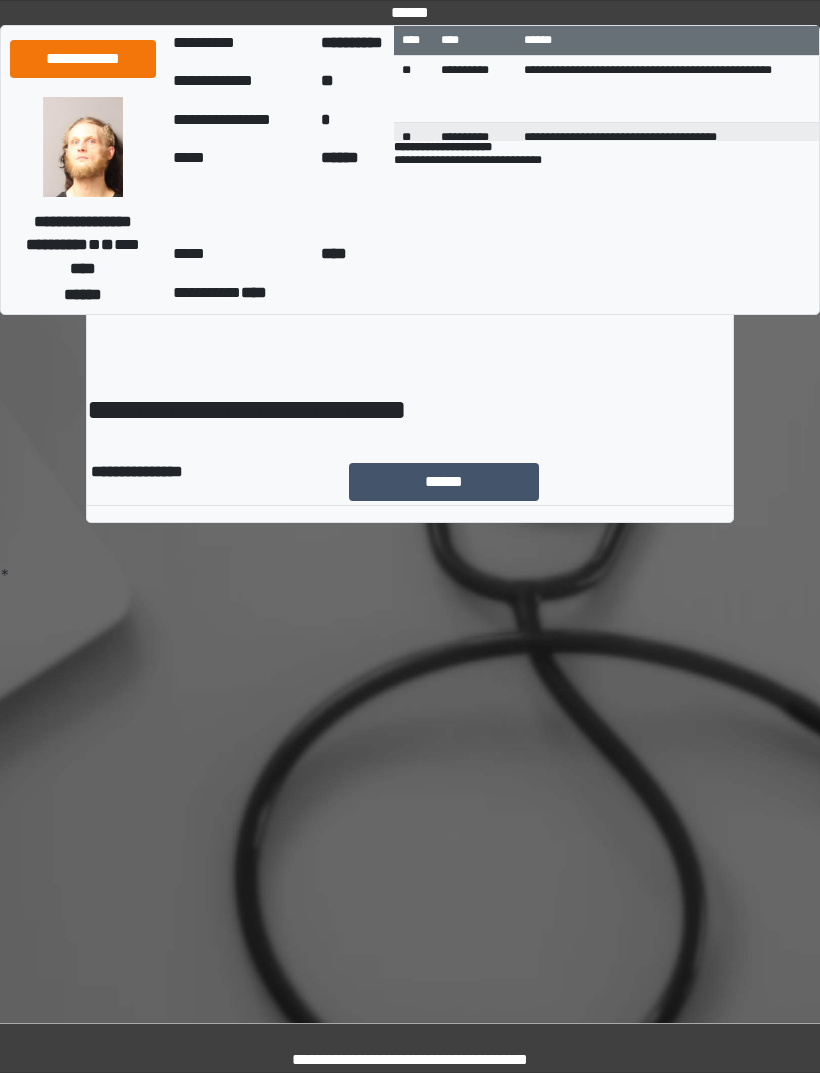 scroll, scrollTop: 0, scrollLeft: 0, axis: both 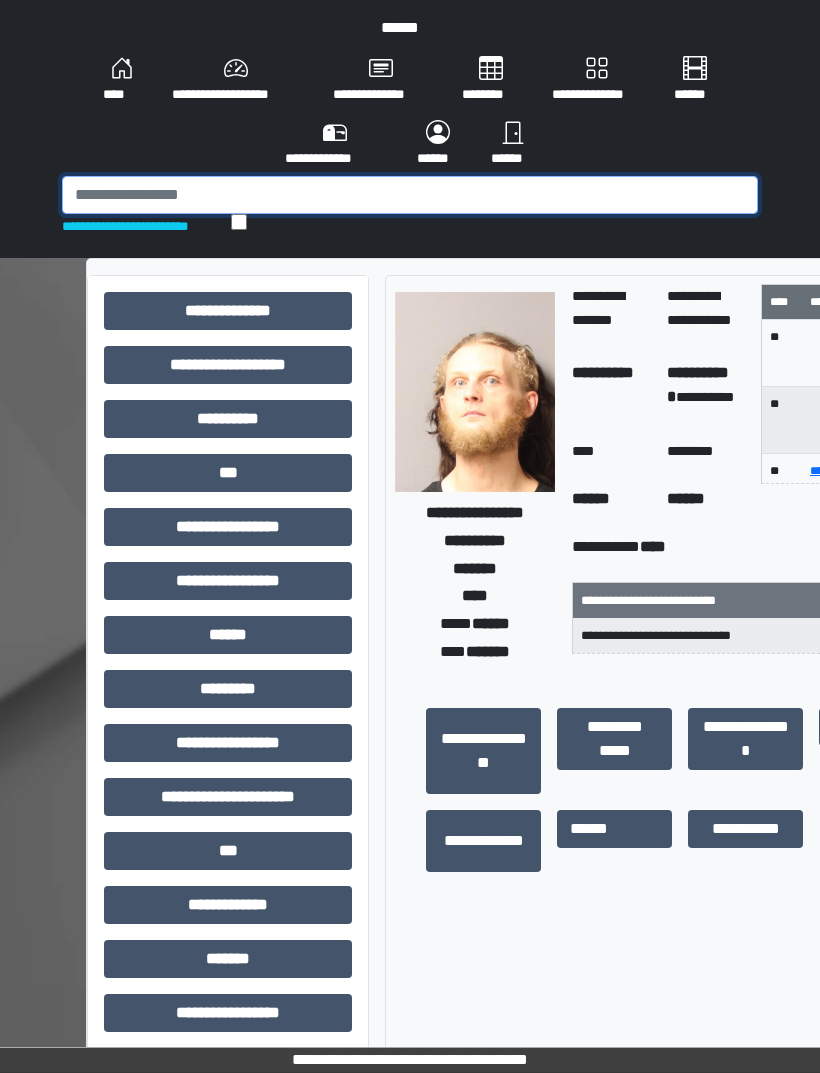 click at bounding box center [410, 195] 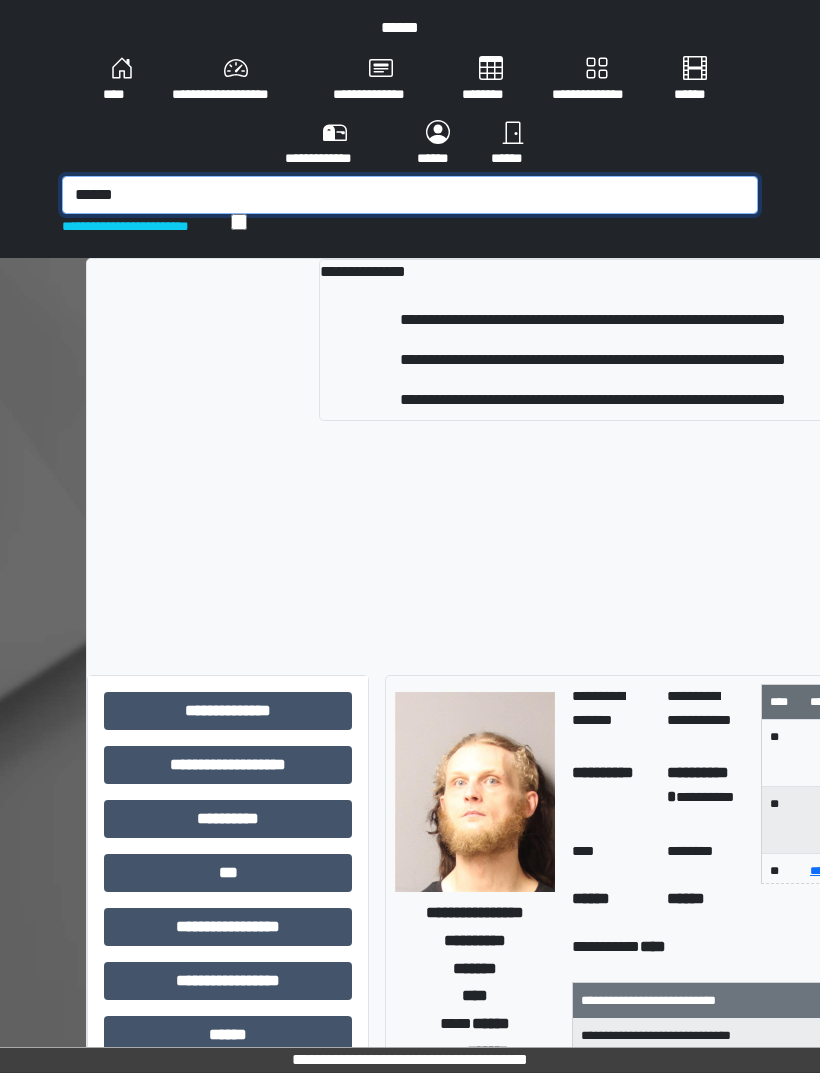 type on "******" 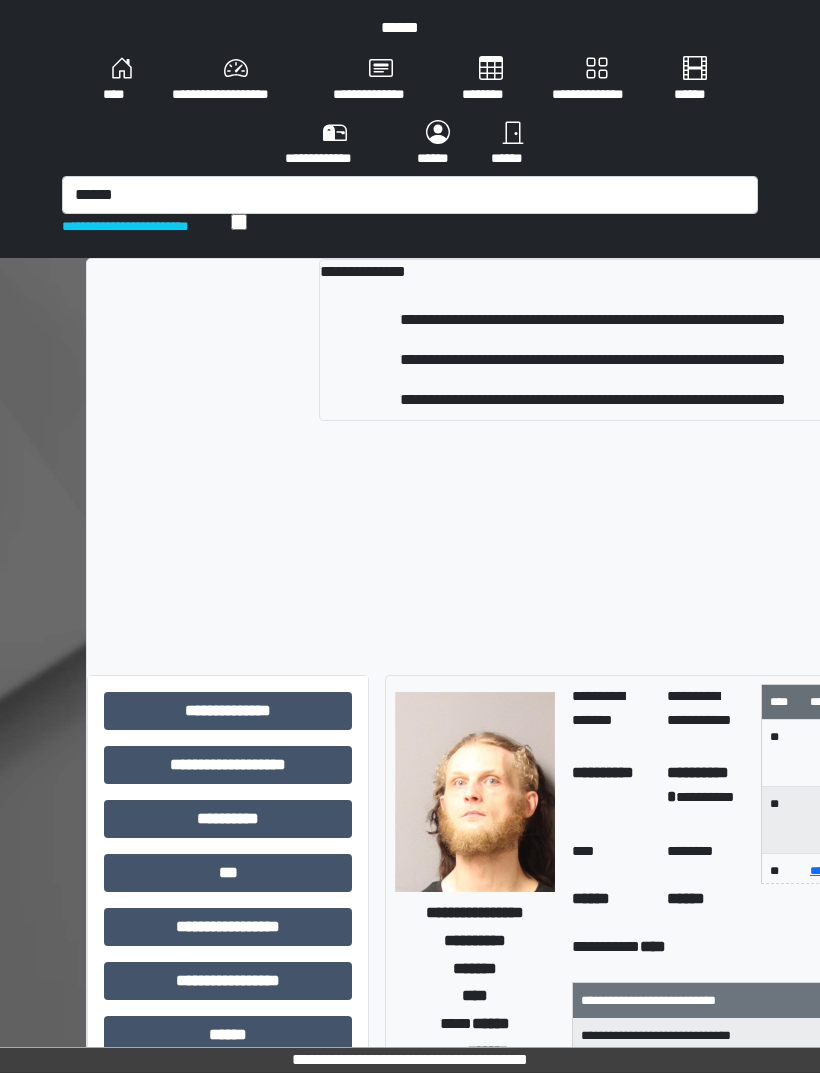 click on "**********" at bounding box center (593, 320) 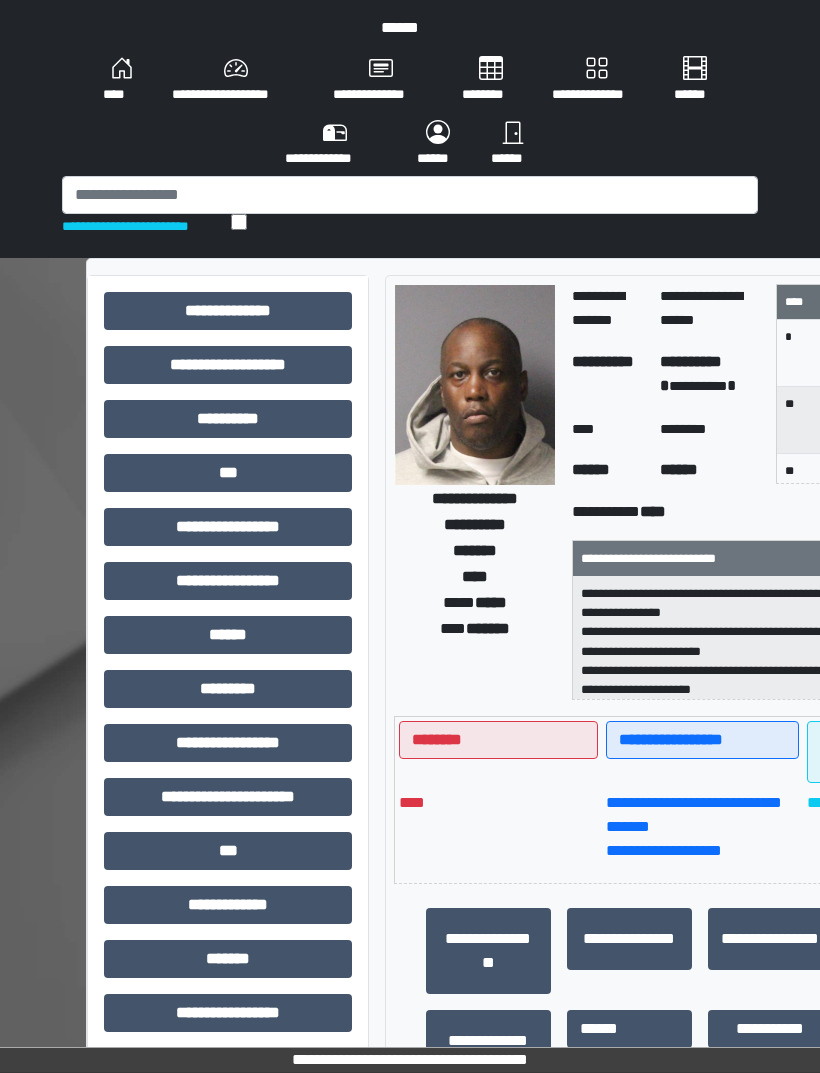 click on "***" at bounding box center (228, 473) 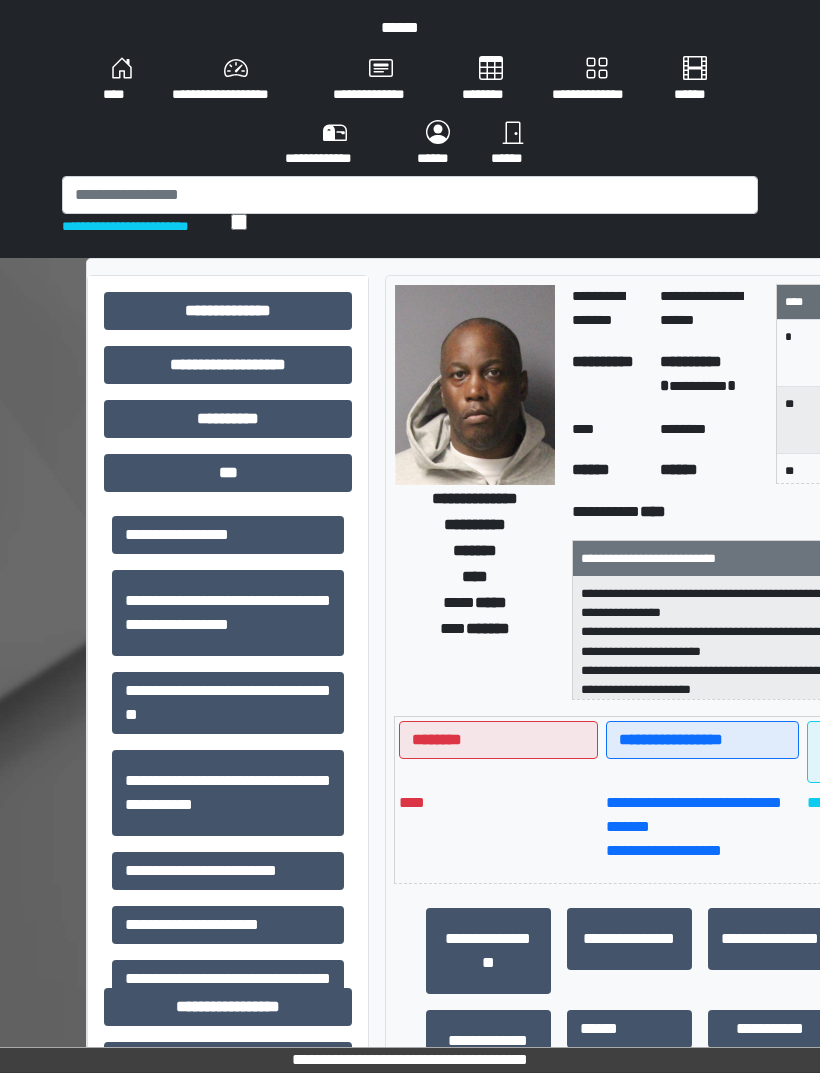 click on "**********" at bounding box center (228, 871) 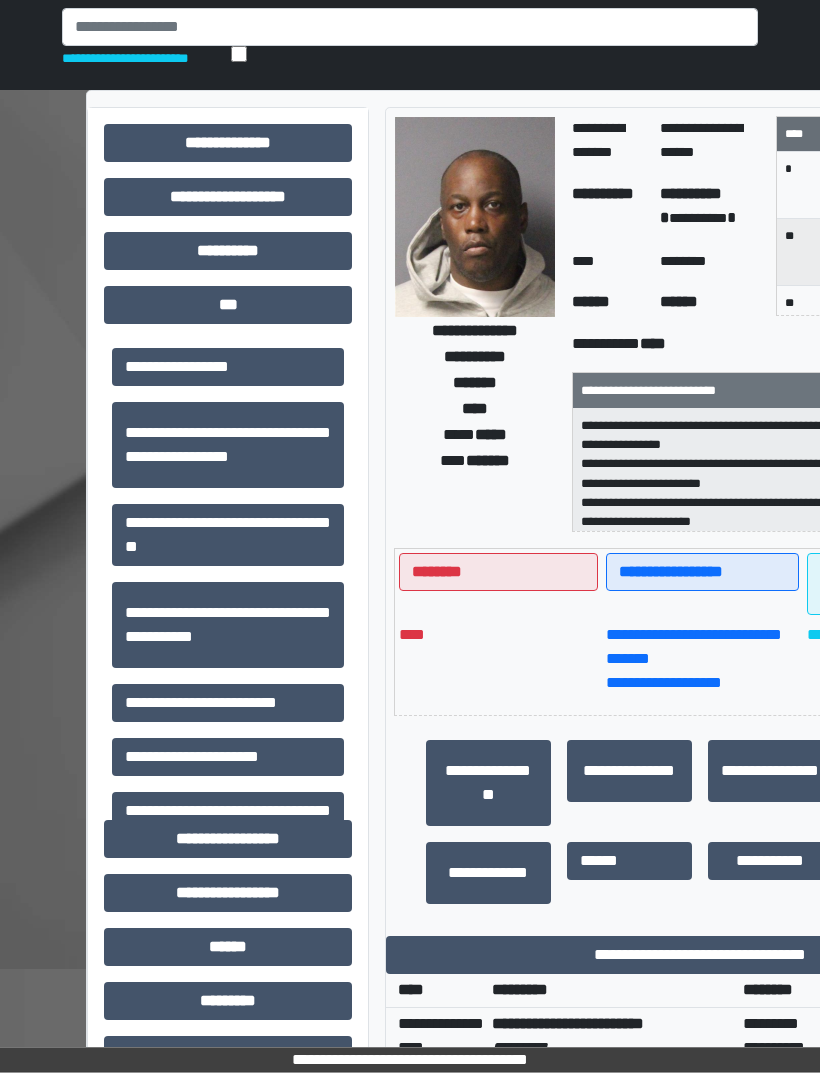 scroll, scrollTop: 172, scrollLeft: 0, axis: vertical 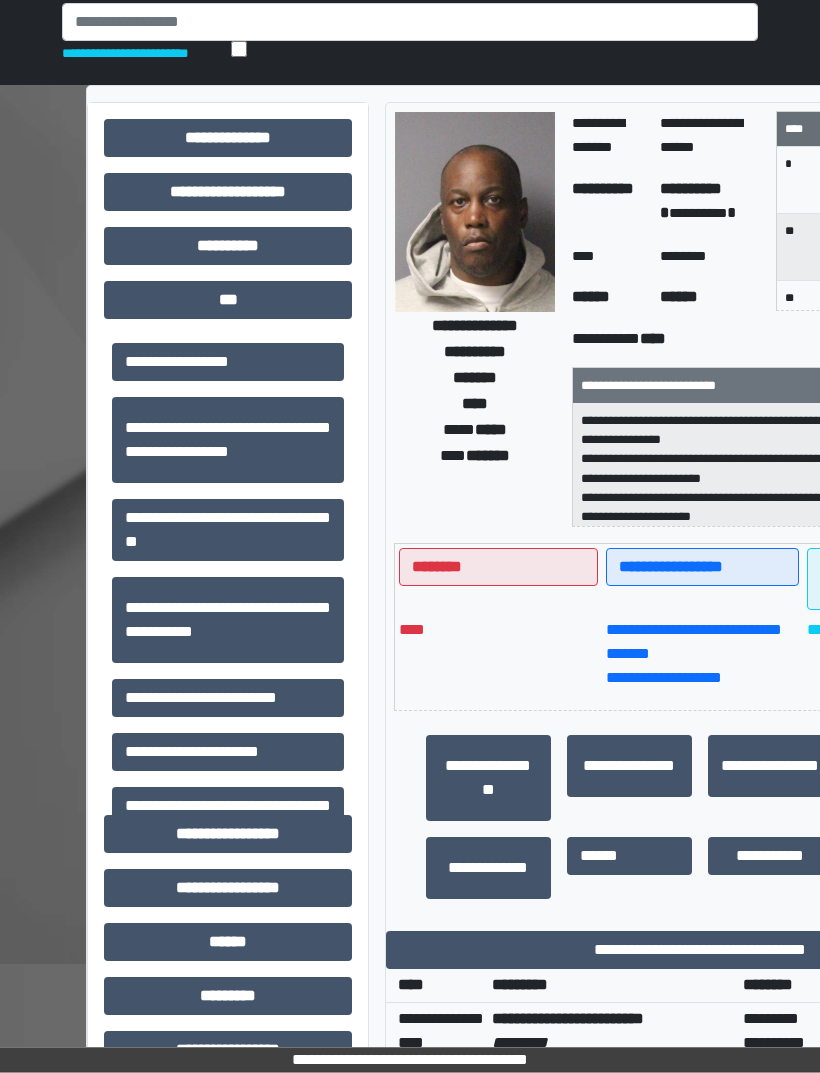 click on "**********" at bounding box center (700, 951) 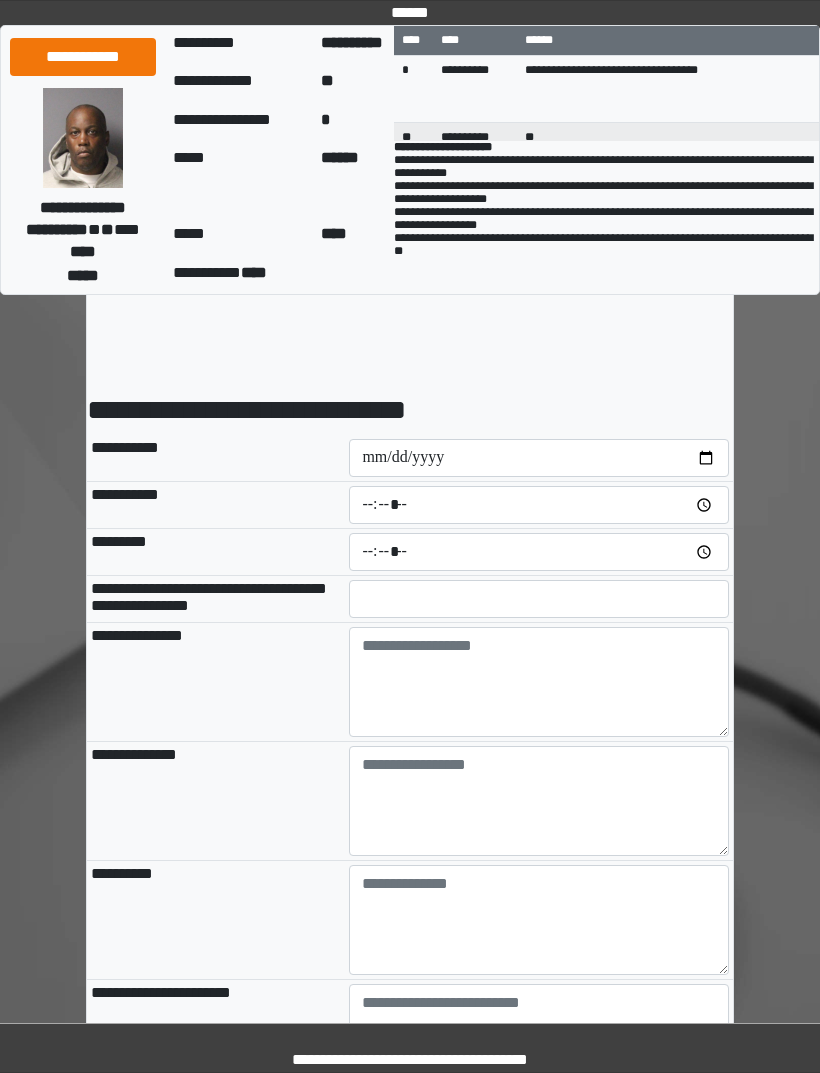 scroll, scrollTop: 0, scrollLeft: 0, axis: both 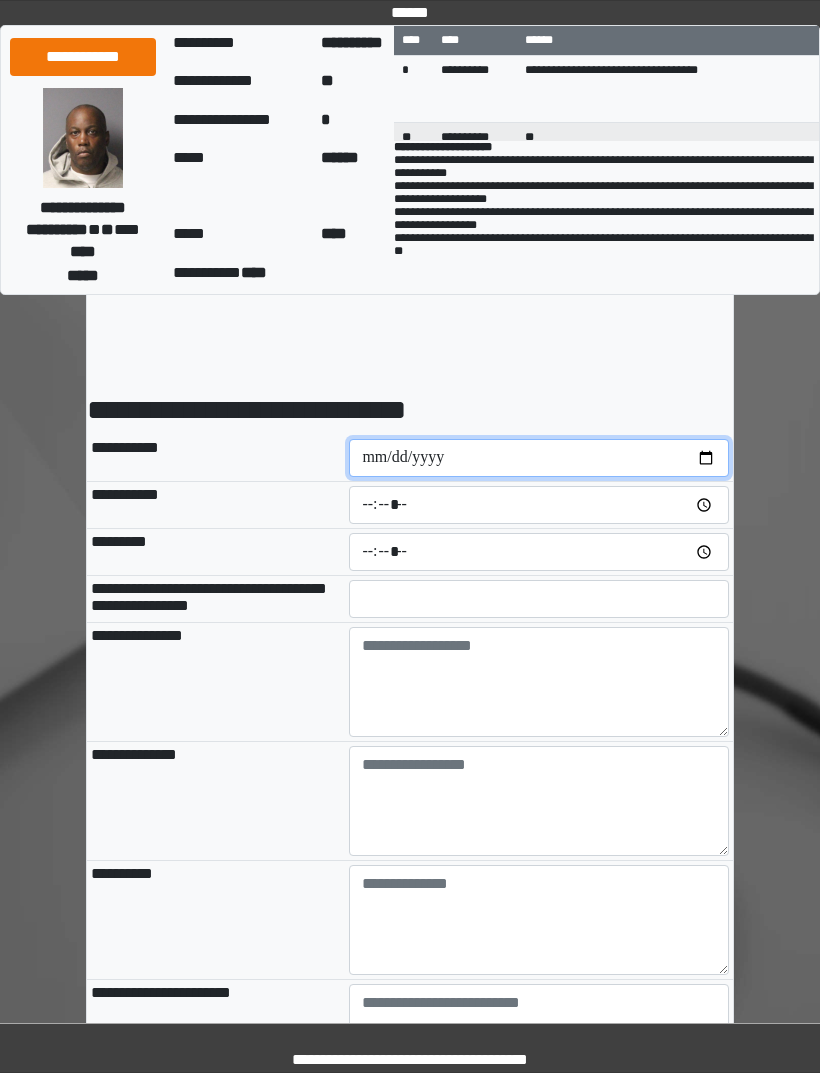 click at bounding box center (539, 458) 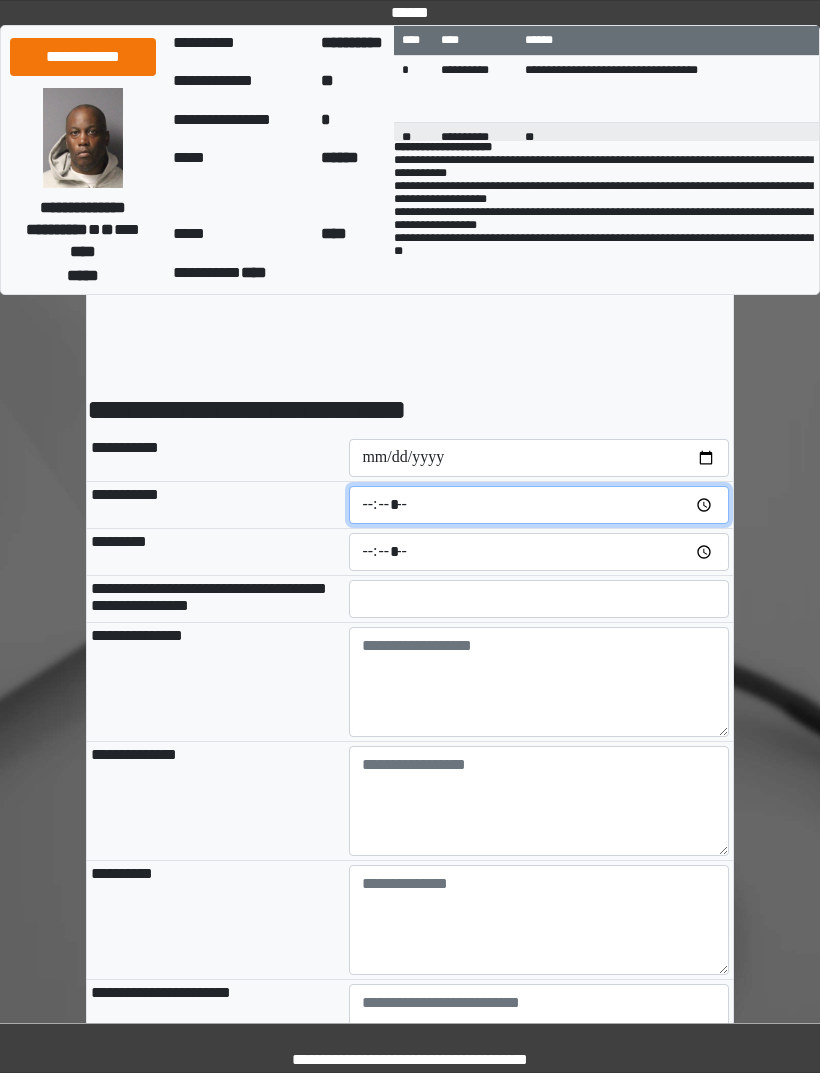 click at bounding box center [539, 505] 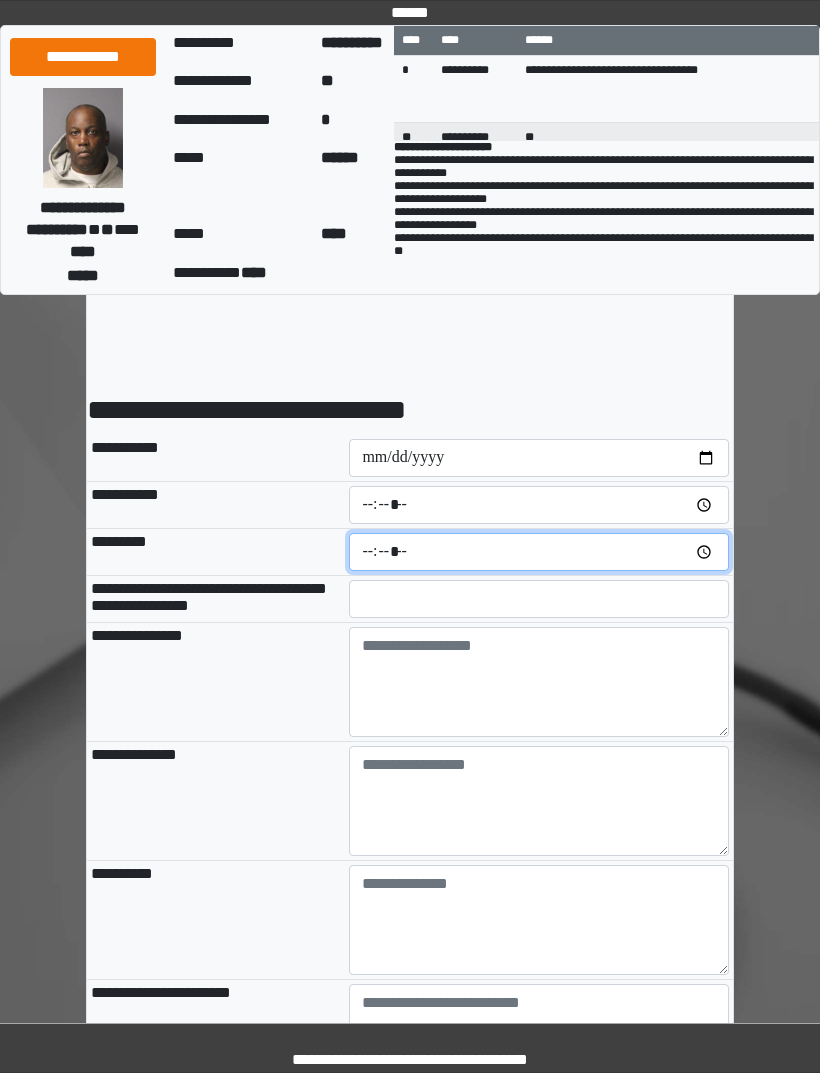 click at bounding box center (539, 552) 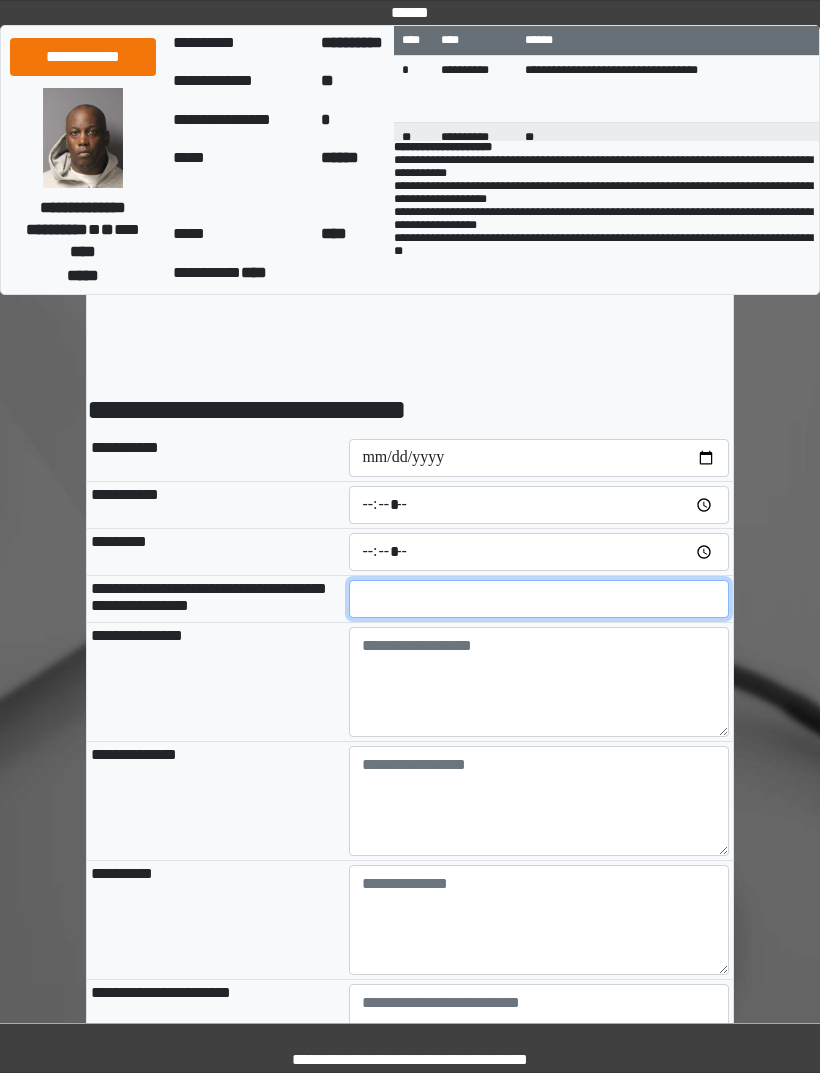 click at bounding box center (539, 599) 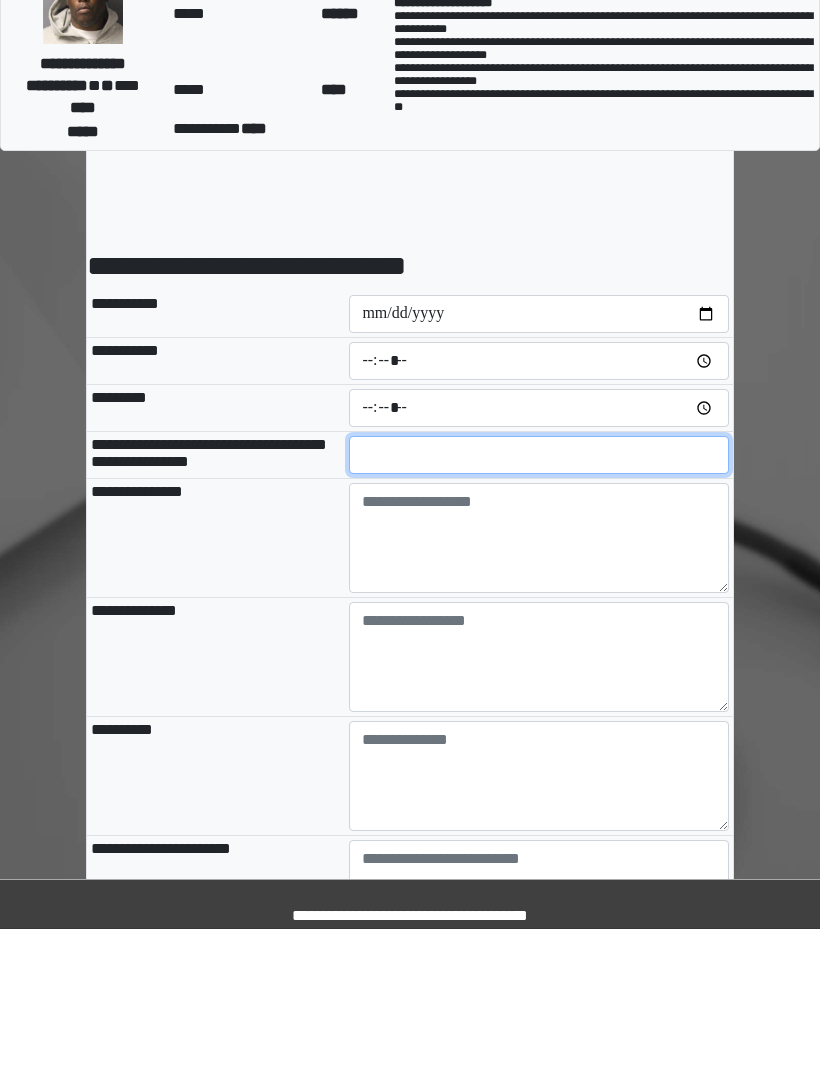 type on "**" 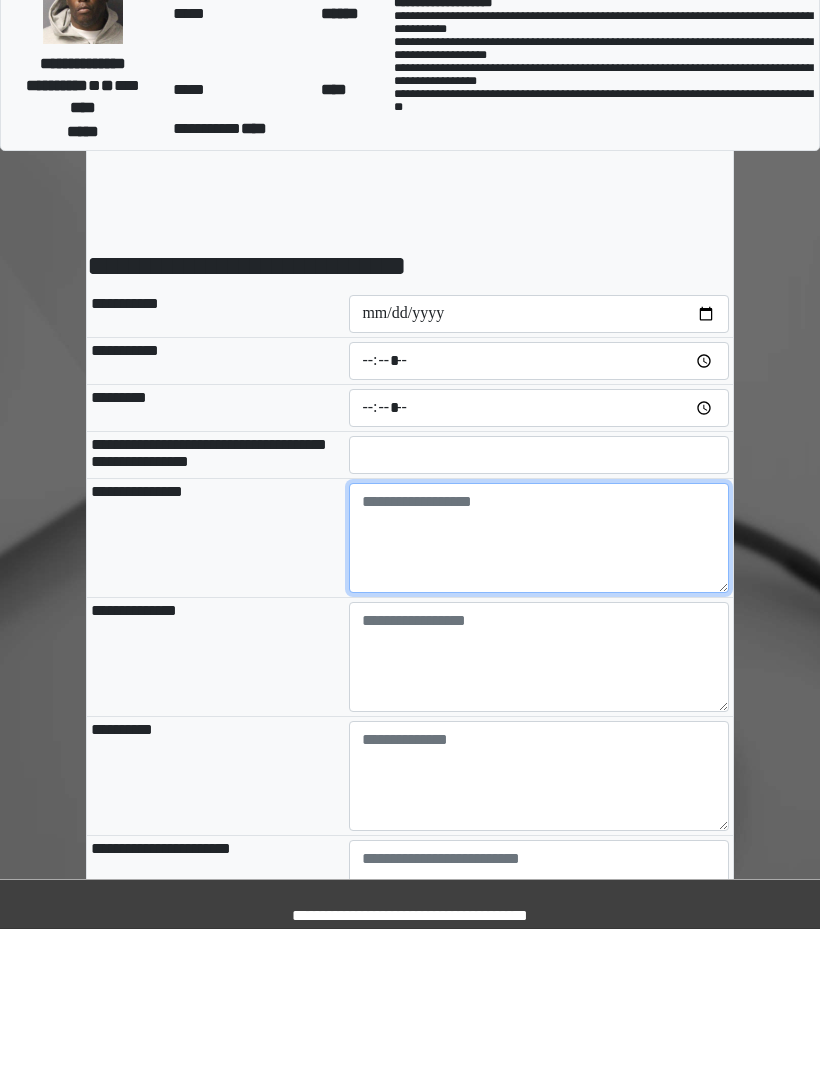 click at bounding box center (539, 682) 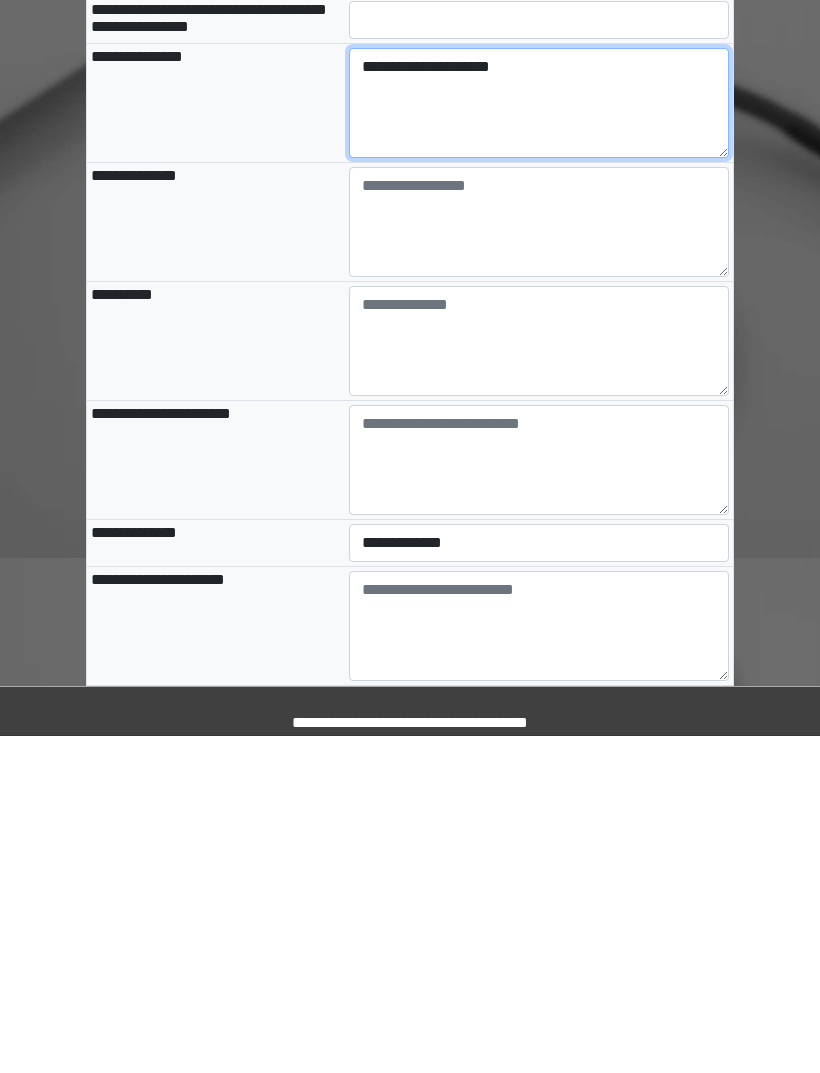 scroll, scrollTop: 244, scrollLeft: 0, axis: vertical 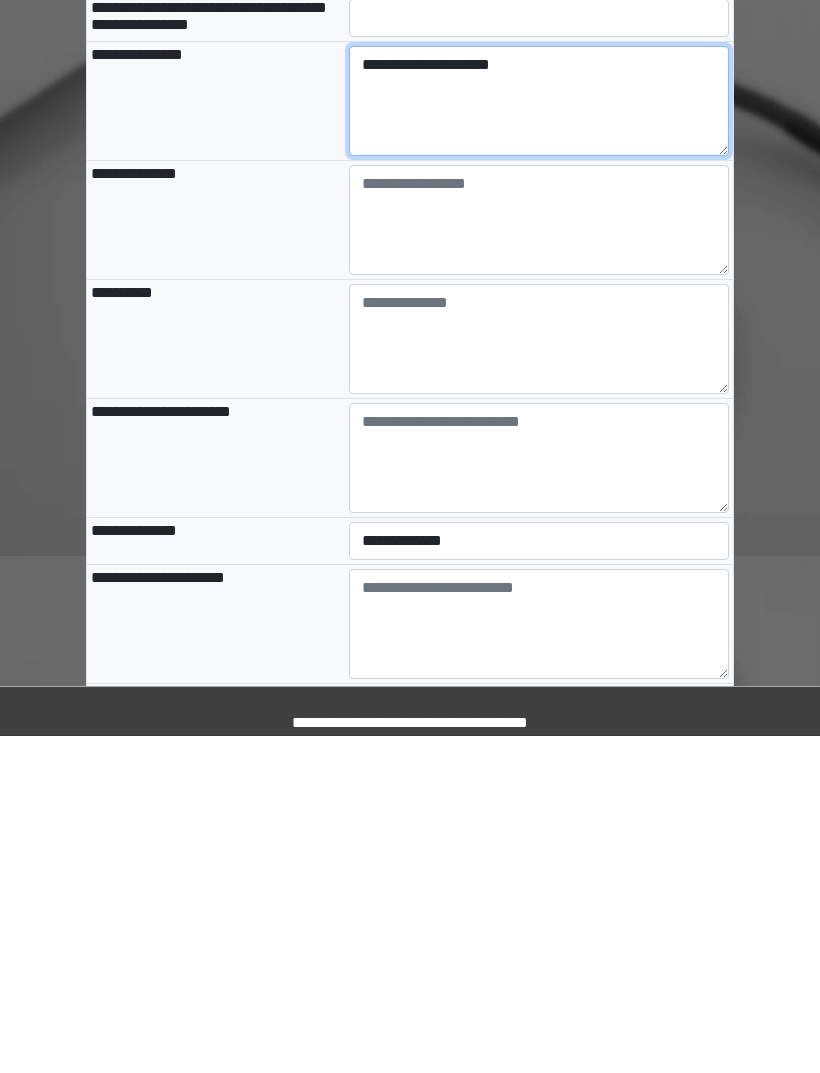 type on "**********" 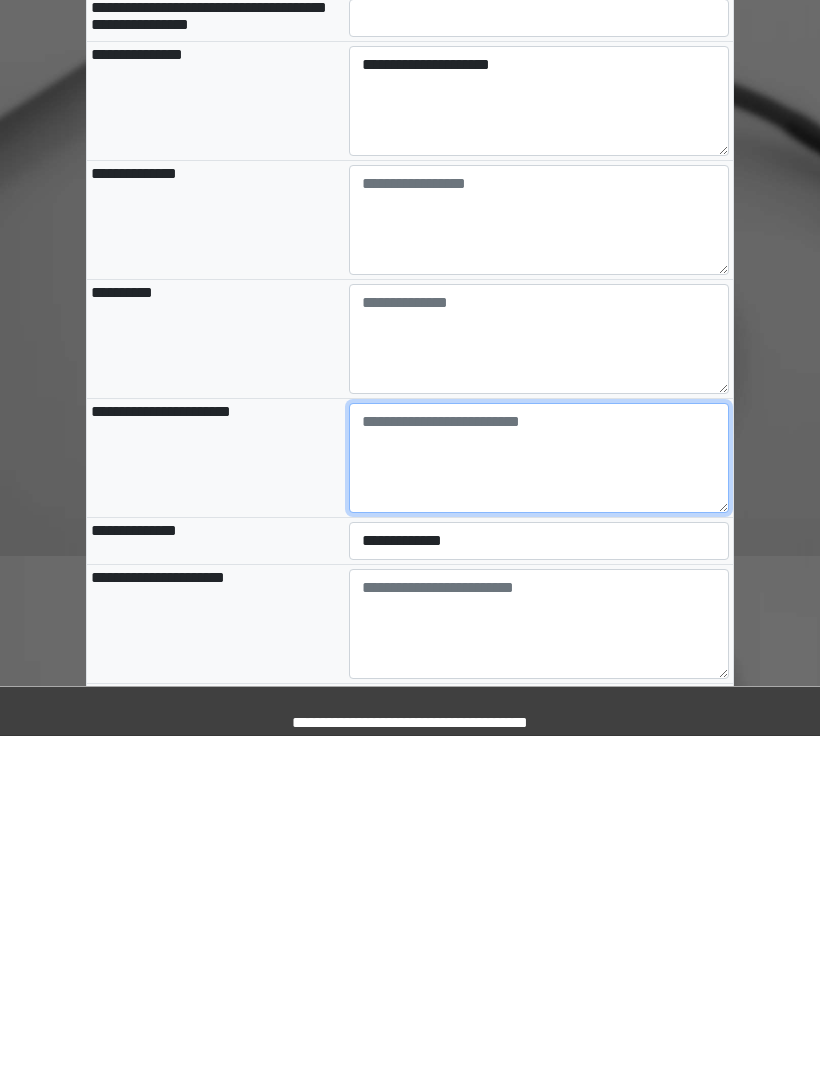 click at bounding box center [539, 795] 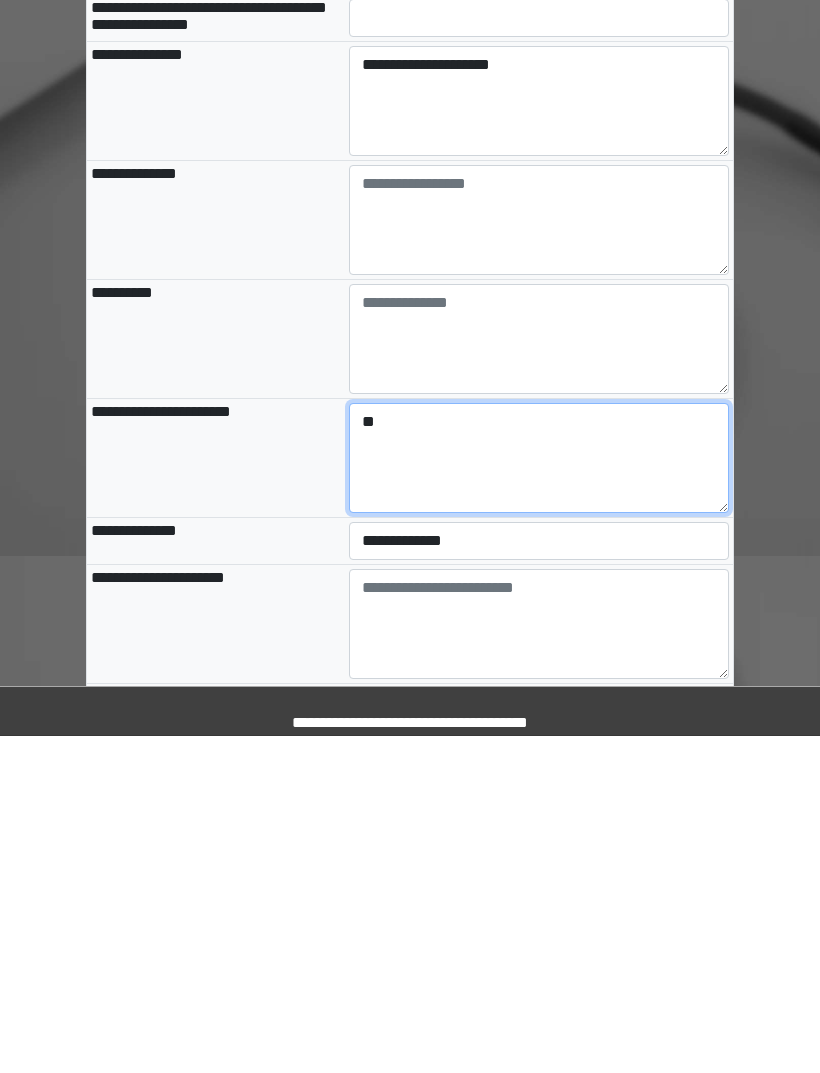 type on "**" 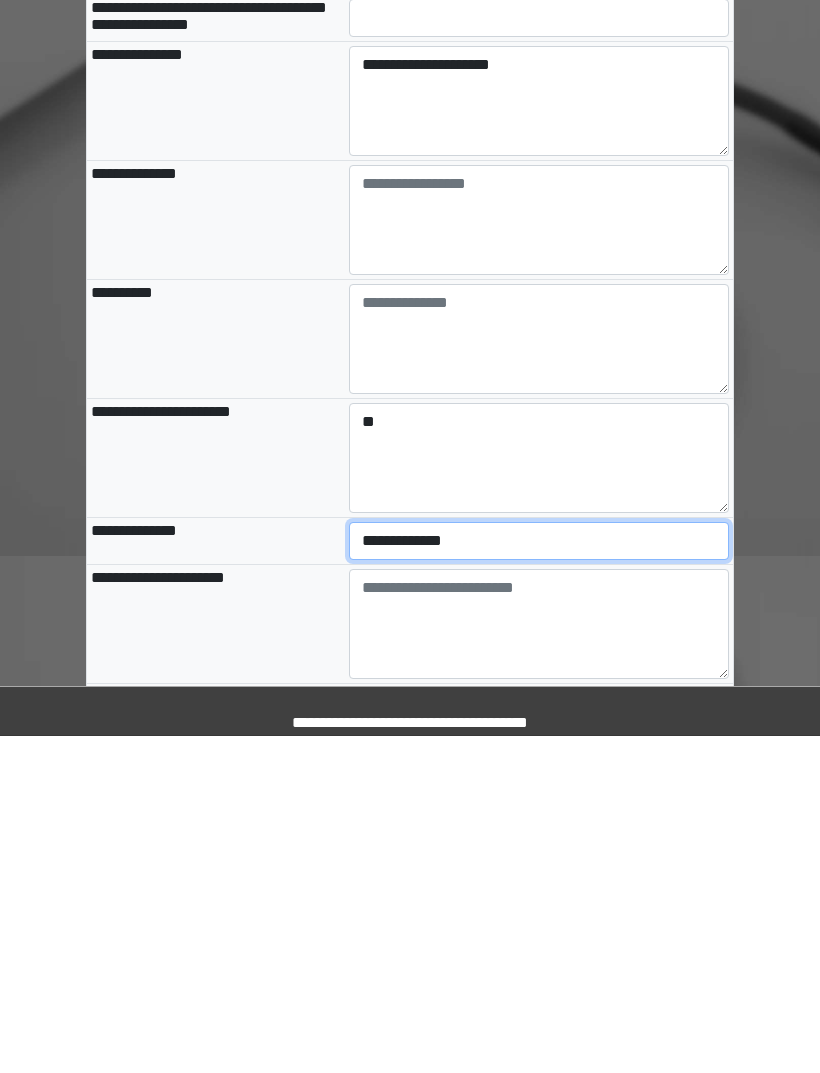 click on "**********" at bounding box center [539, 878] 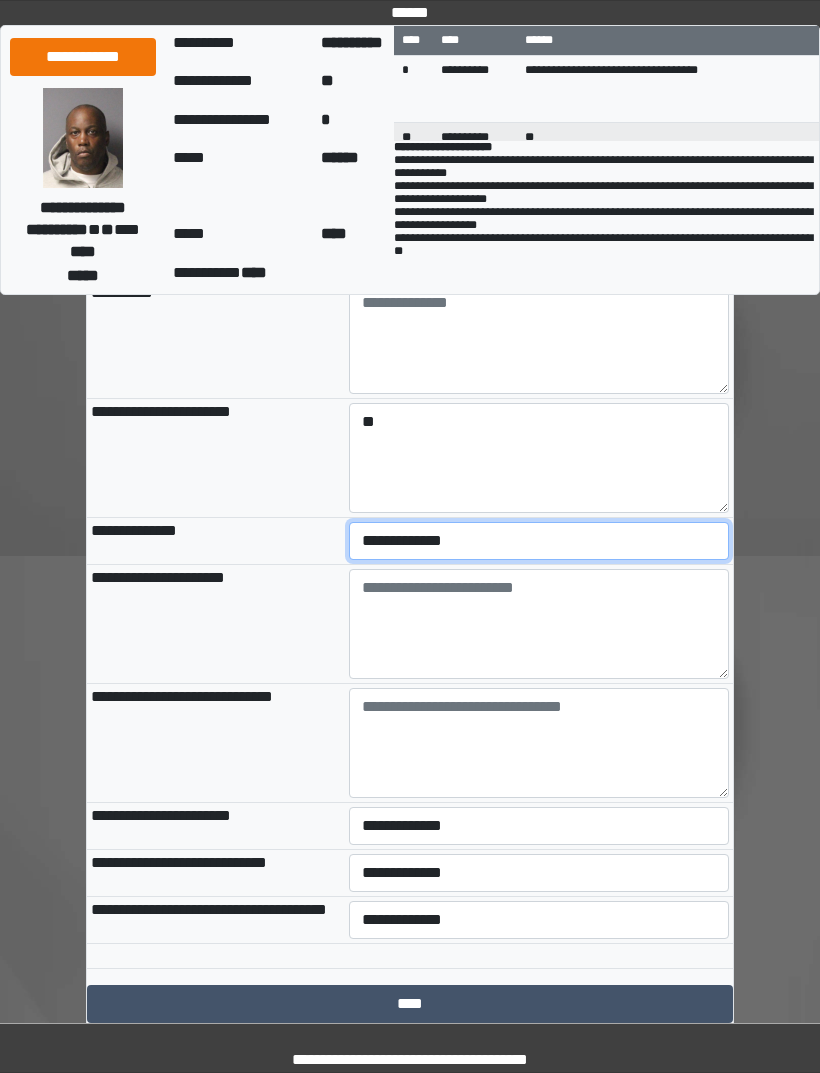 select on "***" 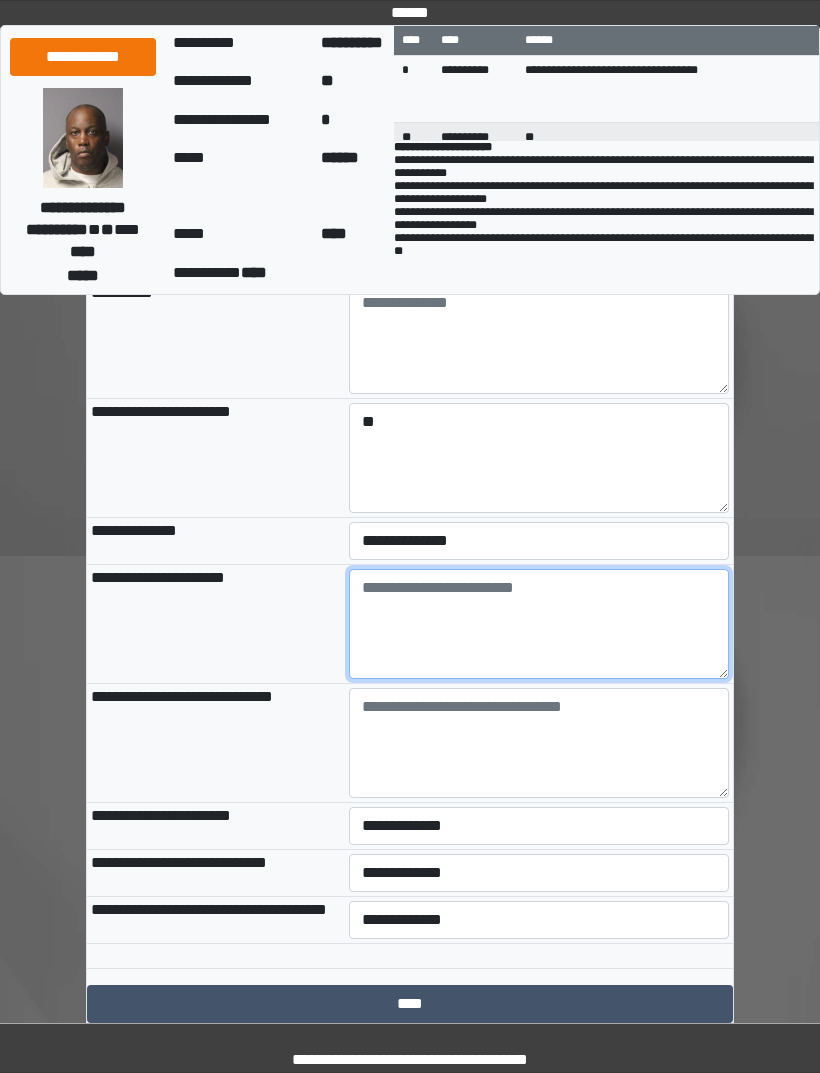 click at bounding box center [539, 624] 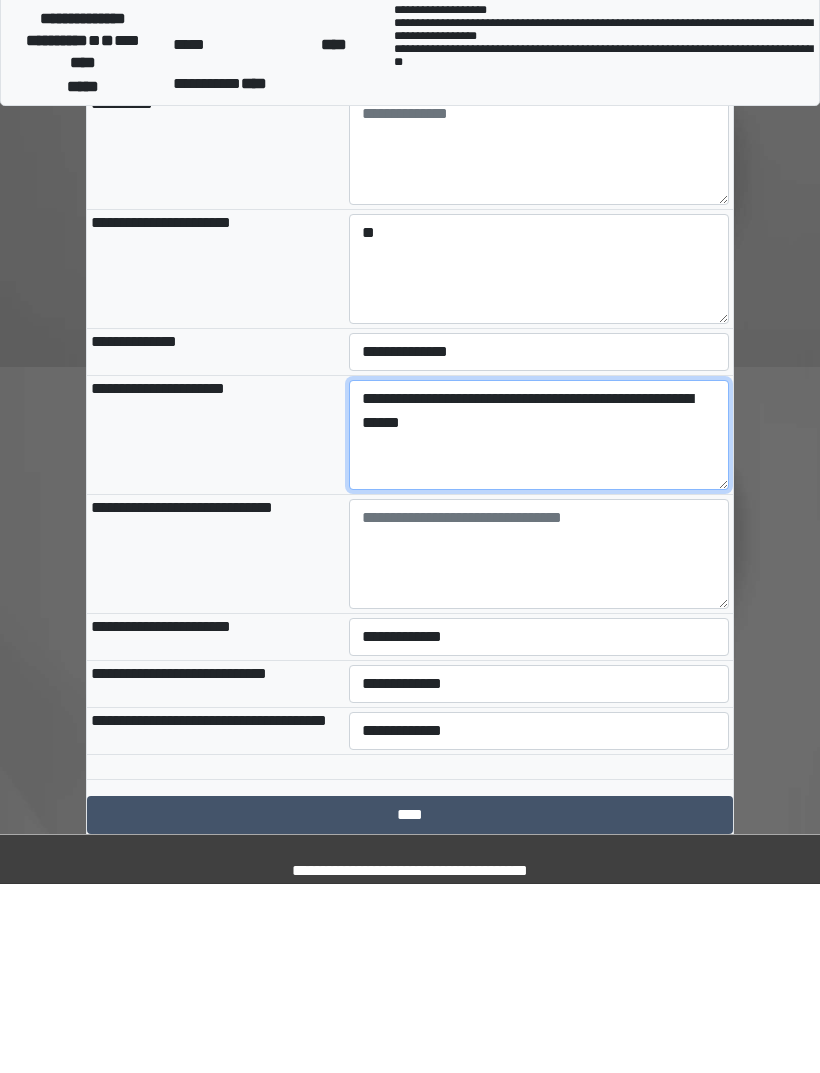 type on "**********" 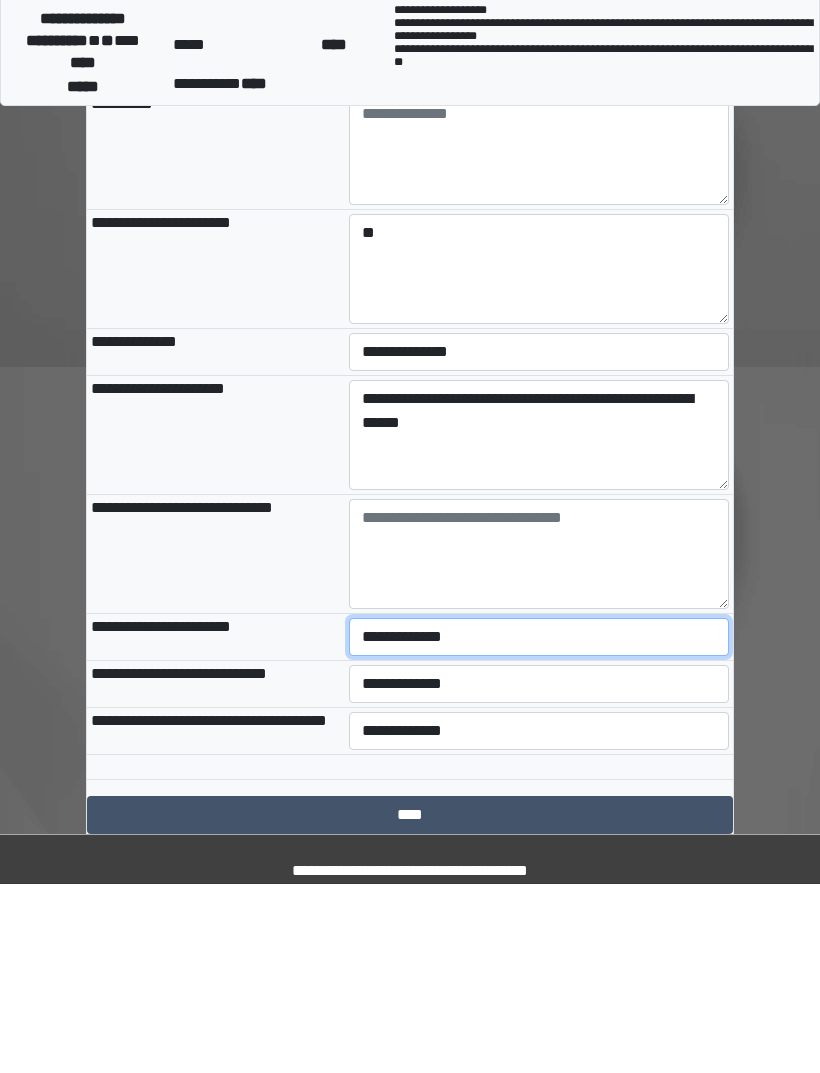 click on "**********" at bounding box center (539, 826) 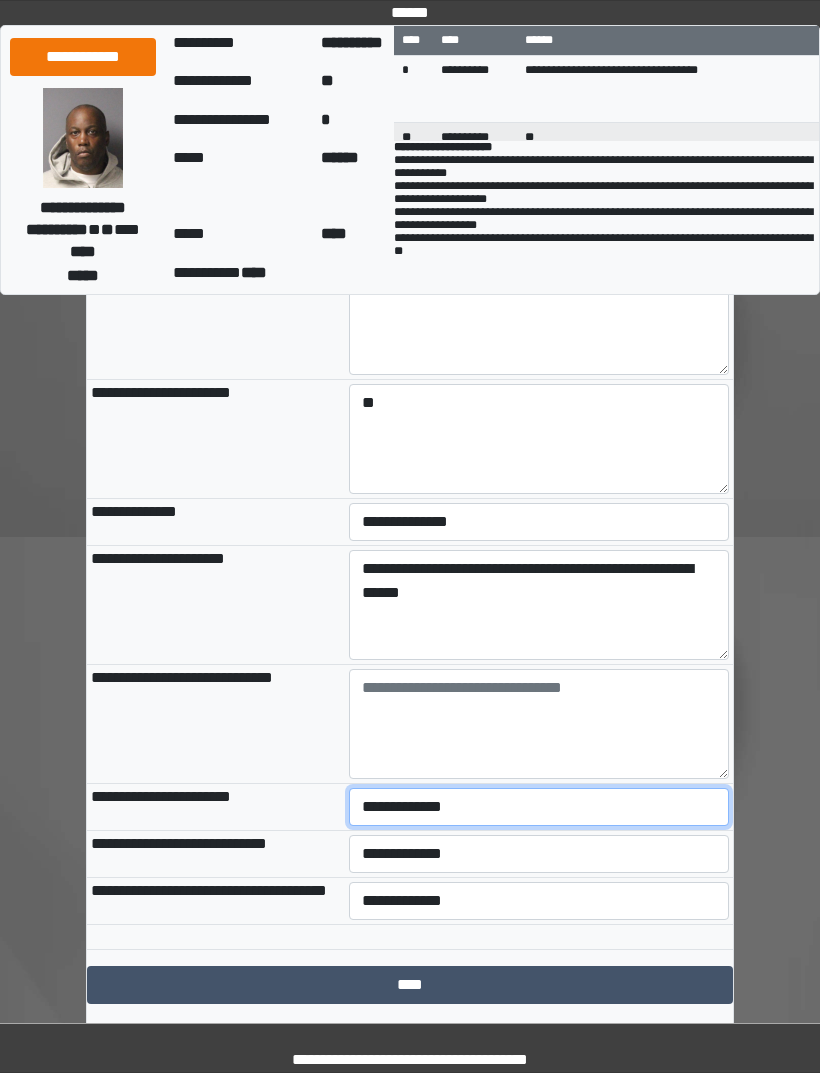 select on "***" 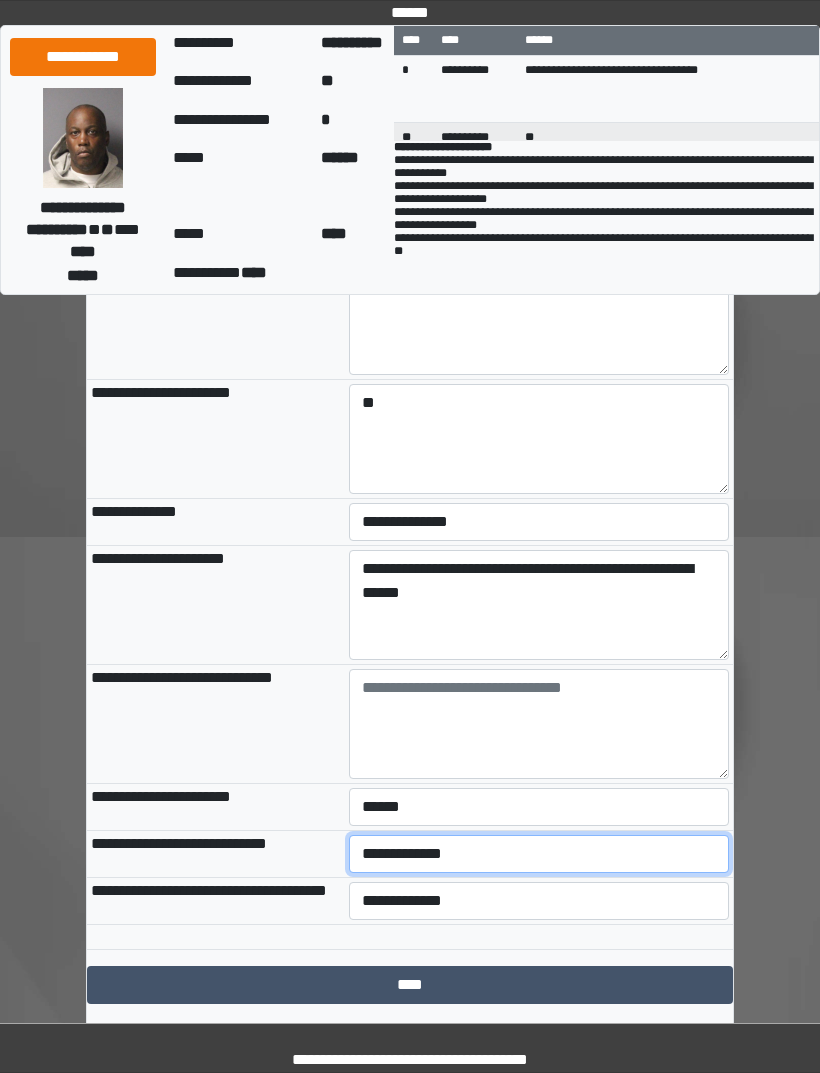 click on "**********" at bounding box center [539, 854] 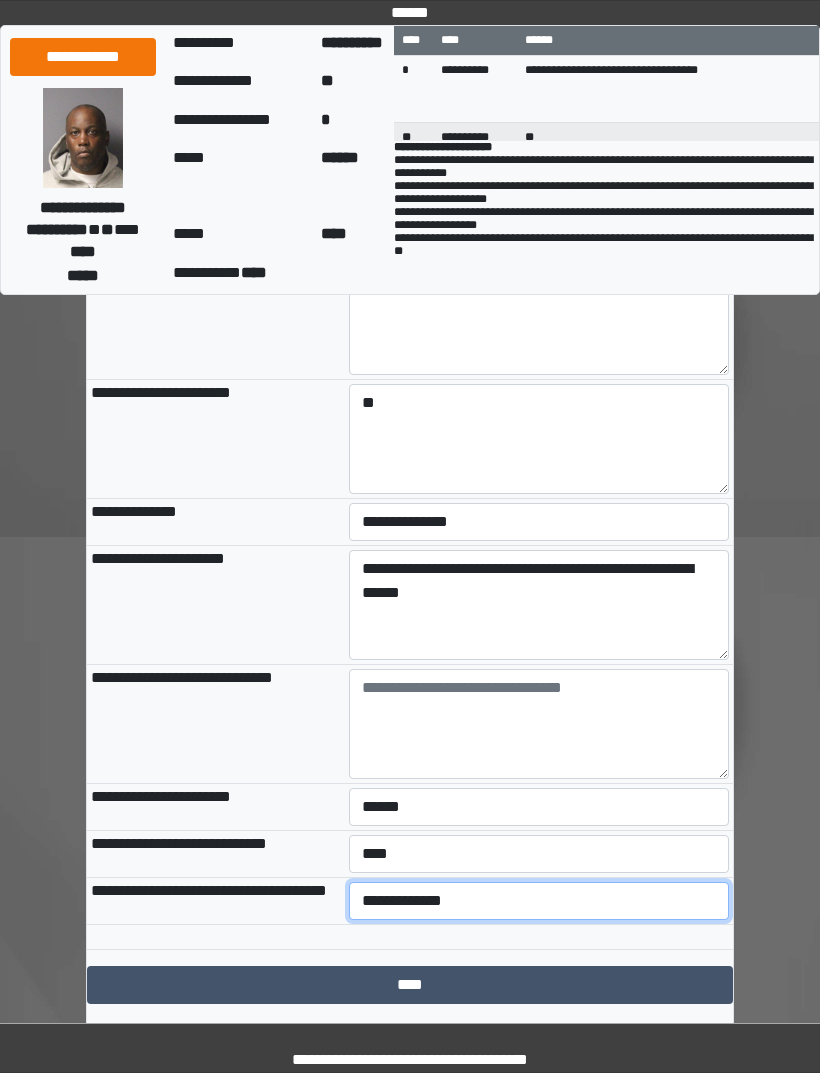 click on "**********" at bounding box center (539, 901) 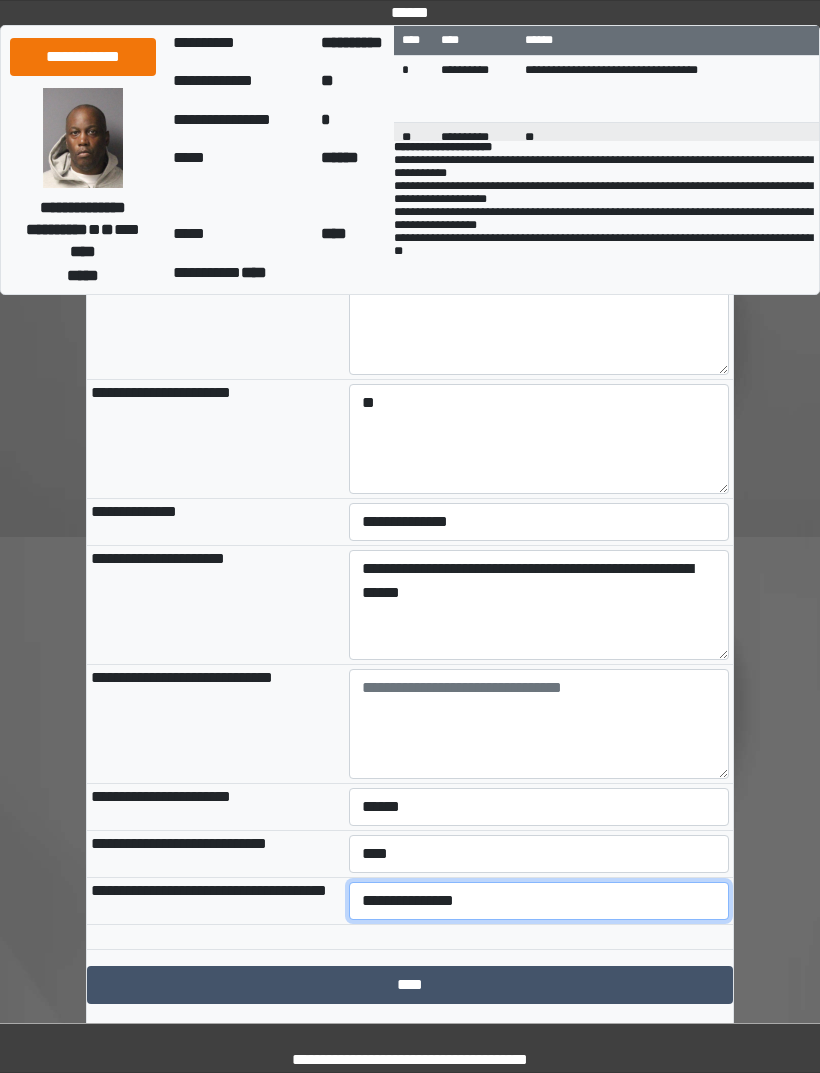 click on "**********" at bounding box center (539, 901) 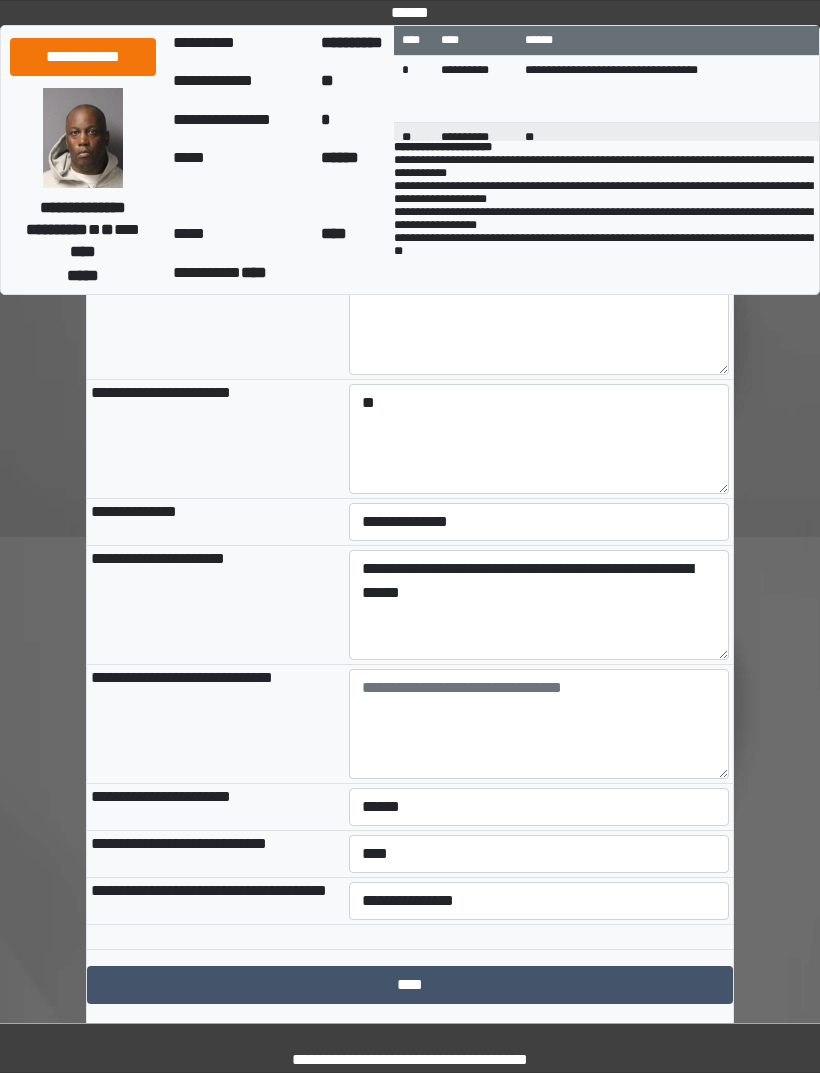 click on "****" at bounding box center [410, 985] 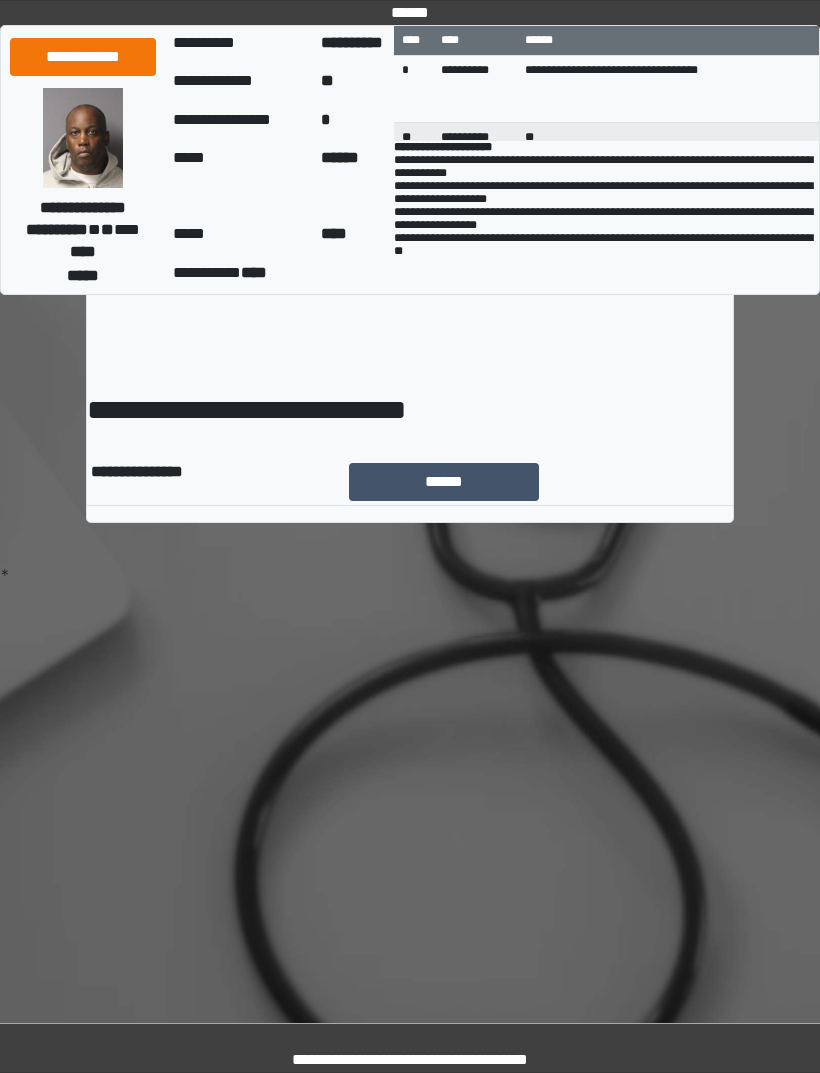 scroll, scrollTop: 0, scrollLeft: 0, axis: both 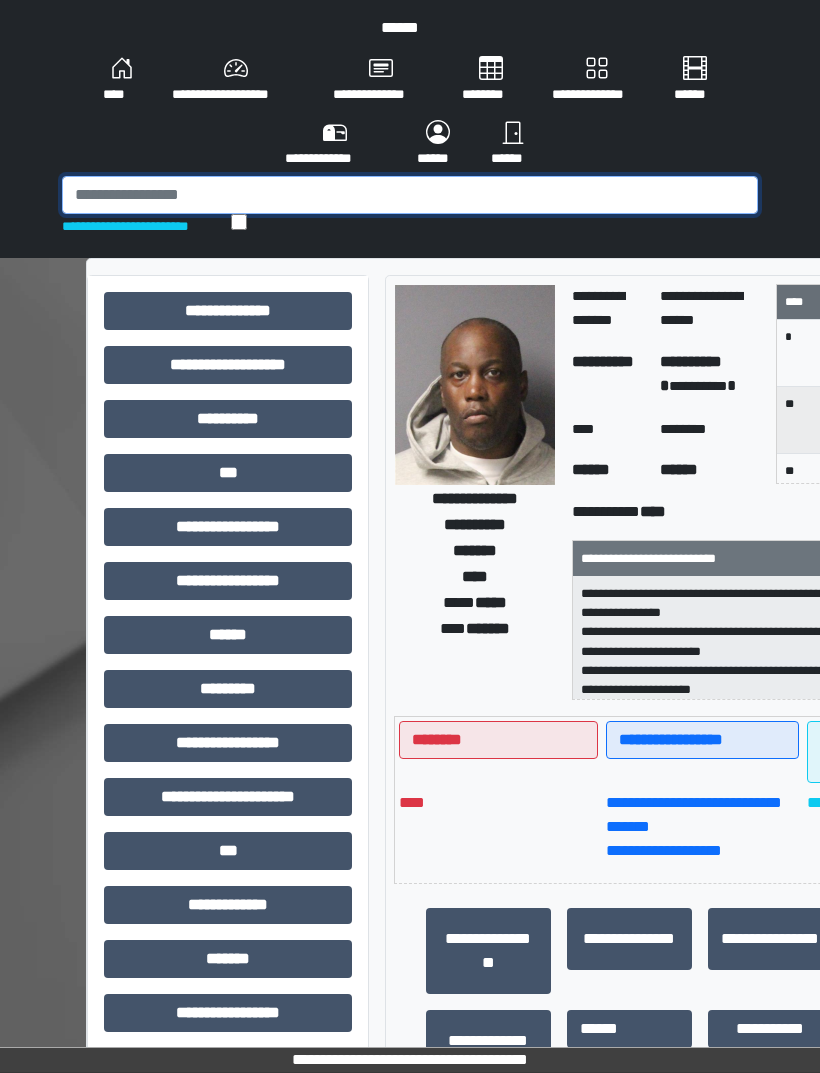 click at bounding box center [410, 195] 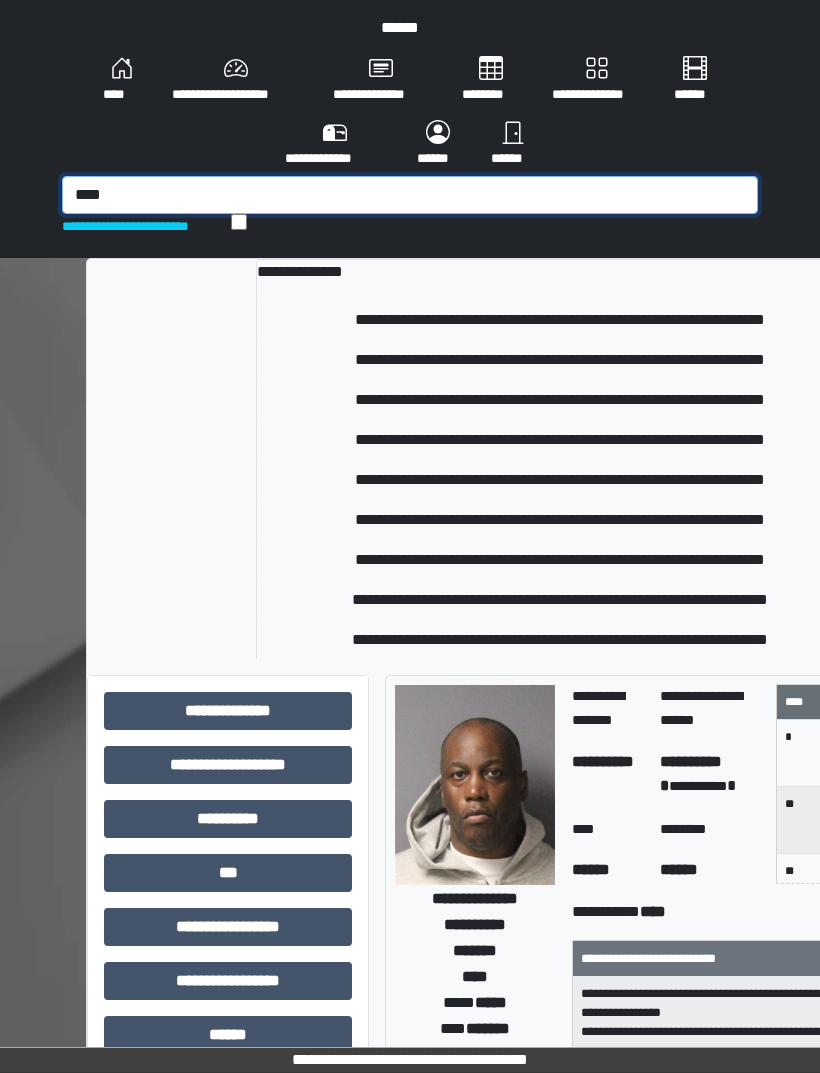 type on "****" 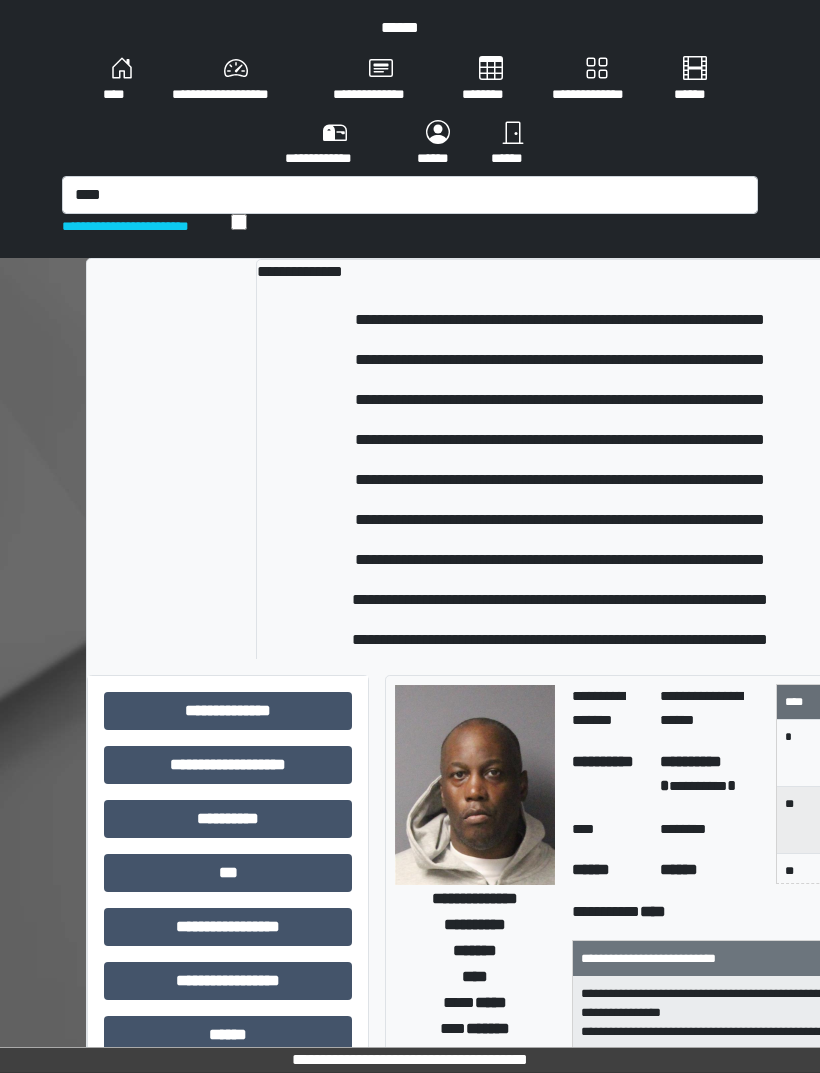 type 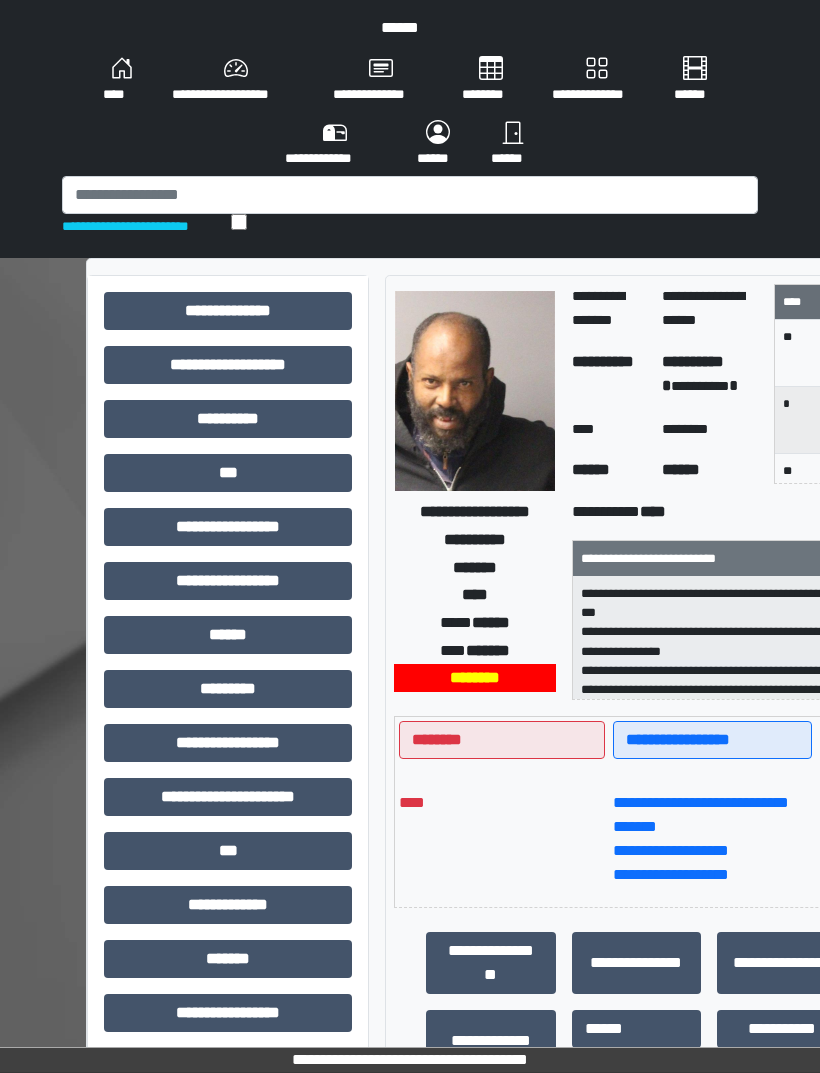 click on "***" at bounding box center [228, 473] 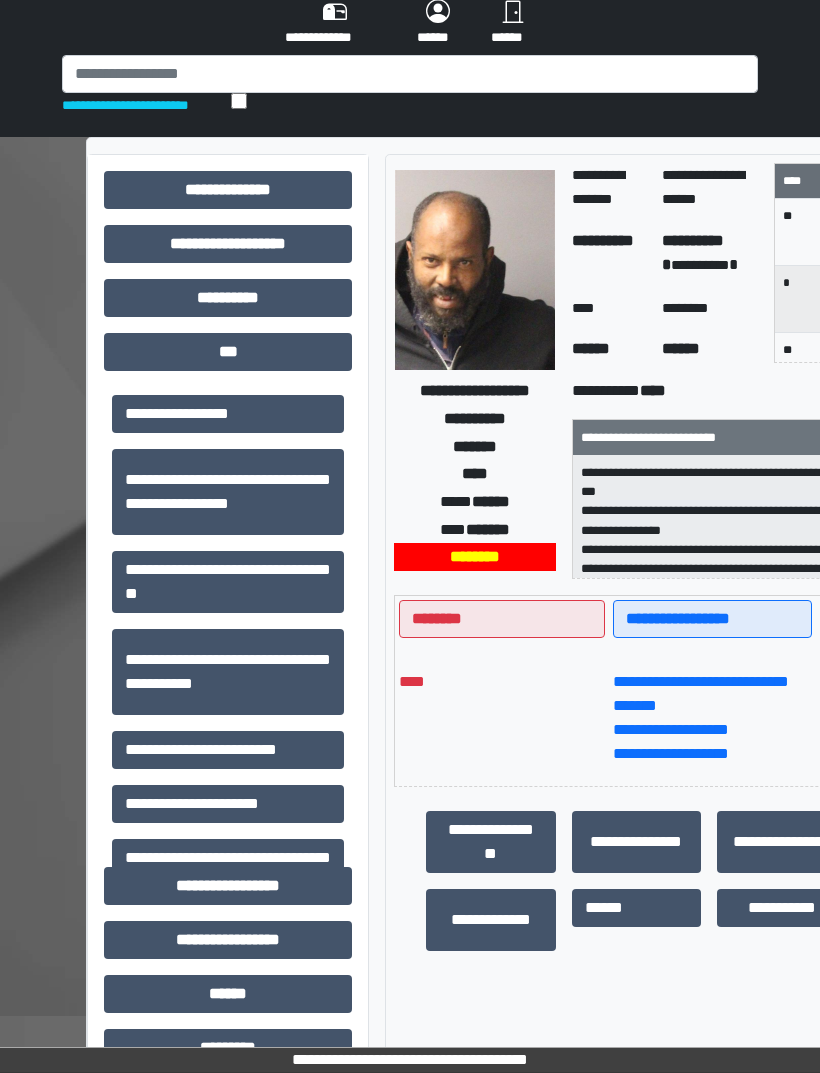 scroll, scrollTop: 129, scrollLeft: 0, axis: vertical 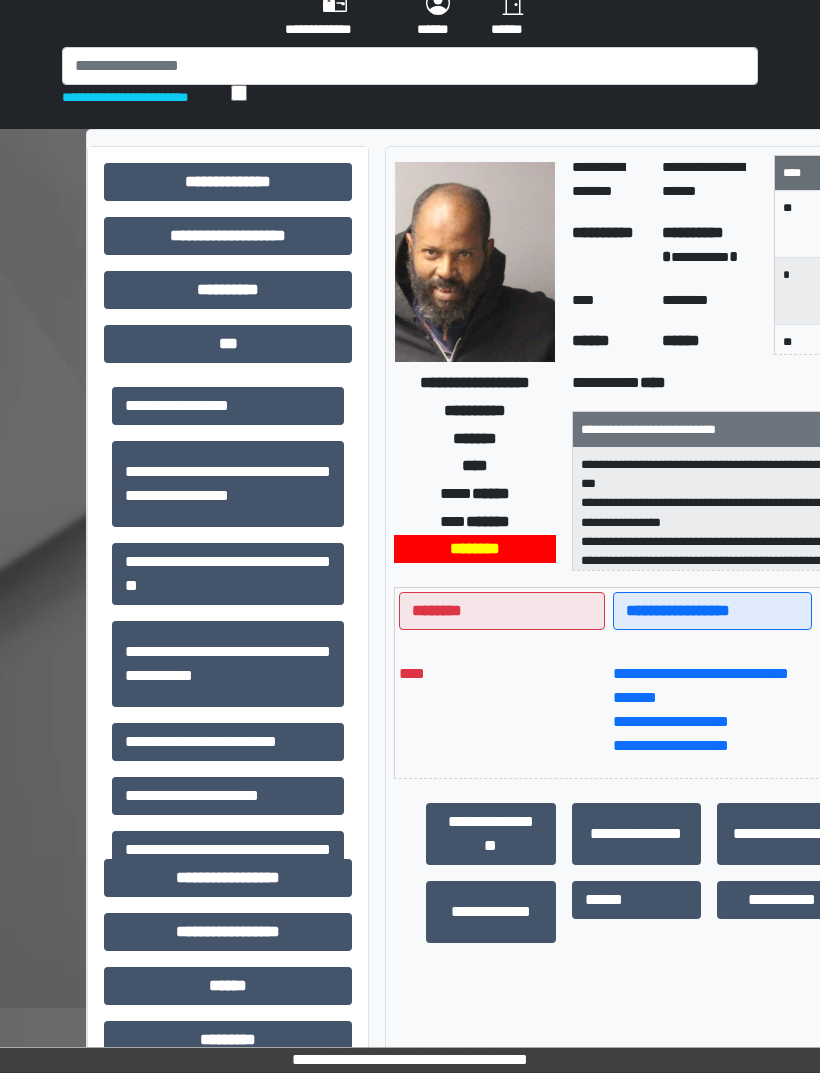 click on "**********" at bounding box center [228, 742] 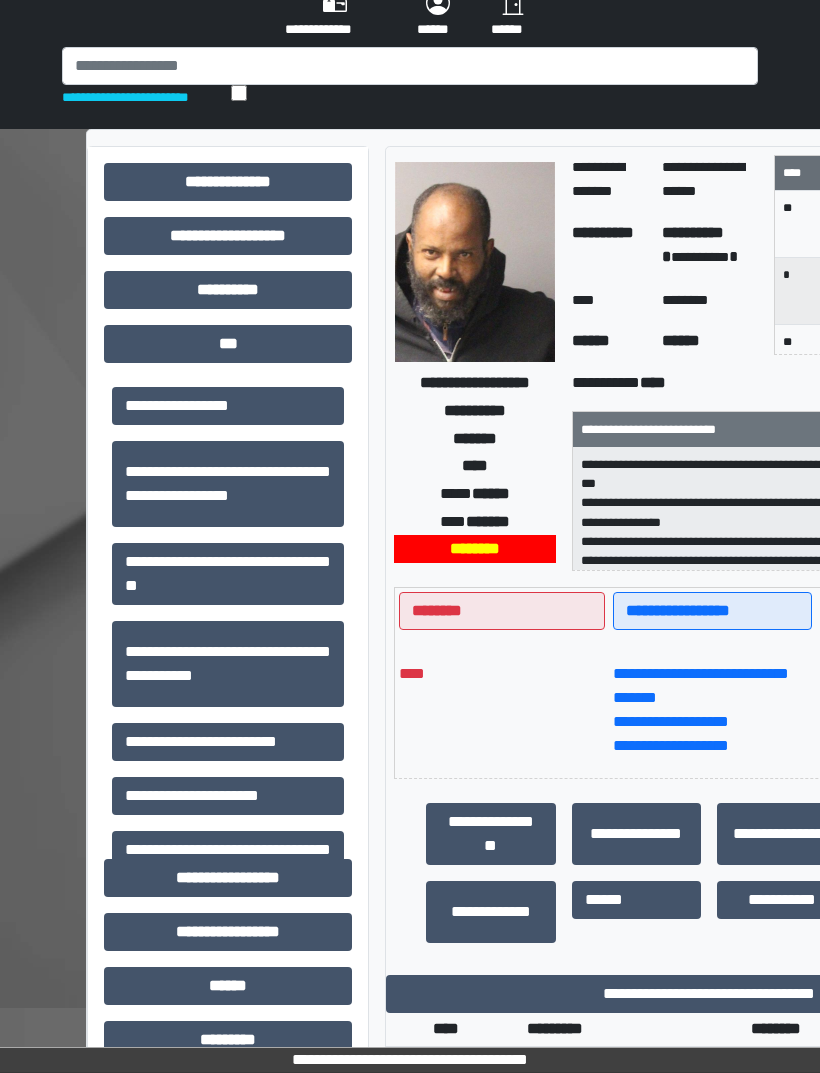 click on "**********" at bounding box center [709, 994] 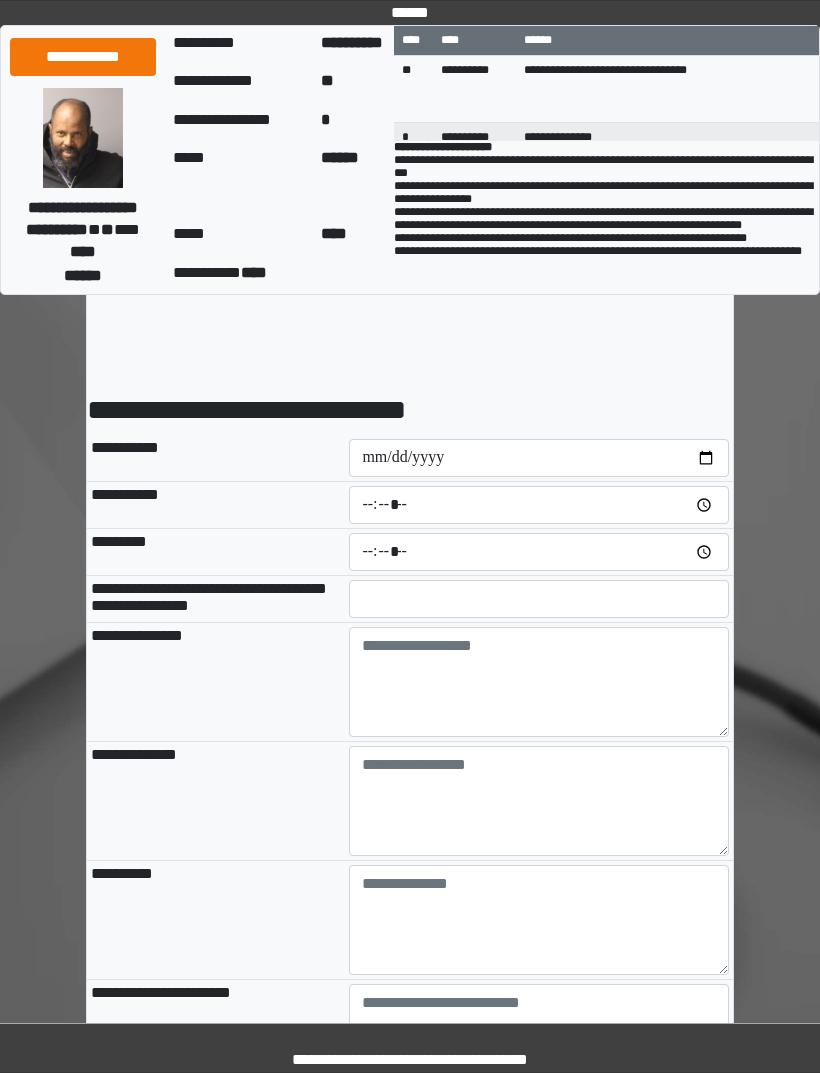 scroll, scrollTop: 0, scrollLeft: 0, axis: both 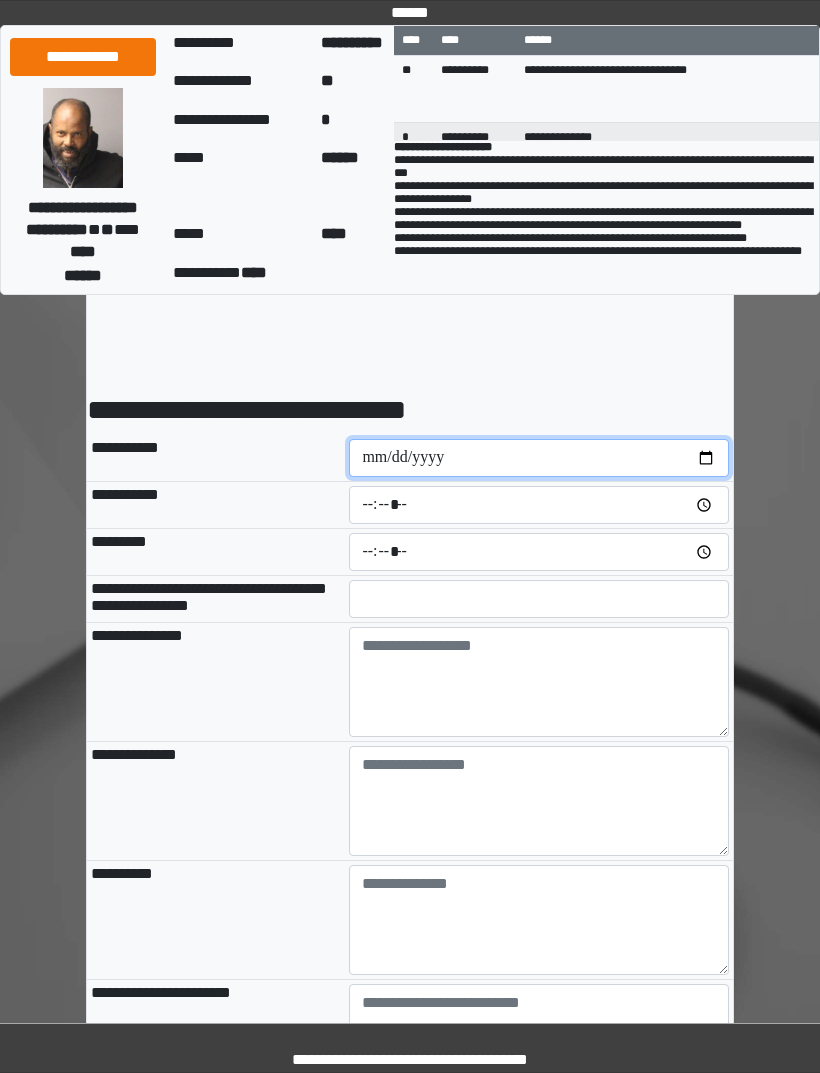 click at bounding box center (539, 458) 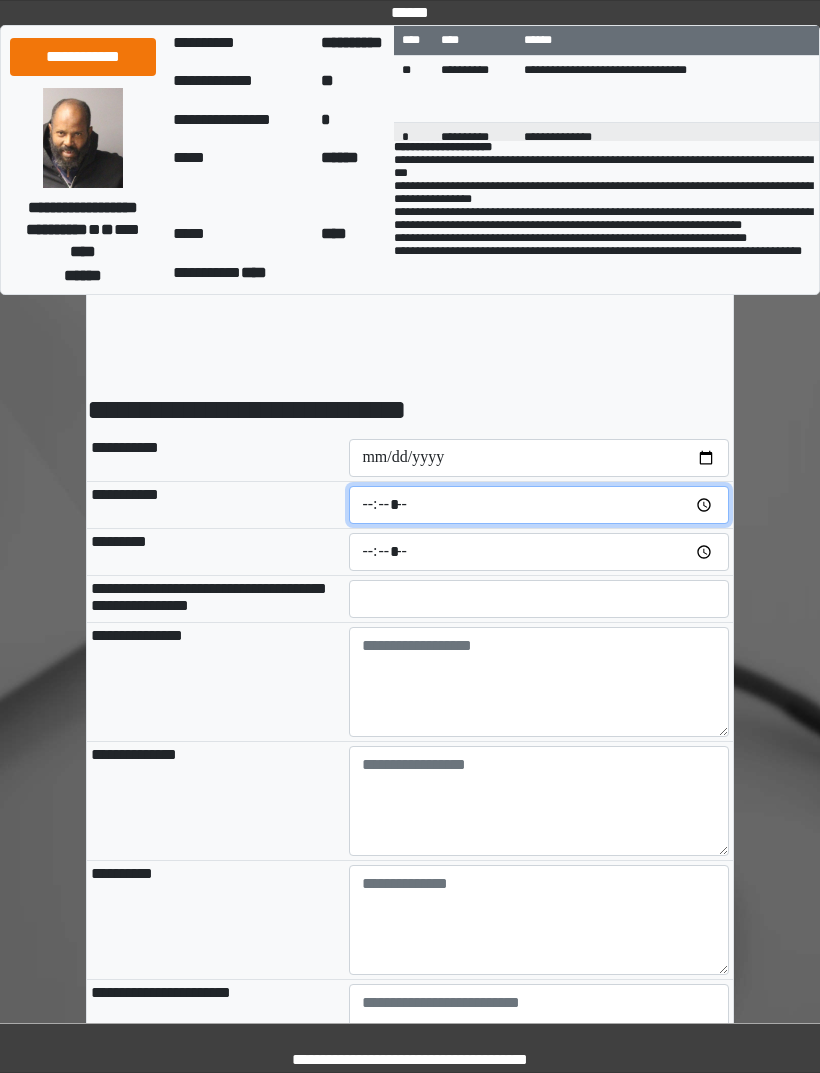 click at bounding box center [539, 505] 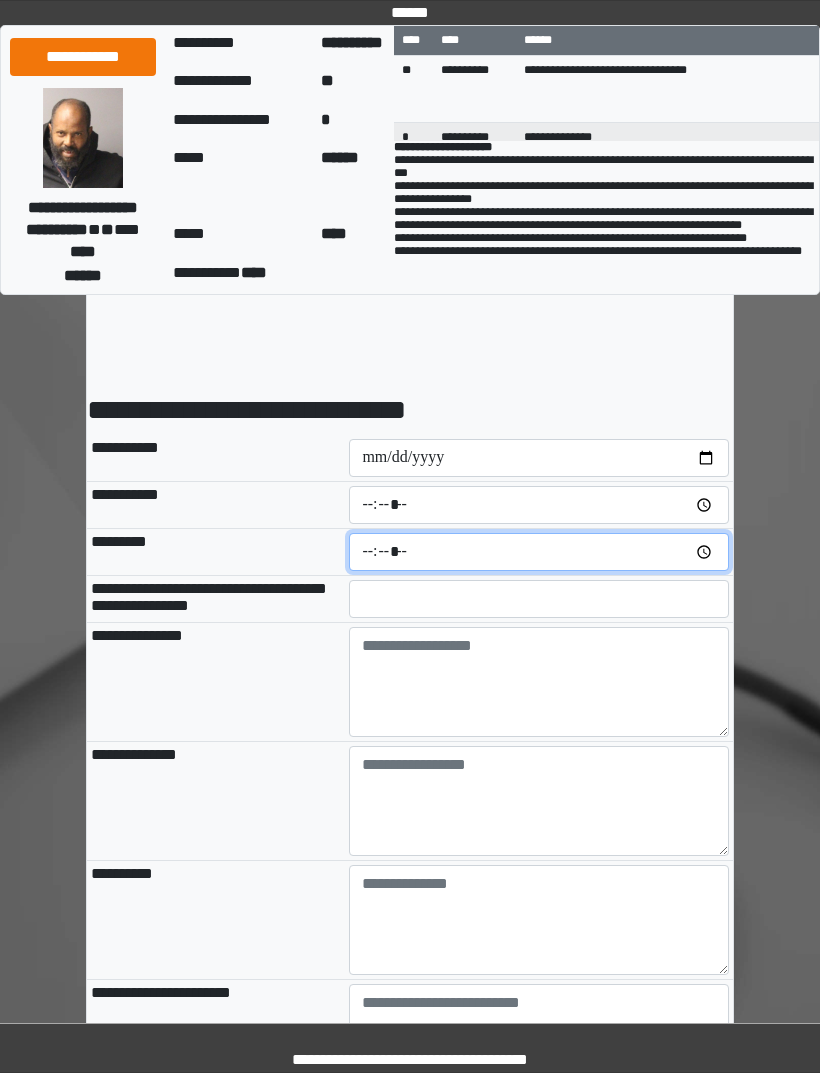 click at bounding box center [539, 552] 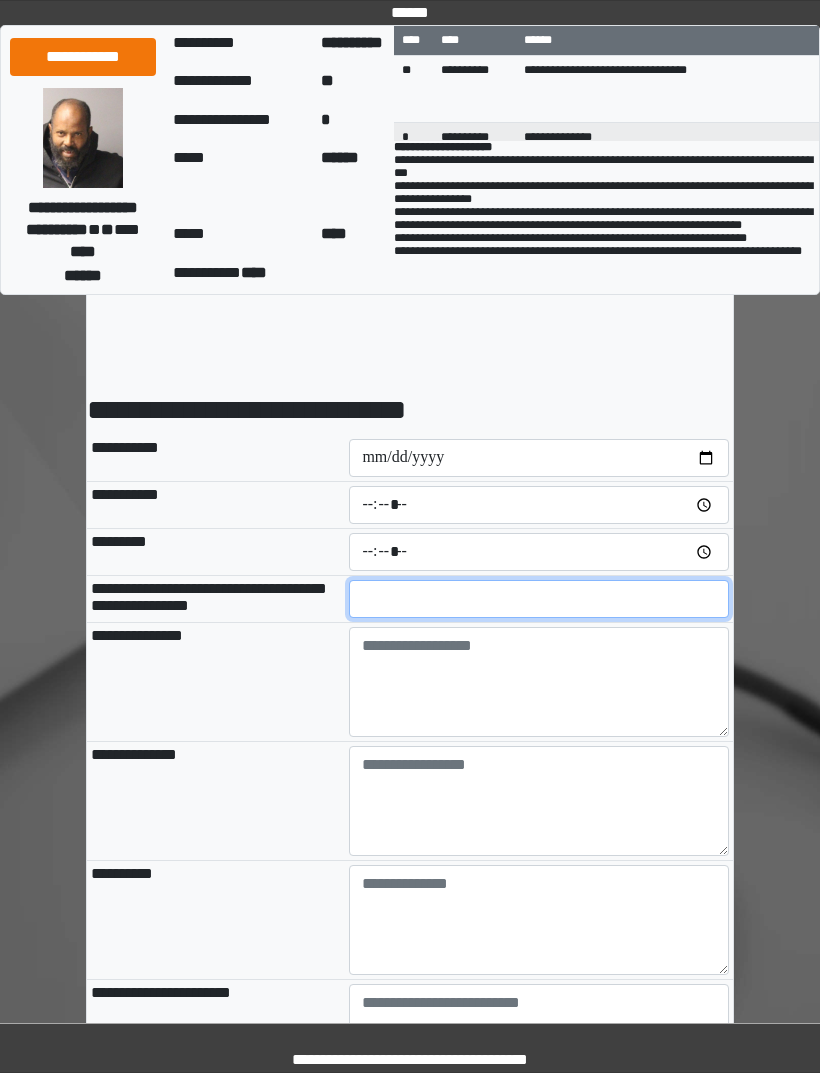 click at bounding box center (539, 599) 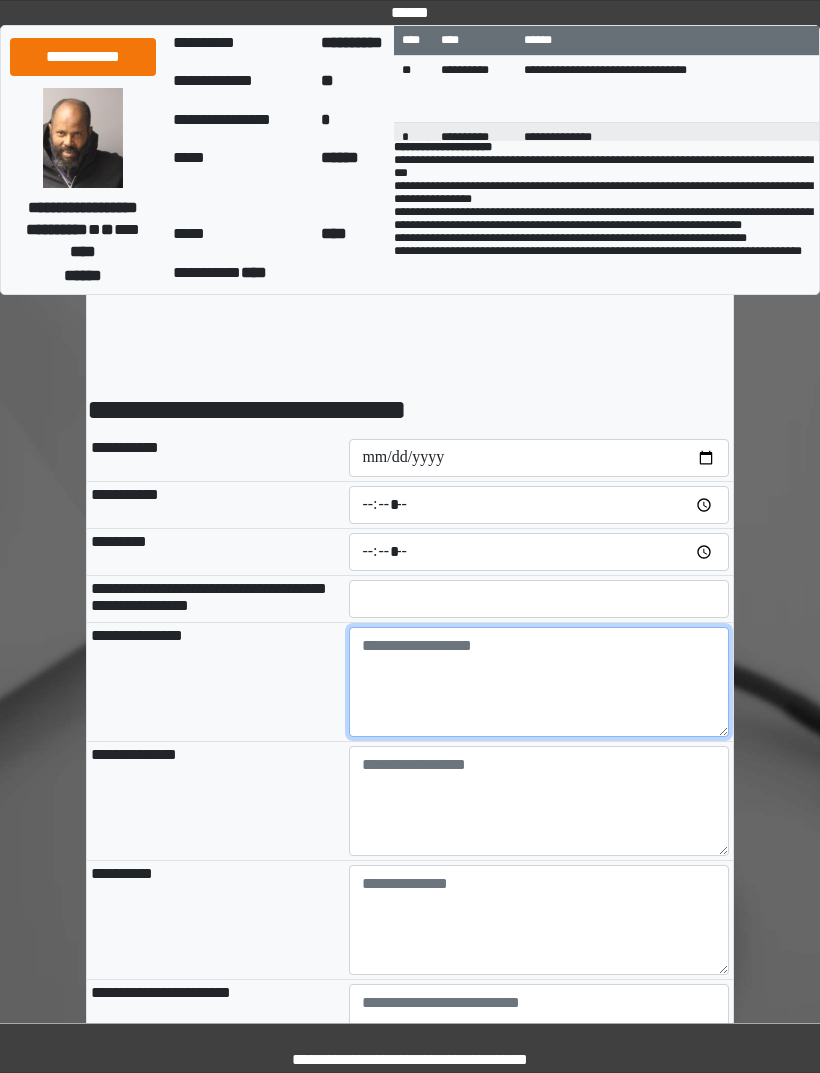 click at bounding box center [539, 682] 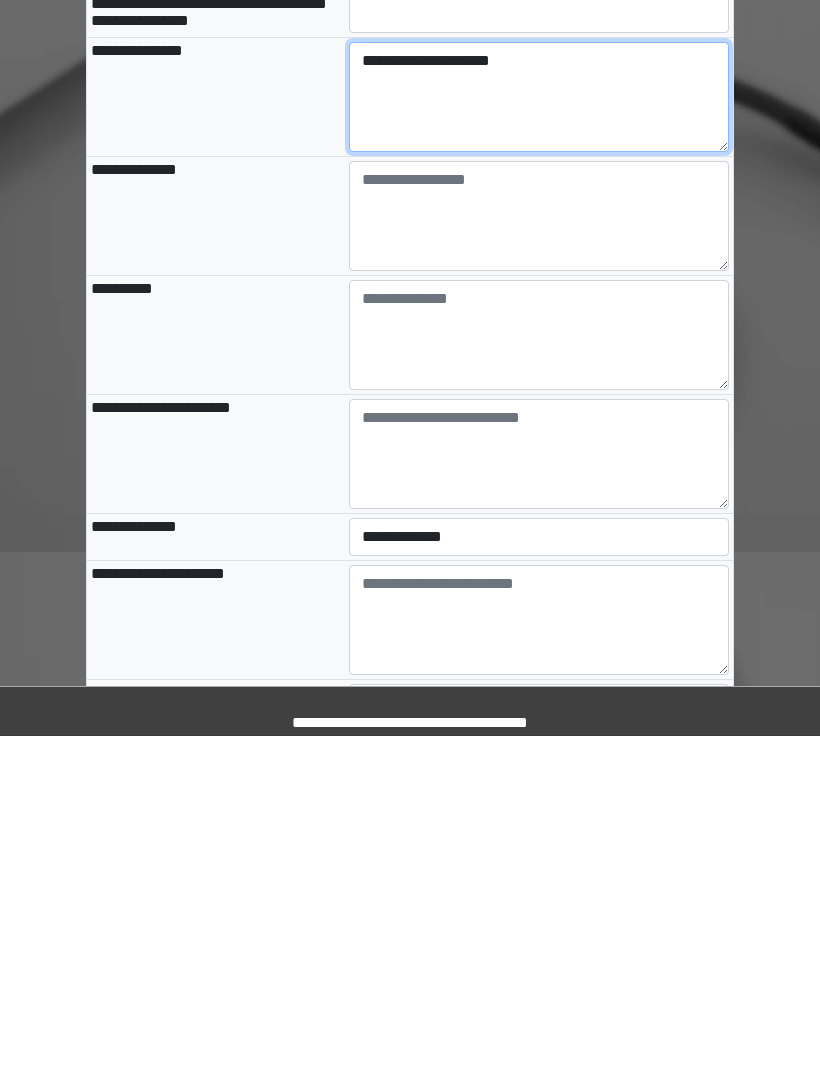 scroll, scrollTop: 317, scrollLeft: 0, axis: vertical 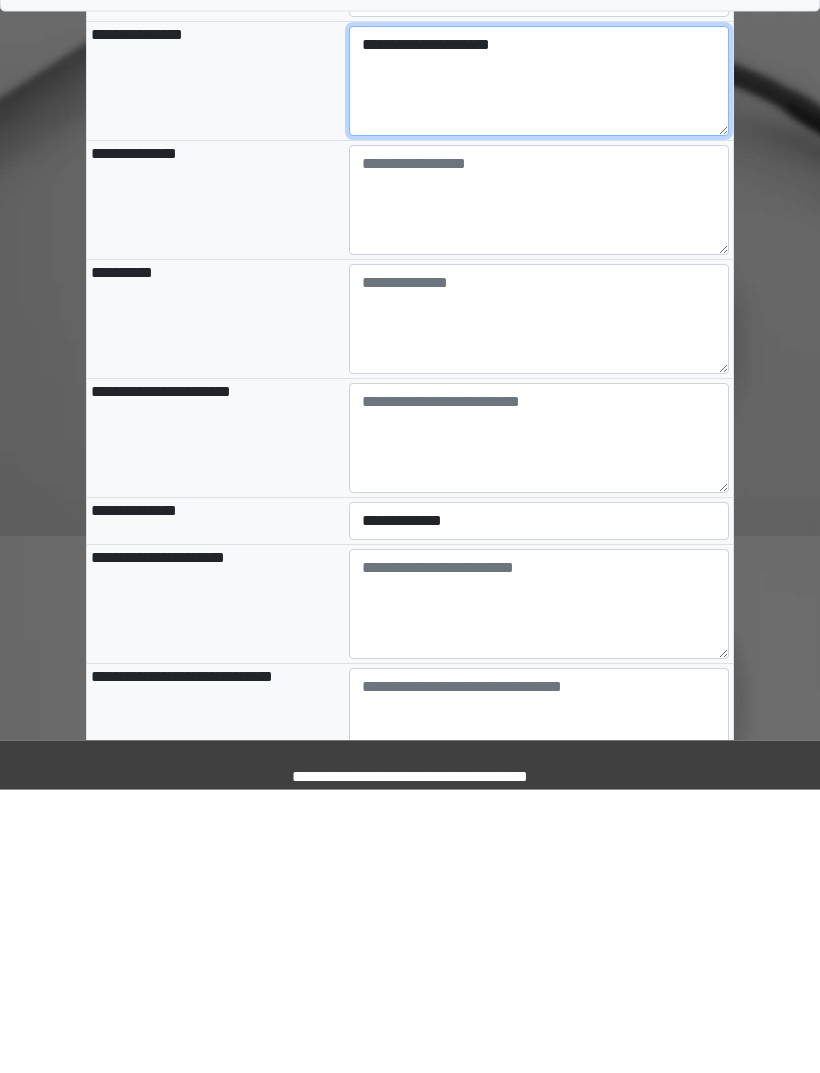 type on "**********" 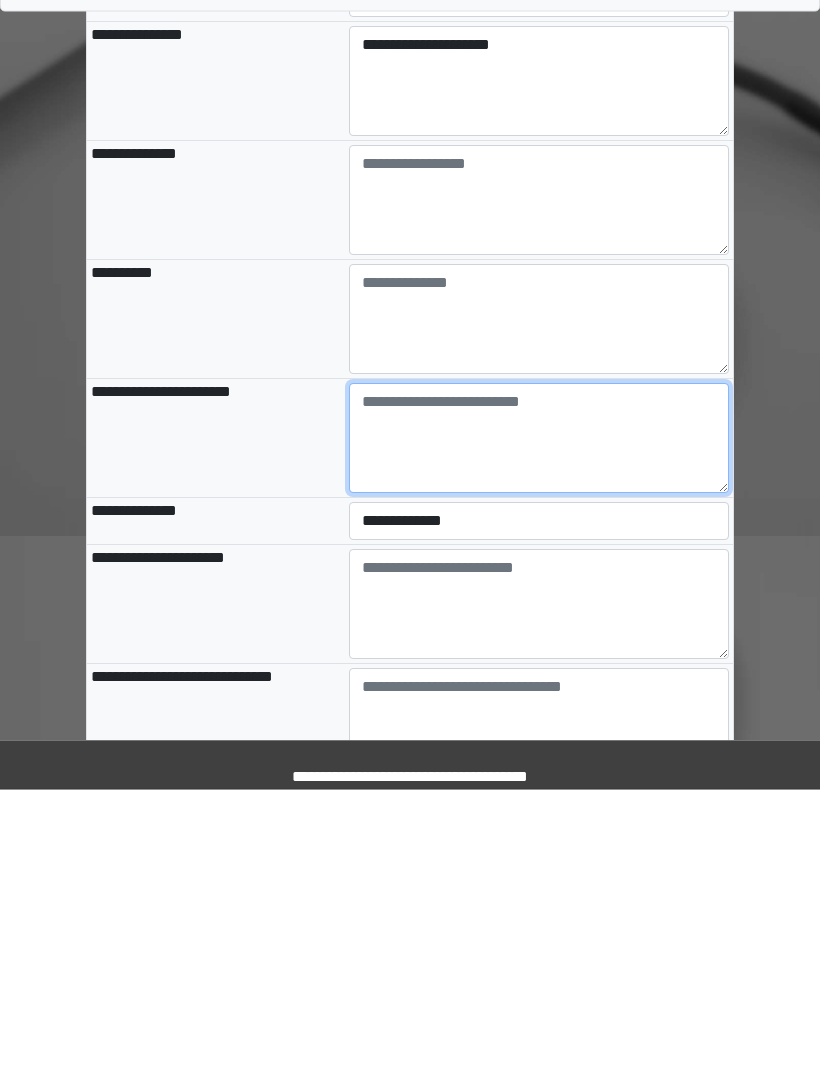click at bounding box center (539, 722) 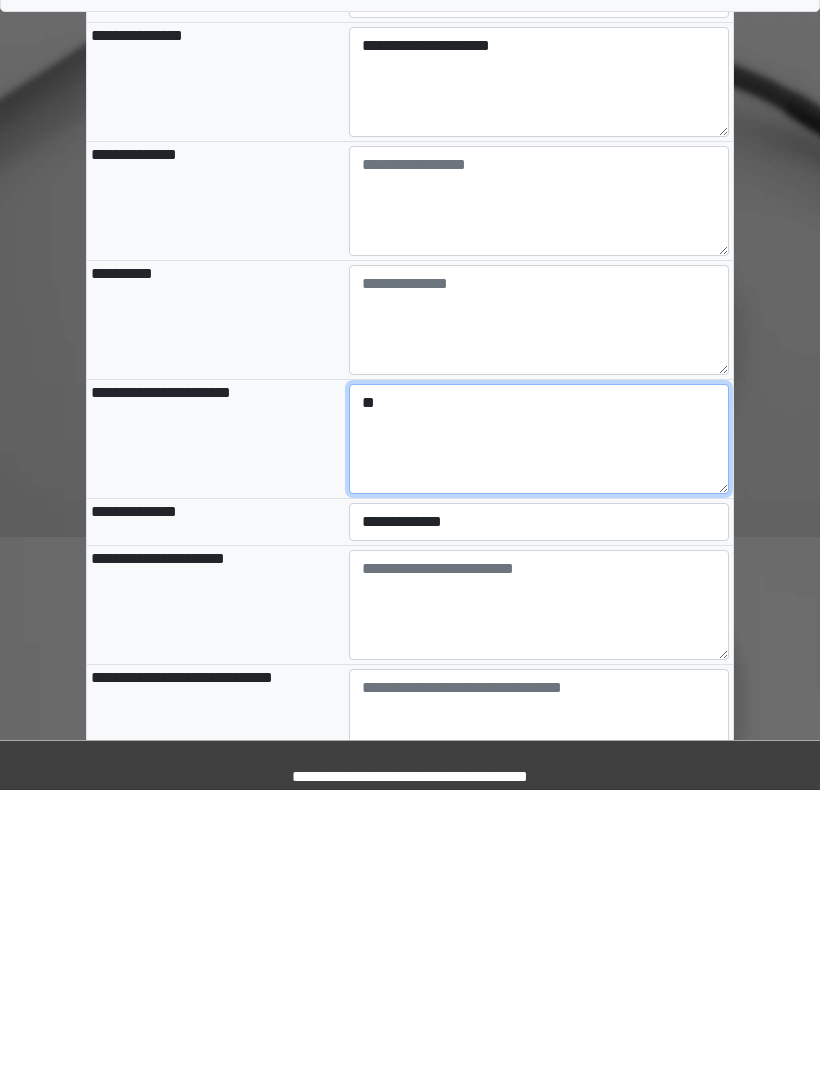 type on "**" 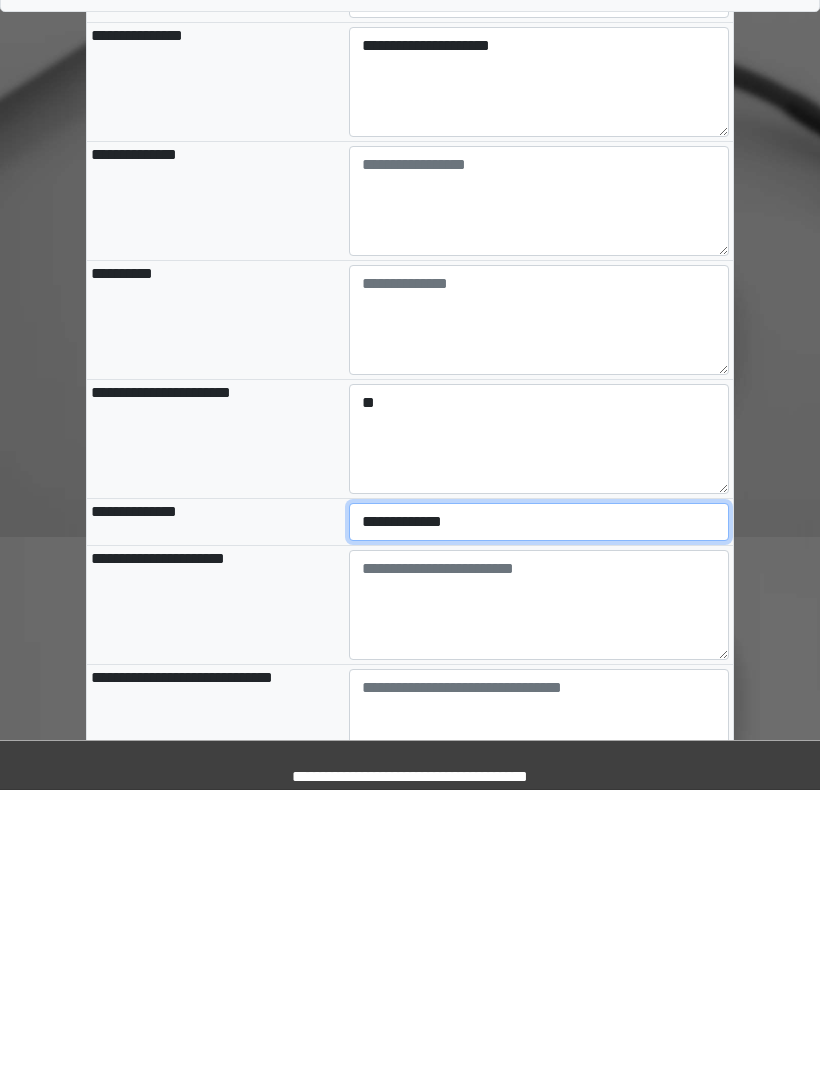click on "**********" at bounding box center [539, 805] 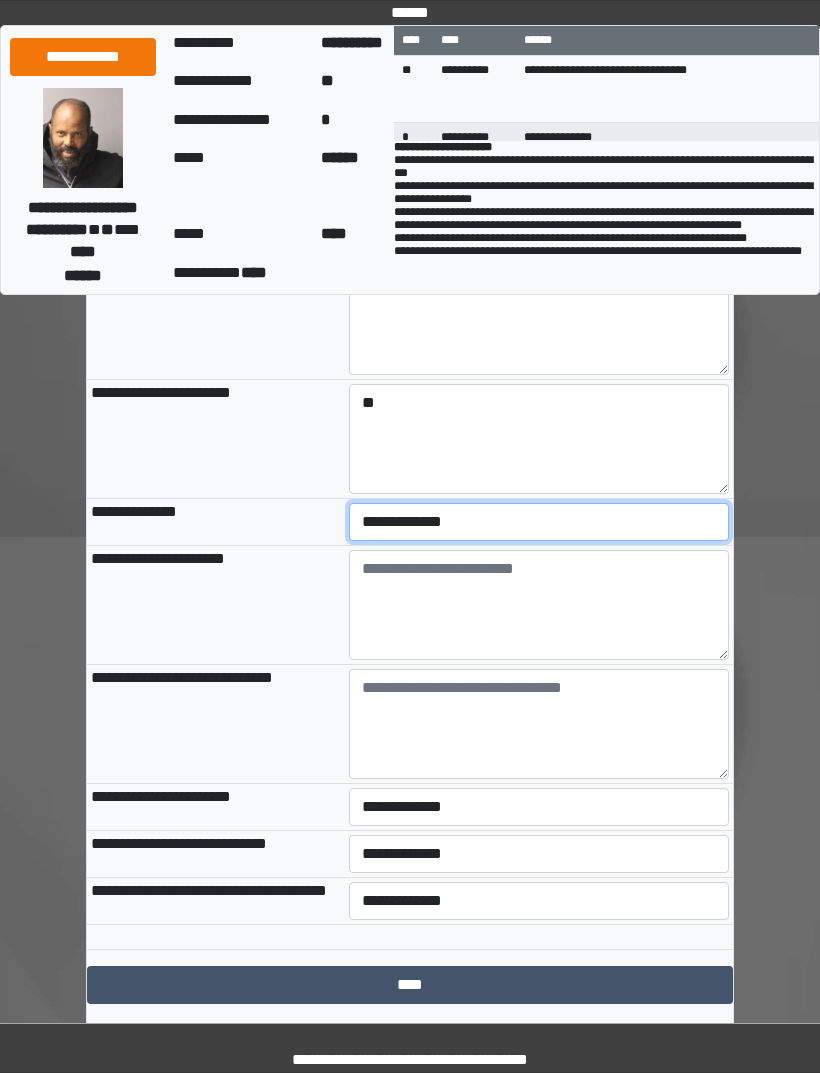 select on "***" 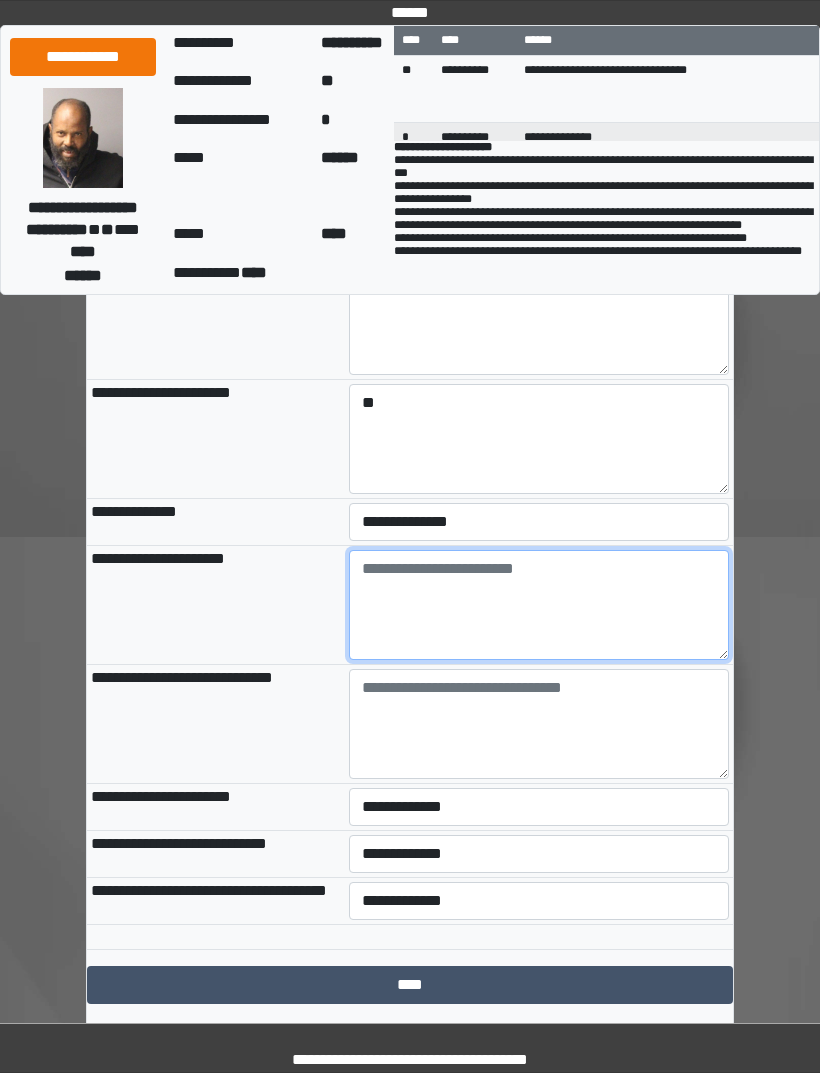 click at bounding box center (539, 605) 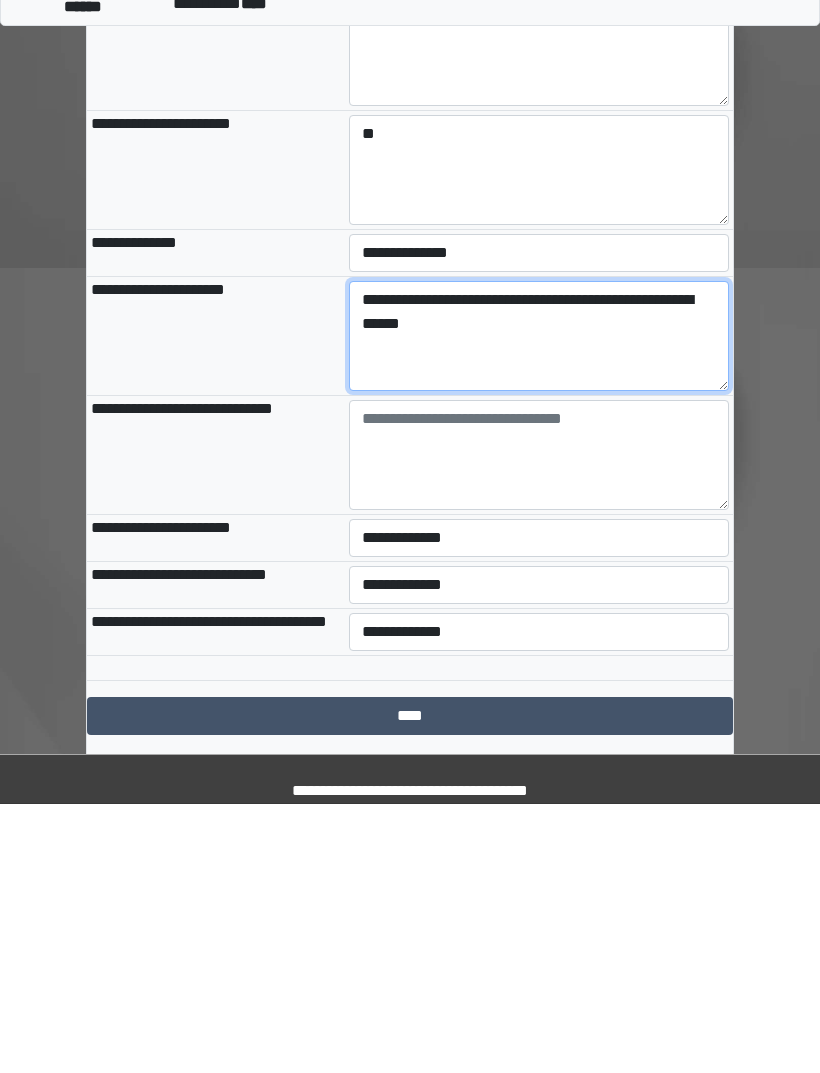 type on "**********" 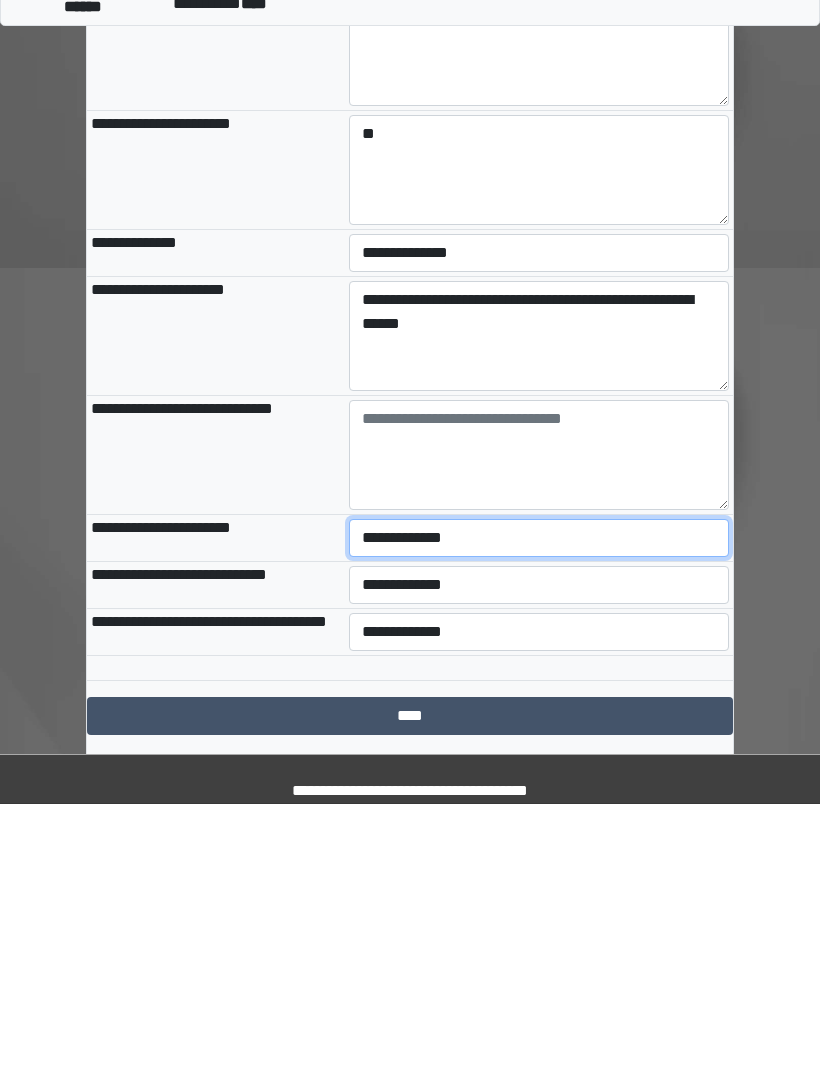 click on "**********" at bounding box center [539, 807] 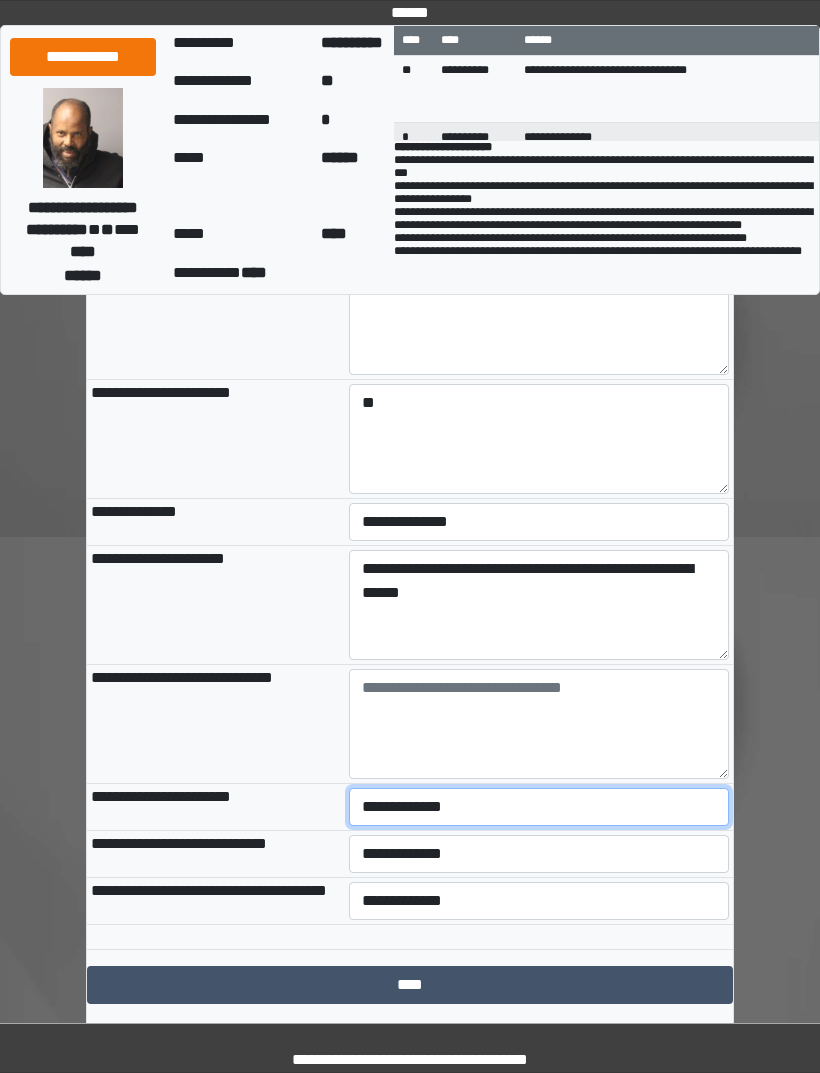 select on "***" 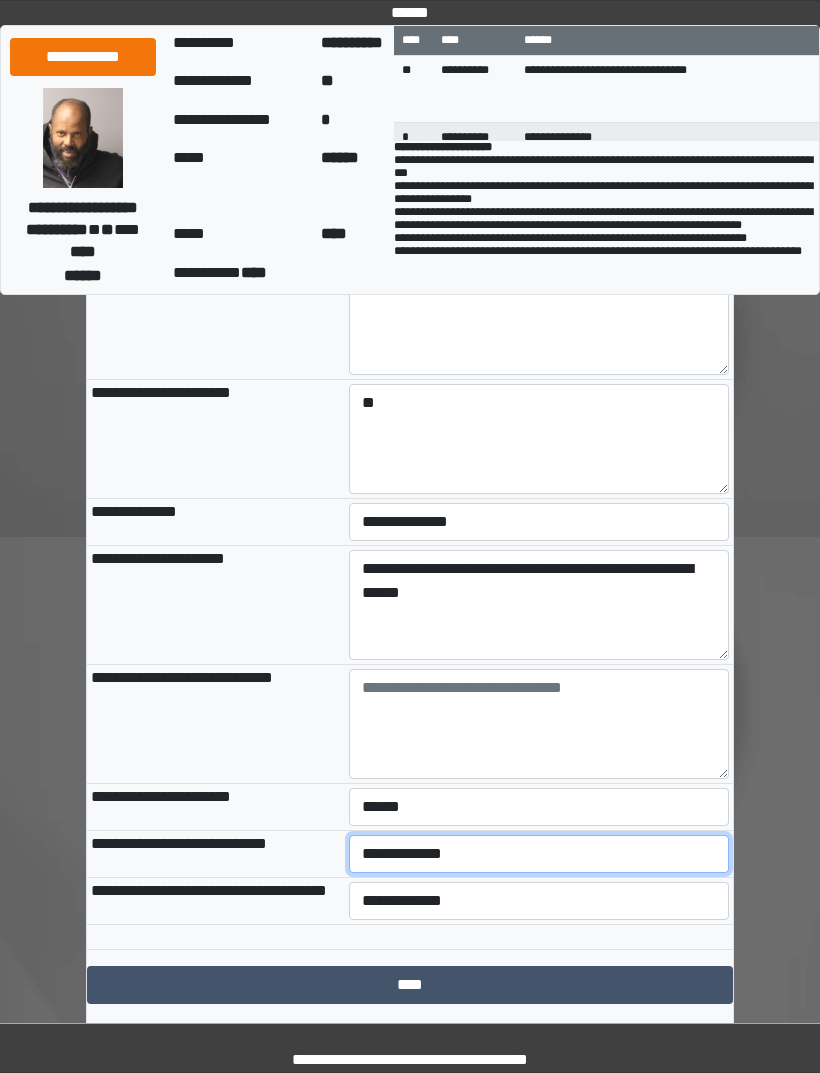 click on "**********" at bounding box center (539, 854) 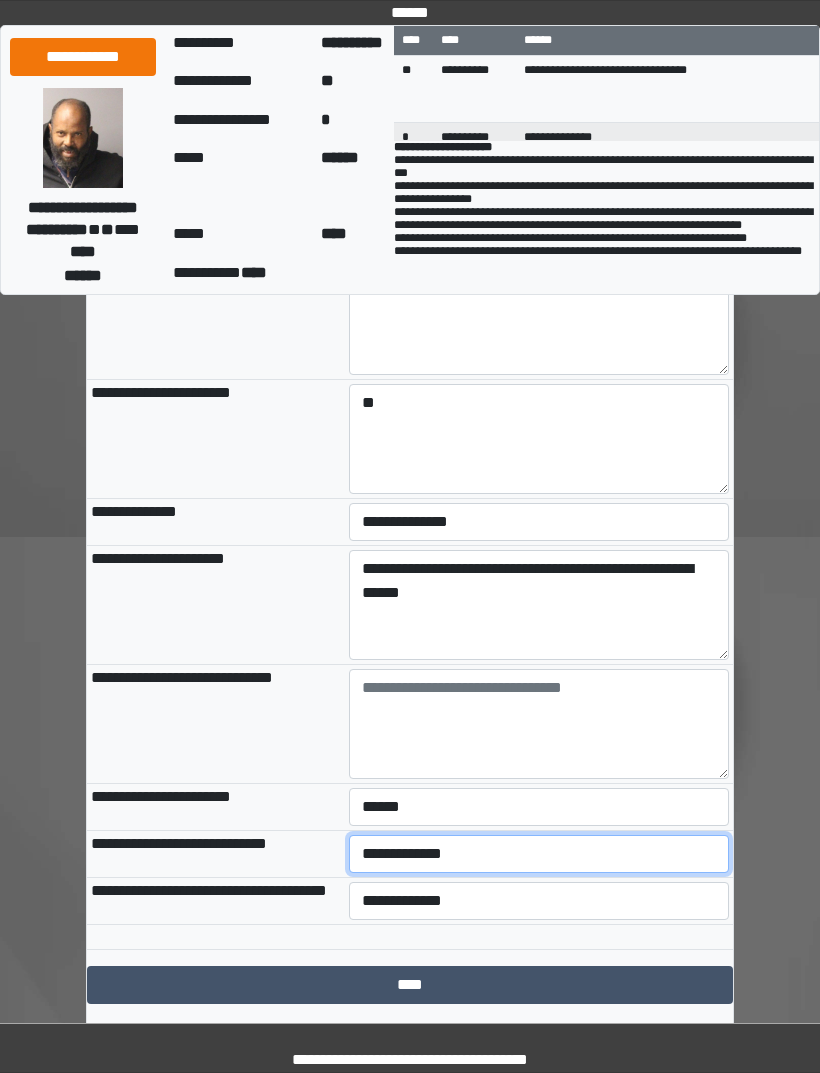 select on "***" 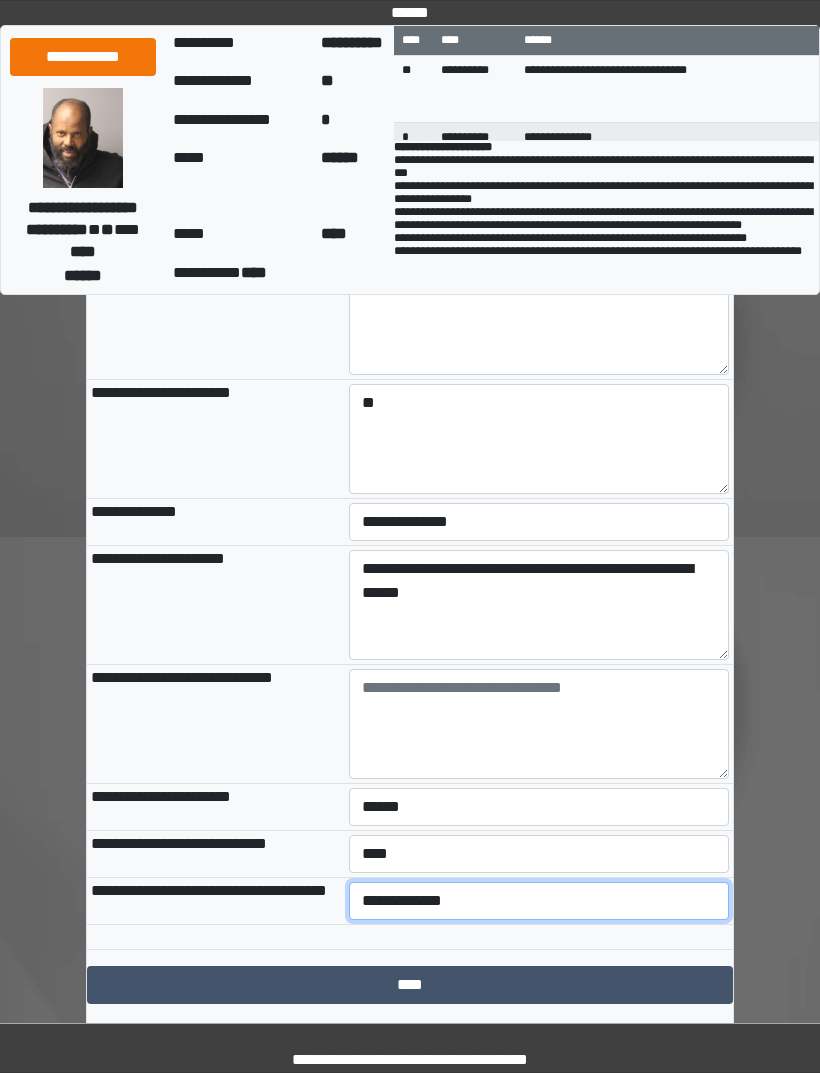 click on "**********" at bounding box center (539, 901) 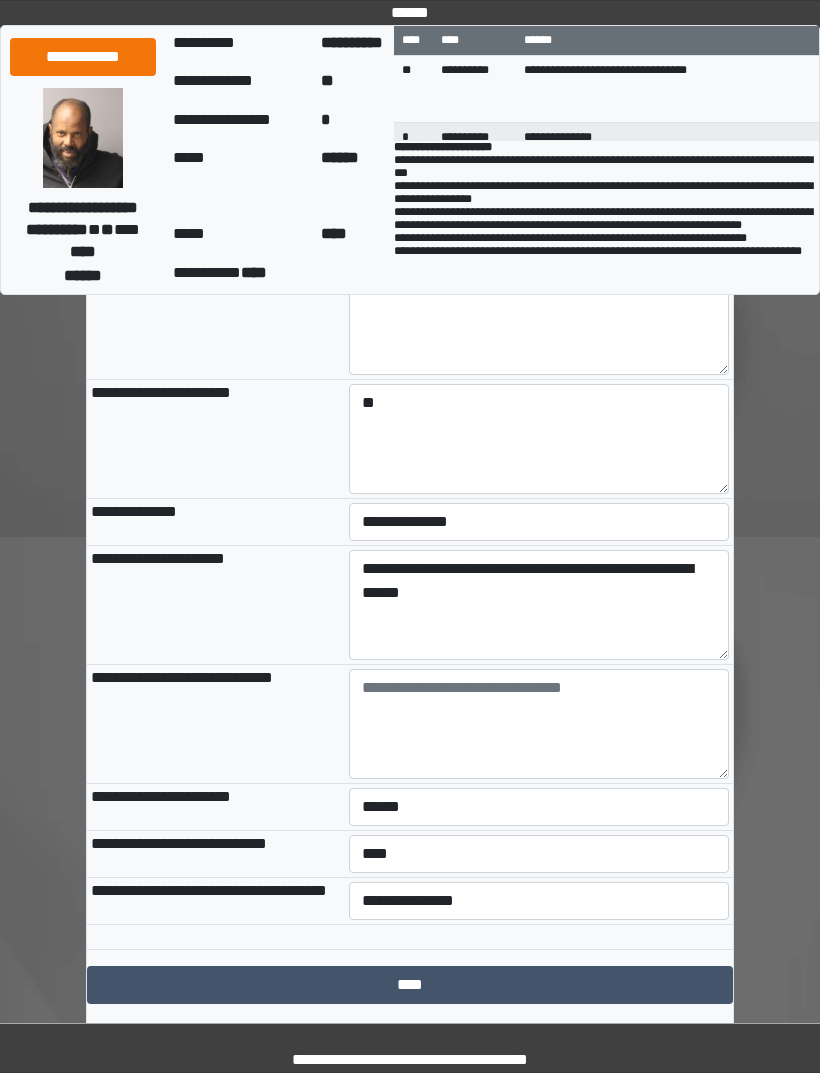 click on "****" at bounding box center [410, 985] 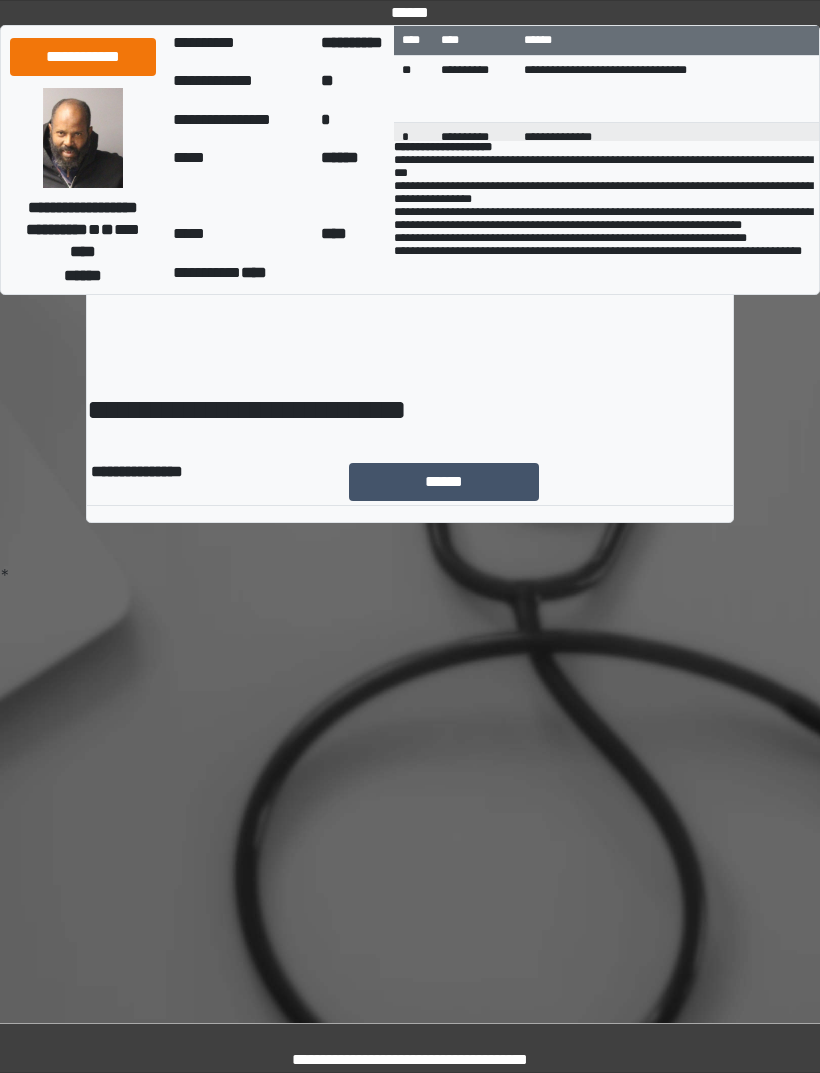 scroll, scrollTop: 0, scrollLeft: 0, axis: both 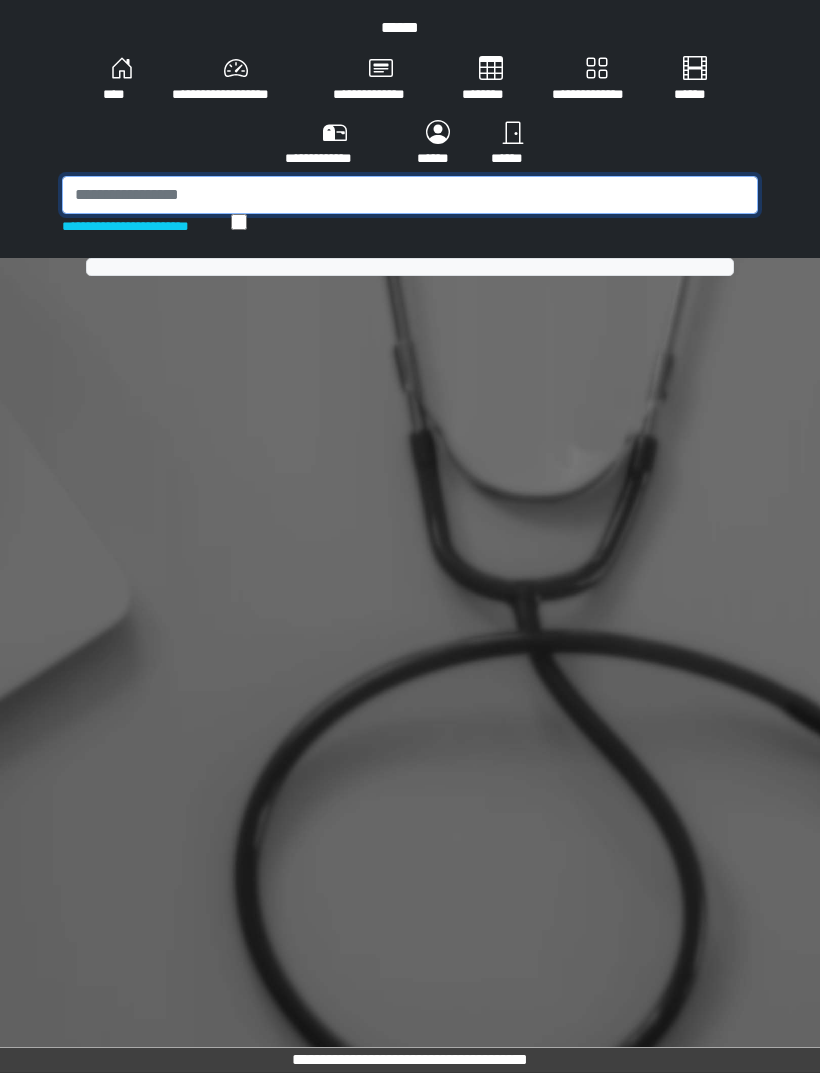 click at bounding box center (410, 195) 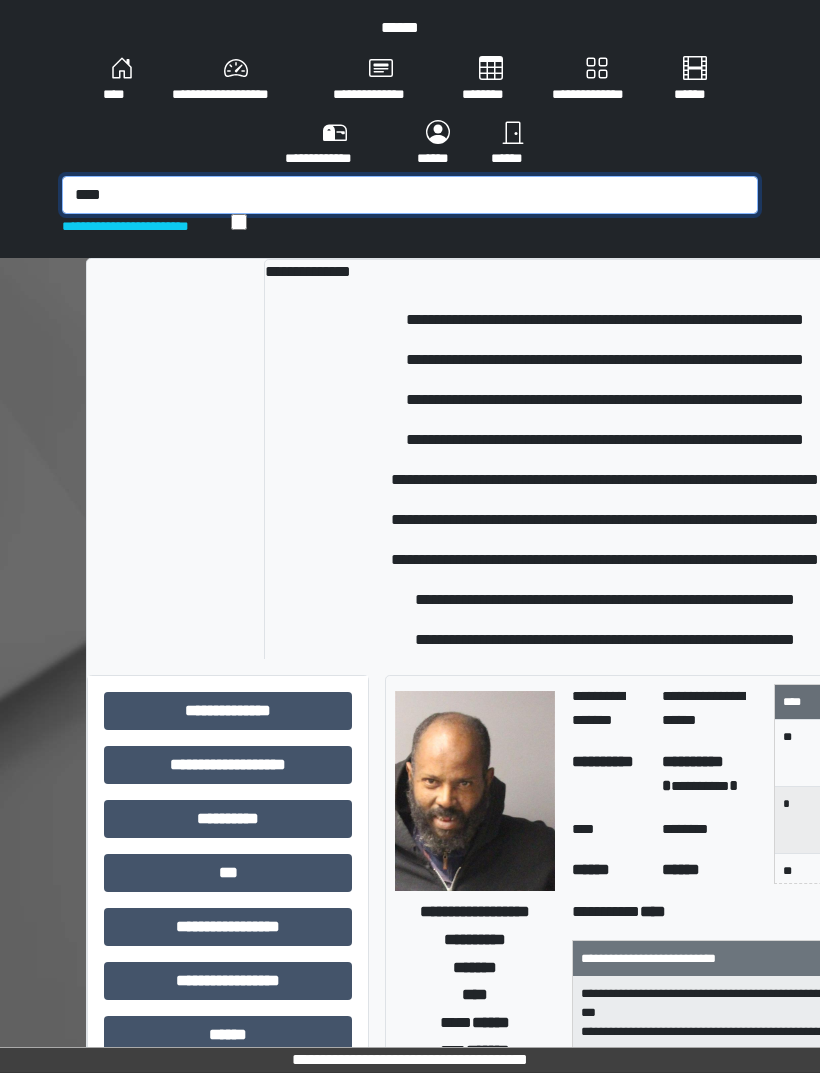 type on "****" 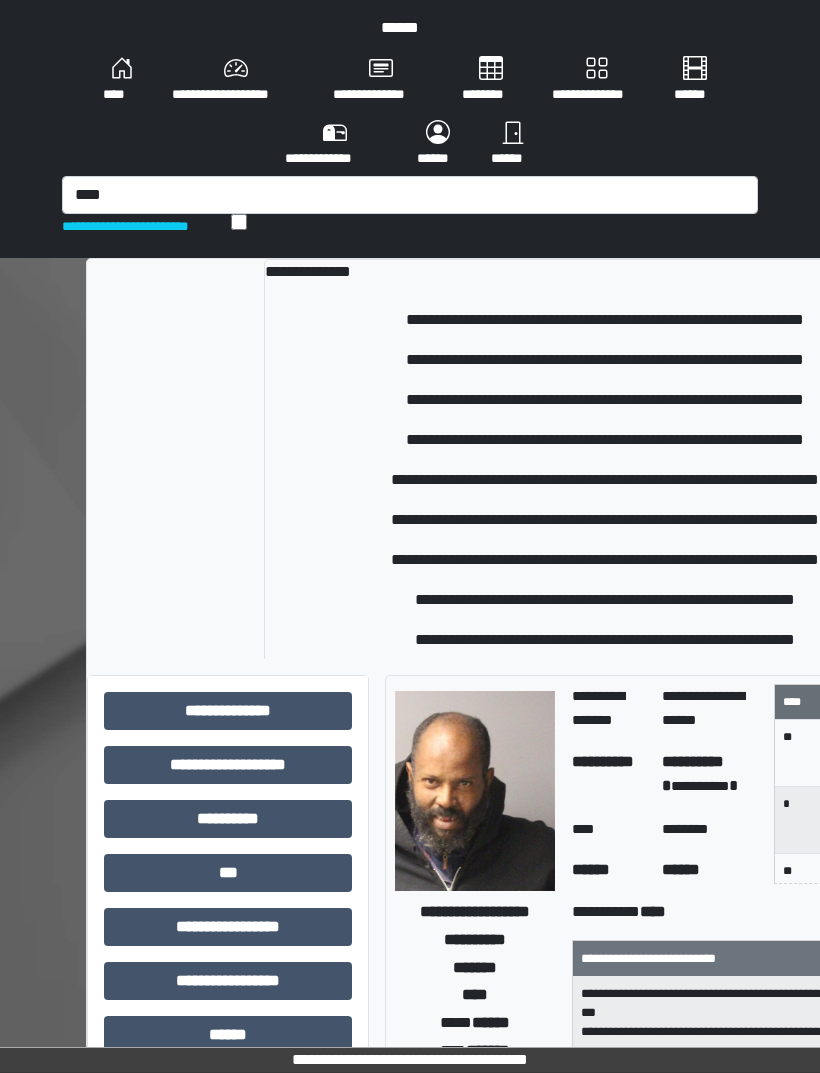 click on "**********" at bounding box center [605, 600] 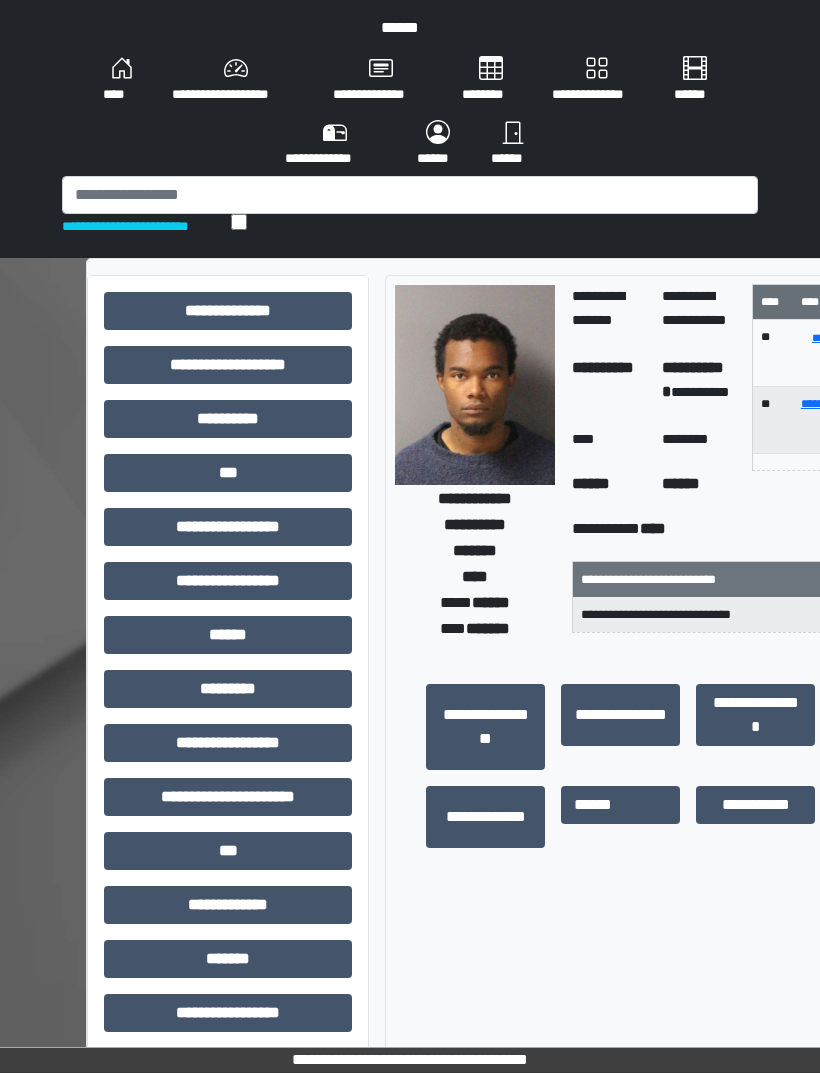 click on "***" at bounding box center [228, 473] 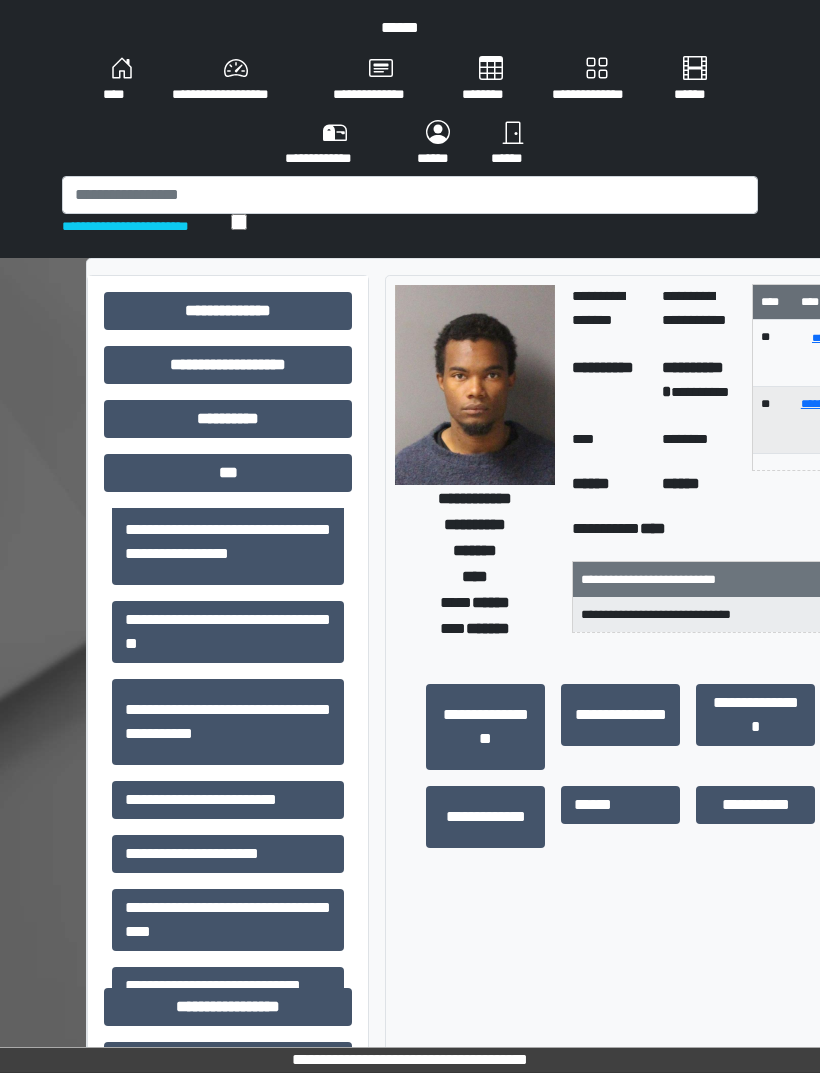 scroll, scrollTop: 89, scrollLeft: 0, axis: vertical 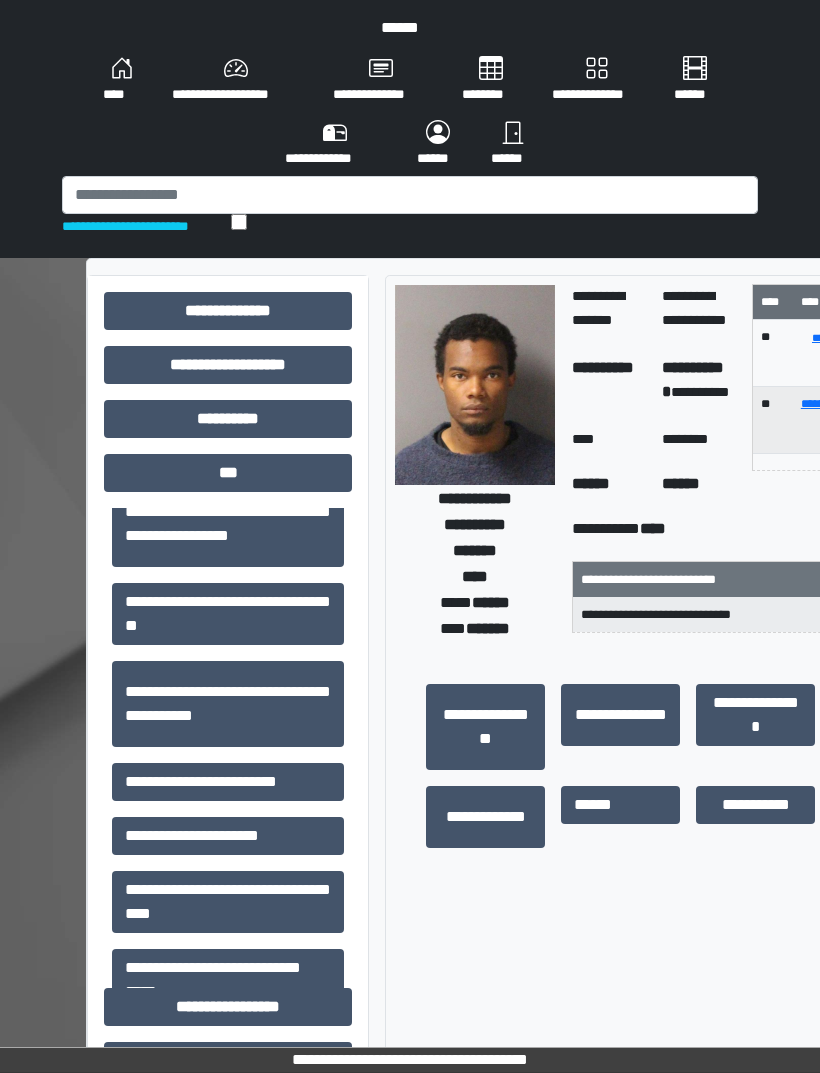 click on "**********" at bounding box center [228, 782] 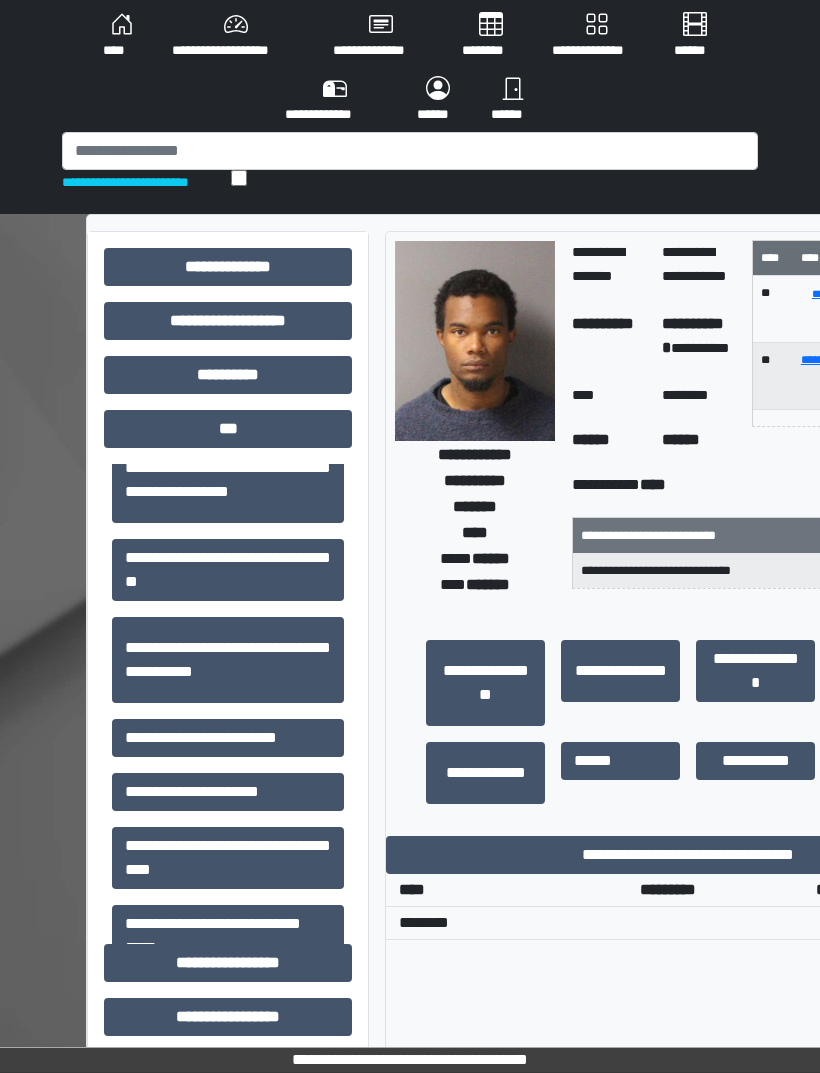 scroll, scrollTop: 93, scrollLeft: 0, axis: vertical 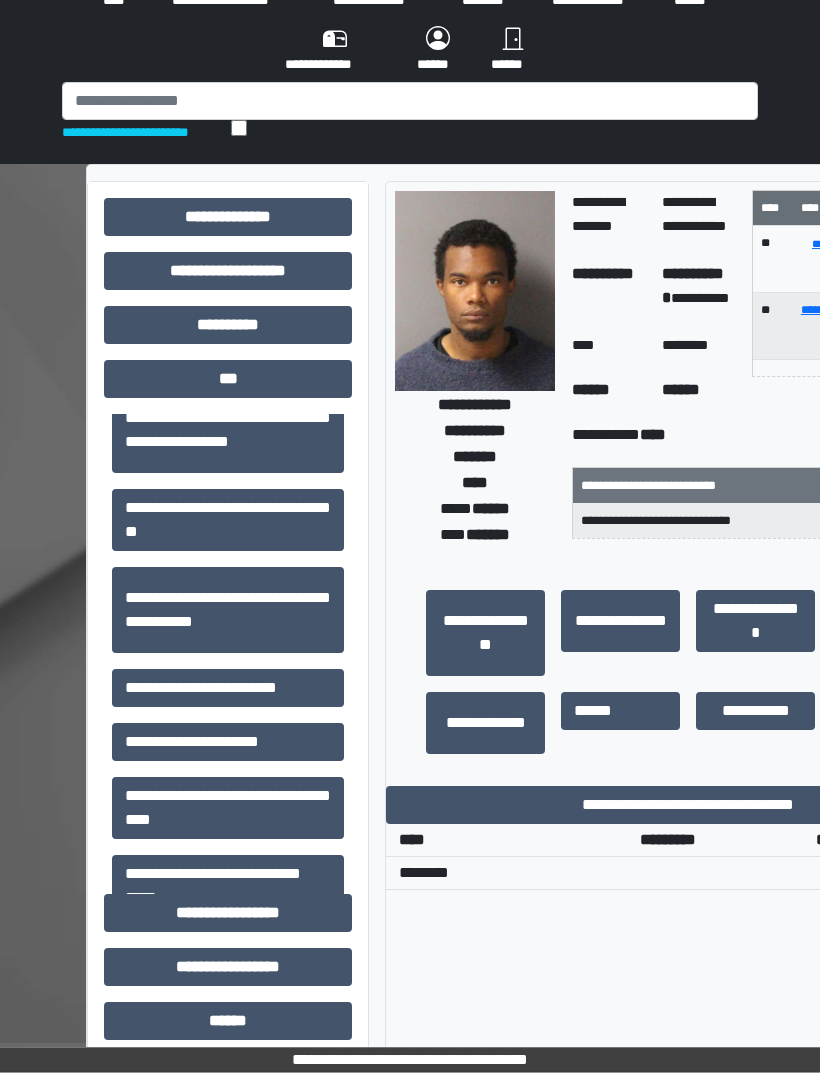 click on "**********" at bounding box center (688, 806) 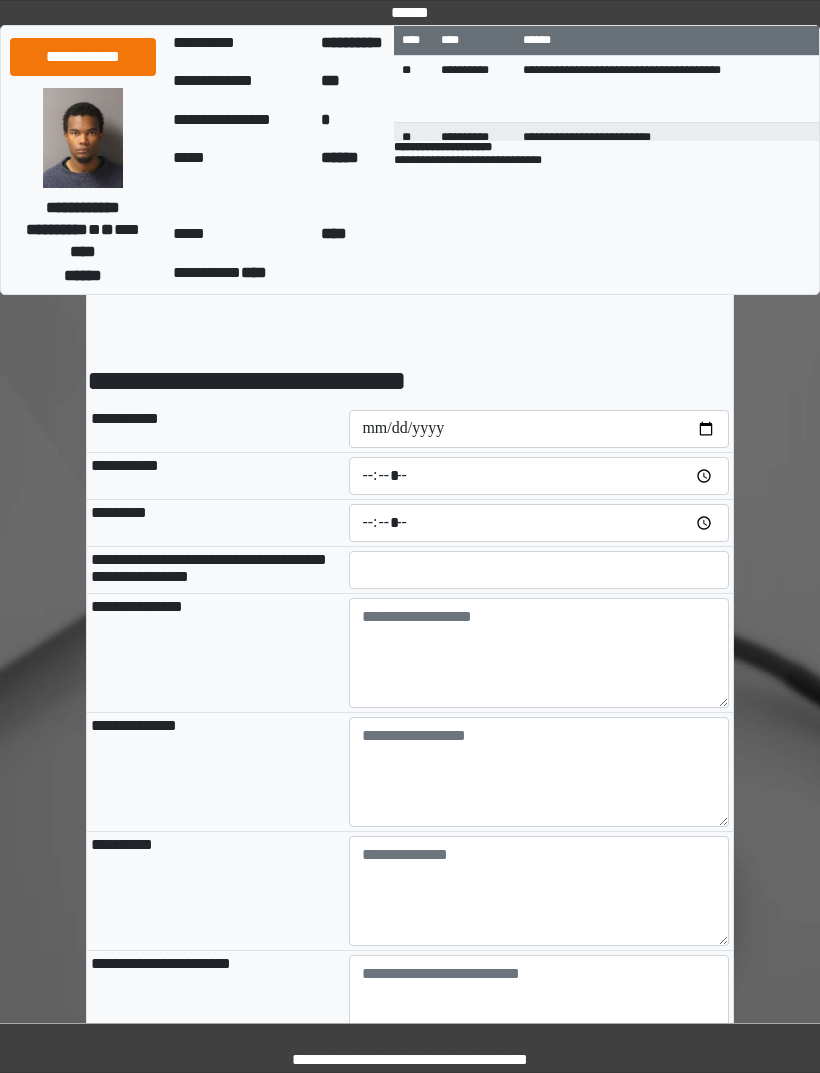 scroll, scrollTop: 36, scrollLeft: 0, axis: vertical 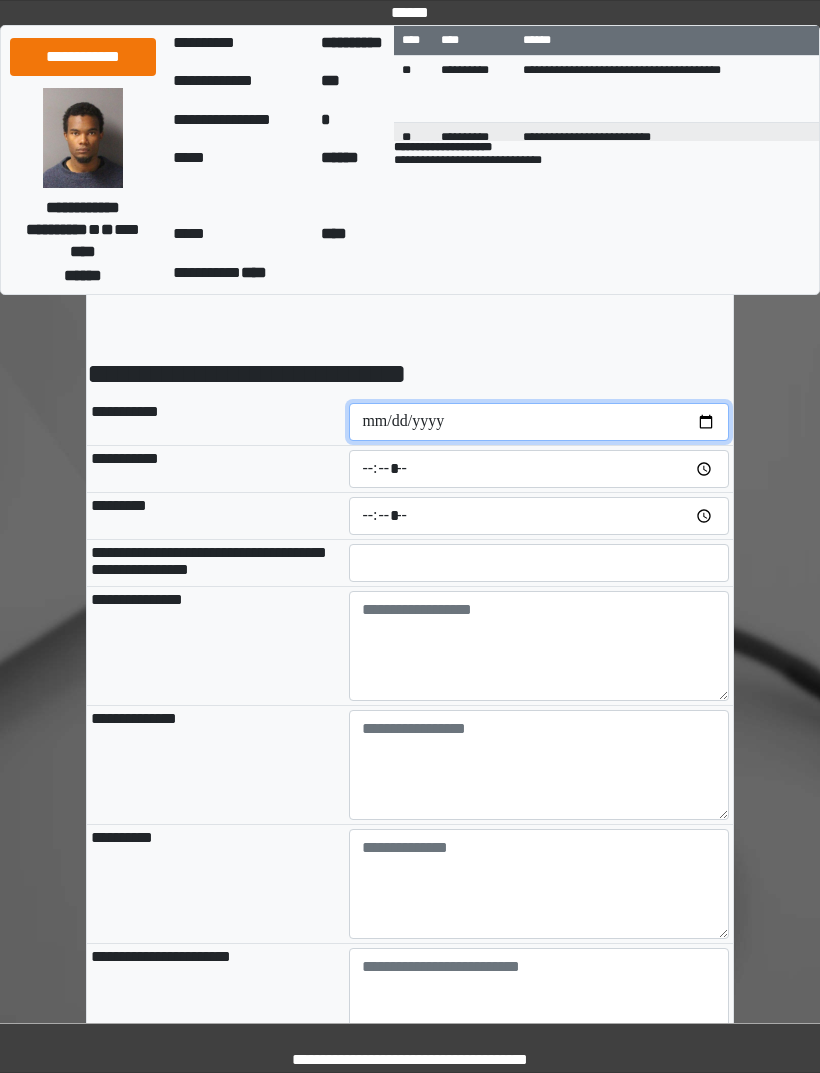 click at bounding box center (539, 422) 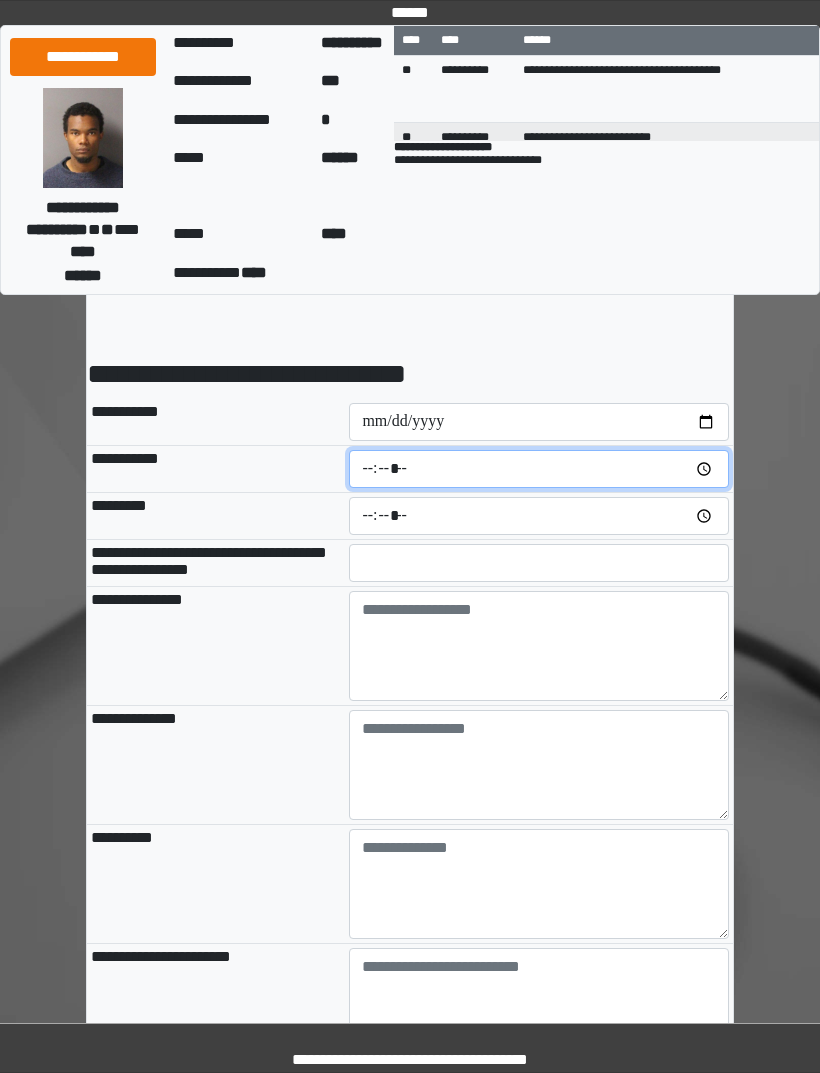 click at bounding box center (539, 469) 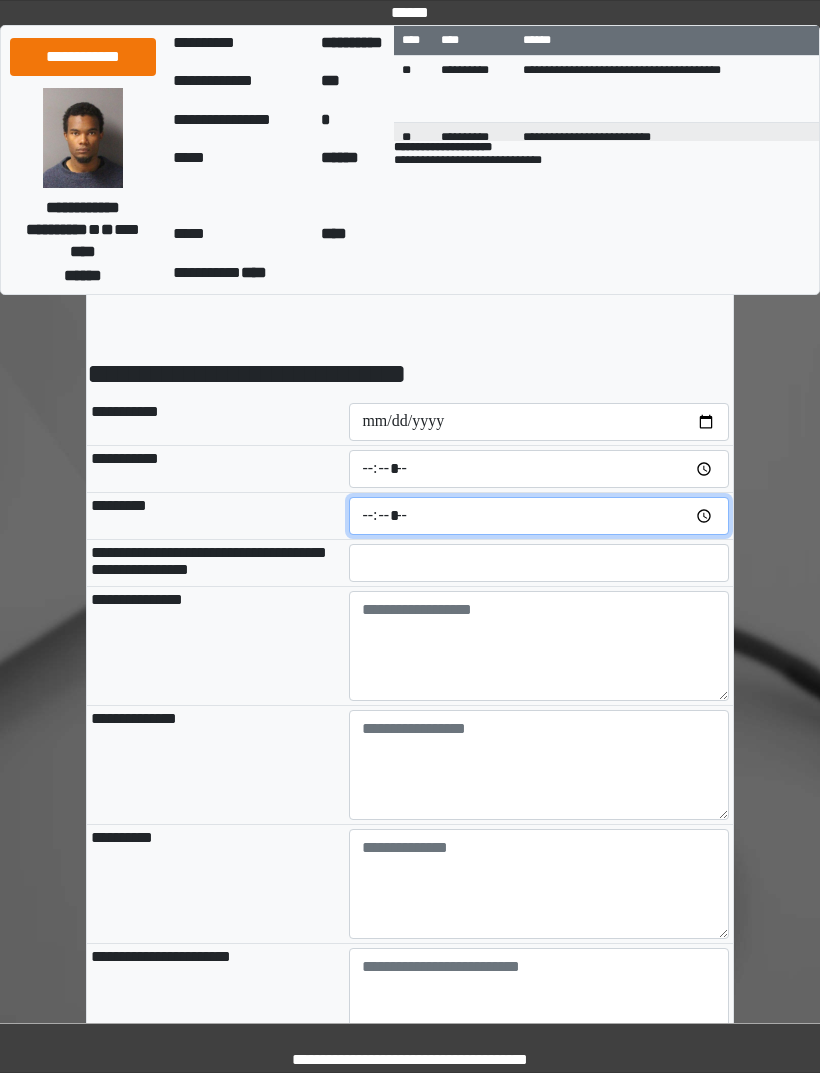 click at bounding box center [539, 516] 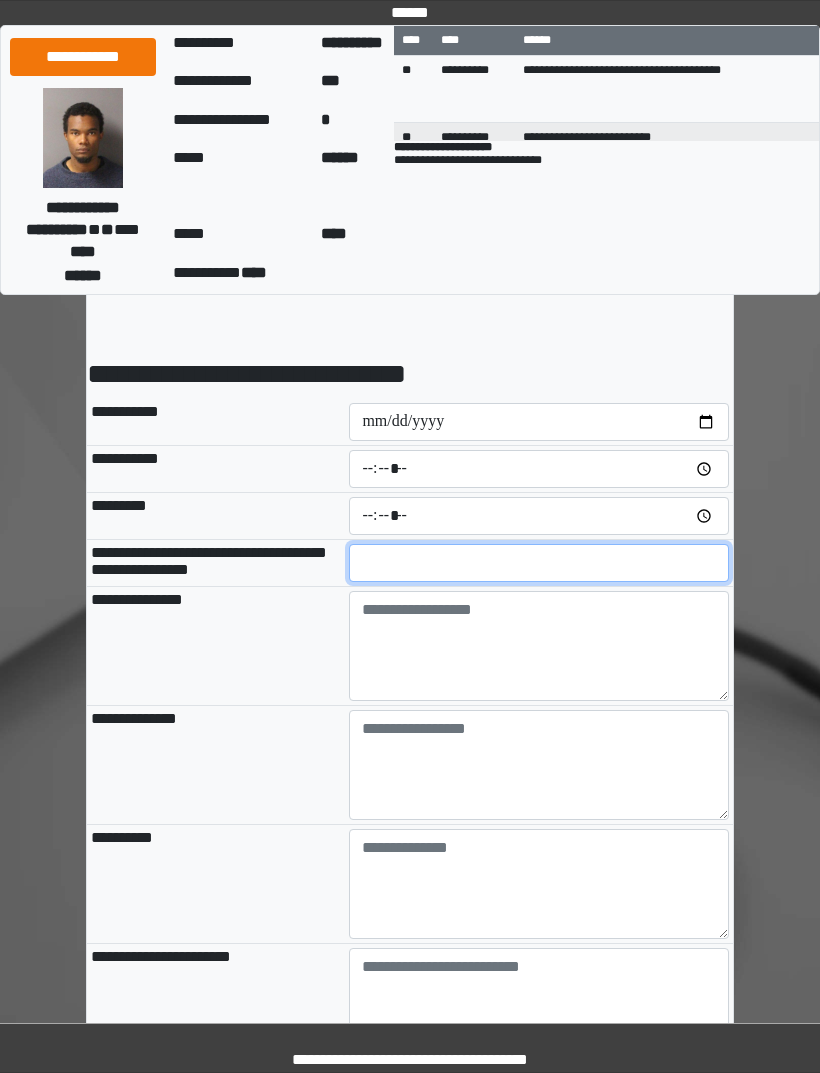 click at bounding box center (539, 563) 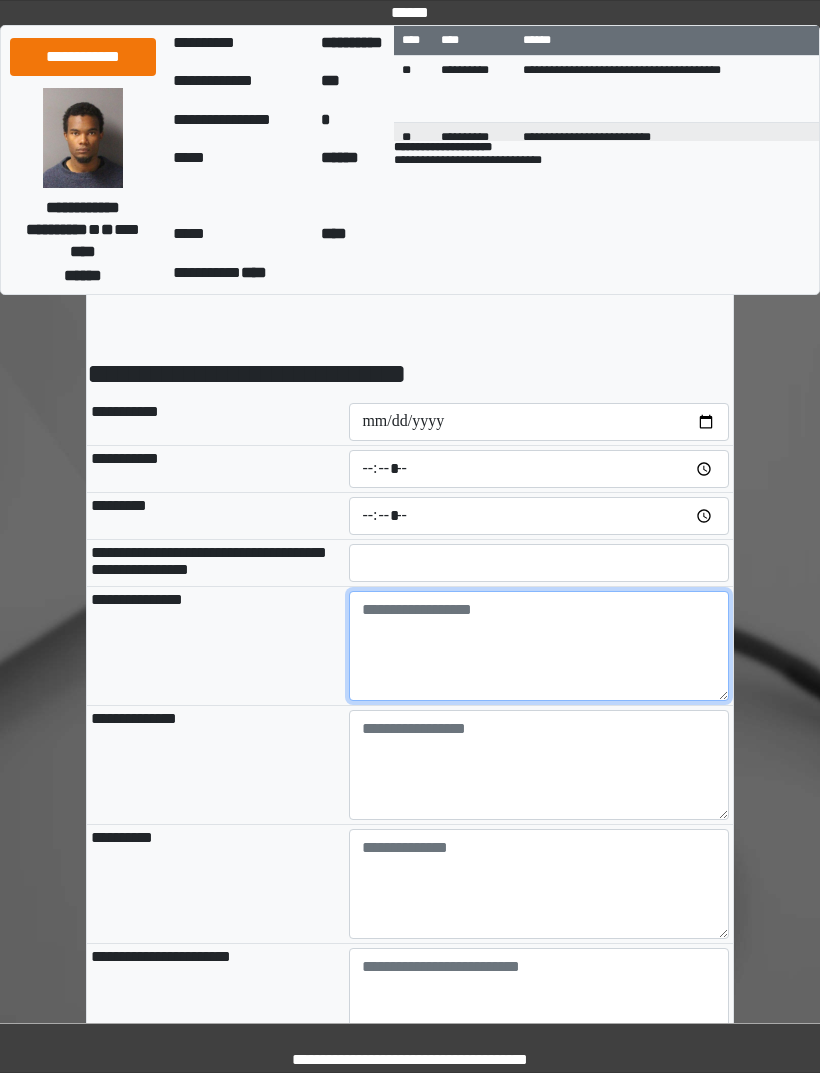 click at bounding box center (539, 646) 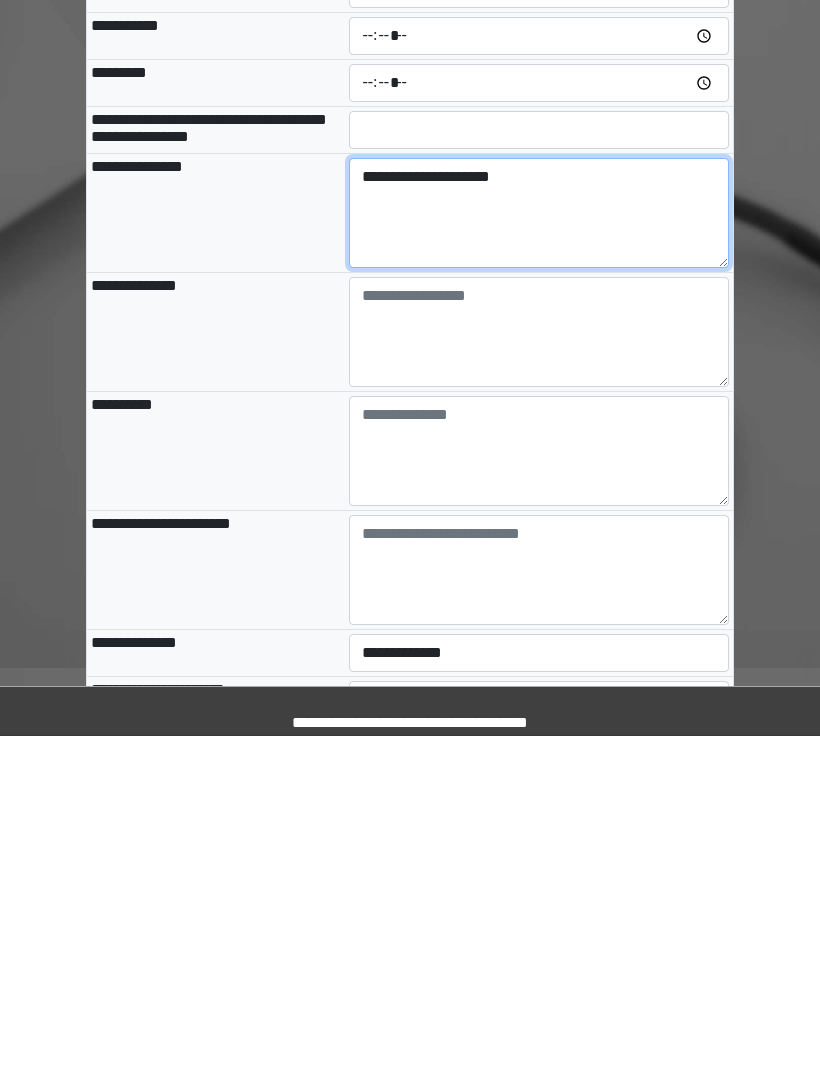scroll, scrollTop: 141, scrollLeft: 0, axis: vertical 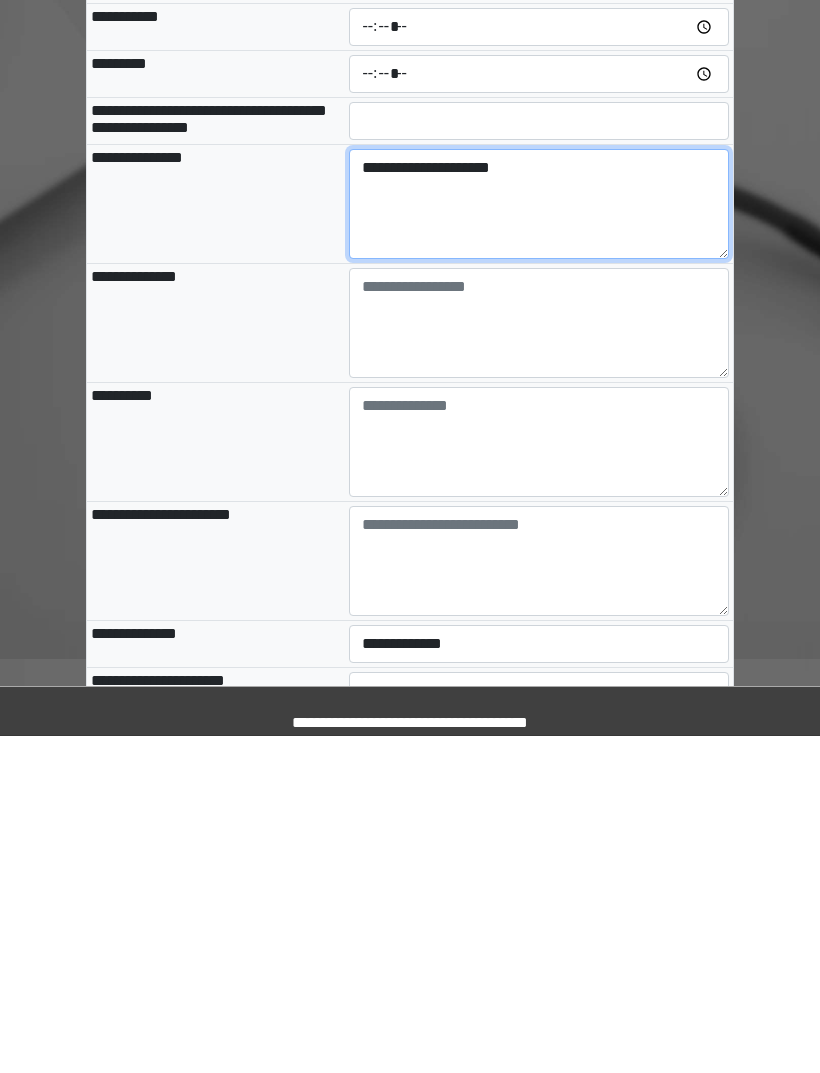 type on "**********" 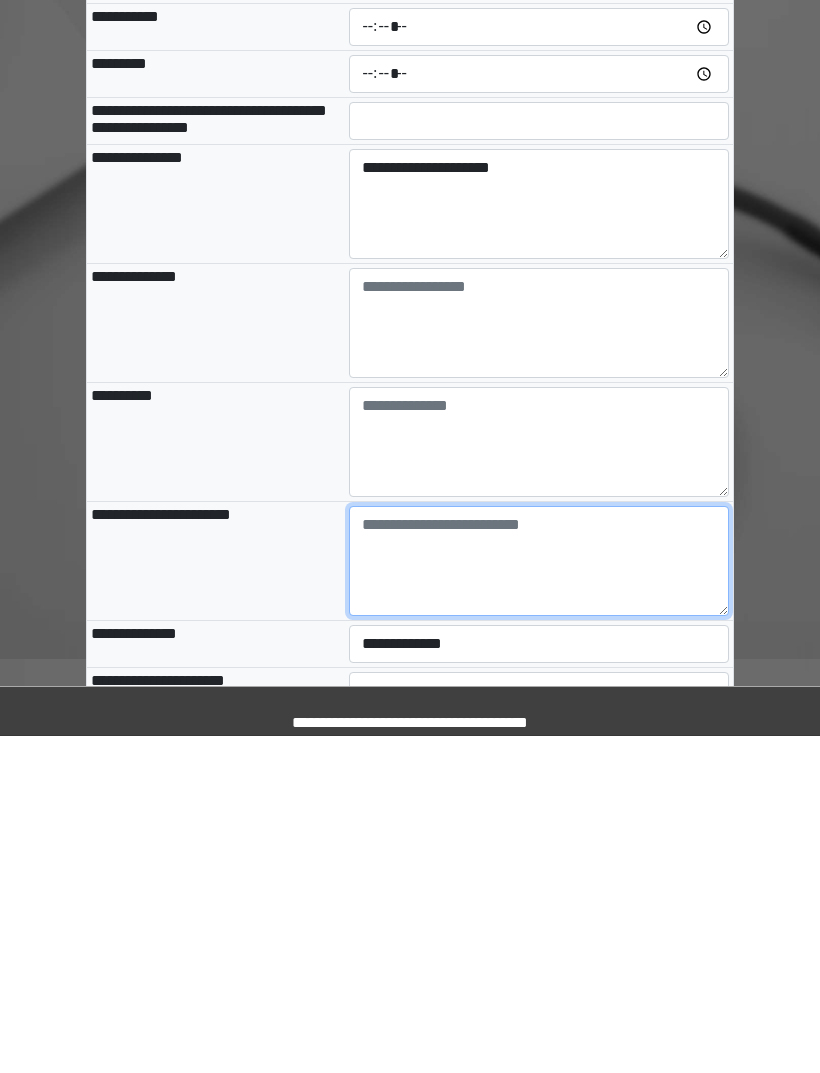 click at bounding box center (539, 898) 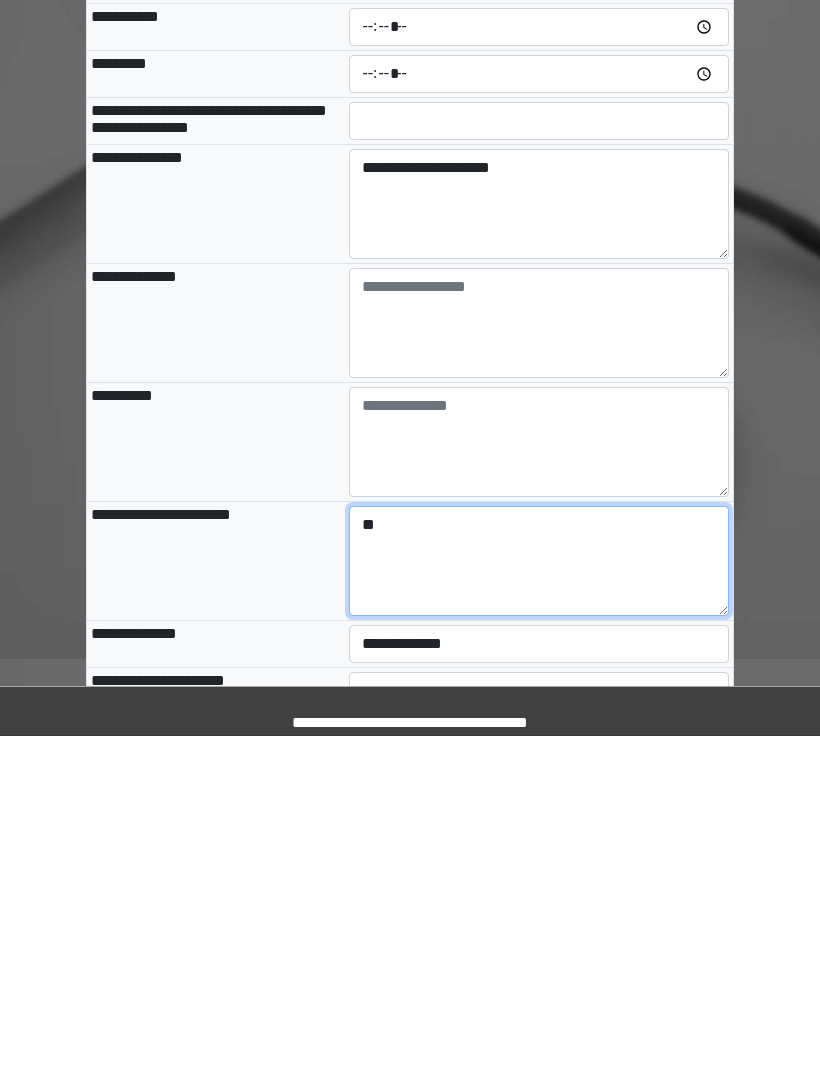 type on "**" 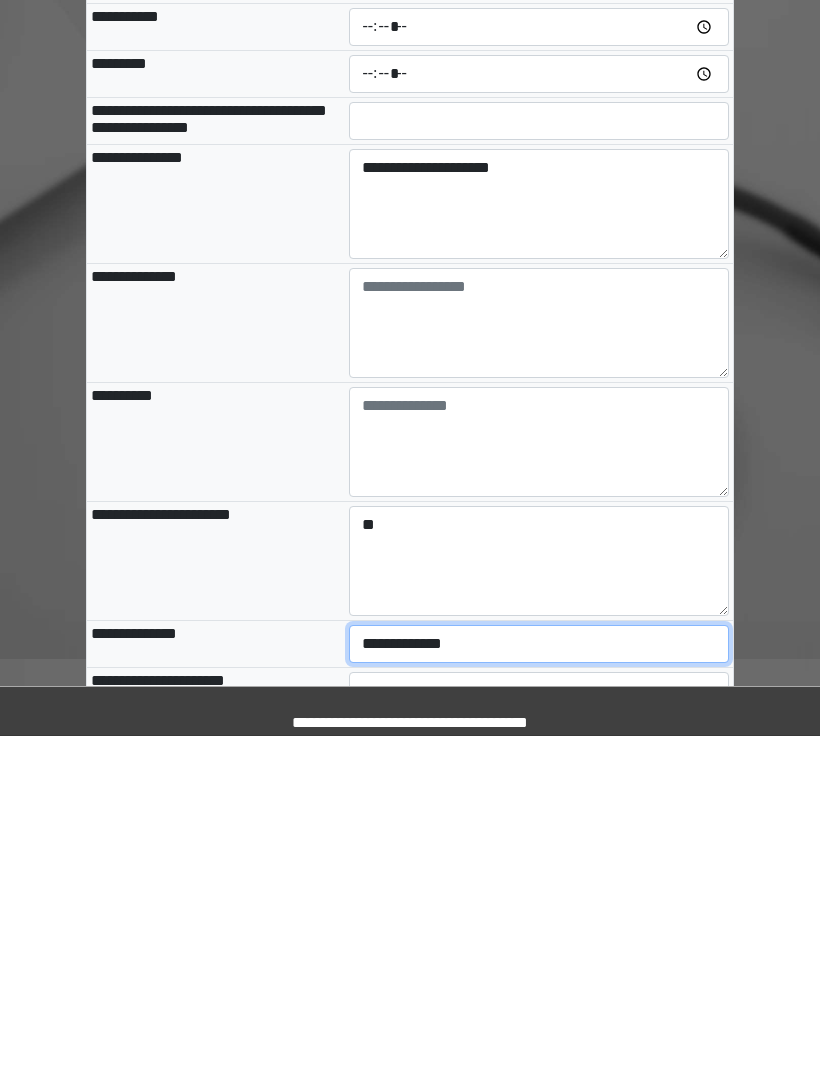 click on "**********" at bounding box center (539, 981) 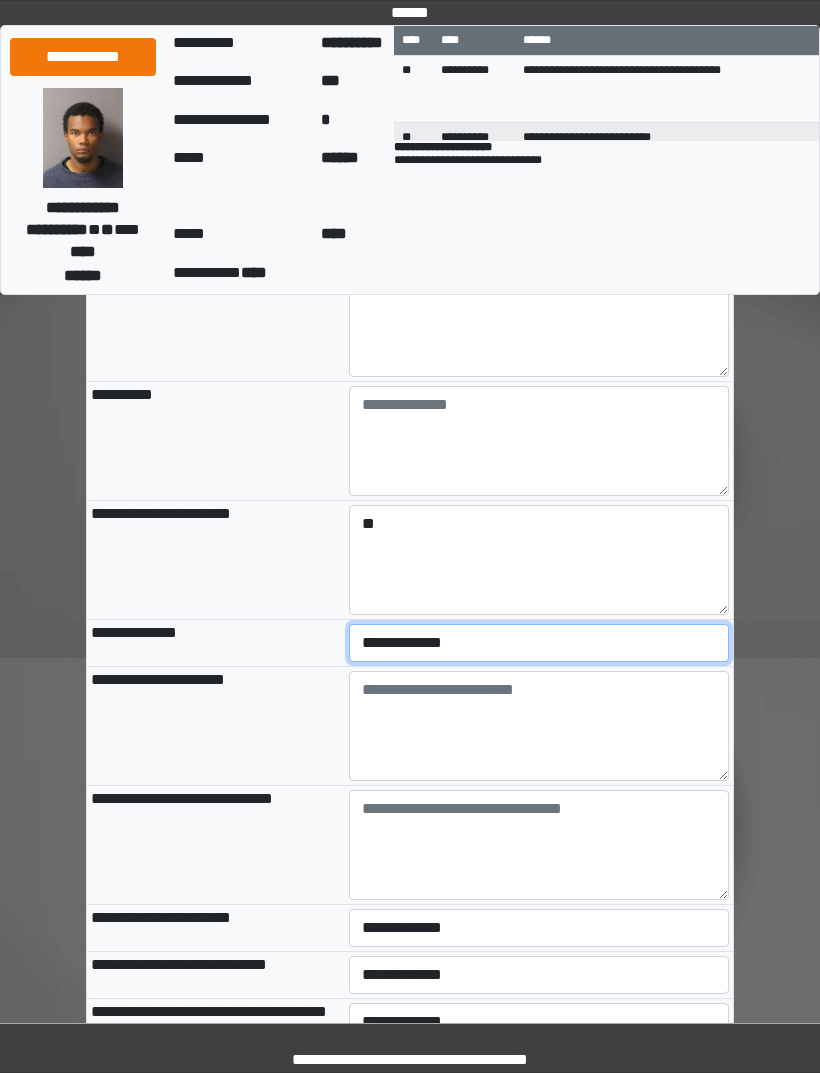 select on "***" 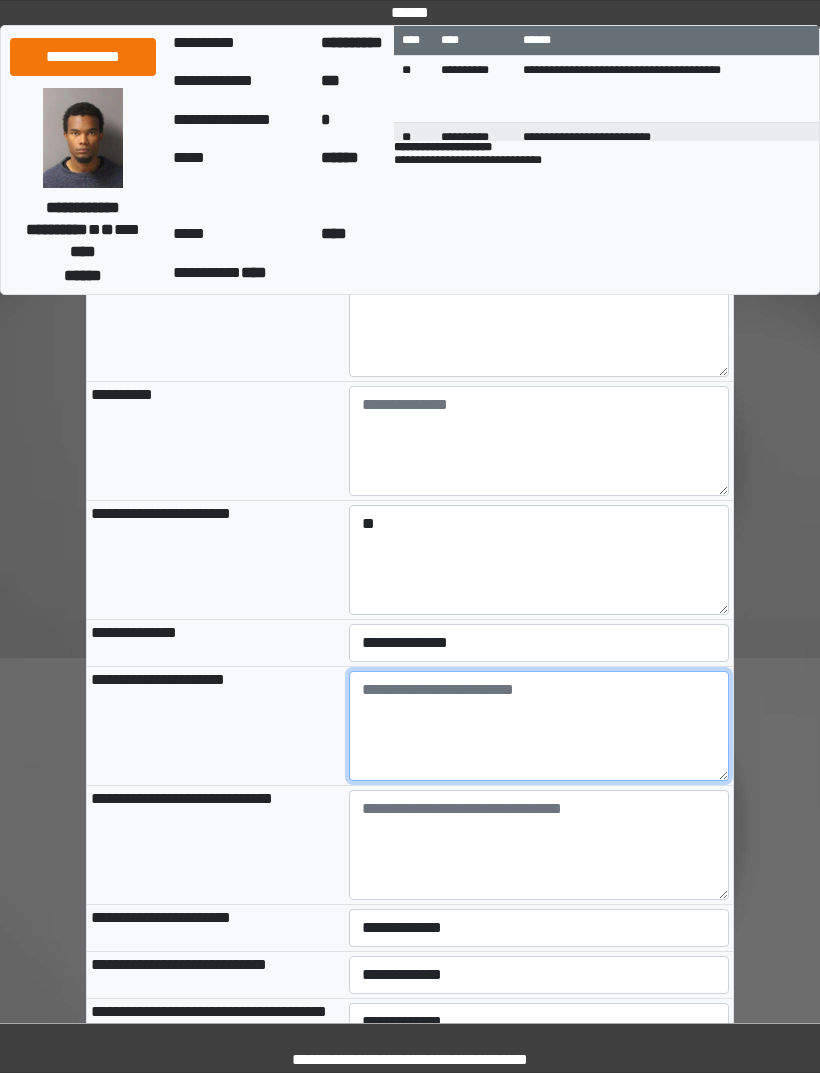 click at bounding box center (539, 726) 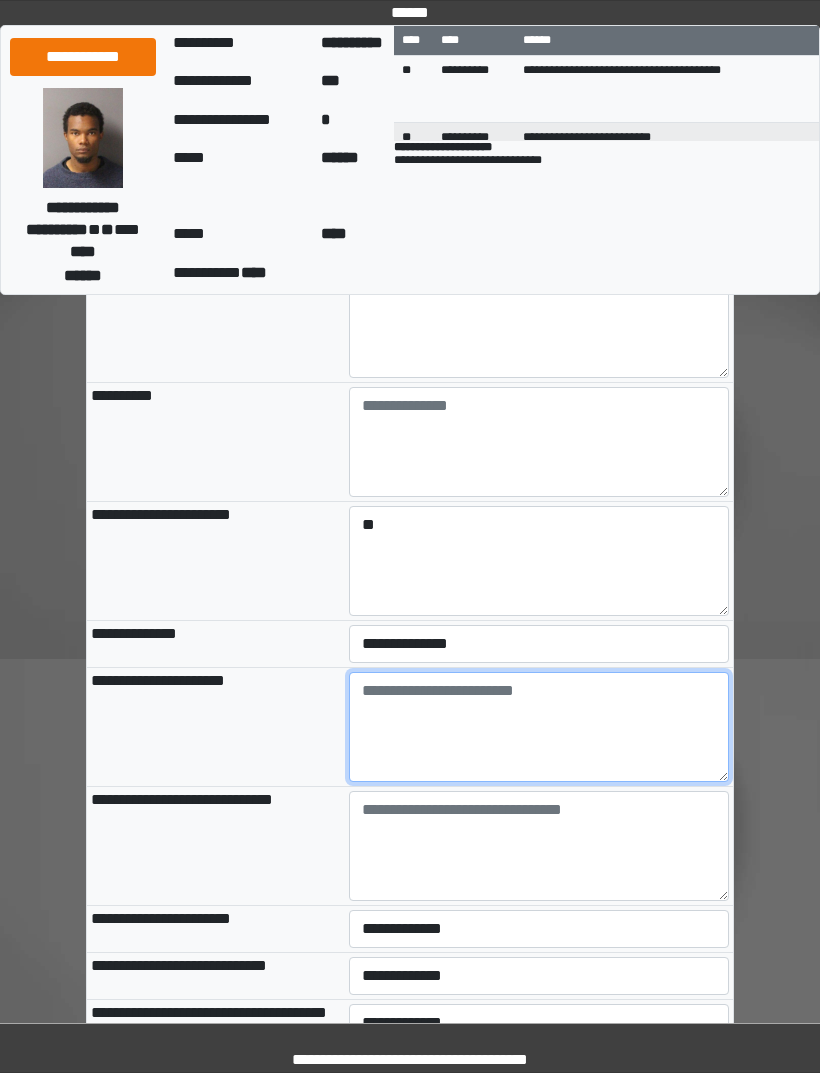 click at bounding box center [539, 727] 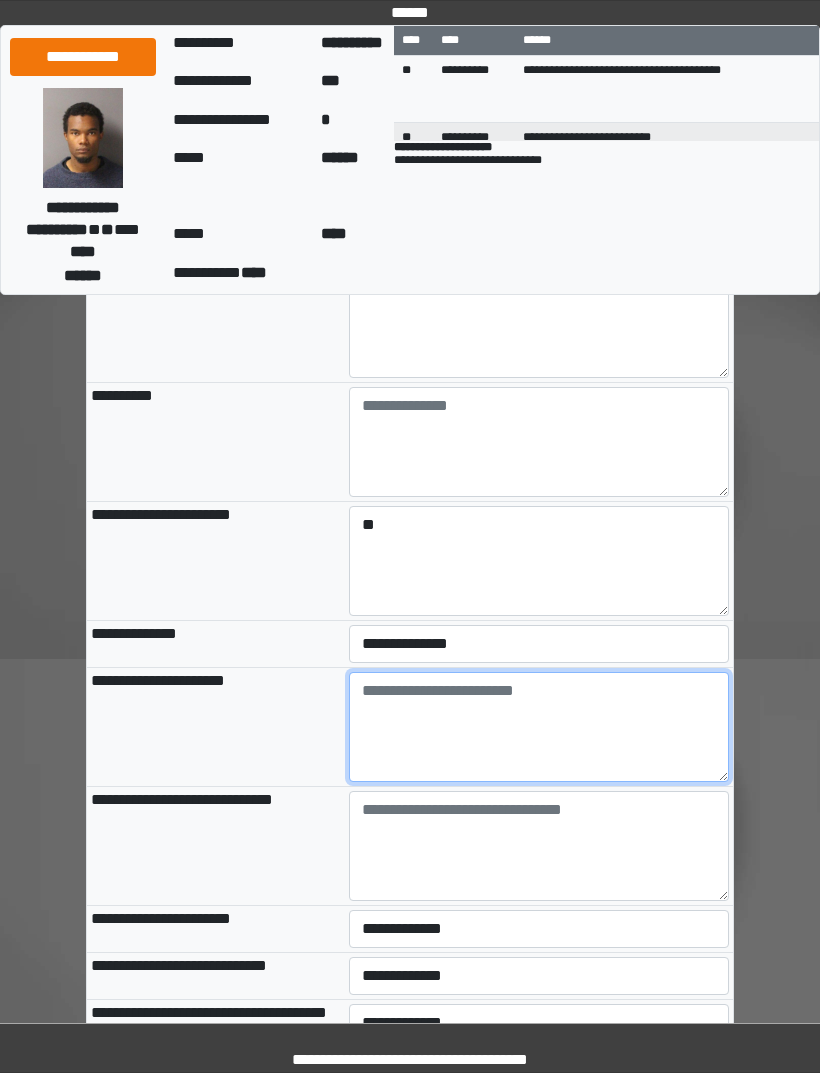 paste on "**********" 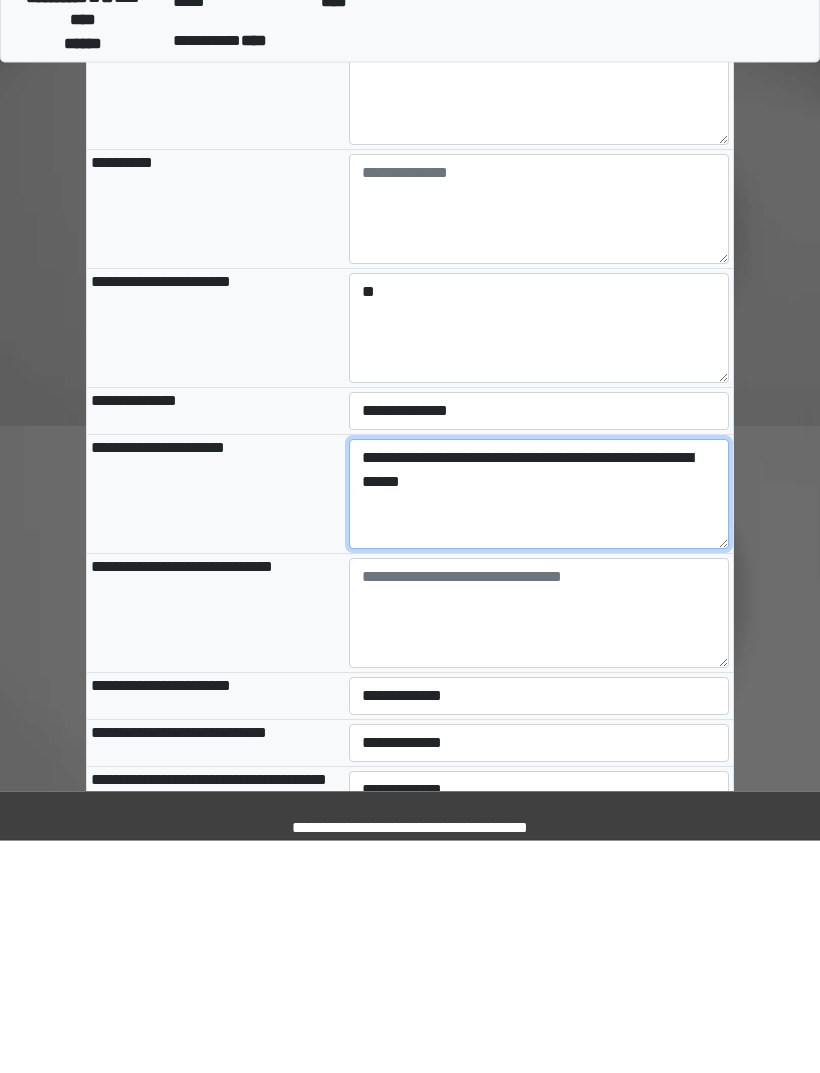 type on "**********" 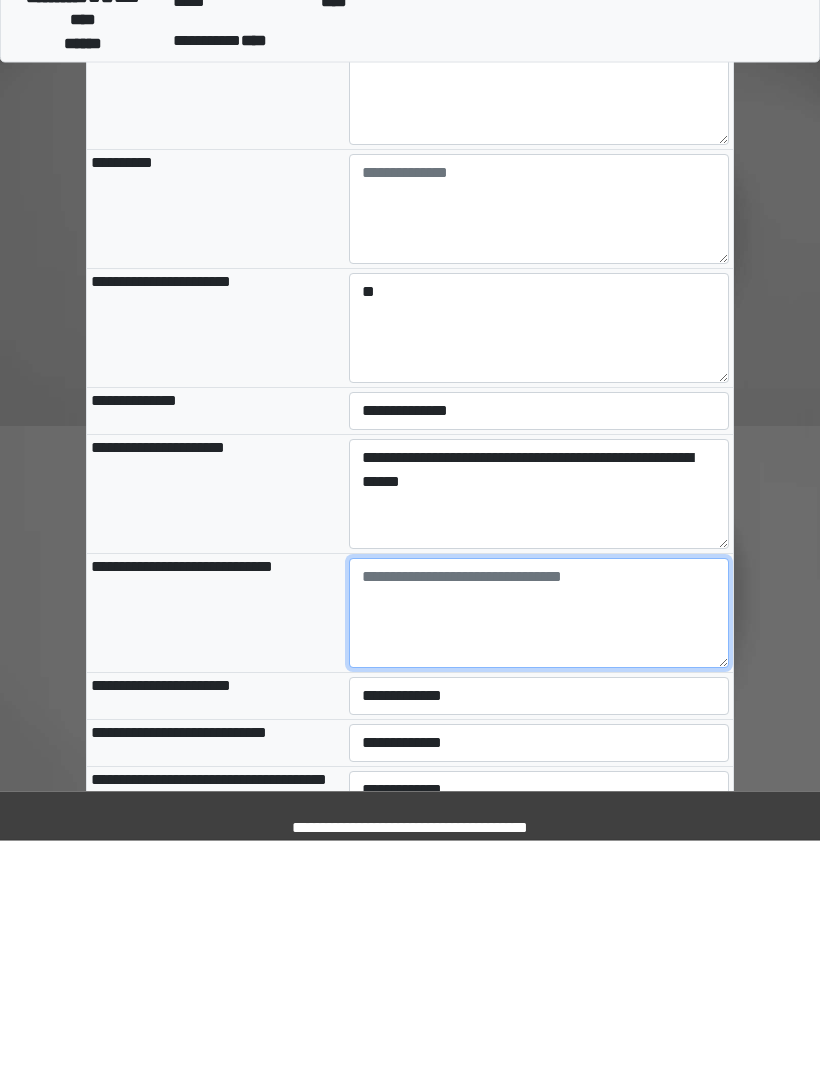 click at bounding box center (539, 846) 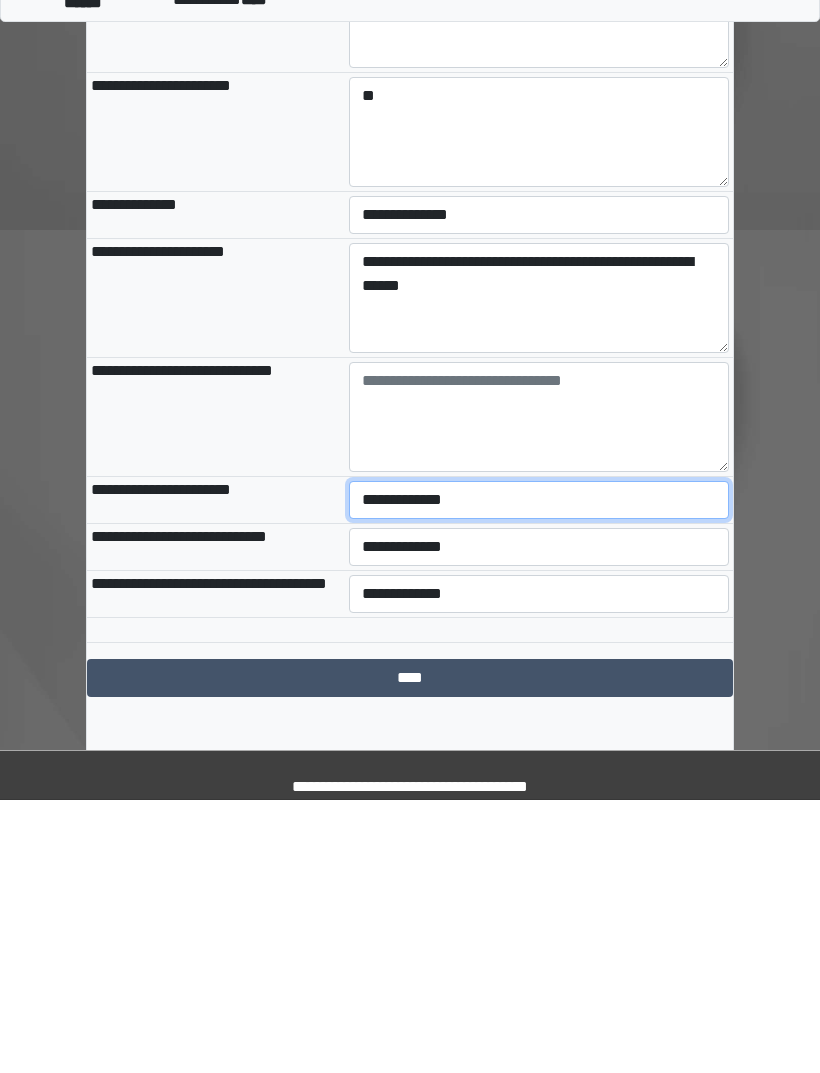 click on "**********" at bounding box center (539, 773) 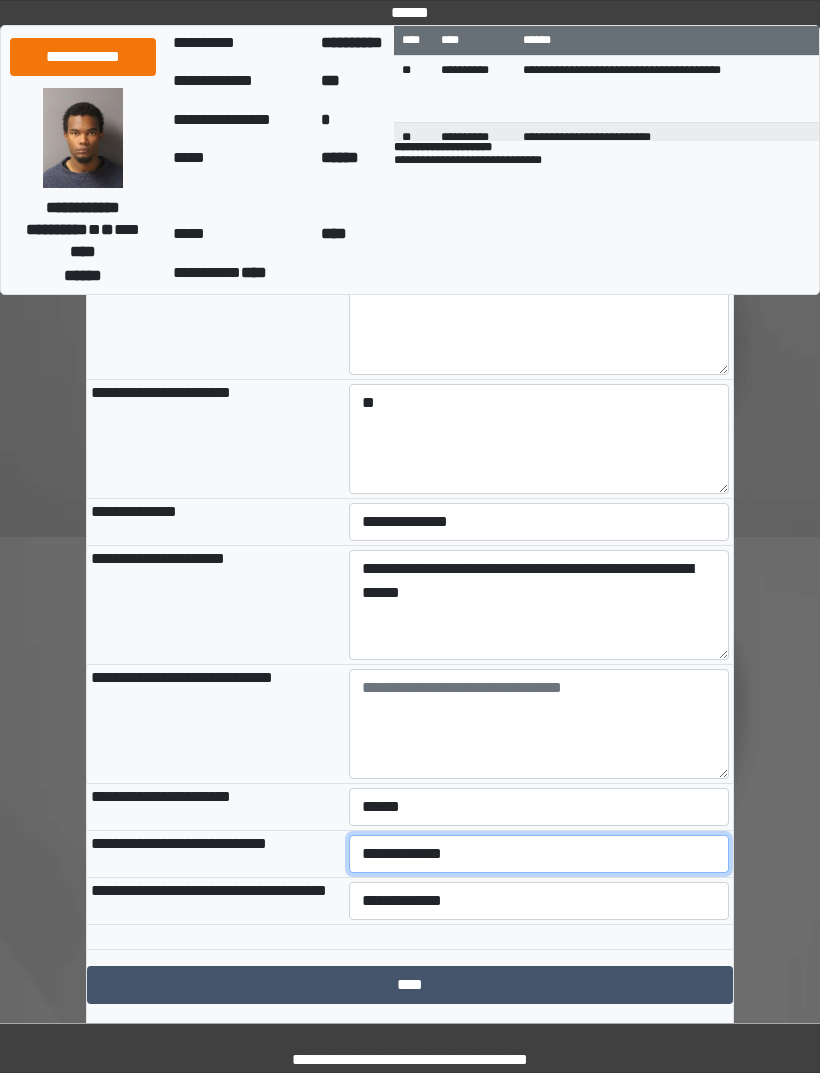 click on "**********" at bounding box center (539, 854) 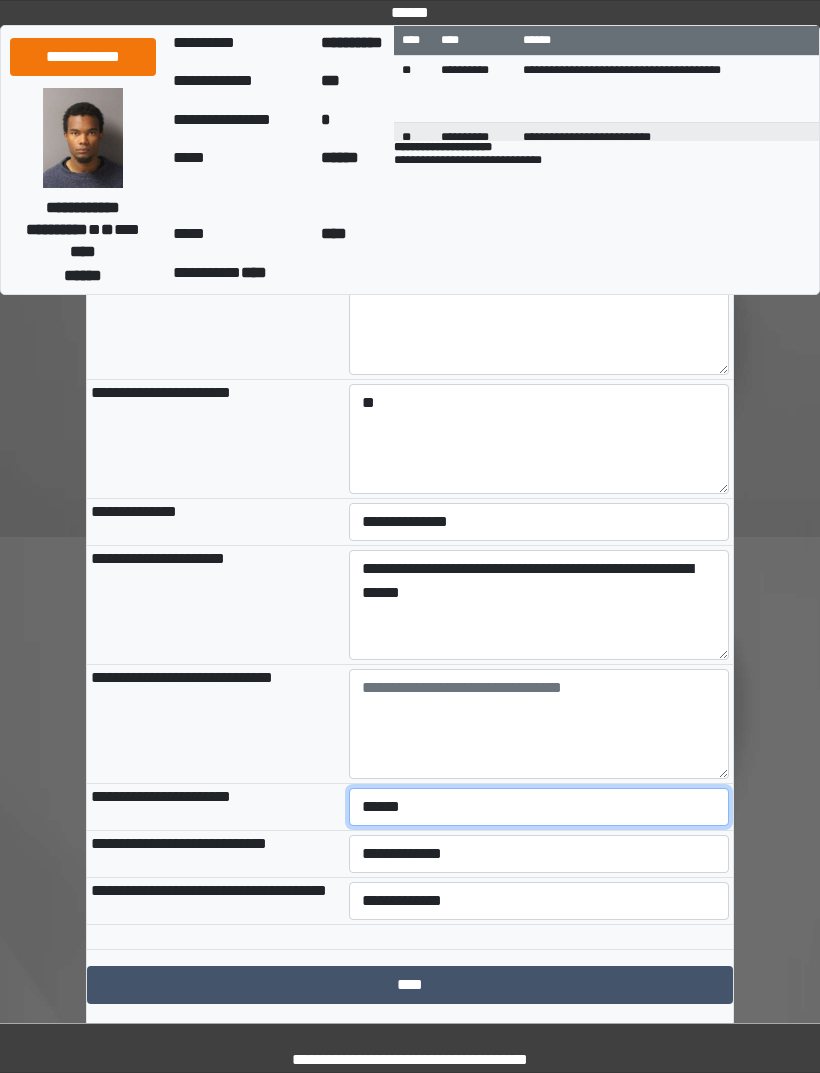 click on "**********" at bounding box center (539, 807) 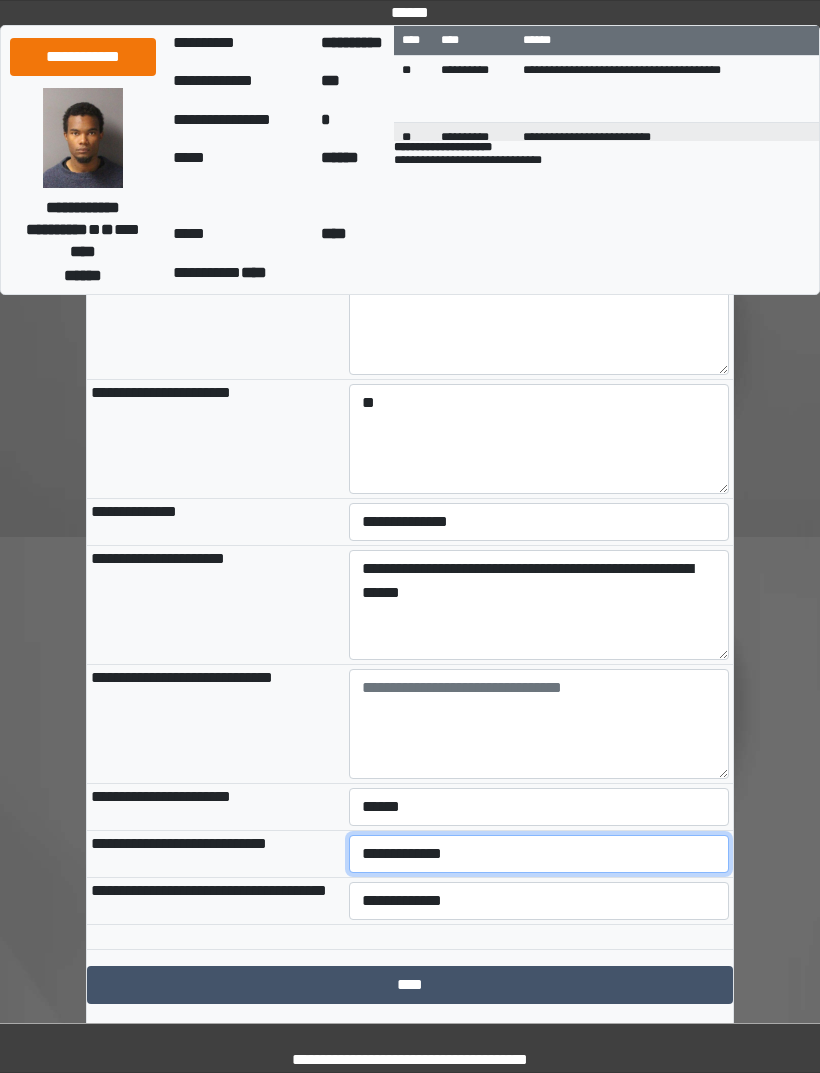 click on "**********" at bounding box center (539, 854) 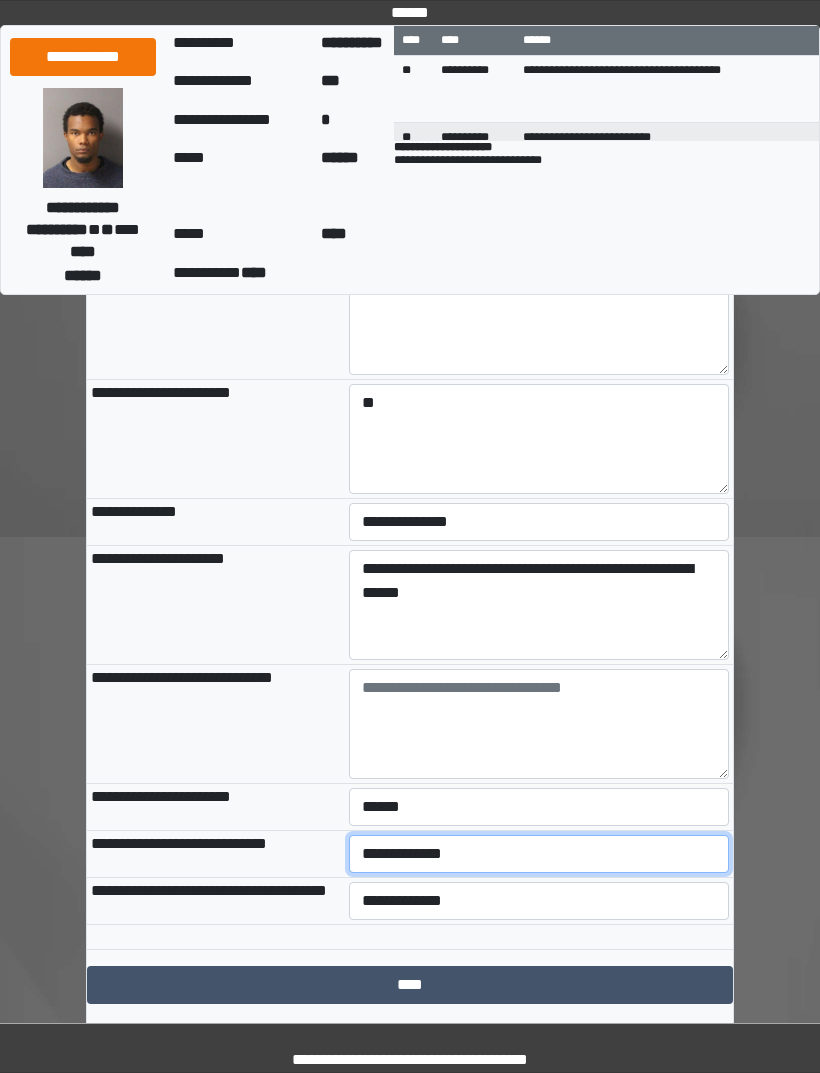 select on "***" 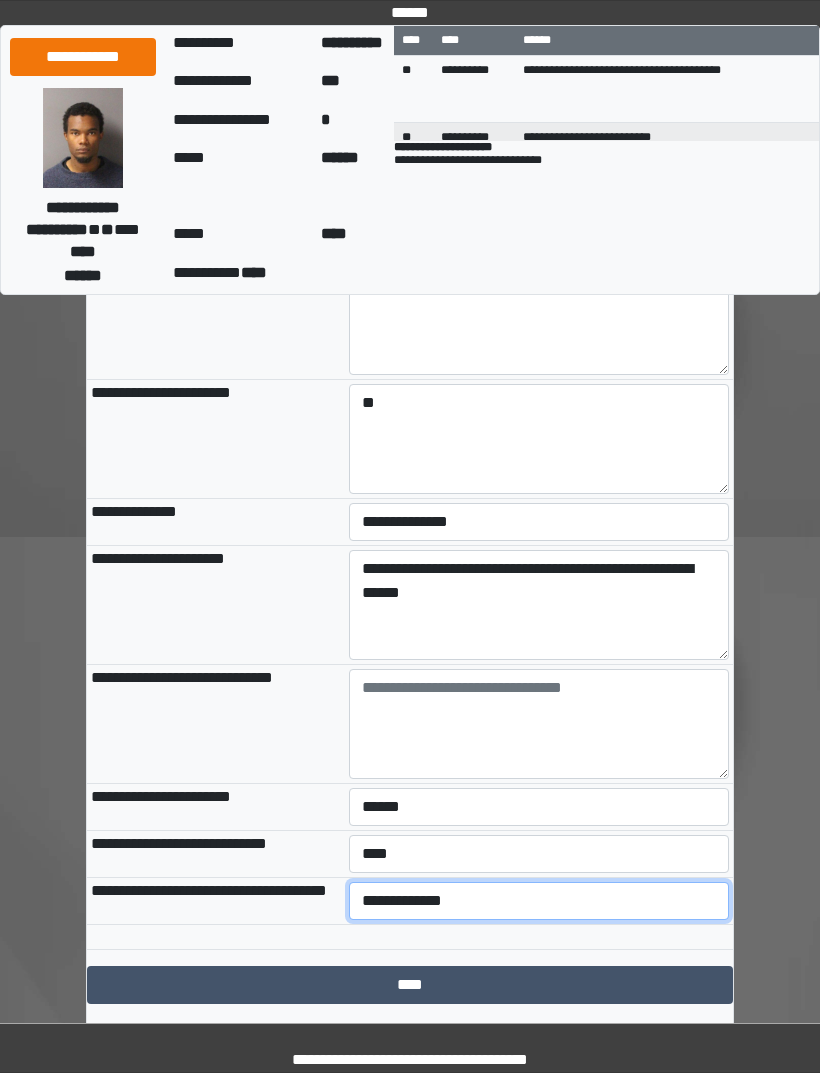 click on "**********" at bounding box center [539, 901] 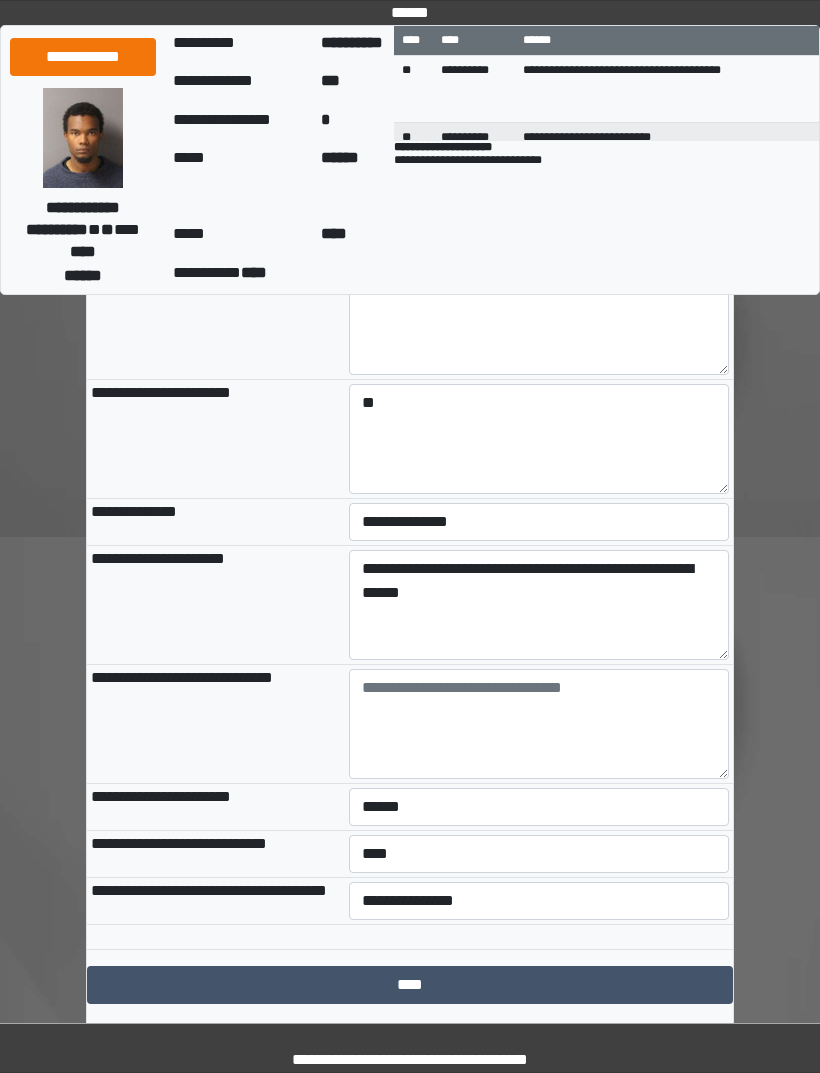 click on "****" at bounding box center [410, 985] 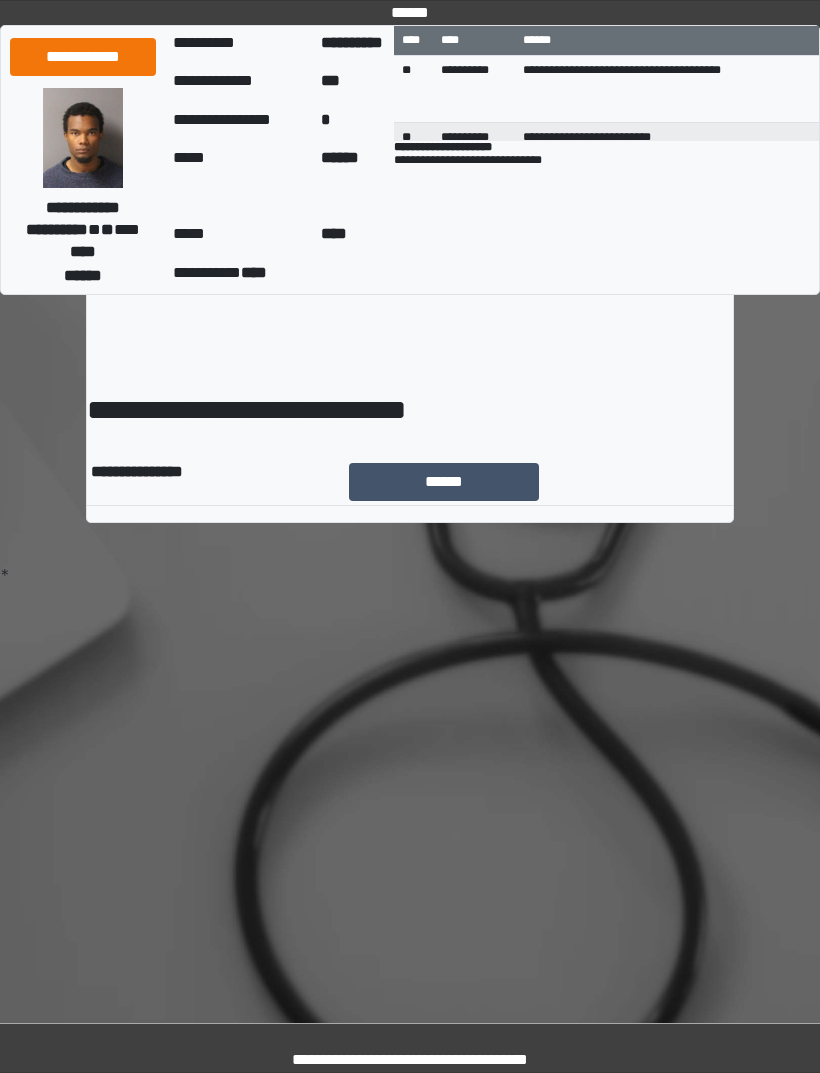 scroll, scrollTop: 0, scrollLeft: 0, axis: both 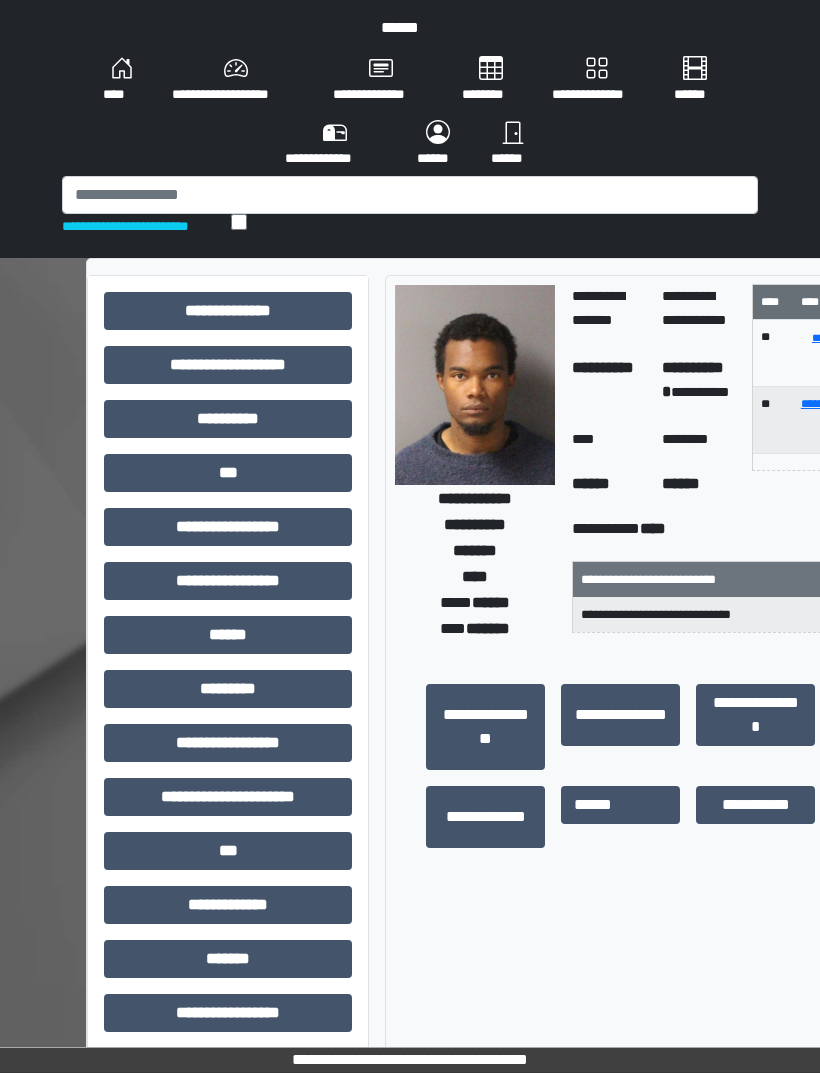 click on "****" at bounding box center [121, 80] 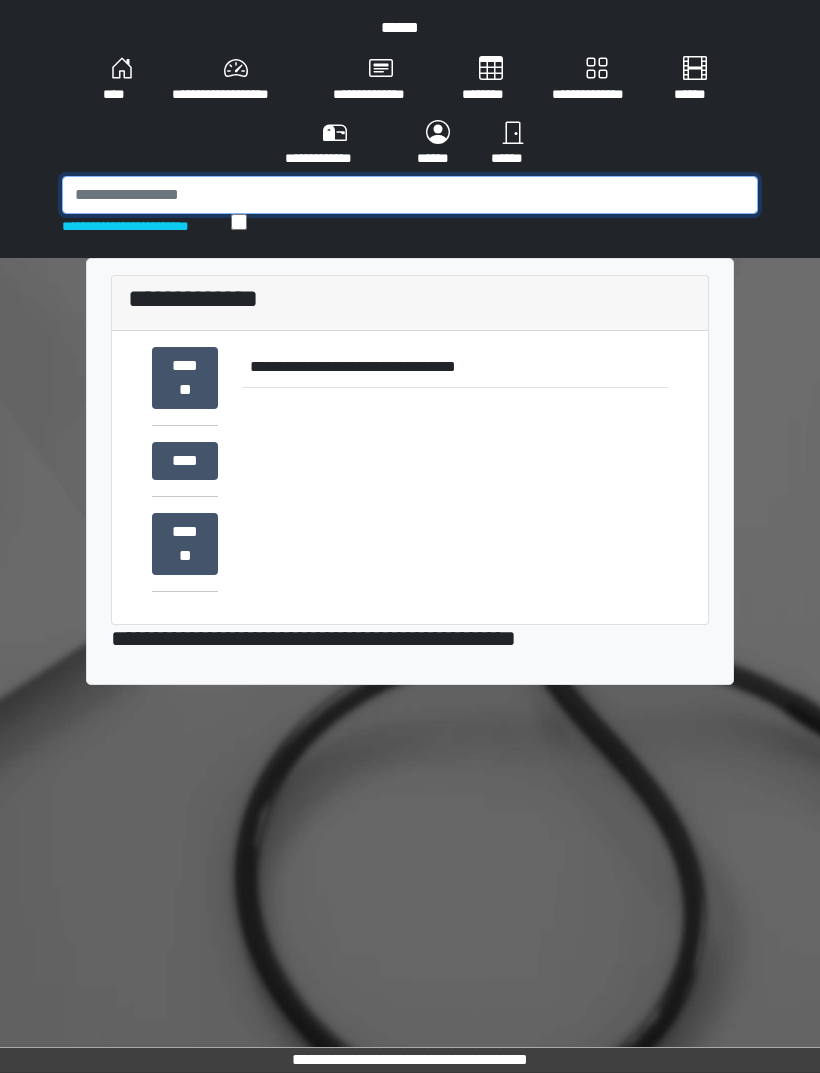 click at bounding box center (410, 195) 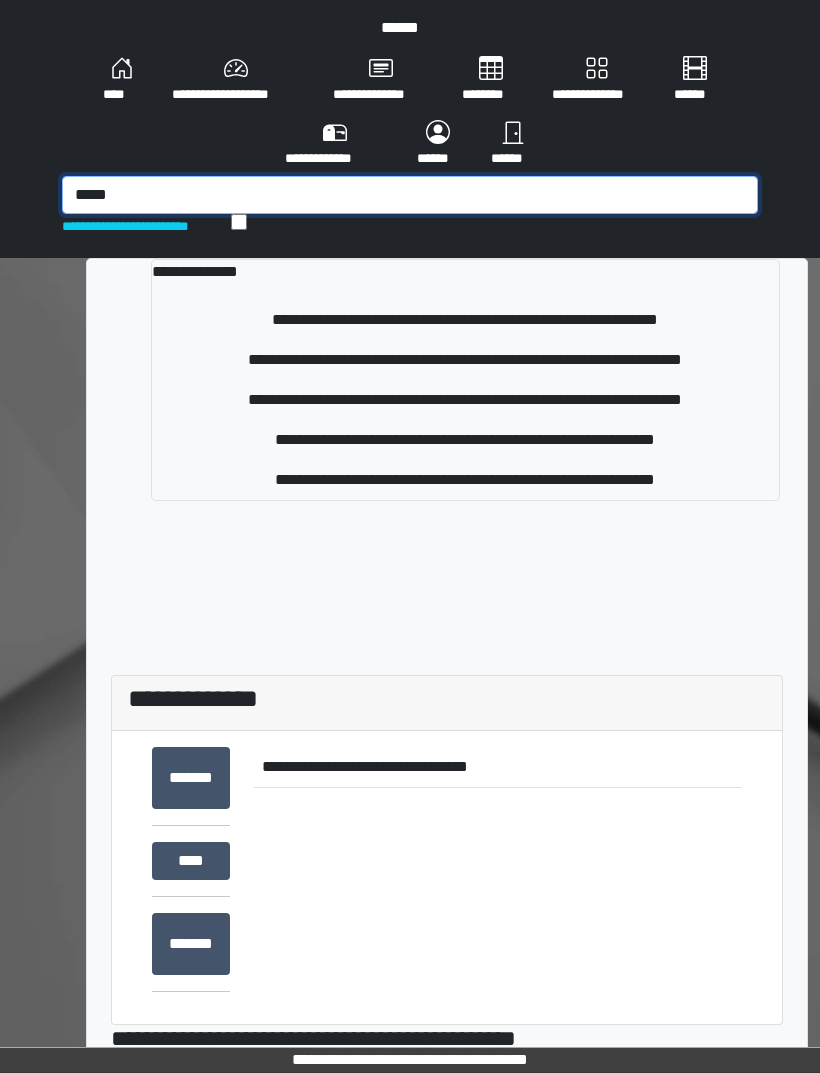 type on "*****" 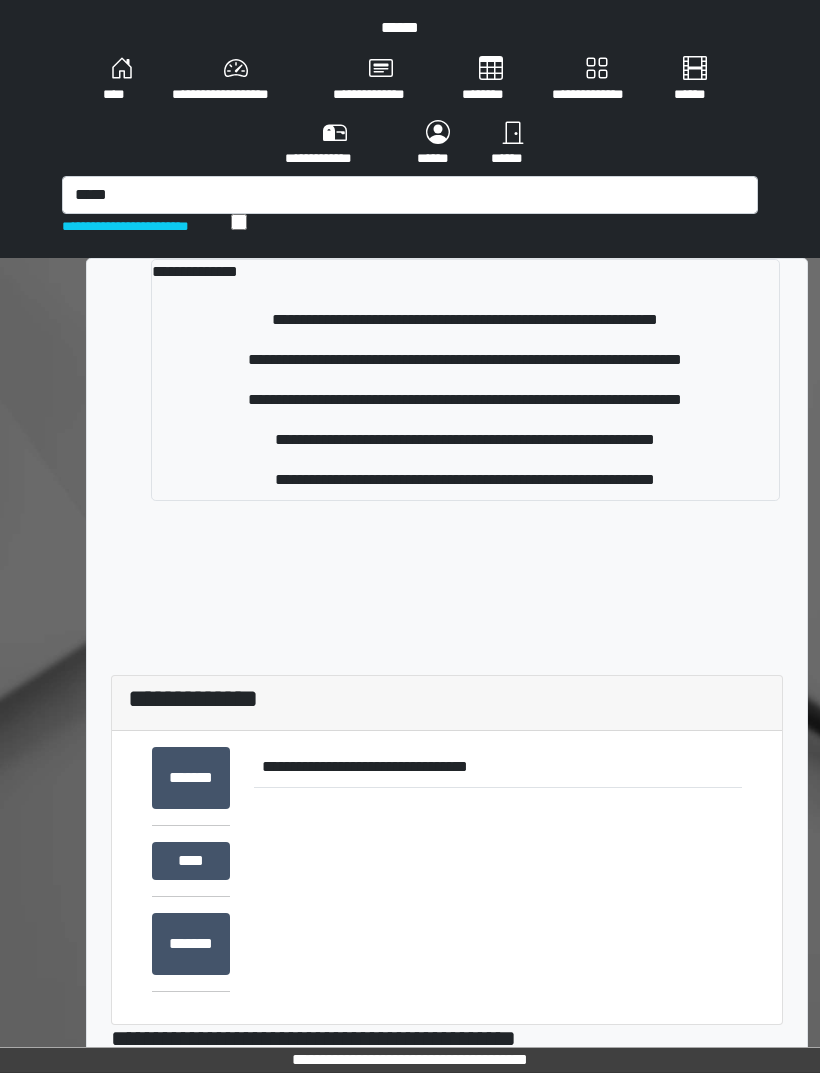 click on "**********" at bounding box center [465, 440] 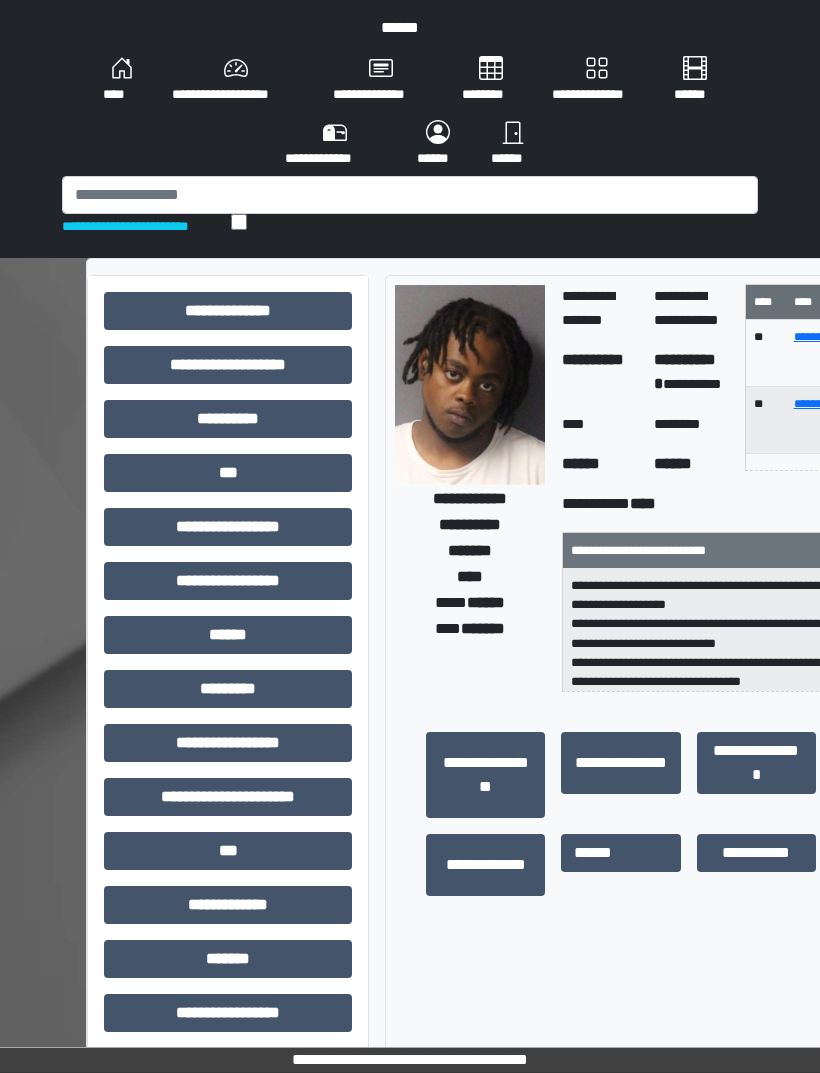 click on "***" at bounding box center (228, 473) 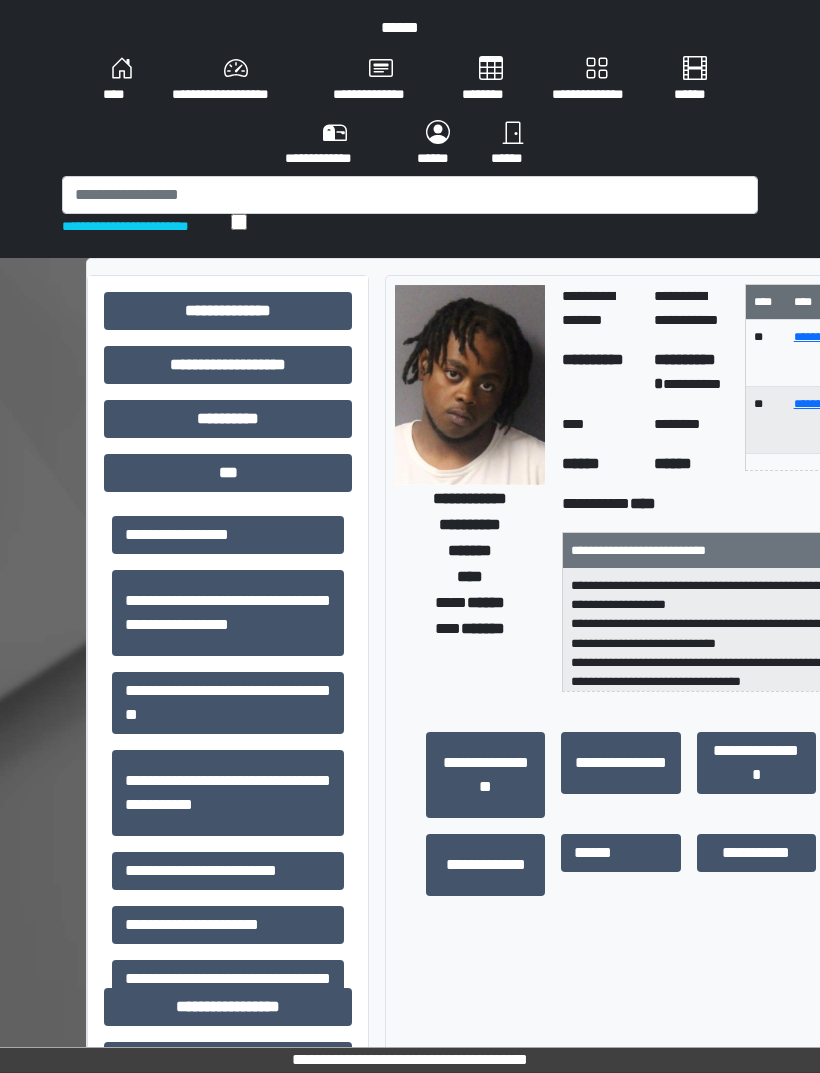 click on "**********" at bounding box center [228, 871] 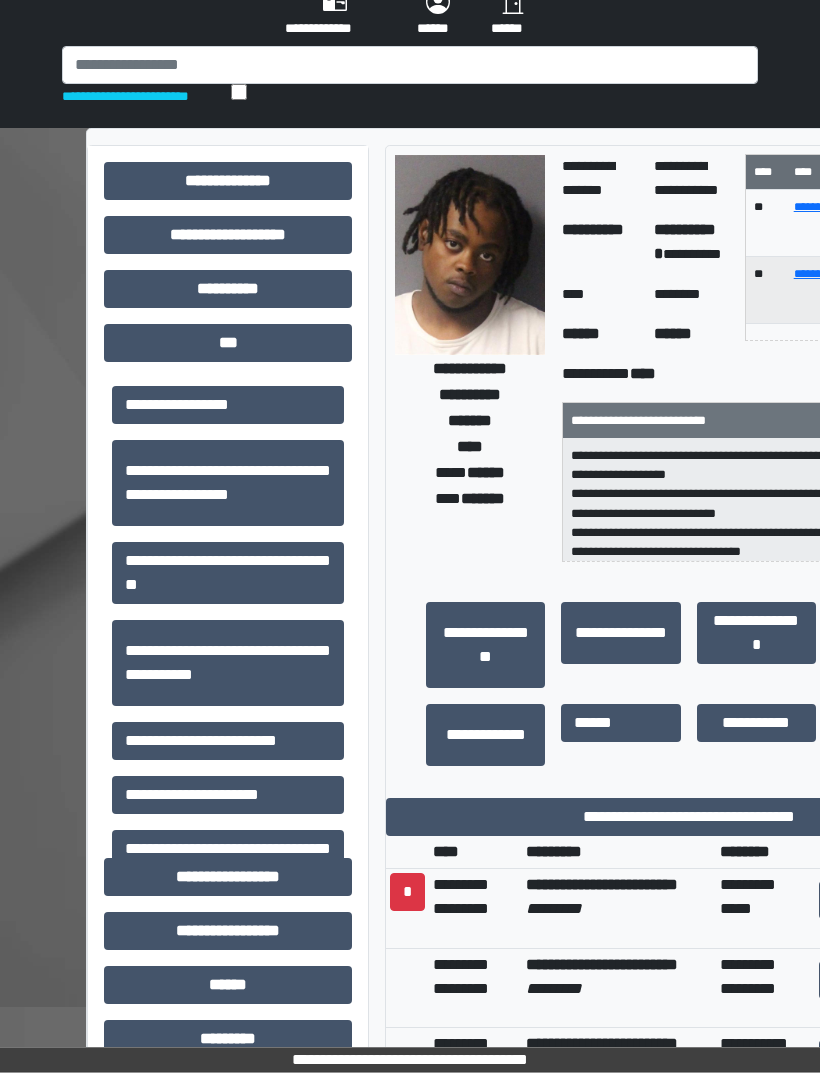 scroll, scrollTop: 114, scrollLeft: 0, axis: vertical 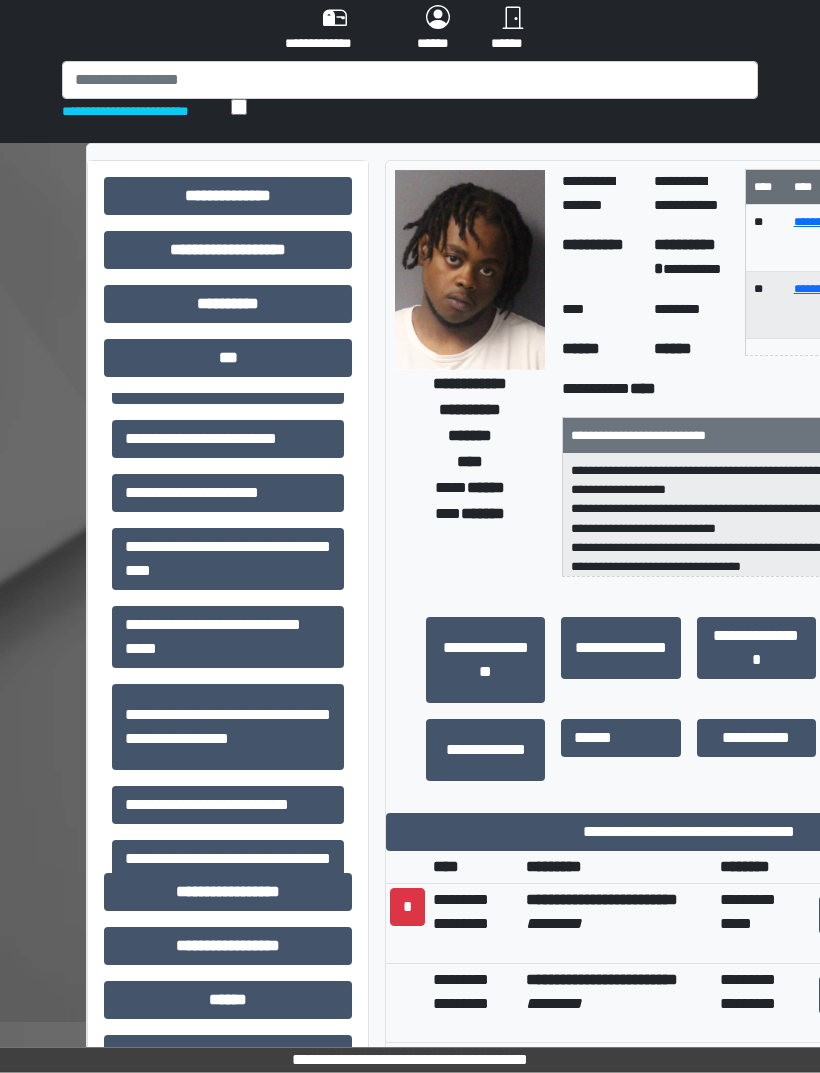 click on "**********" at bounding box center [228, 638] 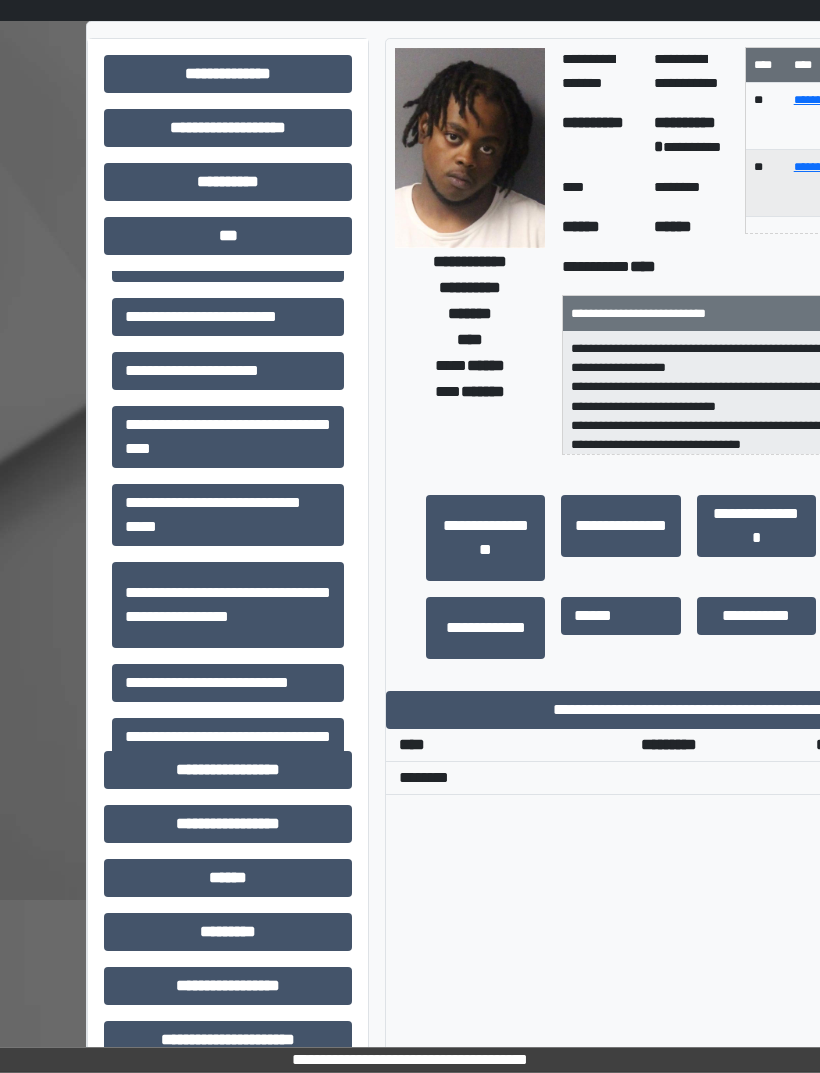 scroll, scrollTop: 323, scrollLeft: 0, axis: vertical 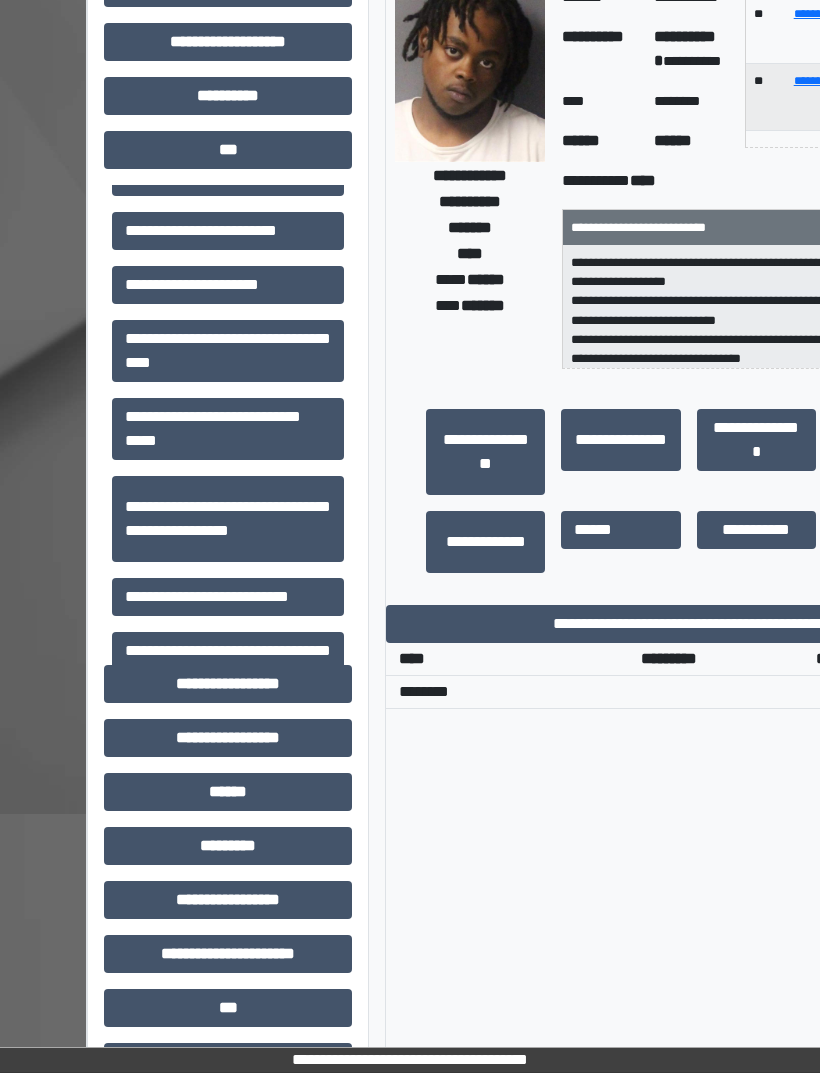 click on "**********" at bounding box center [688, 624] 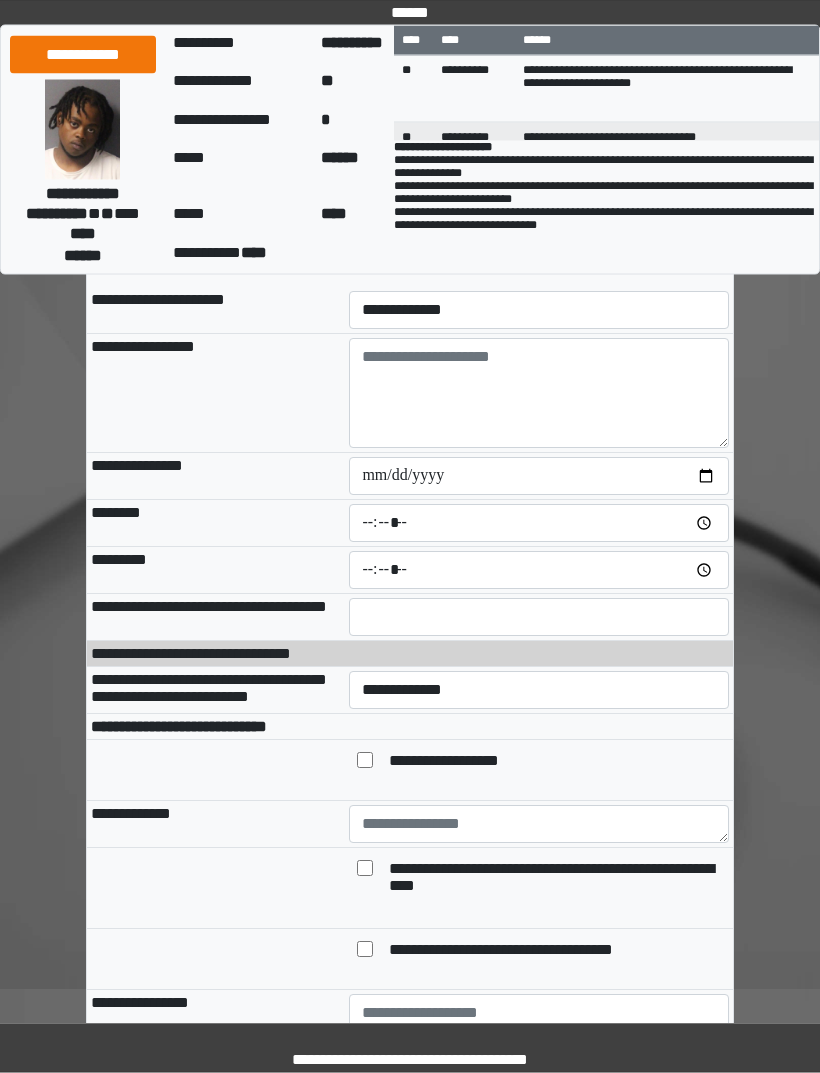 scroll, scrollTop: 0, scrollLeft: 0, axis: both 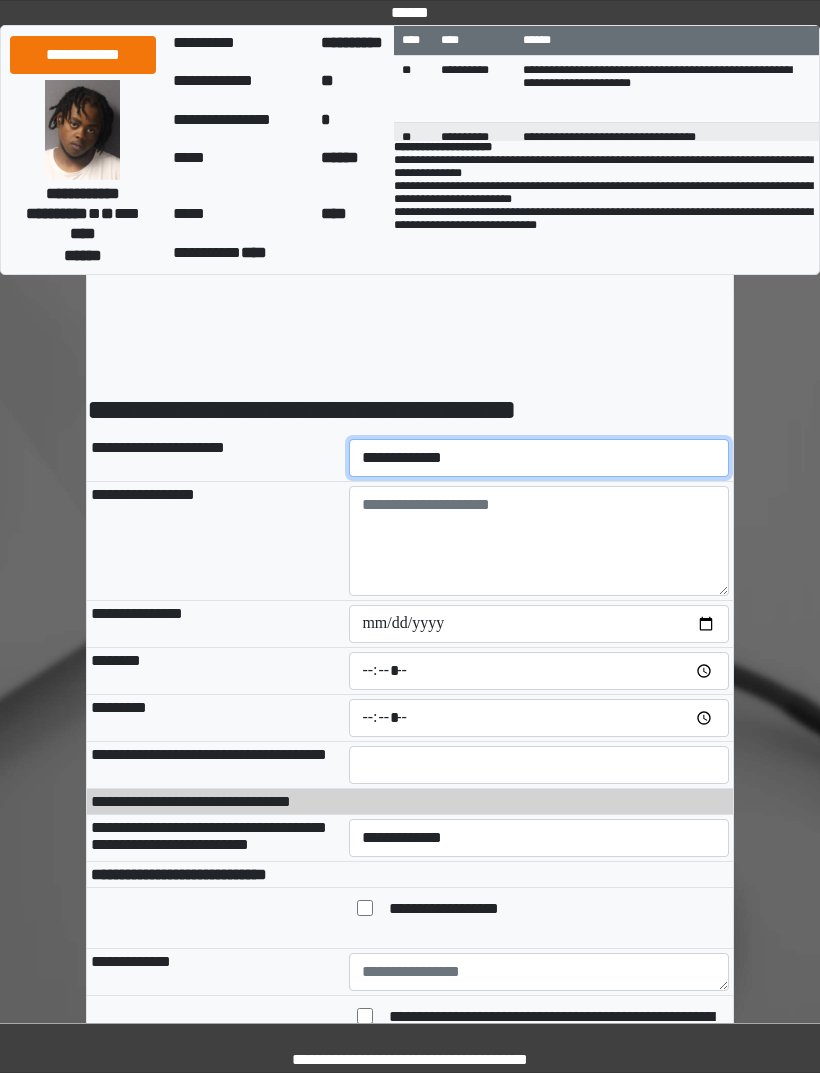 click on "**********" at bounding box center [539, 458] 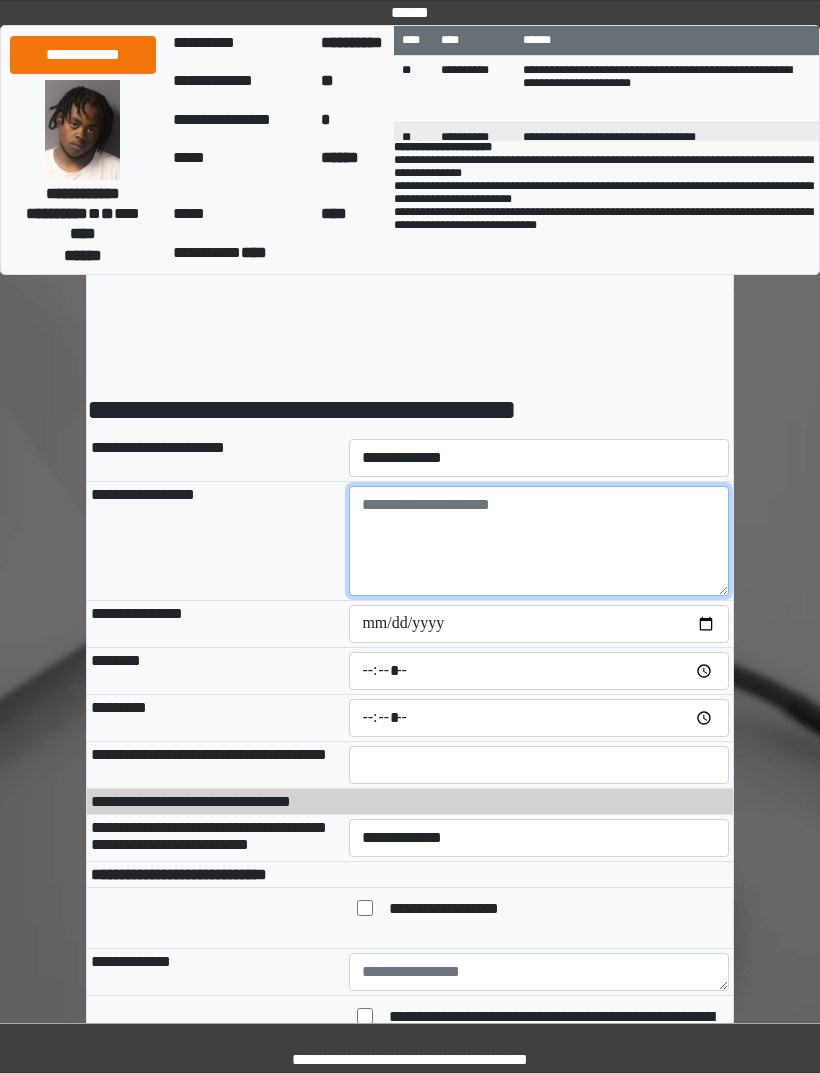 click at bounding box center (539, 541) 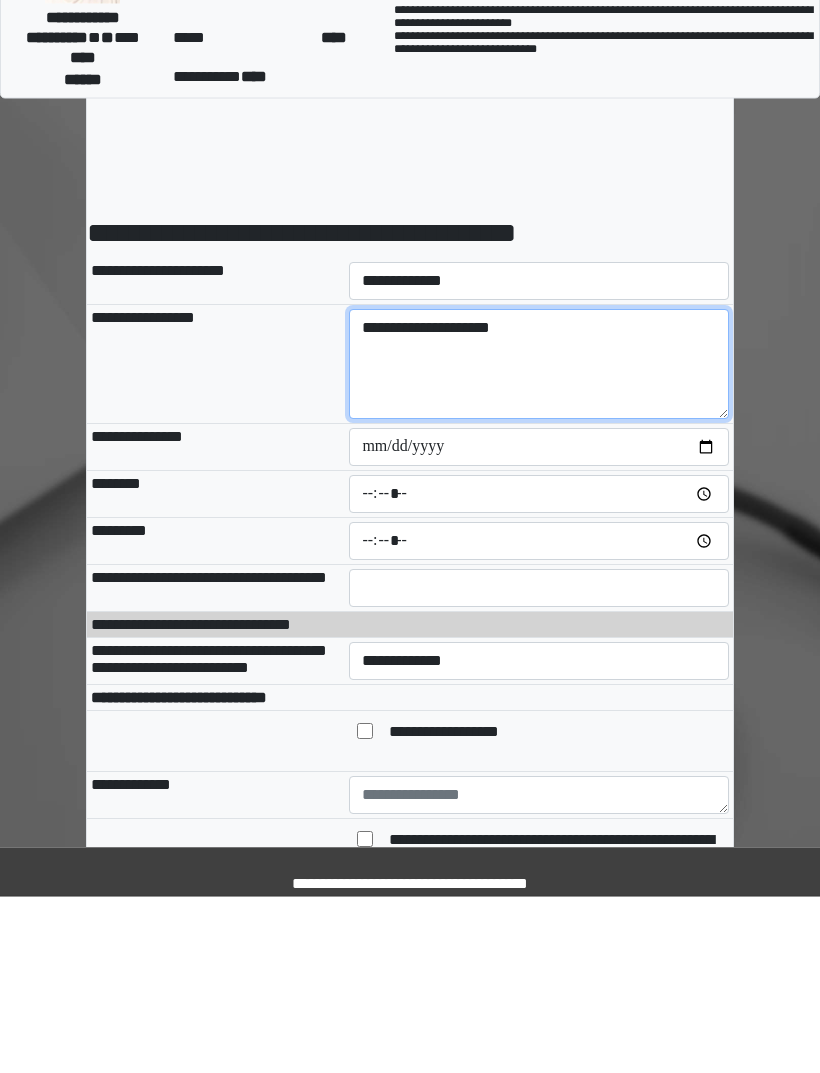 type on "**********" 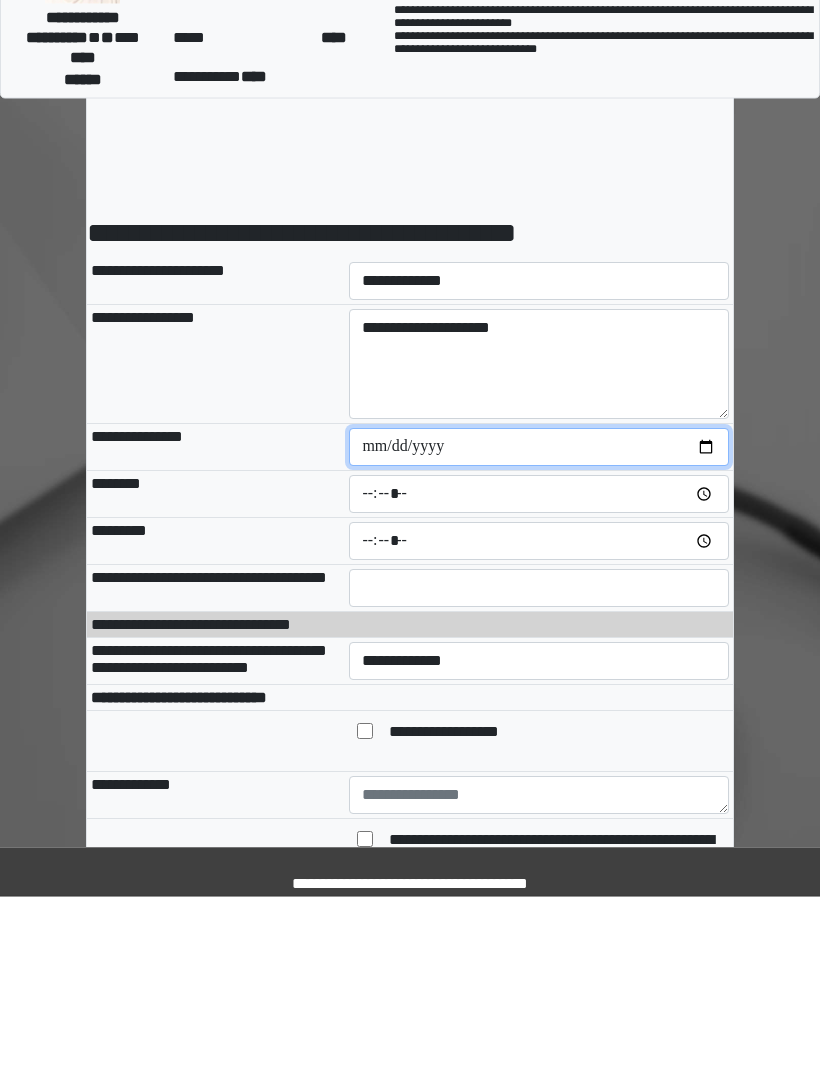 click at bounding box center [539, 624] 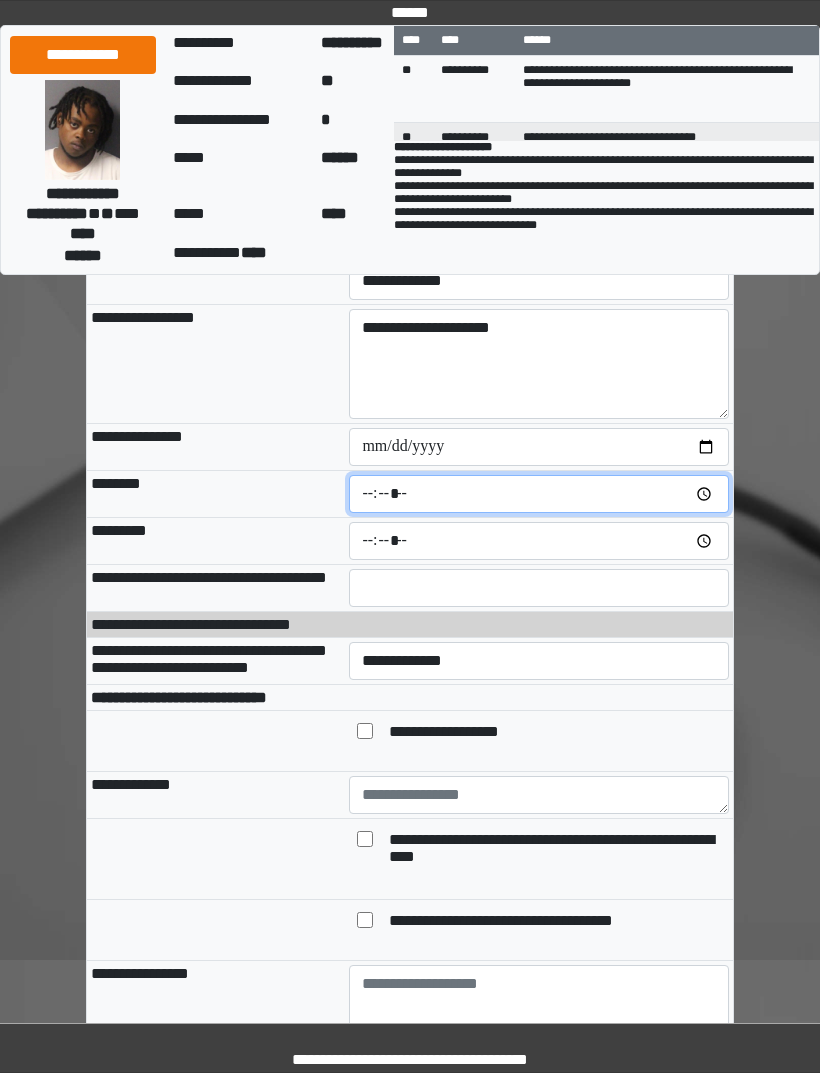 click at bounding box center [539, 494] 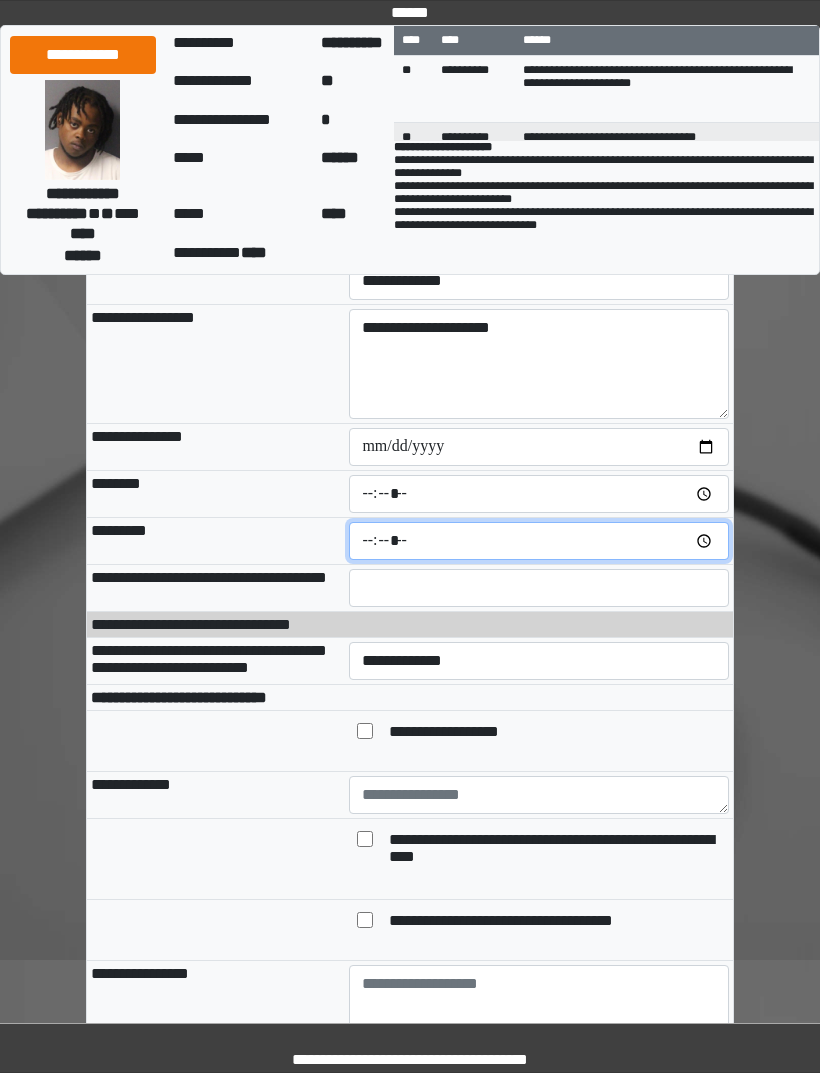 click at bounding box center (539, 541) 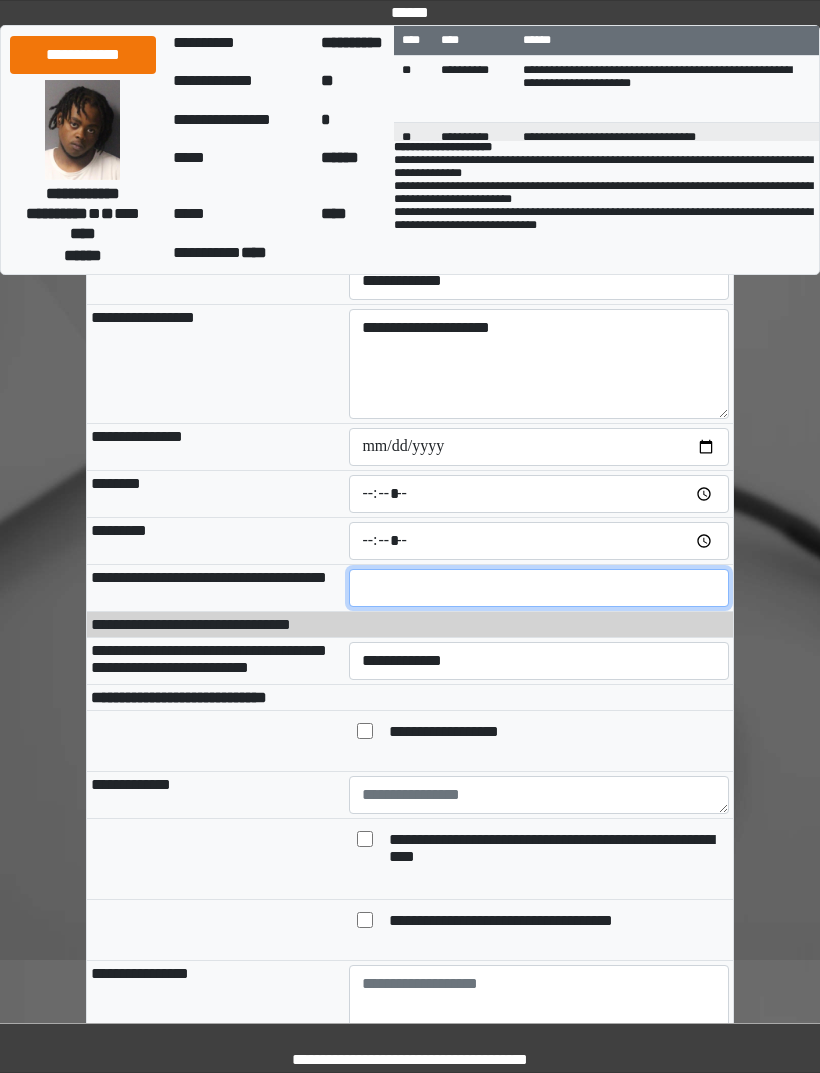 click at bounding box center (539, 588) 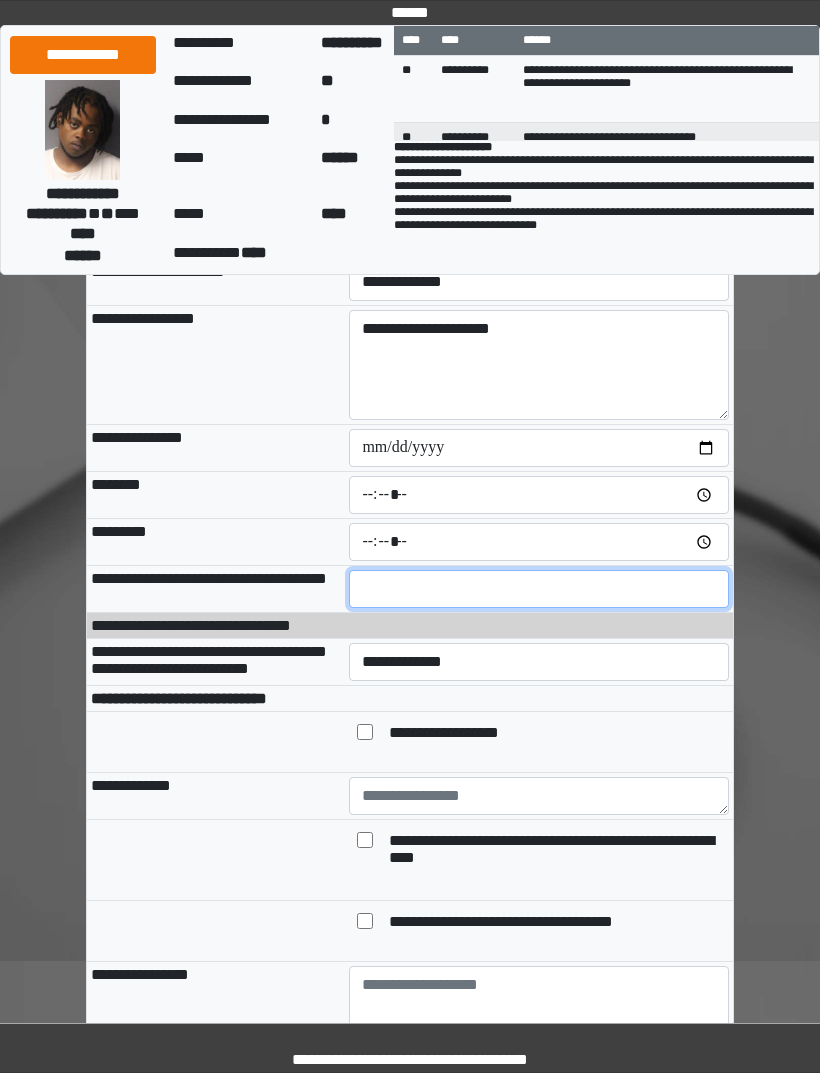 type on "*" 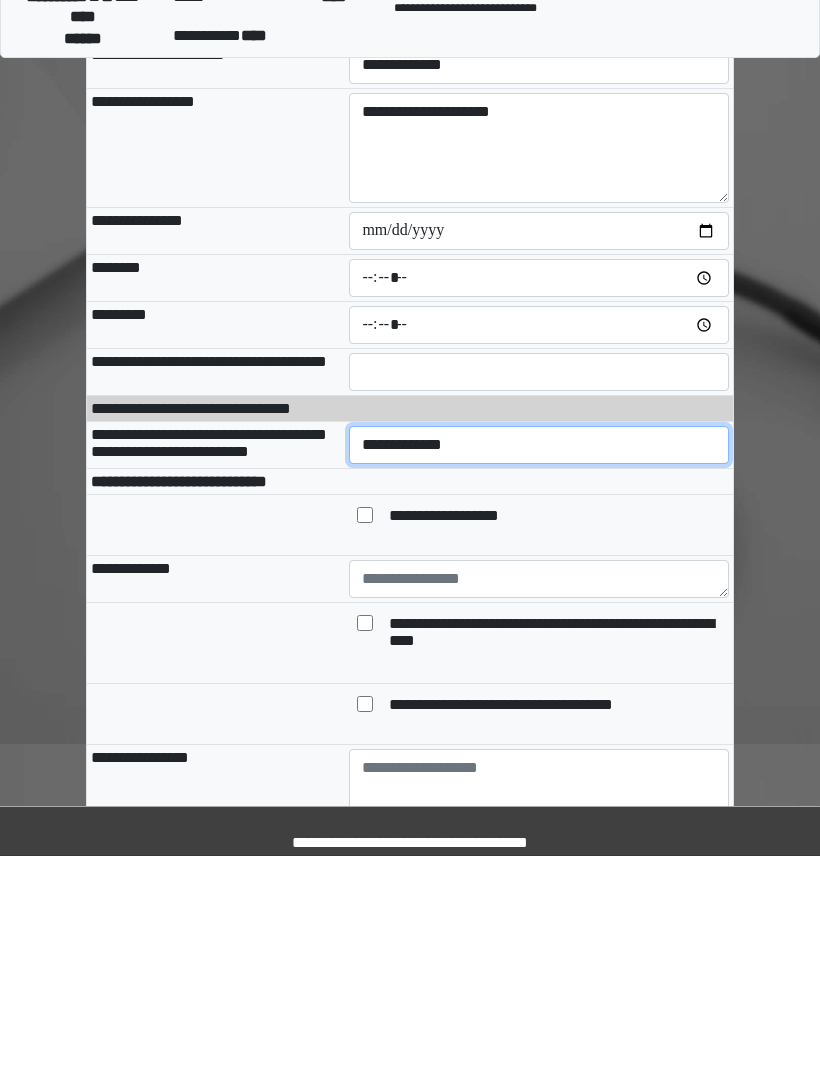 click on "**********" at bounding box center [539, 662] 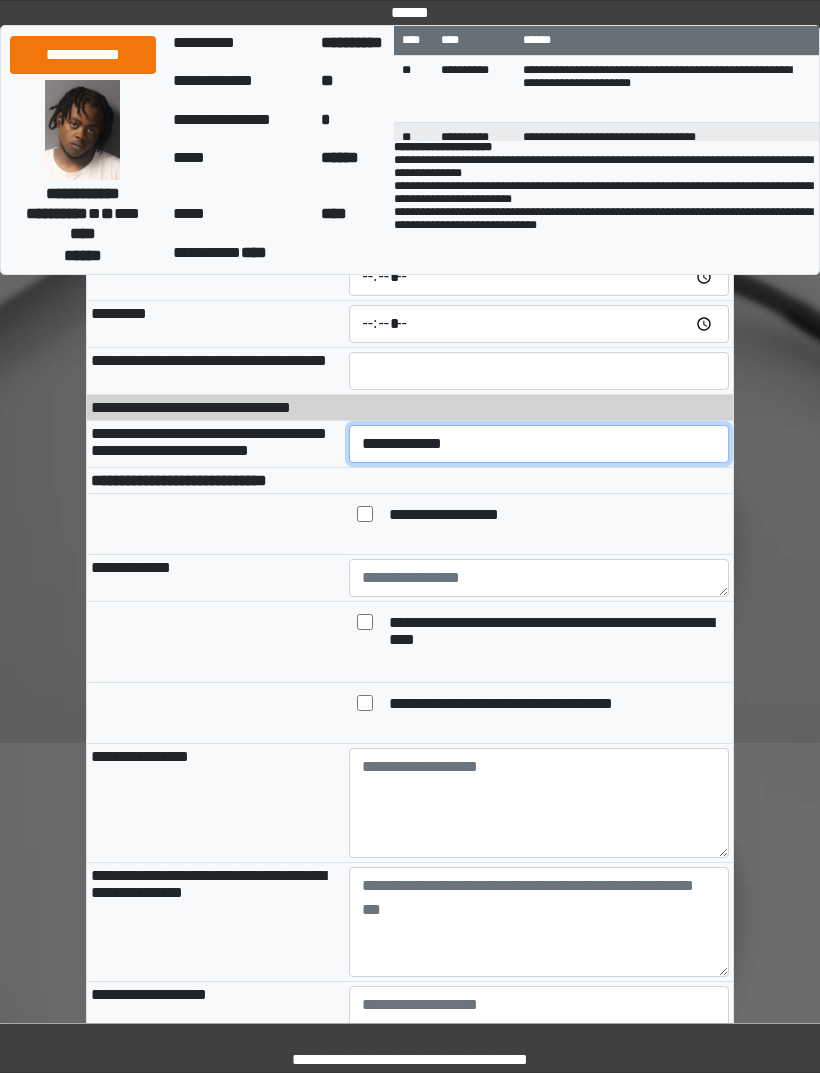 select on "*" 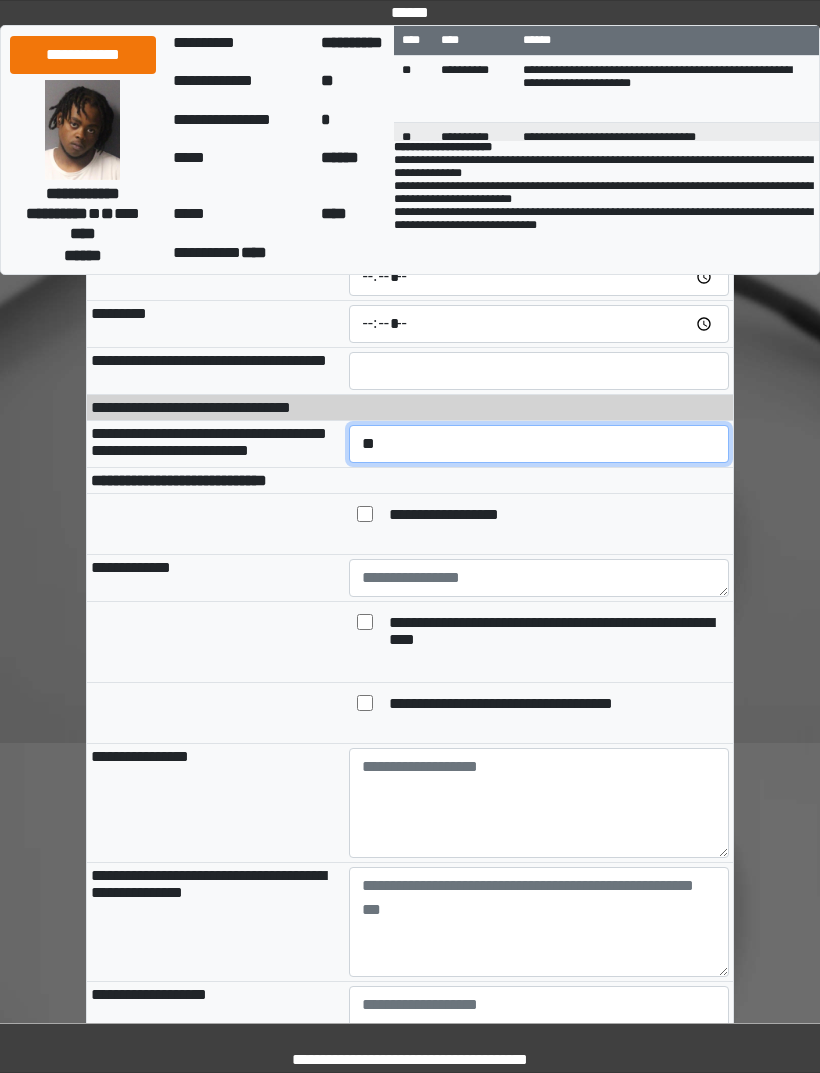 click on "**********" at bounding box center [539, 444] 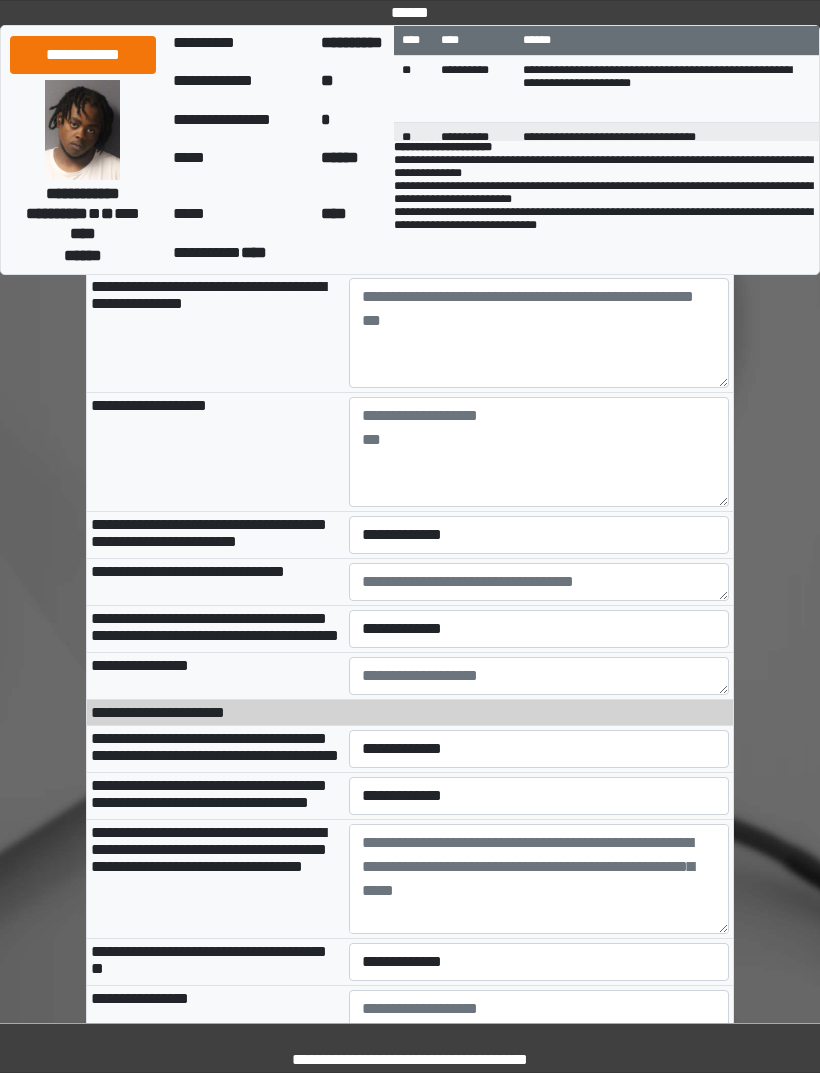 scroll, scrollTop: 1046, scrollLeft: 0, axis: vertical 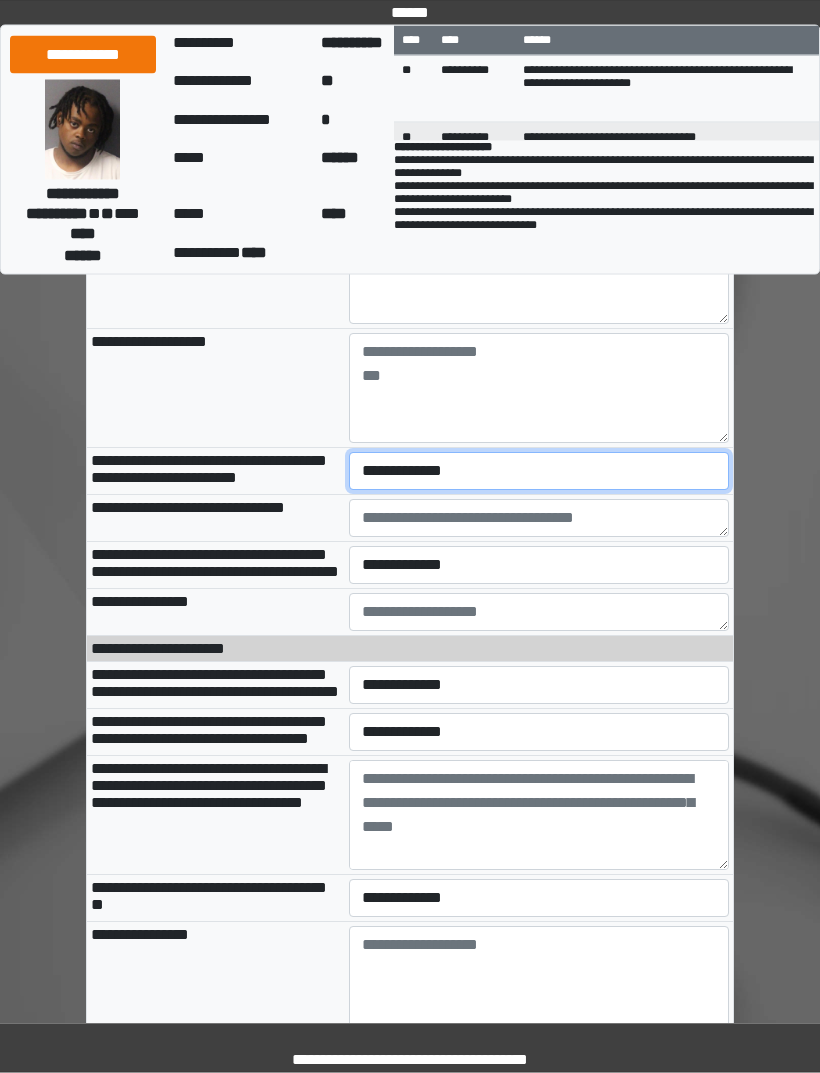click on "**********" at bounding box center [539, 472] 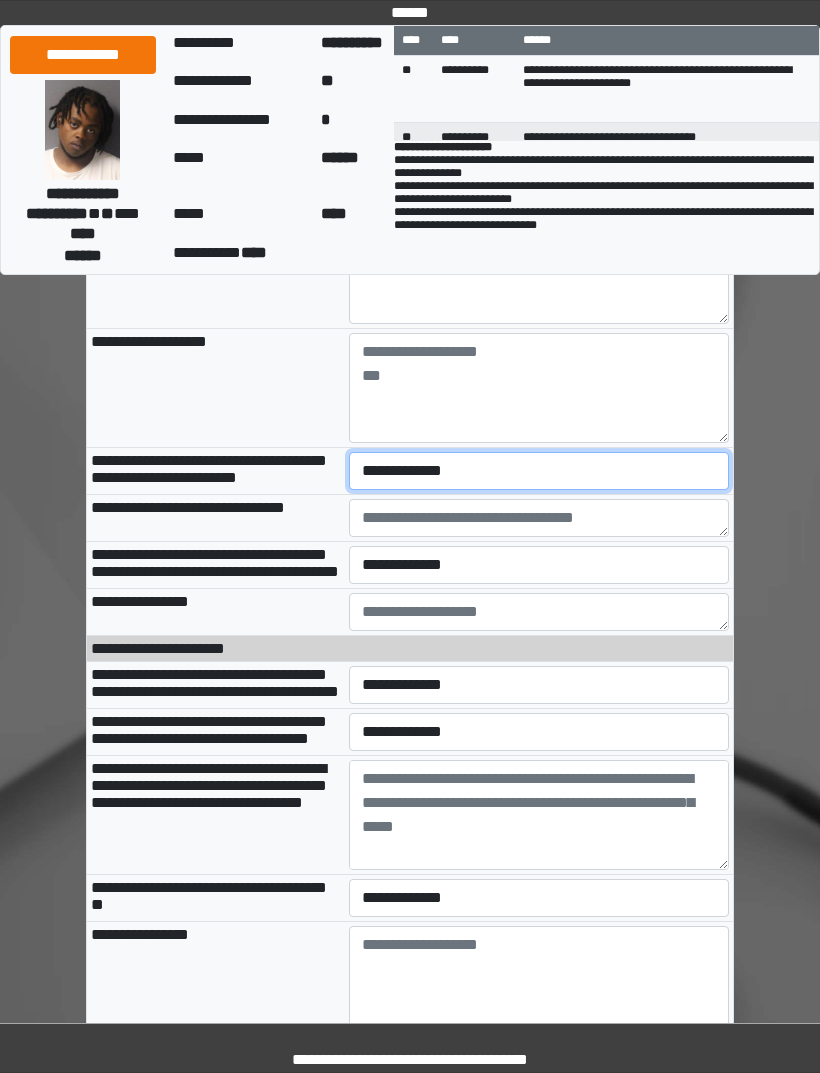 select on "*" 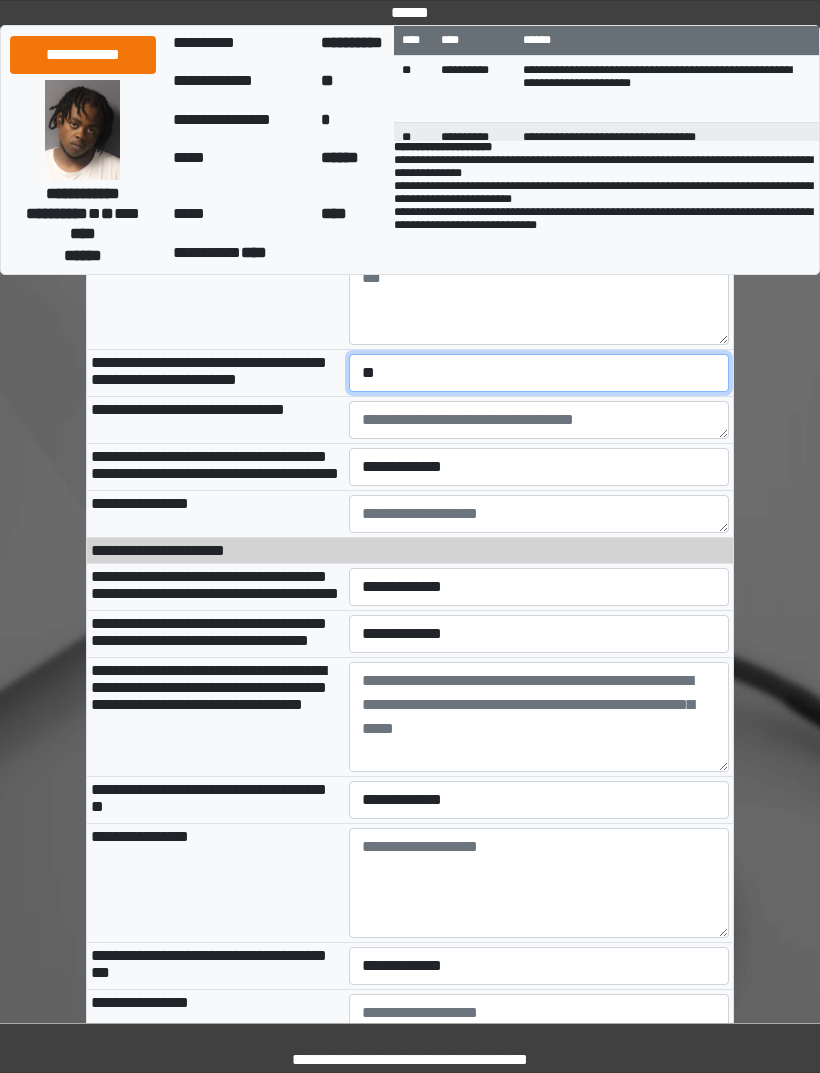 scroll, scrollTop: 1146, scrollLeft: 0, axis: vertical 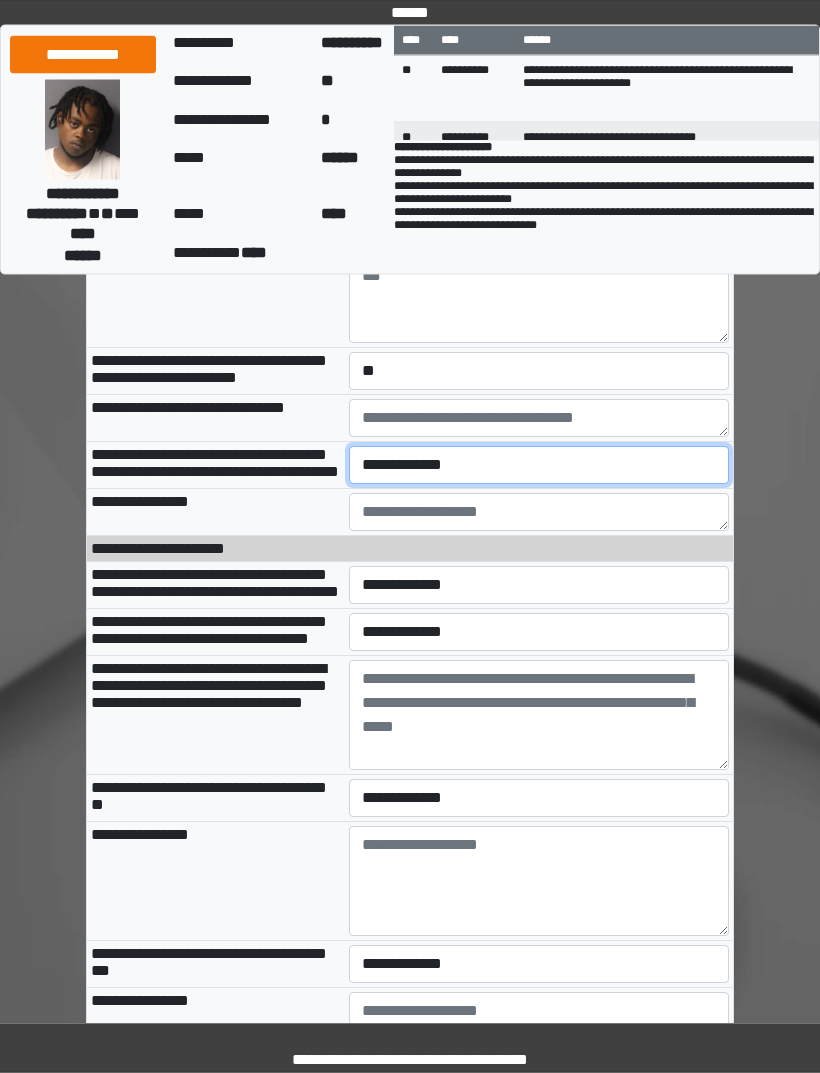 click on "**********" at bounding box center [539, 466] 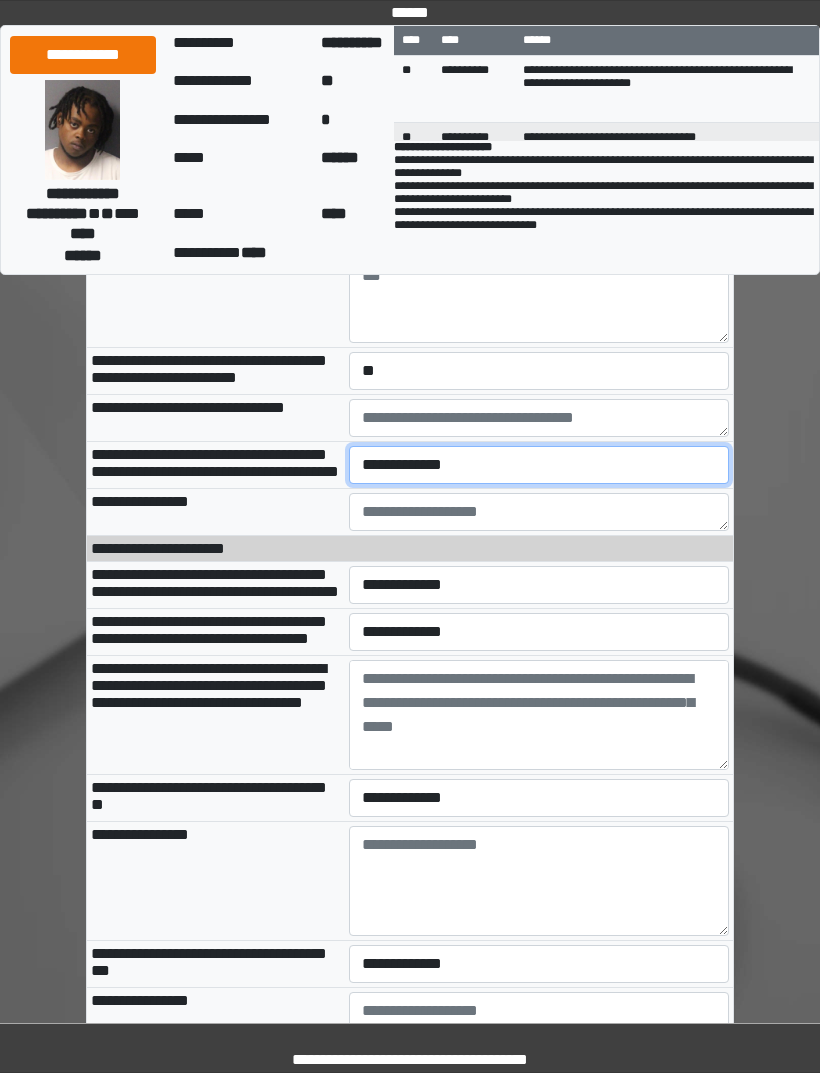 select on "*" 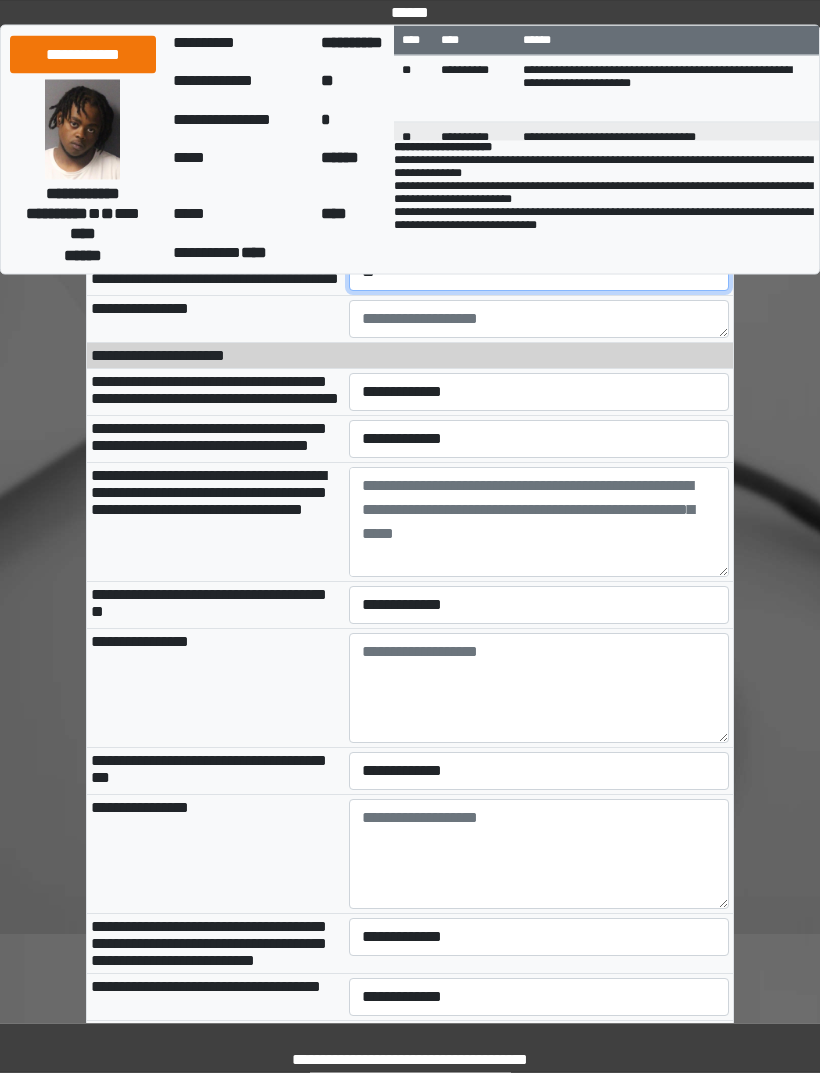 scroll, scrollTop: 1340, scrollLeft: 0, axis: vertical 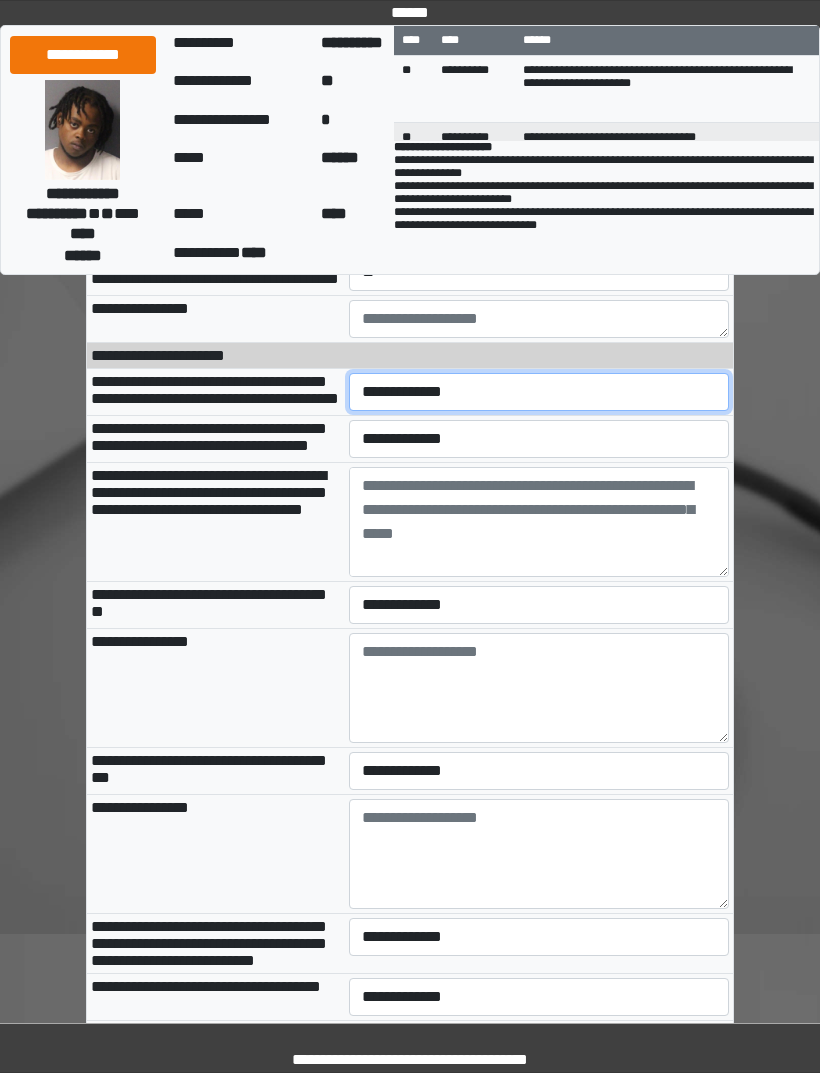click on "**********" at bounding box center [539, 392] 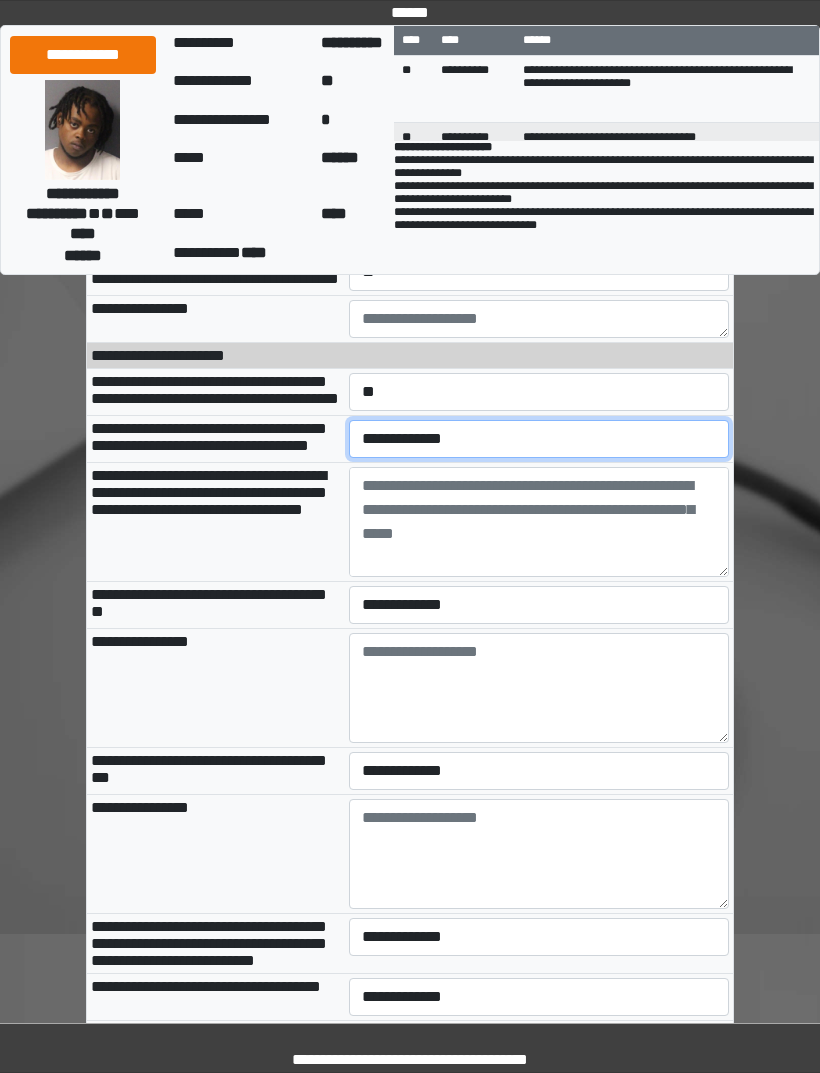 click on "**********" at bounding box center [539, 439] 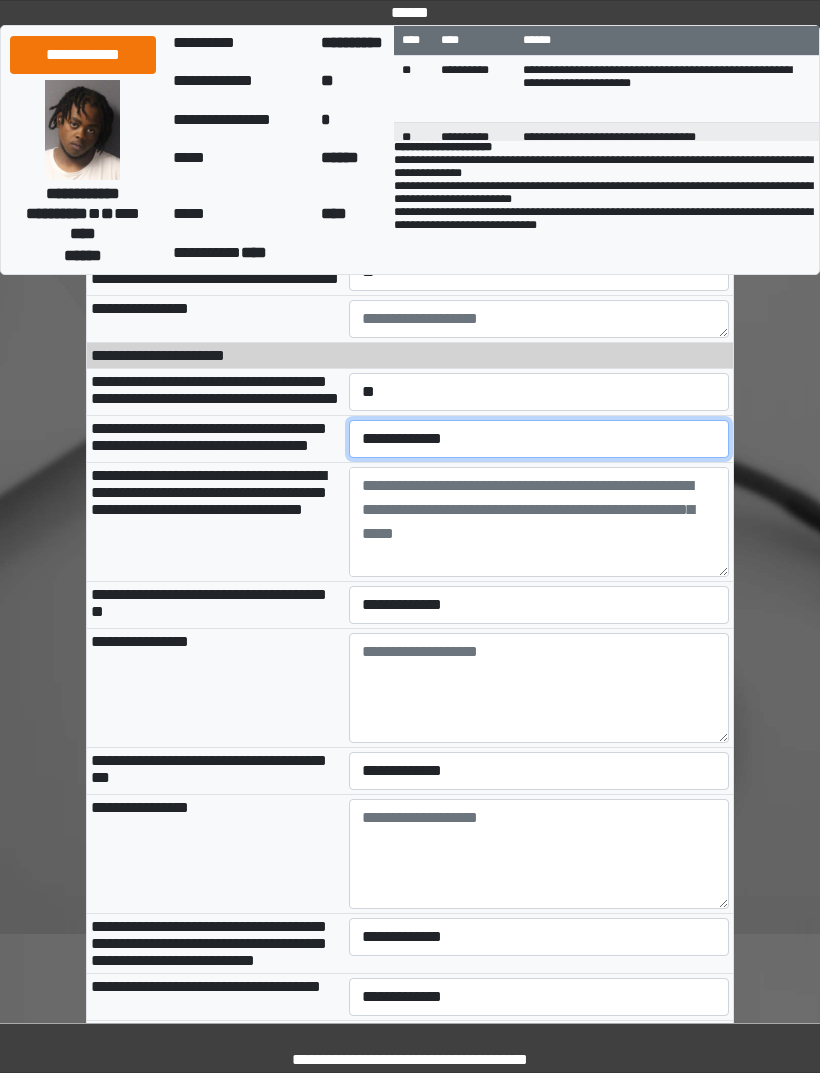 select on "*" 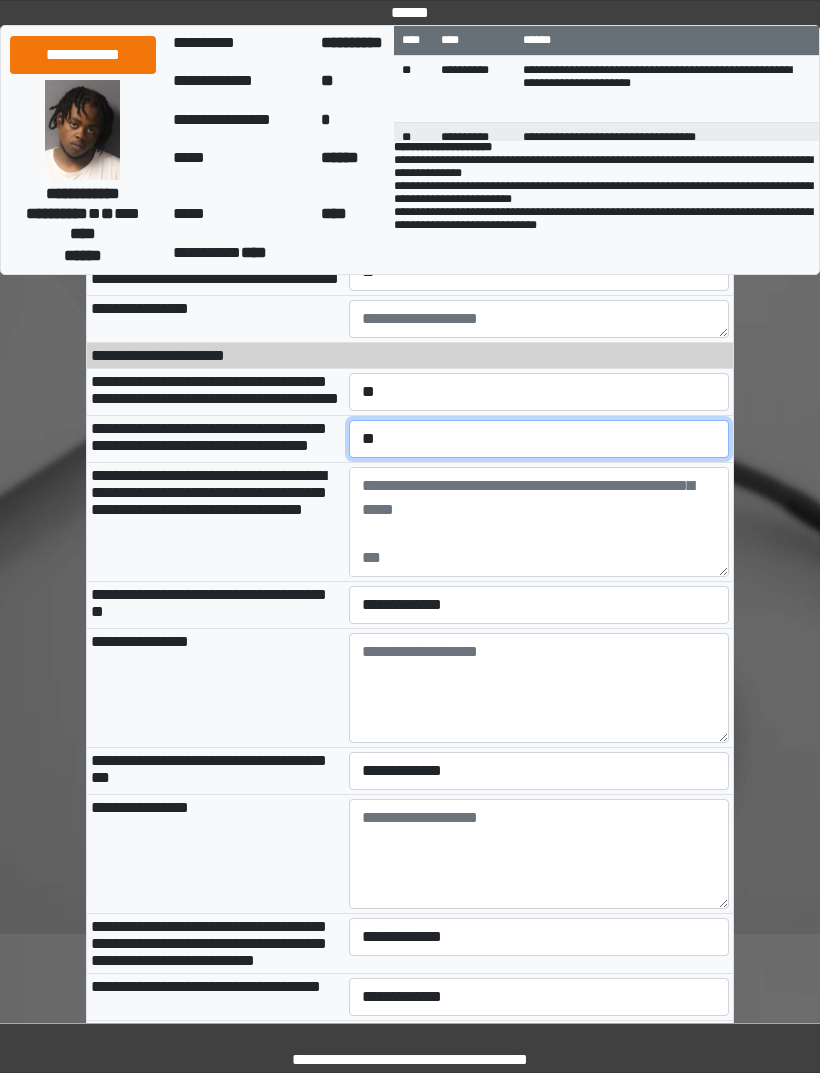 scroll, scrollTop: 21, scrollLeft: 0, axis: vertical 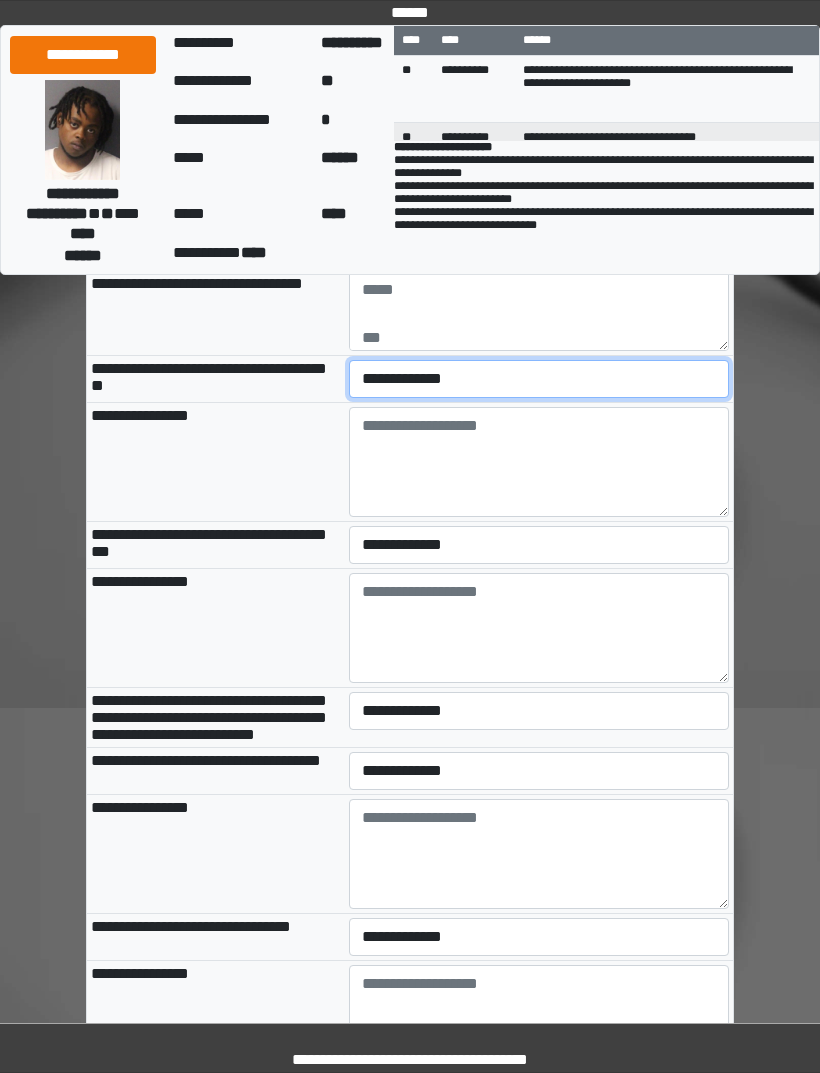click on "**********" at bounding box center (539, 379) 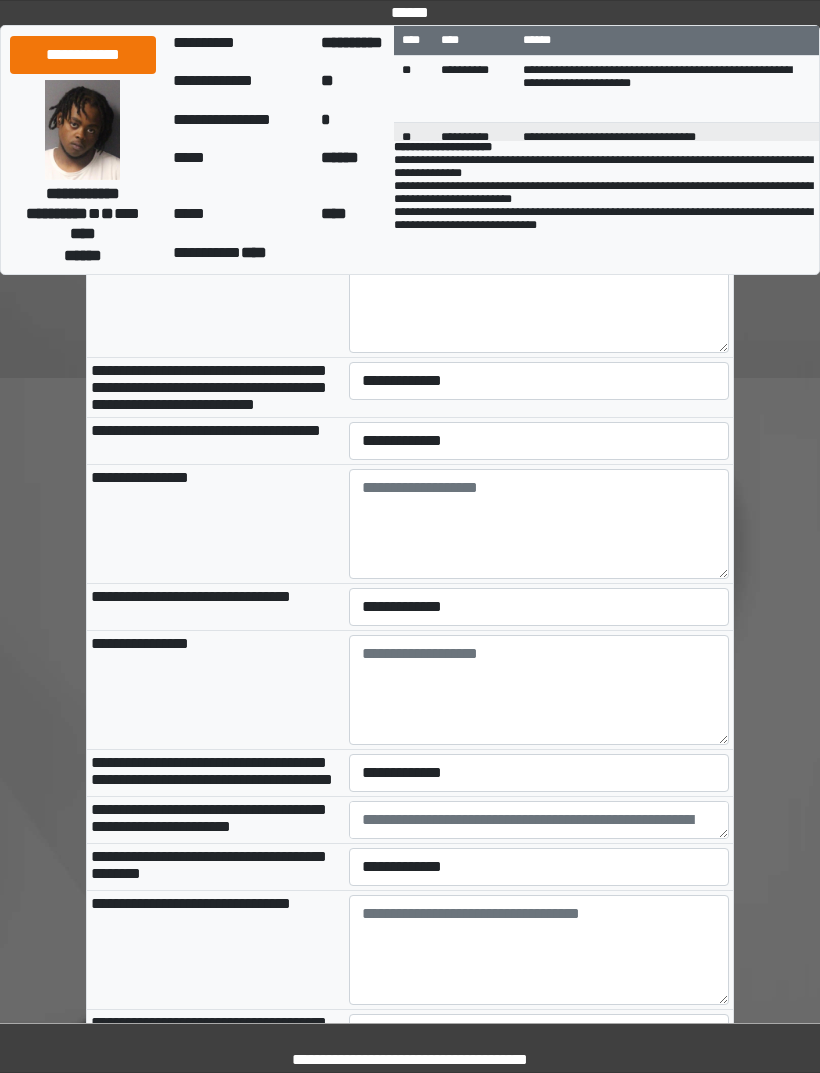 scroll, scrollTop: 1901, scrollLeft: 0, axis: vertical 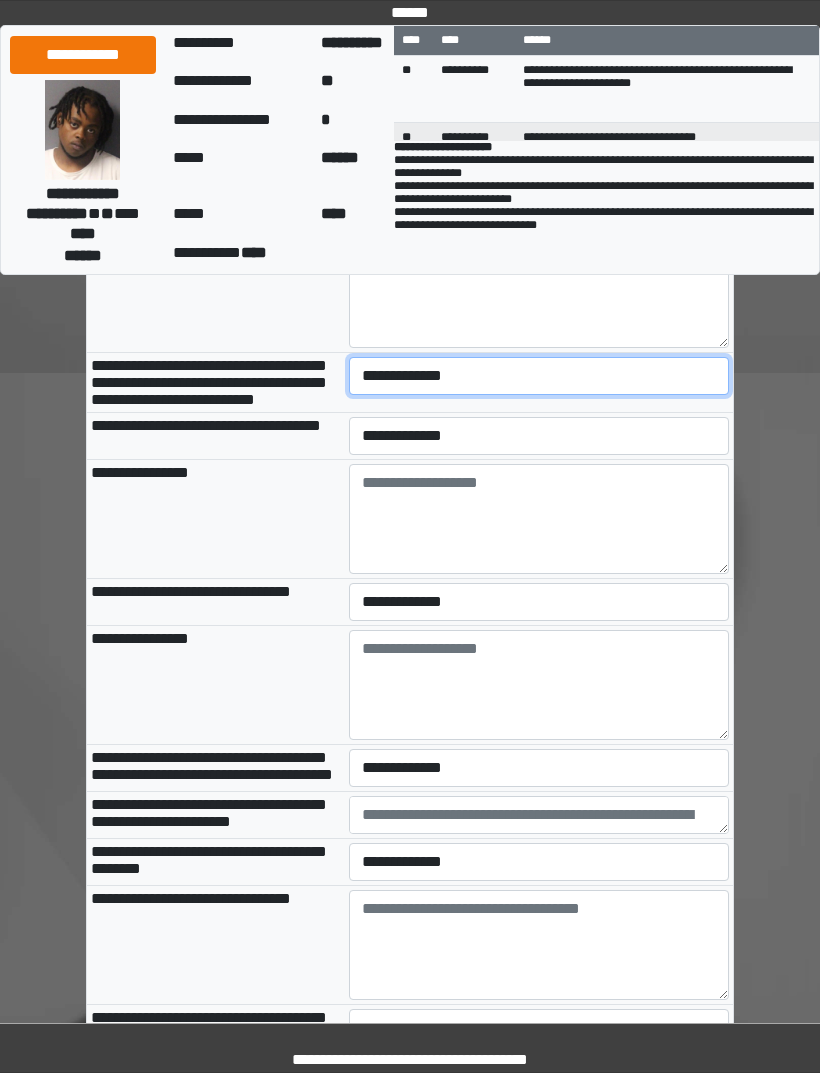click on "**********" at bounding box center [539, 376] 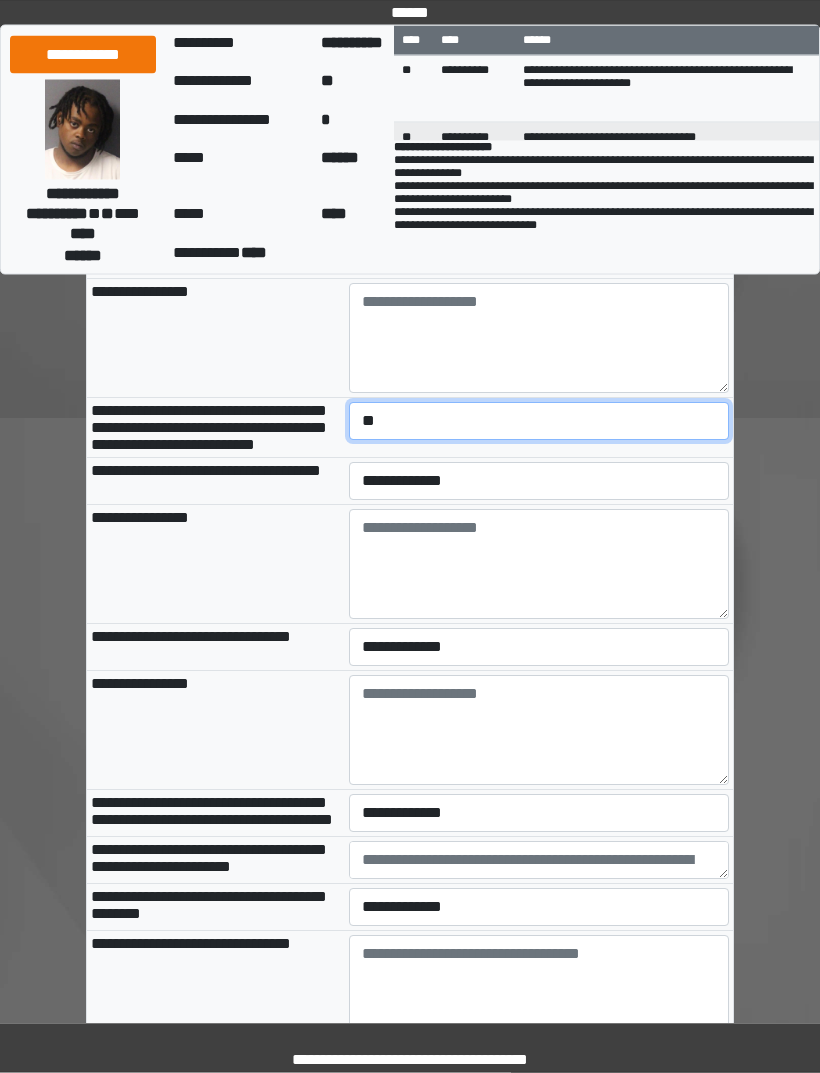 scroll, scrollTop: 1848, scrollLeft: 0, axis: vertical 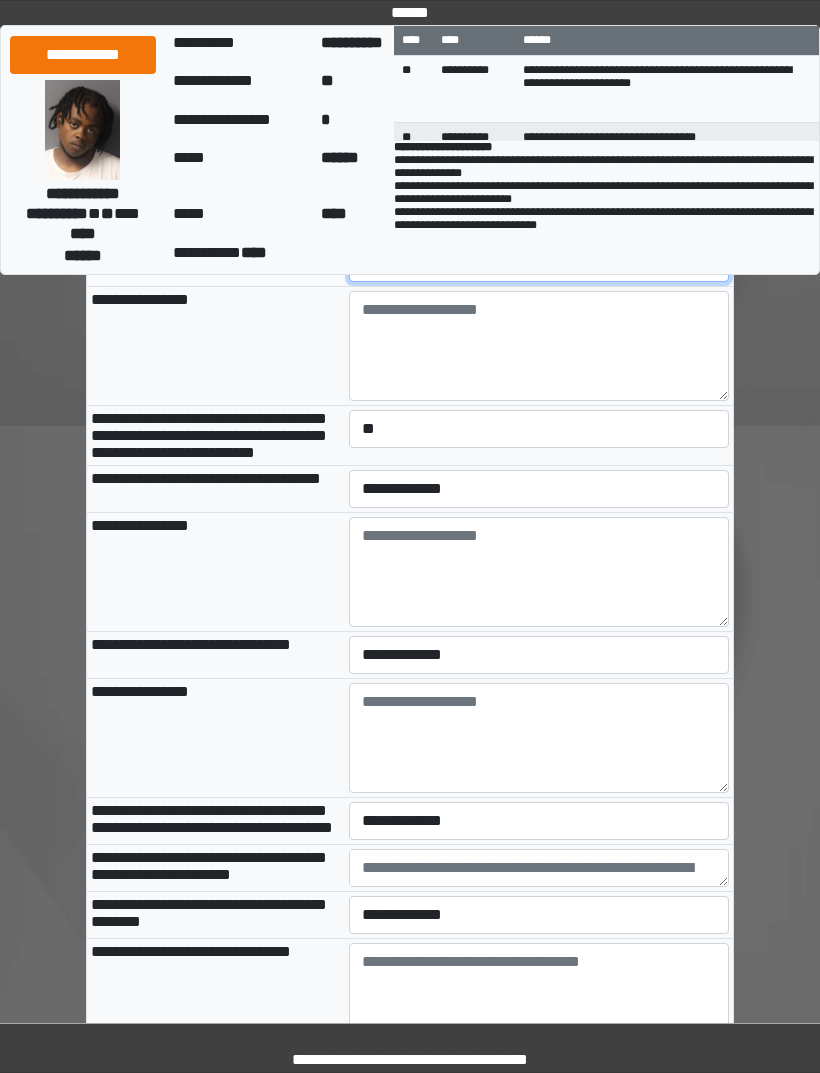 click on "**********" at bounding box center (539, 263) 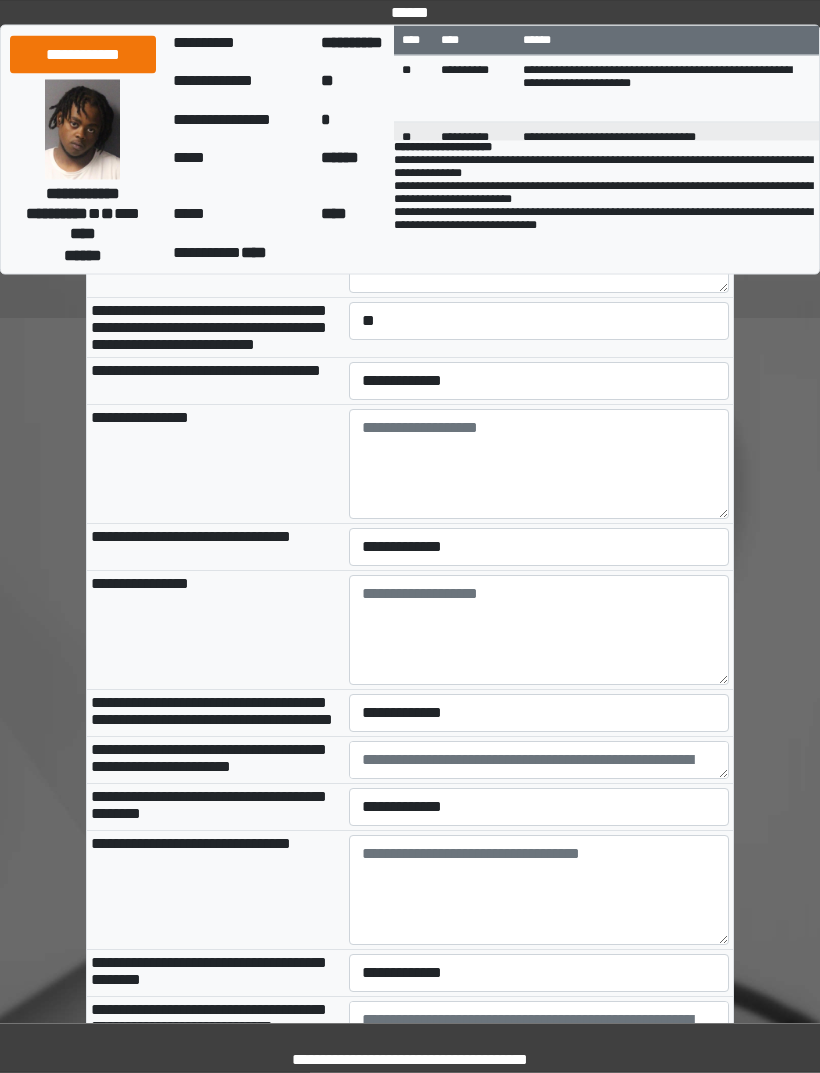 scroll, scrollTop: 1956, scrollLeft: 0, axis: vertical 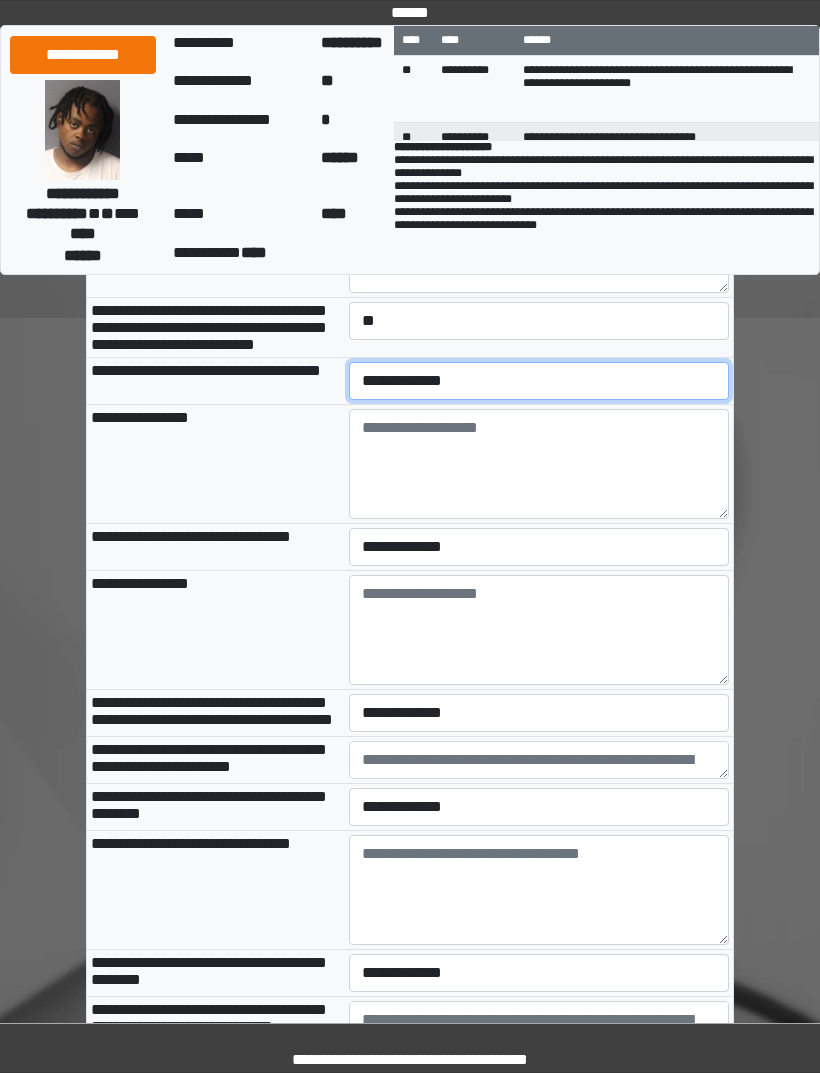 click on "**********" at bounding box center (539, 381) 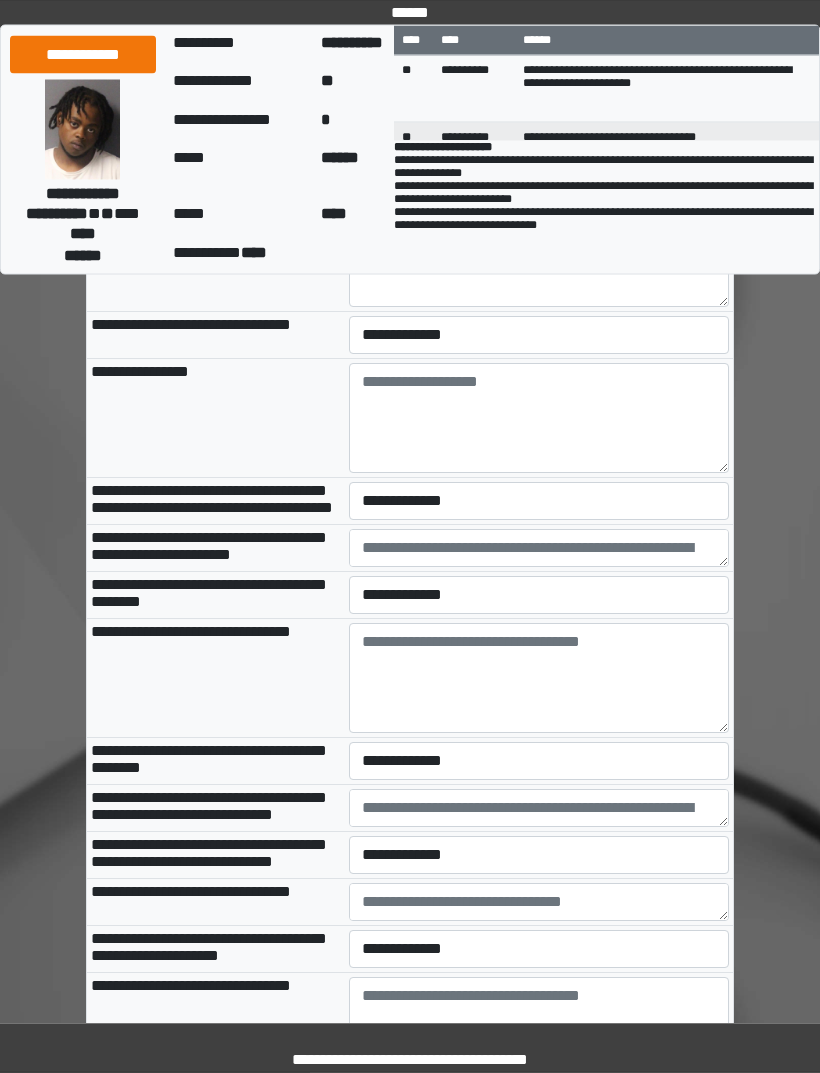 scroll, scrollTop: 2169, scrollLeft: 0, axis: vertical 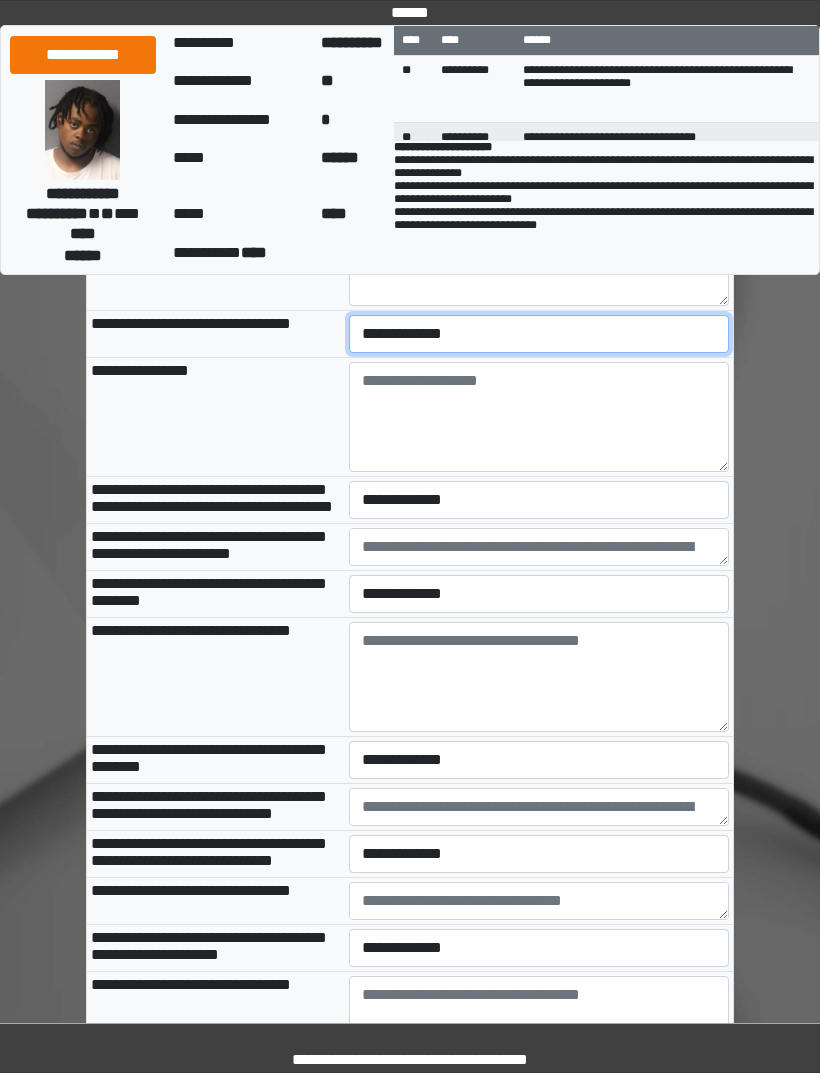 click on "**********" at bounding box center (539, 334) 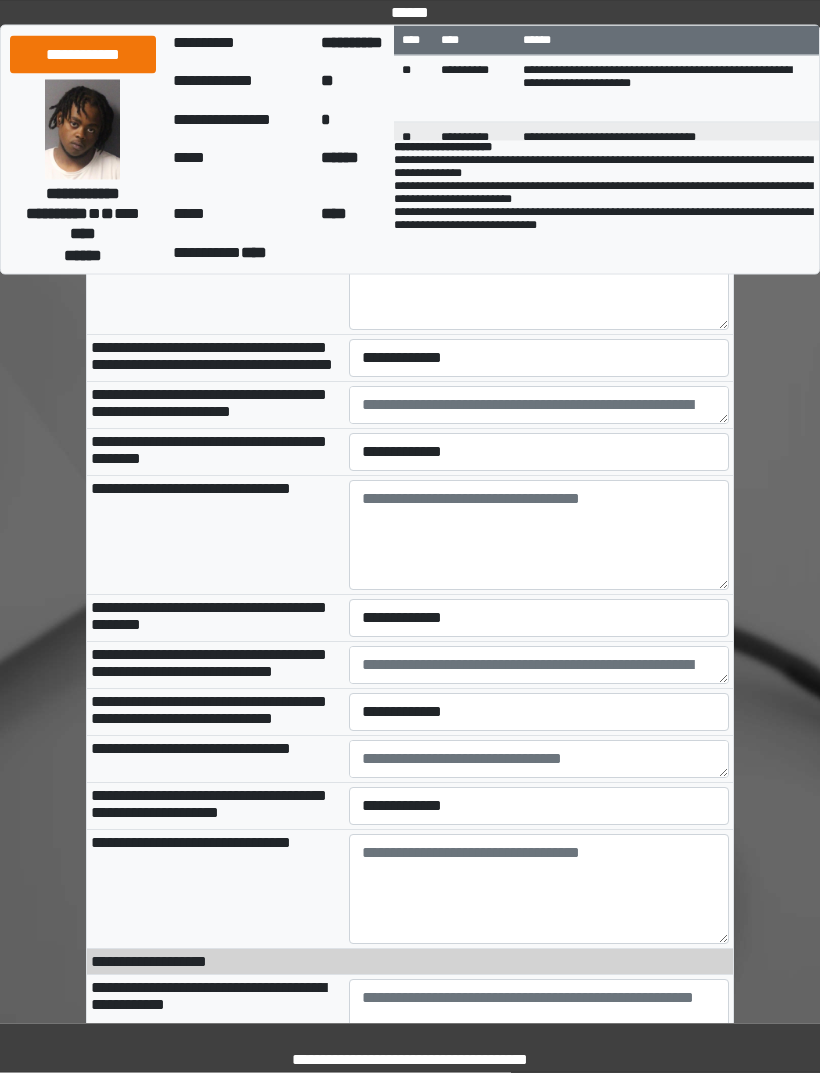scroll, scrollTop: 2317, scrollLeft: 0, axis: vertical 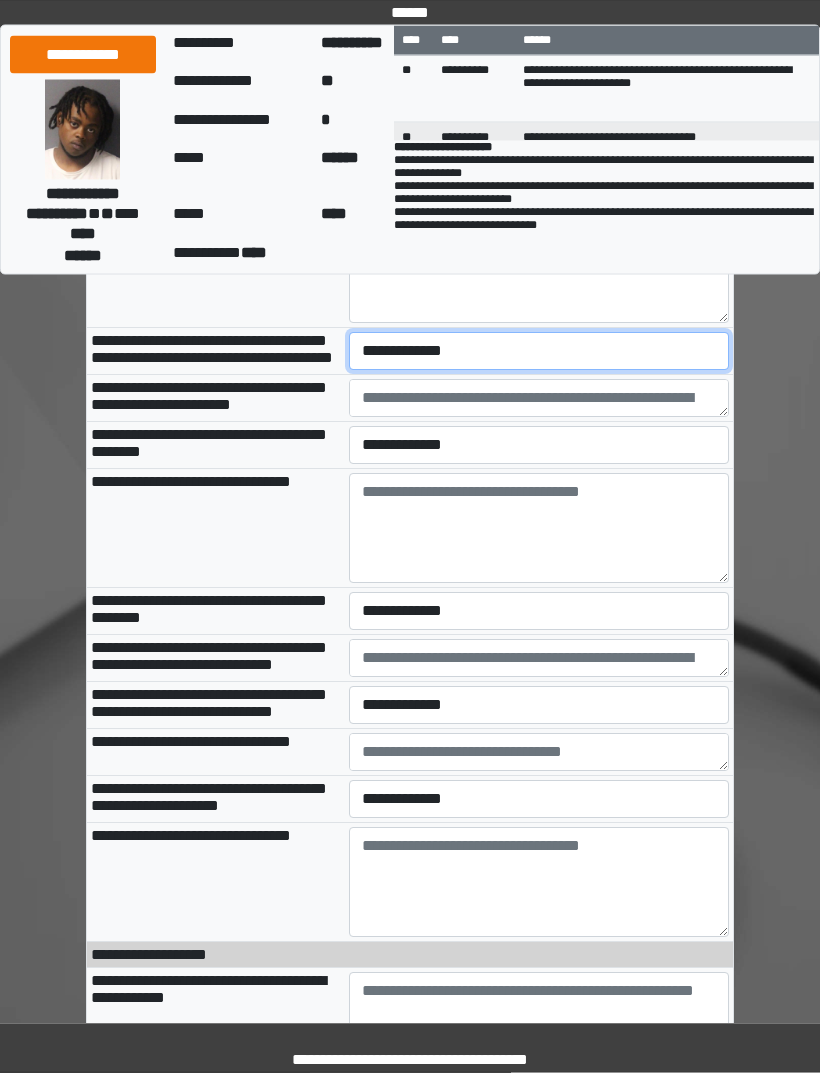 click on "**********" at bounding box center (539, 352) 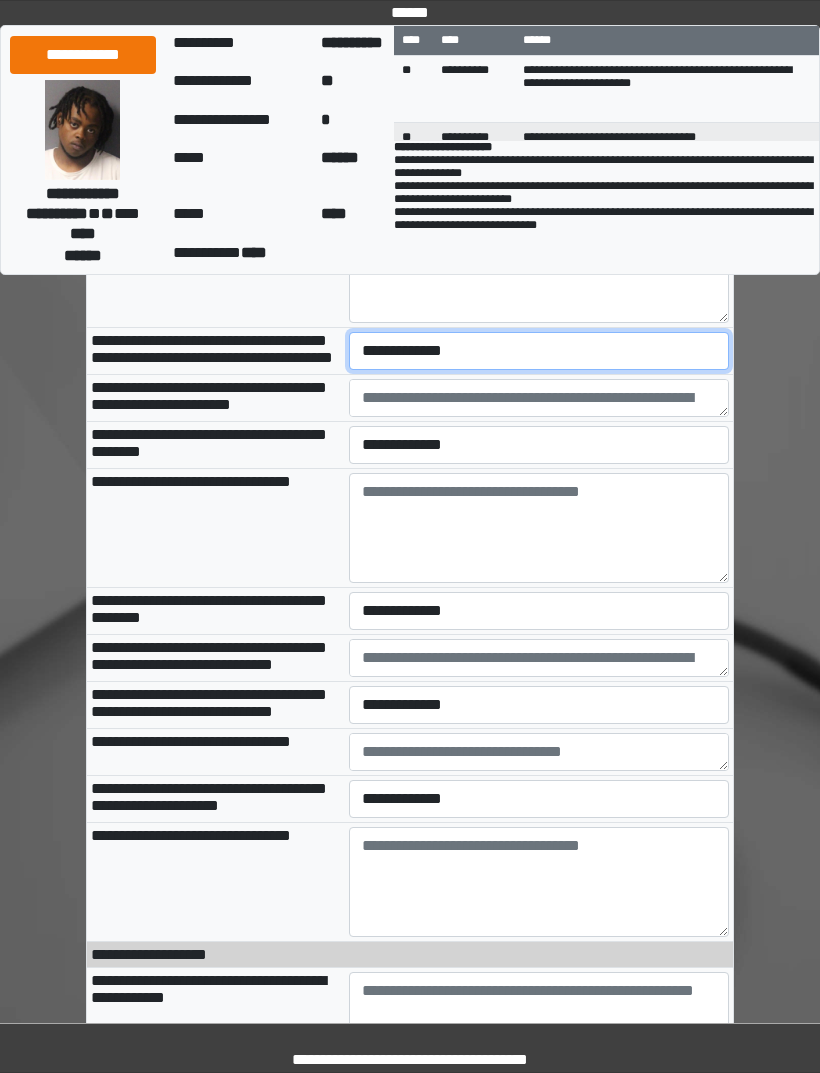 select on "*" 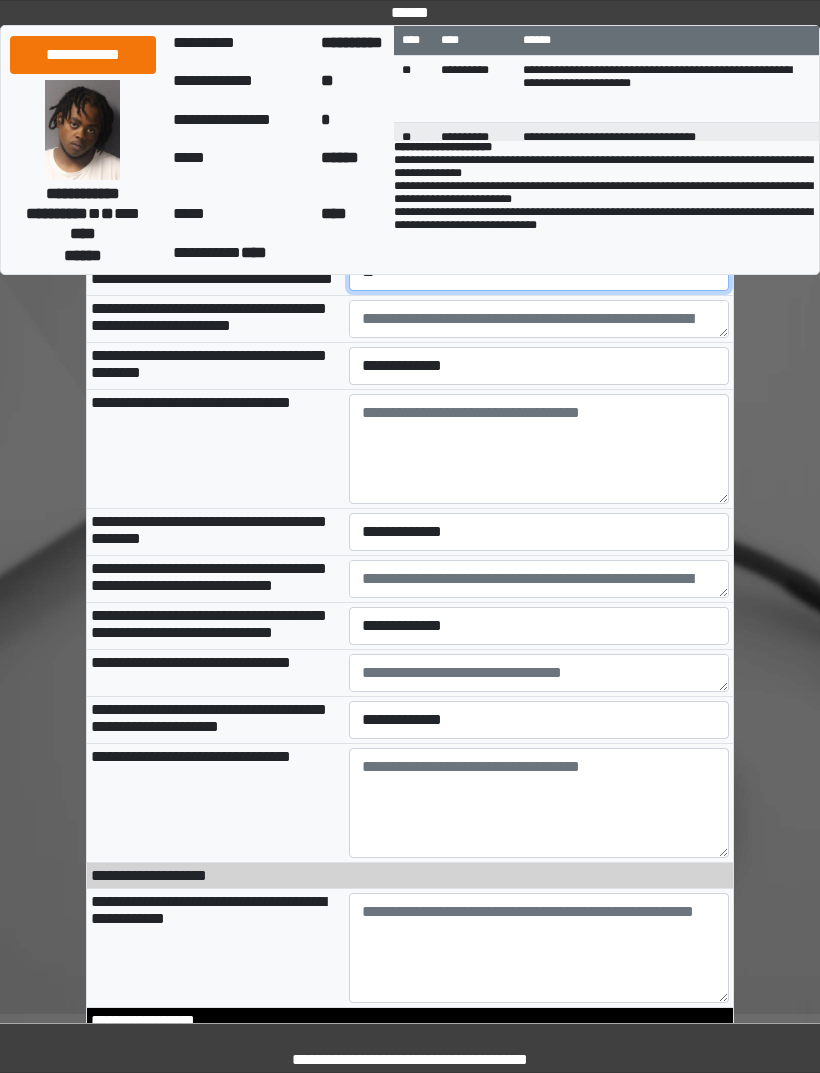 scroll, scrollTop: 2398, scrollLeft: 0, axis: vertical 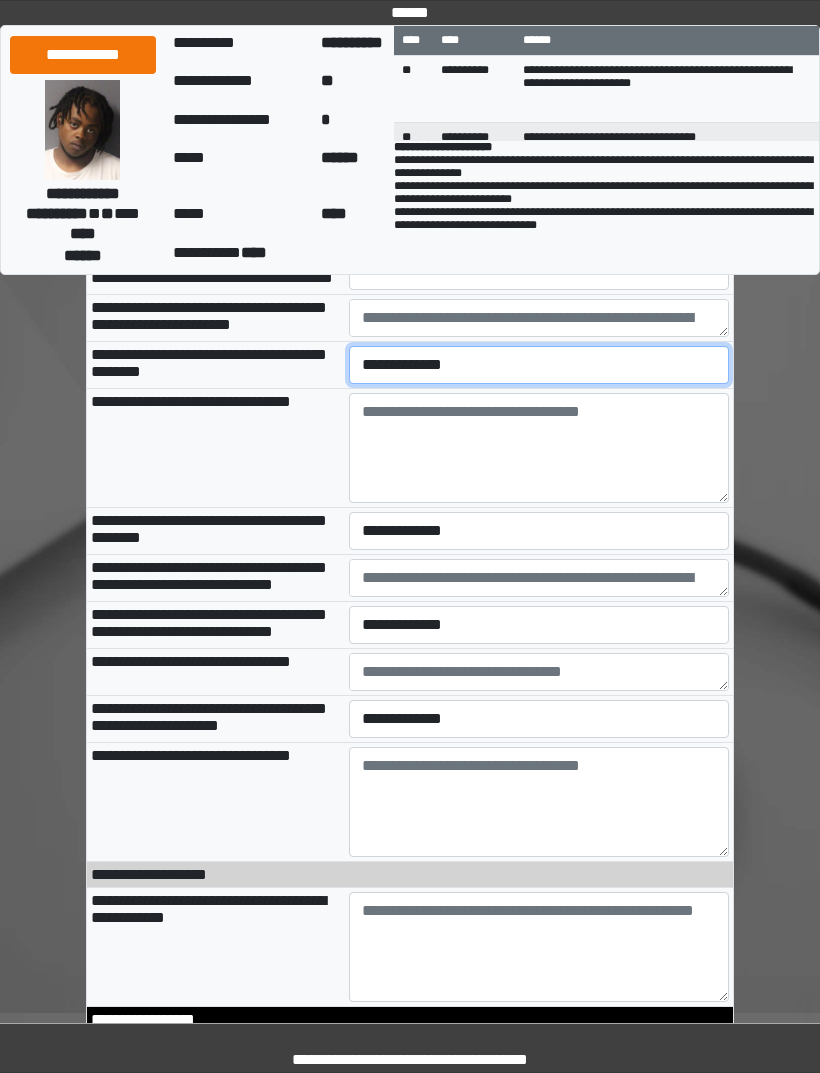 click on "**********" at bounding box center (539, 365) 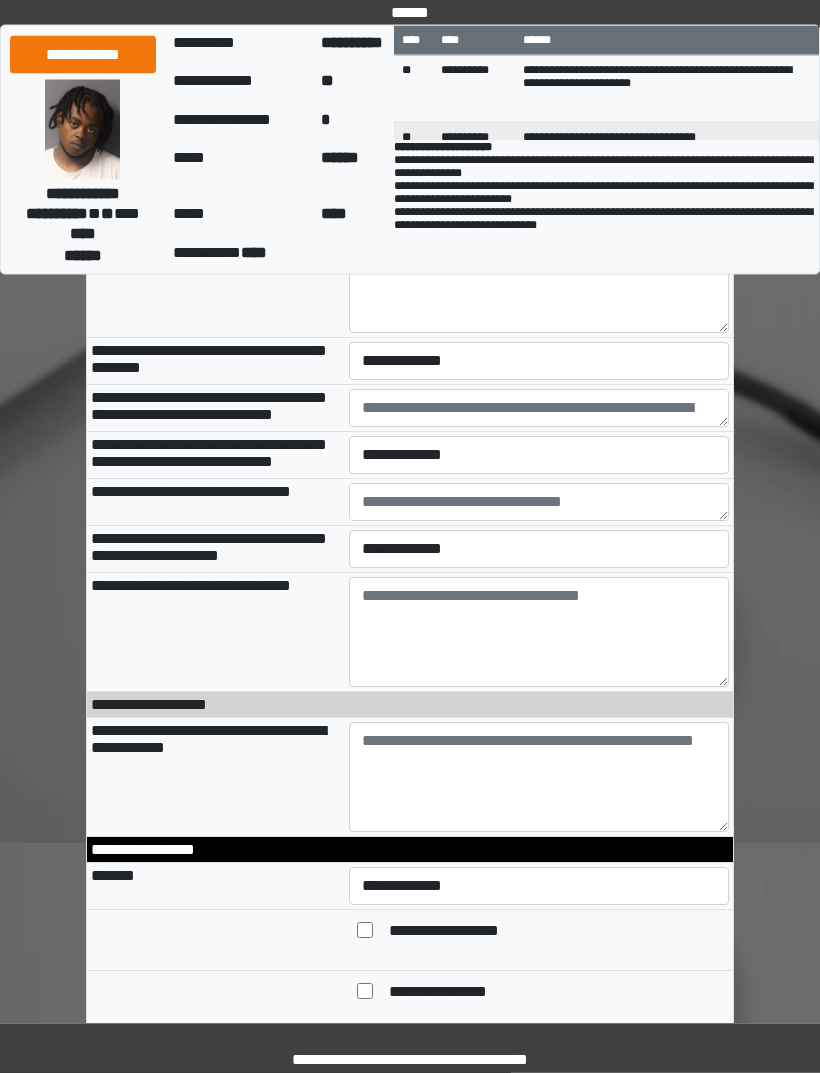 scroll, scrollTop: 2568, scrollLeft: 0, axis: vertical 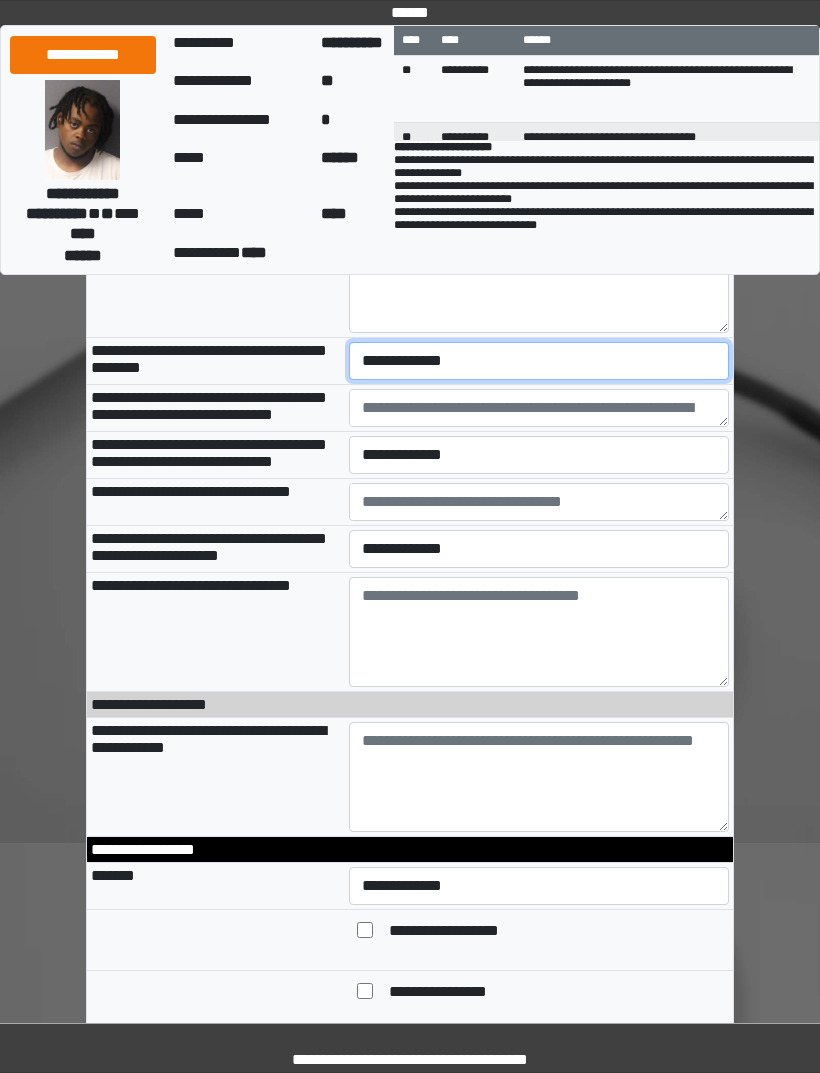 click on "**********" at bounding box center [539, 361] 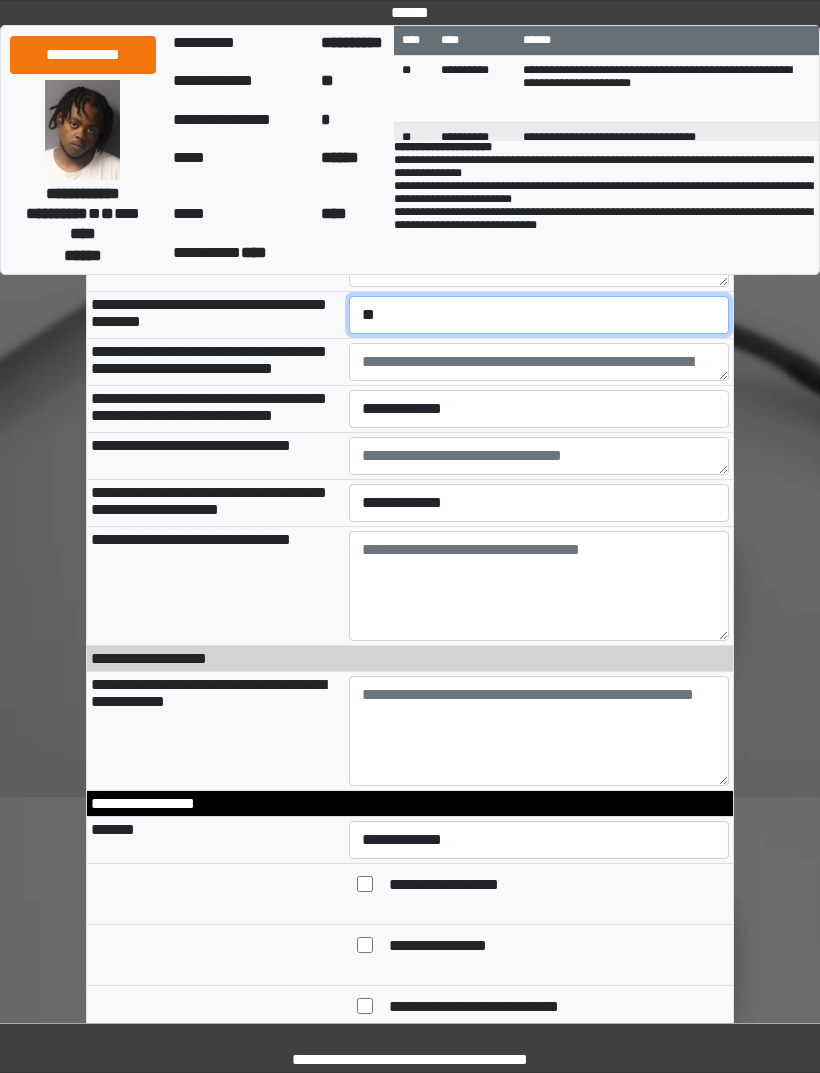 scroll, scrollTop: 2716, scrollLeft: 0, axis: vertical 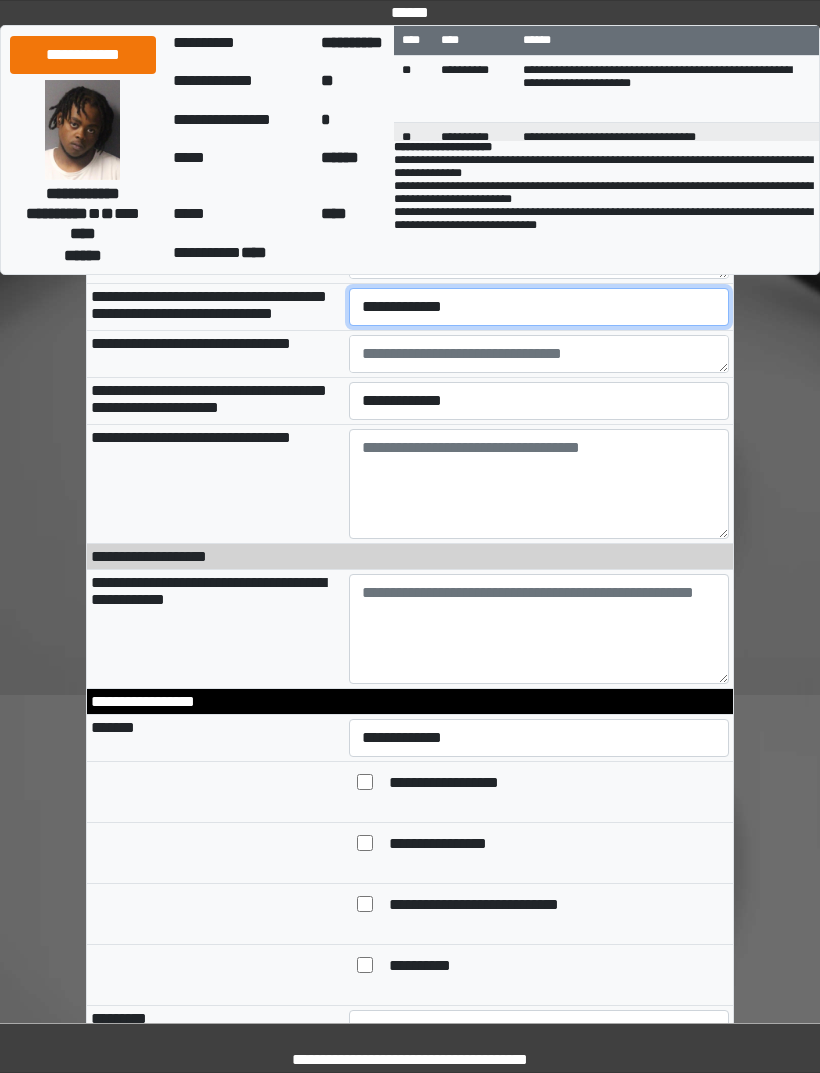 click on "**********" at bounding box center (539, 307) 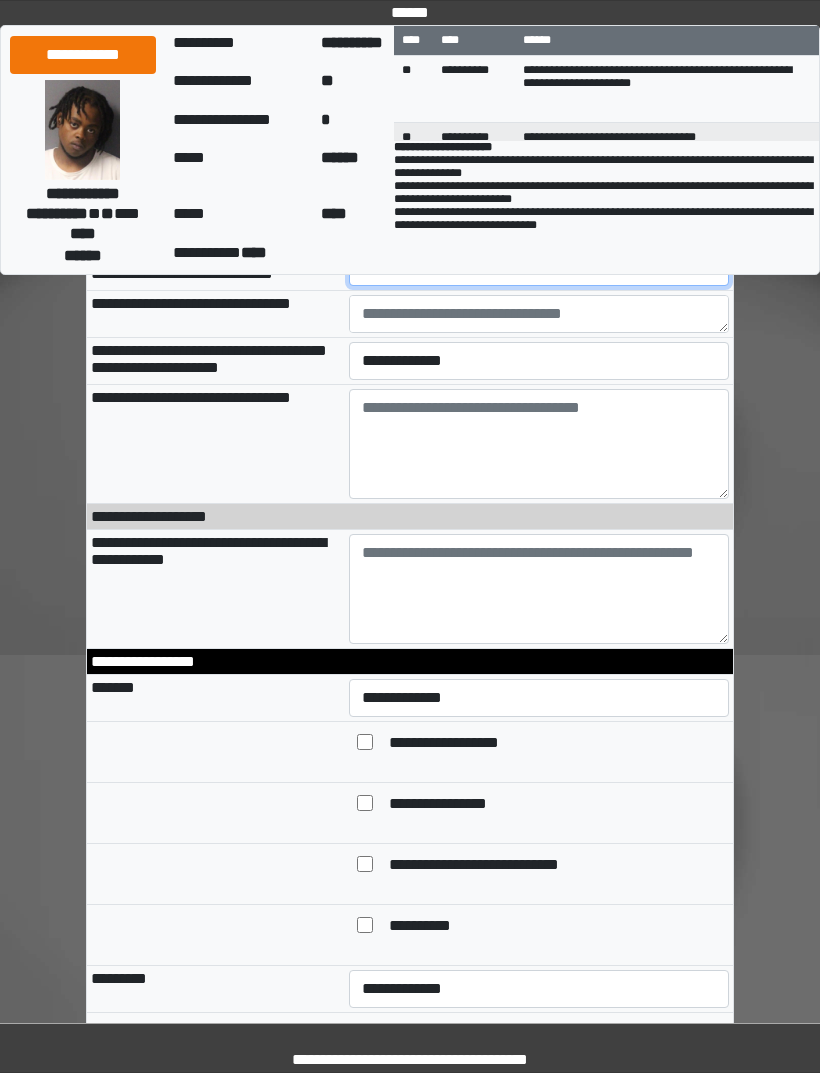 scroll, scrollTop: 2826, scrollLeft: 0, axis: vertical 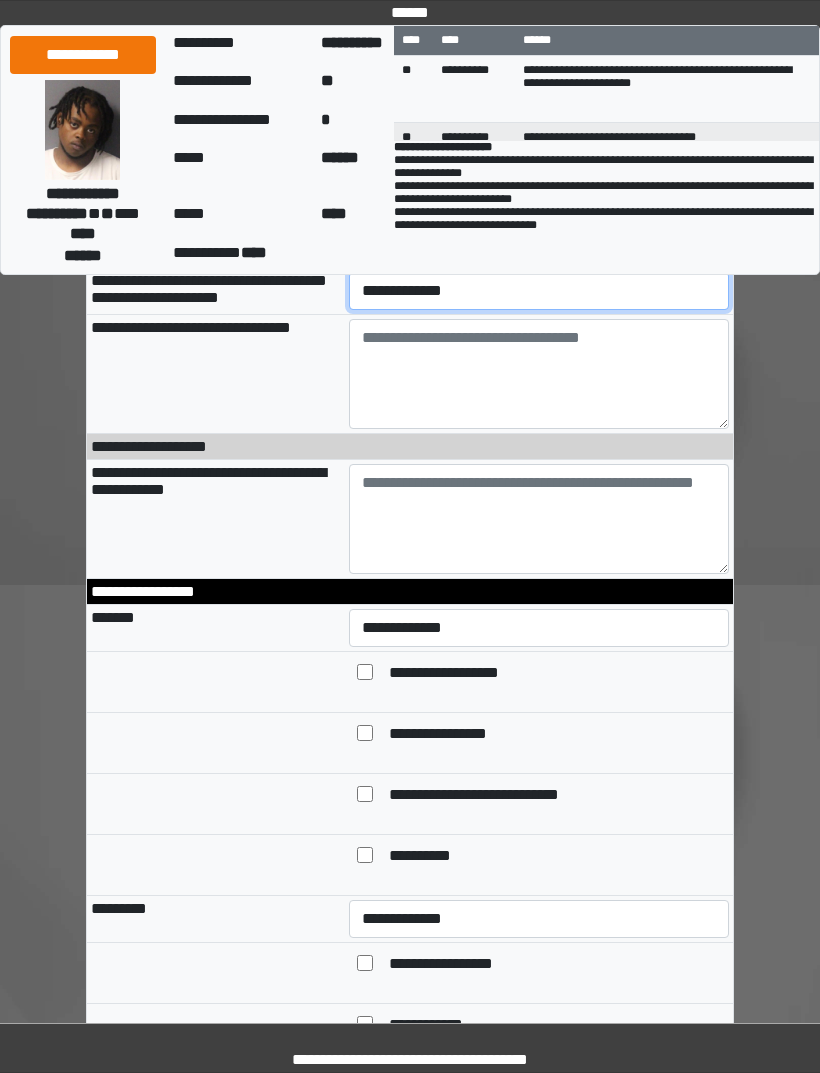 click on "**********" at bounding box center [539, 291] 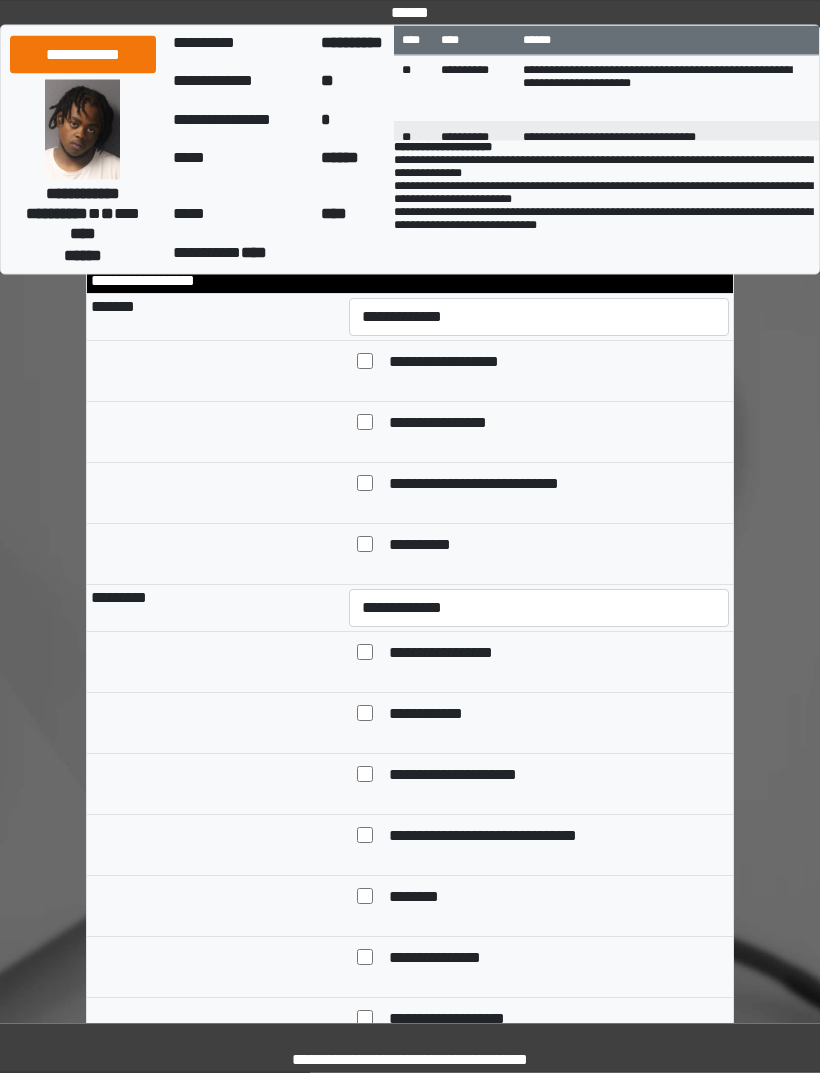scroll, scrollTop: 3137, scrollLeft: 0, axis: vertical 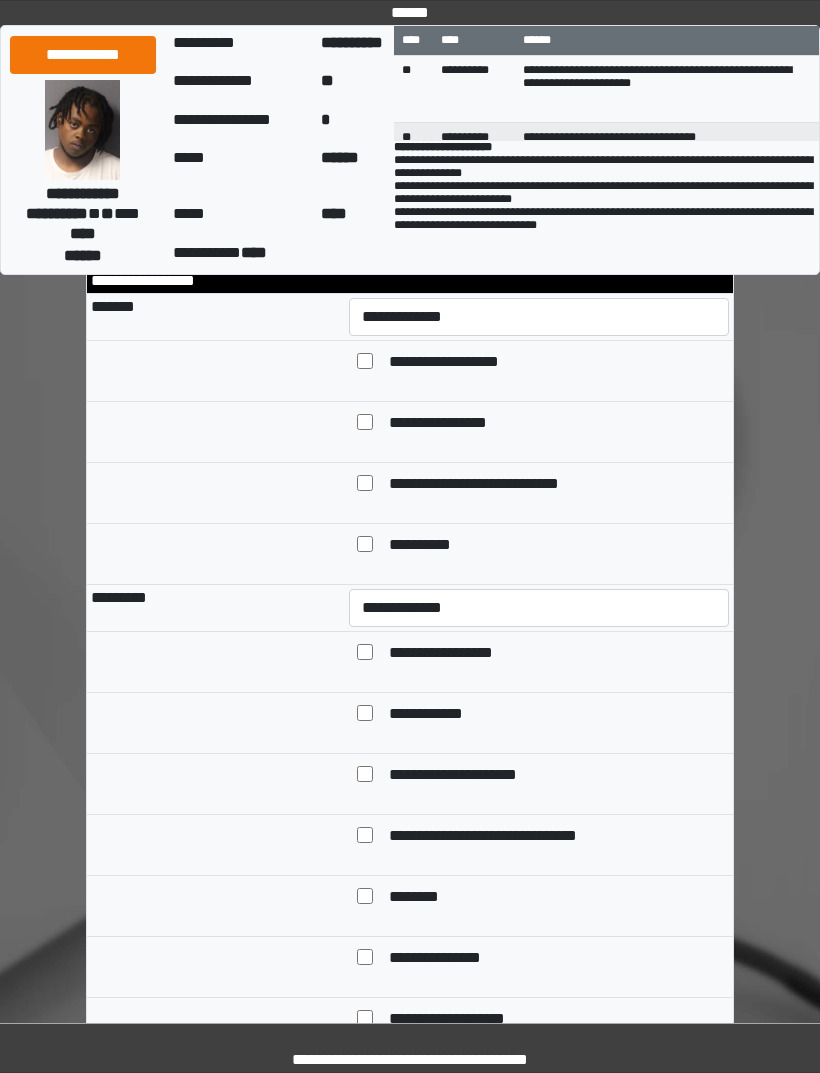 click at bounding box center (539, 208) 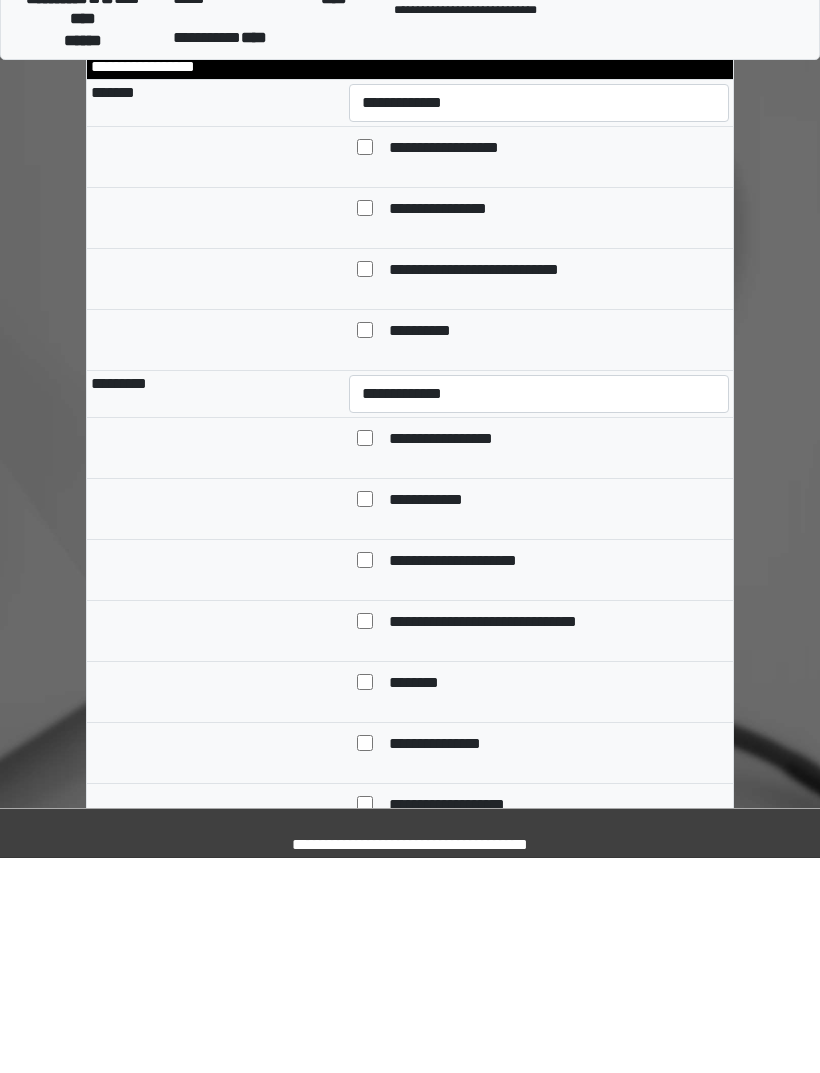 type on "**********" 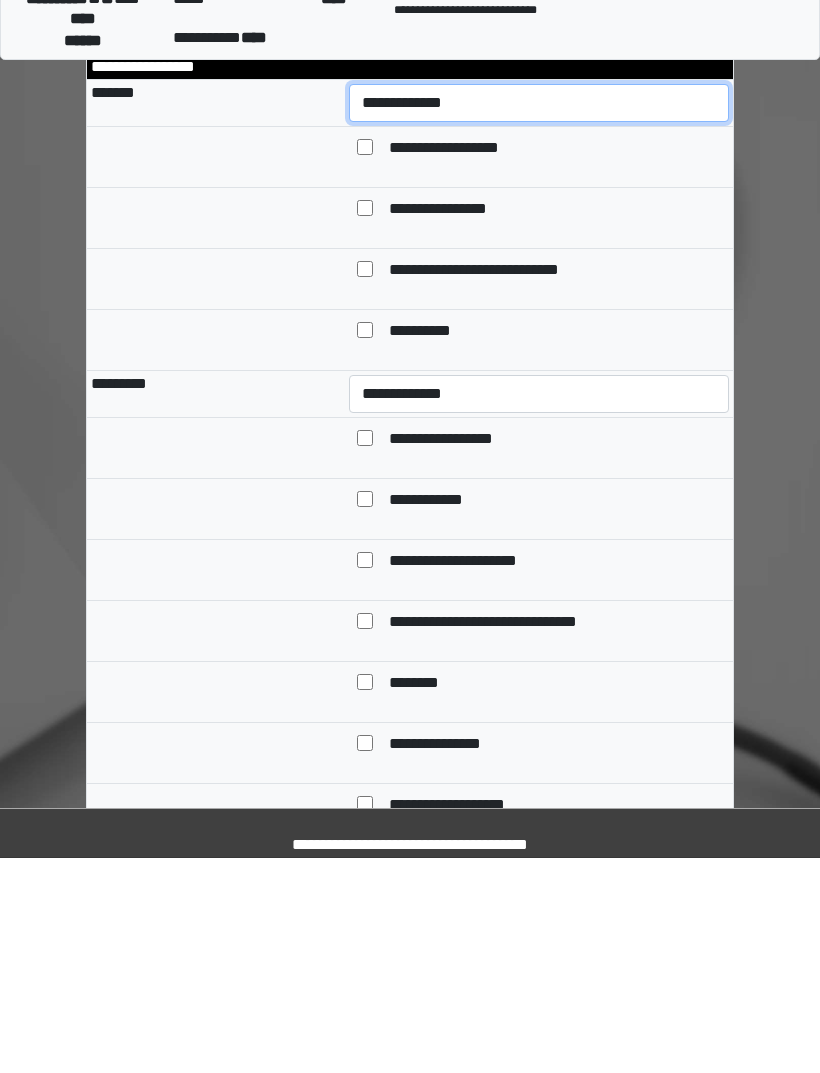 click on "**********" at bounding box center [539, 318] 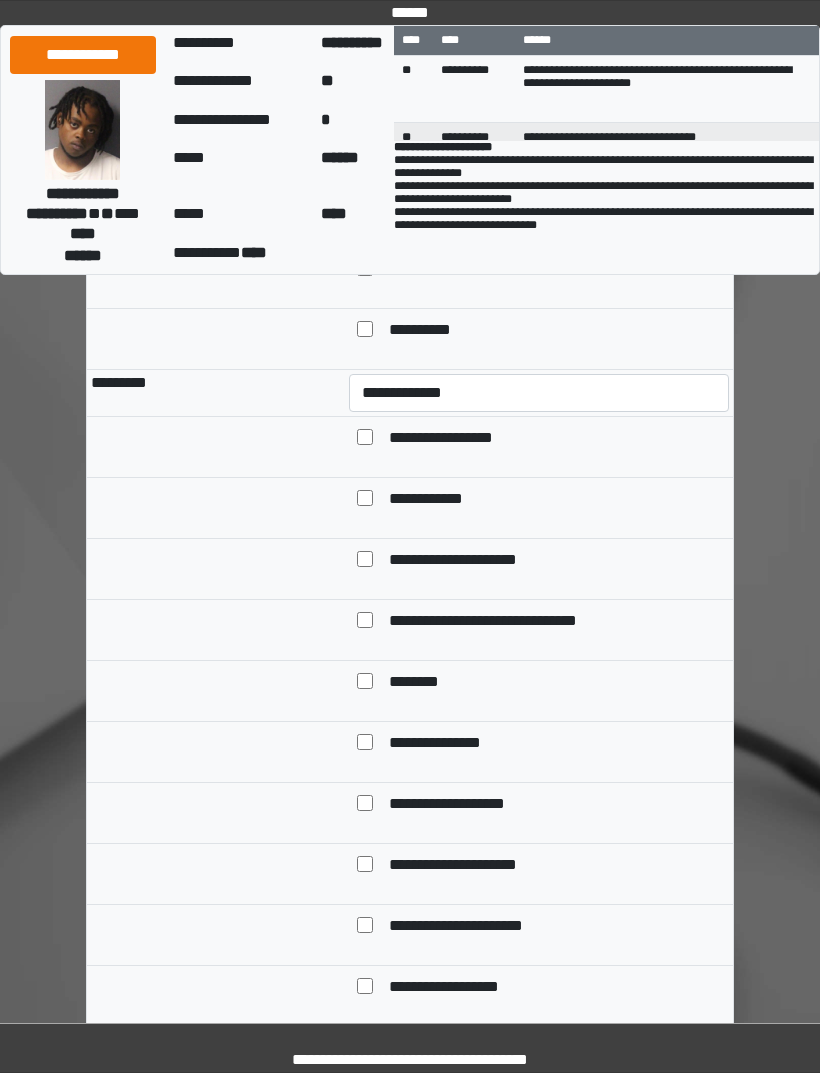 click on "**********" at bounding box center [555, 270] 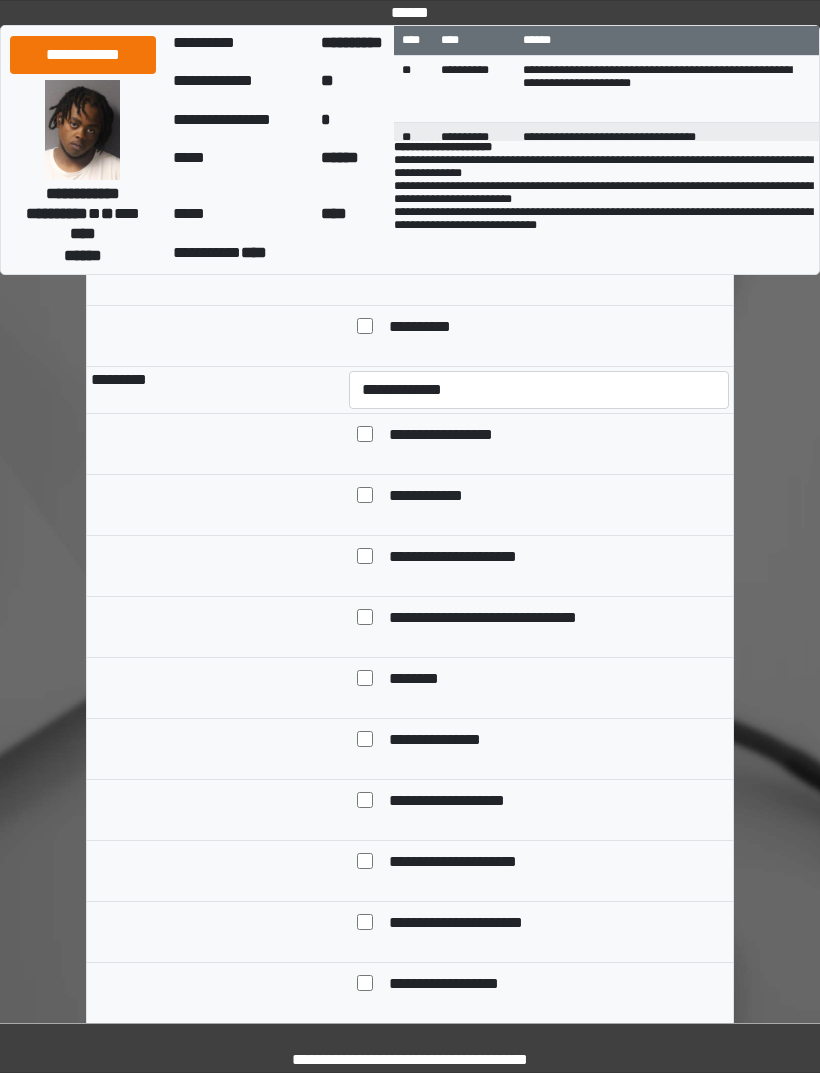 scroll, scrollTop: 3352, scrollLeft: 0, axis: vertical 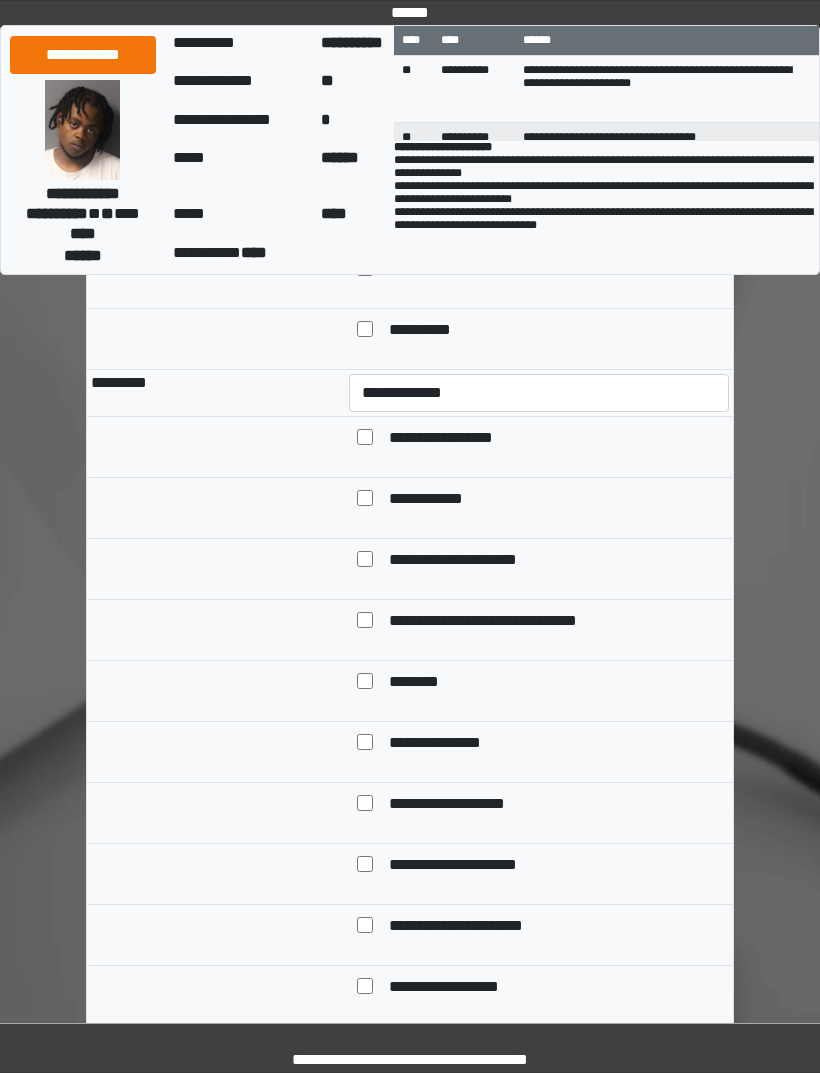 click on "**********" at bounding box center [539, 102] 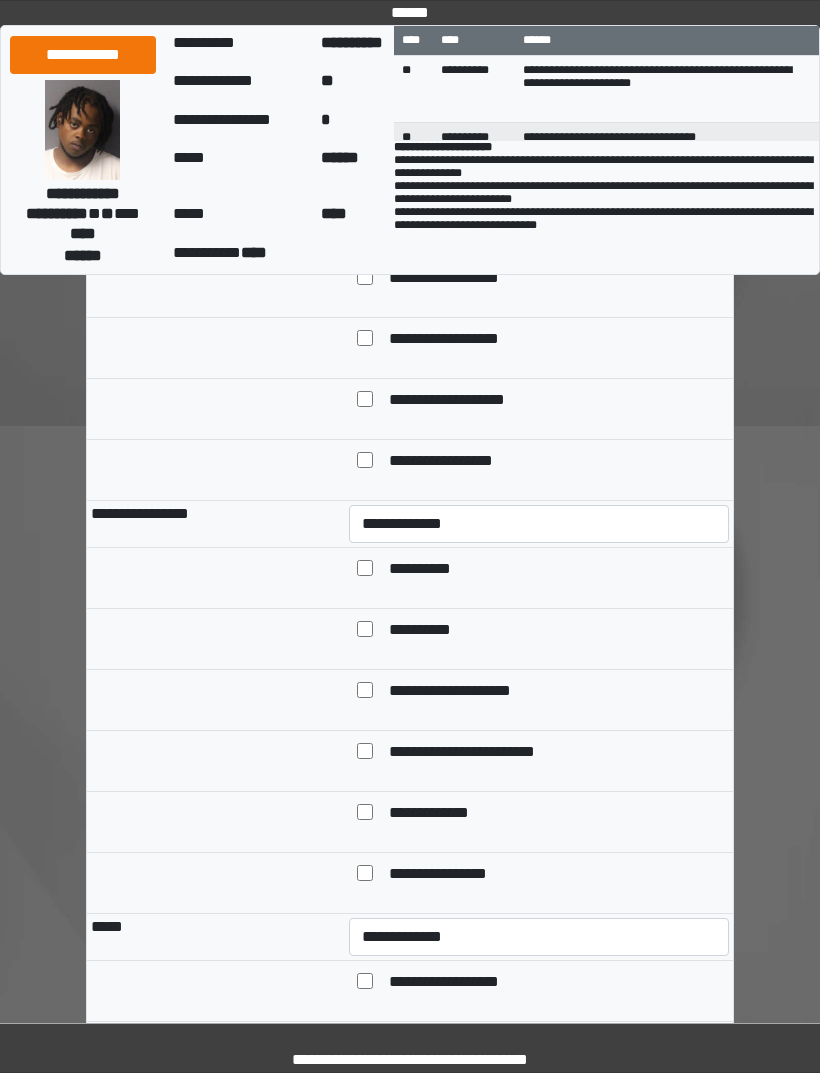 scroll, scrollTop: 4123, scrollLeft: 0, axis: vertical 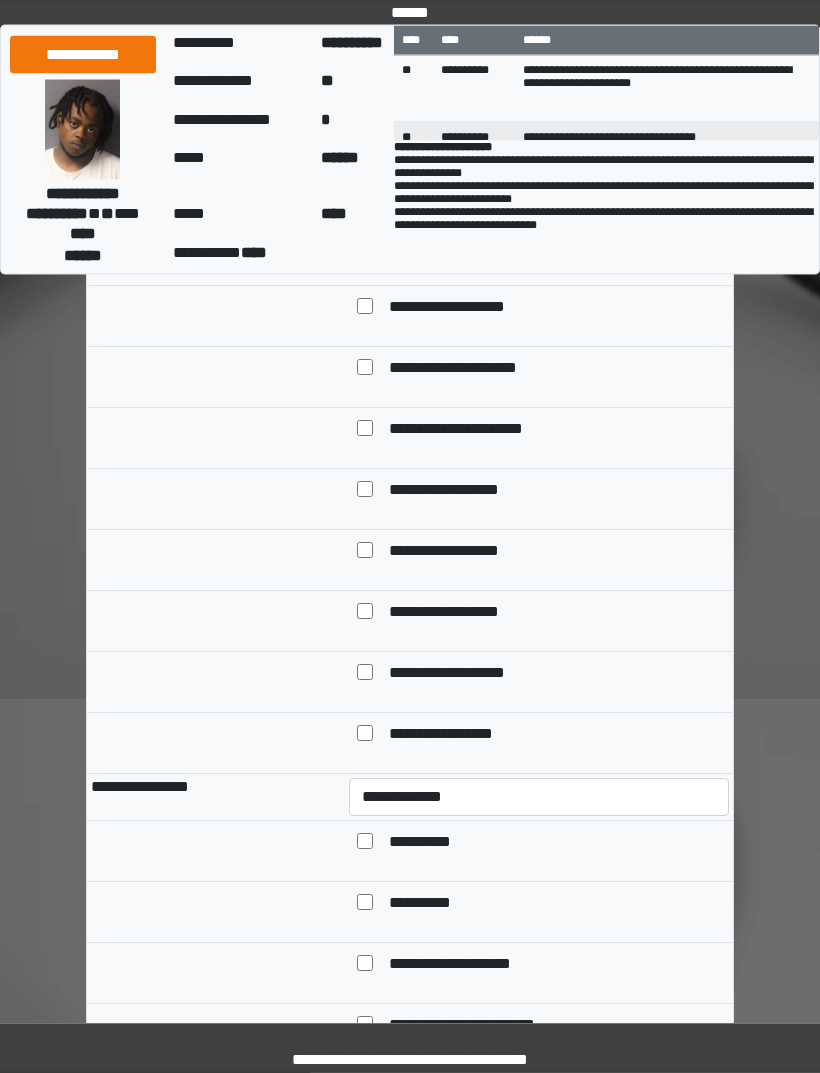 click on "**********" at bounding box center (555, 248) 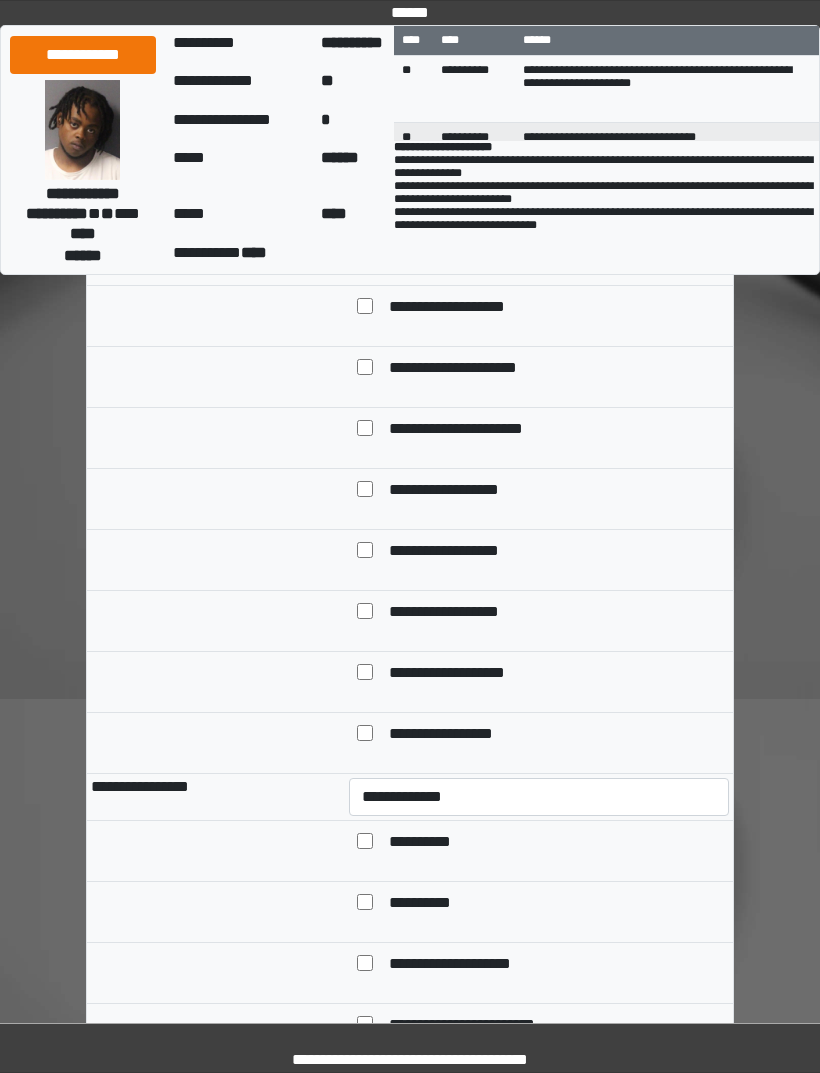 click on "**********" at bounding box center (450, 247) 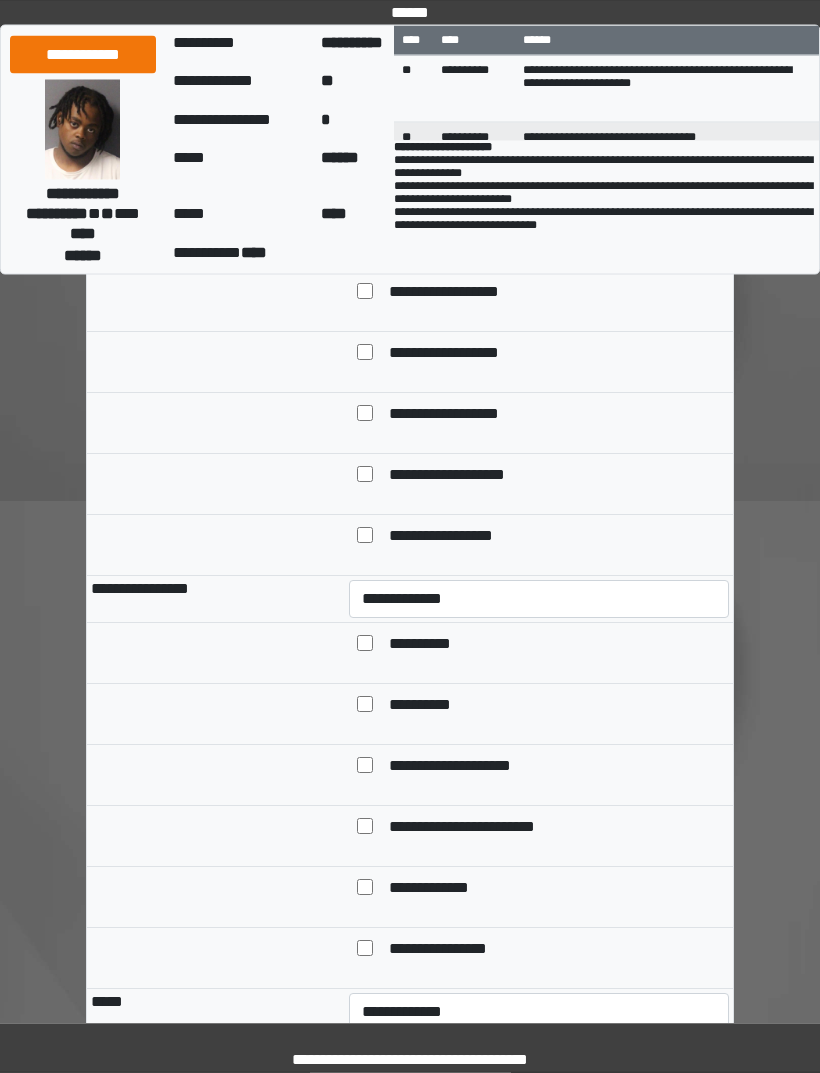 scroll, scrollTop: 4033, scrollLeft: 0, axis: vertical 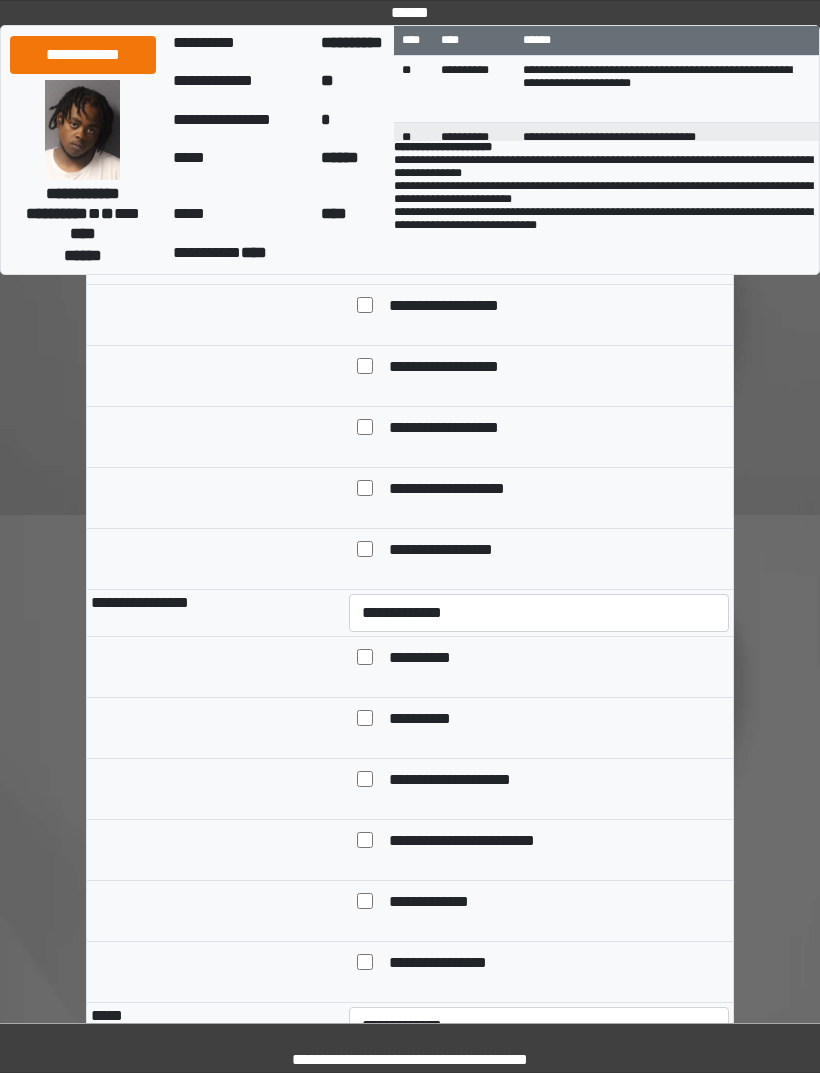 click on "**********" at bounding box center (460, 490) 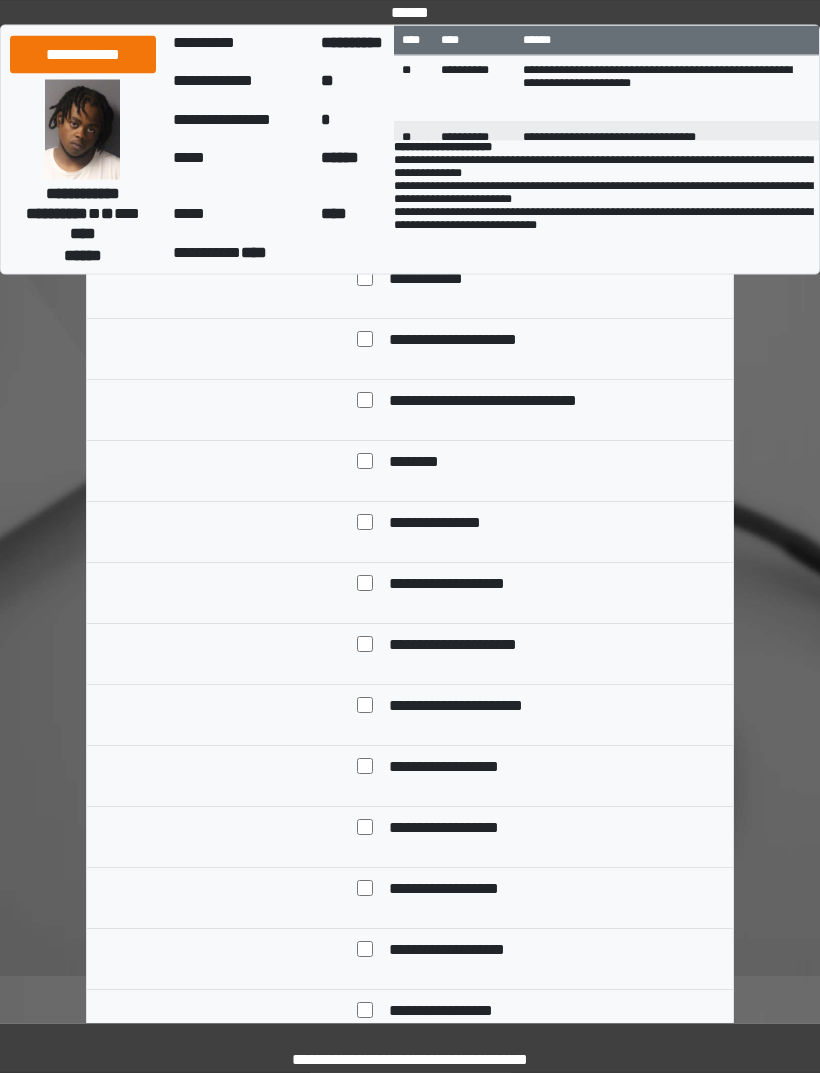 click on "**********" at bounding box center [539, 174] 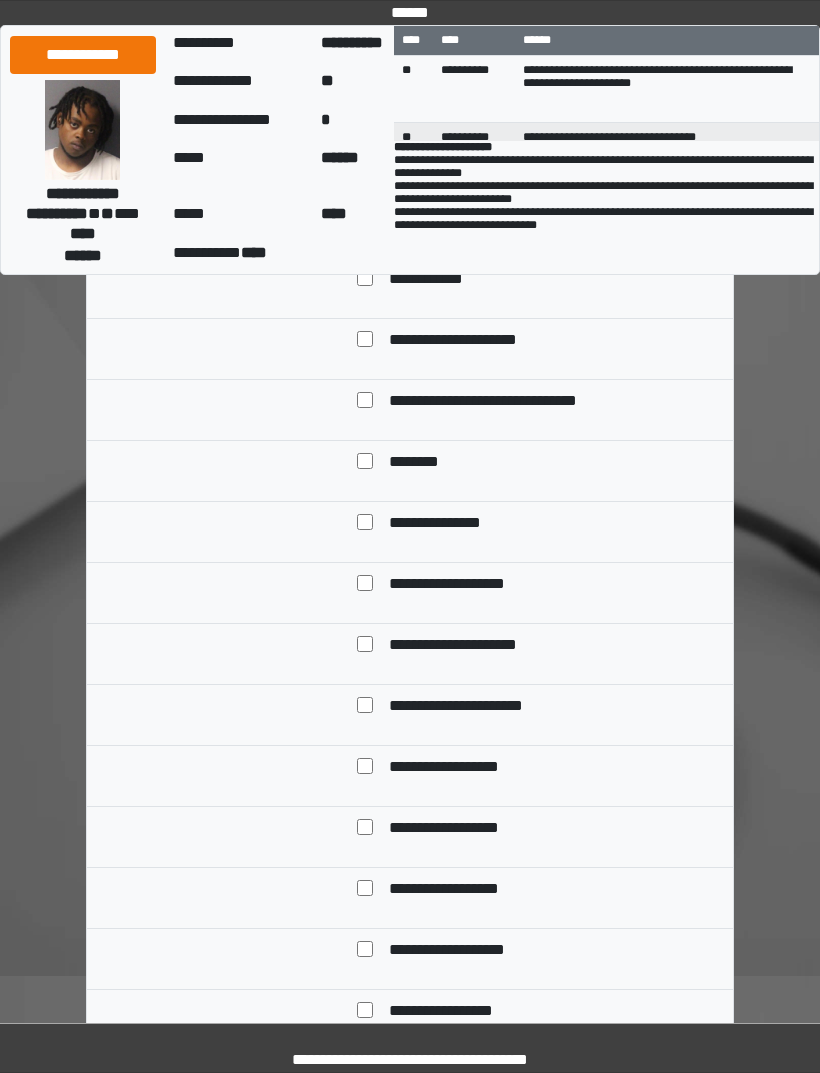 select on "*" 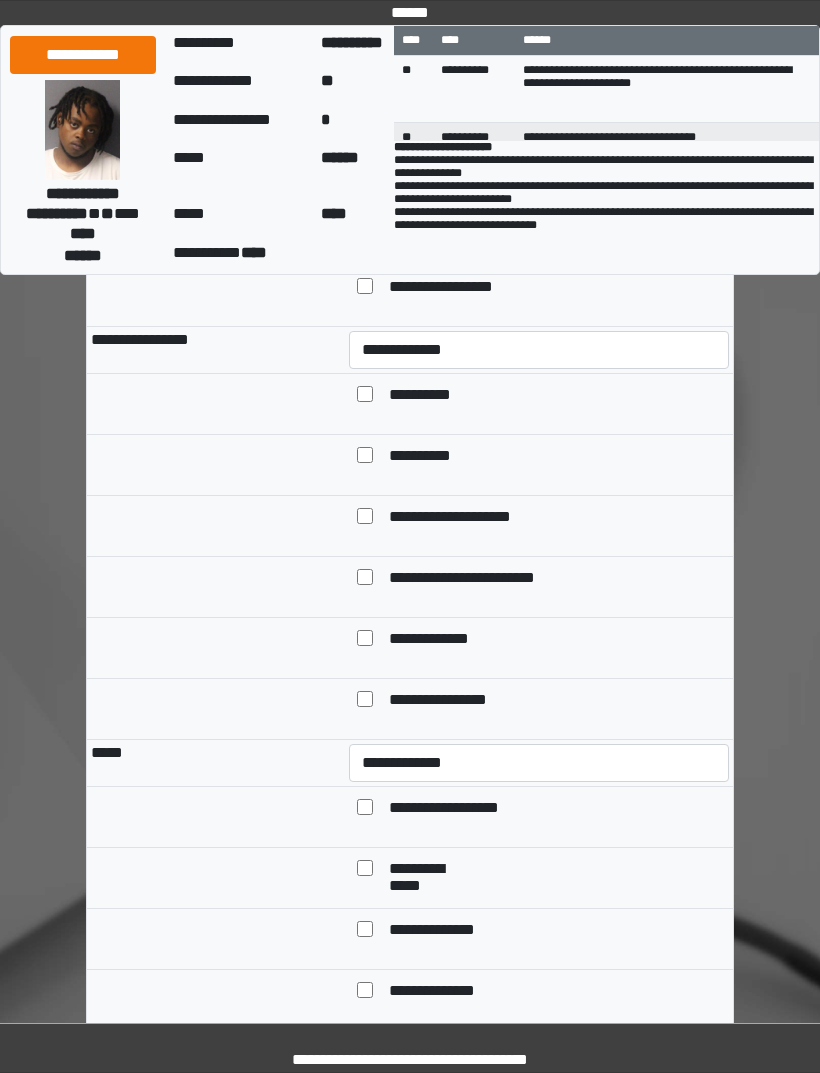 scroll, scrollTop: 4296, scrollLeft: 0, axis: vertical 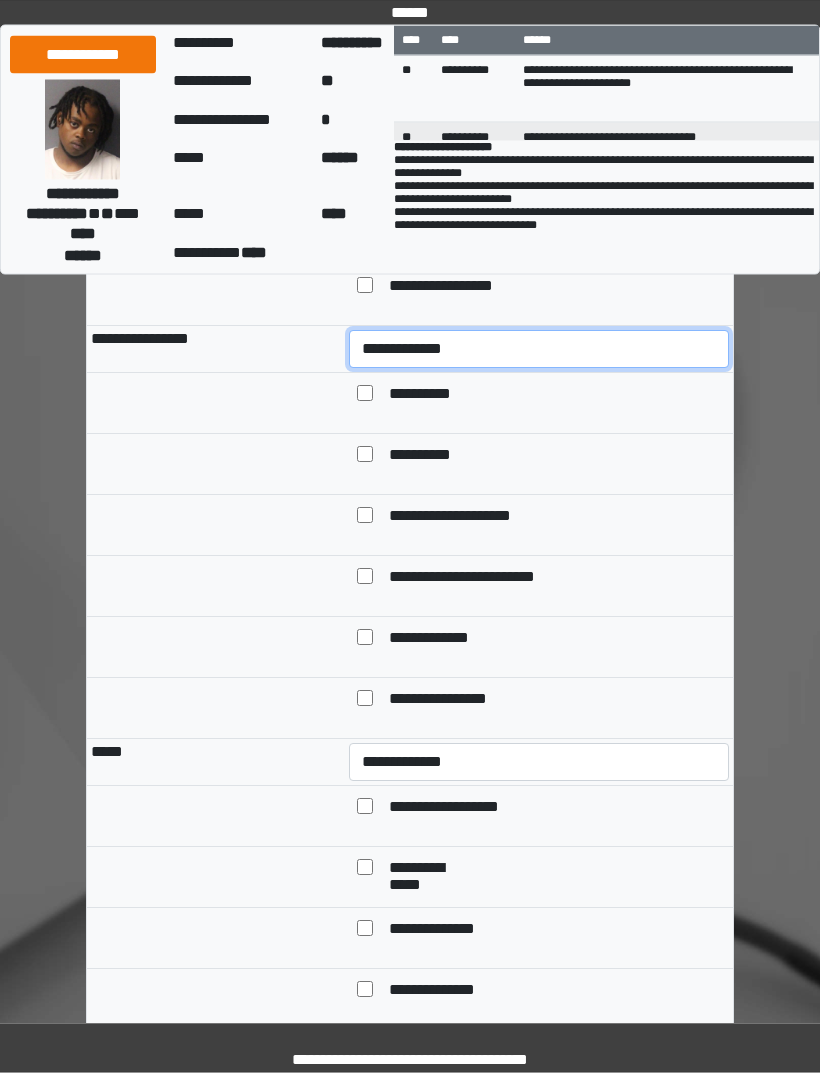 click on "**********" at bounding box center [539, 350] 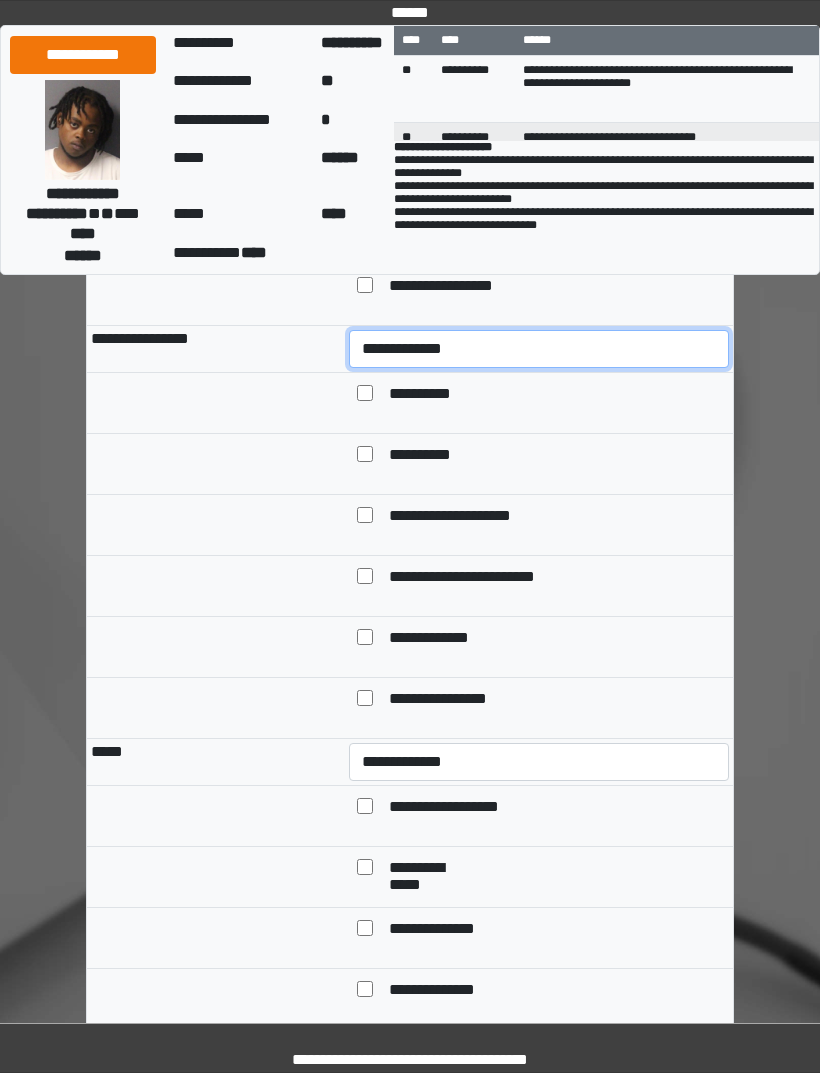 select on "*" 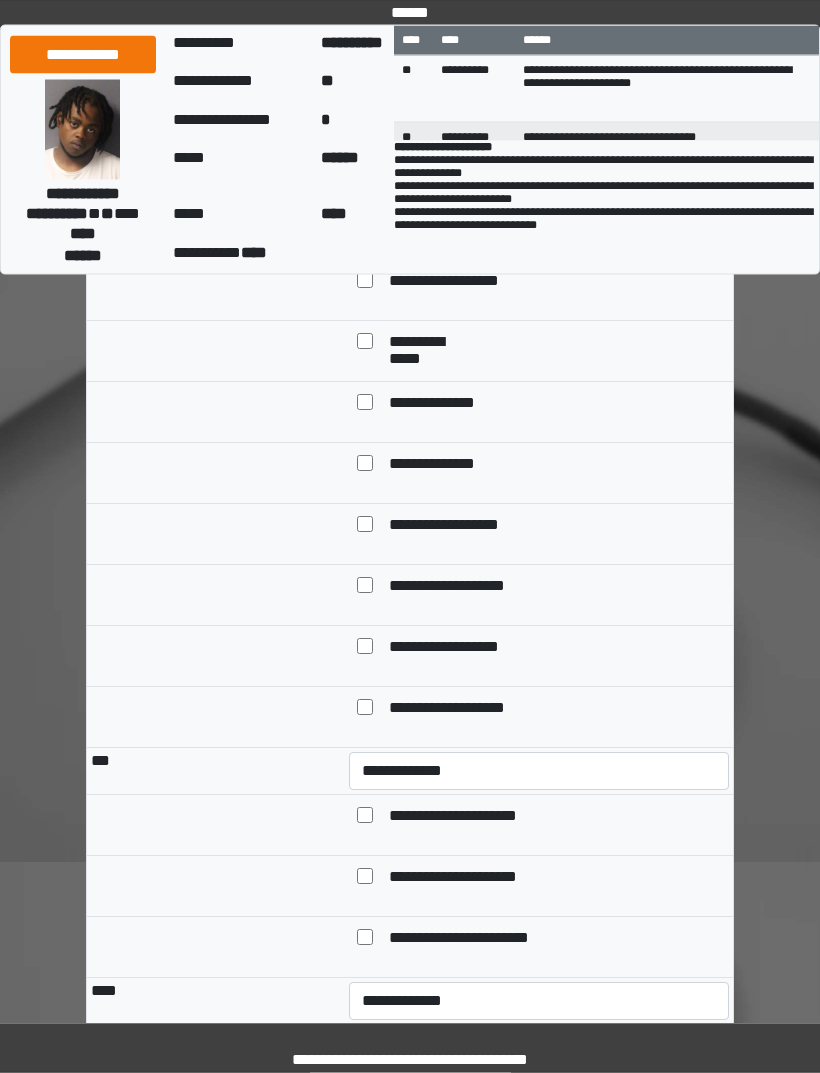 scroll, scrollTop: 4823, scrollLeft: 0, axis: vertical 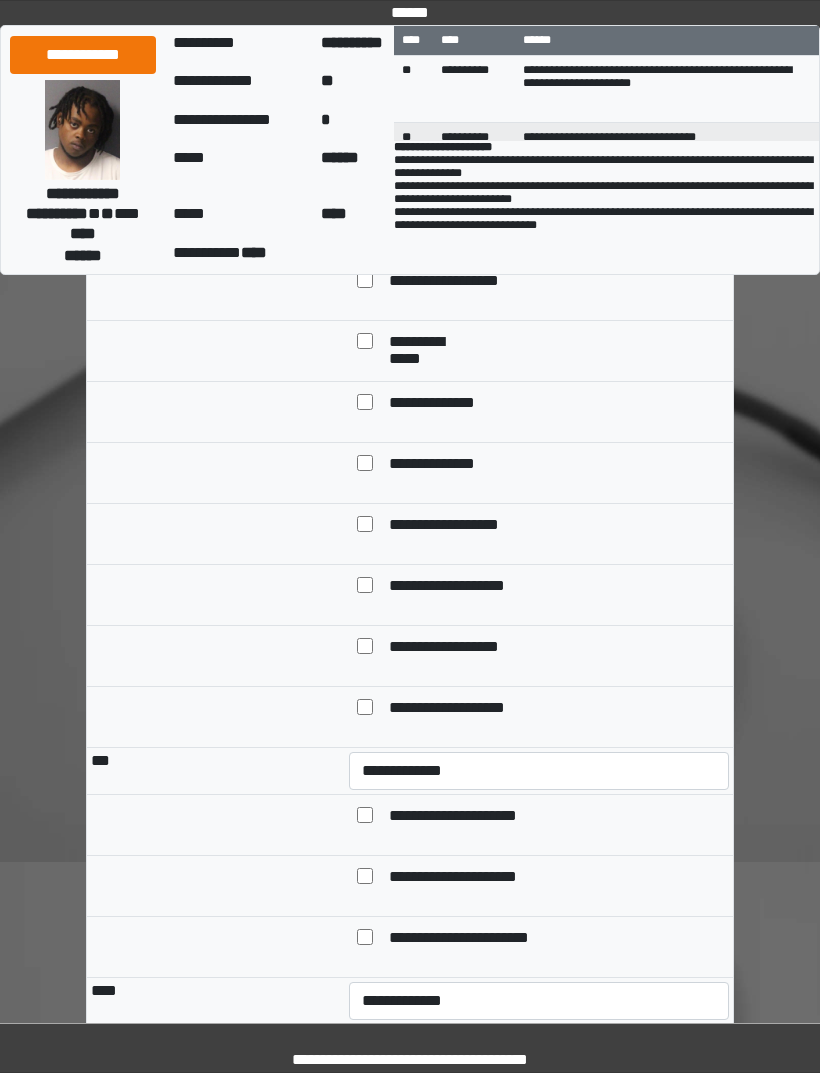 click on "**********" at bounding box center (539, 236) 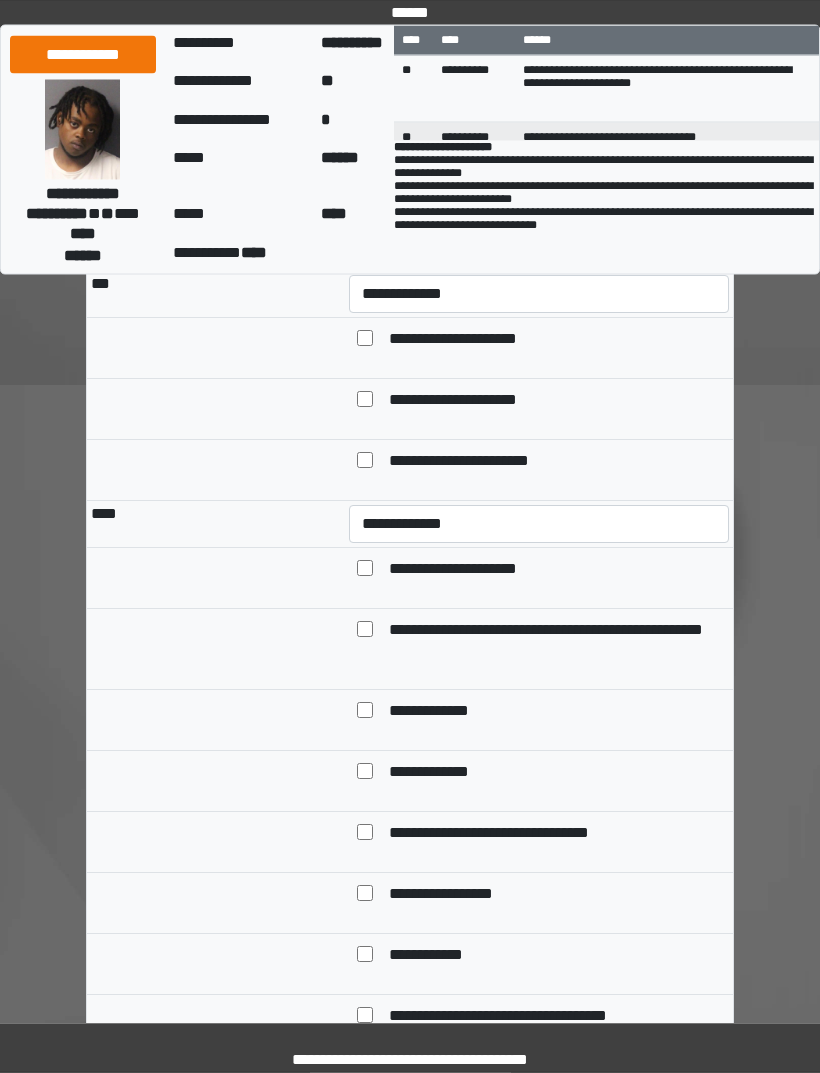 scroll, scrollTop: 5320, scrollLeft: 0, axis: vertical 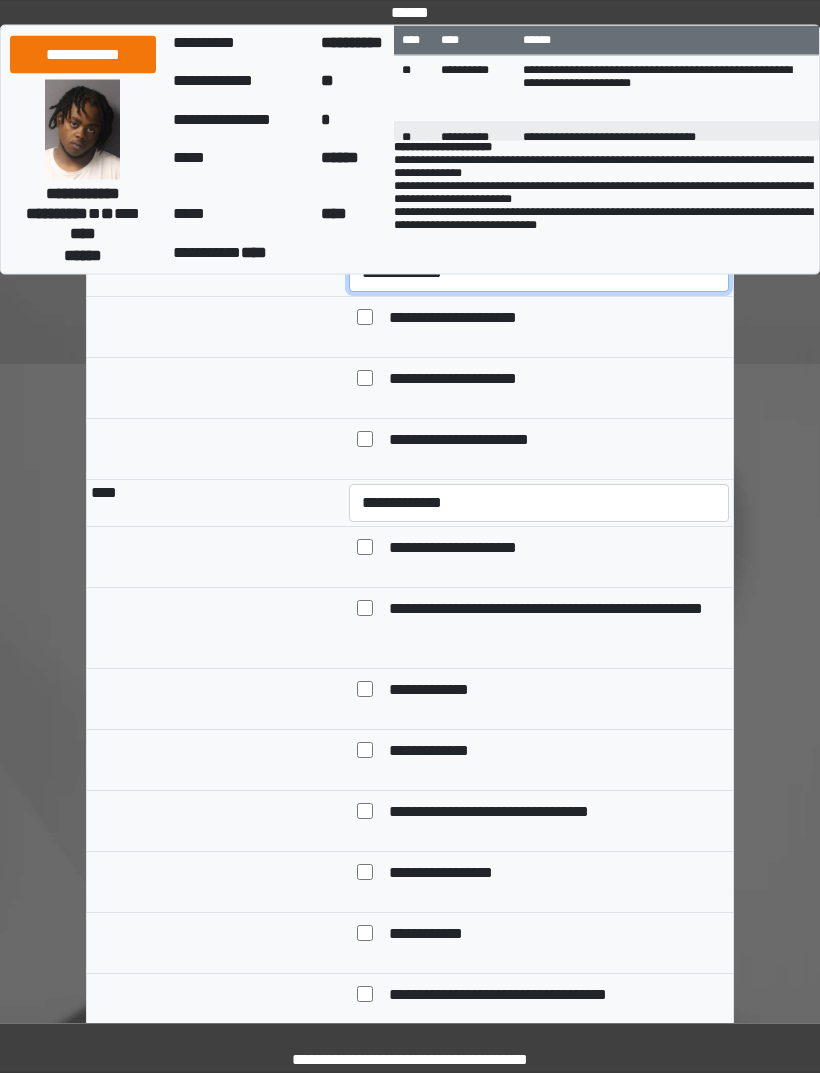 click on "**********" at bounding box center (539, 274) 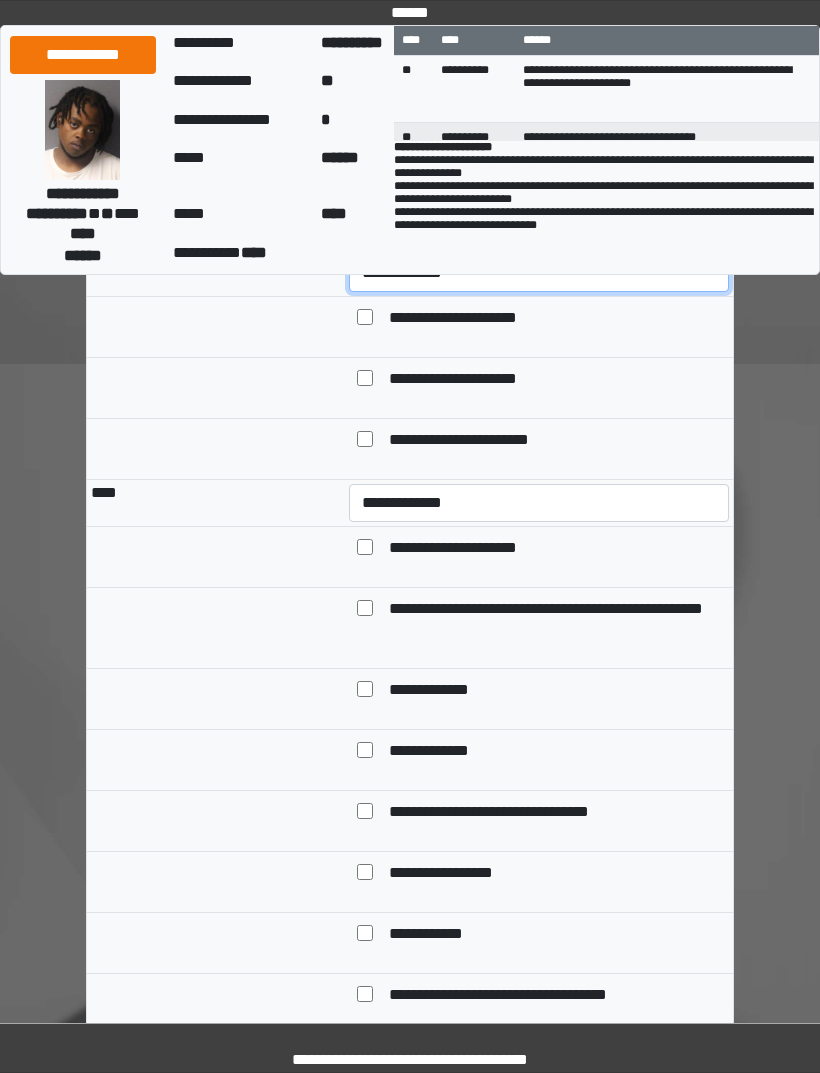 select on "*" 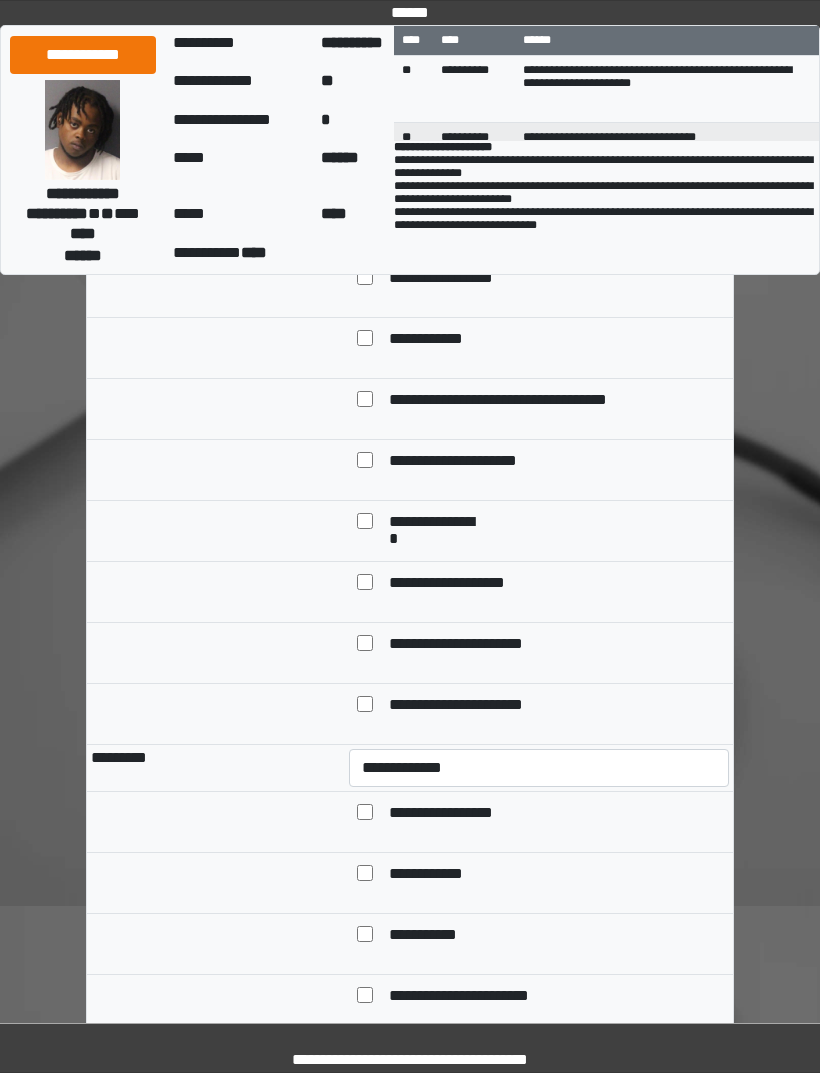 scroll, scrollTop: 5810, scrollLeft: 0, axis: vertical 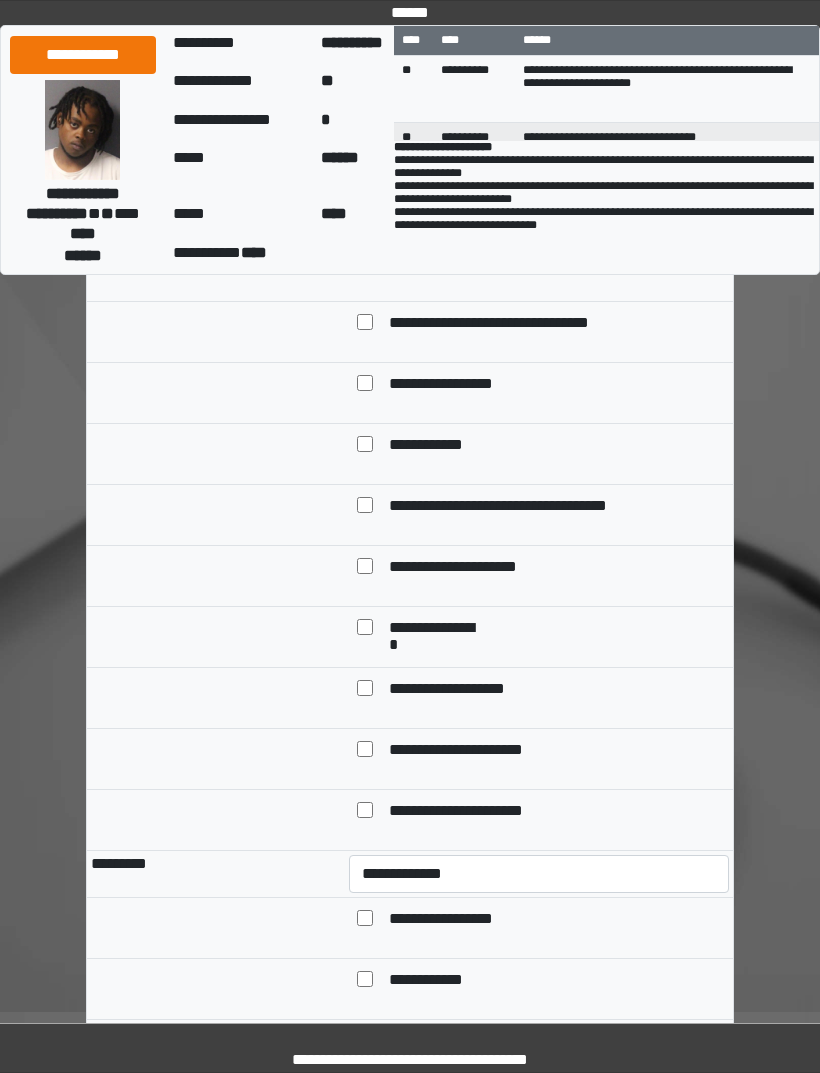 click on "**********" at bounding box center (442, 263) 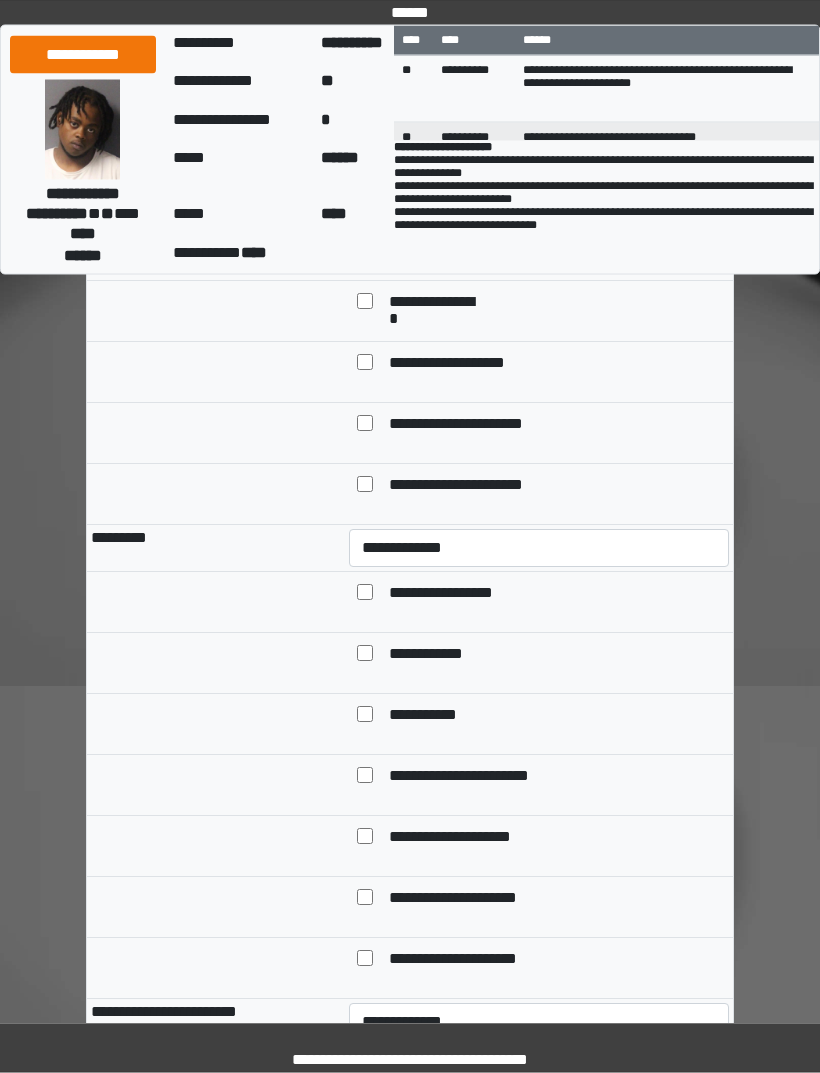 scroll, scrollTop: 6136, scrollLeft: 0, axis: vertical 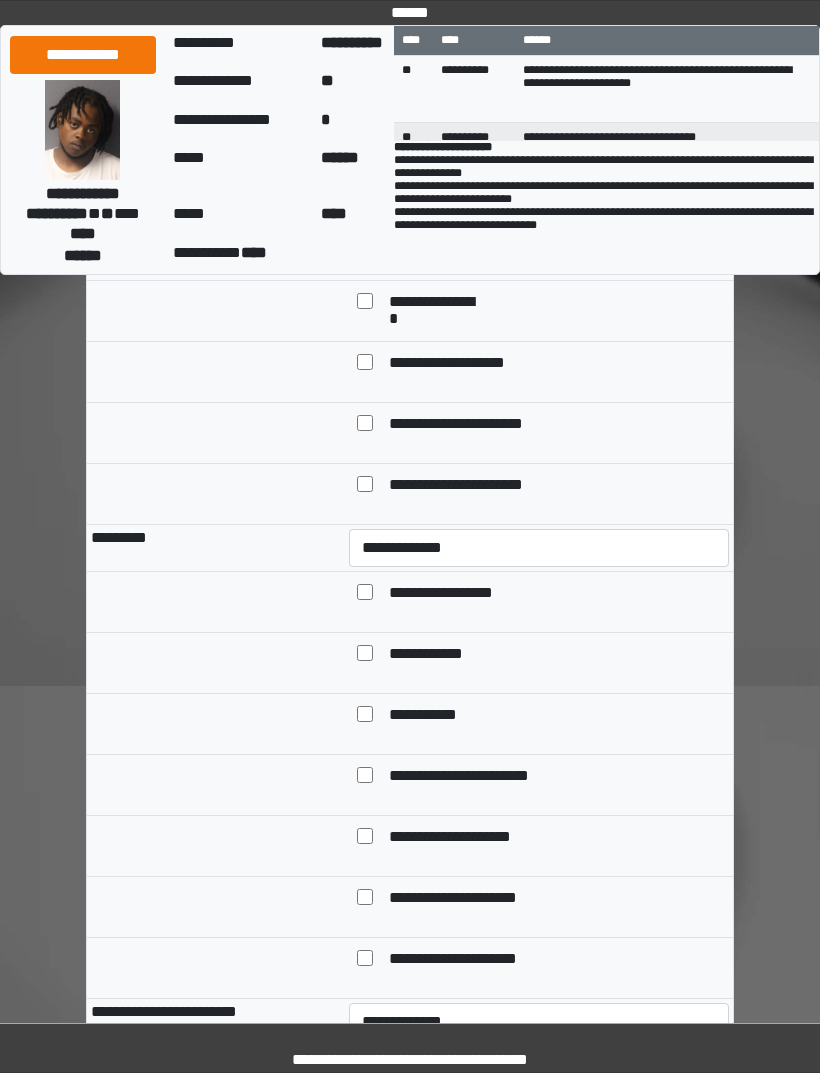 click on "**********" at bounding box center [475, 242] 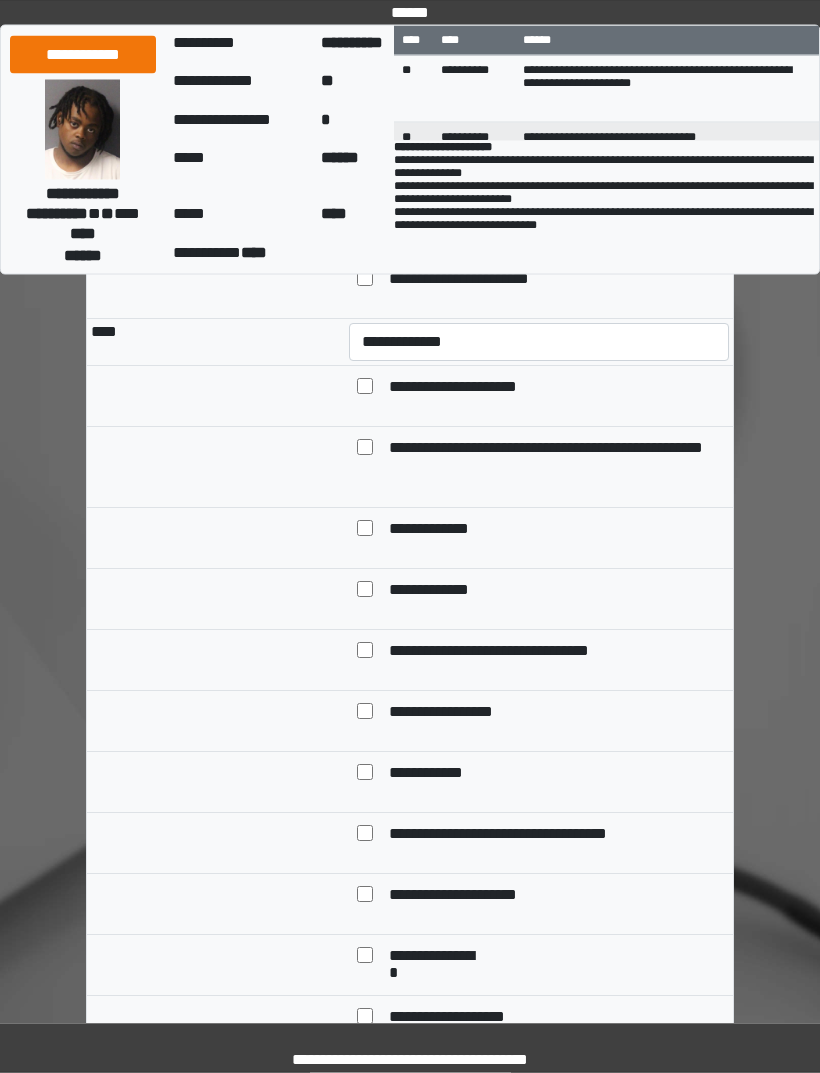 scroll, scrollTop: 5471, scrollLeft: 0, axis: vertical 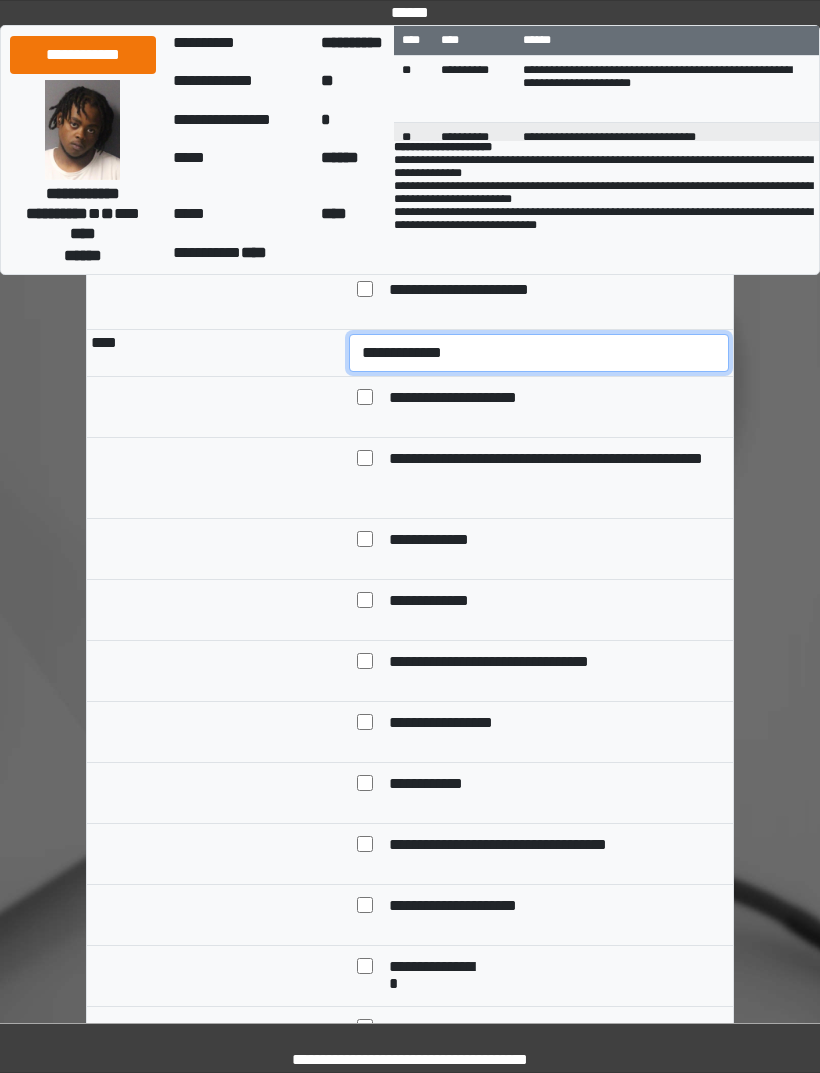 click on "**********" at bounding box center (539, 353) 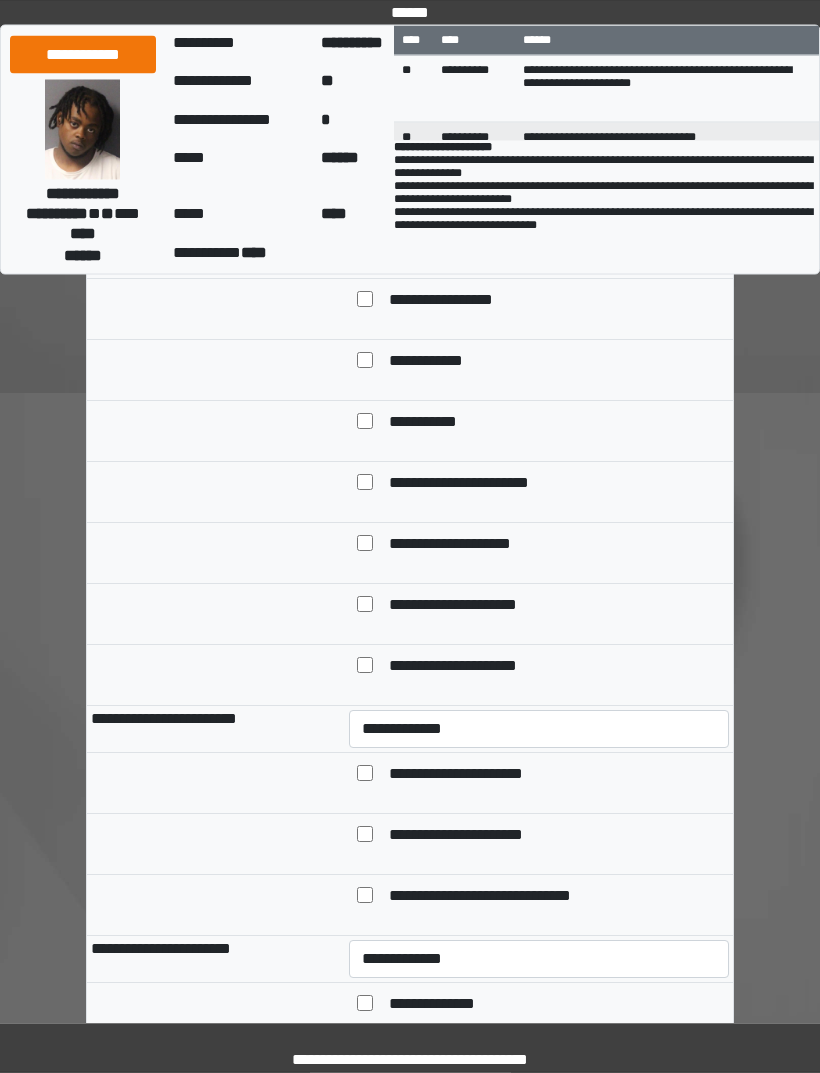 scroll, scrollTop: 6429, scrollLeft: 0, axis: vertical 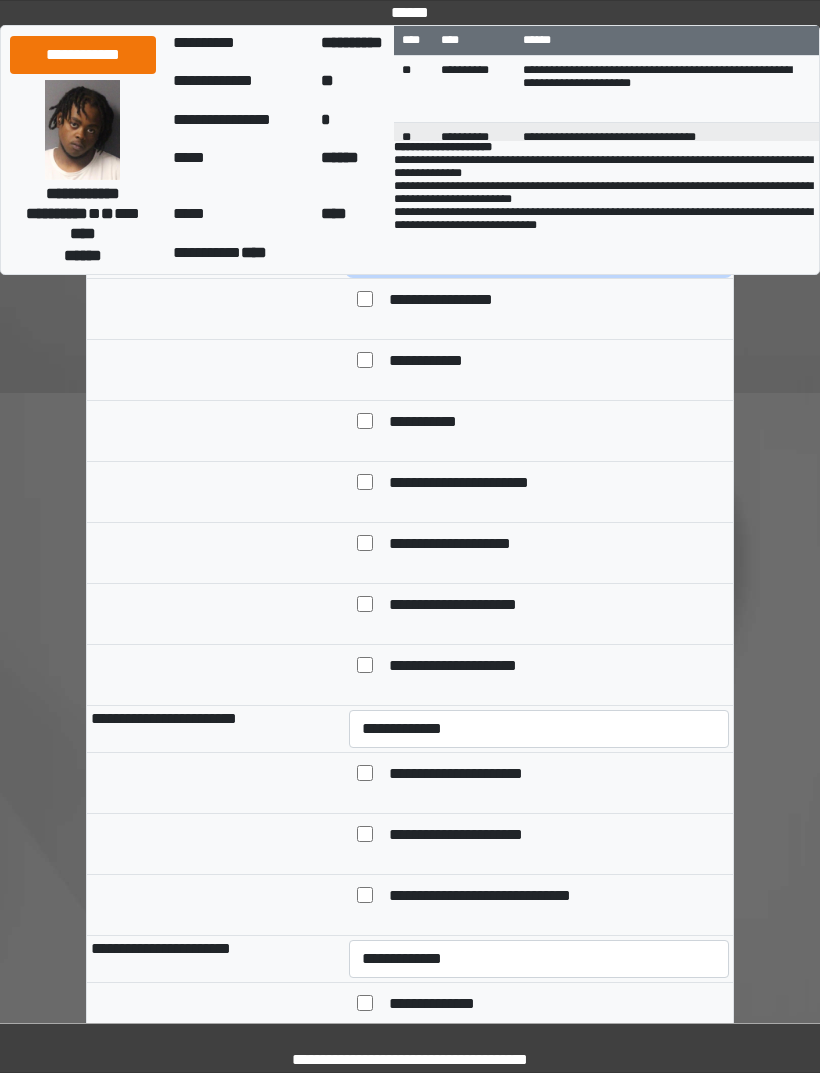 click on "**********" at bounding box center [539, 255] 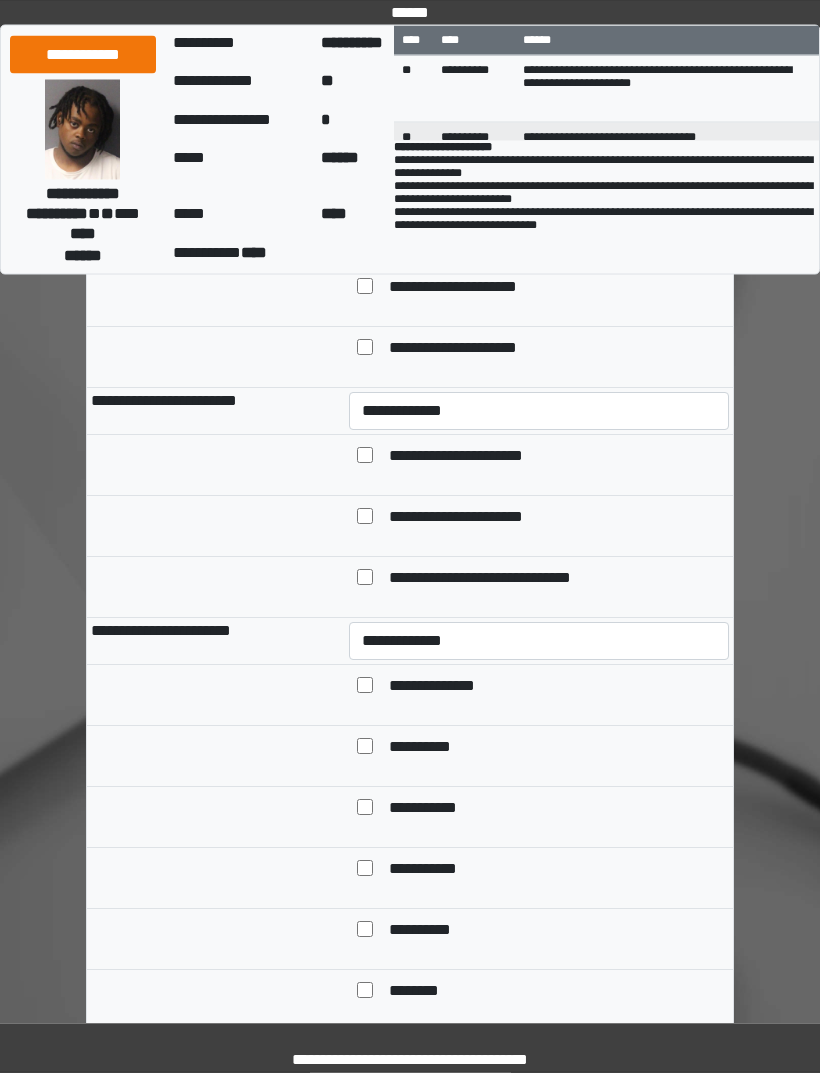 scroll, scrollTop: 6749, scrollLeft: 0, axis: vertical 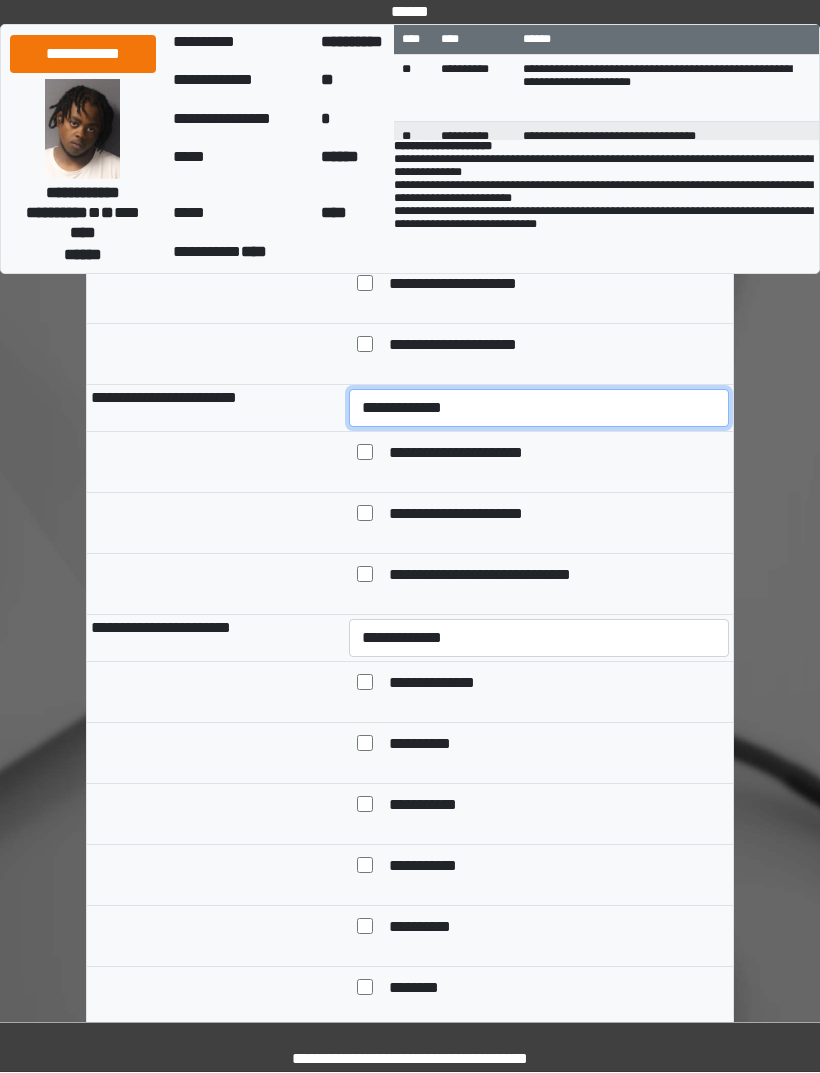 click on "**********" at bounding box center (539, 409) 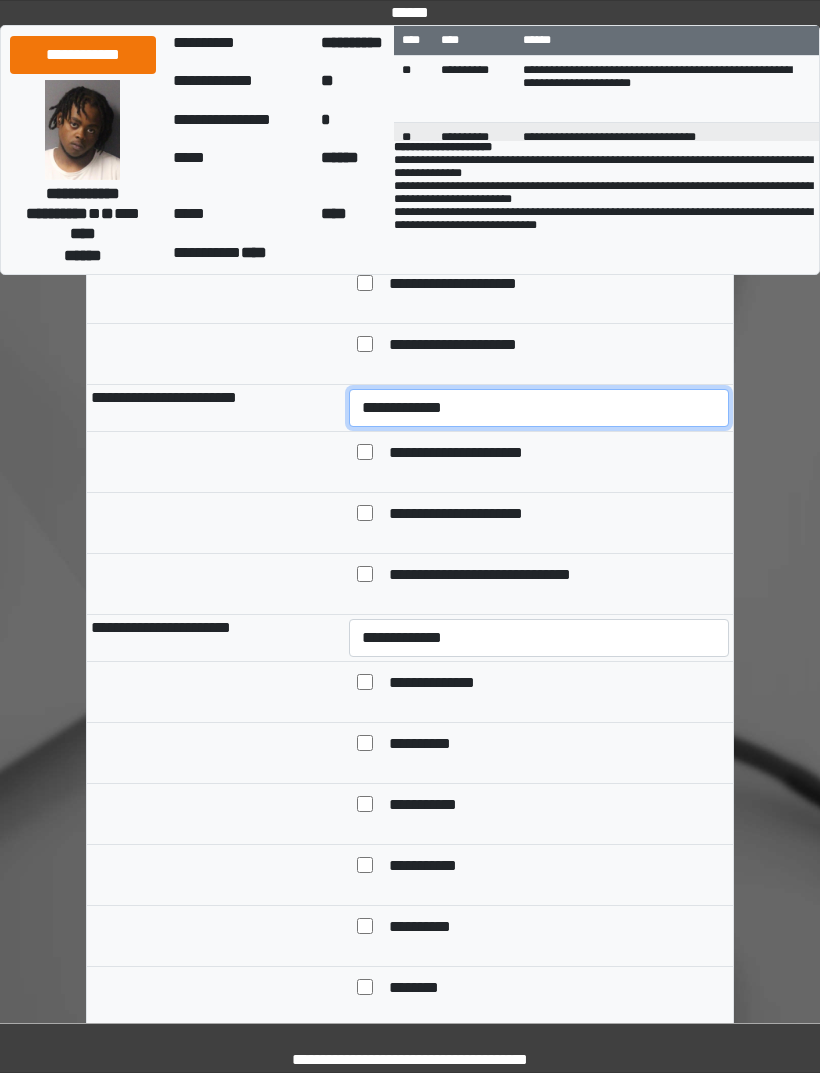 select on "*" 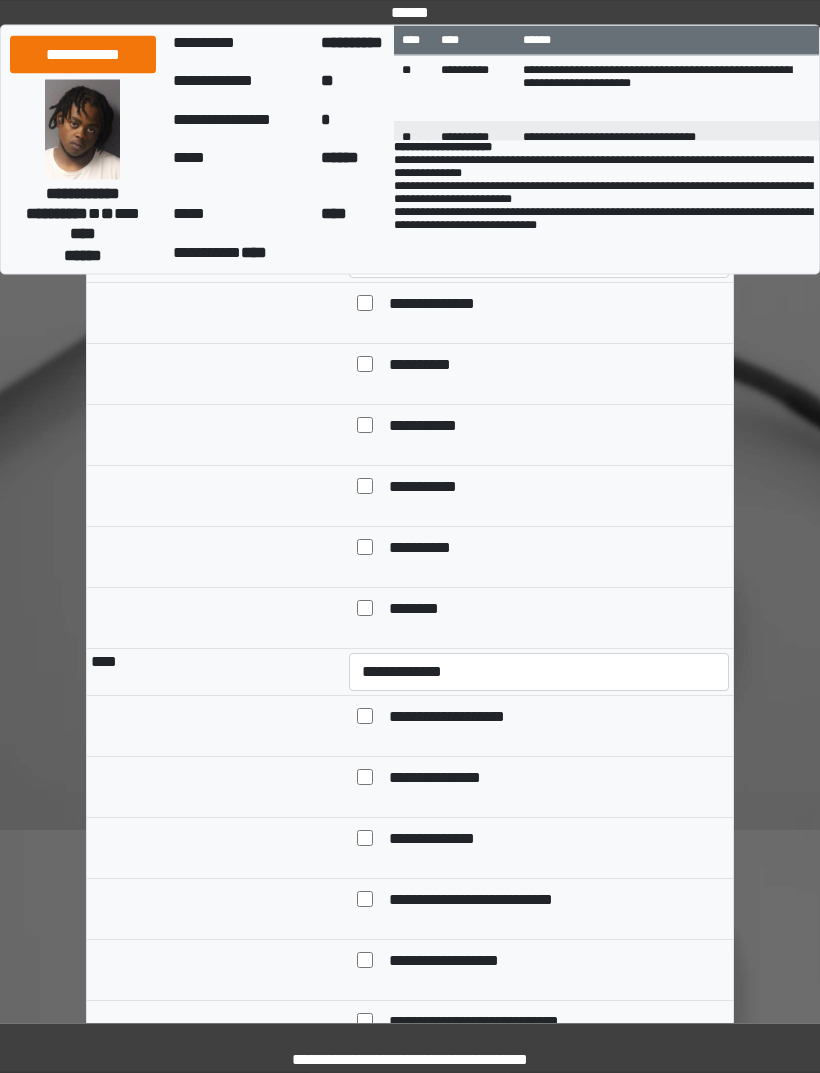 scroll, scrollTop: 7132, scrollLeft: 0, axis: vertical 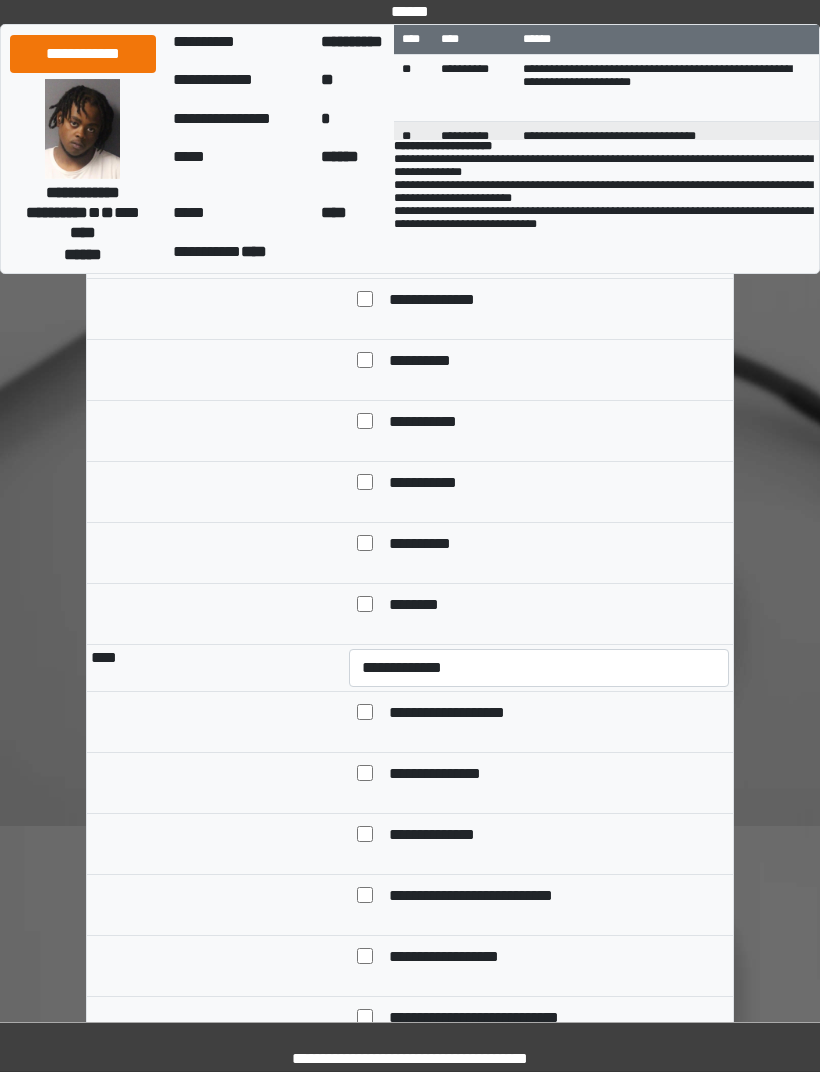 click on "**********" at bounding box center [433, 424] 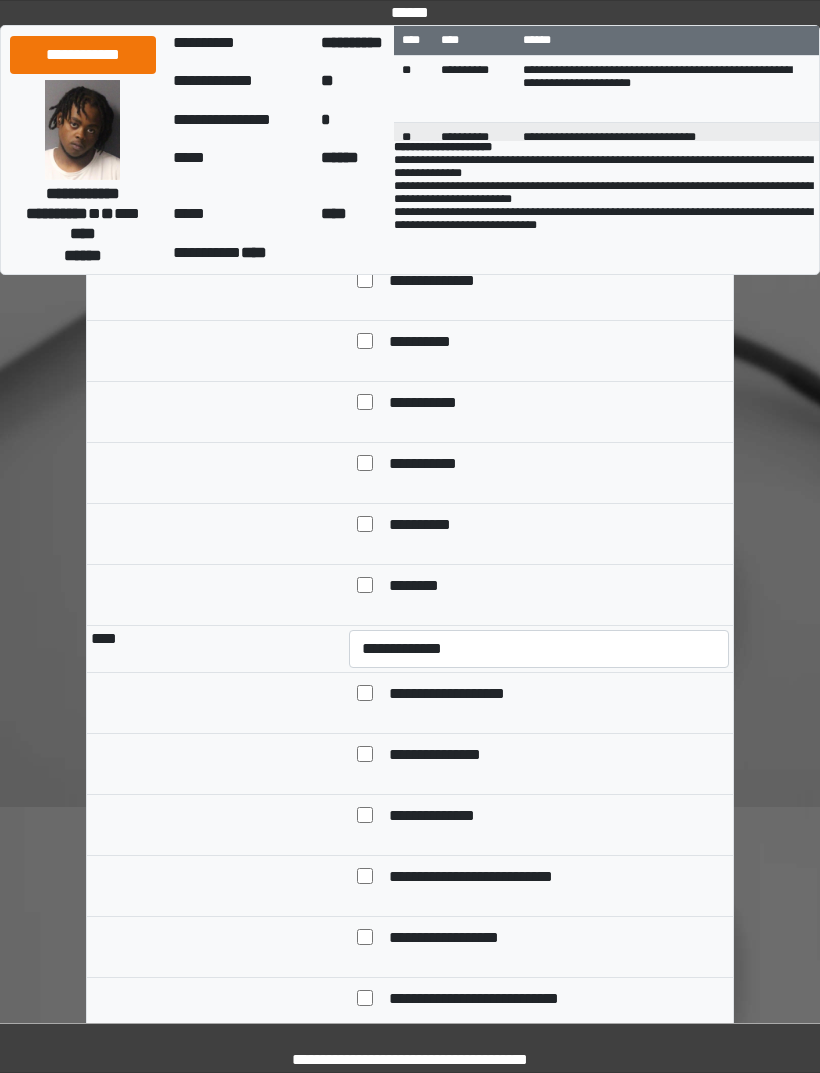 scroll, scrollTop: 7154, scrollLeft: 0, axis: vertical 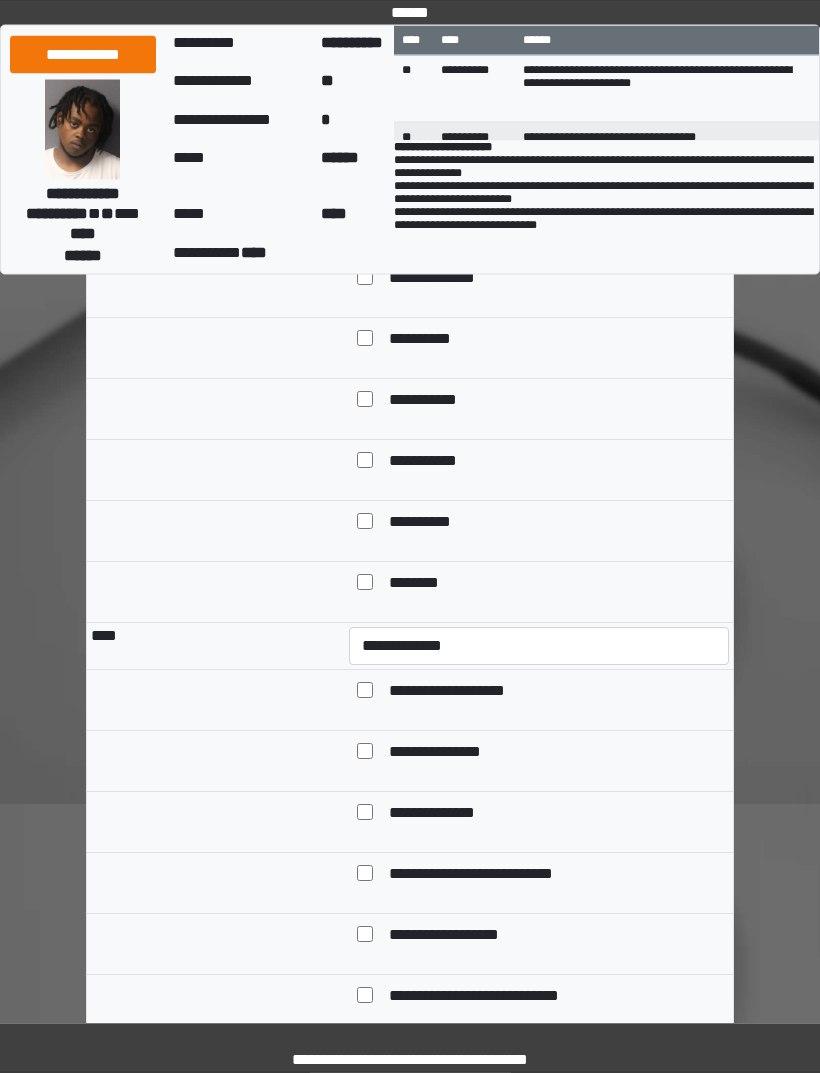 click at bounding box center (365, 402) 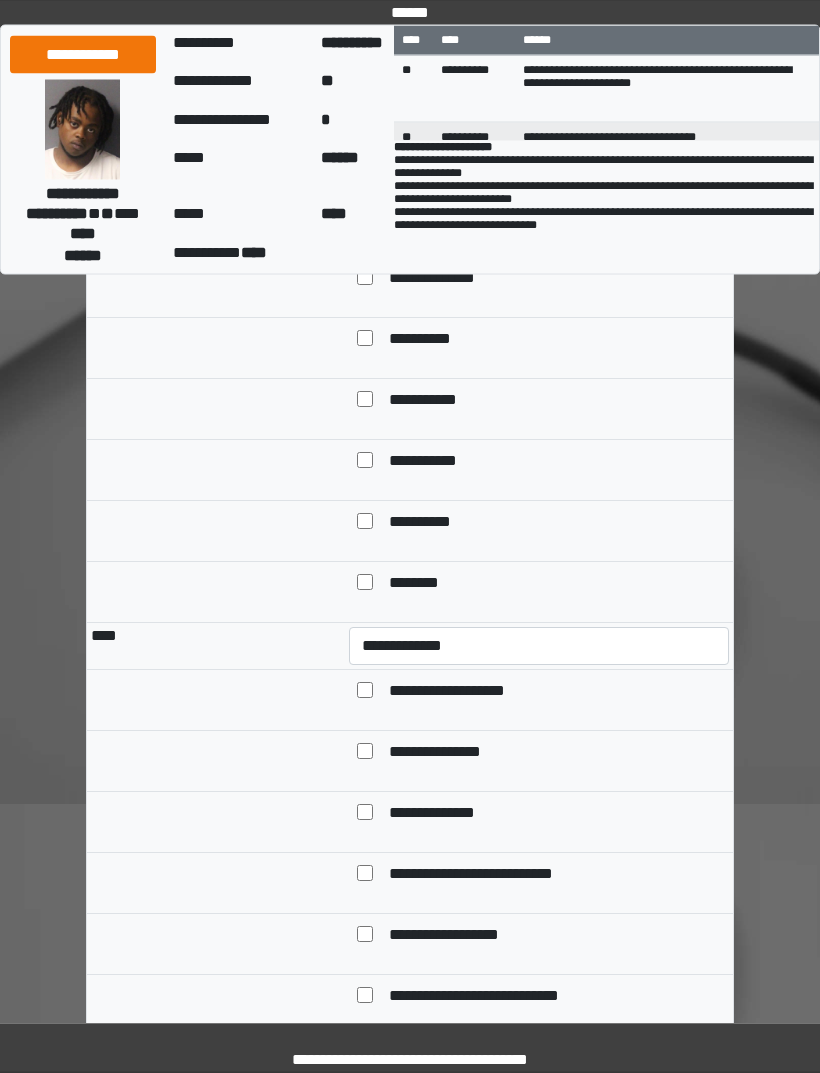 click on "**********" at bounding box center [539, 234] 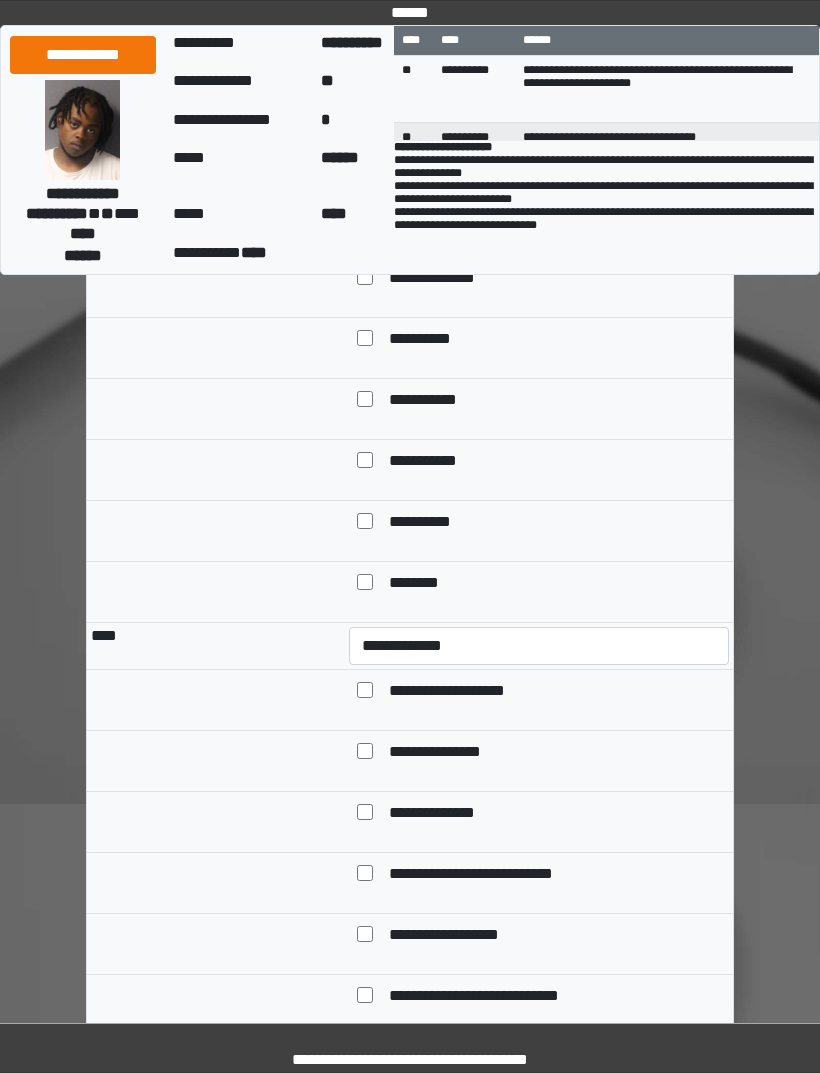 click on "**********" at bounding box center (539, 233) 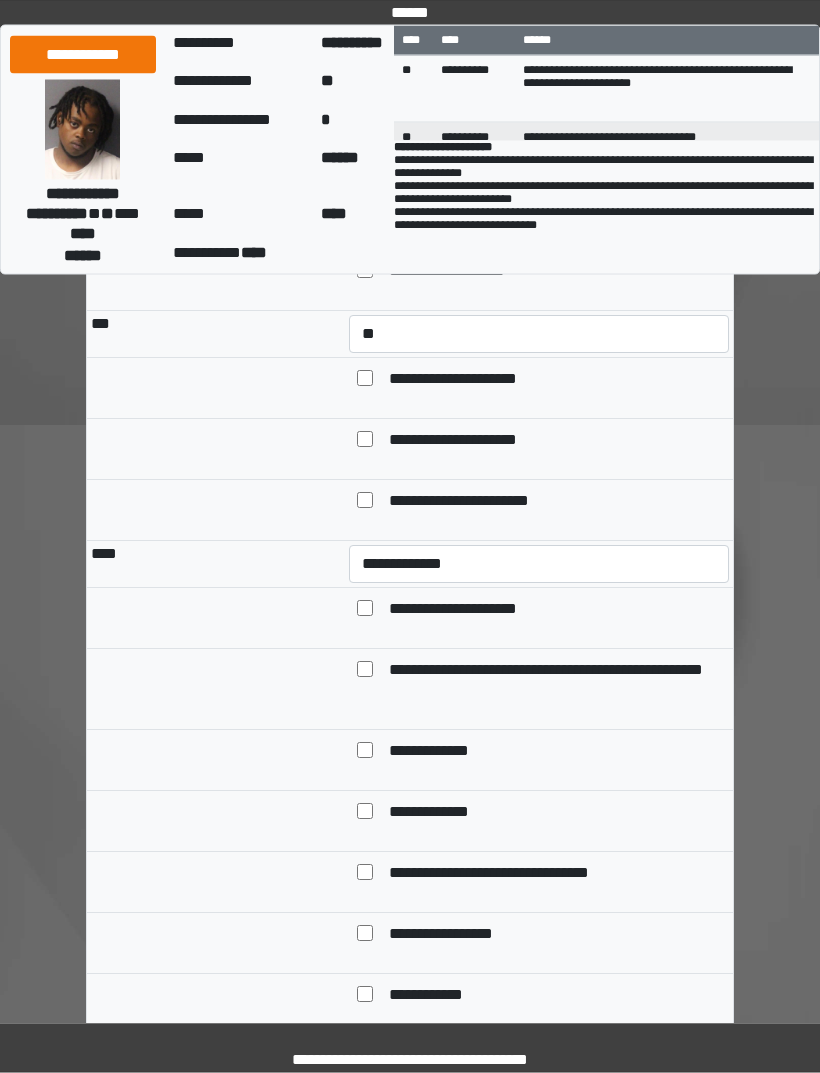 scroll, scrollTop: 5260, scrollLeft: 0, axis: vertical 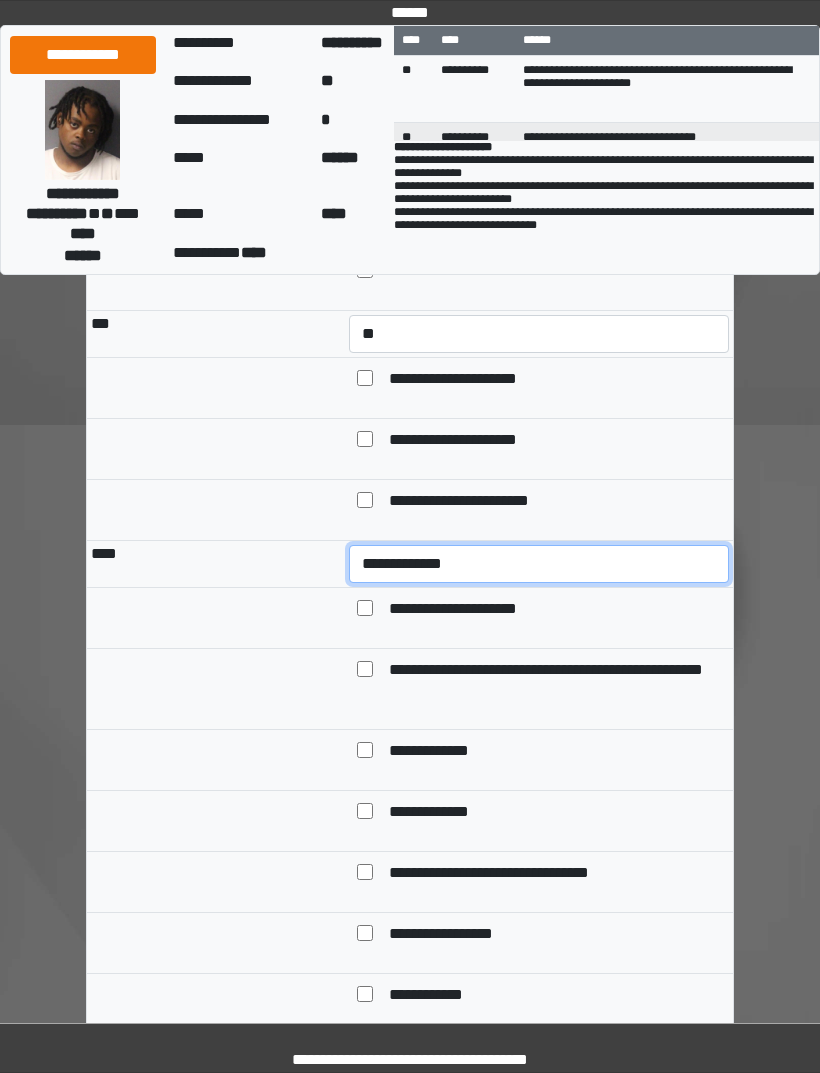 click on "**********" at bounding box center (539, 564) 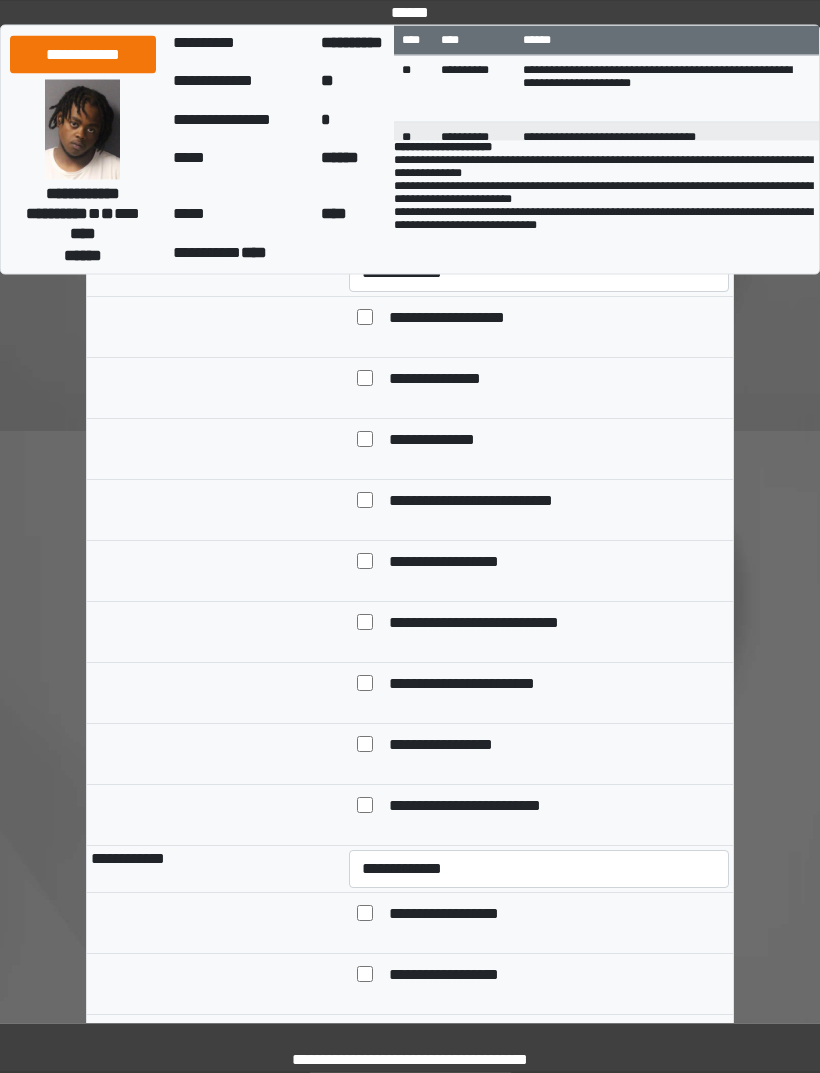 scroll, scrollTop: 7494, scrollLeft: 0, axis: vertical 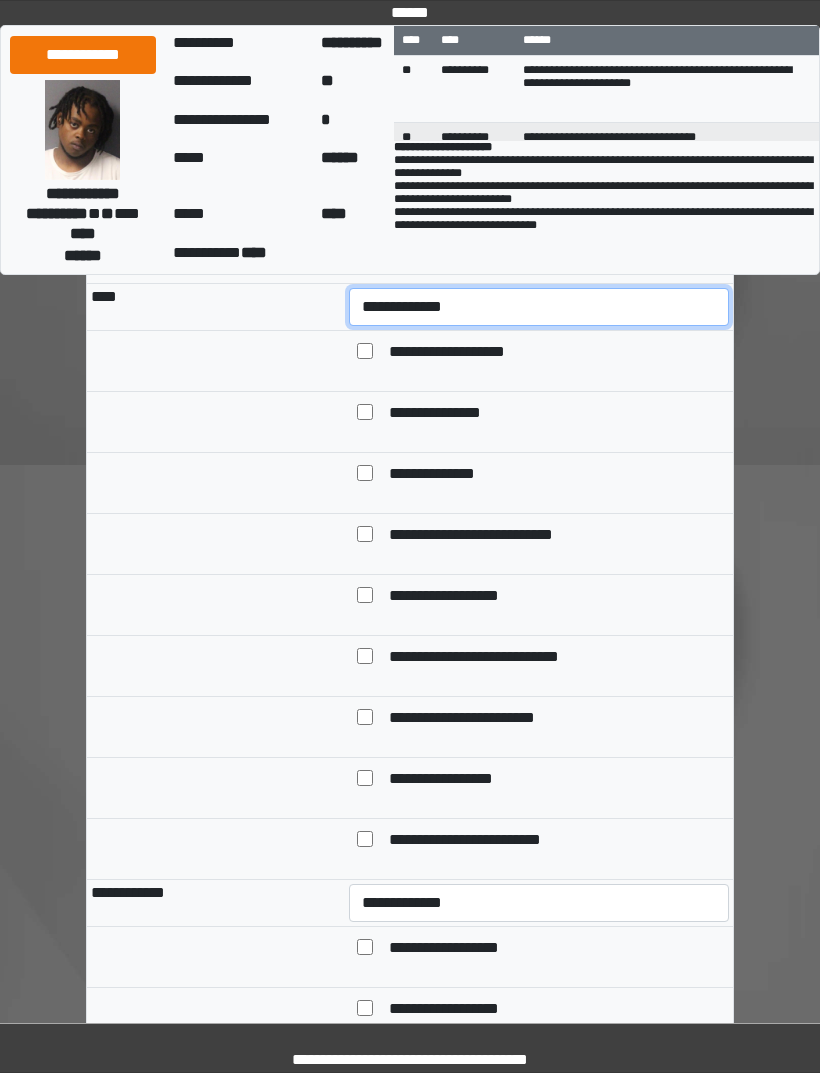 click on "**********" at bounding box center [539, 307] 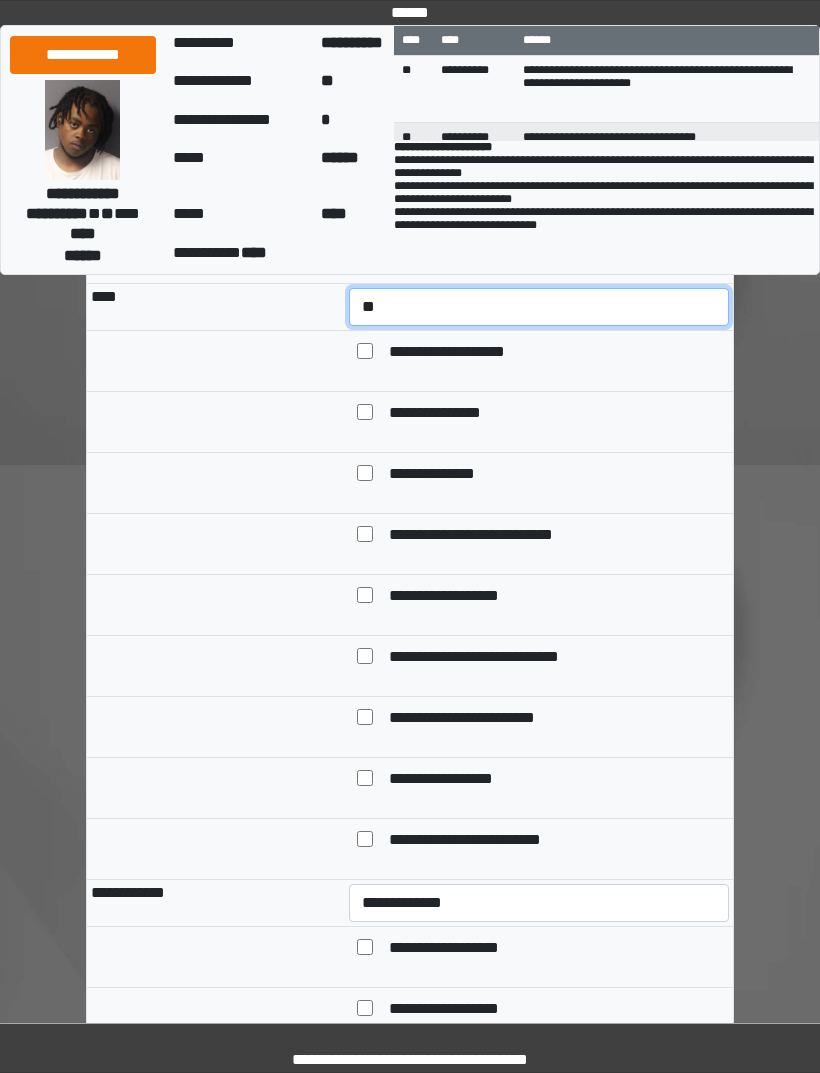 click on "**********" at bounding box center [539, 307] 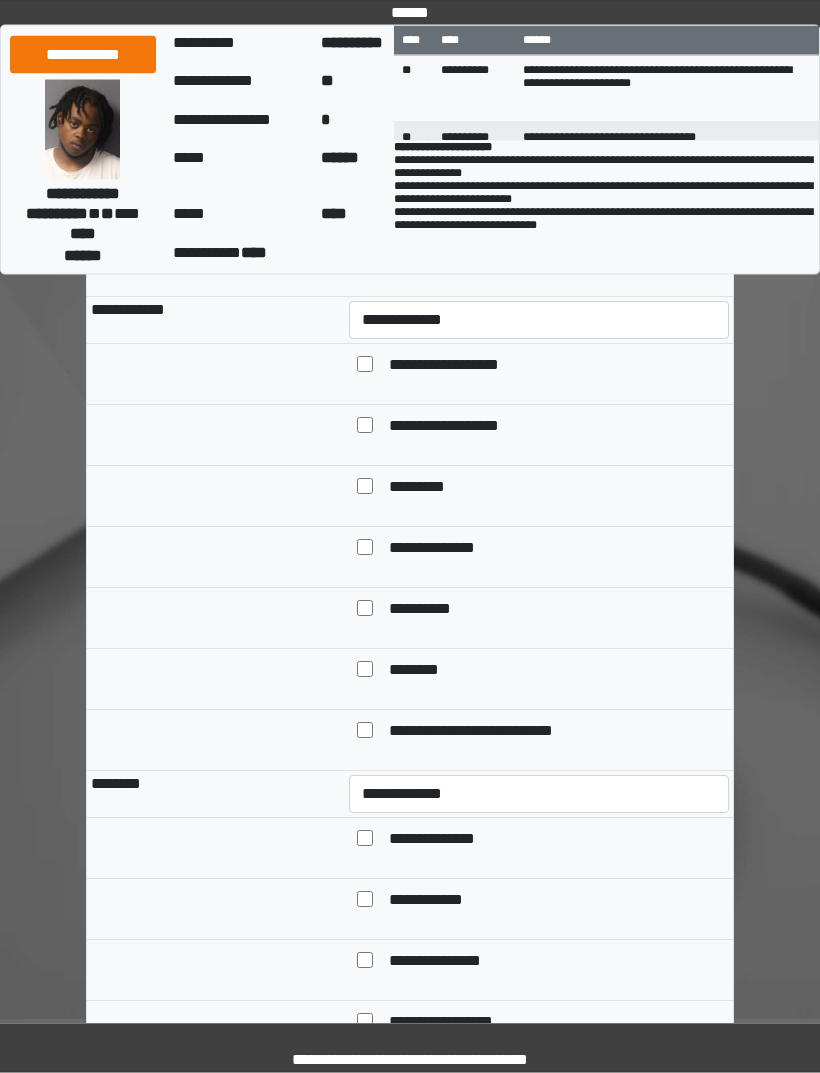 scroll, scrollTop: 8168, scrollLeft: 0, axis: vertical 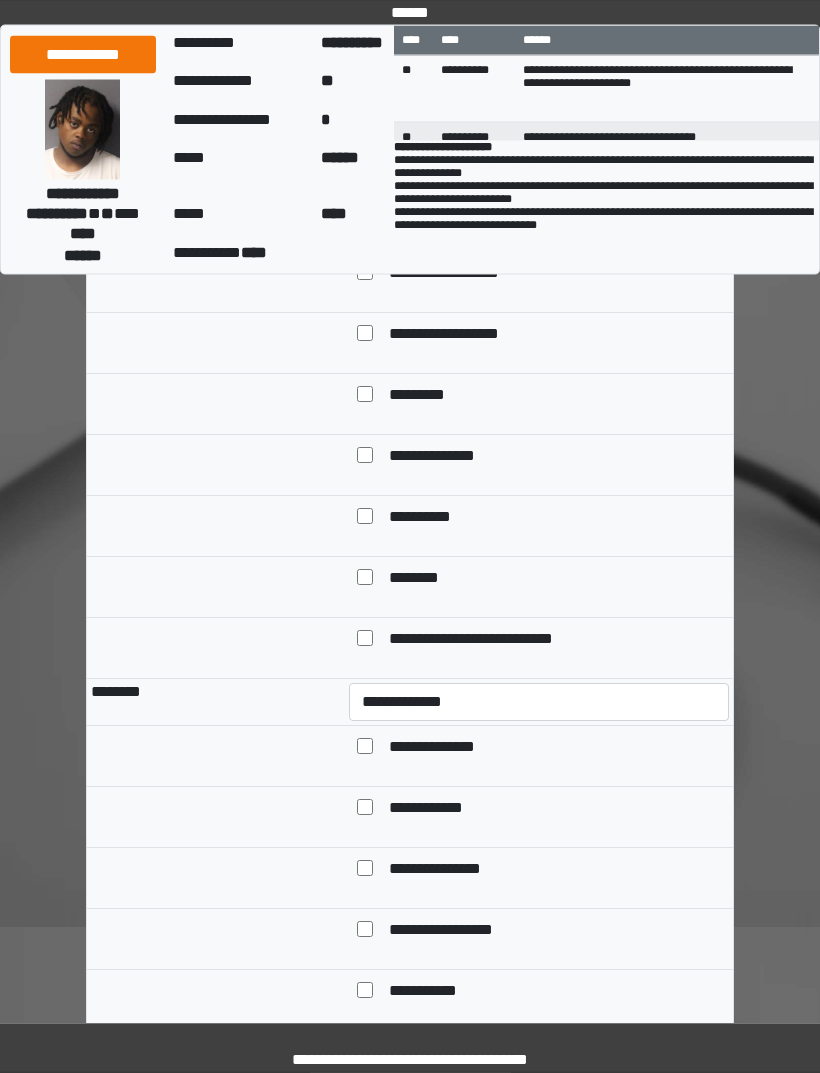 click on "**********" at bounding box center (539, 229) 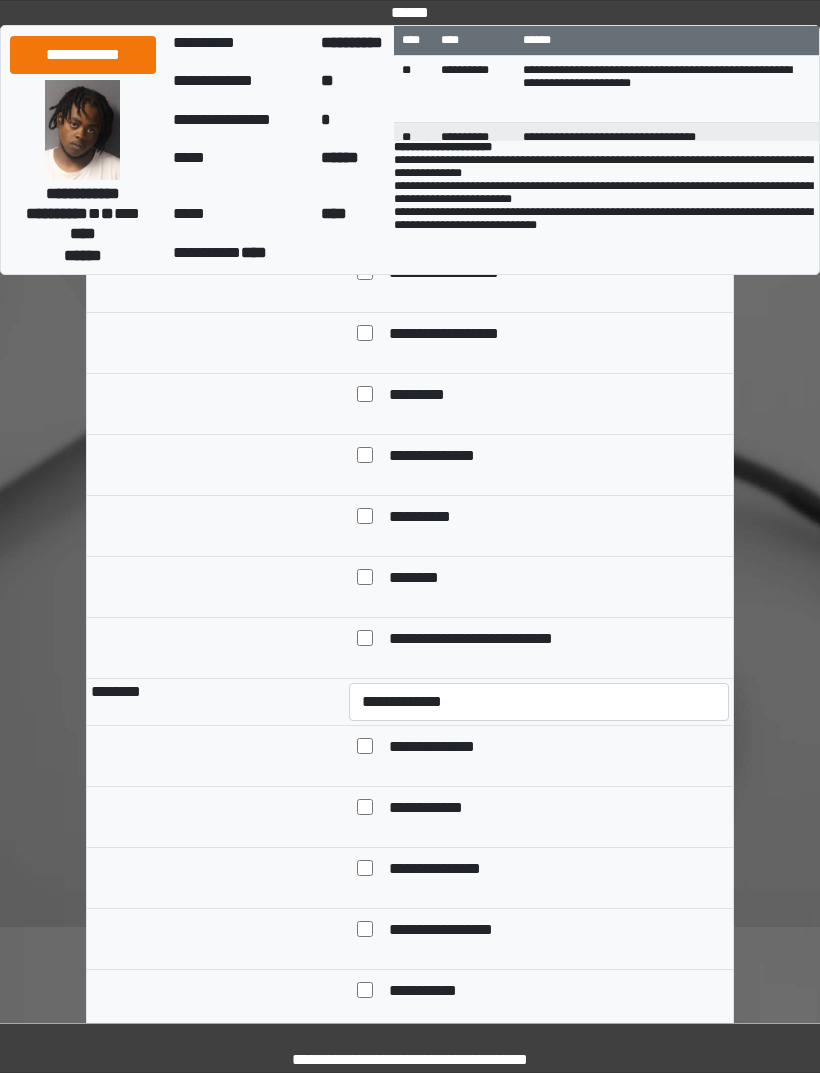 click on "**********" at bounding box center [539, 228] 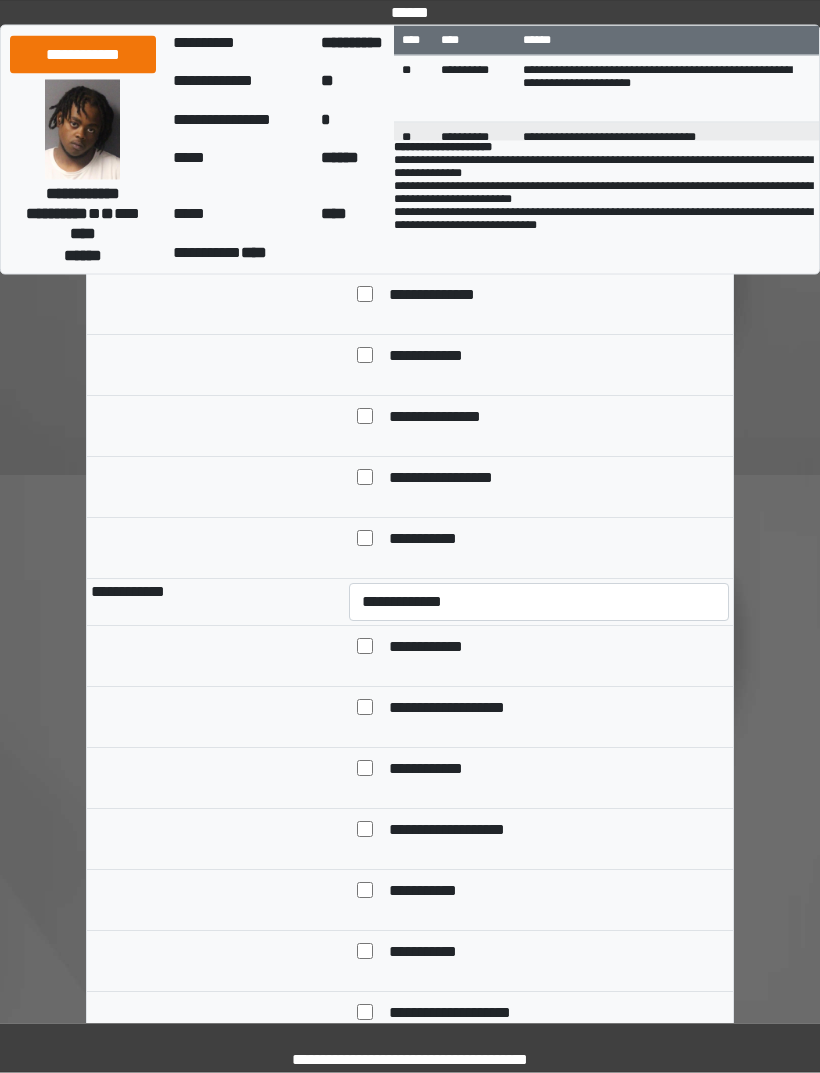 scroll, scrollTop: 8621, scrollLeft: 0, axis: vertical 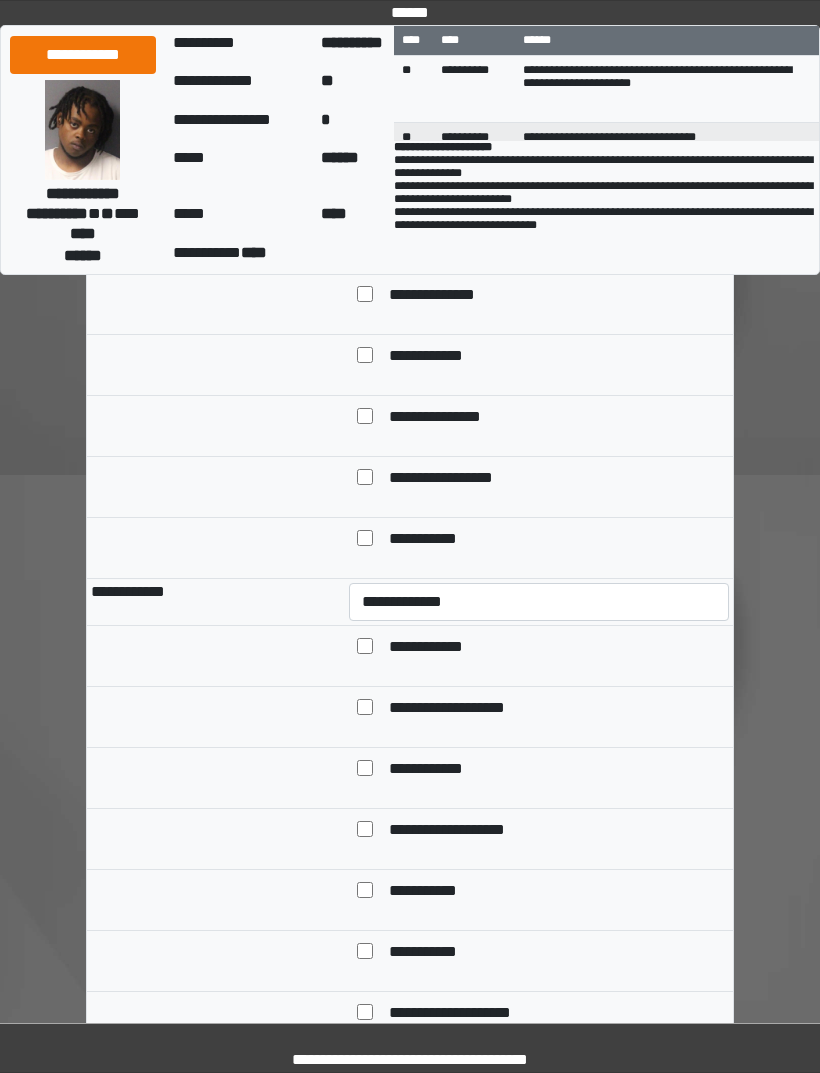 click on "**********" at bounding box center (539, 250) 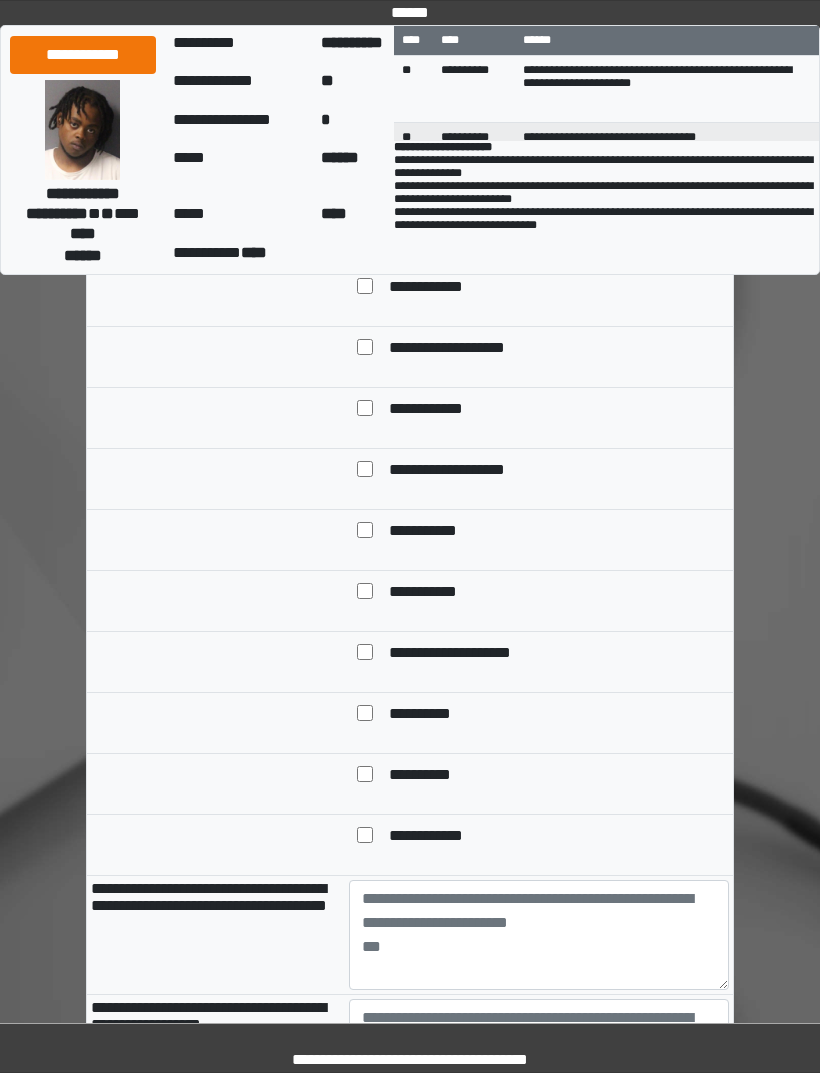 scroll, scrollTop: 8982, scrollLeft: 0, axis: vertical 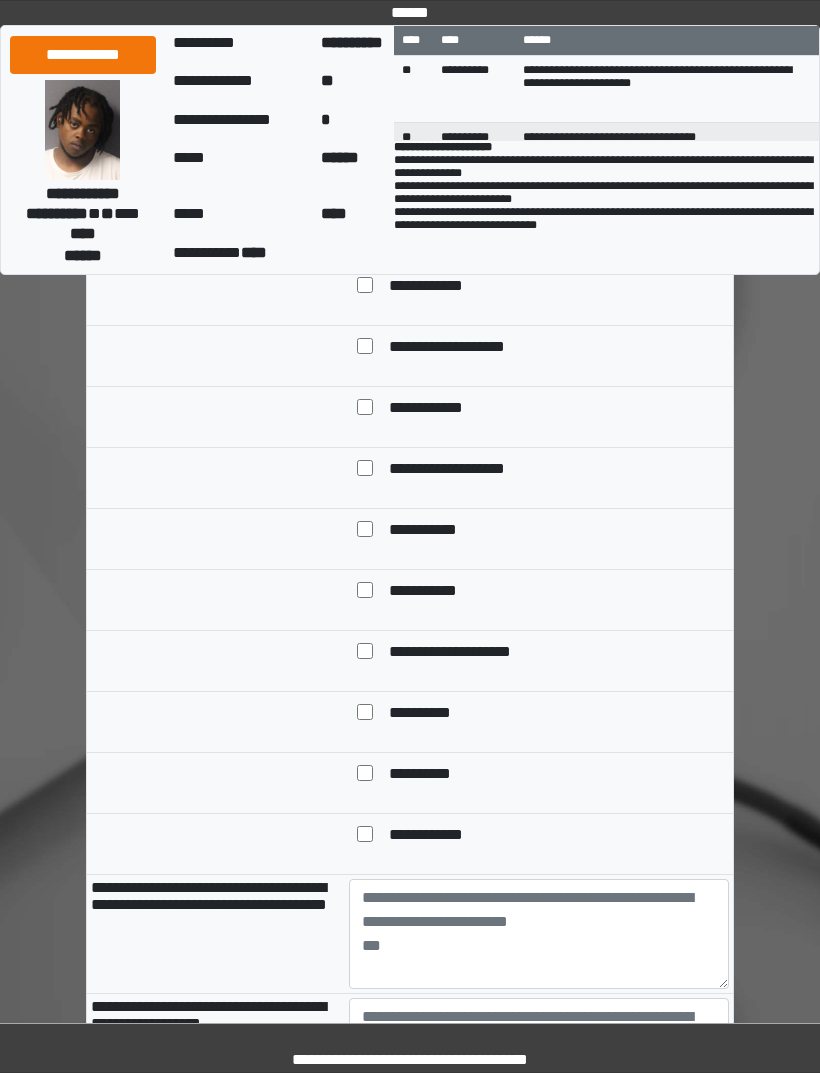 click on "**********" at bounding box center (539, 241) 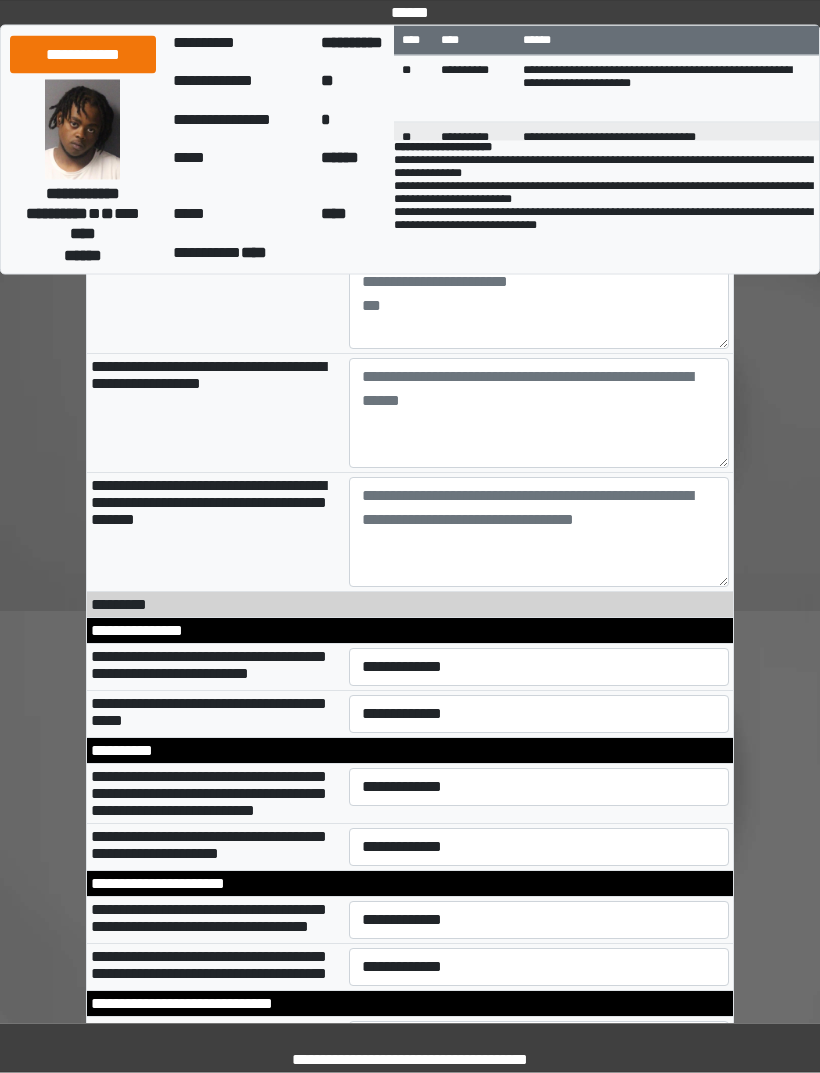 scroll, scrollTop: 9621, scrollLeft: 0, axis: vertical 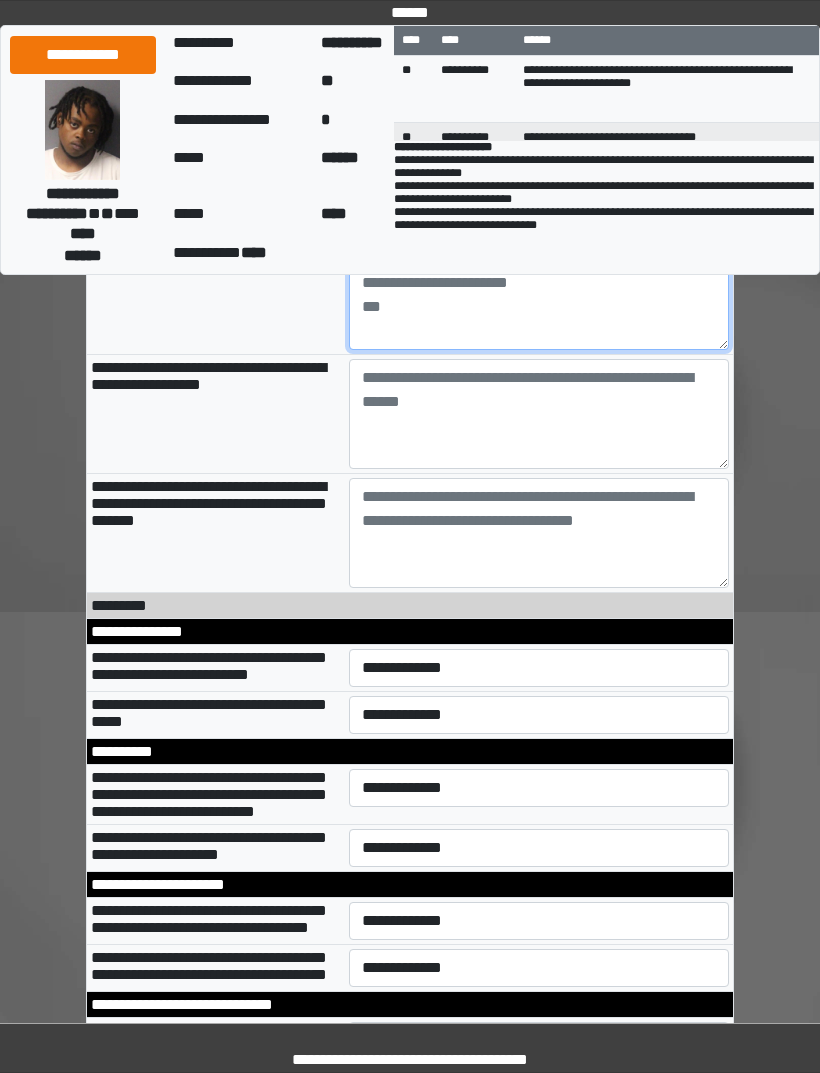 click at bounding box center [539, 295] 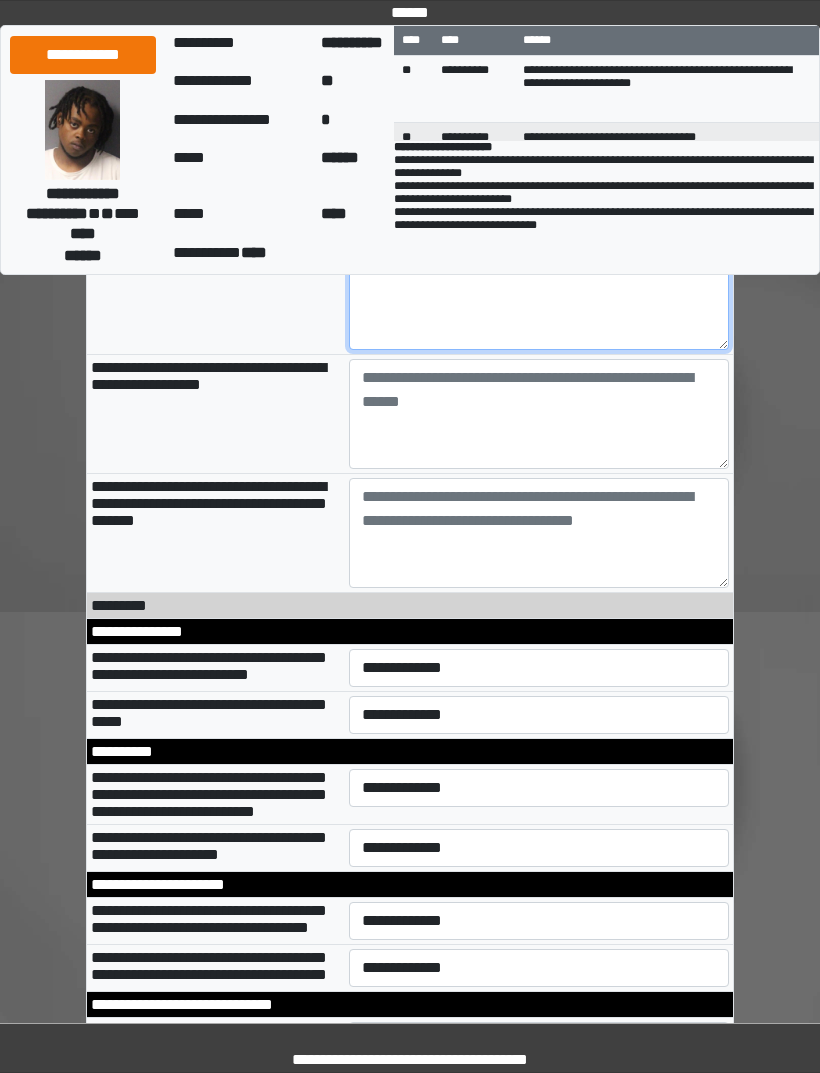 click on "**********" at bounding box center (539, 295) 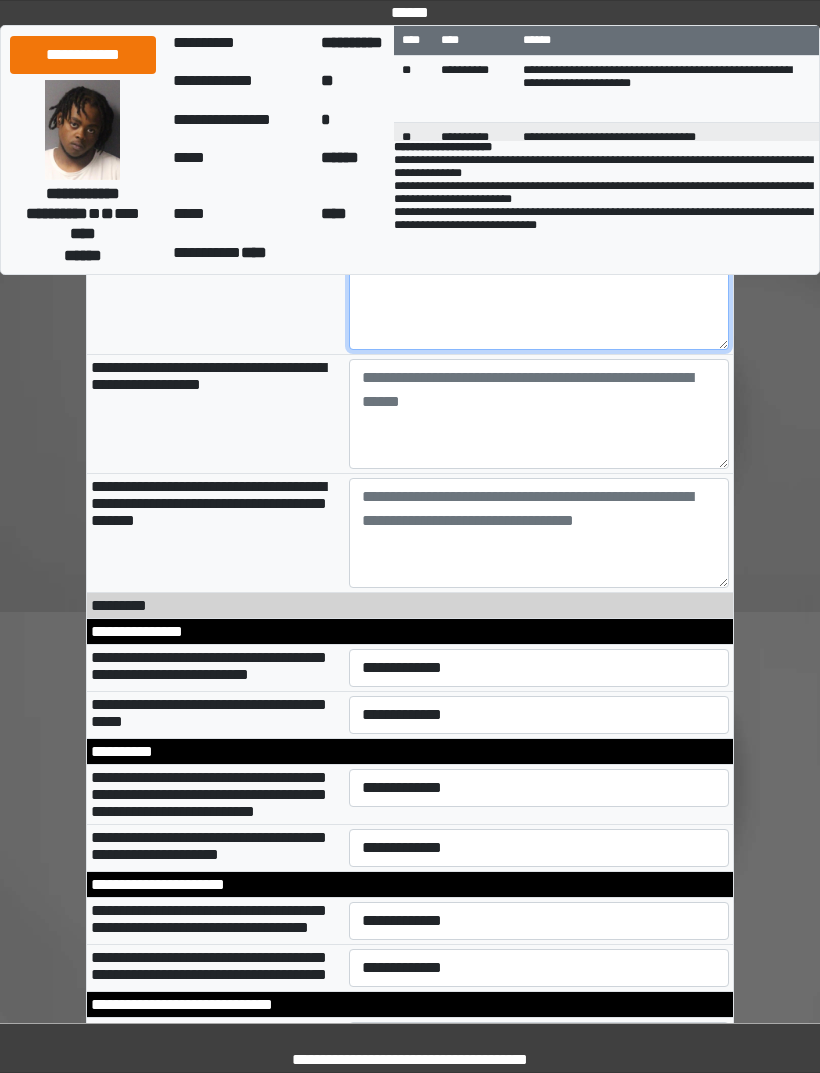 click on "**********" at bounding box center [539, 295] 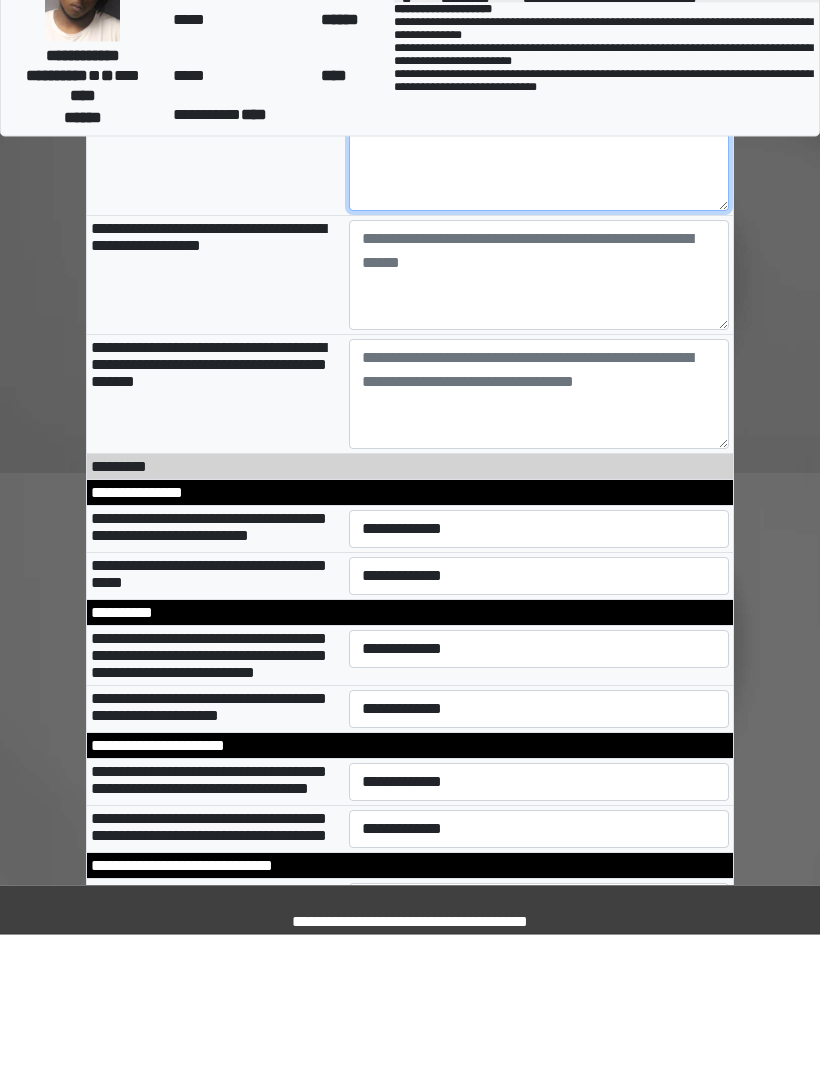 type on "**********" 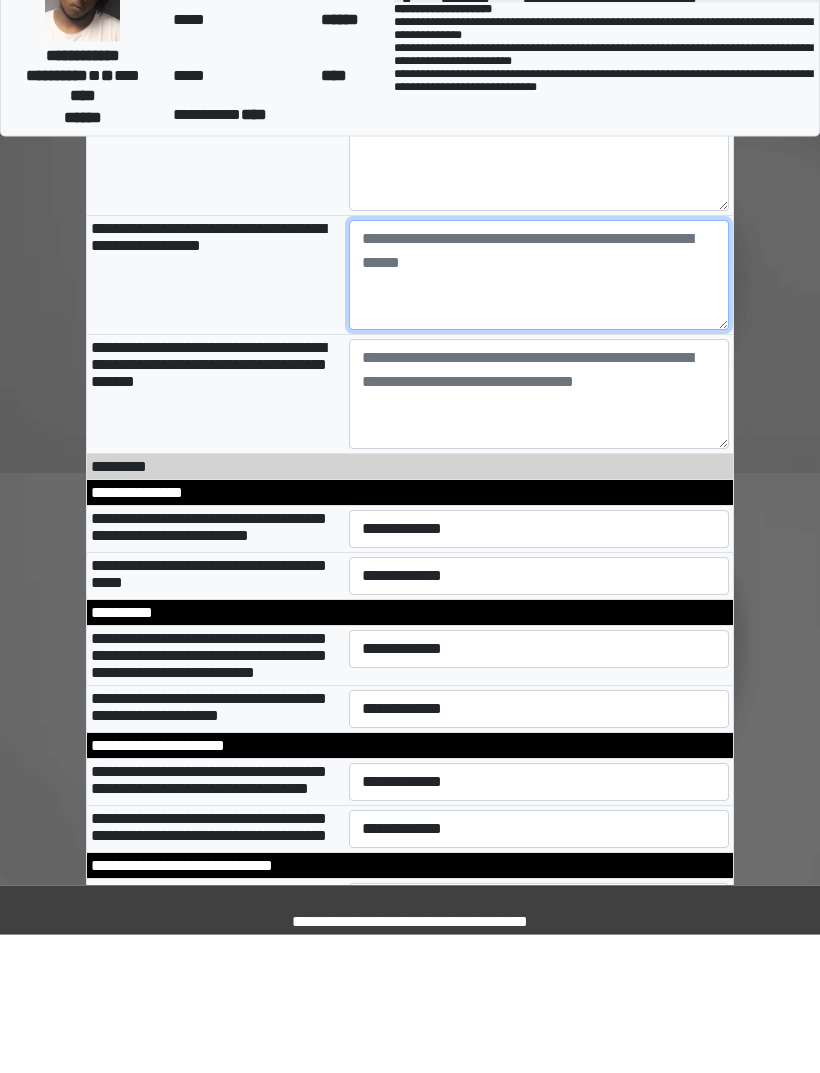 click at bounding box center [539, 414] 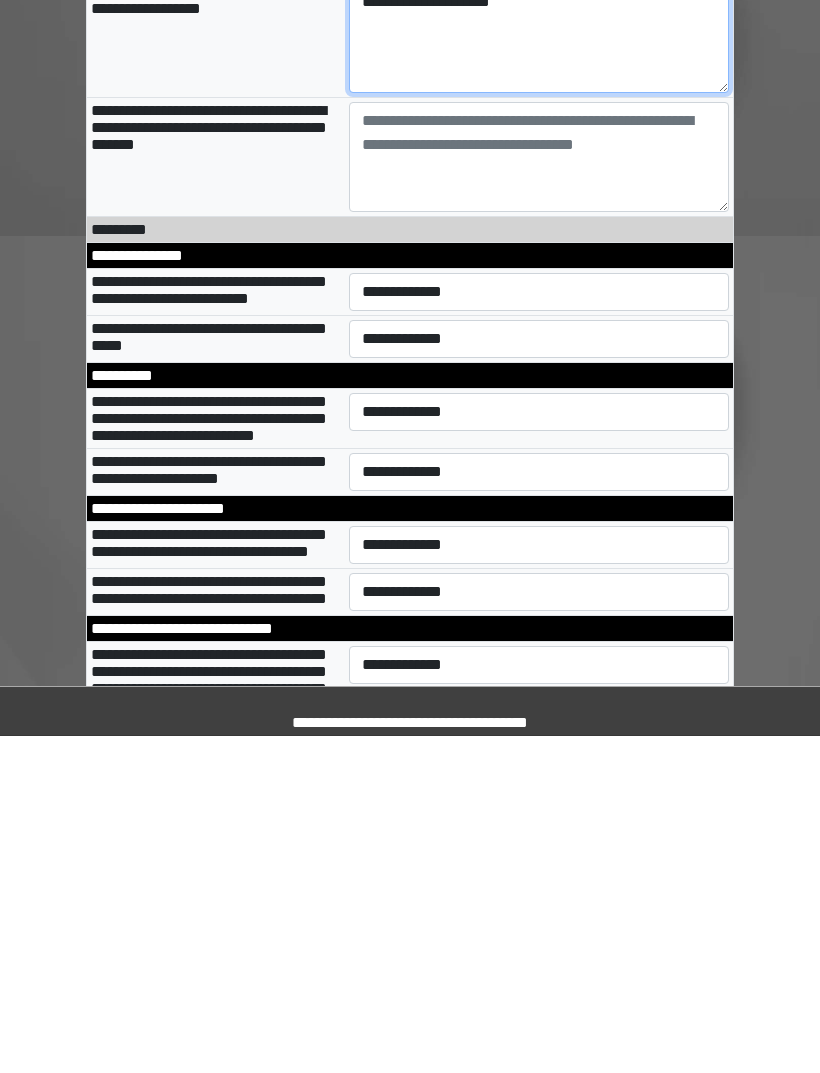 scroll, scrollTop: 9662, scrollLeft: 0, axis: vertical 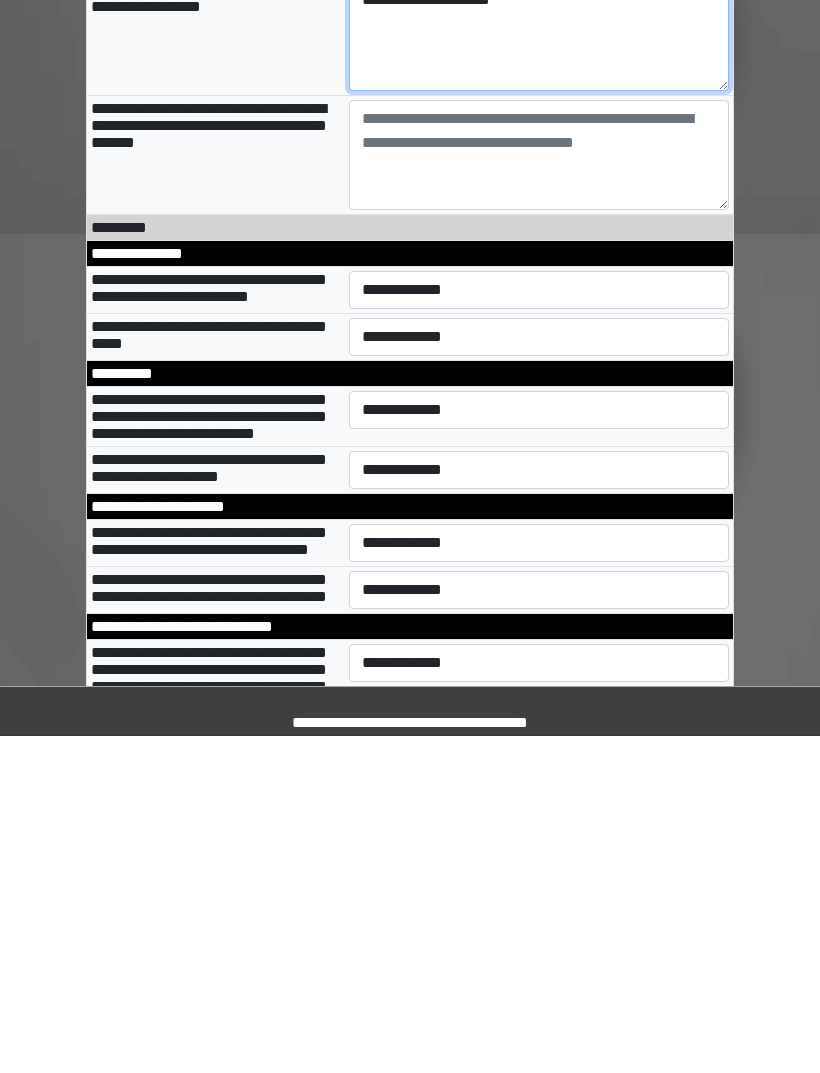 type on "**********" 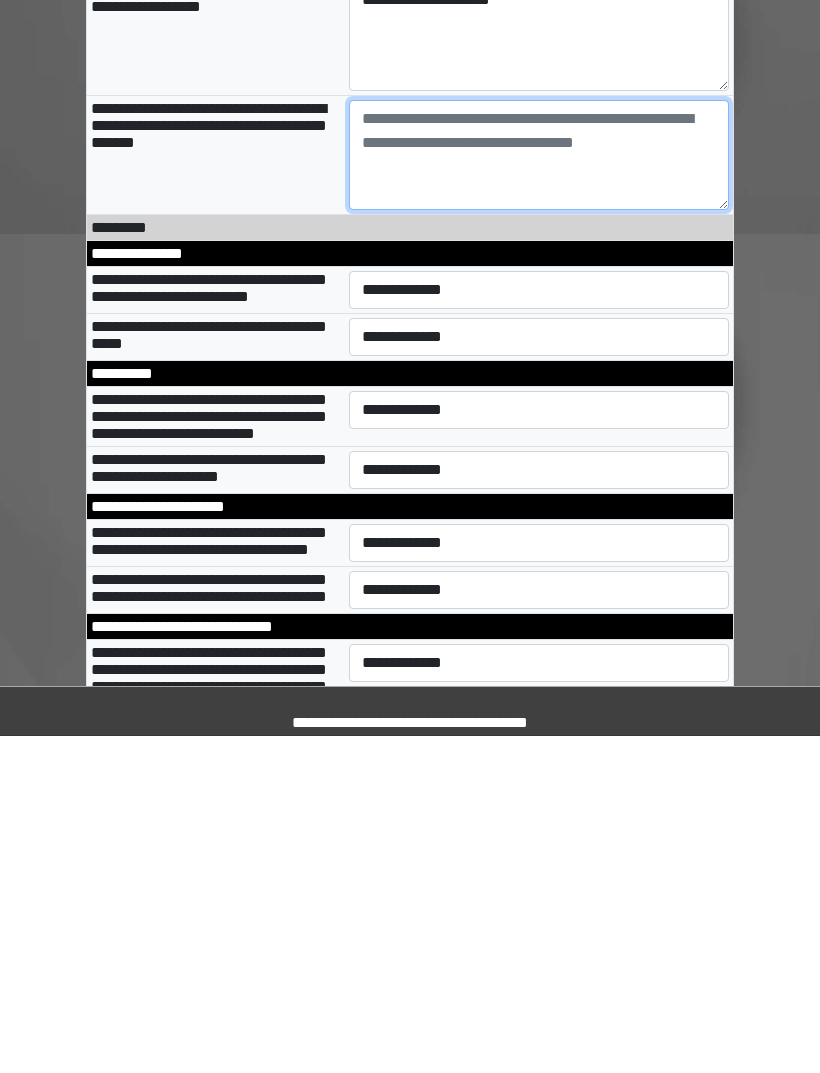 click at bounding box center (539, 492) 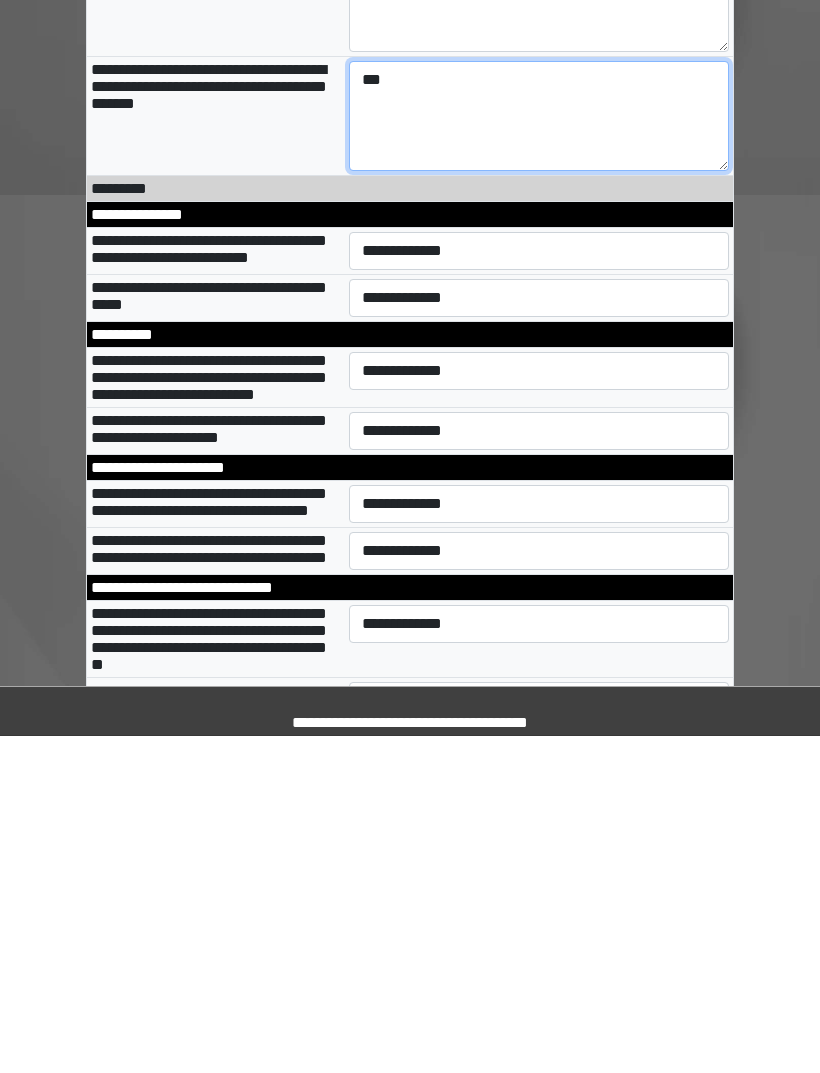 scroll, scrollTop: 9702, scrollLeft: 0, axis: vertical 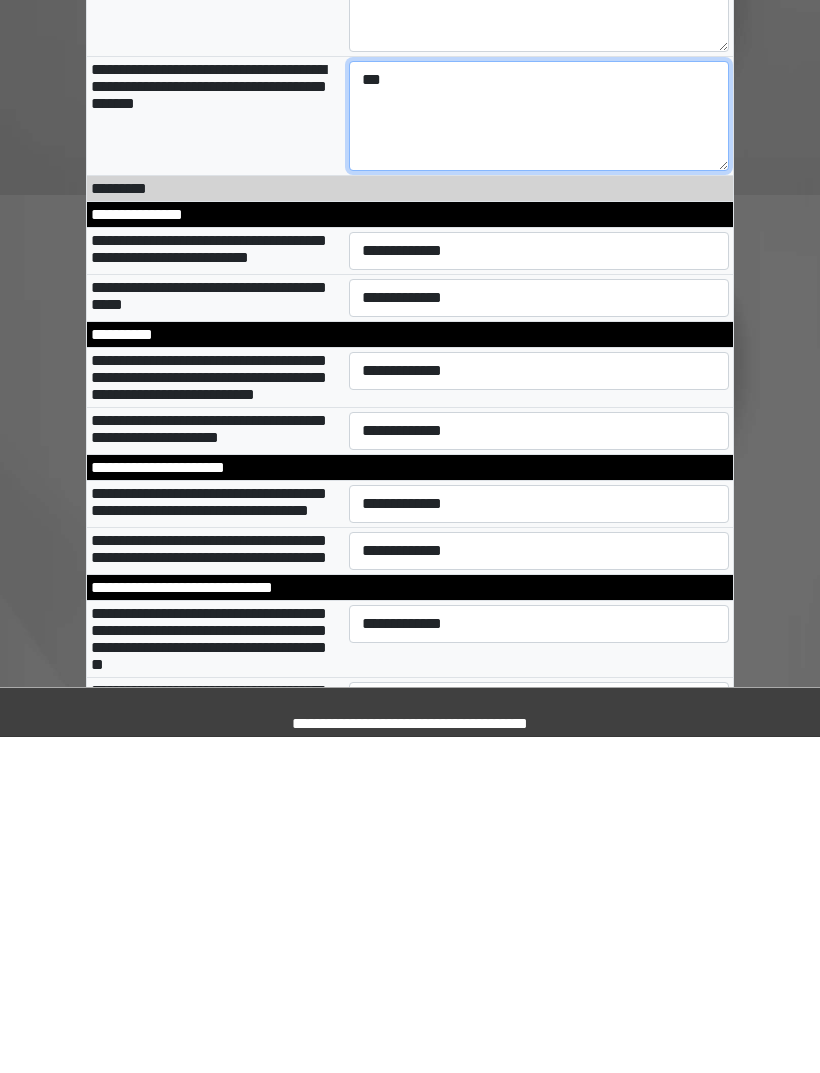 type on "***" 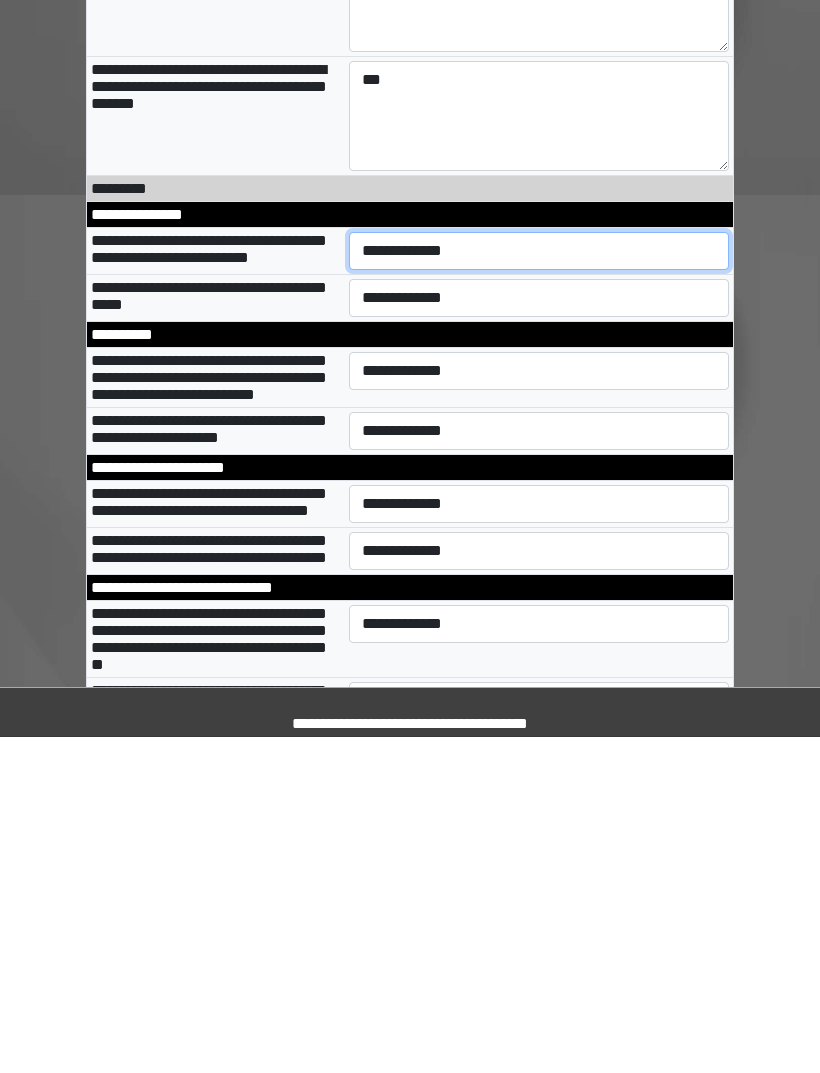 click on "**********" at bounding box center (539, 587) 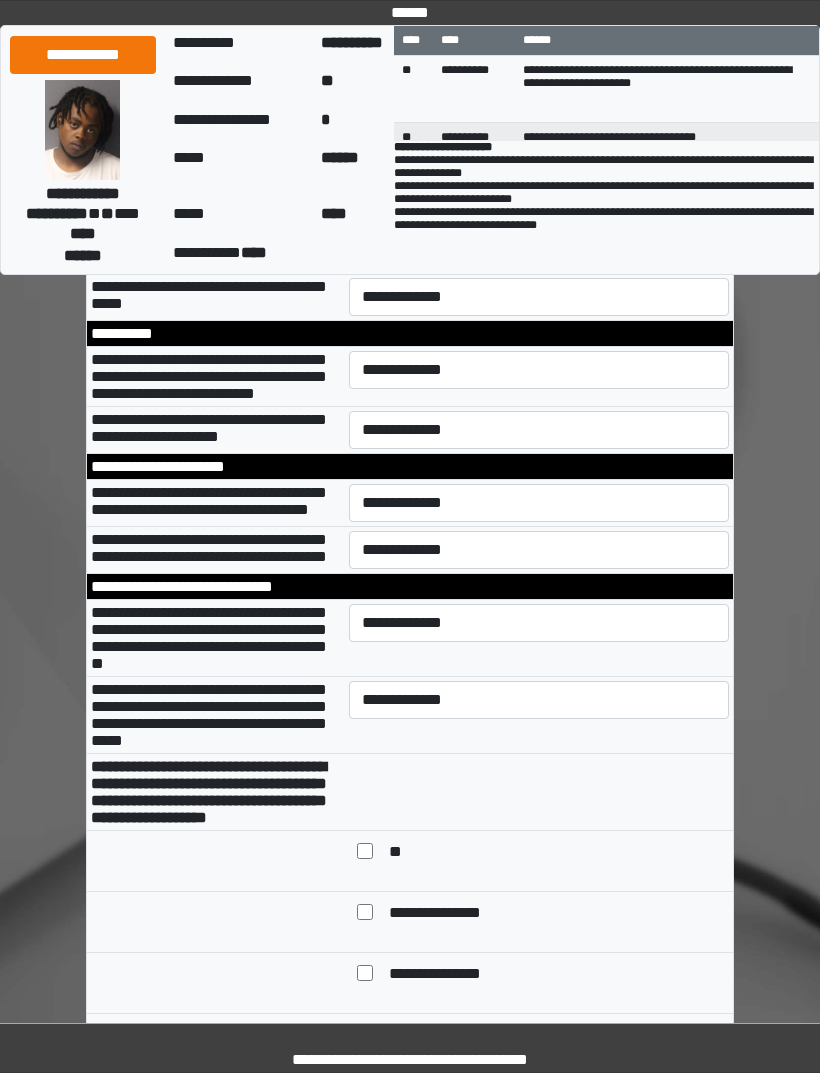 select on "*" 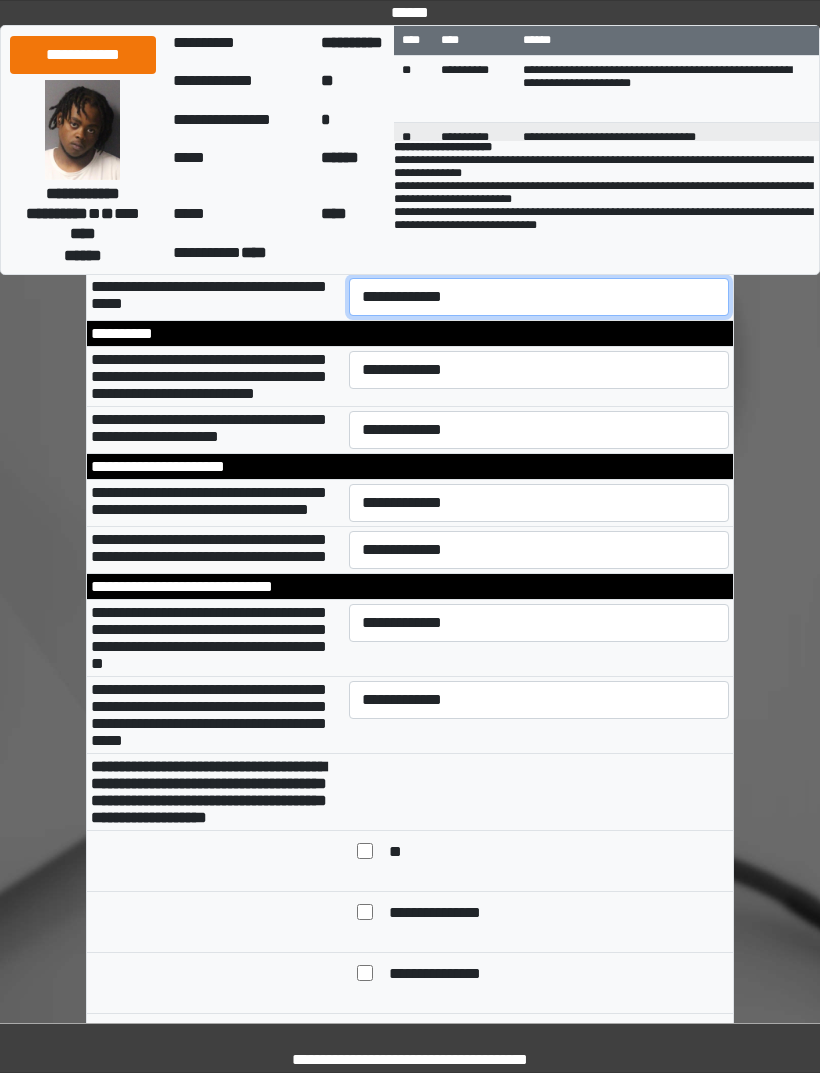 click on "**********" at bounding box center [539, 297] 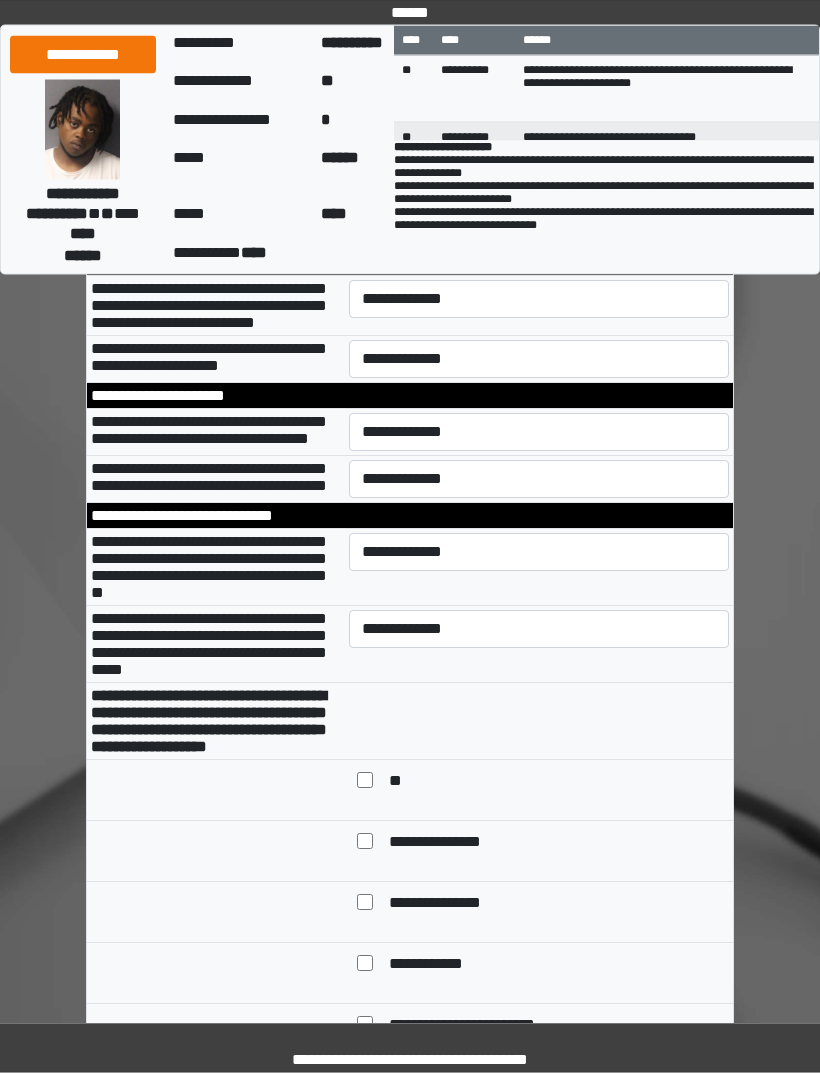 scroll, scrollTop: 10110, scrollLeft: 0, axis: vertical 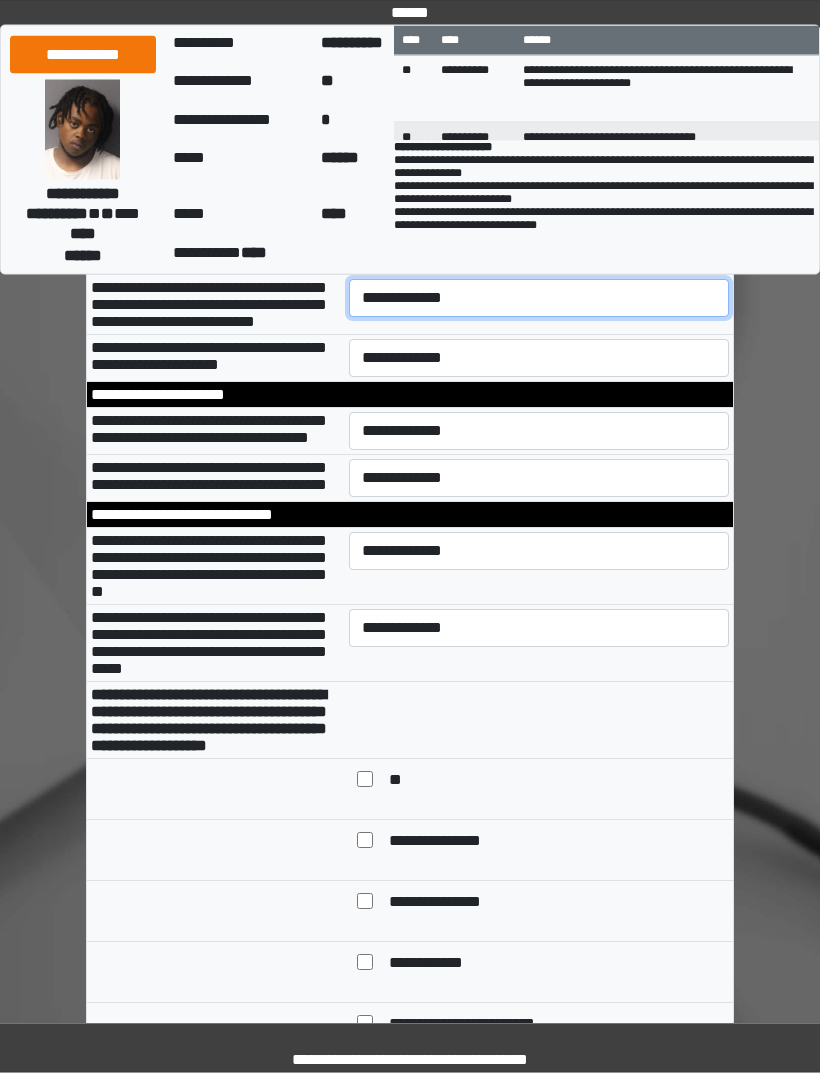 click on "**********" at bounding box center [539, 299] 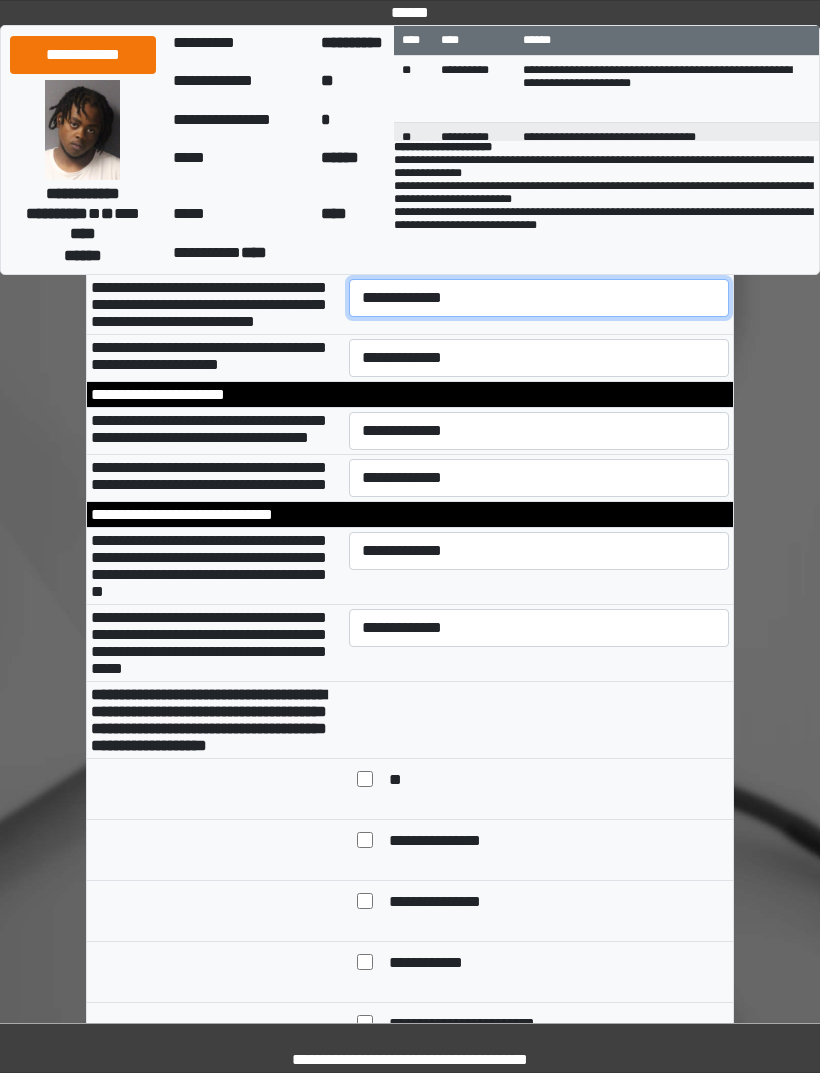 select on "*" 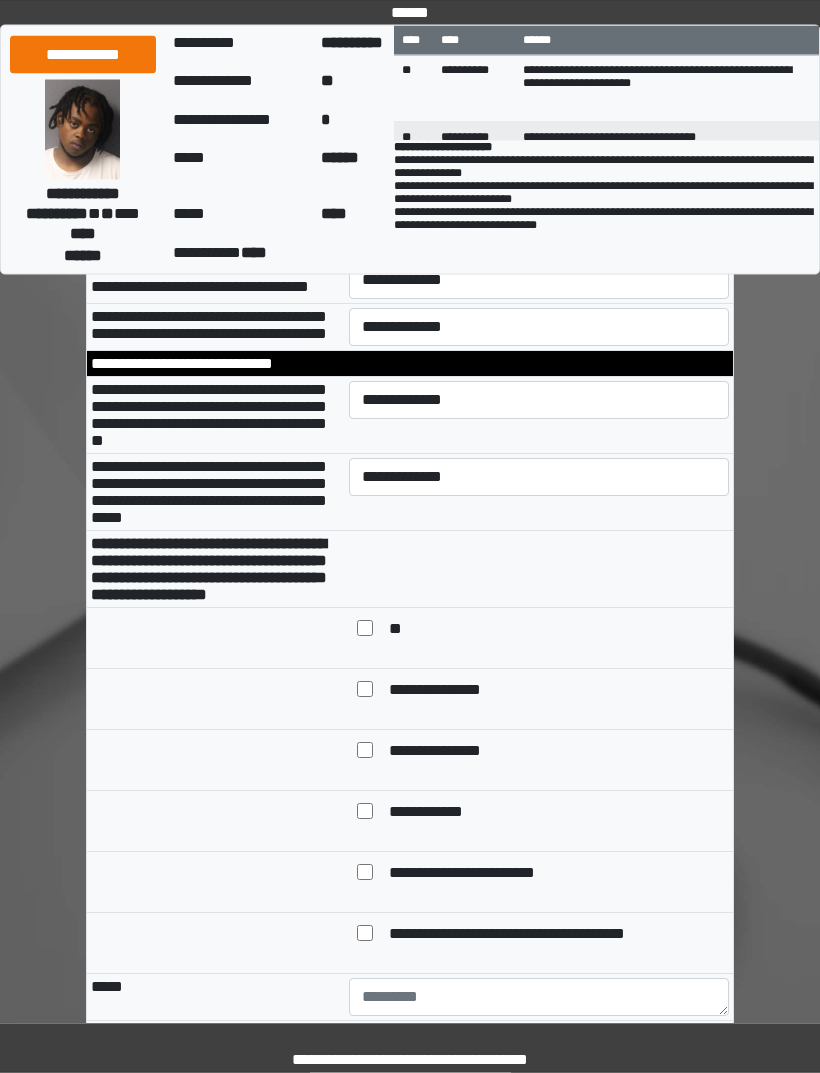 scroll, scrollTop: 10263, scrollLeft: 0, axis: vertical 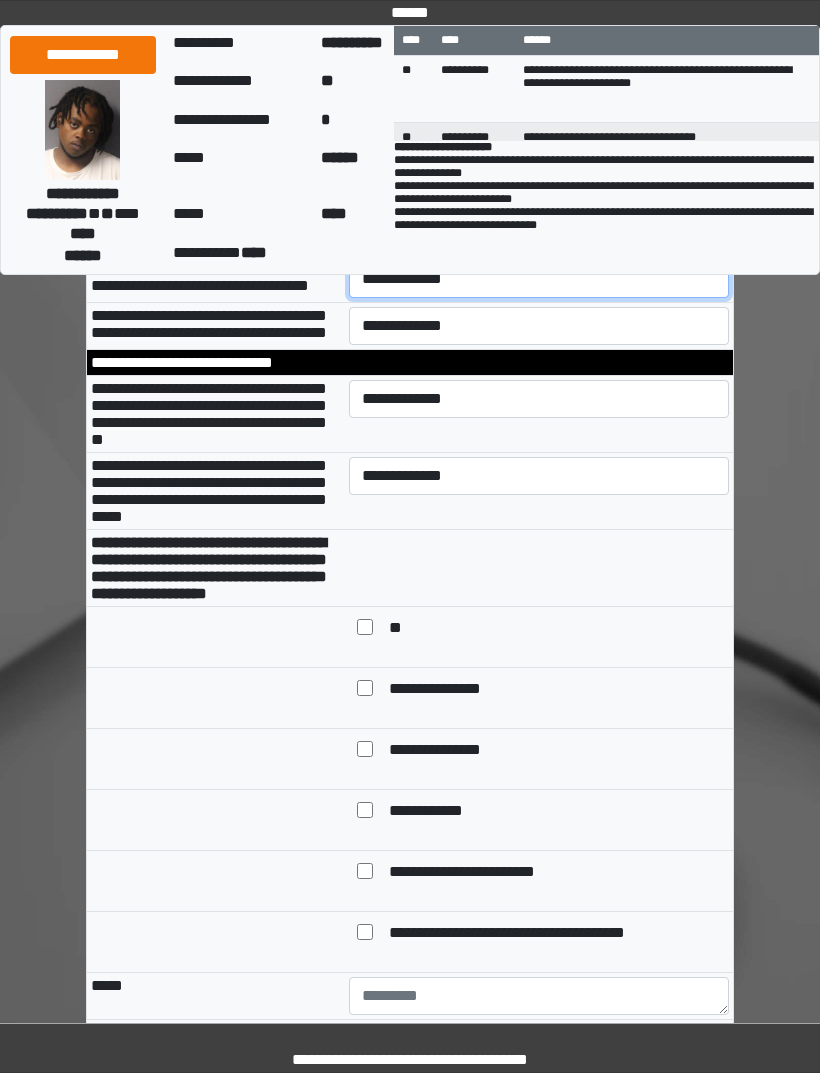 click on "**********" at bounding box center [539, 279] 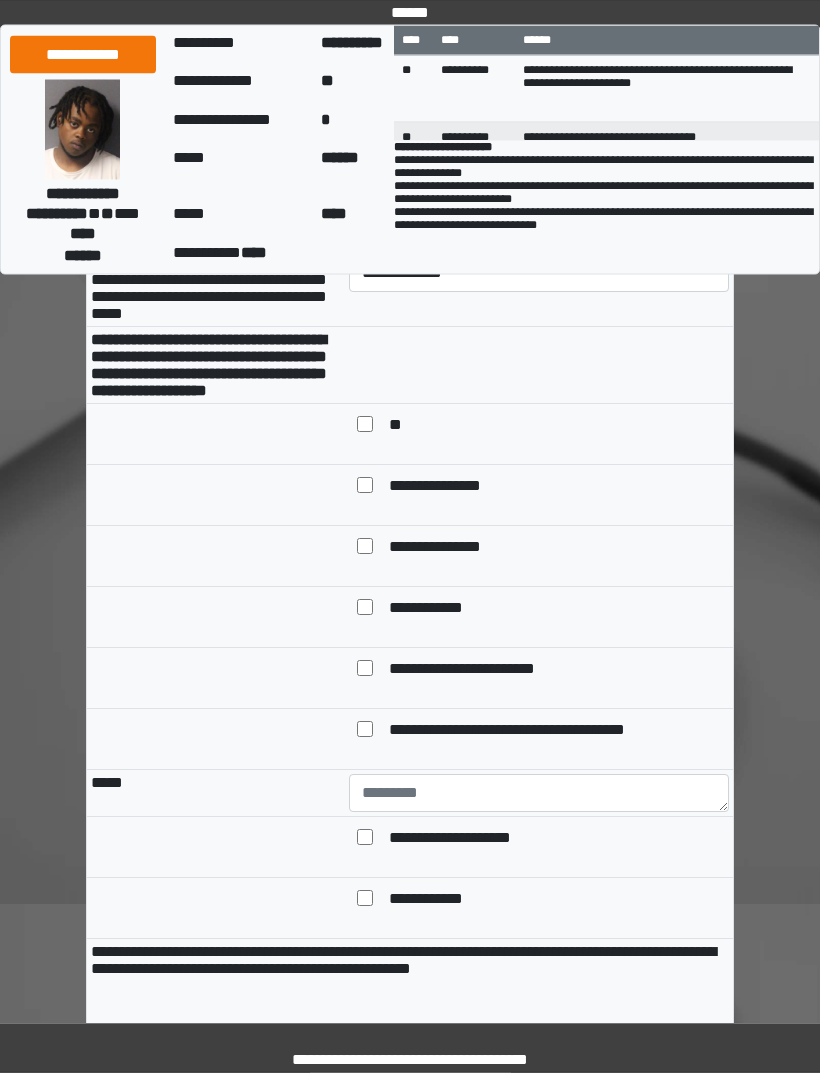 scroll, scrollTop: 10466, scrollLeft: 0, axis: vertical 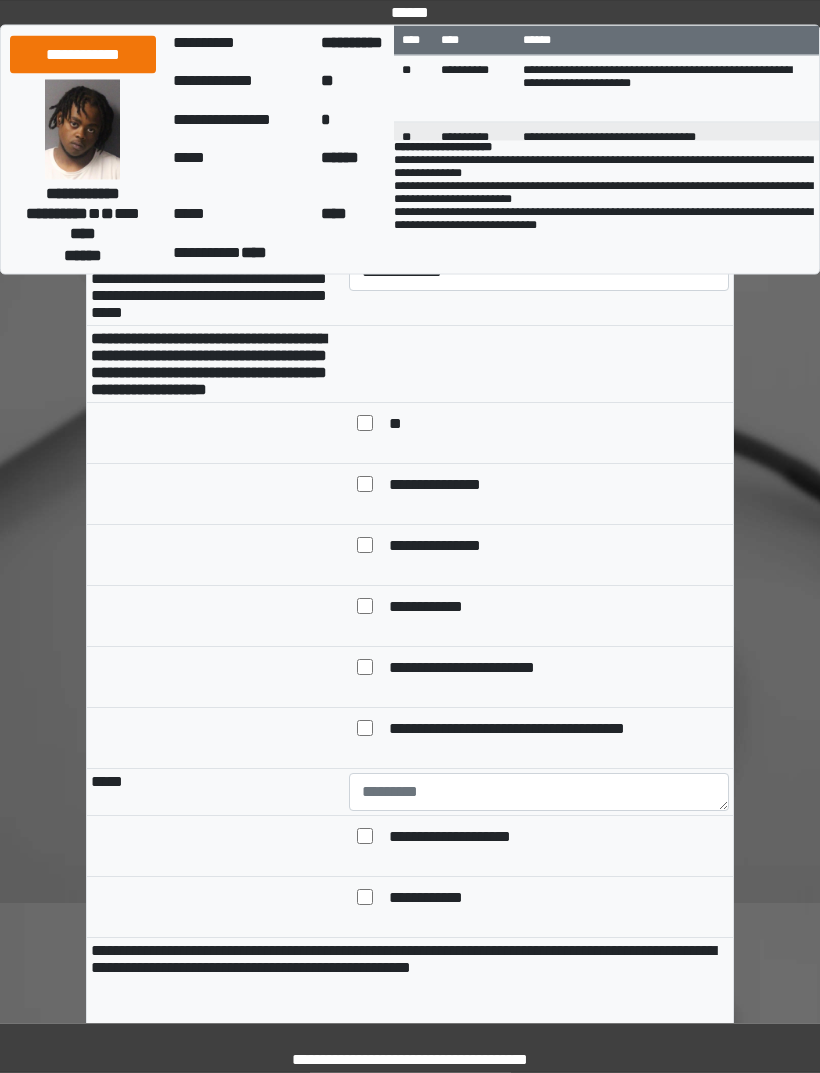 click on "**********" at bounding box center (539, 196) 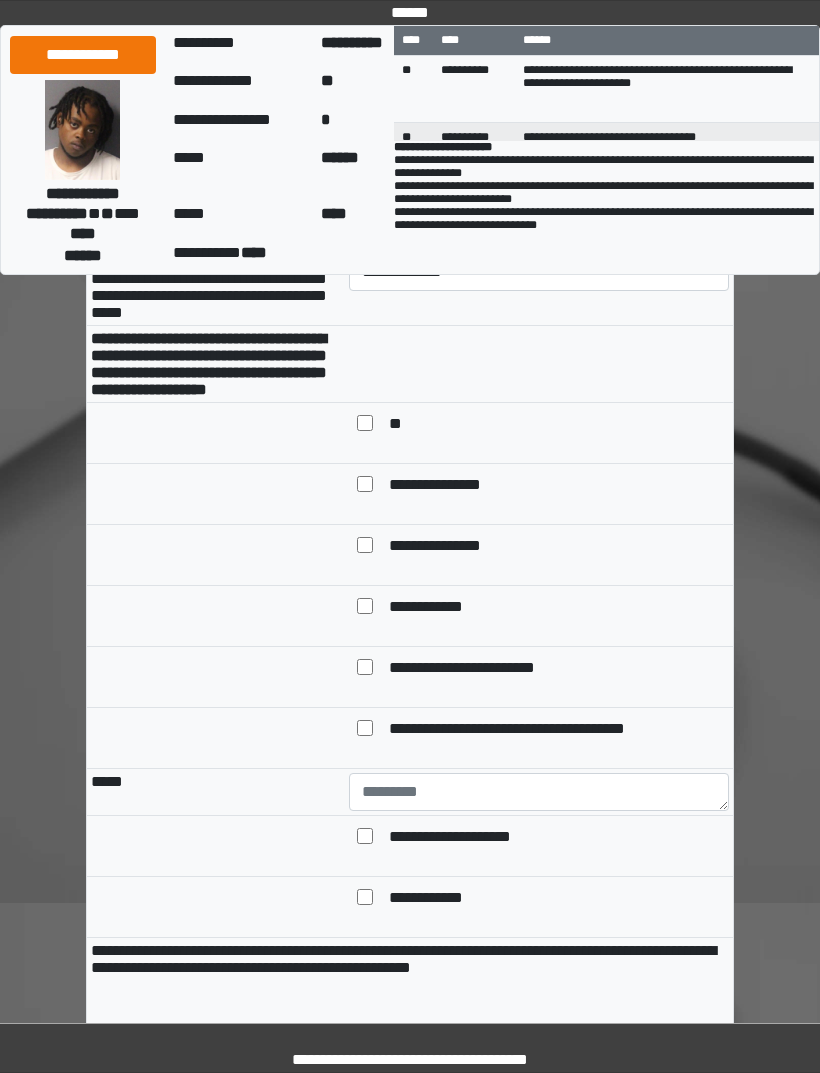 select on "*" 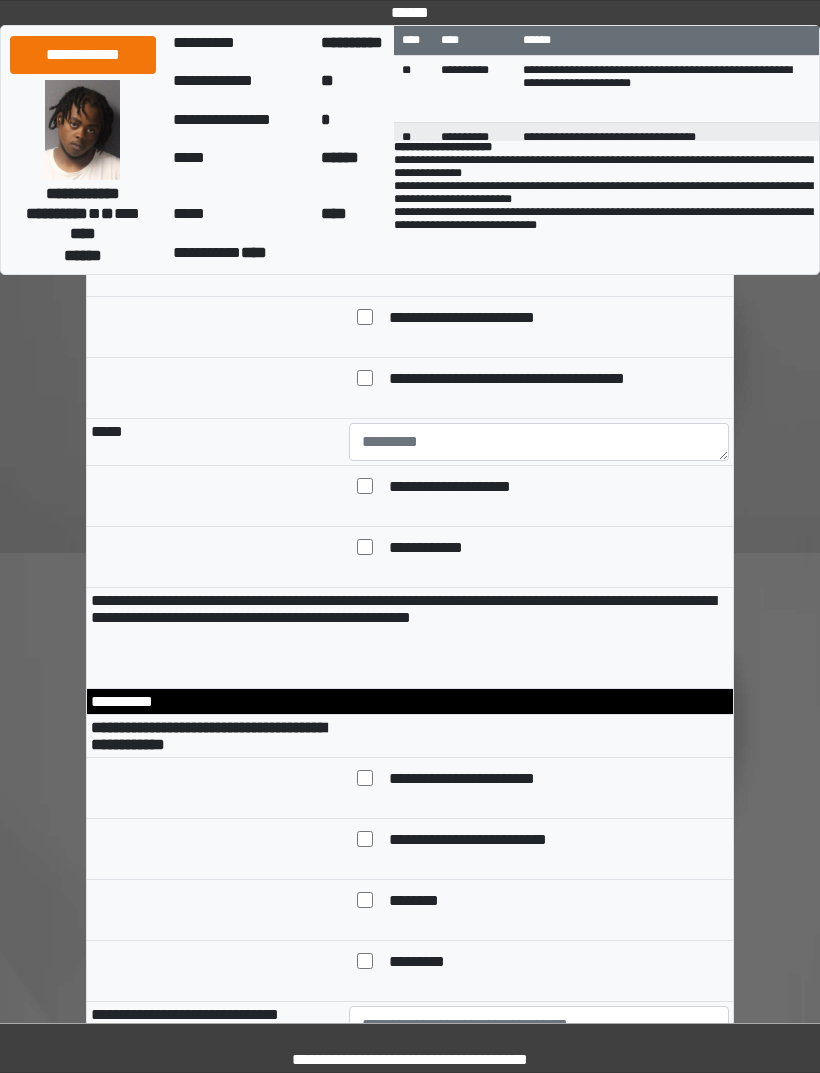 scroll, scrollTop: 10969, scrollLeft: 0, axis: vertical 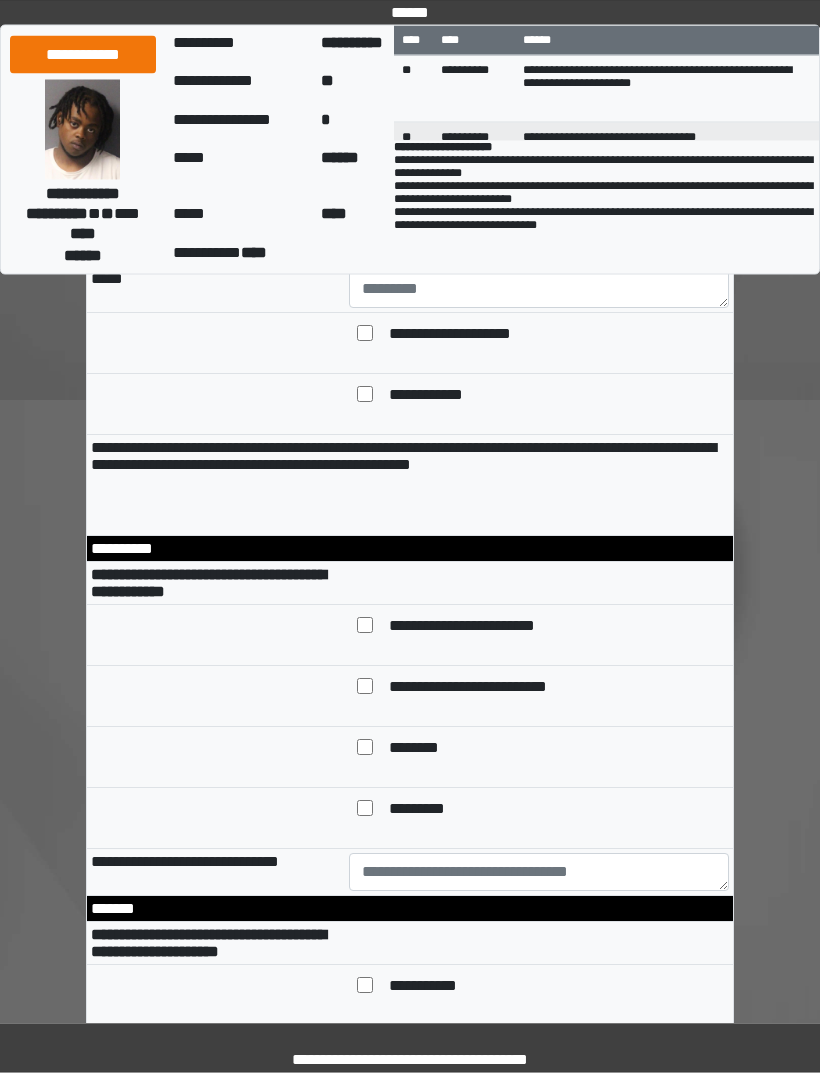 click on "**********" at bounding box center [435, 397] 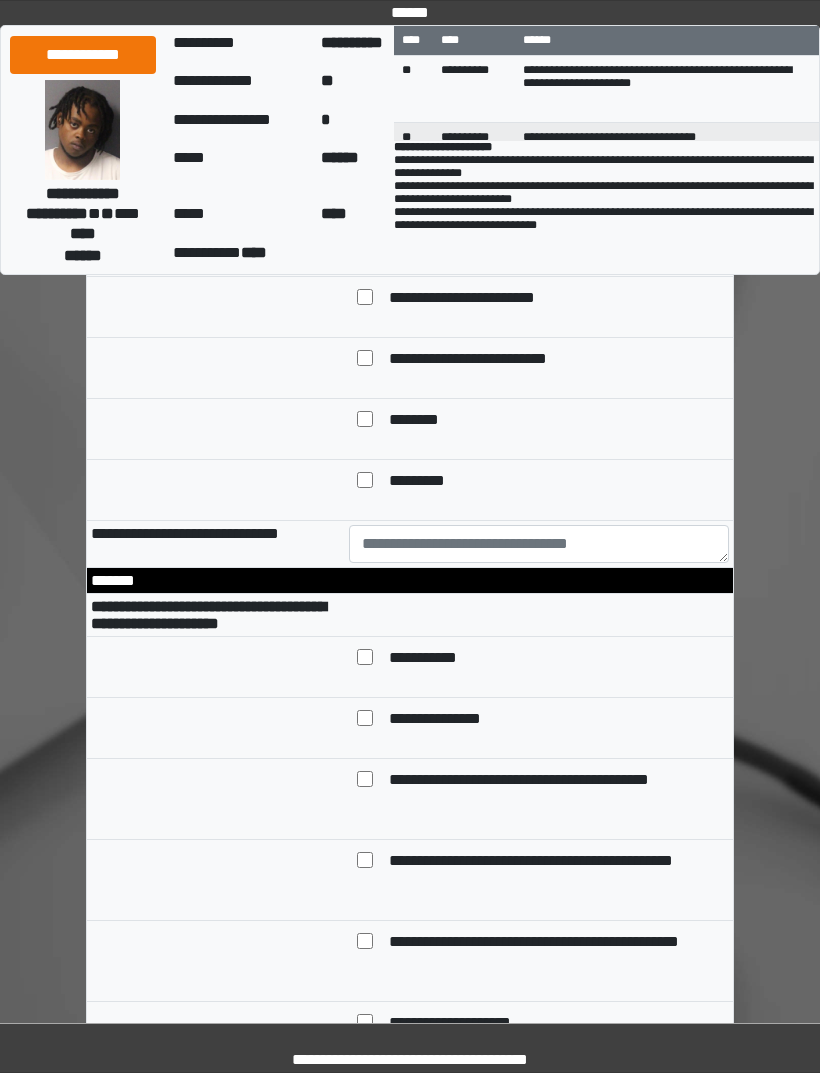 scroll, scrollTop: 11300, scrollLeft: 0, axis: vertical 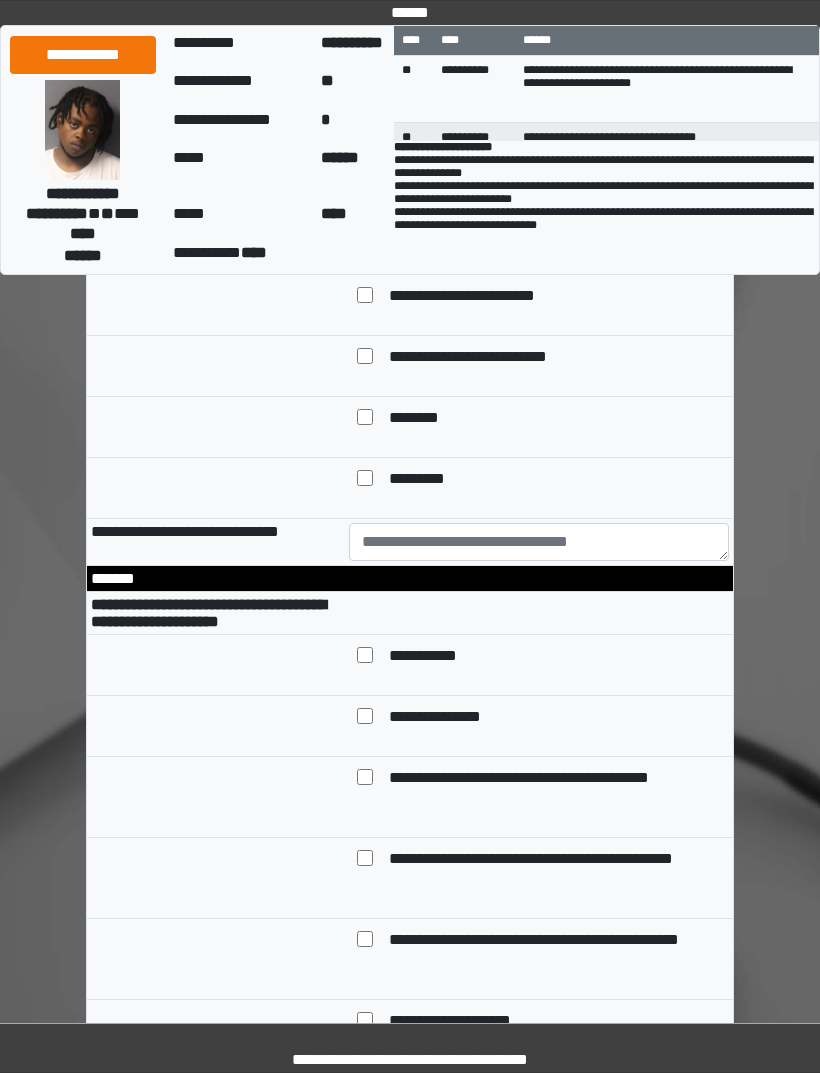 click on "**********" at bounding box center [478, 297] 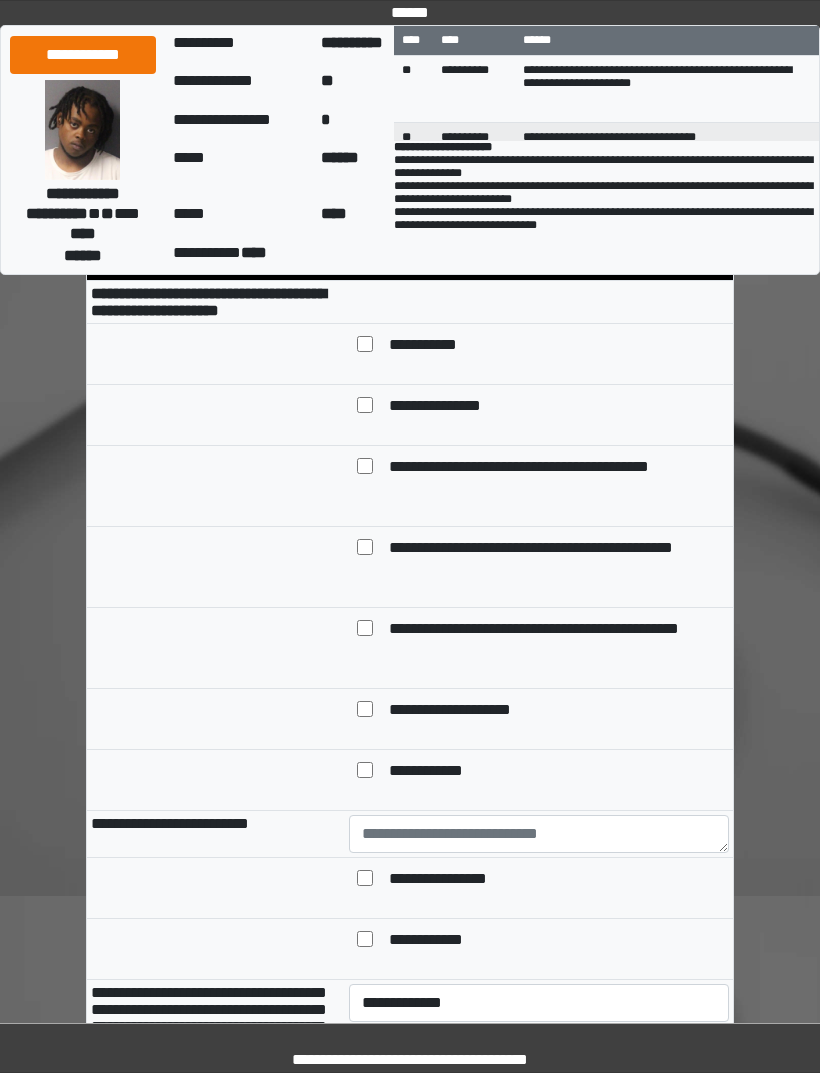 scroll, scrollTop: 11614, scrollLeft: 0, axis: vertical 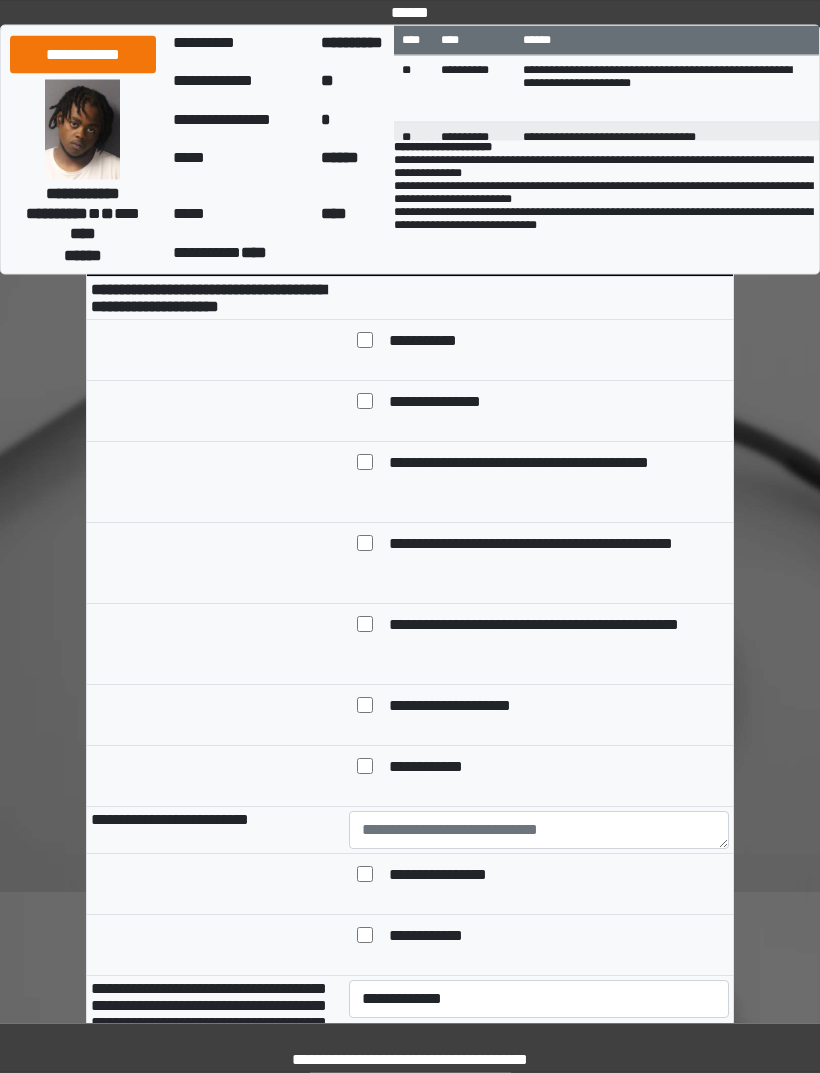 click on "**********" at bounding box center (439, 343) 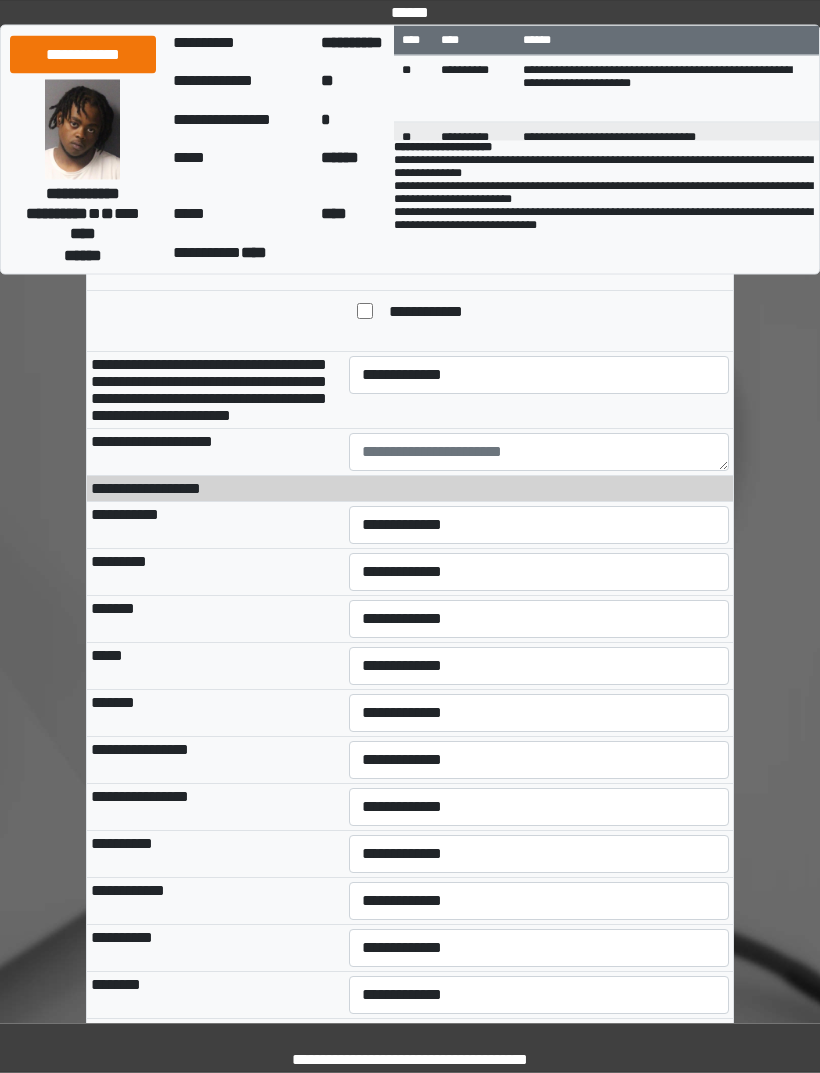 scroll, scrollTop: 12239, scrollLeft: 0, axis: vertical 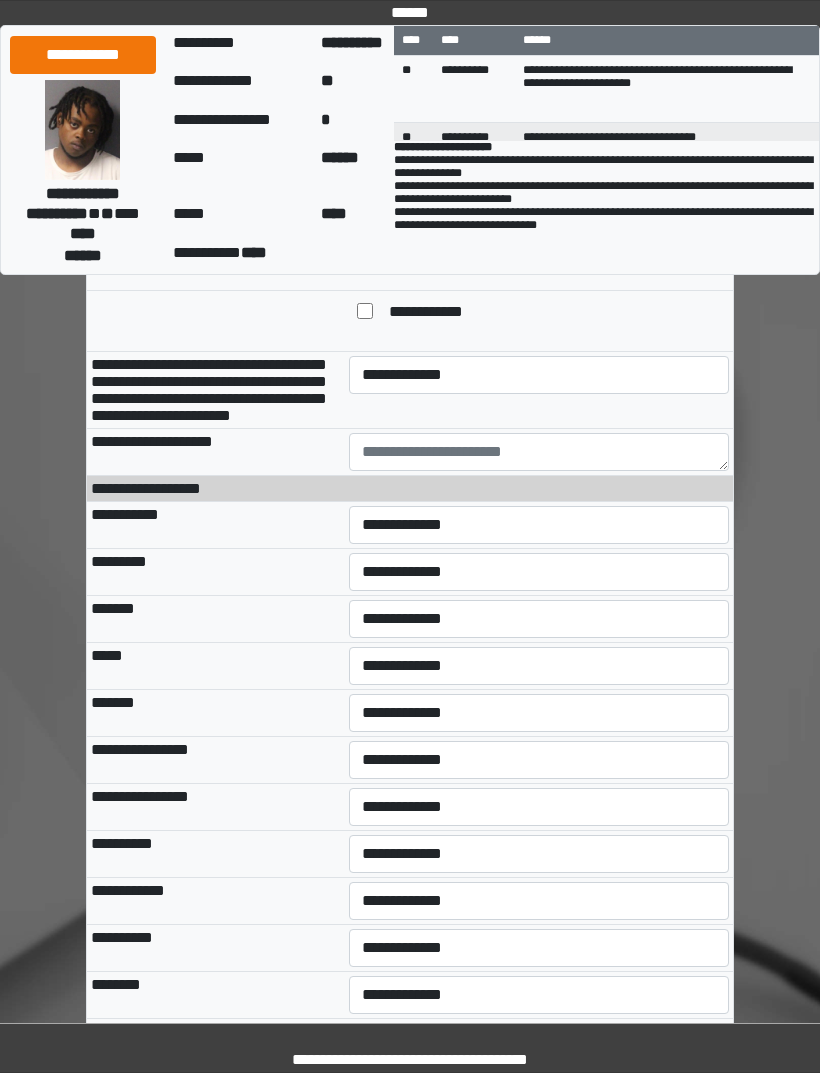 click at bounding box center [539, 206] 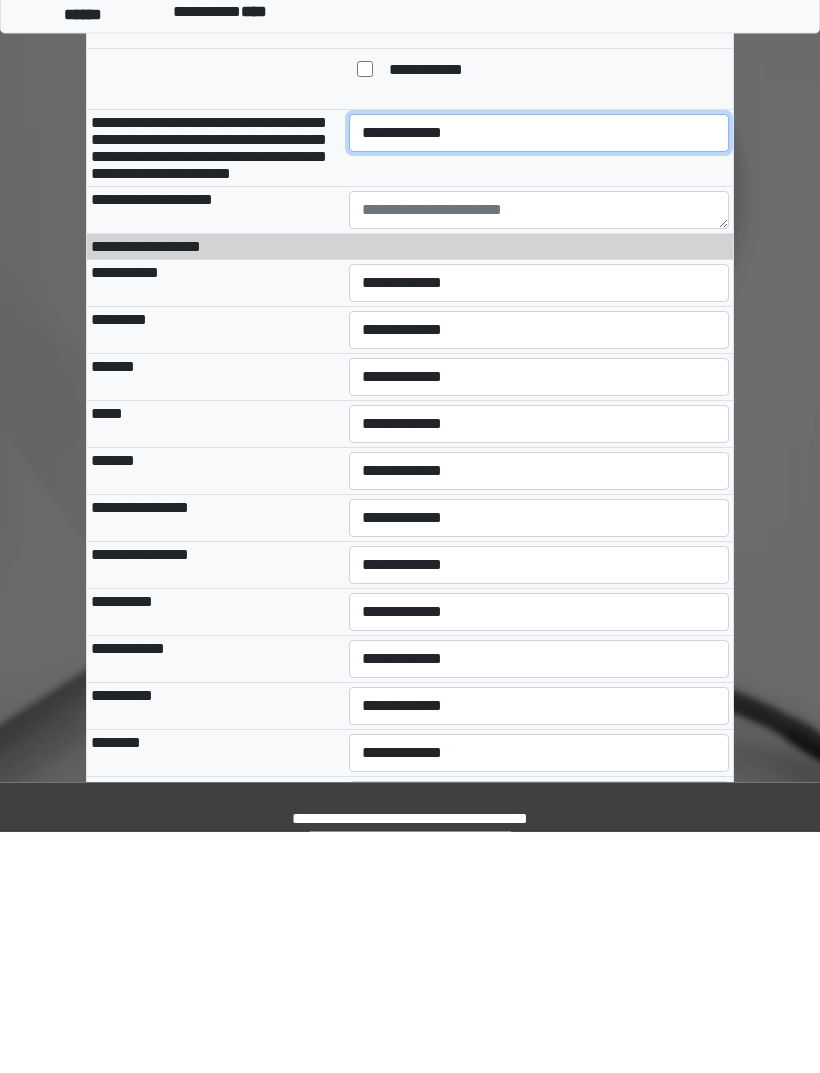 click on "**********" at bounding box center [539, 375] 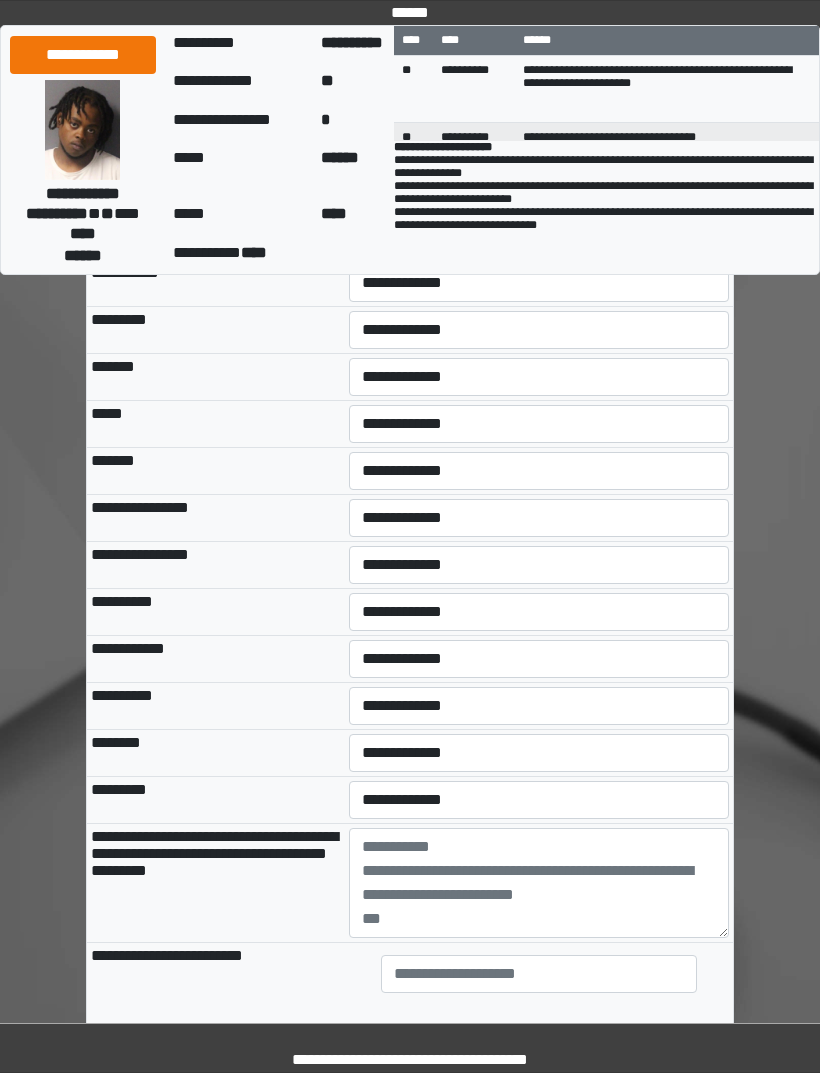 select on "*" 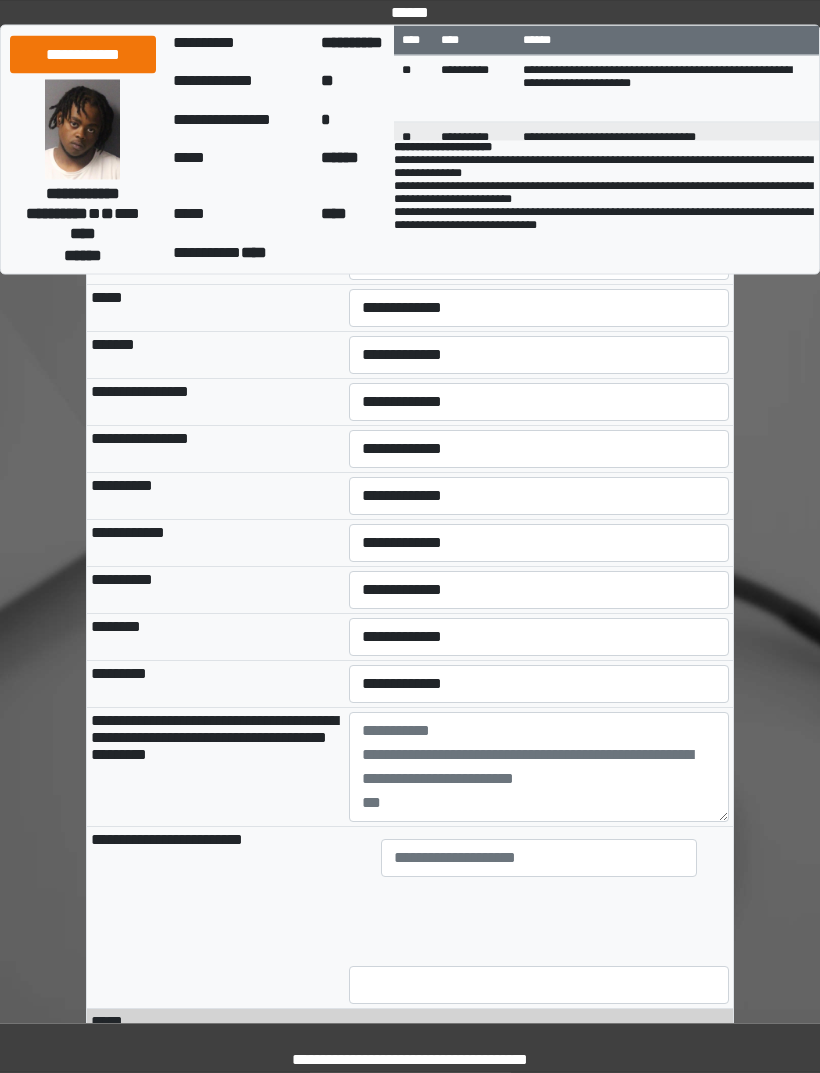 click on "**********" at bounding box center [539, 168] 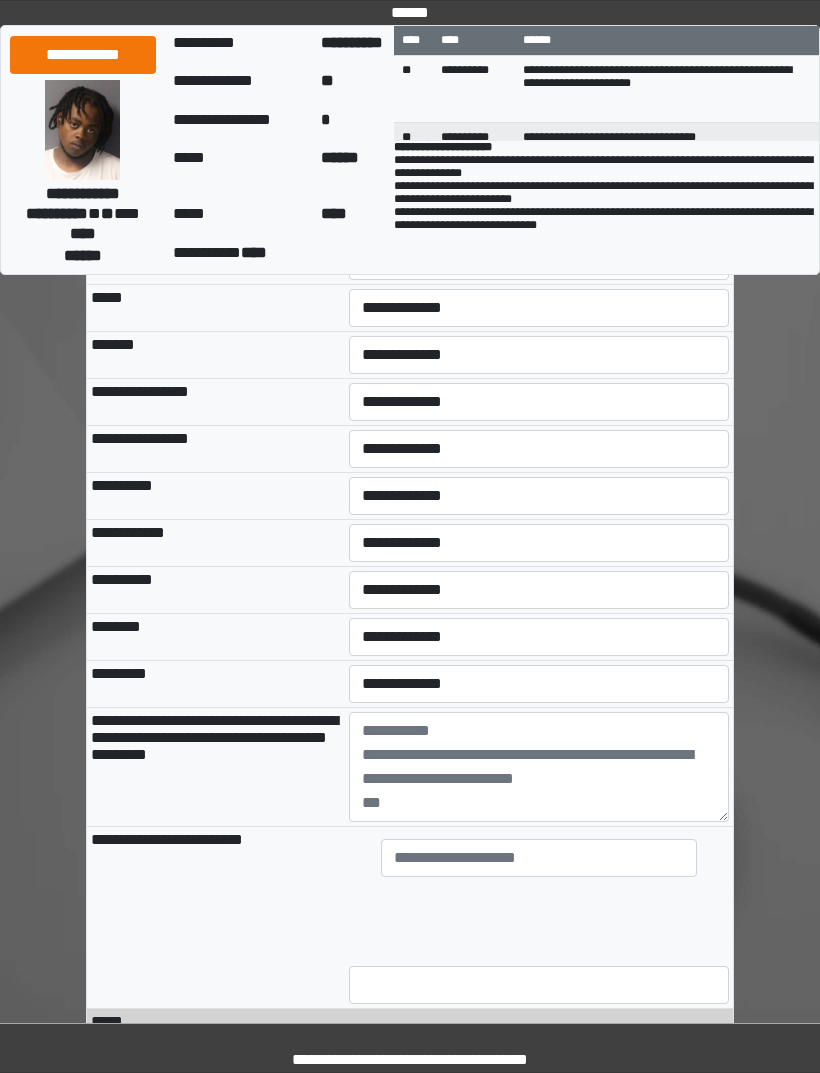 select on "***" 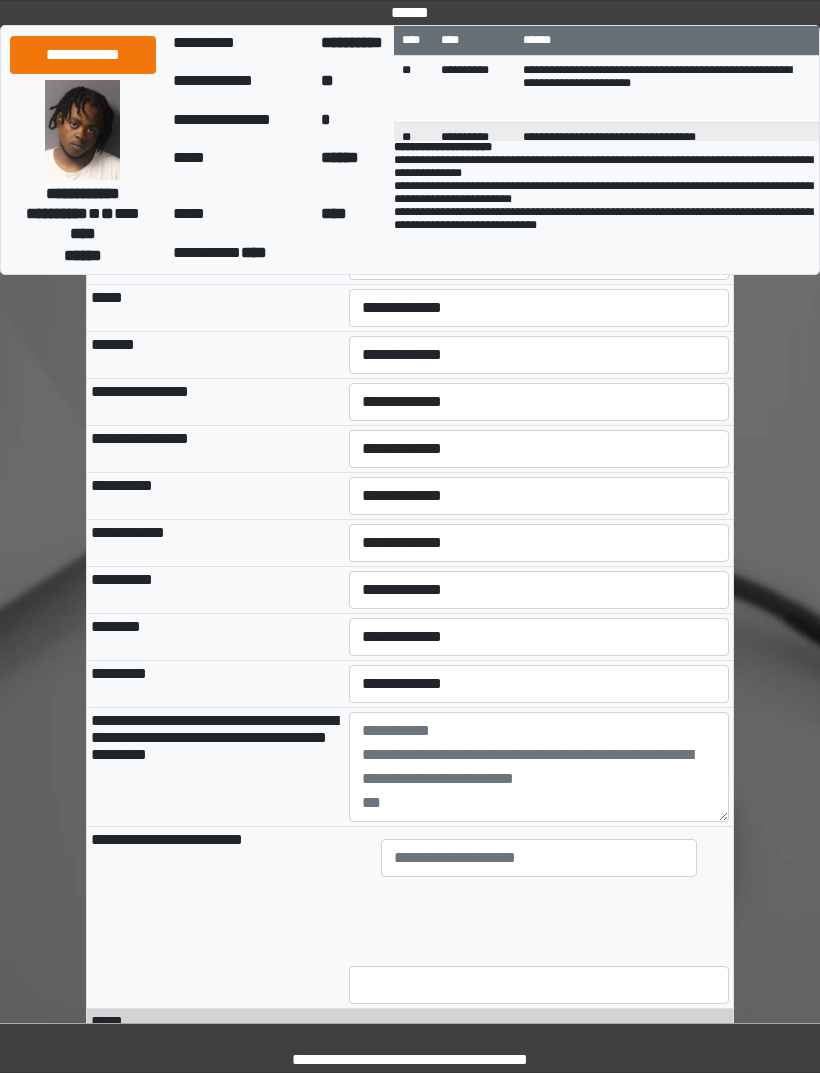 click on "**********" at bounding box center (539, 214) 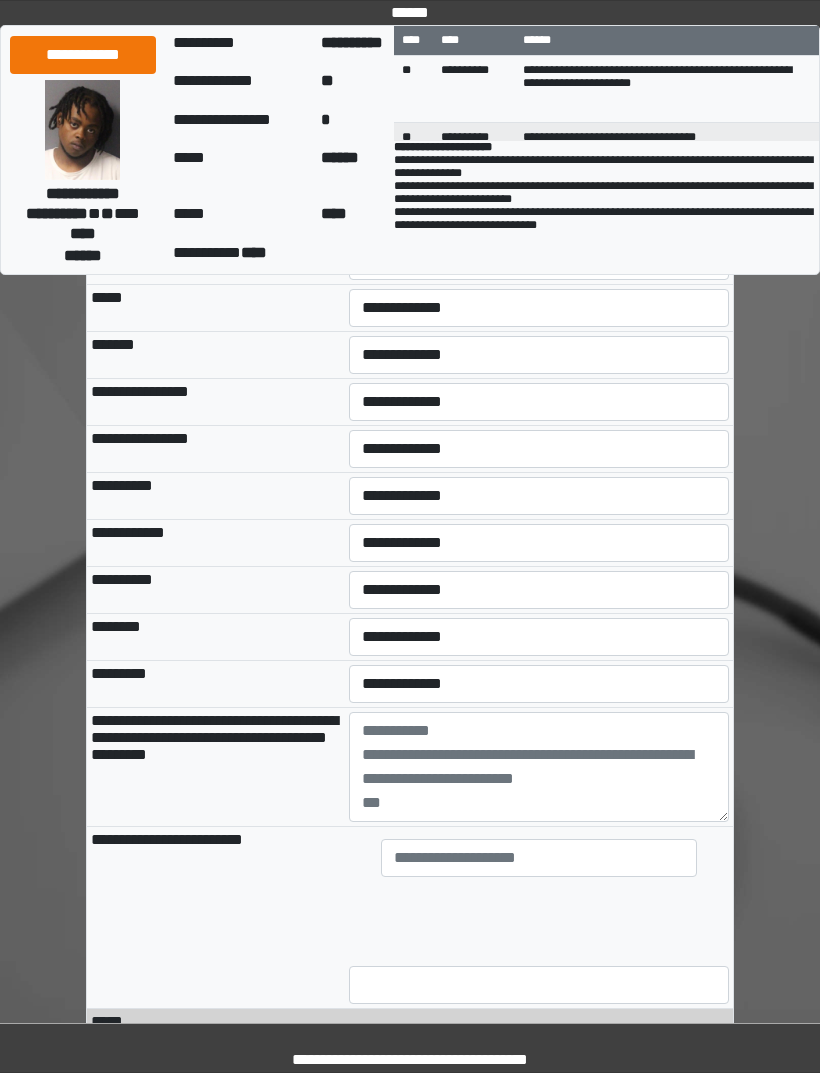 select on "***" 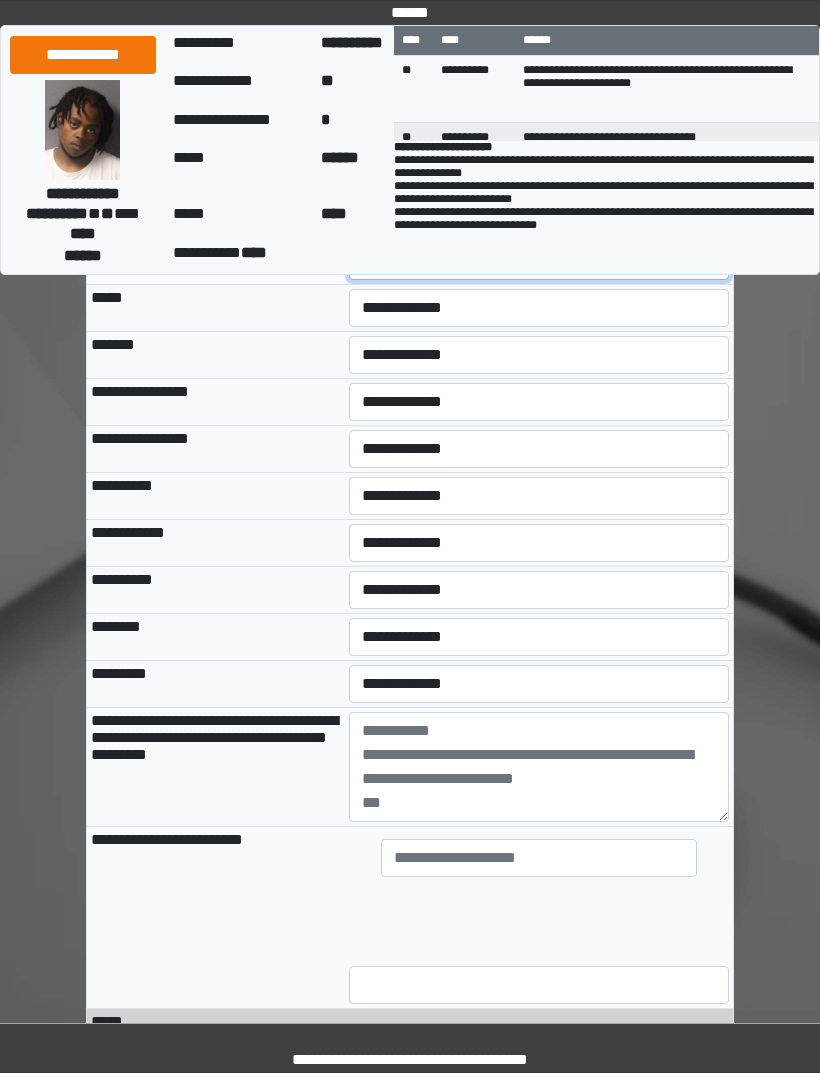 click on "**********" at bounding box center [539, 261] 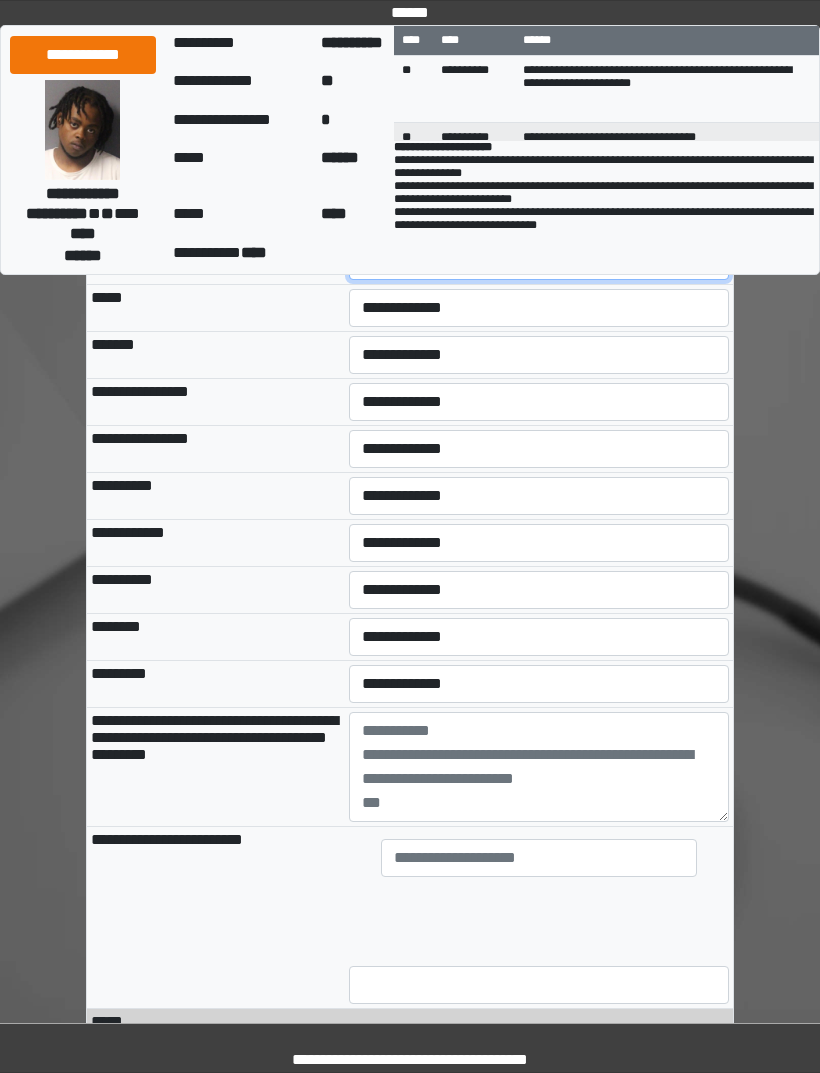 select on "***" 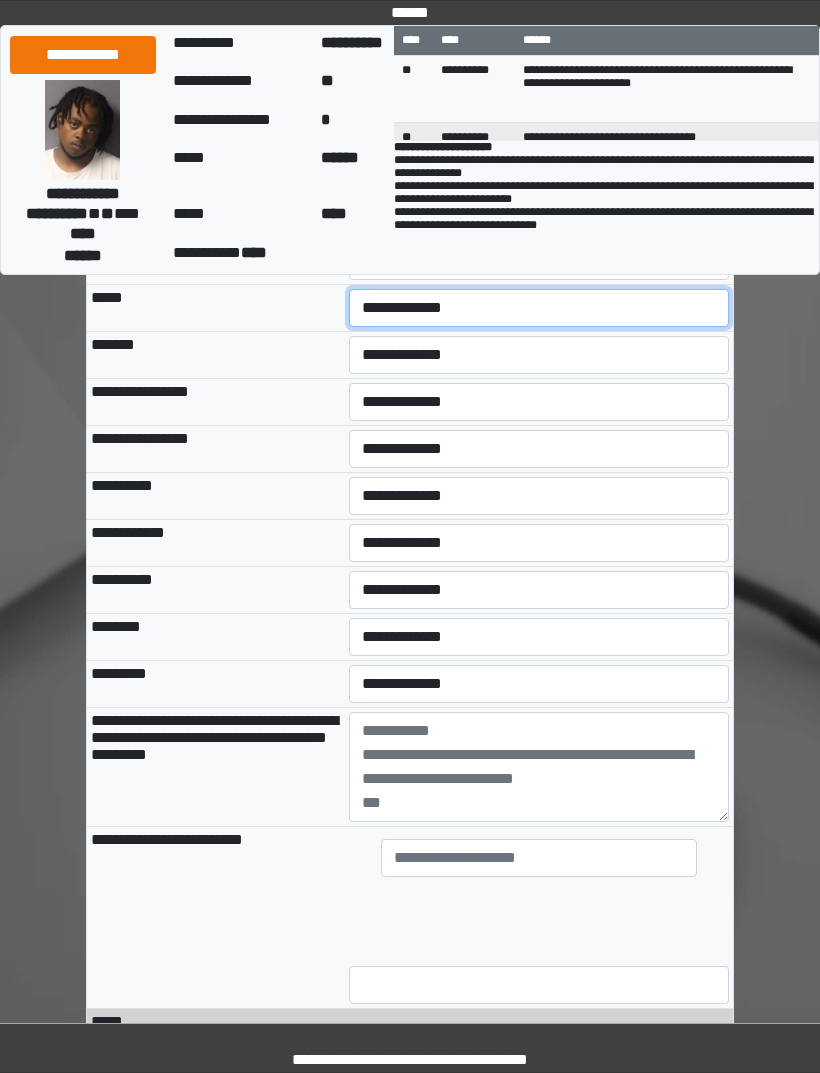 click on "**********" at bounding box center (539, 308) 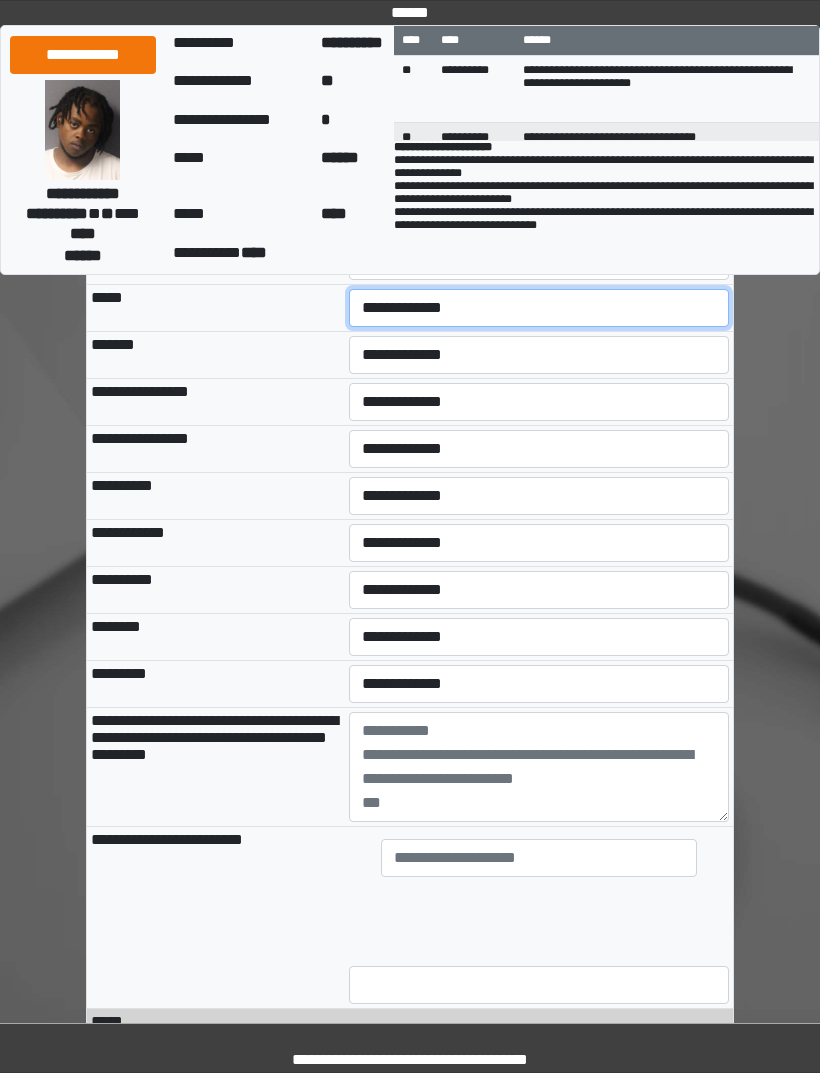 select on "***" 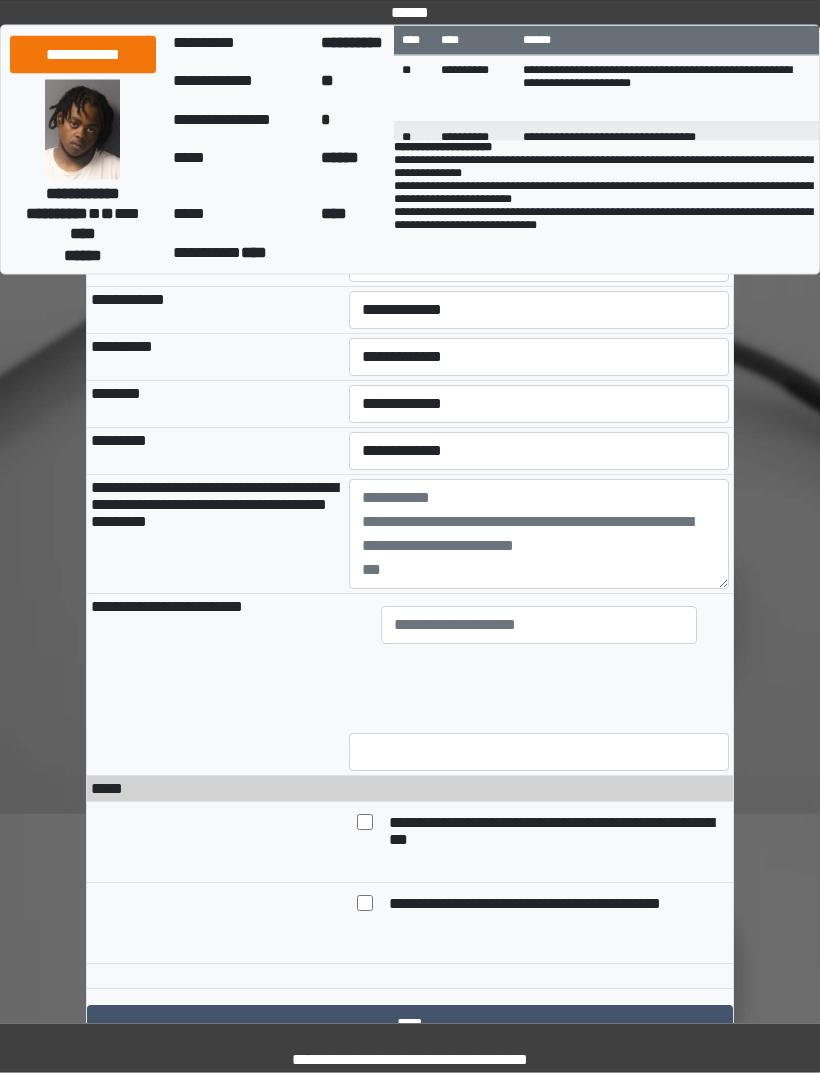 scroll, scrollTop: 12833, scrollLeft: 0, axis: vertical 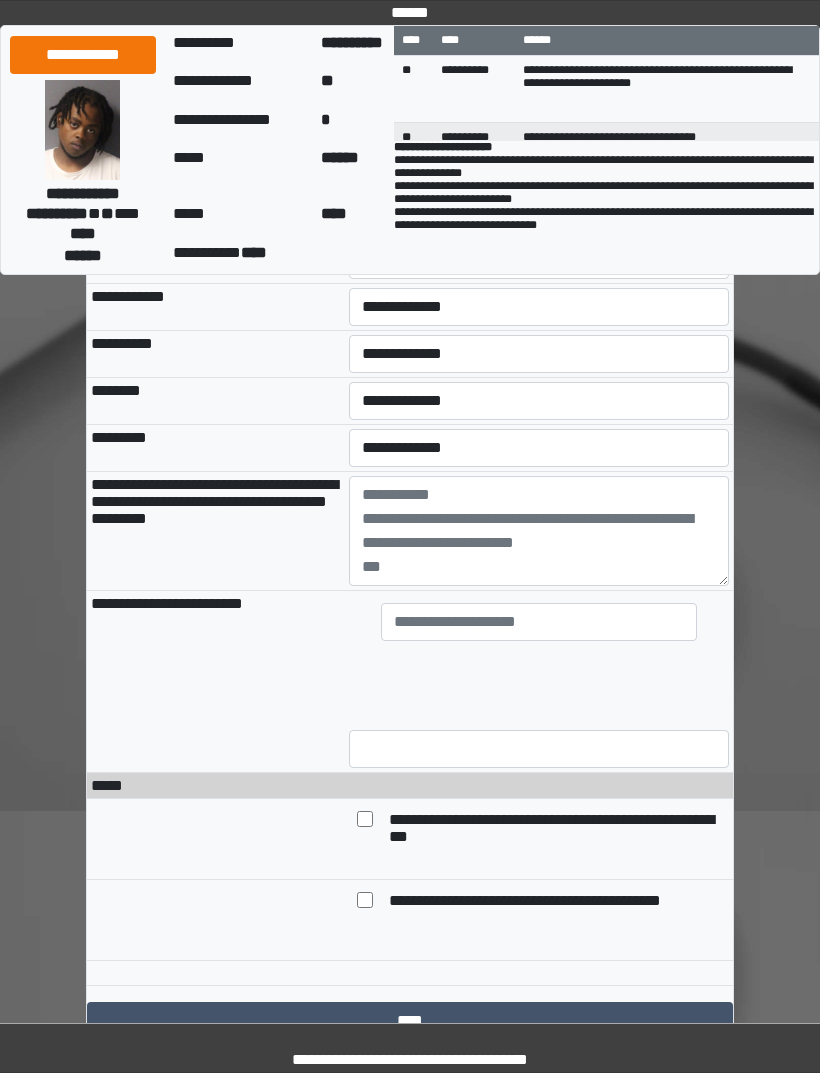 click on "**********" at bounding box center (539, 119) 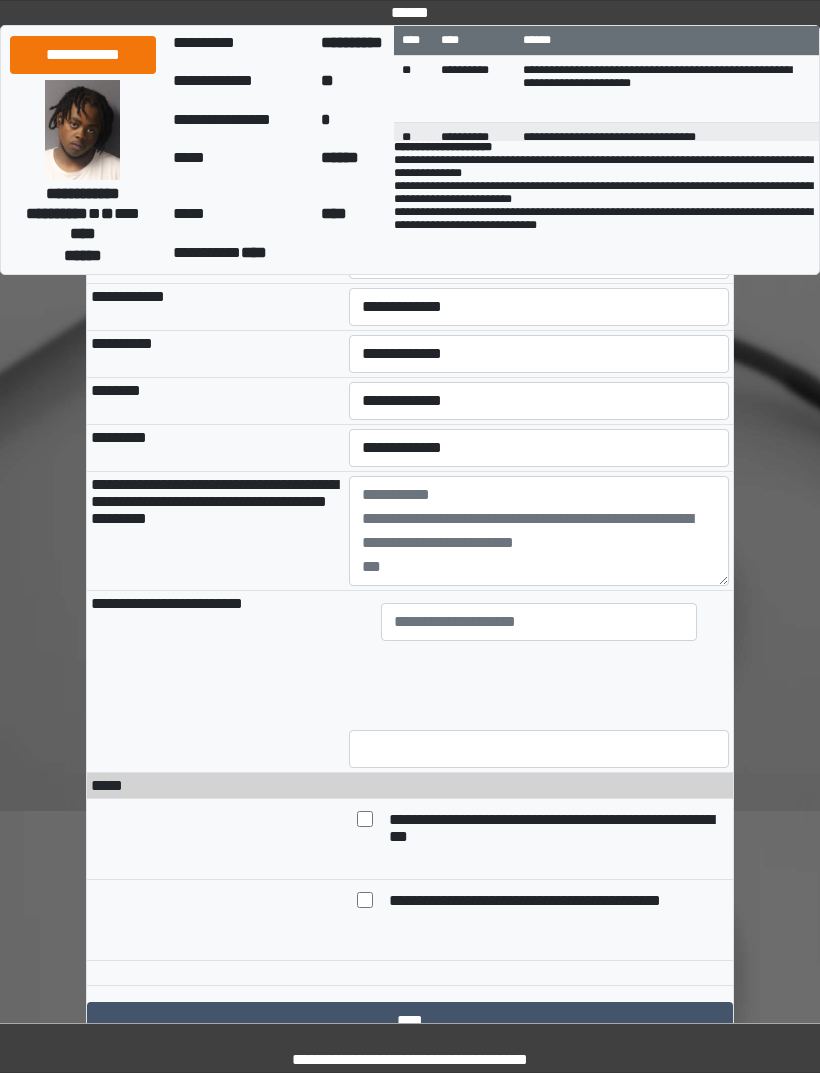 click on "**********" at bounding box center (539, 166) 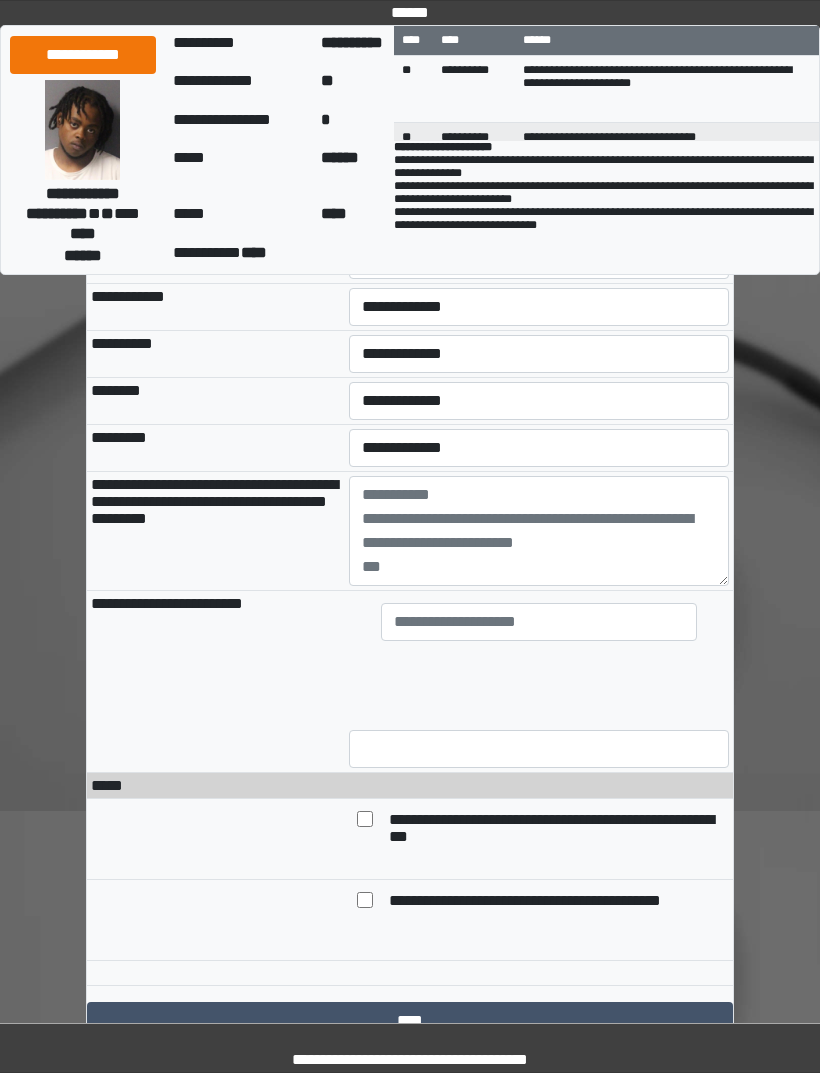 select on "***" 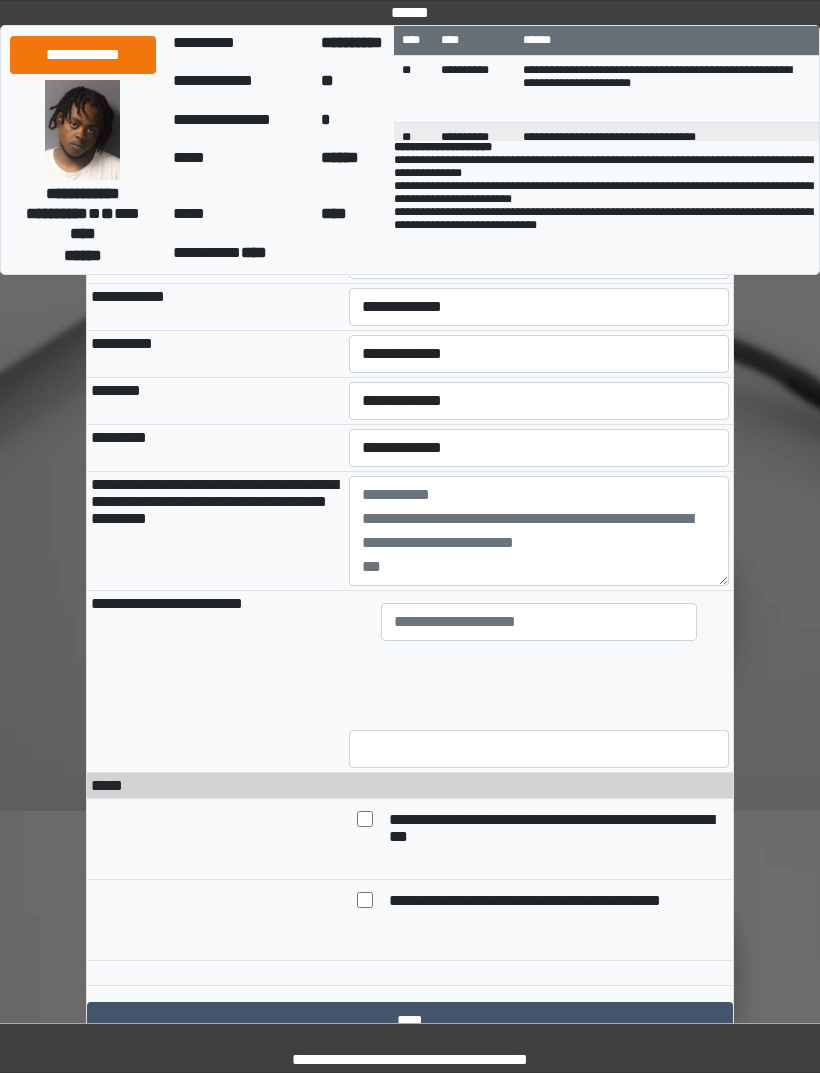 click on "**********" at bounding box center (539, 213) 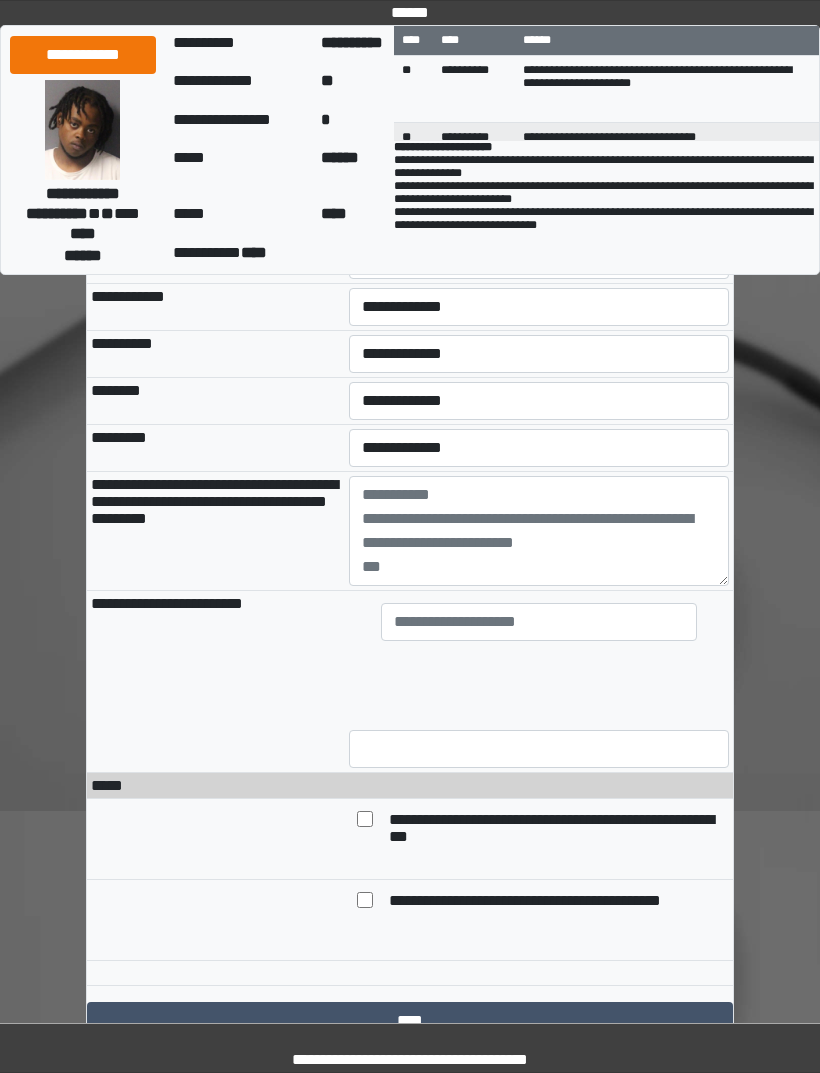 select on "***" 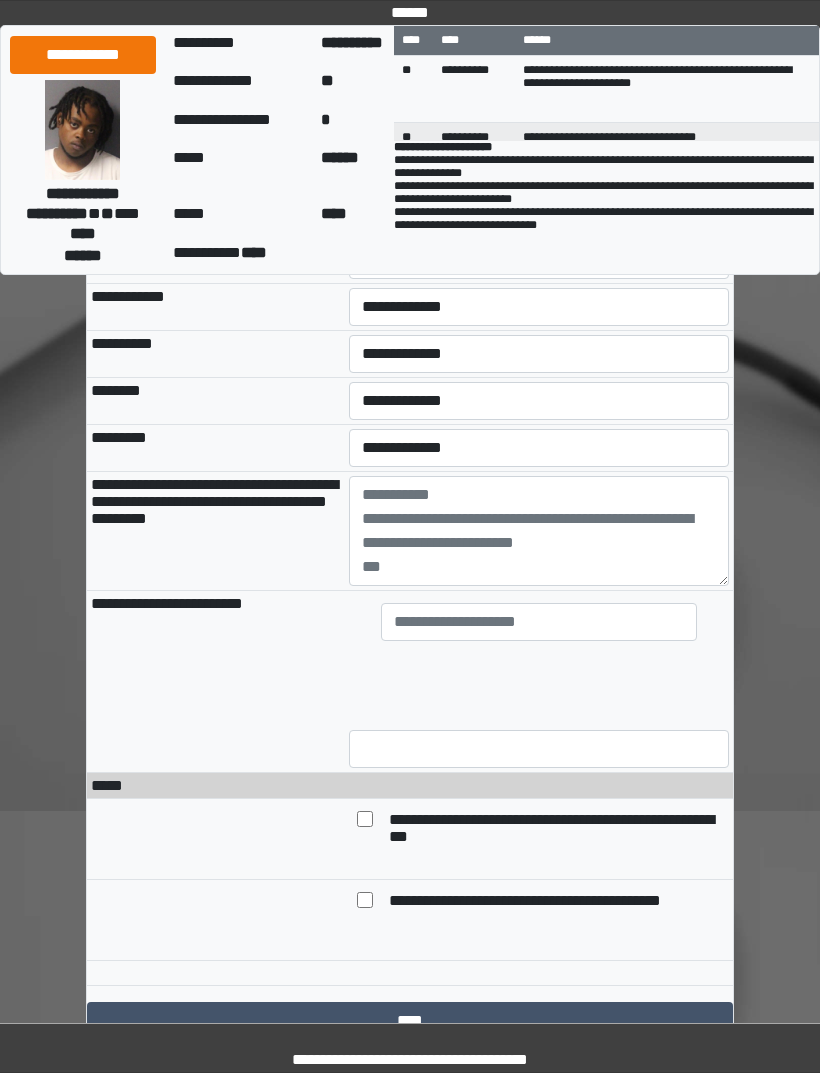 click on "**********" at bounding box center [539, 166] 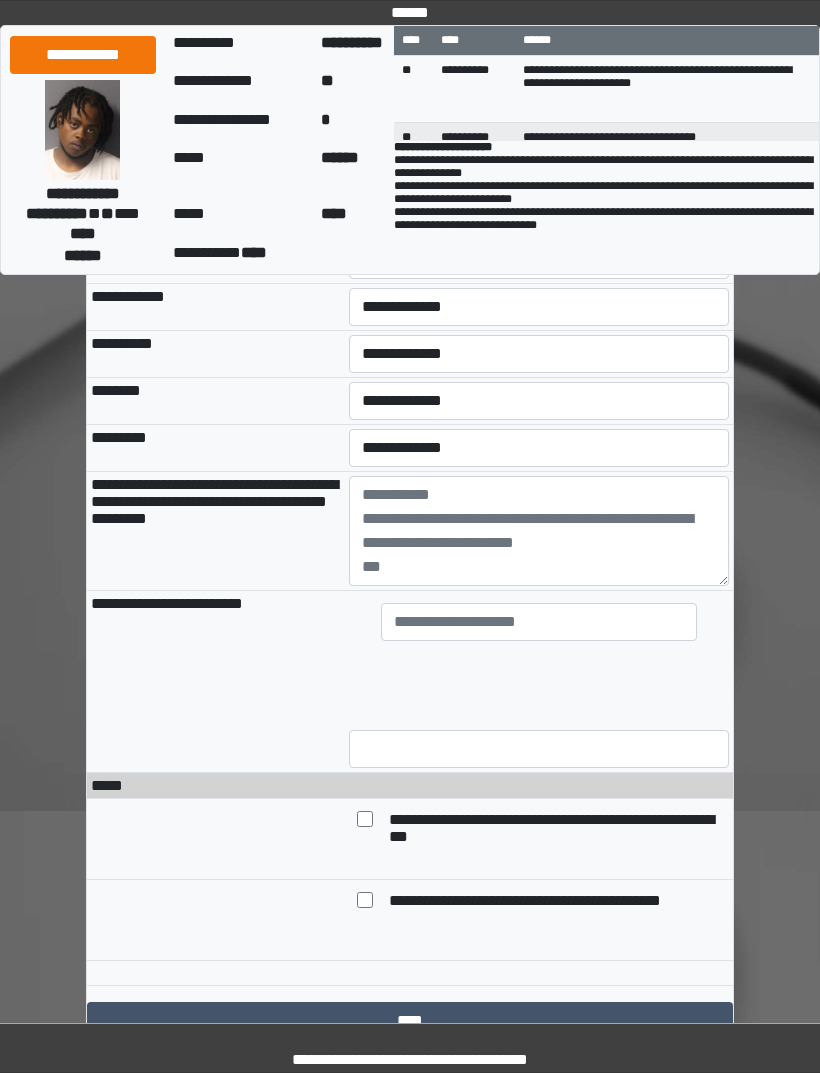 select on "***" 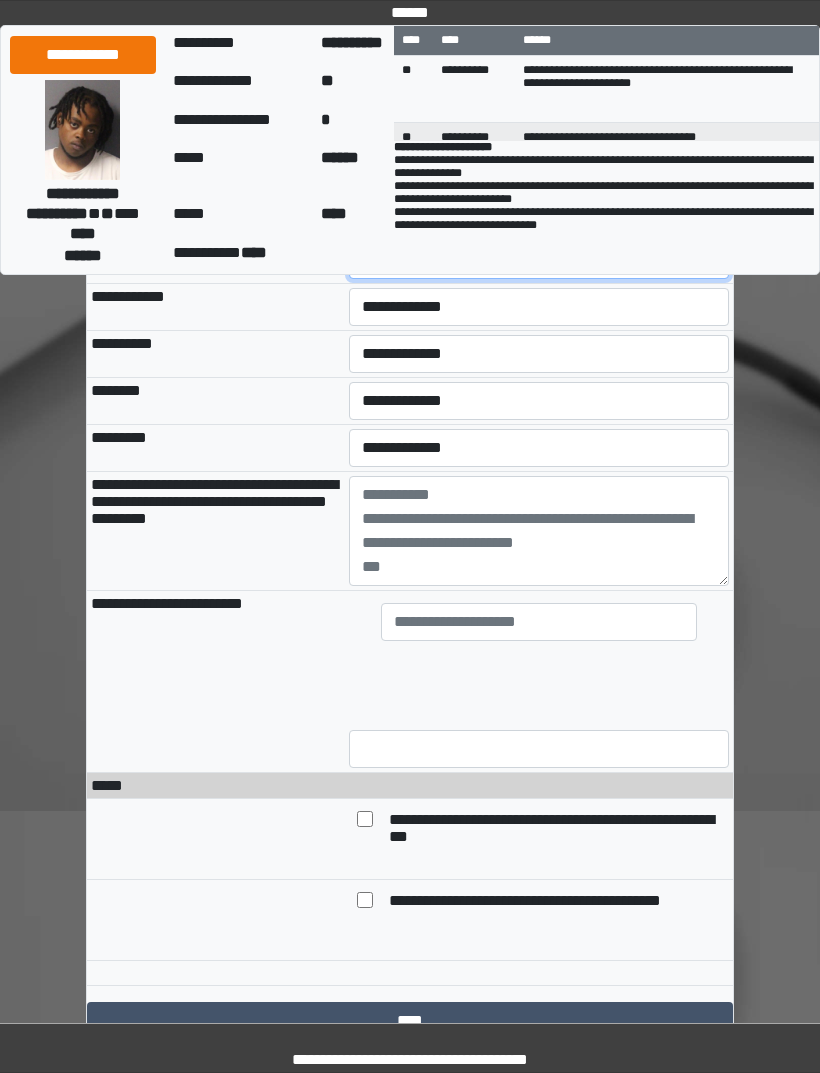 click on "**********" at bounding box center [539, 260] 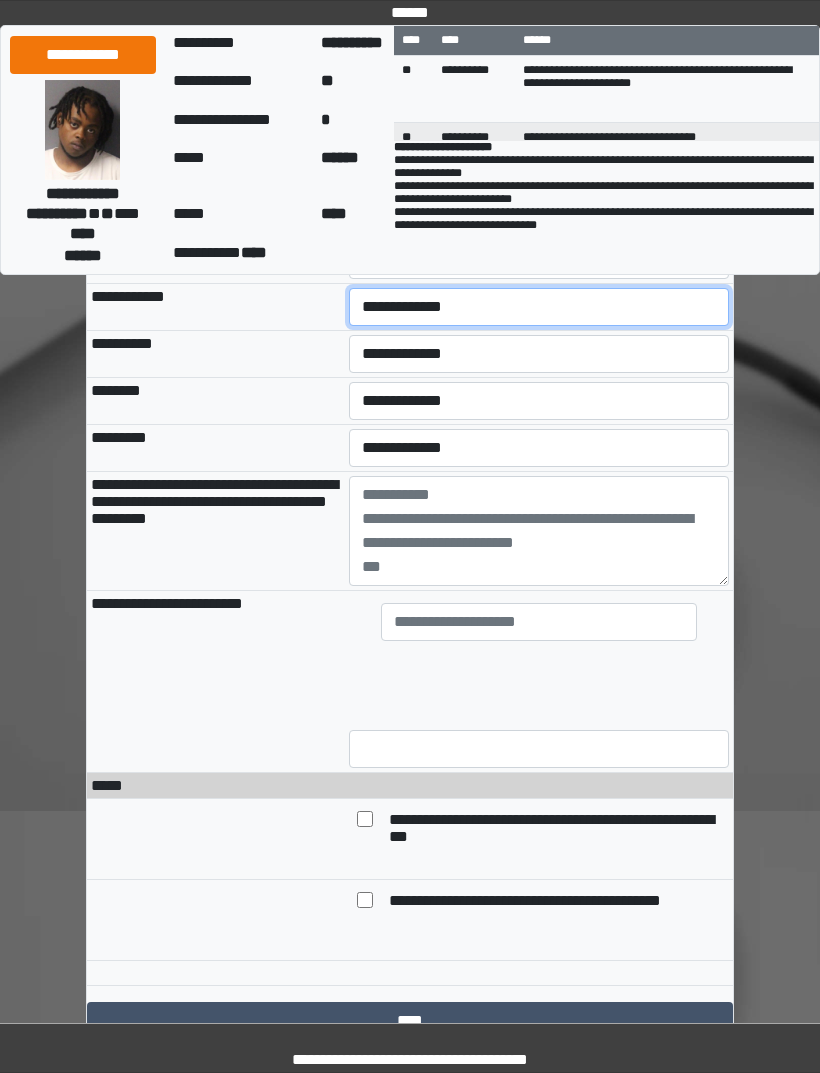click on "**********" at bounding box center (539, 307) 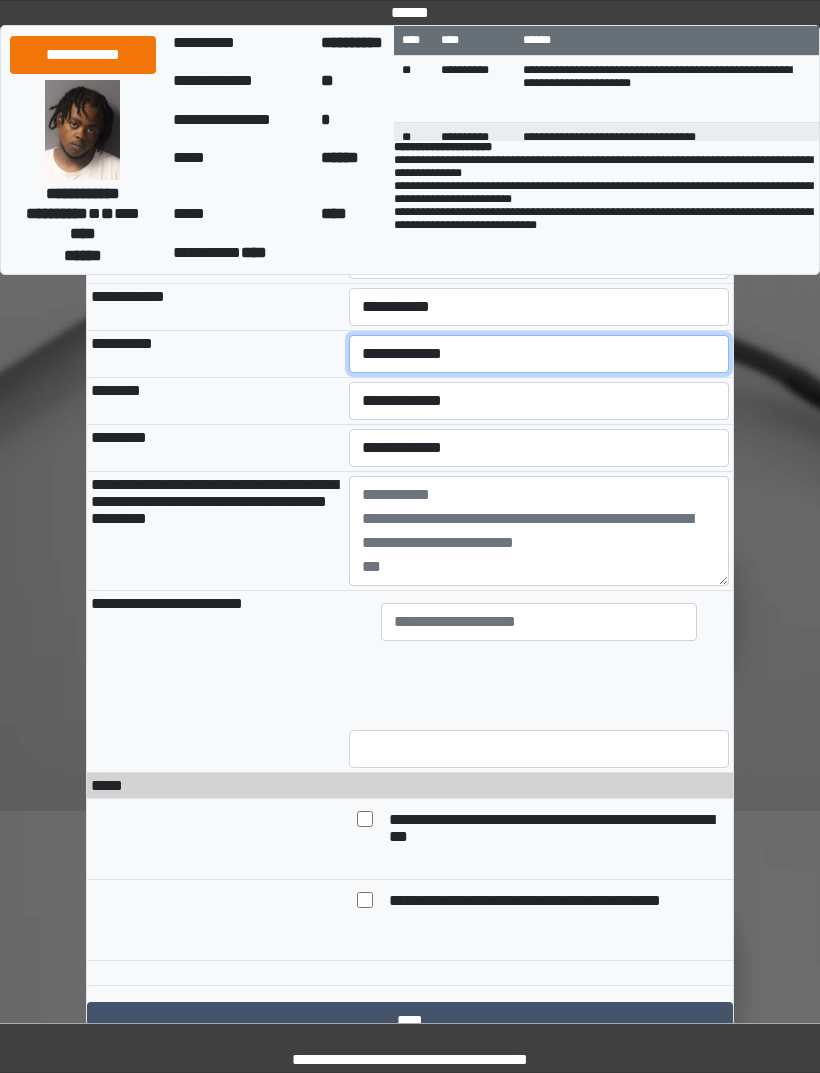 click on "**********" at bounding box center [539, 354] 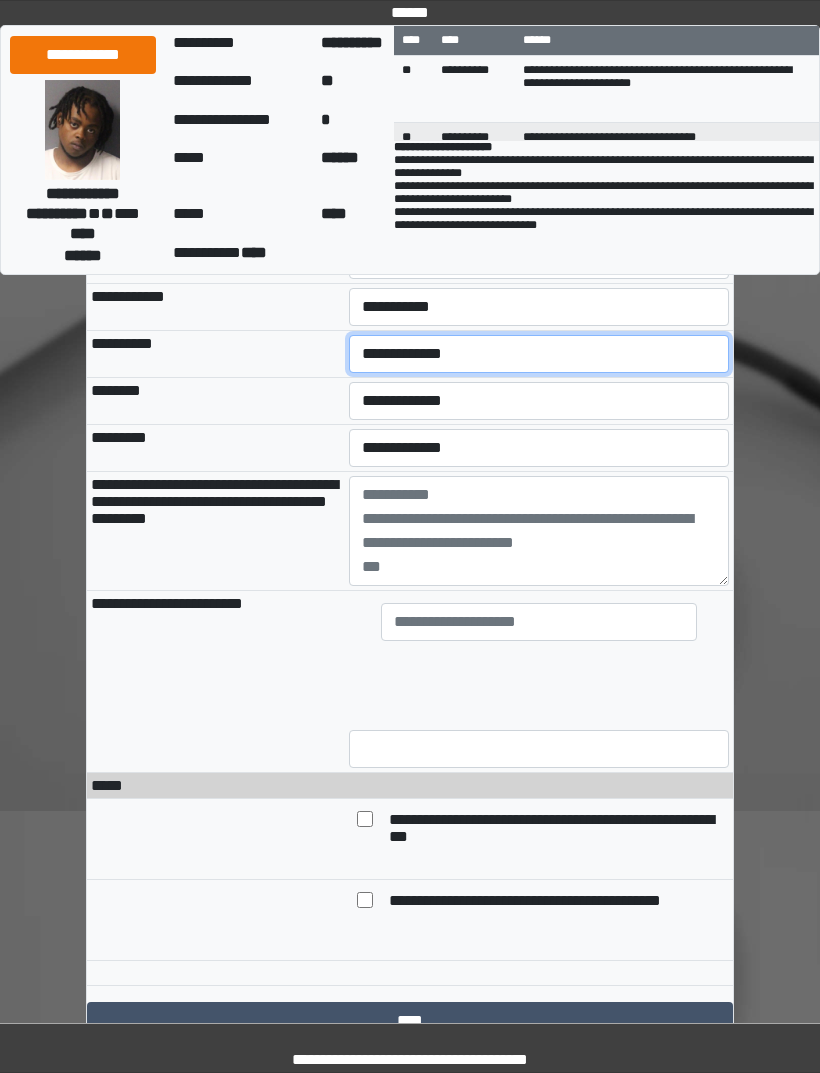 click on "**********" at bounding box center (539, 354) 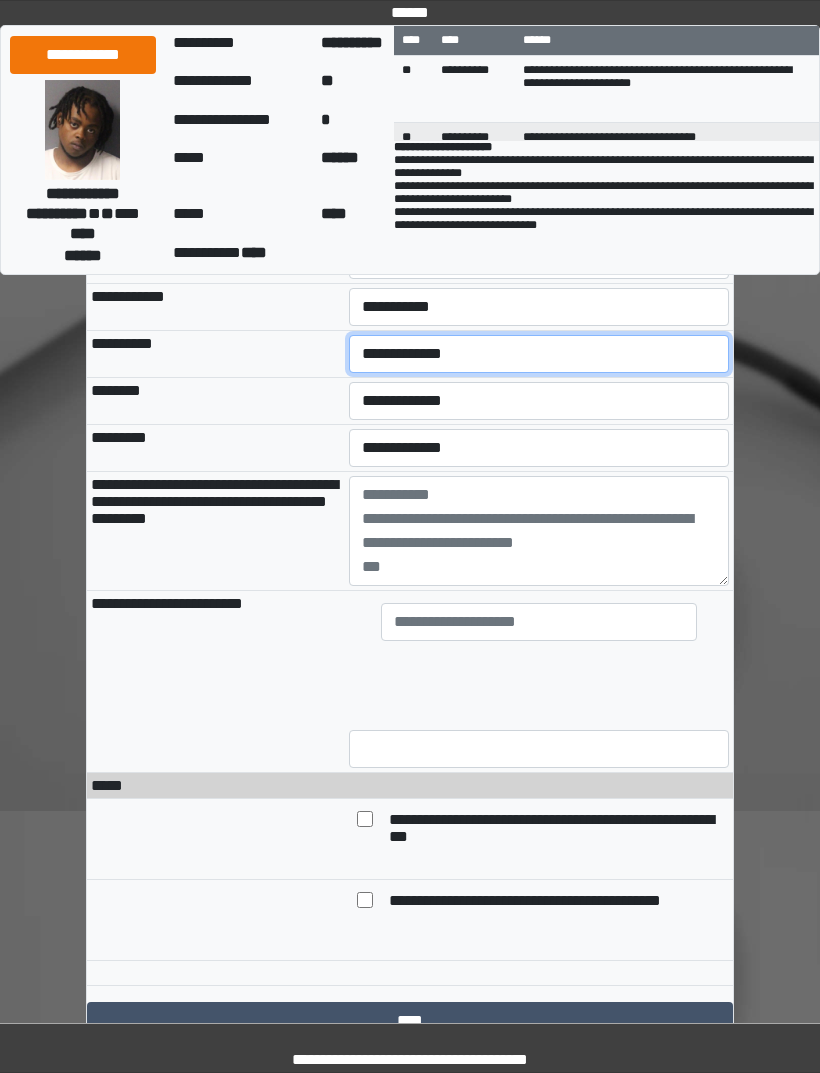 select on "***" 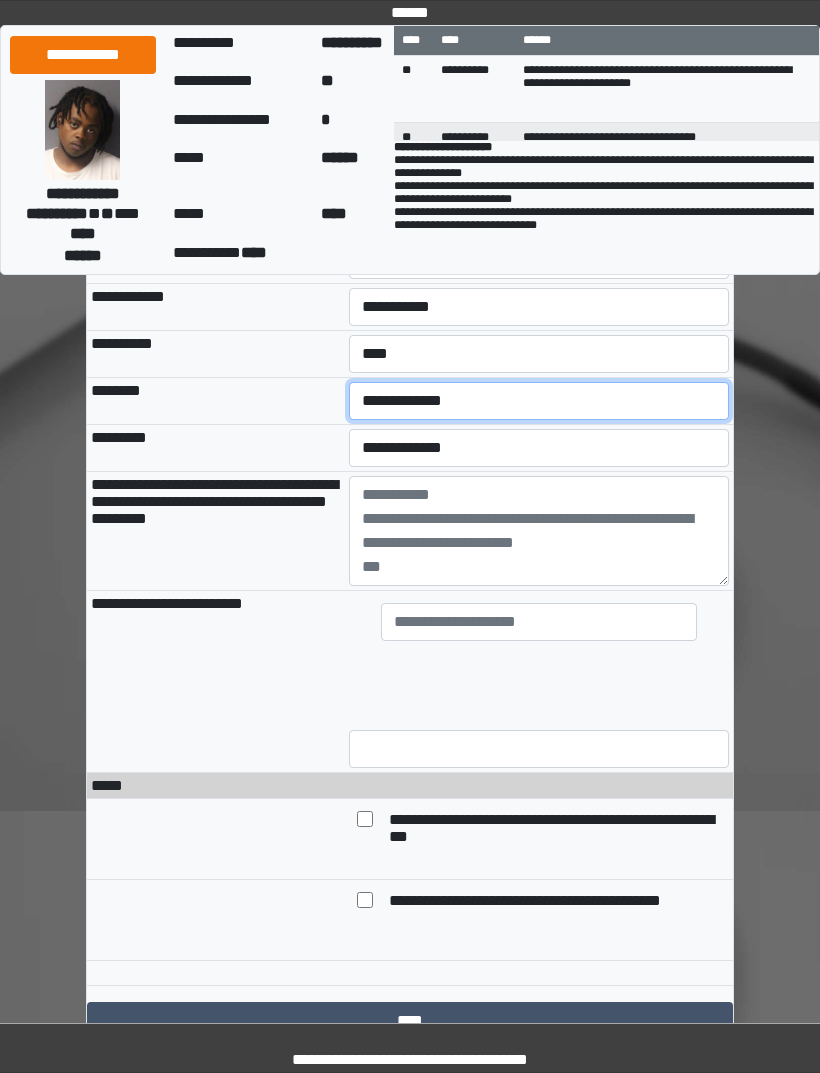 click on "**********" at bounding box center (539, 401) 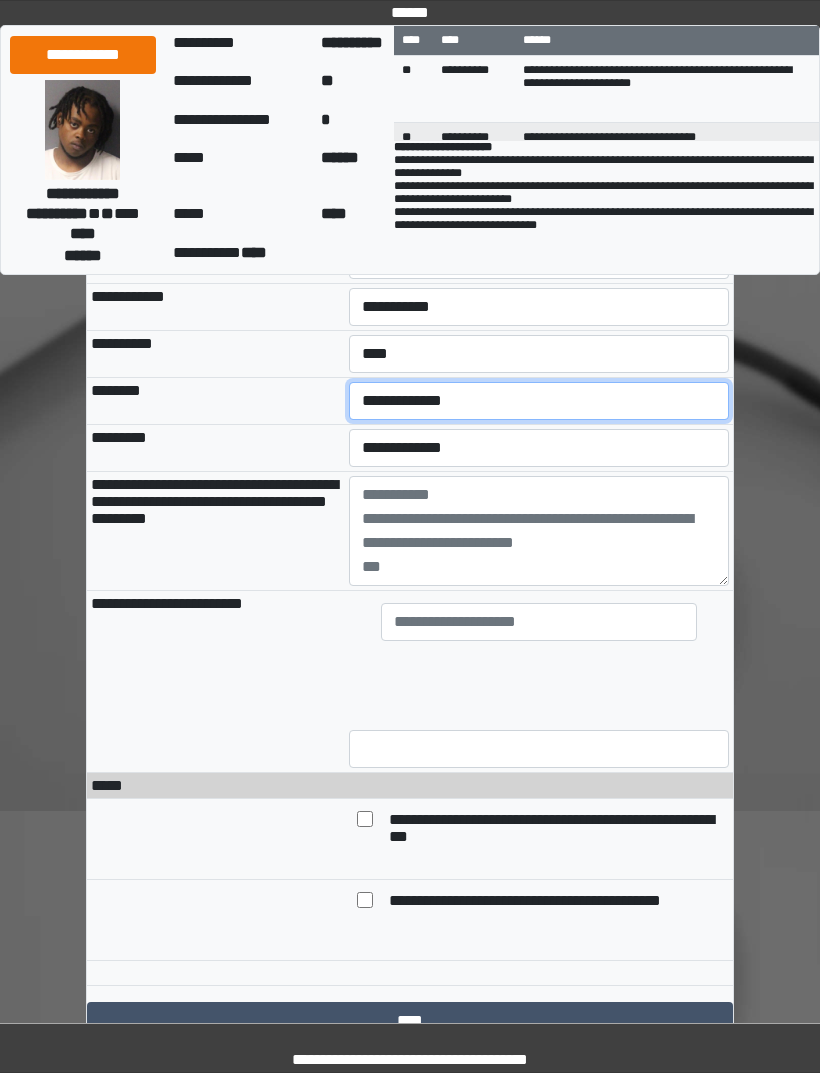 select on "***" 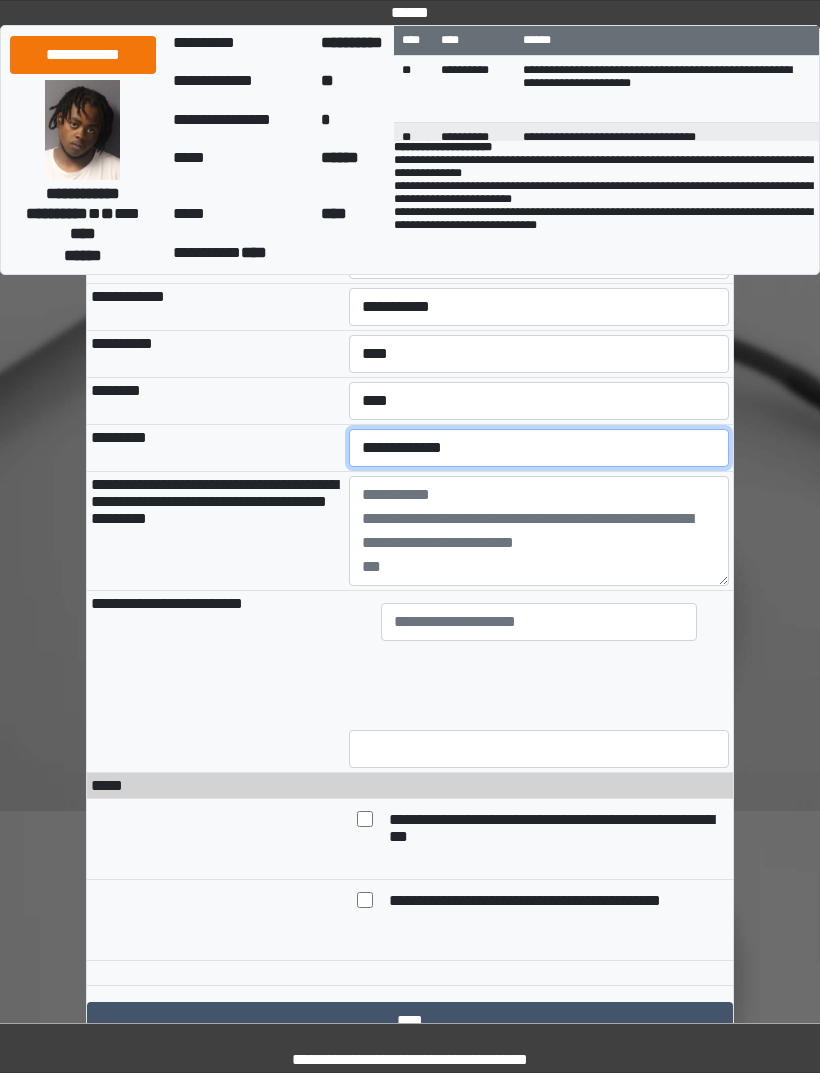 click on "**********" at bounding box center [539, 448] 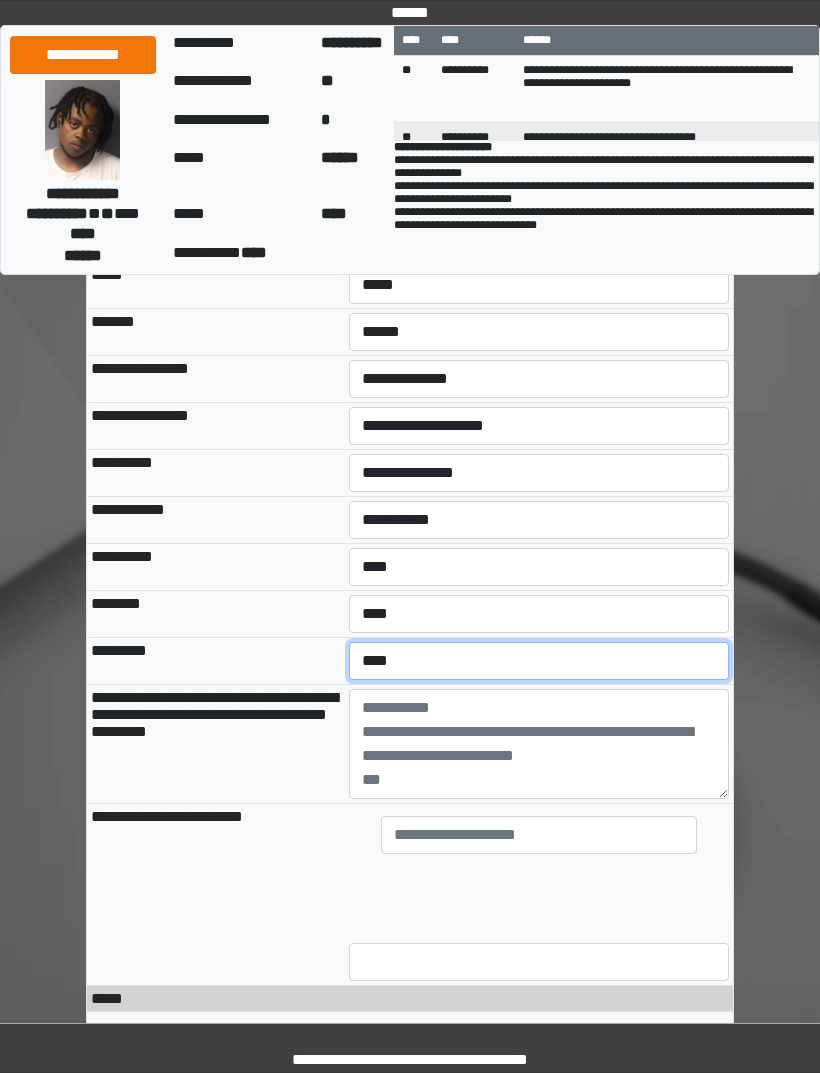 scroll, scrollTop: 12619, scrollLeft: 0, axis: vertical 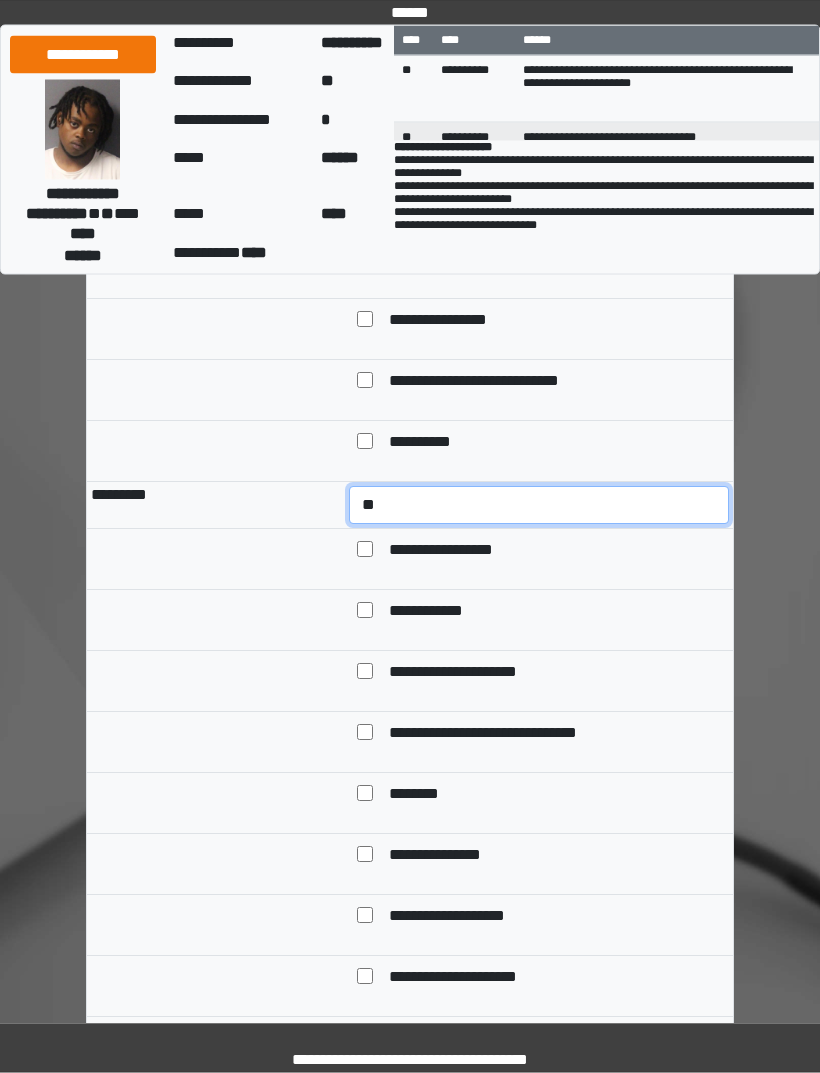click on "**********" at bounding box center [539, 506] 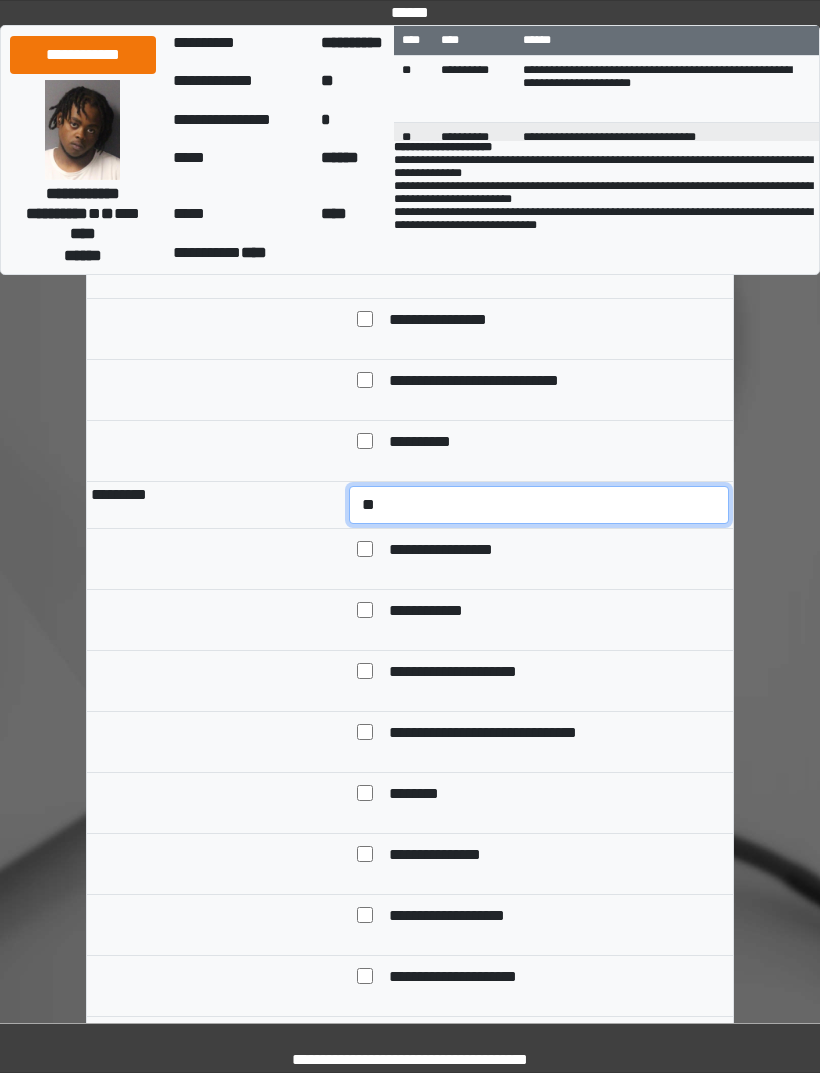 select on "*" 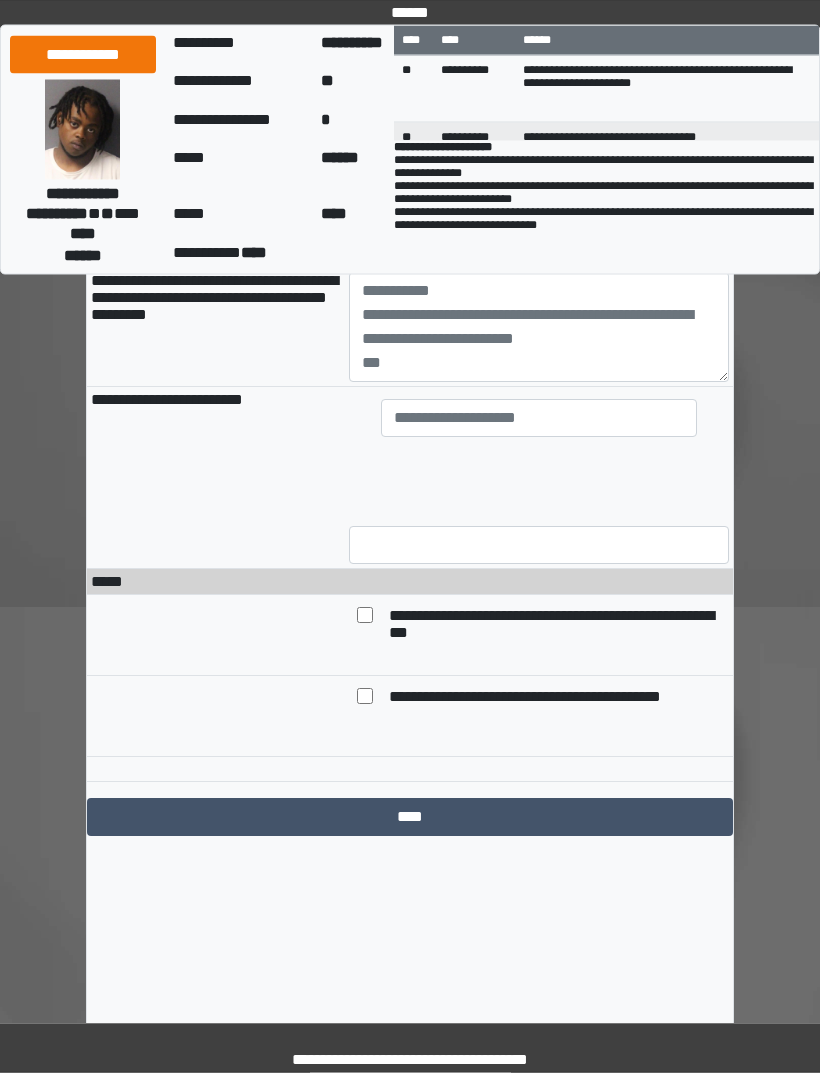 scroll, scrollTop: 13034, scrollLeft: 0, axis: vertical 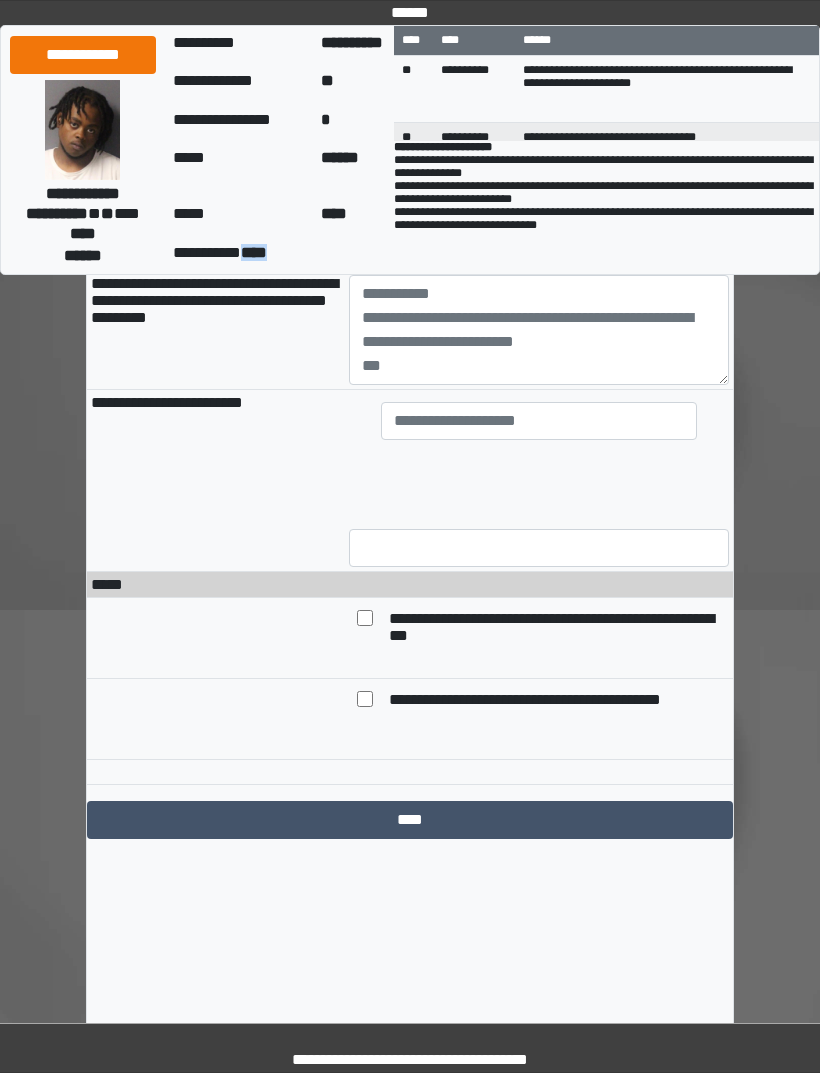 click on "**********" at bounding box center [214, 300] 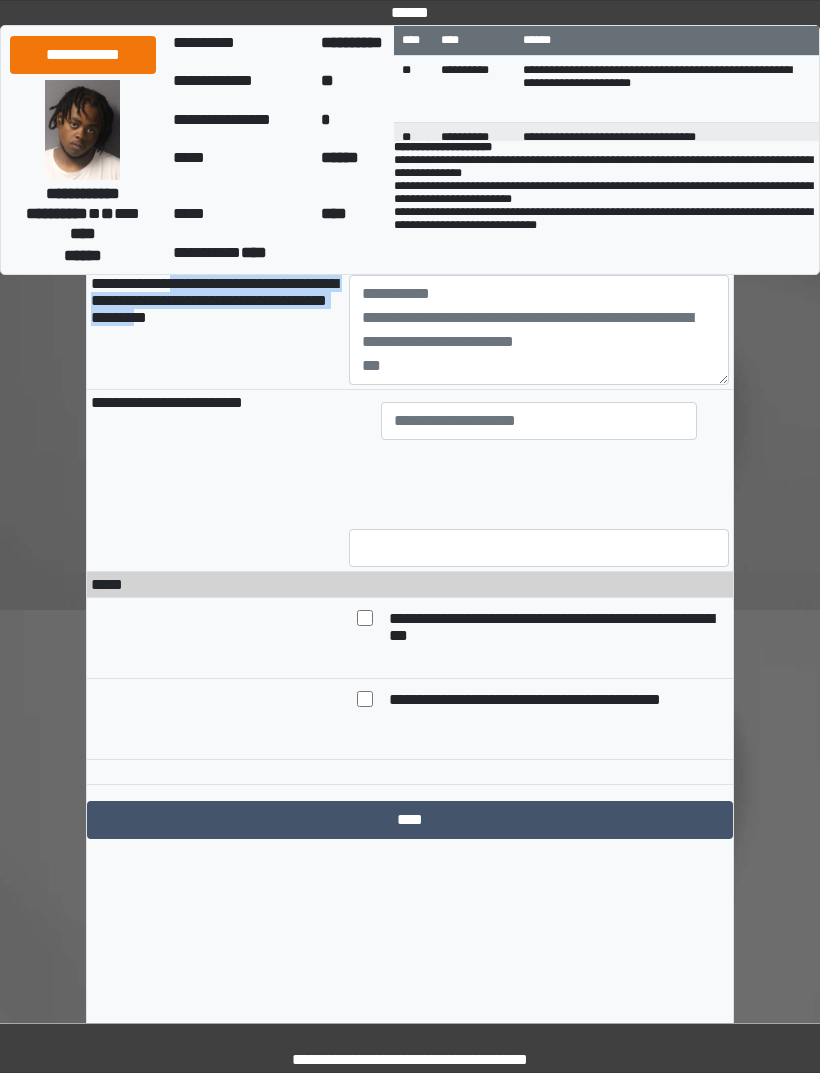 copy on "**********" 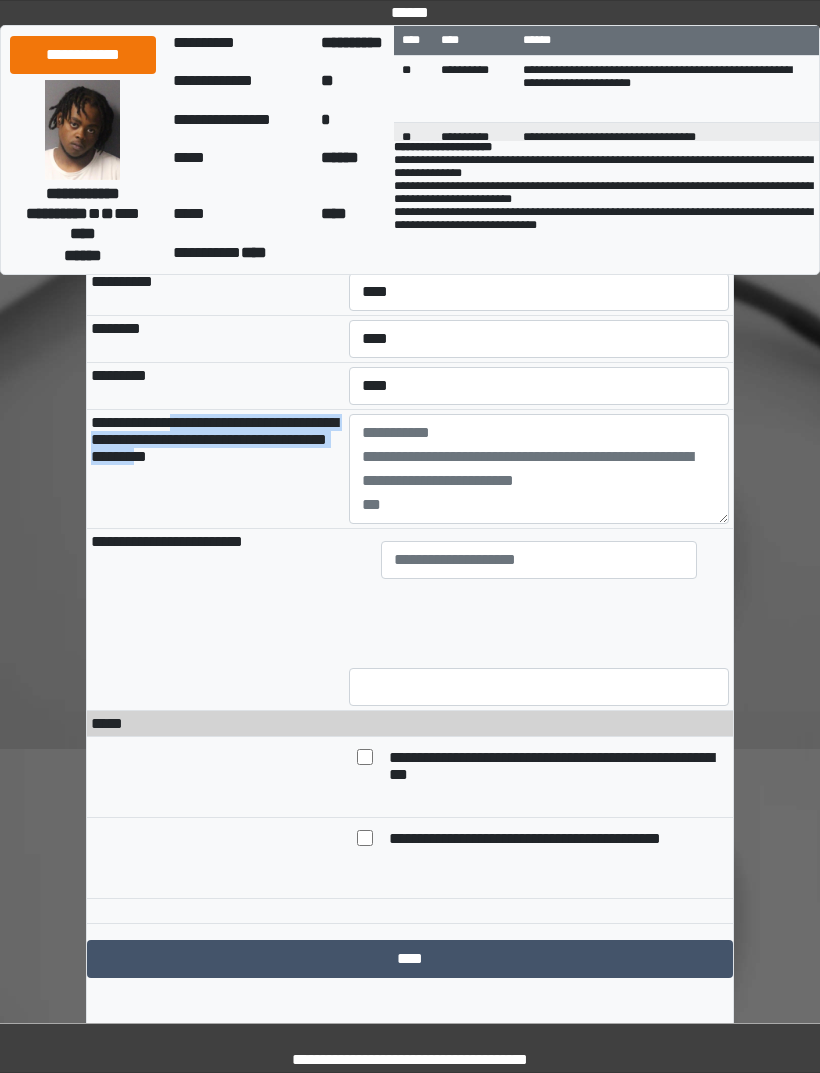 scroll, scrollTop: 13330, scrollLeft: 0, axis: vertical 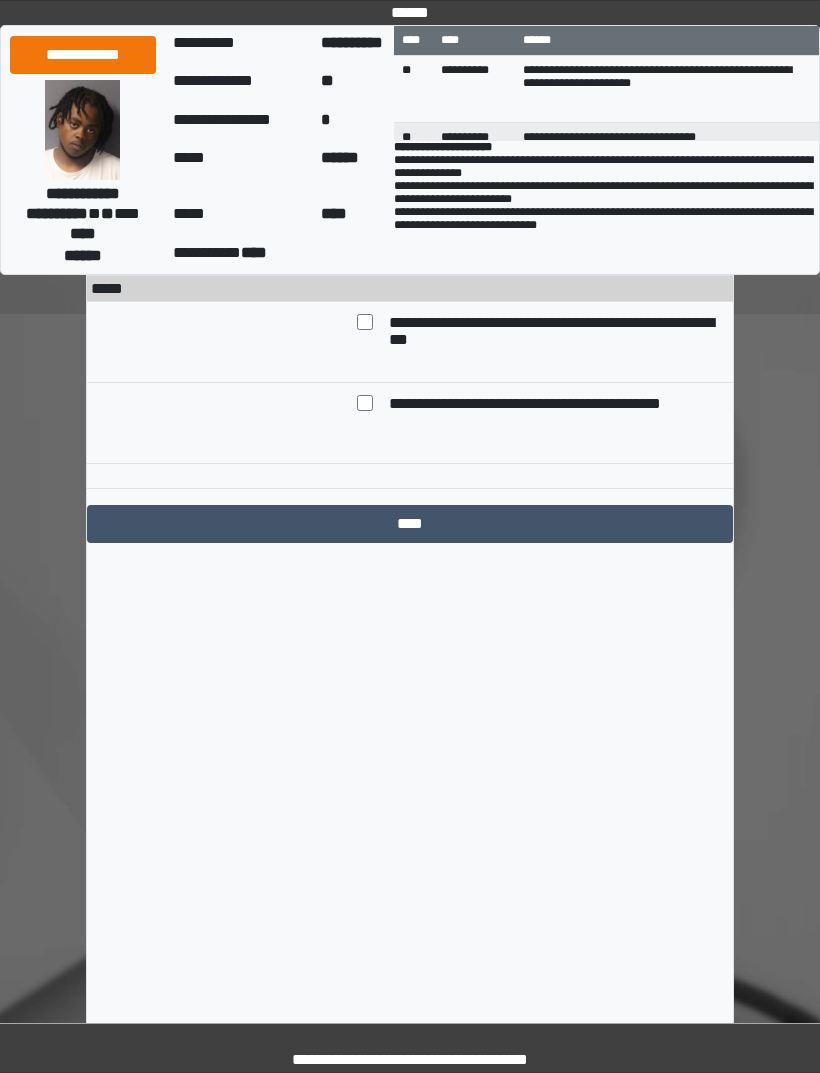 click at bounding box center (539, 34) 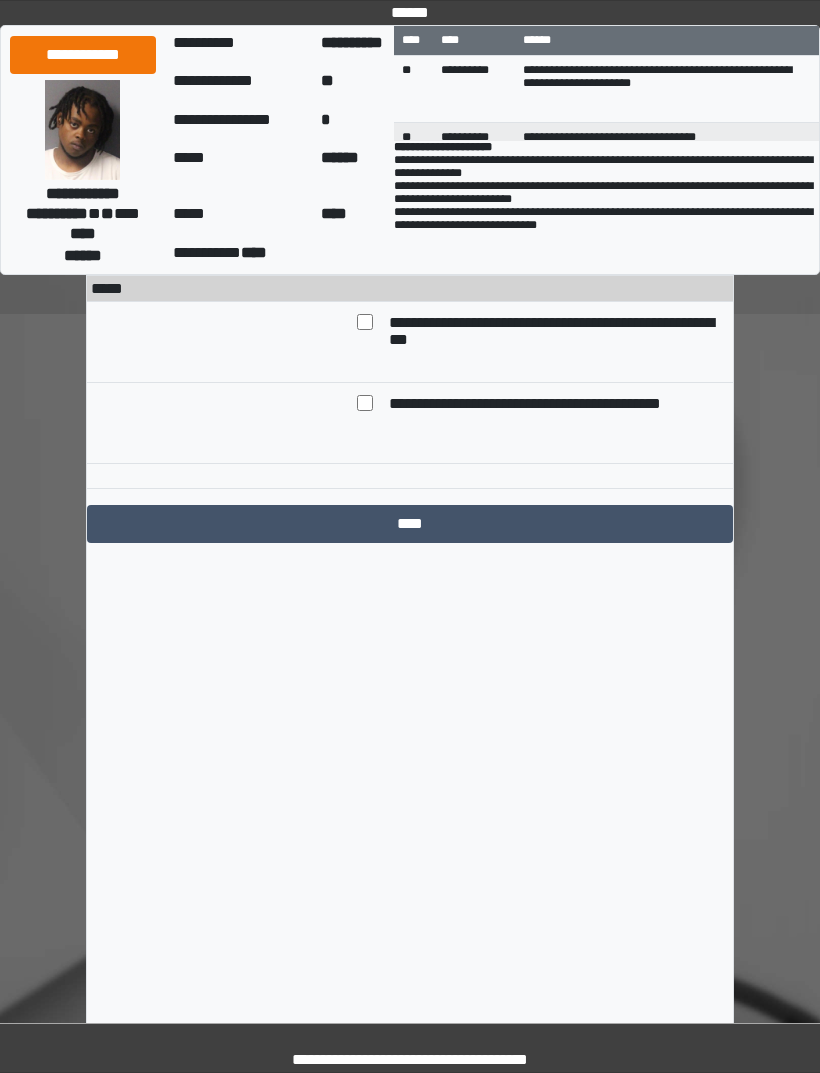click at bounding box center [539, 34] 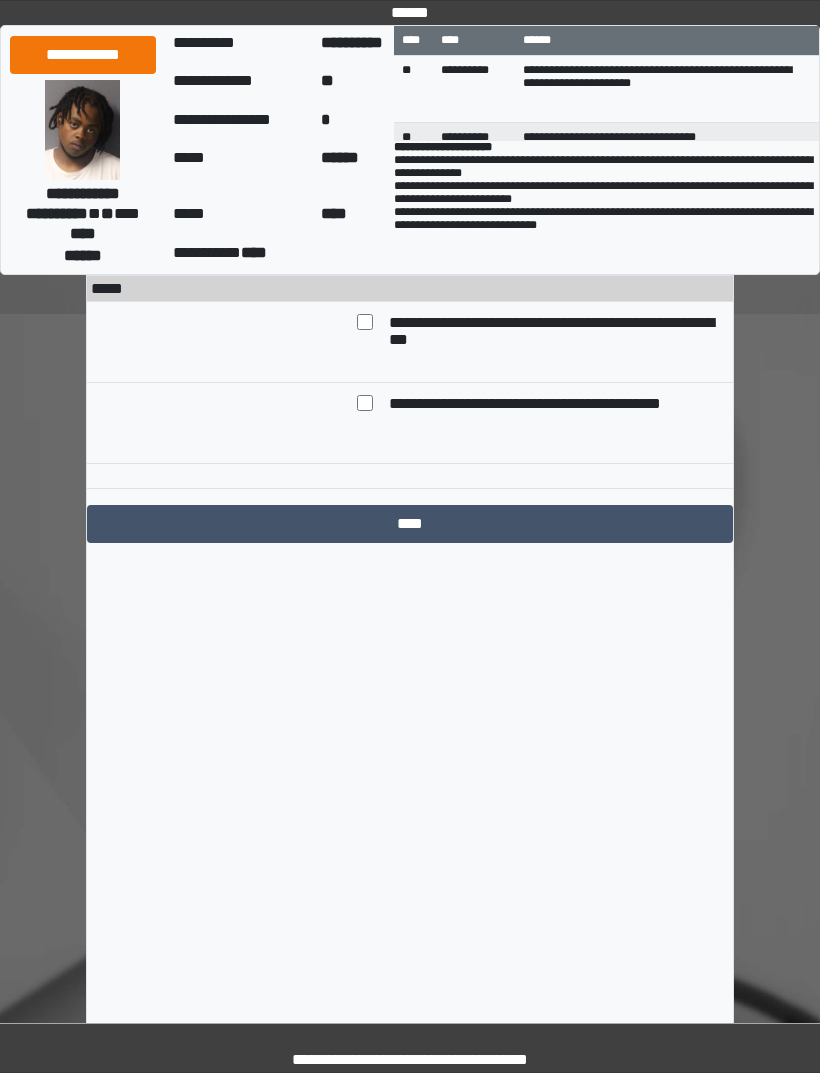 paste on "**********" 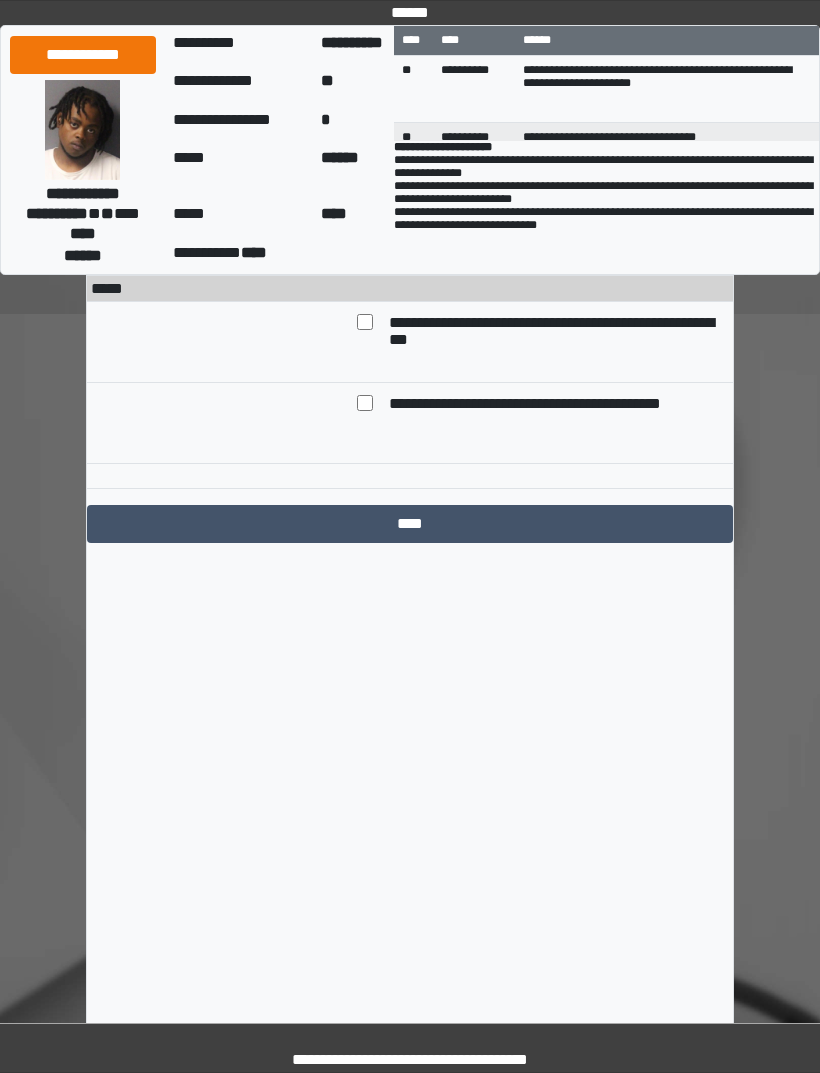 scroll, scrollTop: 256, scrollLeft: 0, axis: vertical 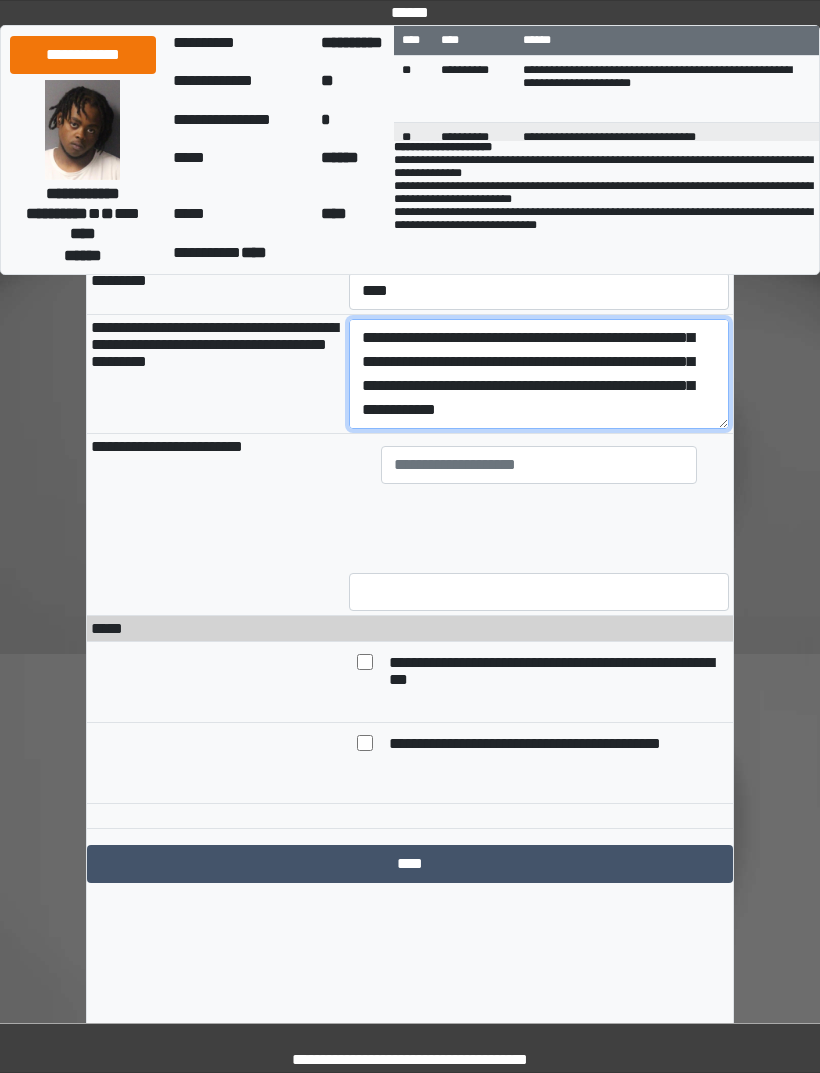 click on "**********" at bounding box center (539, 374) 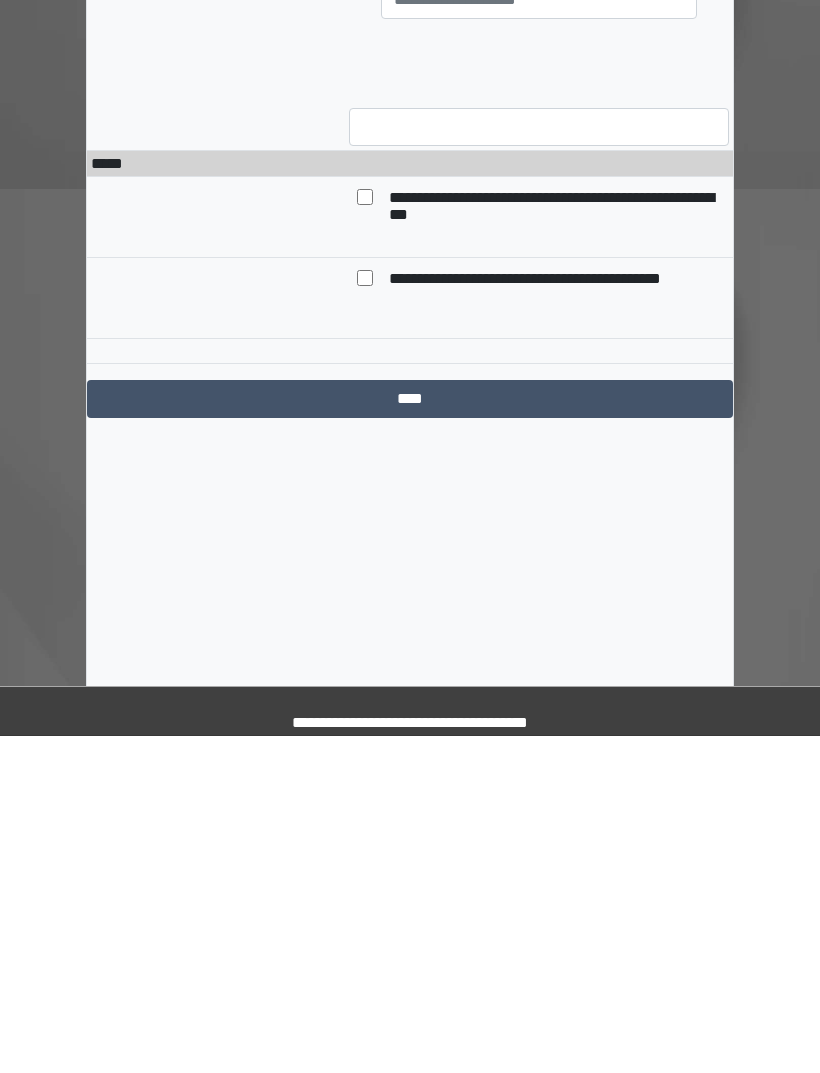 click on "**********" at bounding box center [539, 246] 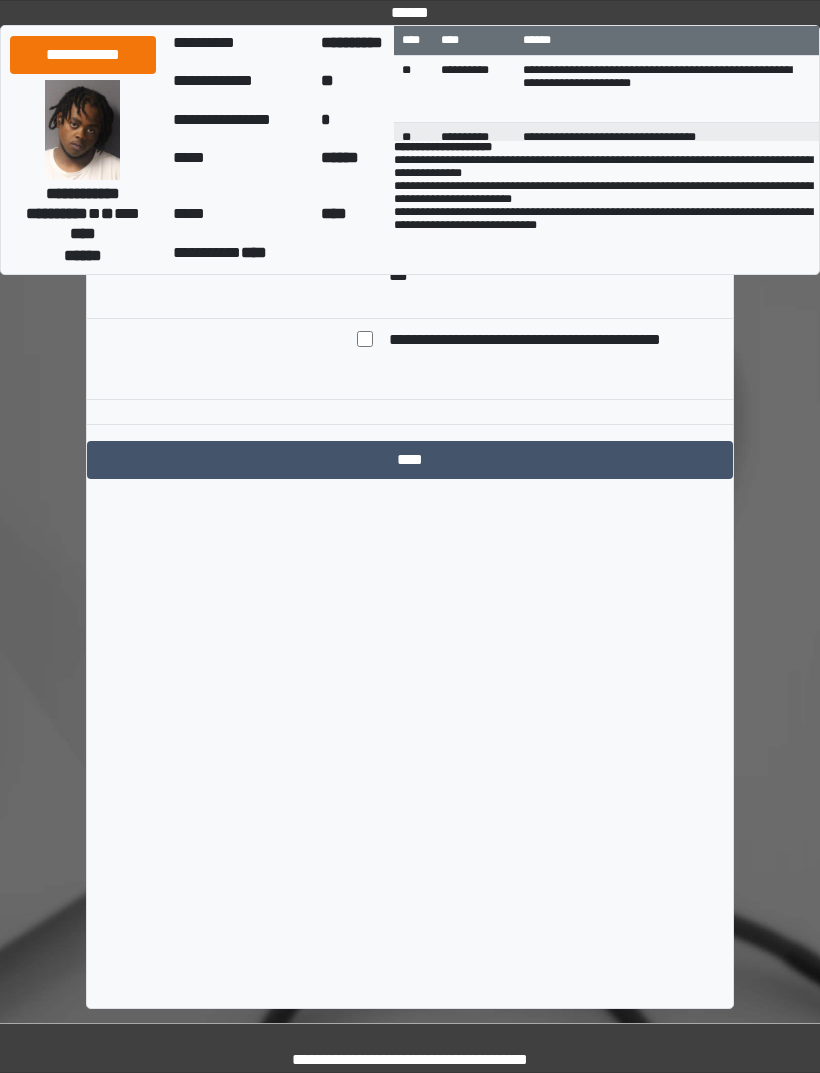 click on "**********" at bounding box center (539, -30) 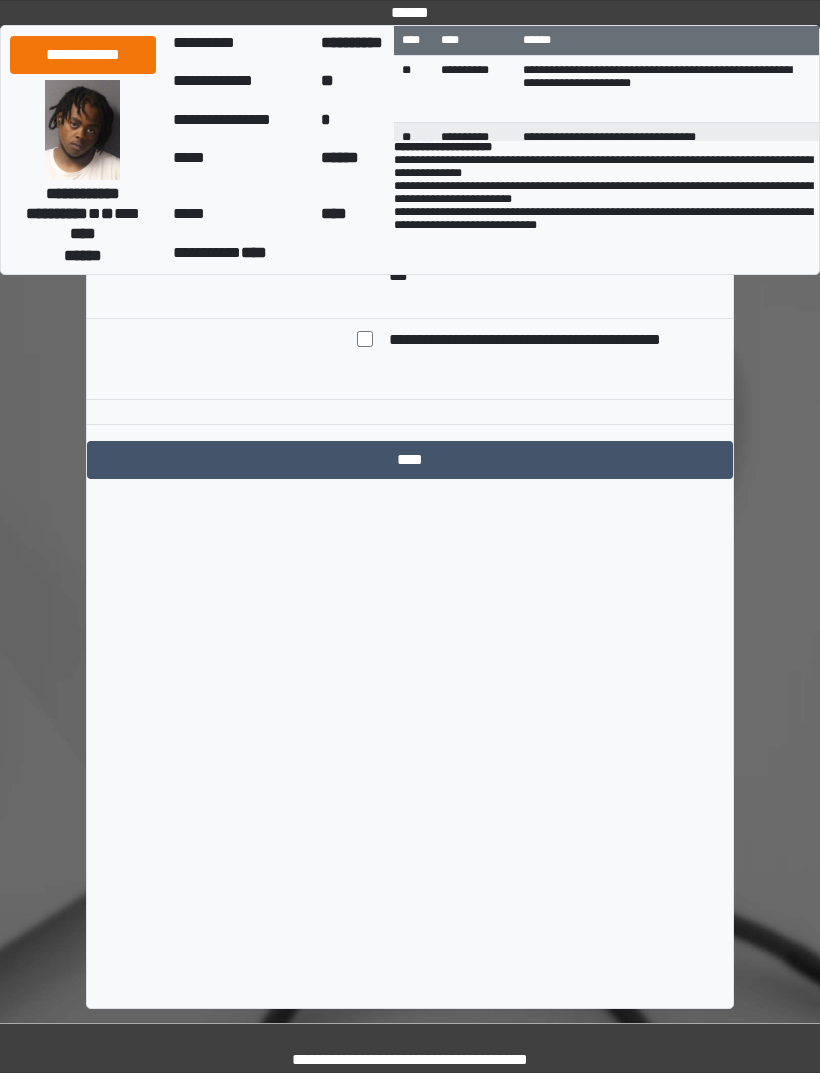 scroll, scrollTop: 544, scrollLeft: 0, axis: vertical 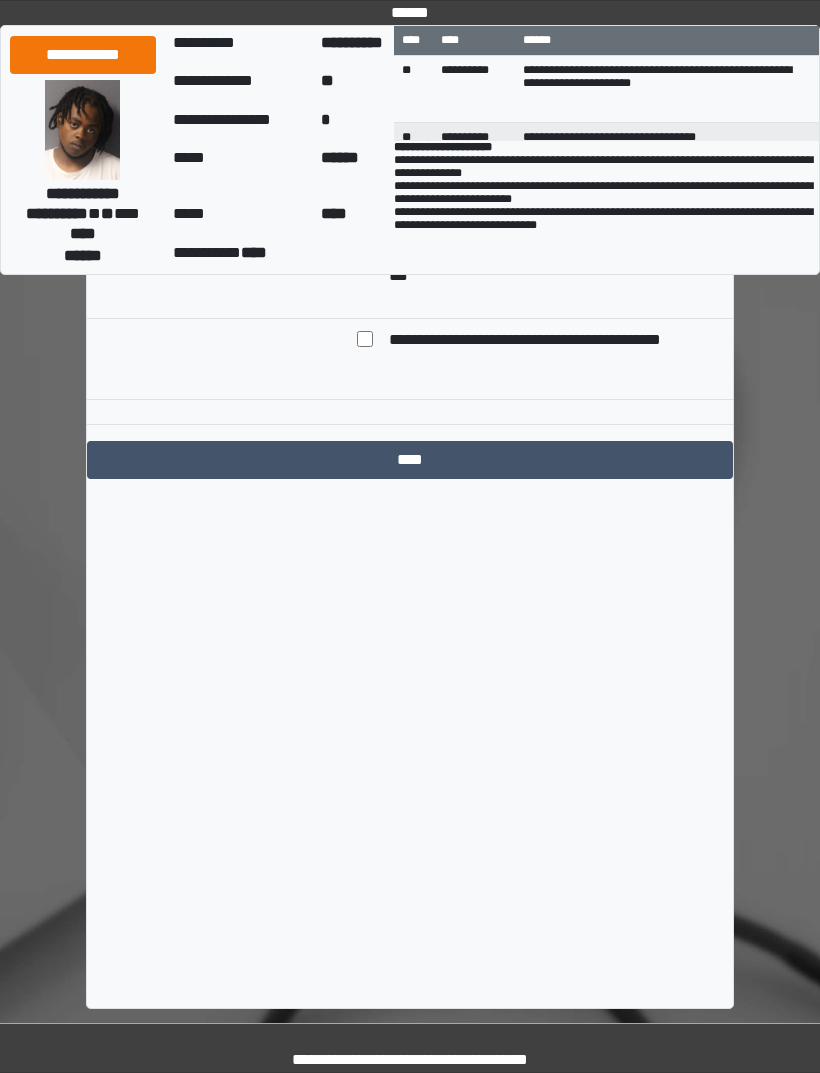 type on "**********" 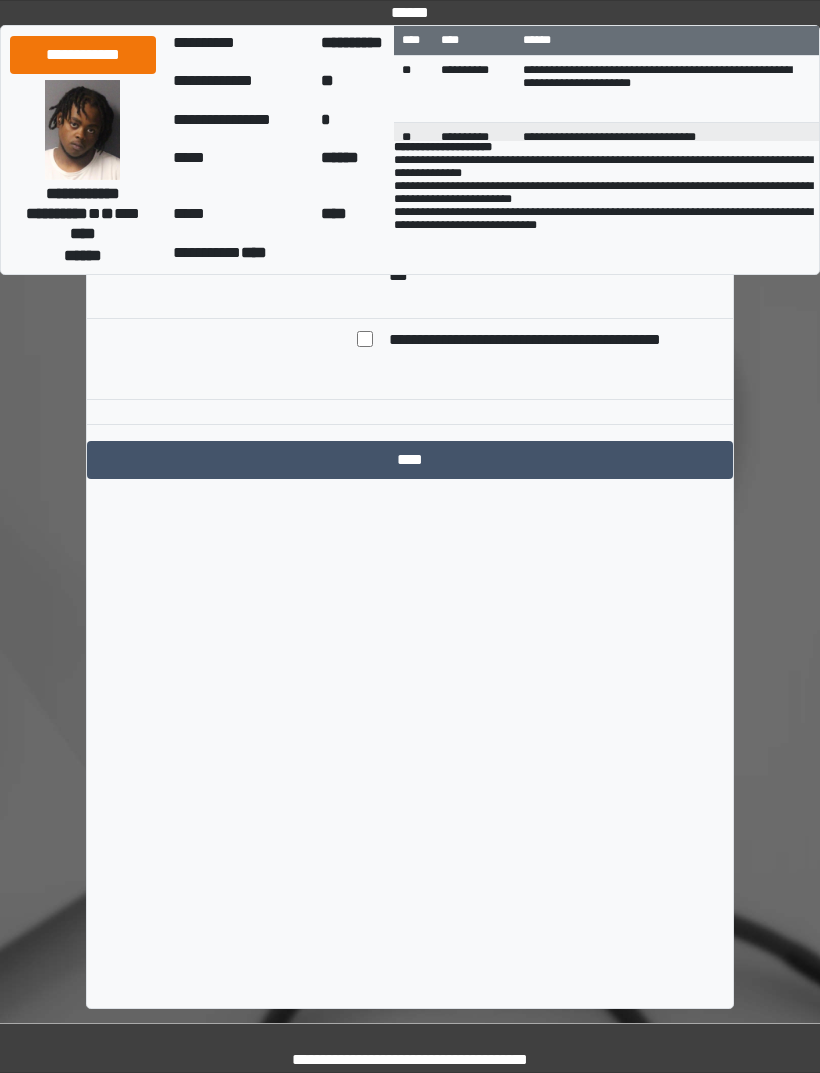 click at bounding box center (539, -30) 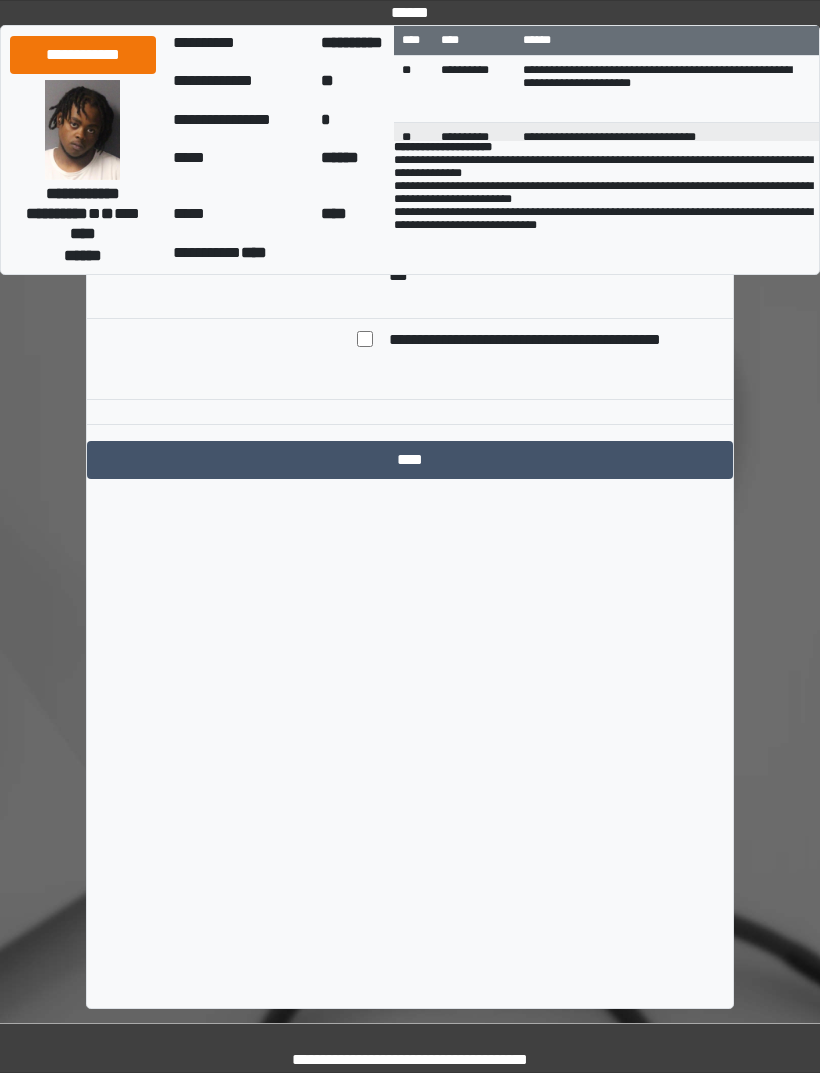 click at bounding box center (539, 188) 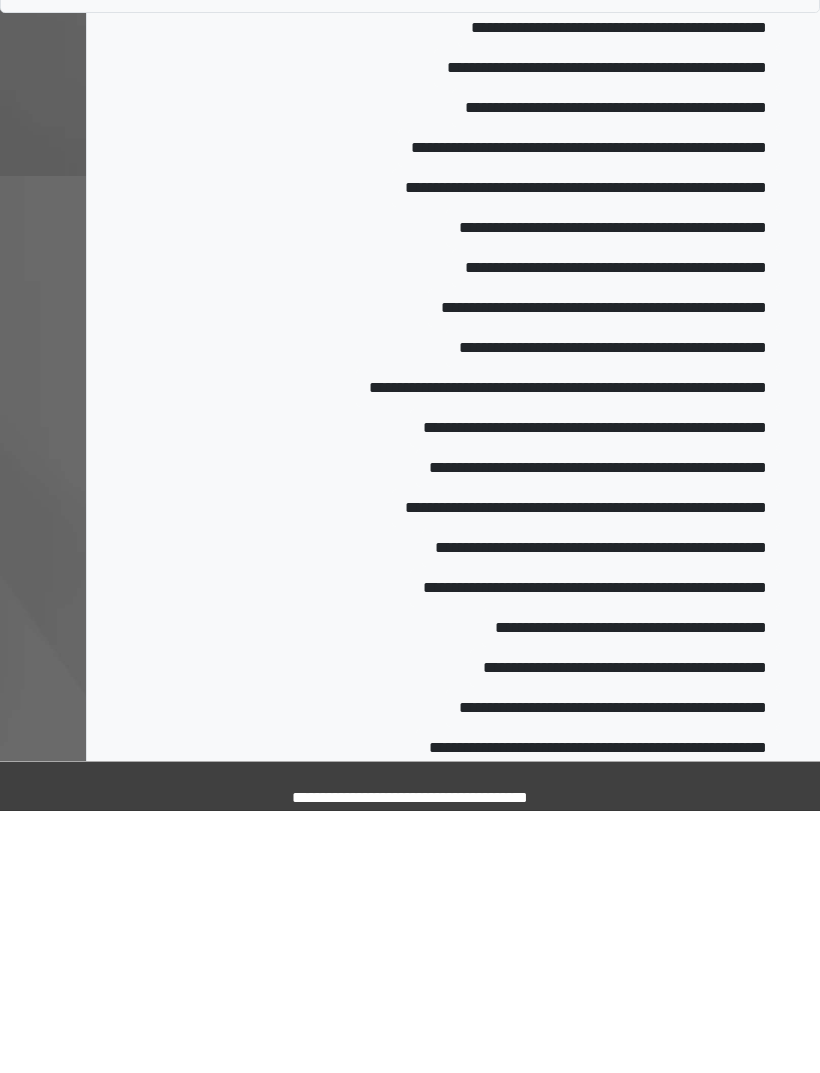 scroll, scrollTop: 14272, scrollLeft: 0, axis: vertical 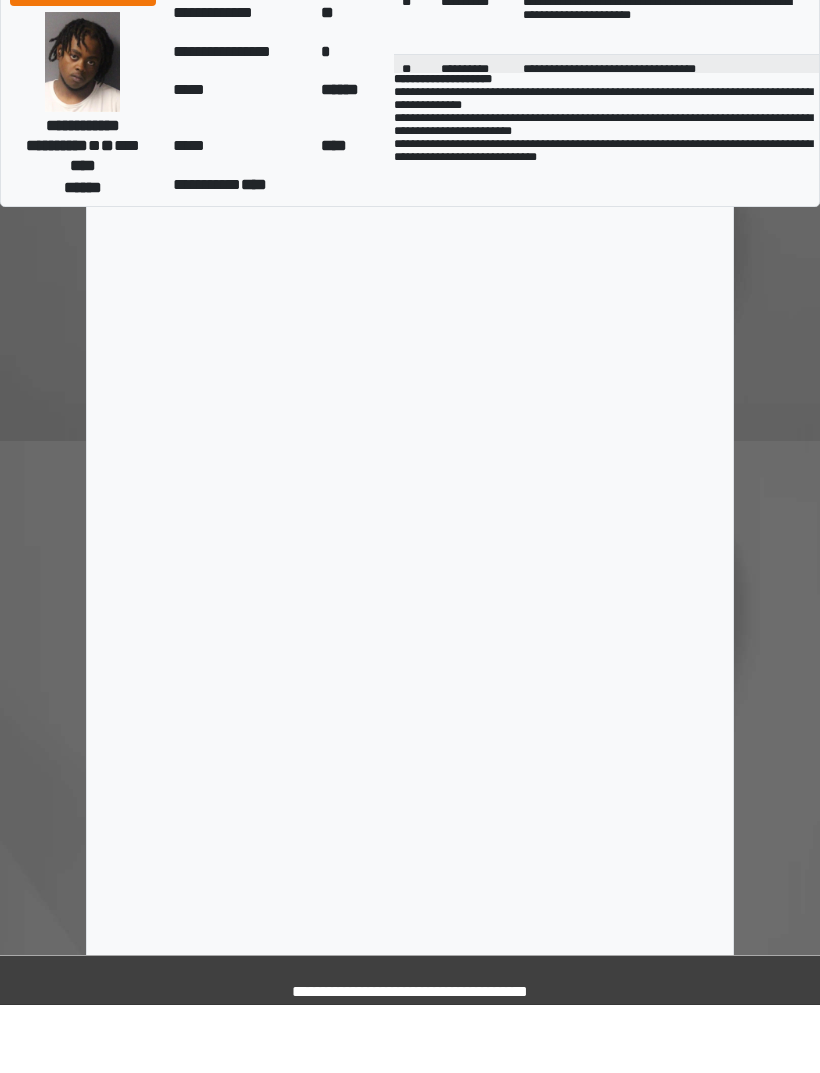 type on "**********" 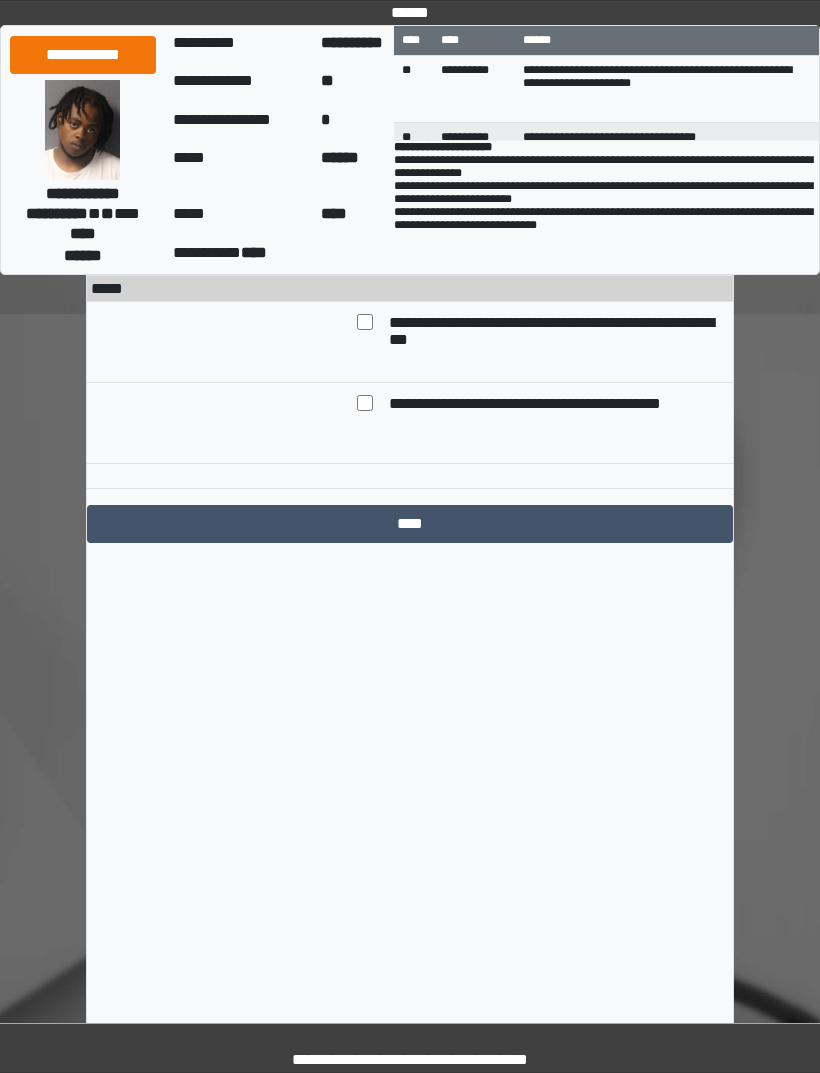 click at bounding box center [539, 125] 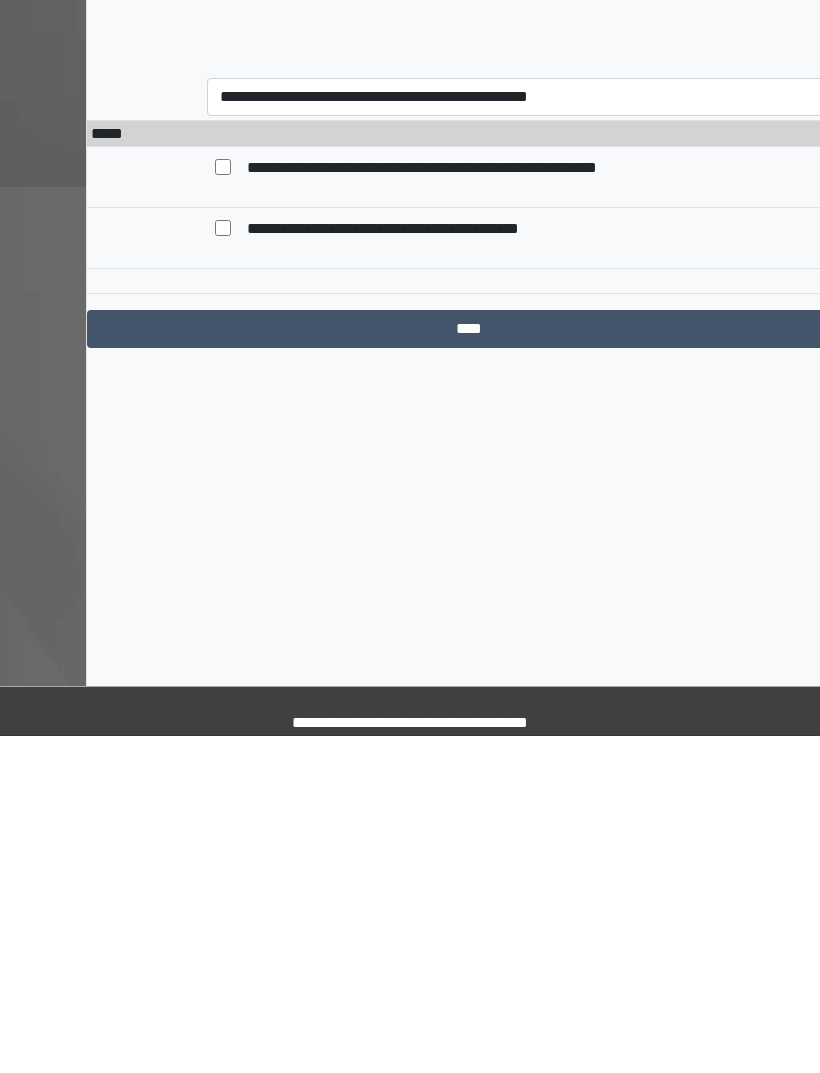 scroll, scrollTop: 16539, scrollLeft: 0, axis: vertical 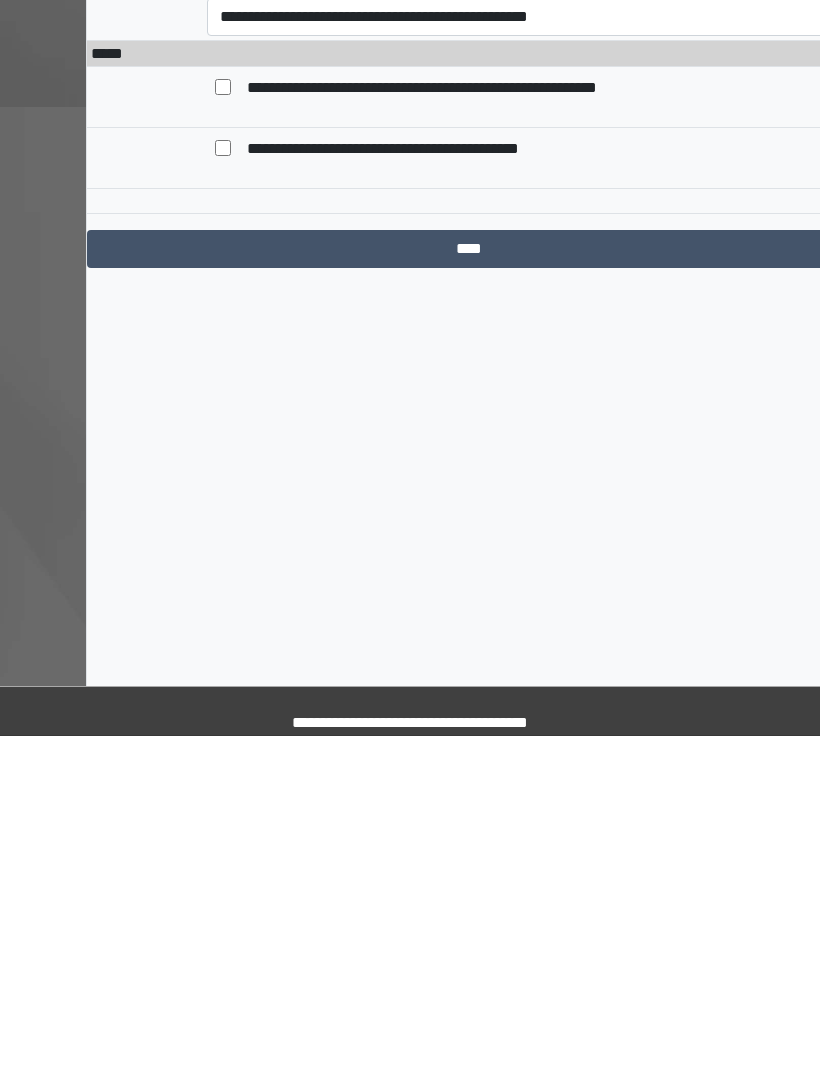type on "**********" 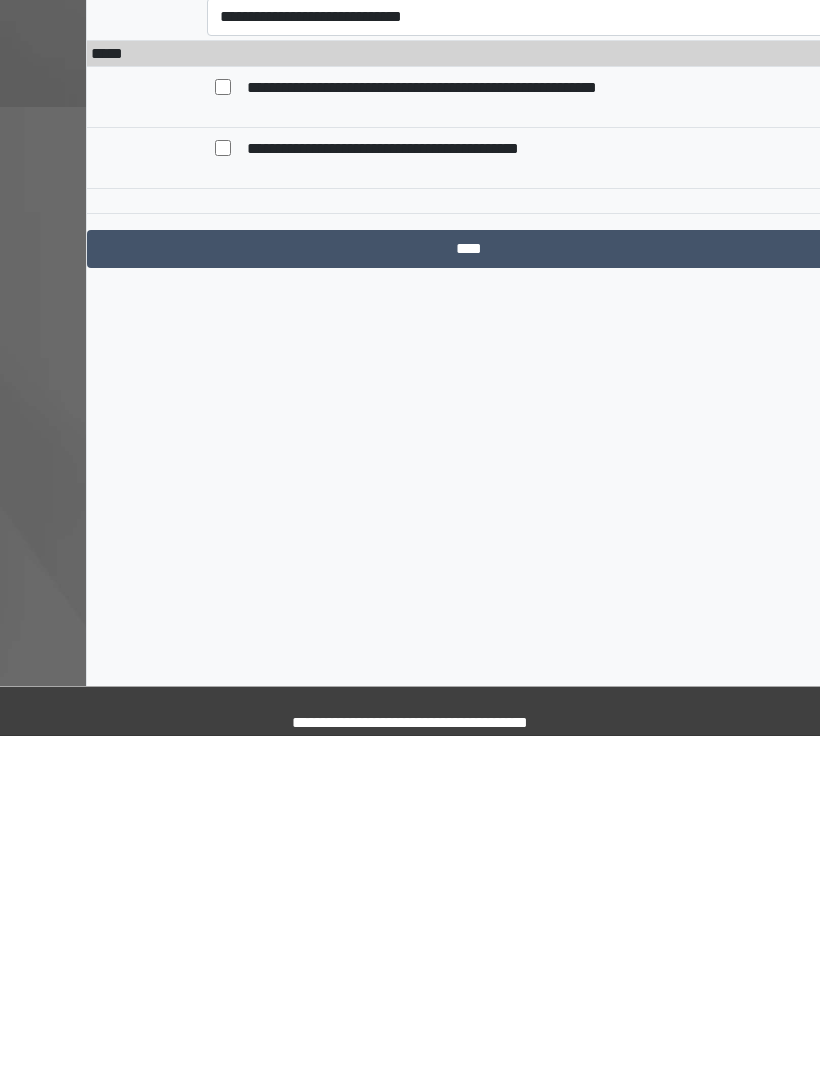 scroll, scrollTop: 13330, scrollLeft: 0, axis: vertical 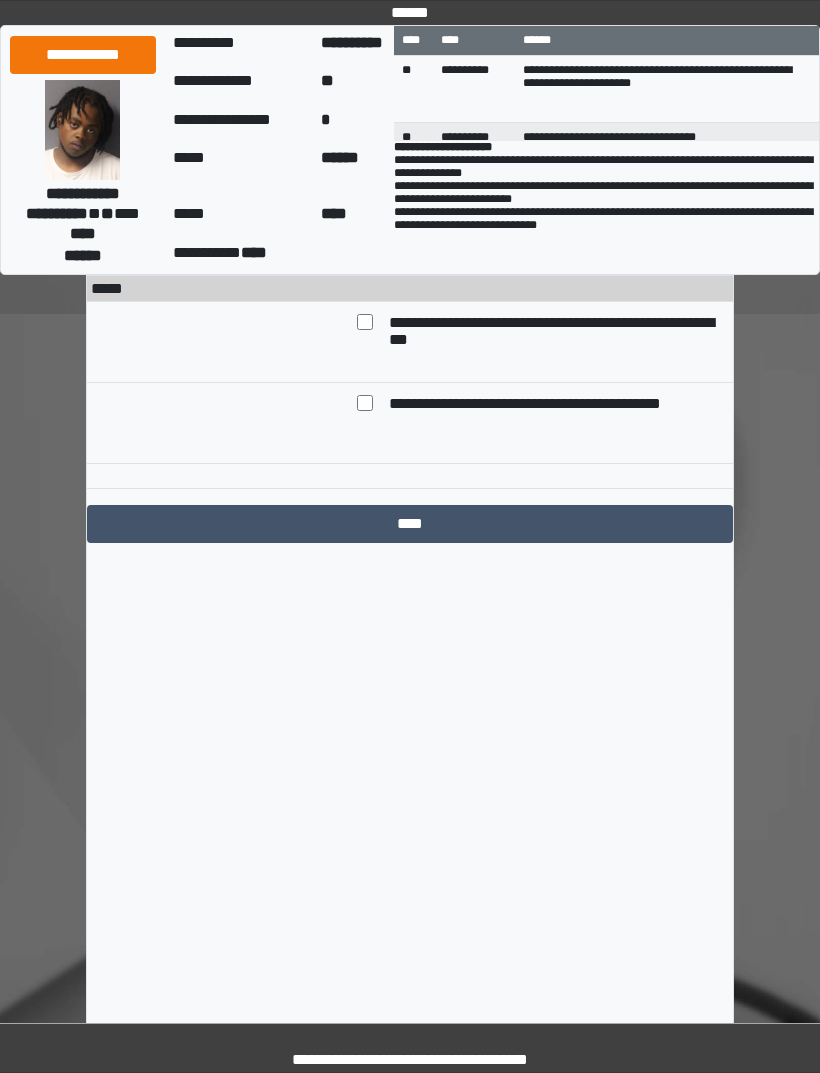 click on "**********" at bounding box center (539, 252) 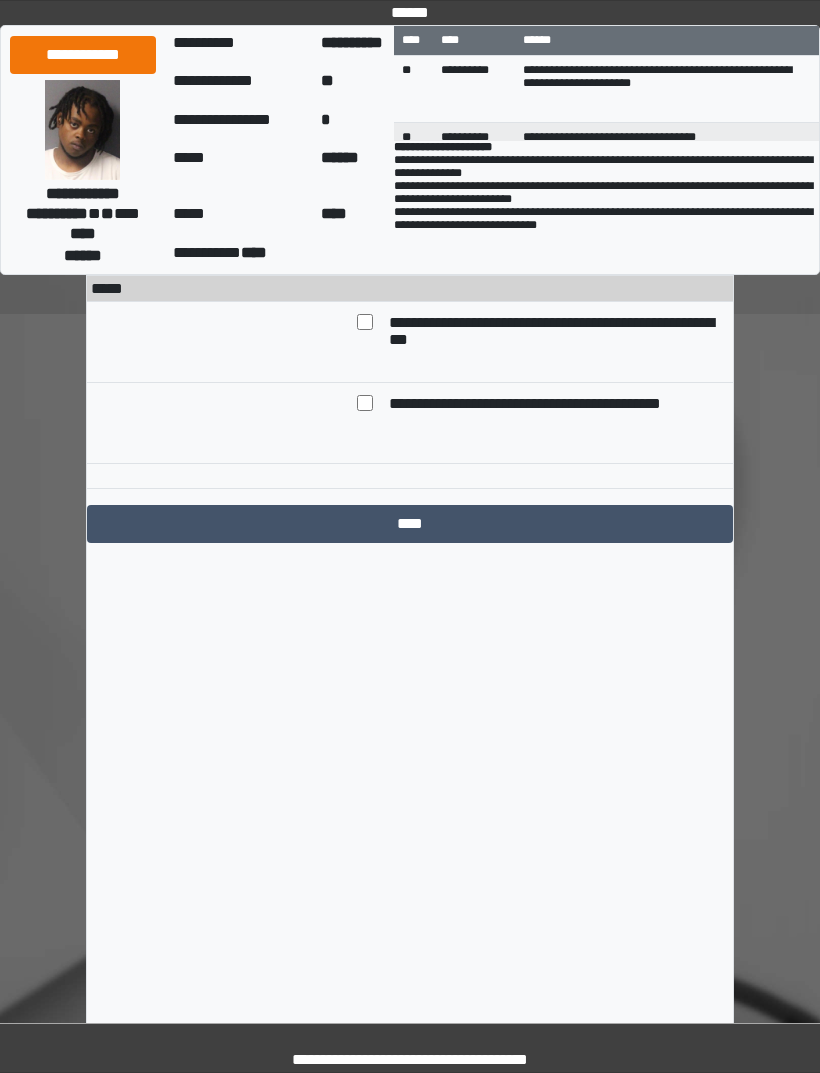 click at bounding box center [539, 149] 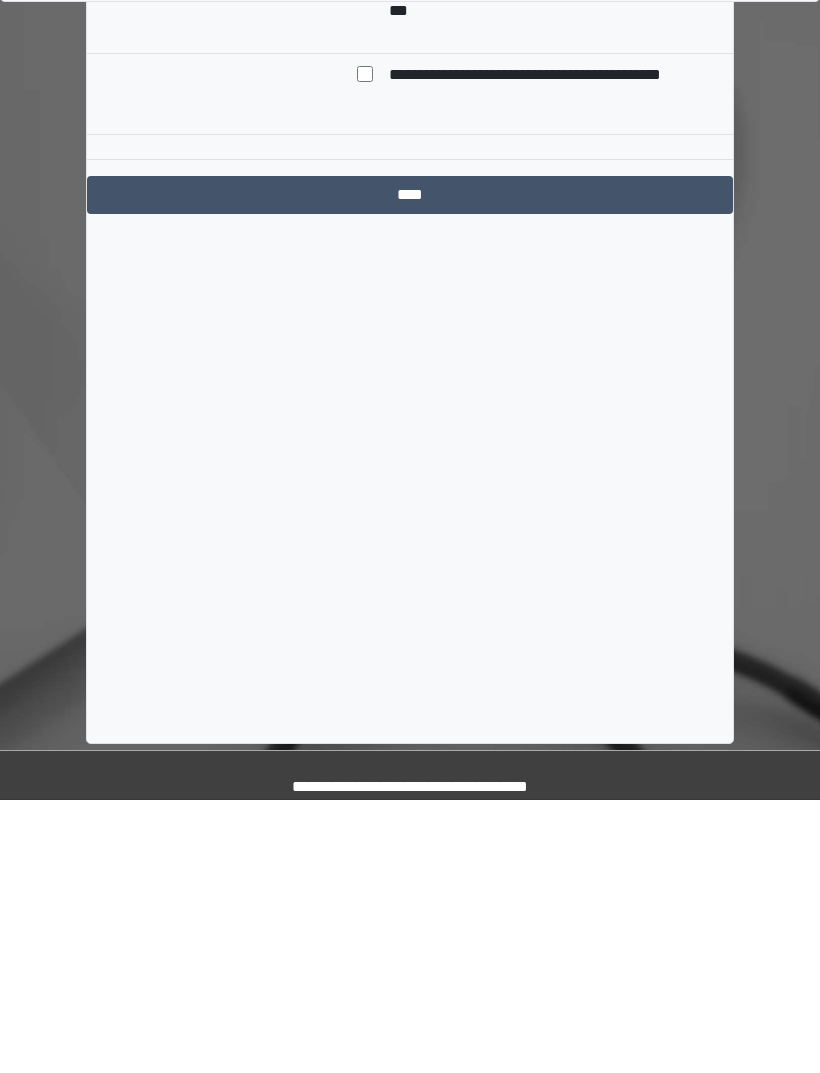 scroll, scrollTop: 13390, scrollLeft: 0, axis: vertical 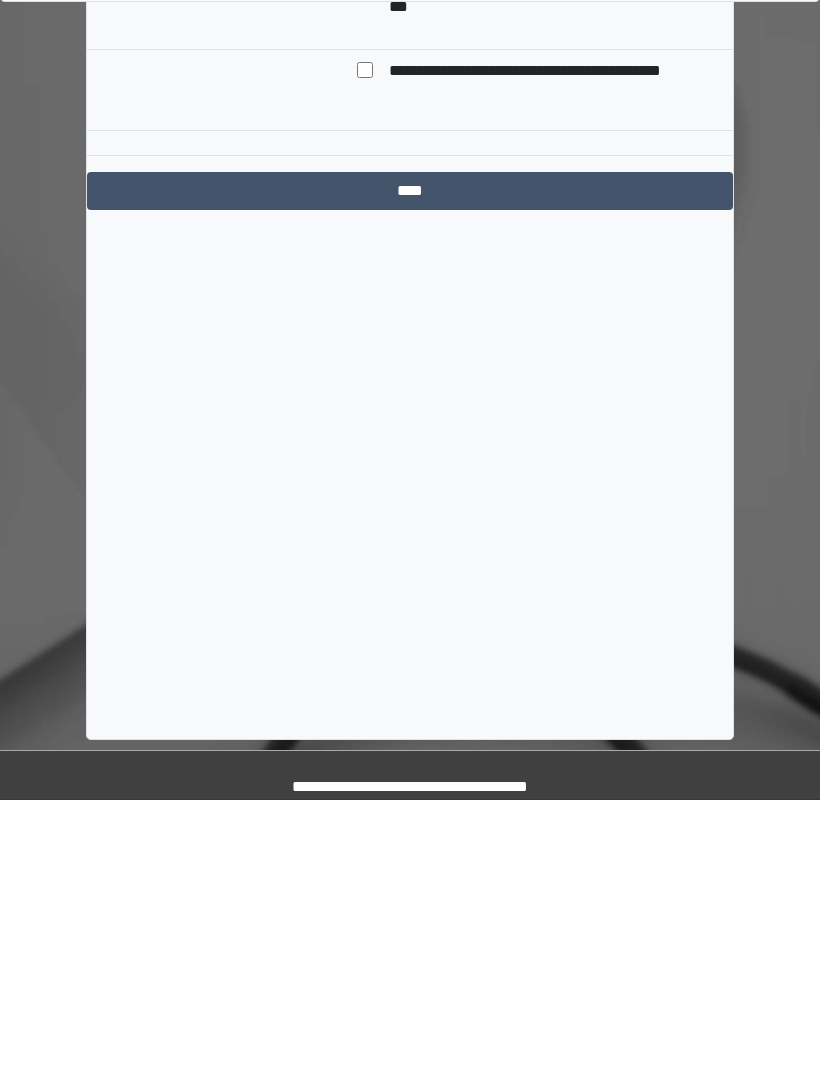 type on "**********" 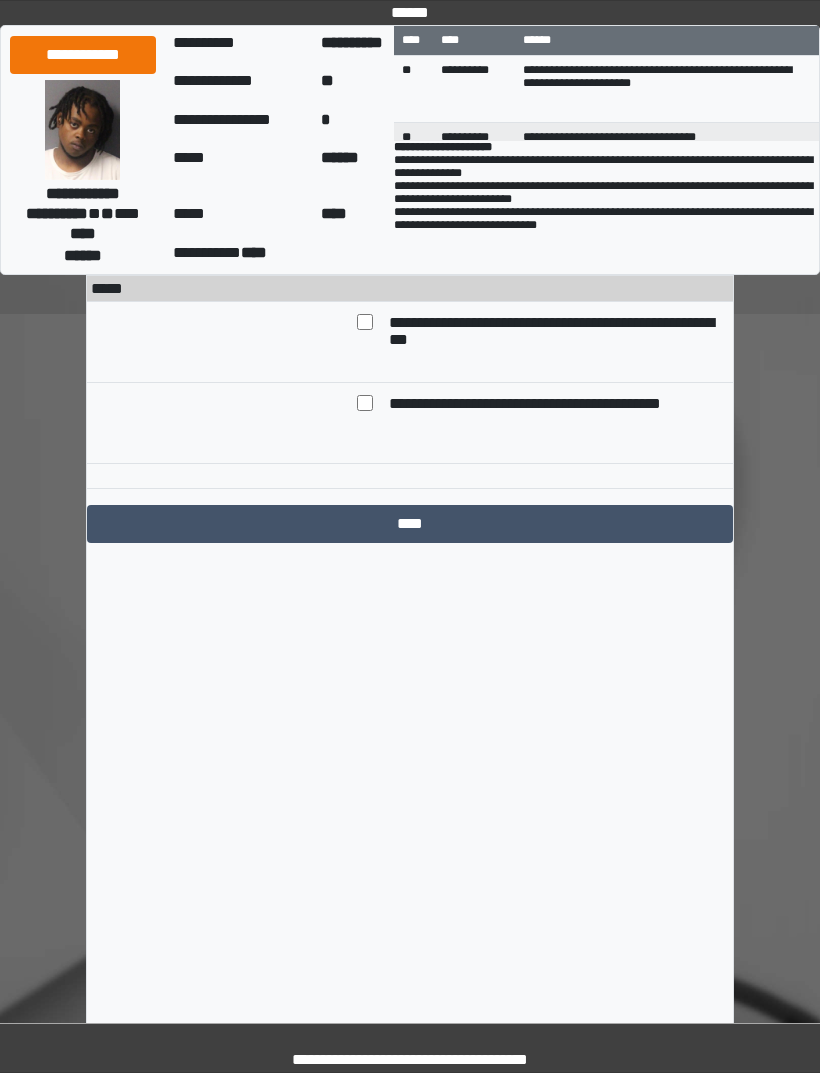 click on "****" at bounding box center [410, 524] 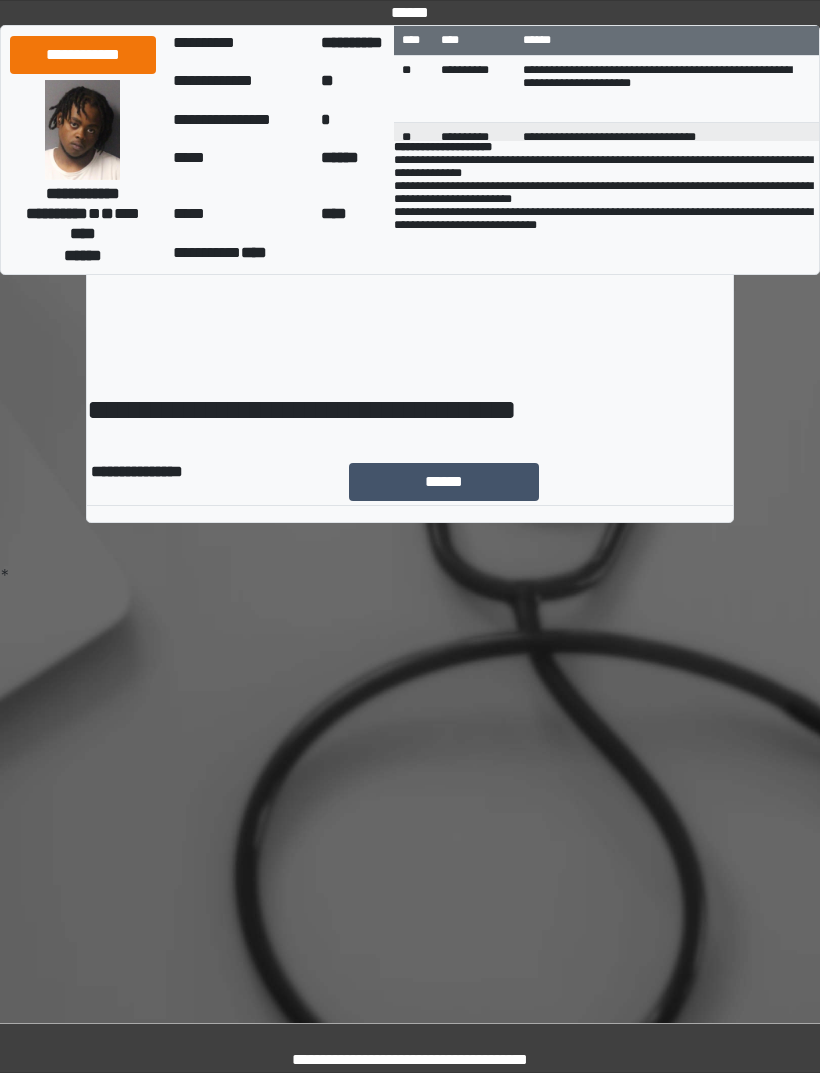 scroll, scrollTop: 0, scrollLeft: 0, axis: both 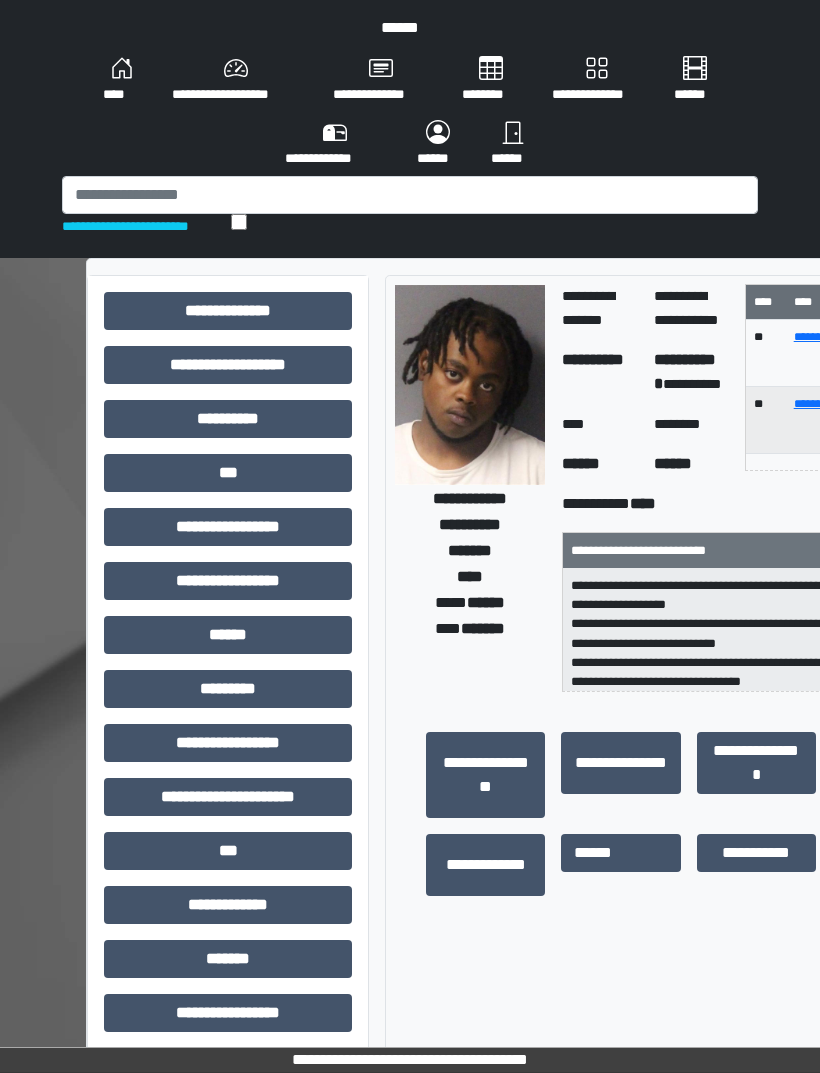 click on "****" at bounding box center (121, 80) 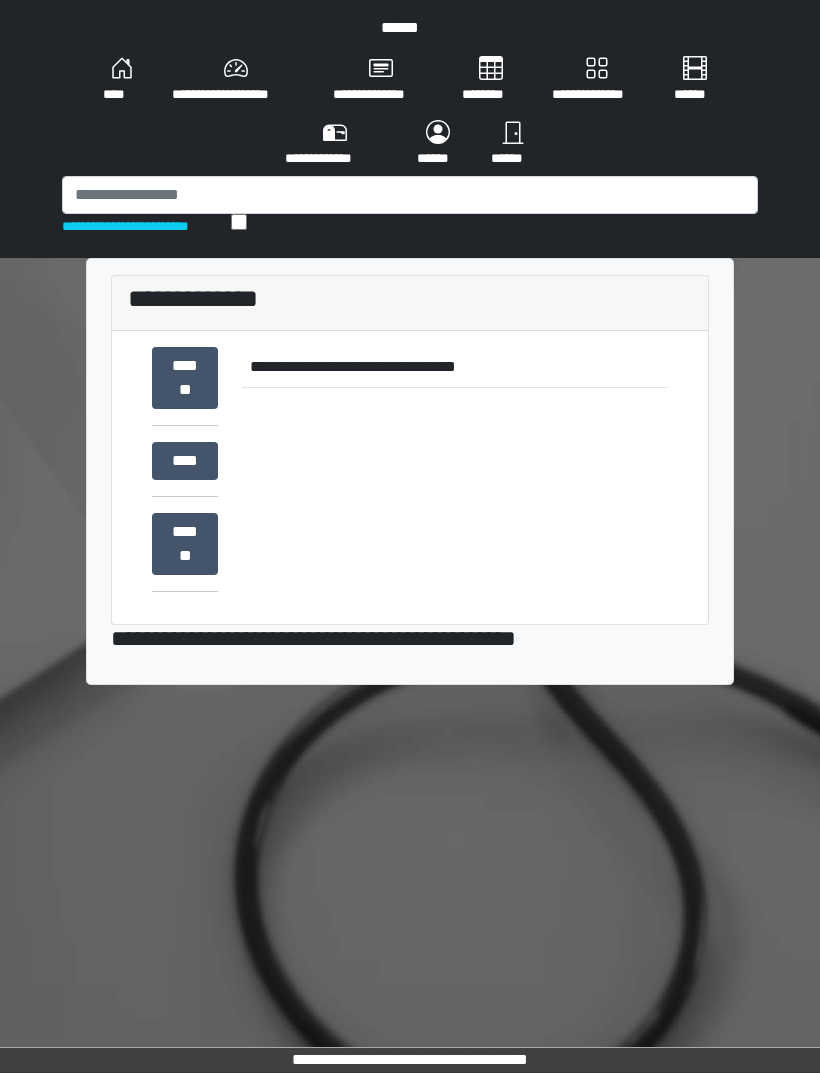 click on "**********" at bounding box center [410, 129] 